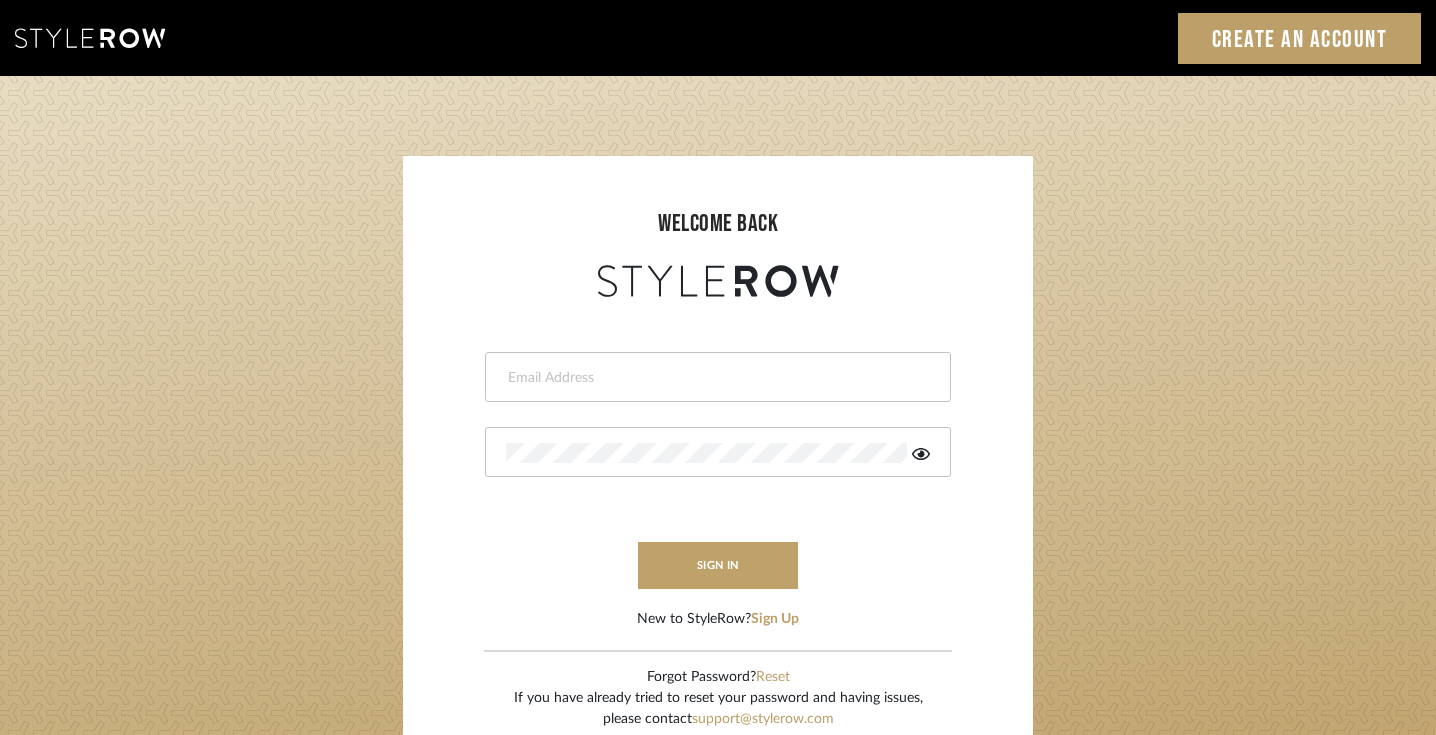 scroll, scrollTop: 0, scrollLeft: 0, axis: both 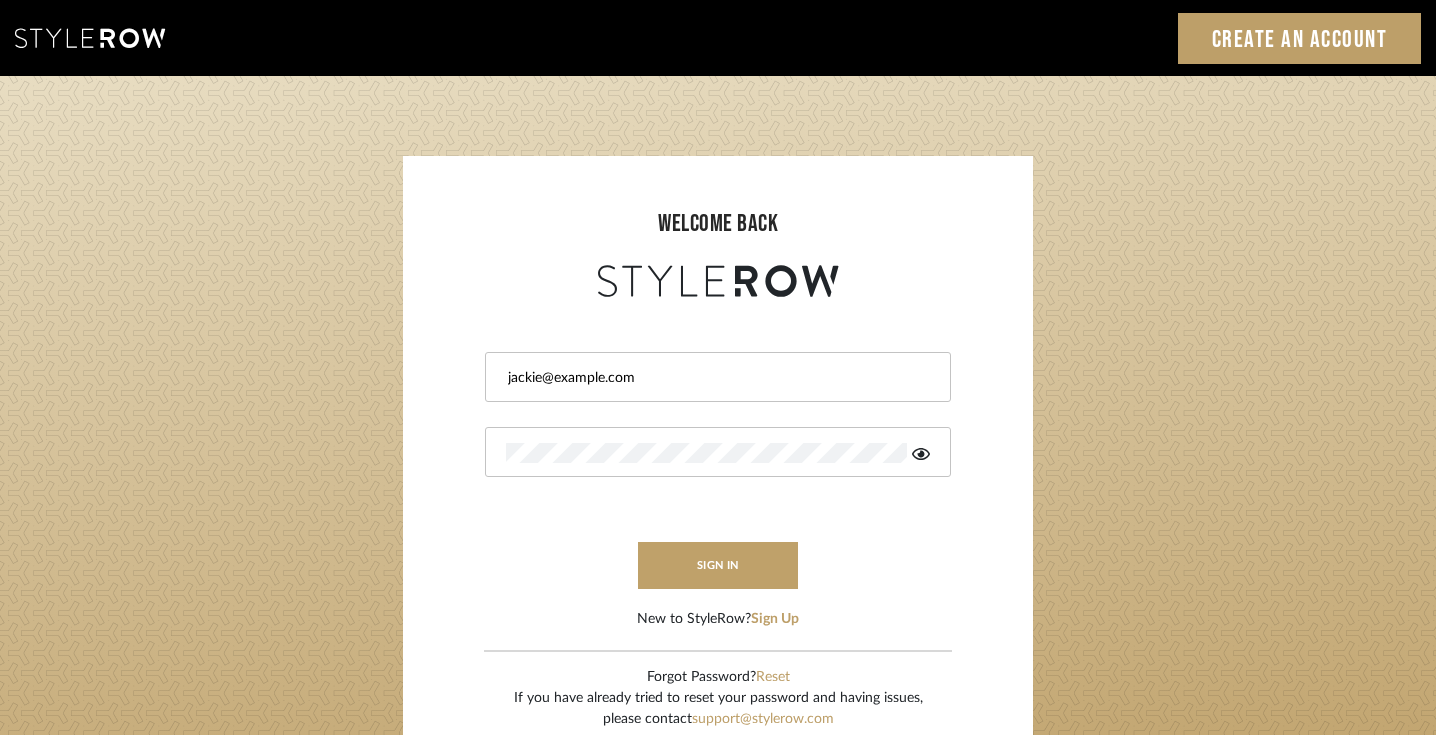 click on "jackie@example.com" at bounding box center (715, 378) 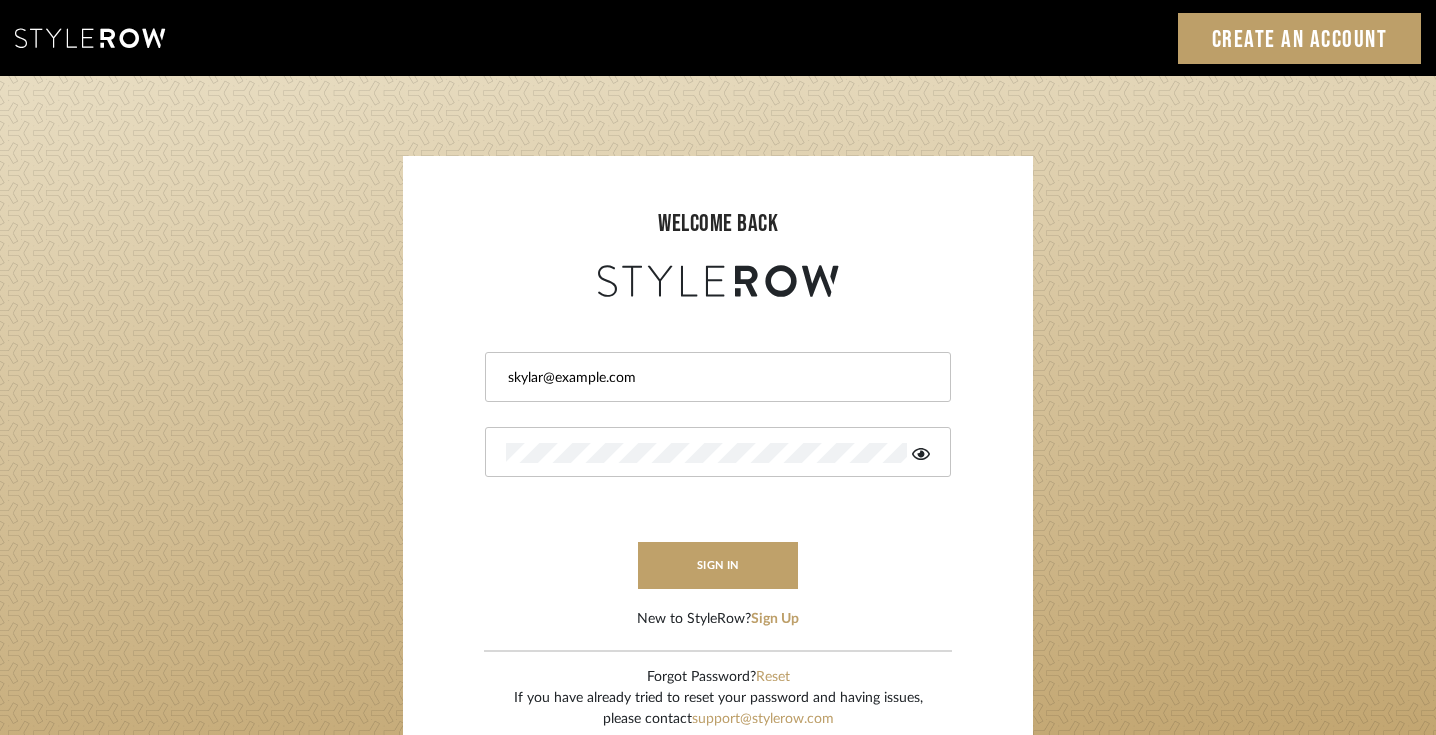 click on "welcome back skylar@example.com  sign in   New to StyleRow?  Sign Up  Forgot Password?  Reset  If you have already tried to reset your password and having issues,  please contact  support@example.com LOADING" 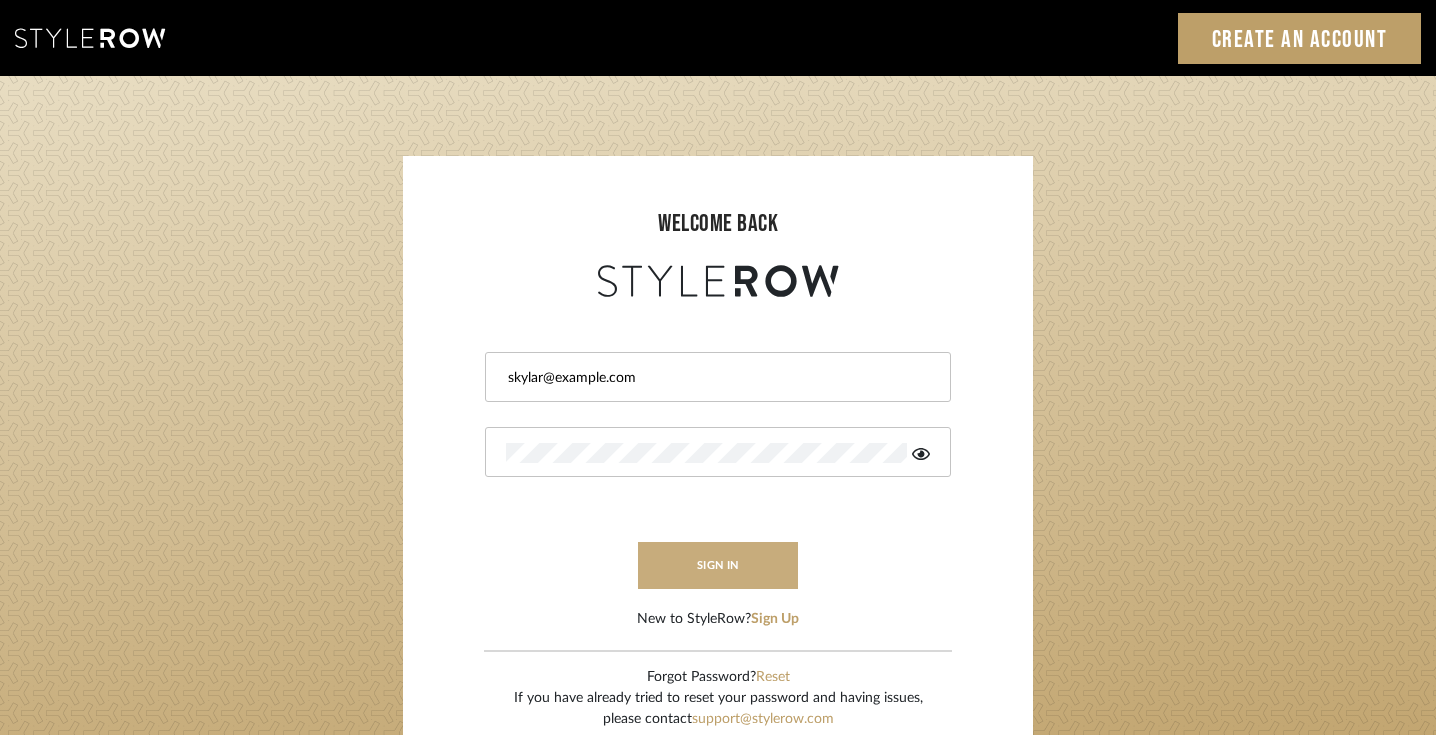 click on "sign in" at bounding box center [718, 565] 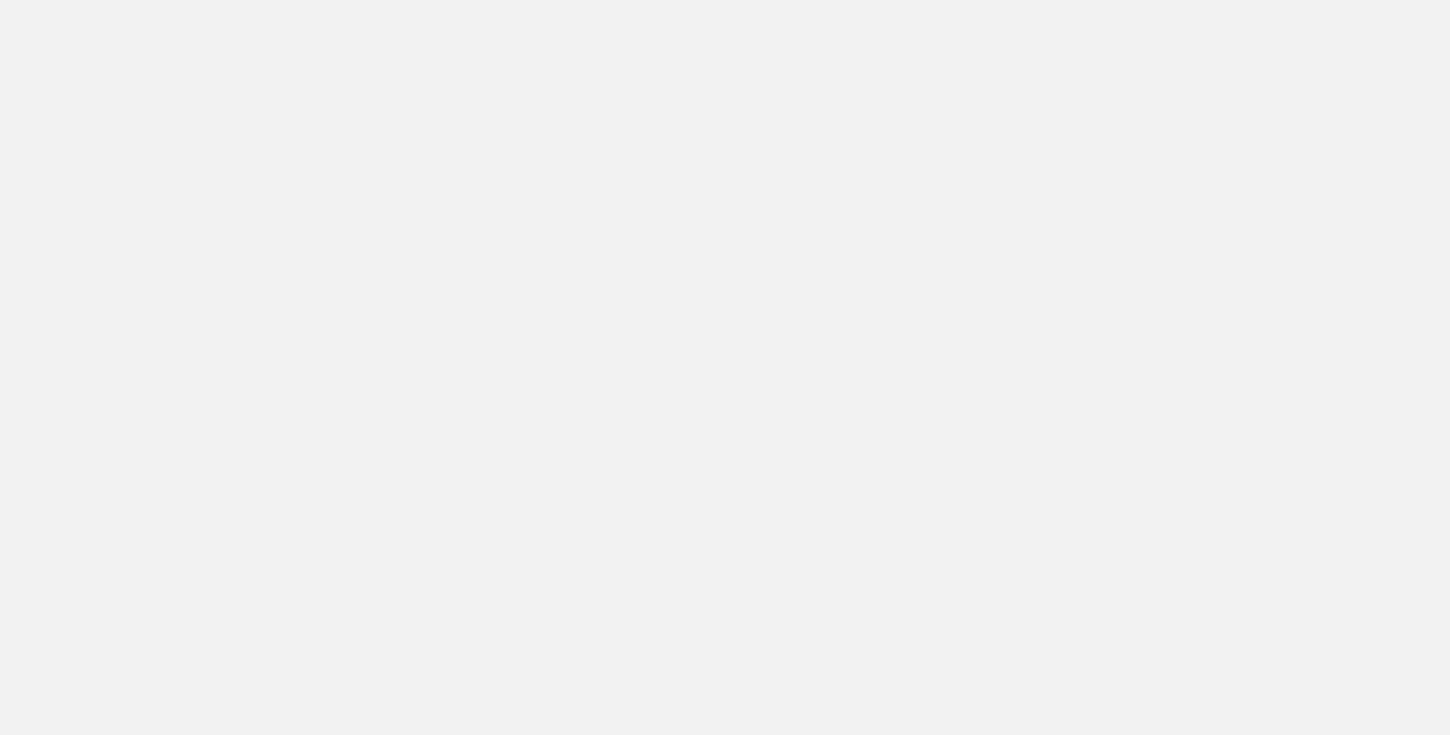 scroll, scrollTop: 0, scrollLeft: 0, axis: both 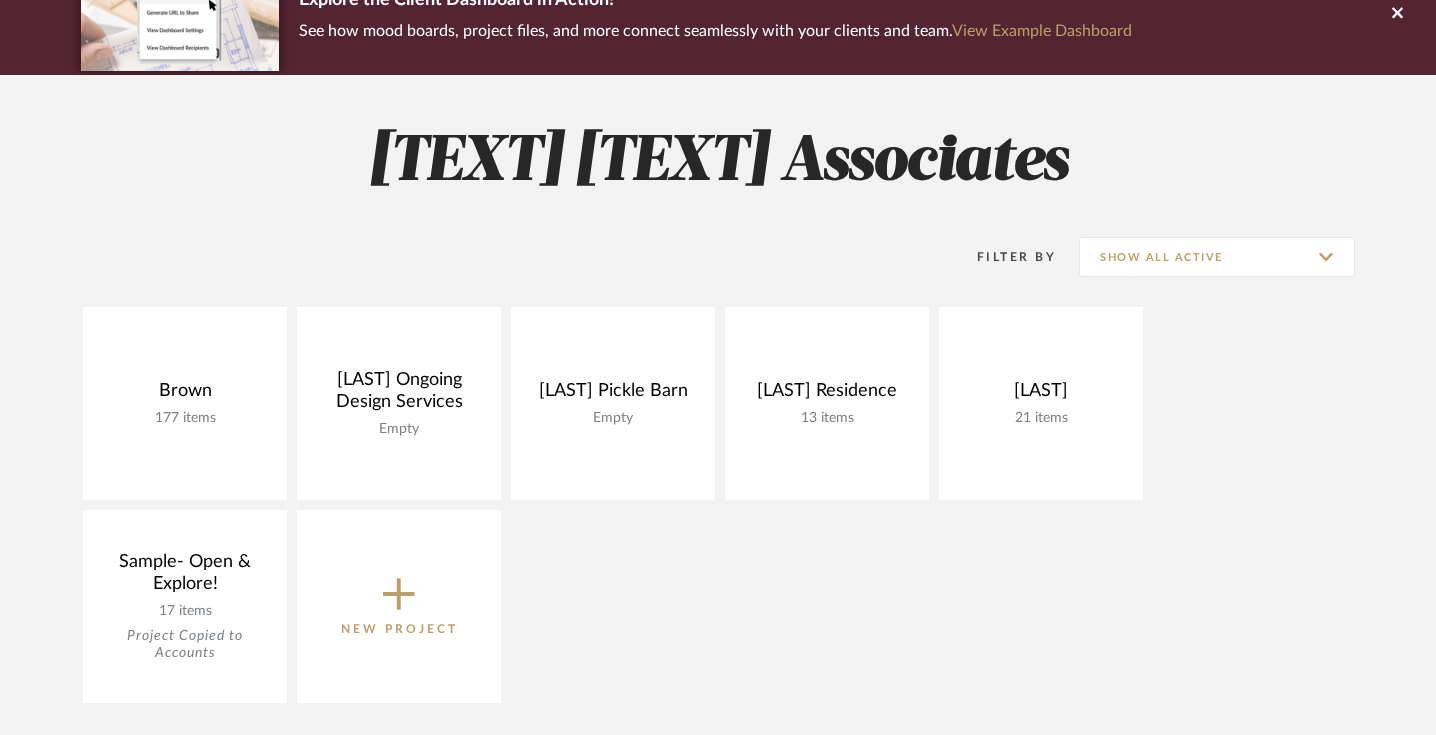click on "New Project" 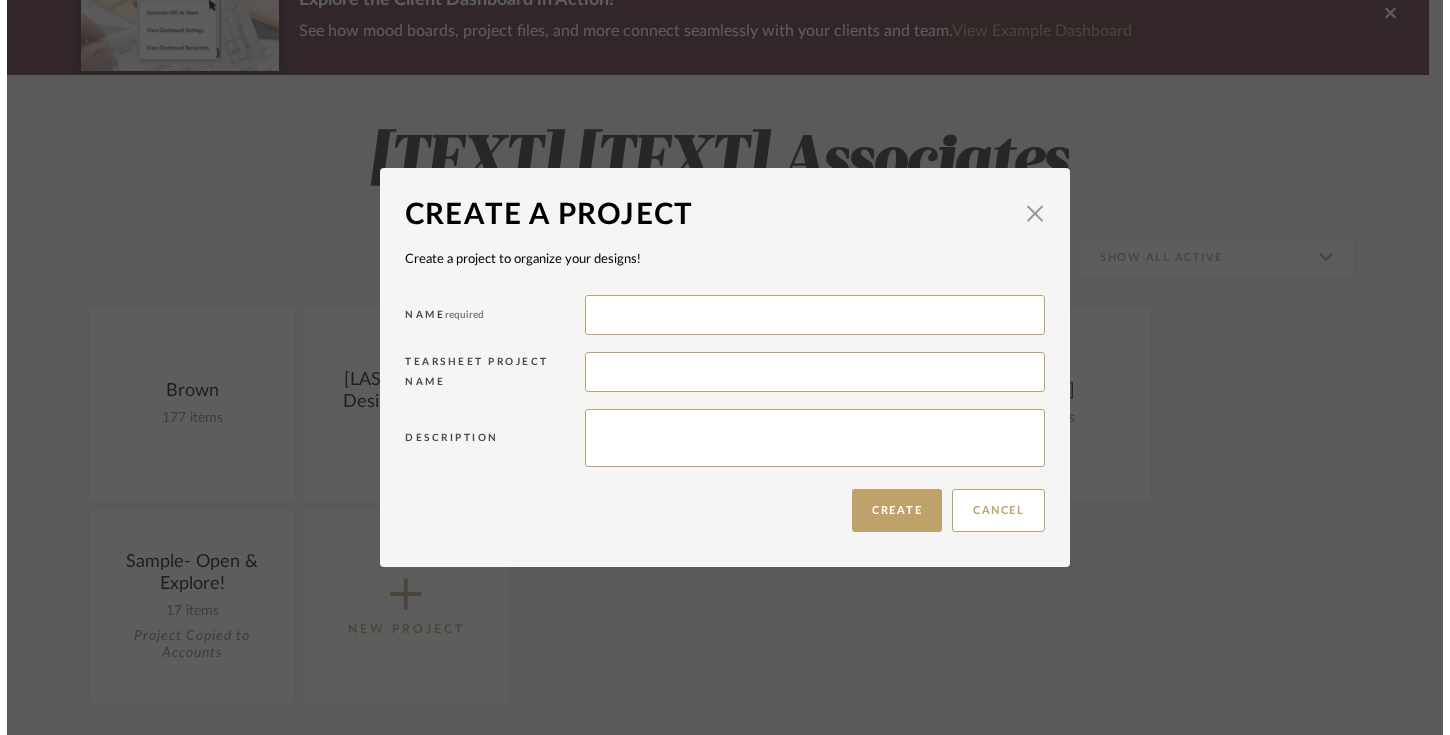 scroll, scrollTop: 0, scrollLeft: 0, axis: both 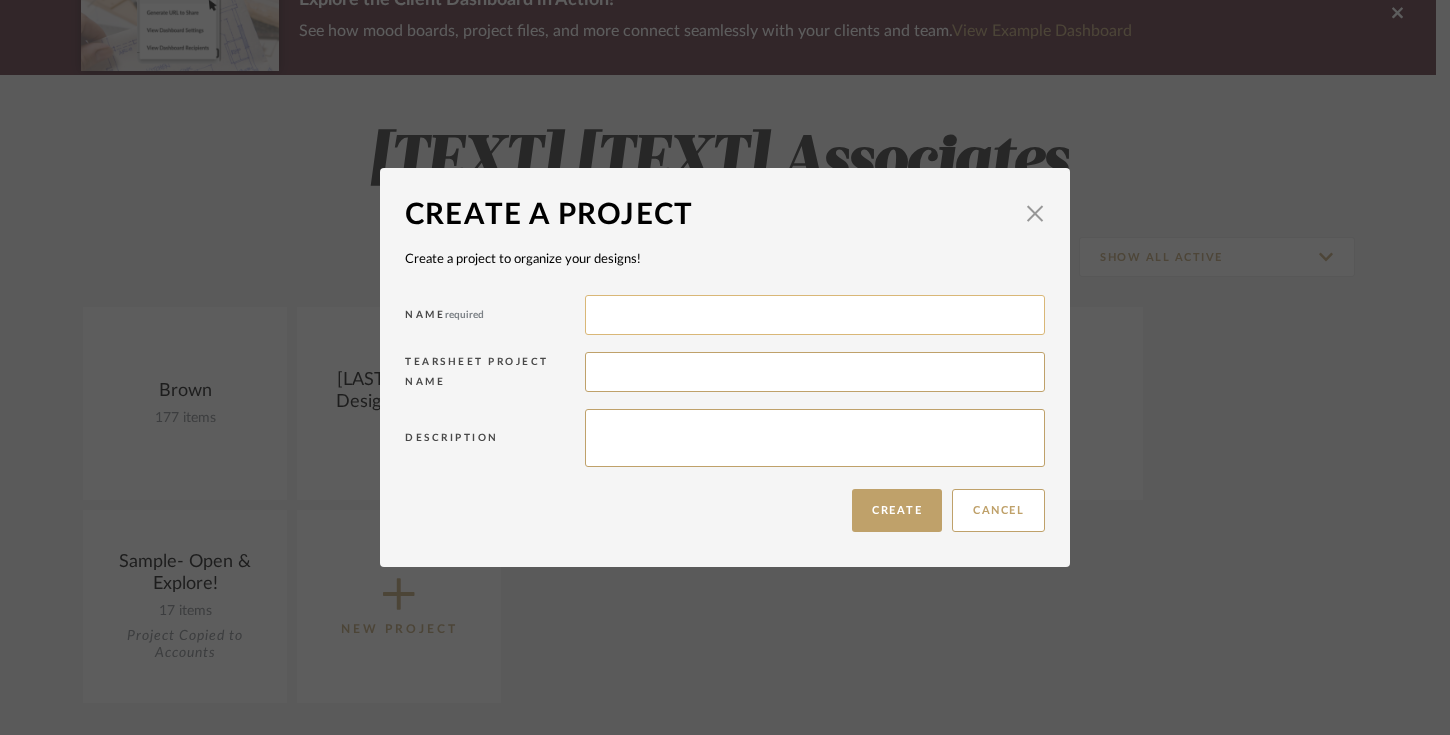 click at bounding box center [815, 315] 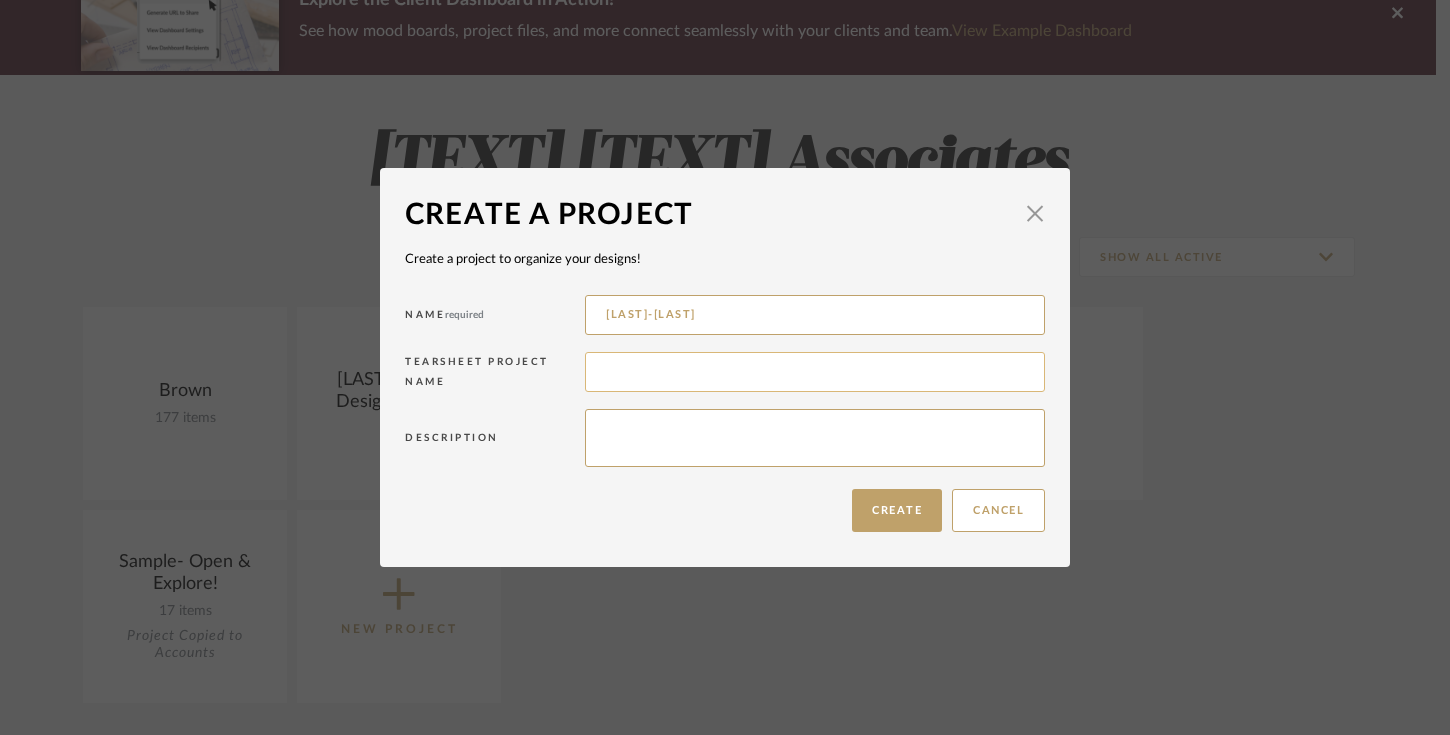 type on "[LAST]-[LAST]" 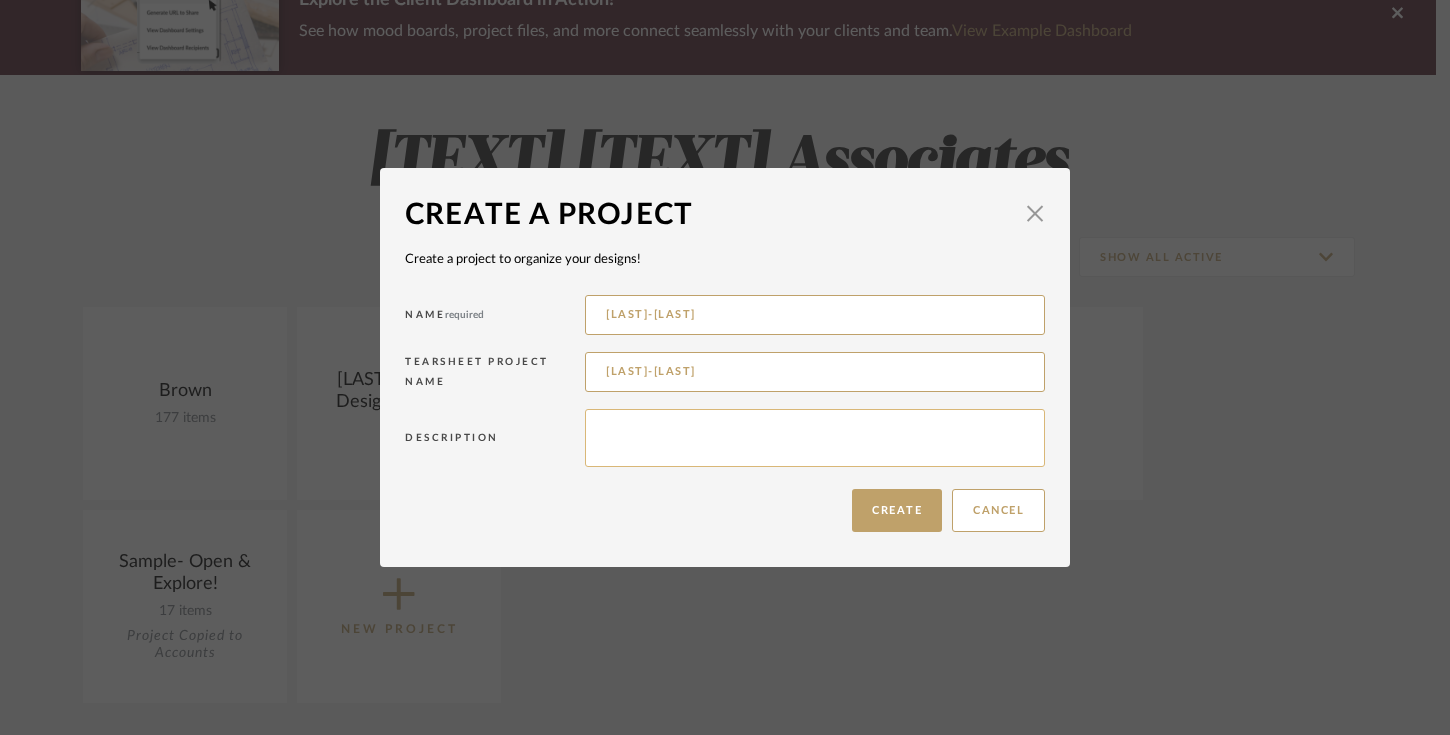 type on "[LAST]-[LAST]" 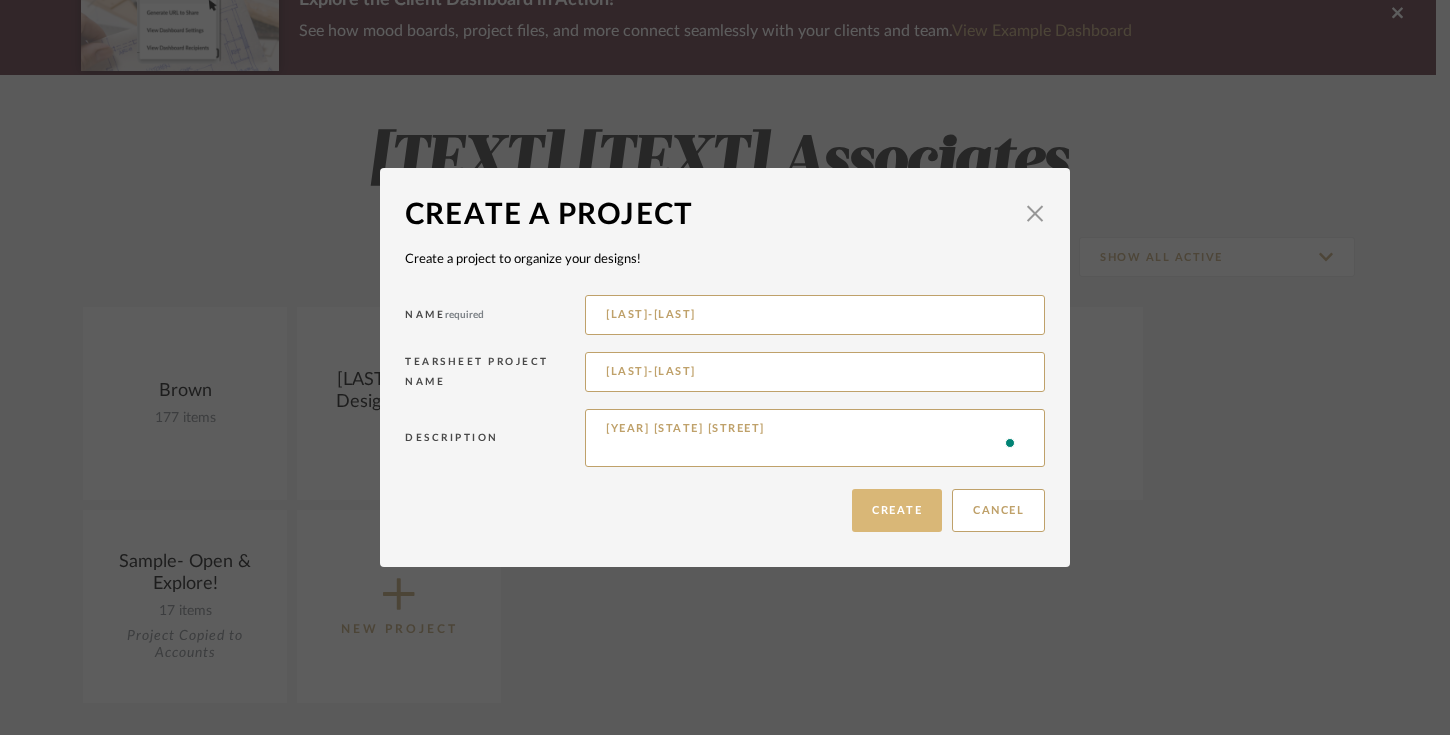 type on "[YEAR] [STATE] [STREET]" 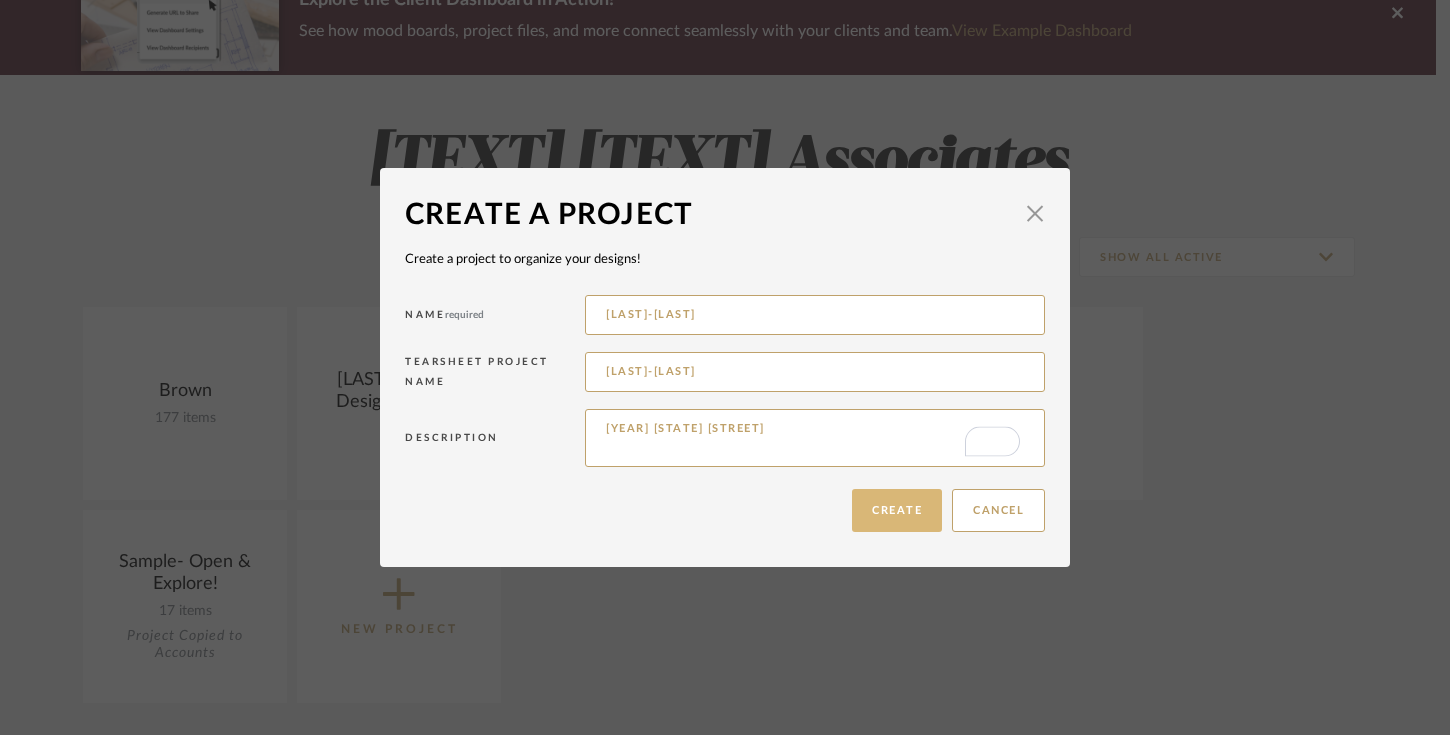 click on "Create" at bounding box center [897, 510] 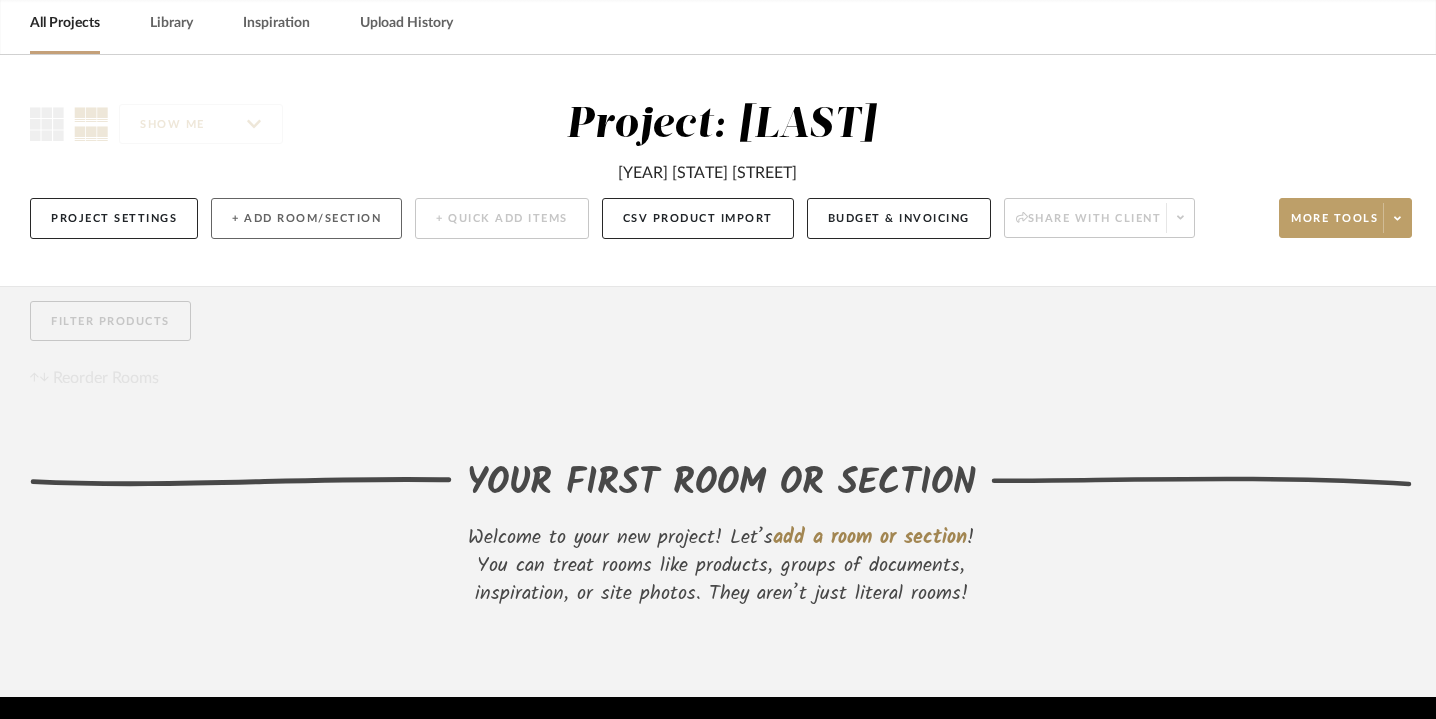 scroll, scrollTop: 82, scrollLeft: 0, axis: vertical 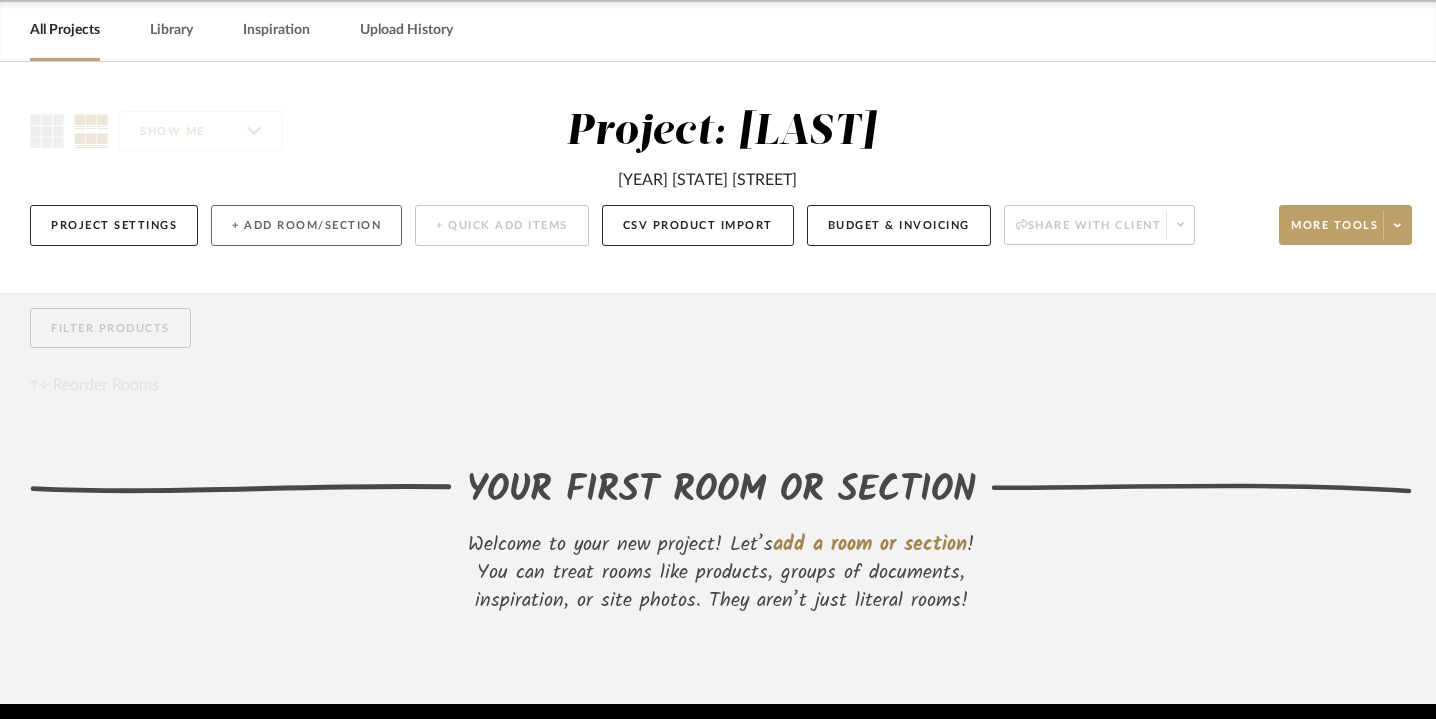 click on "+ Add Room/Section" 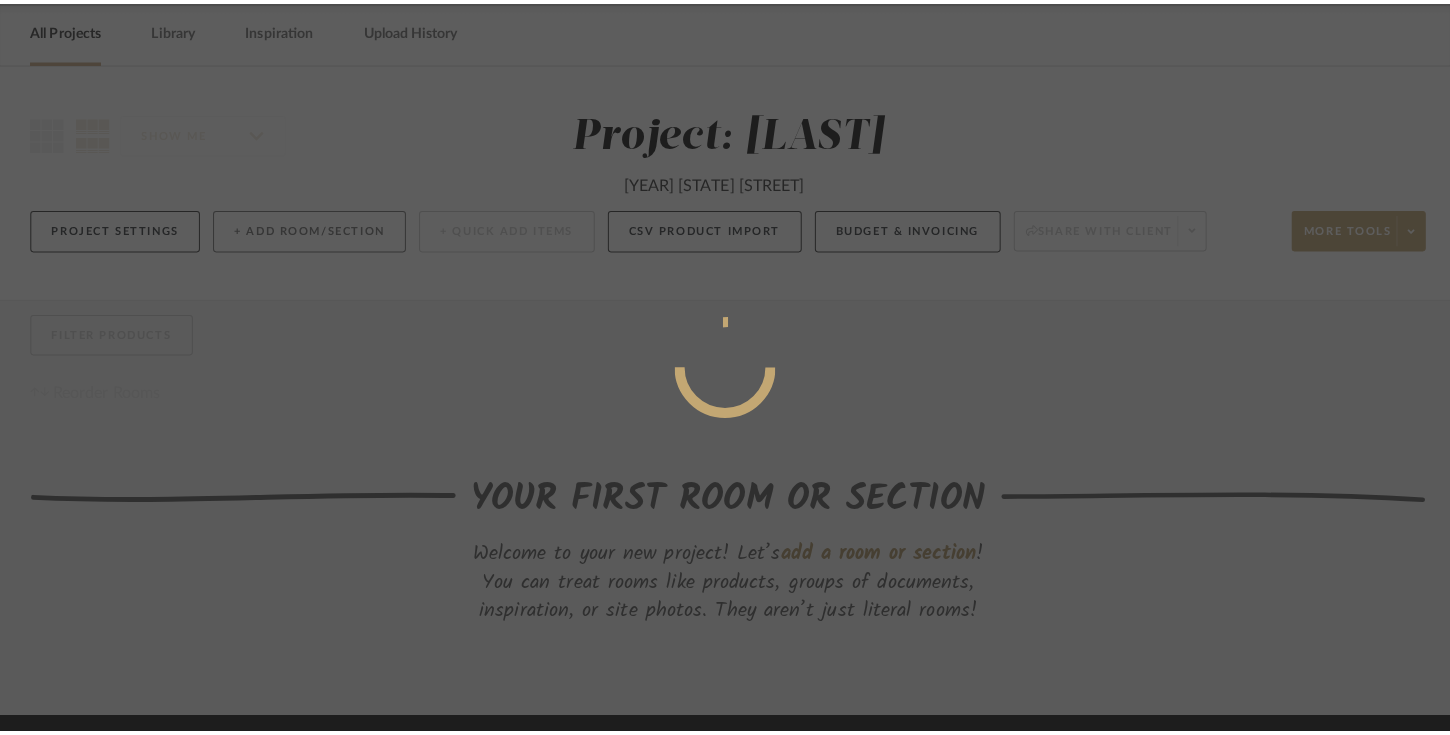scroll, scrollTop: 0, scrollLeft: 0, axis: both 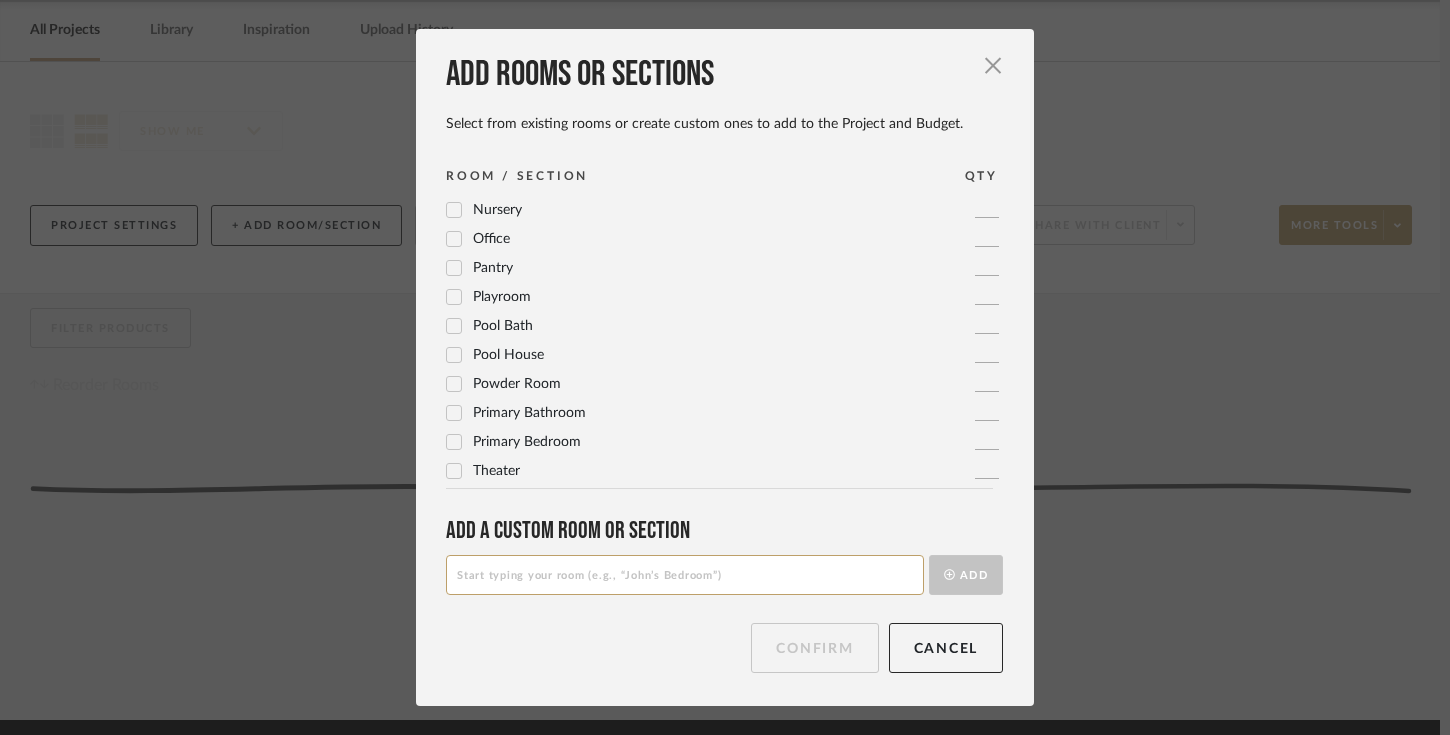 click on "Primary Bathroom" at bounding box center (516, 413) 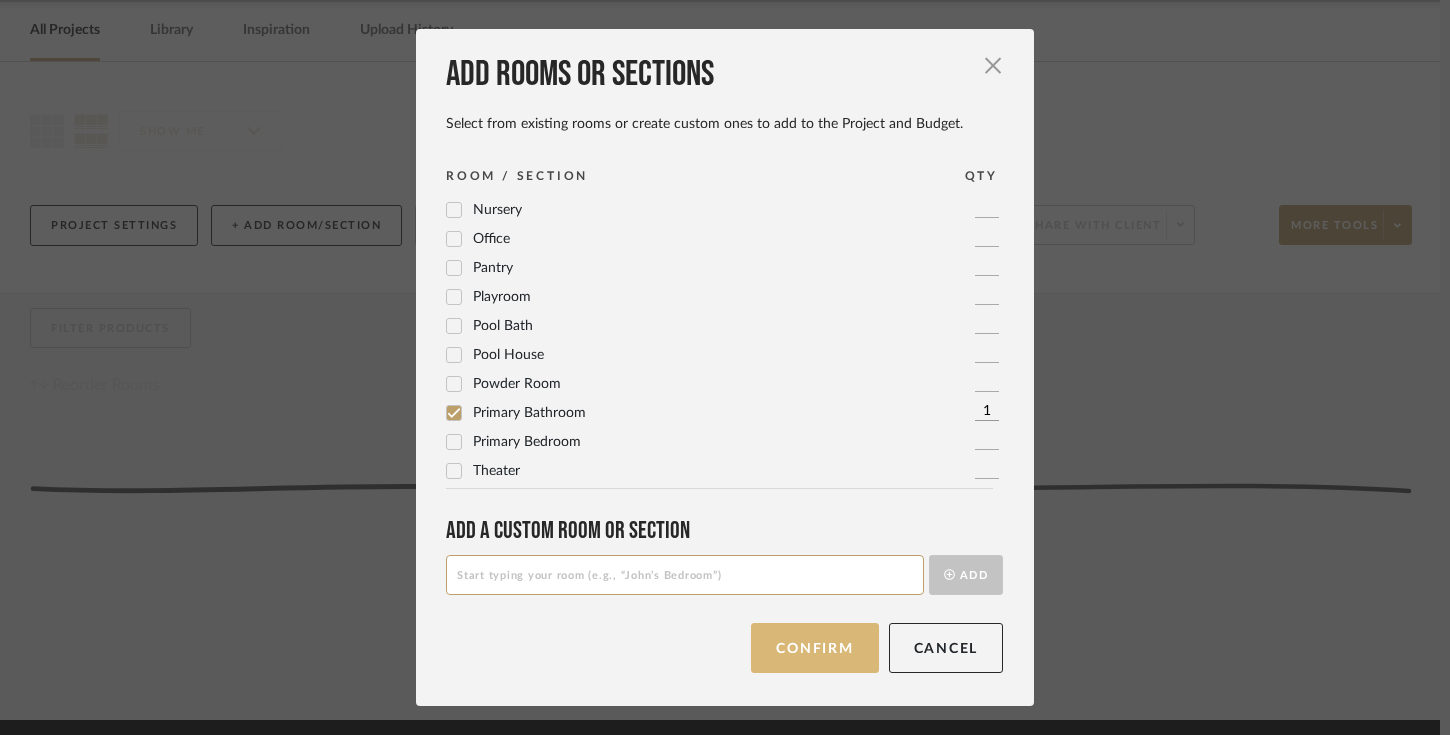 click on "Confirm" at bounding box center (814, 648) 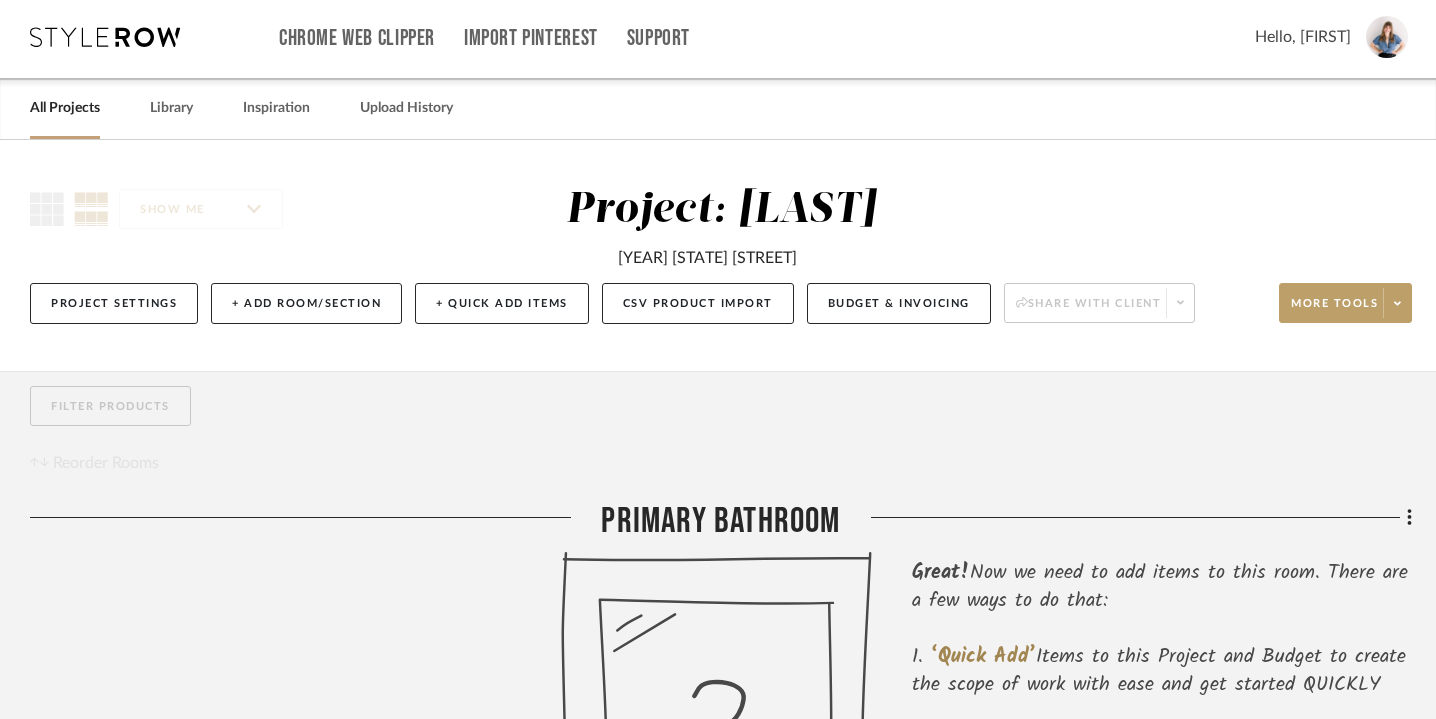 scroll, scrollTop: 0, scrollLeft: 0, axis: both 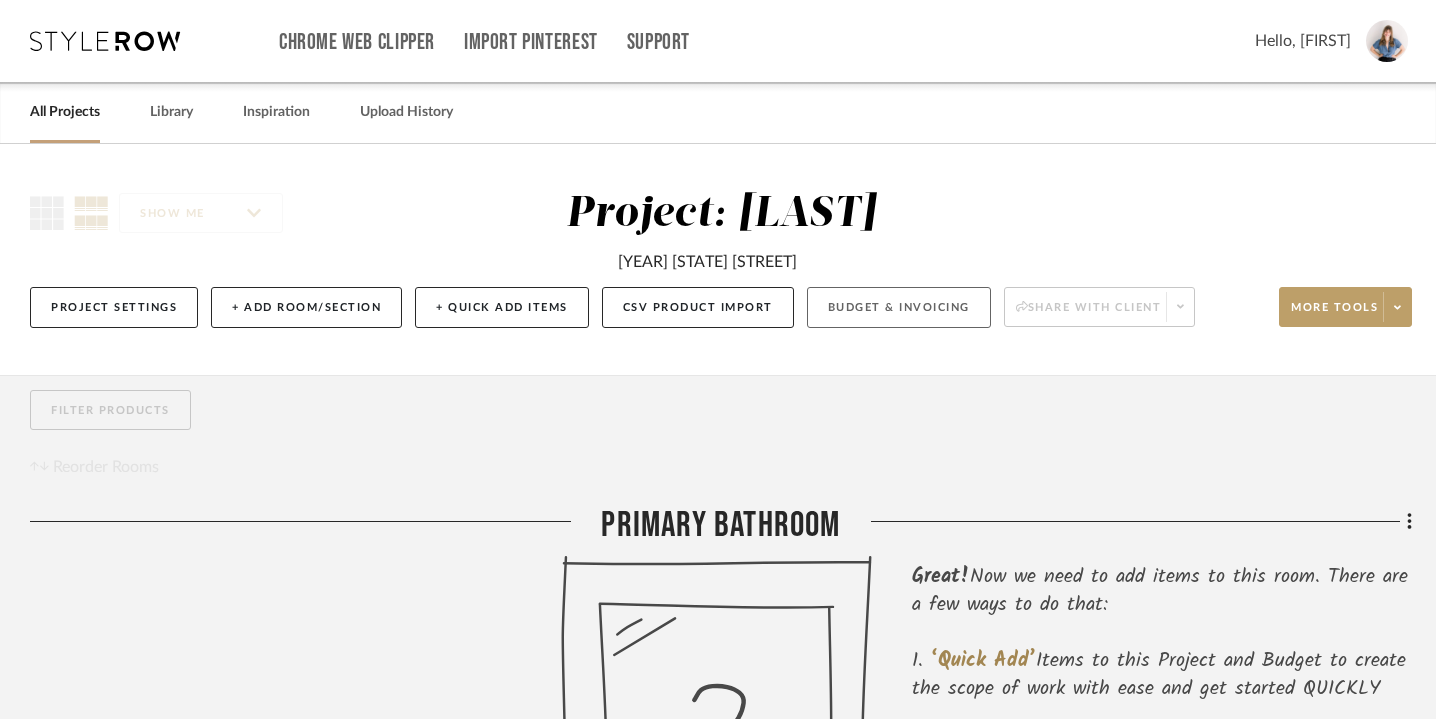 click on "Budget & Invoicing" 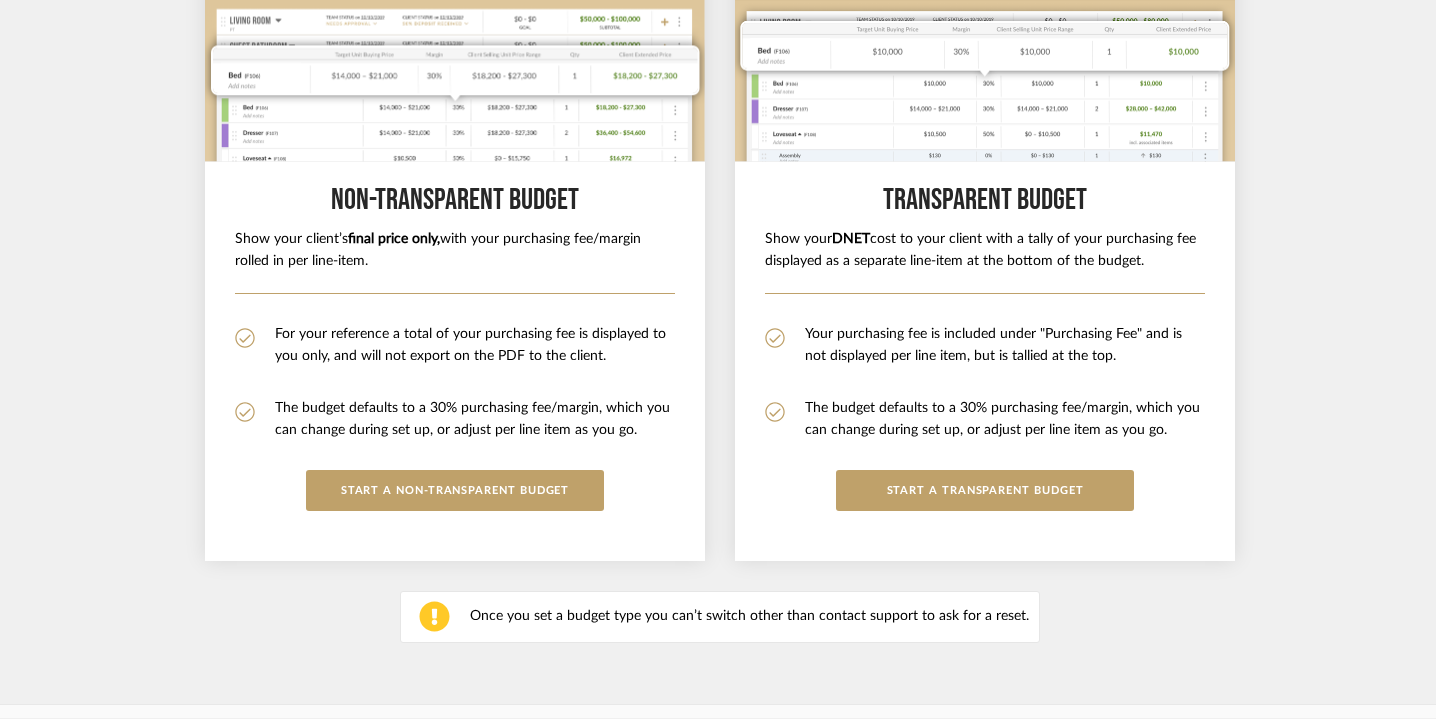 scroll, scrollTop: 360, scrollLeft: 0, axis: vertical 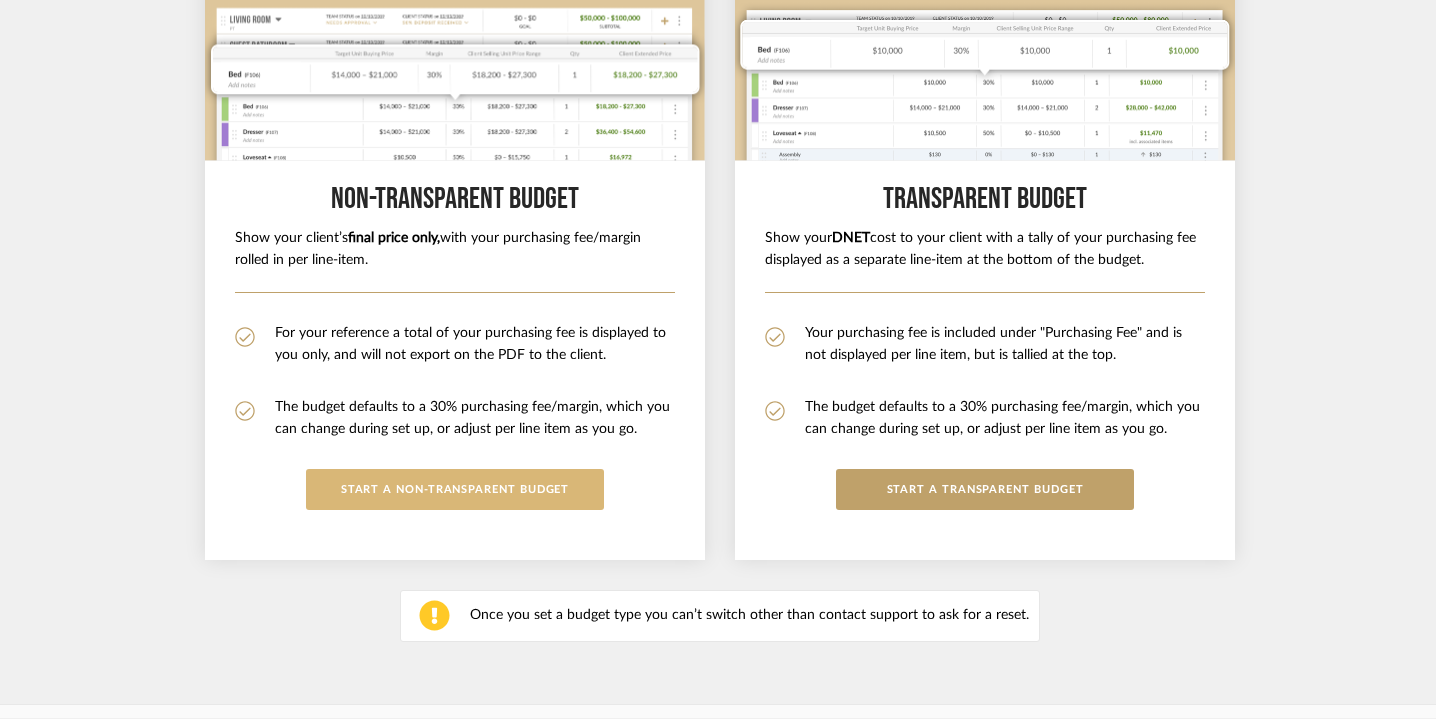 click on "START A Non-Transparent BUDGET" 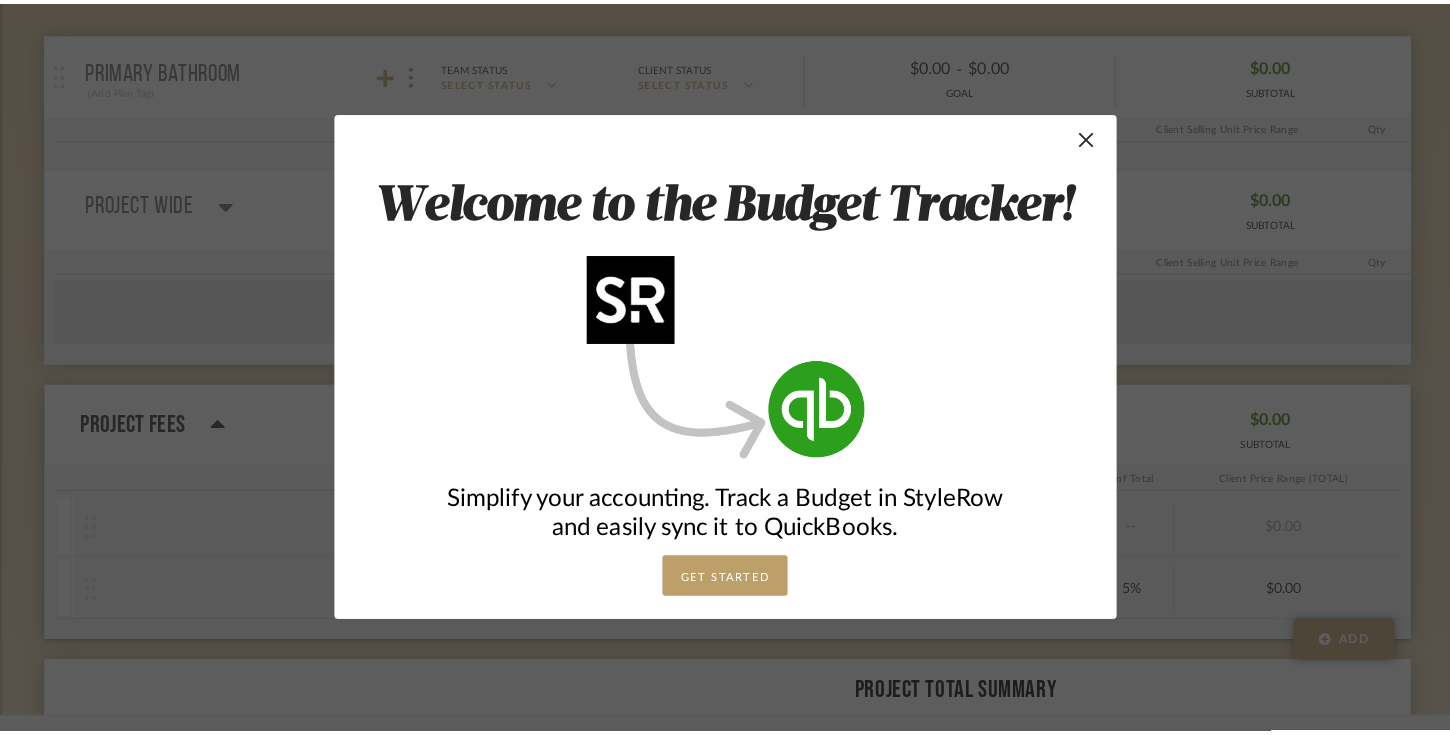 scroll, scrollTop: 0, scrollLeft: 0, axis: both 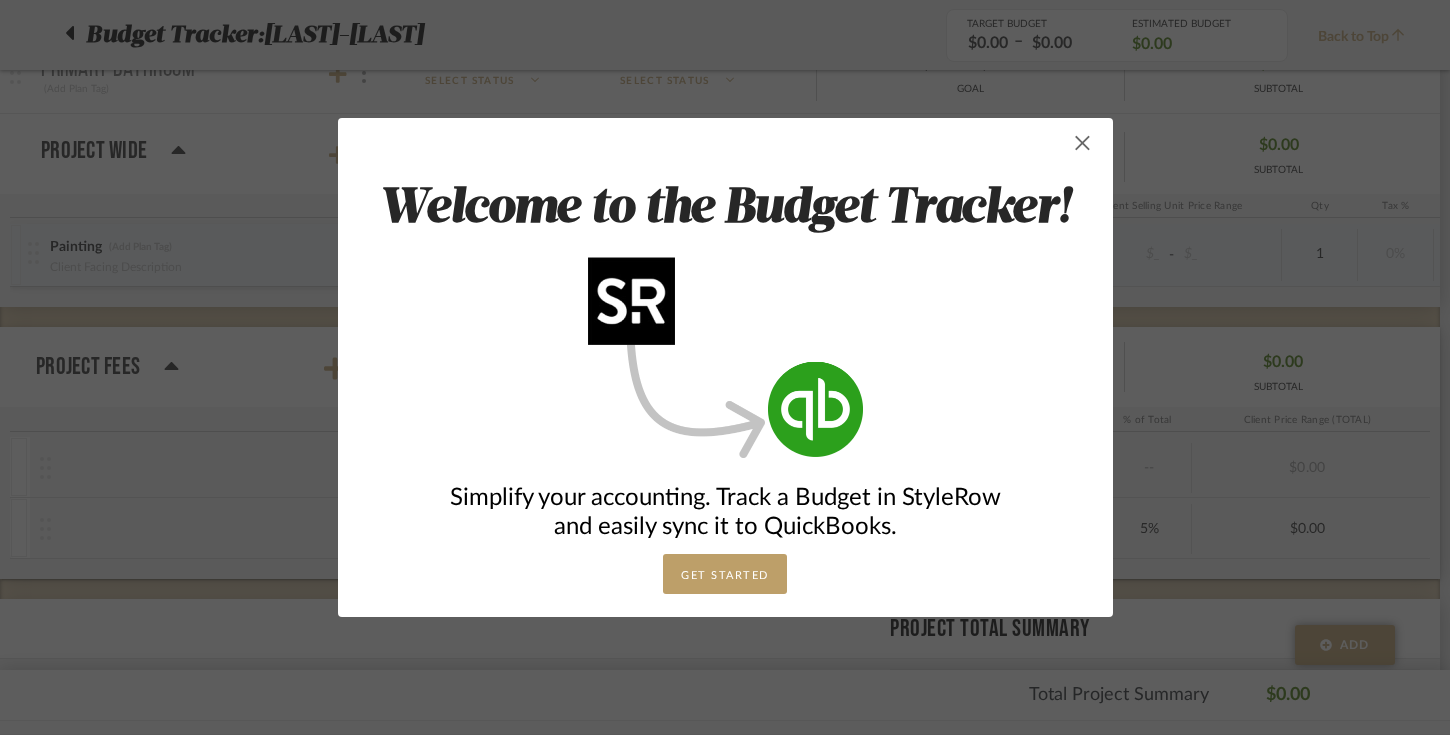 click at bounding box center (1083, 143) 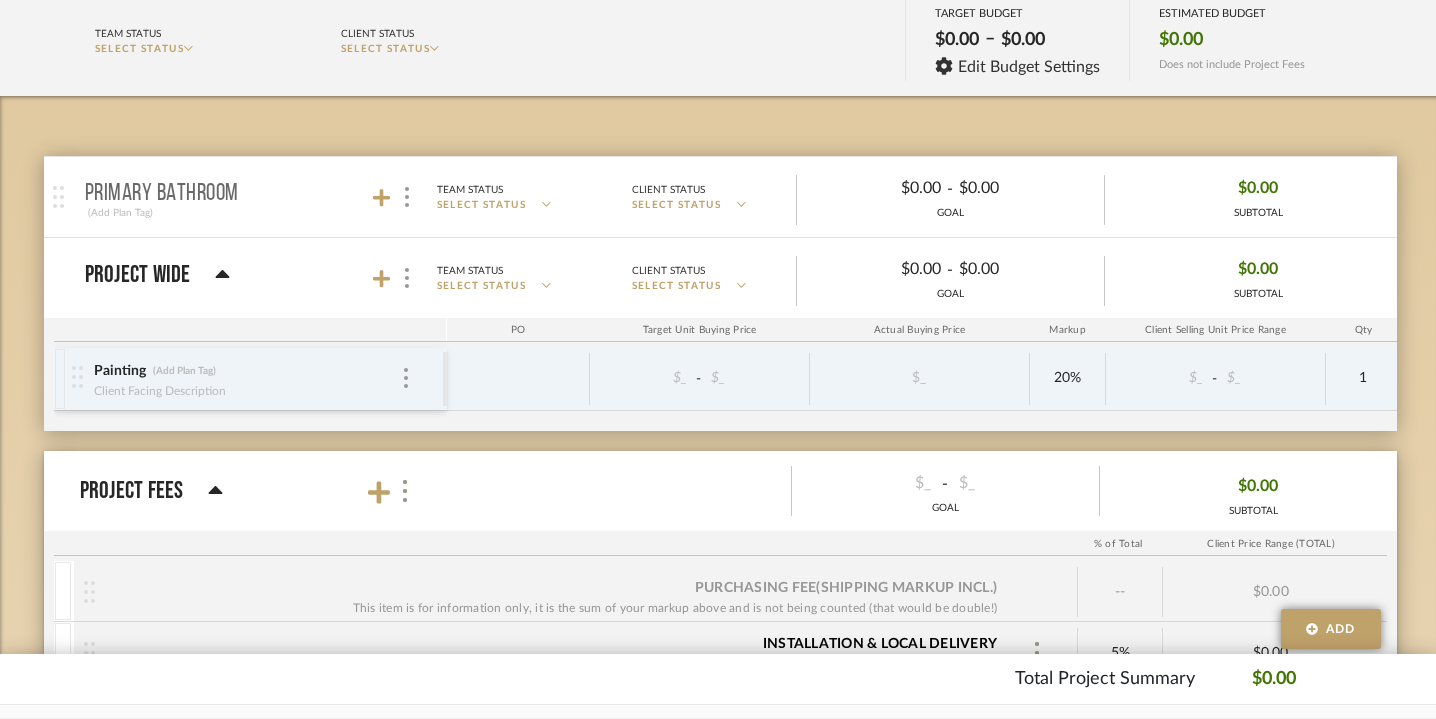 scroll, scrollTop: 232, scrollLeft: 0, axis: vertical 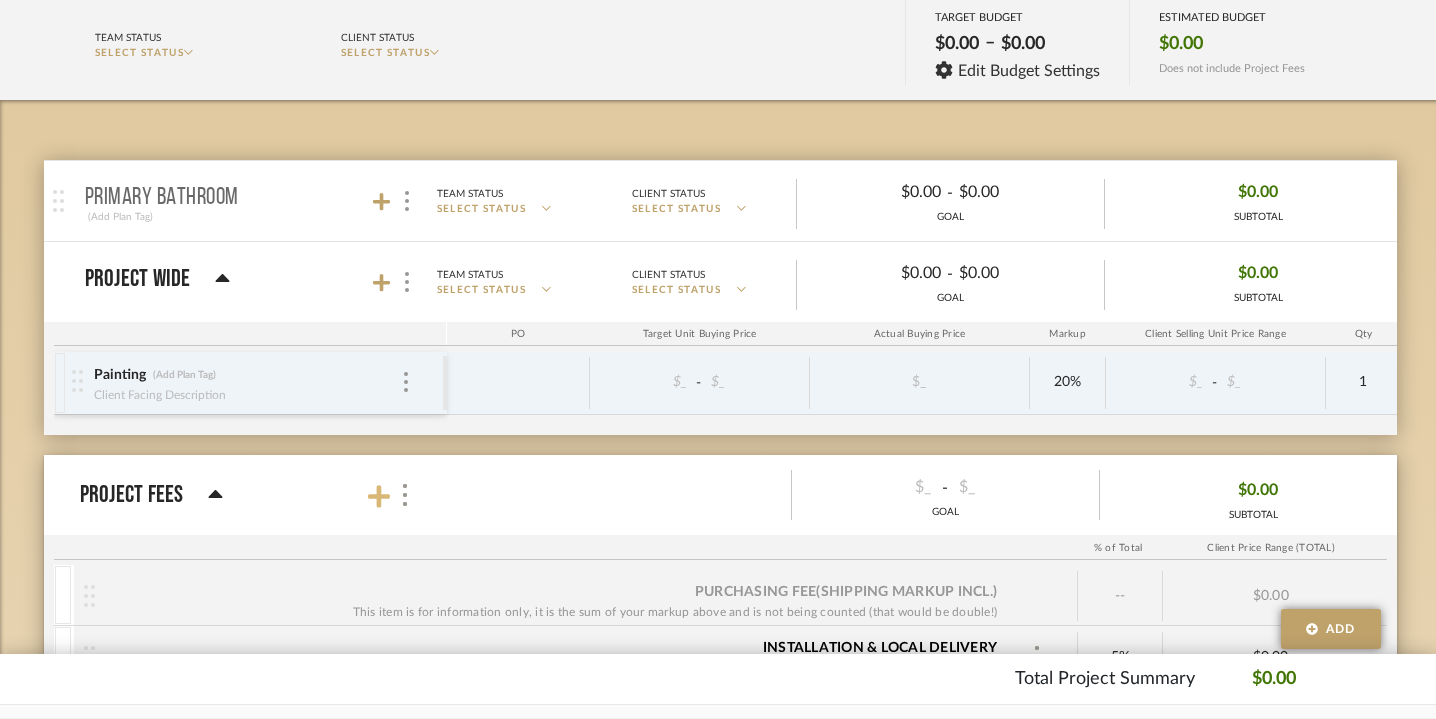 click 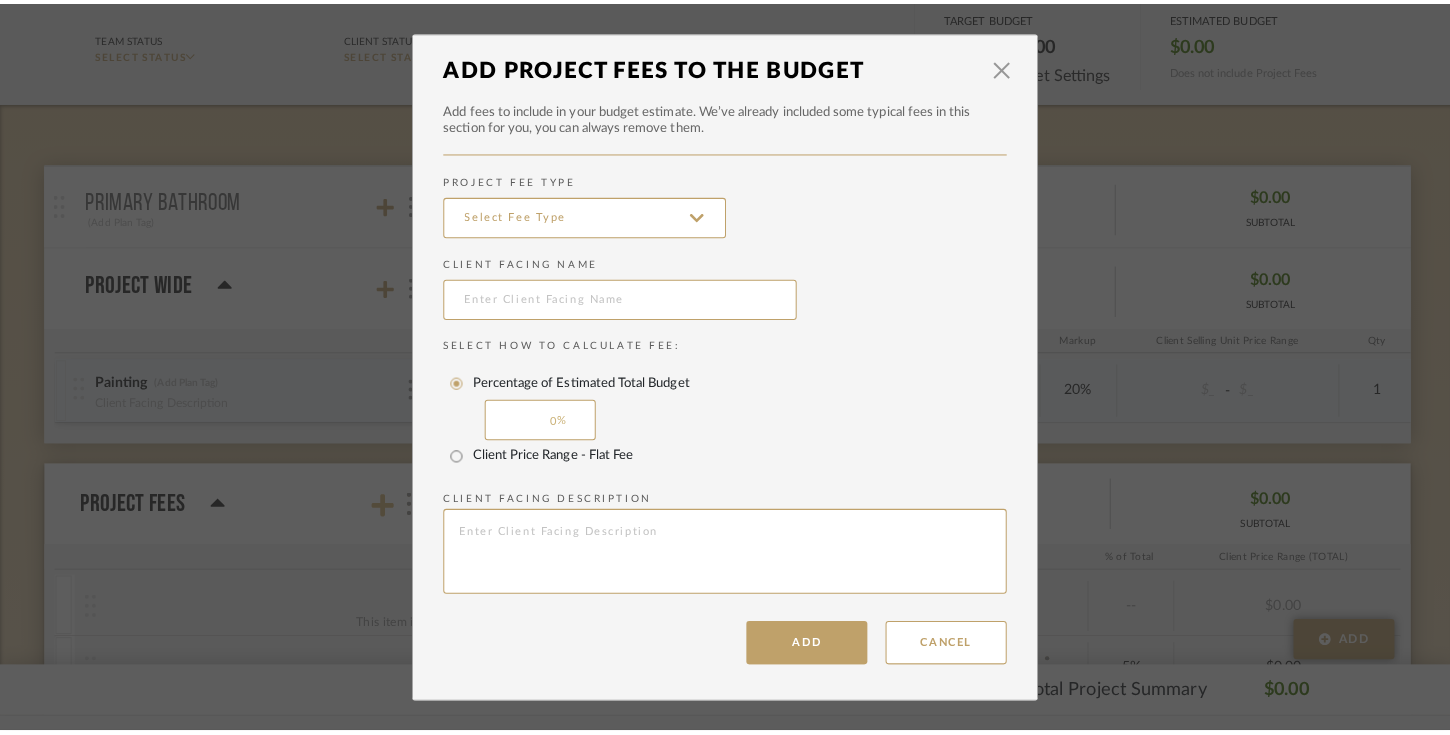 scroll, scrollTop: 0, scrollLeft: 0, axis: both 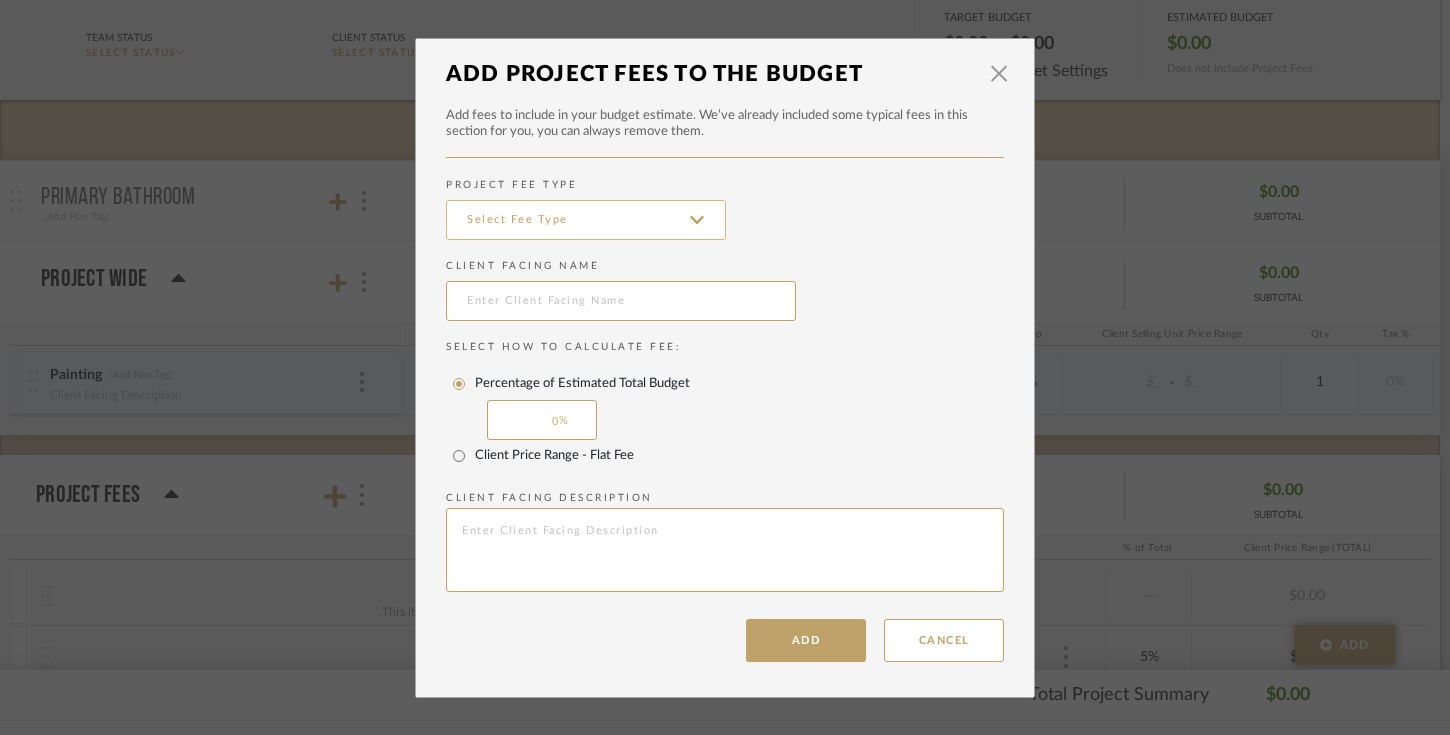 click at bounding box center (586, 220) 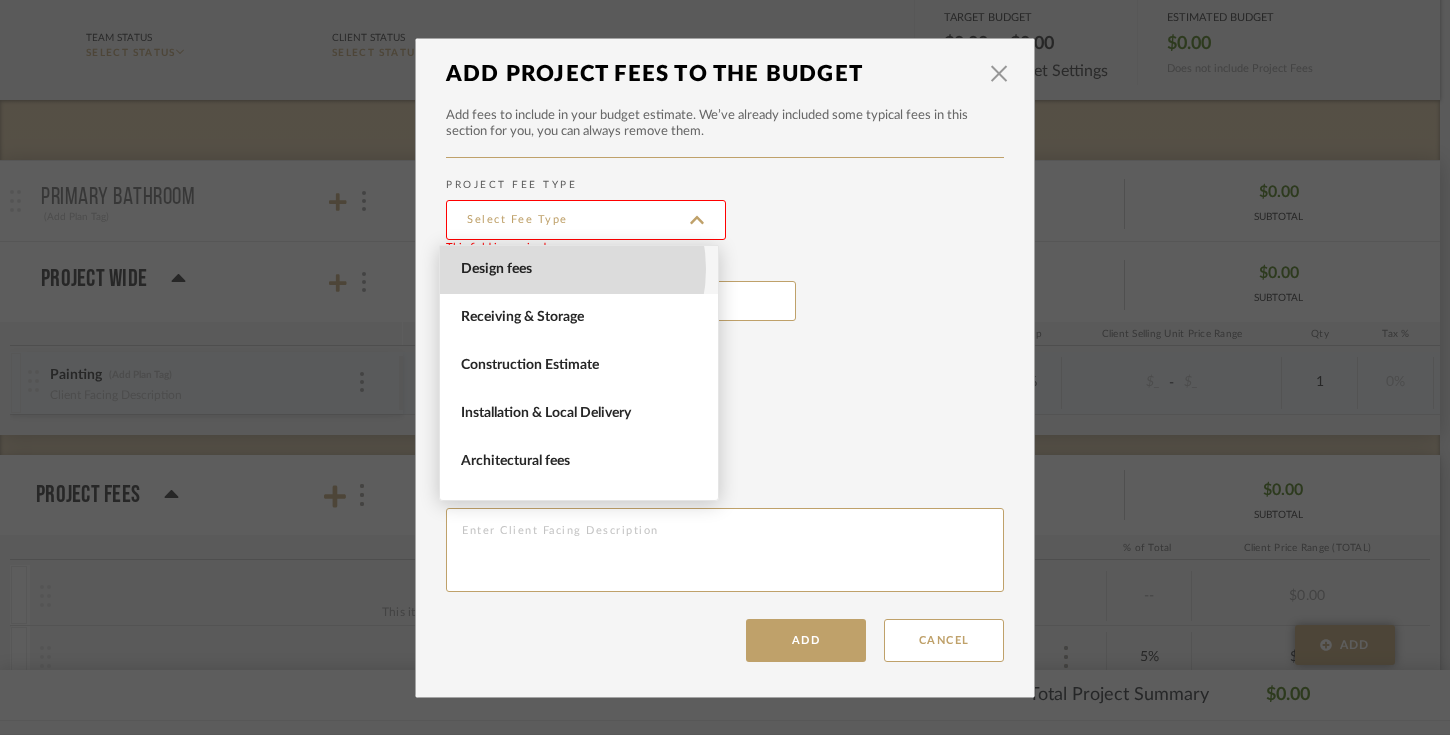 click on "Design fees" at bounding box center (581, 269) 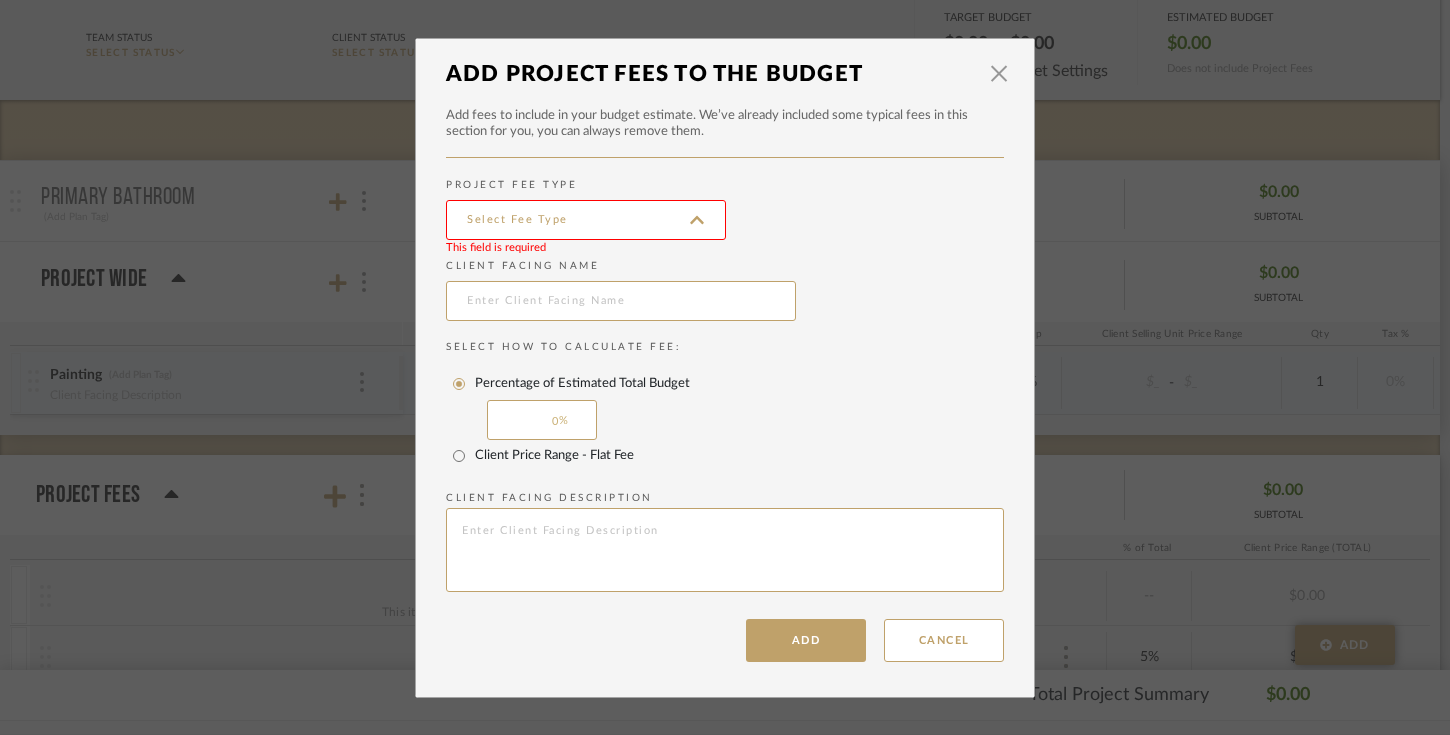 type on "Design fees" 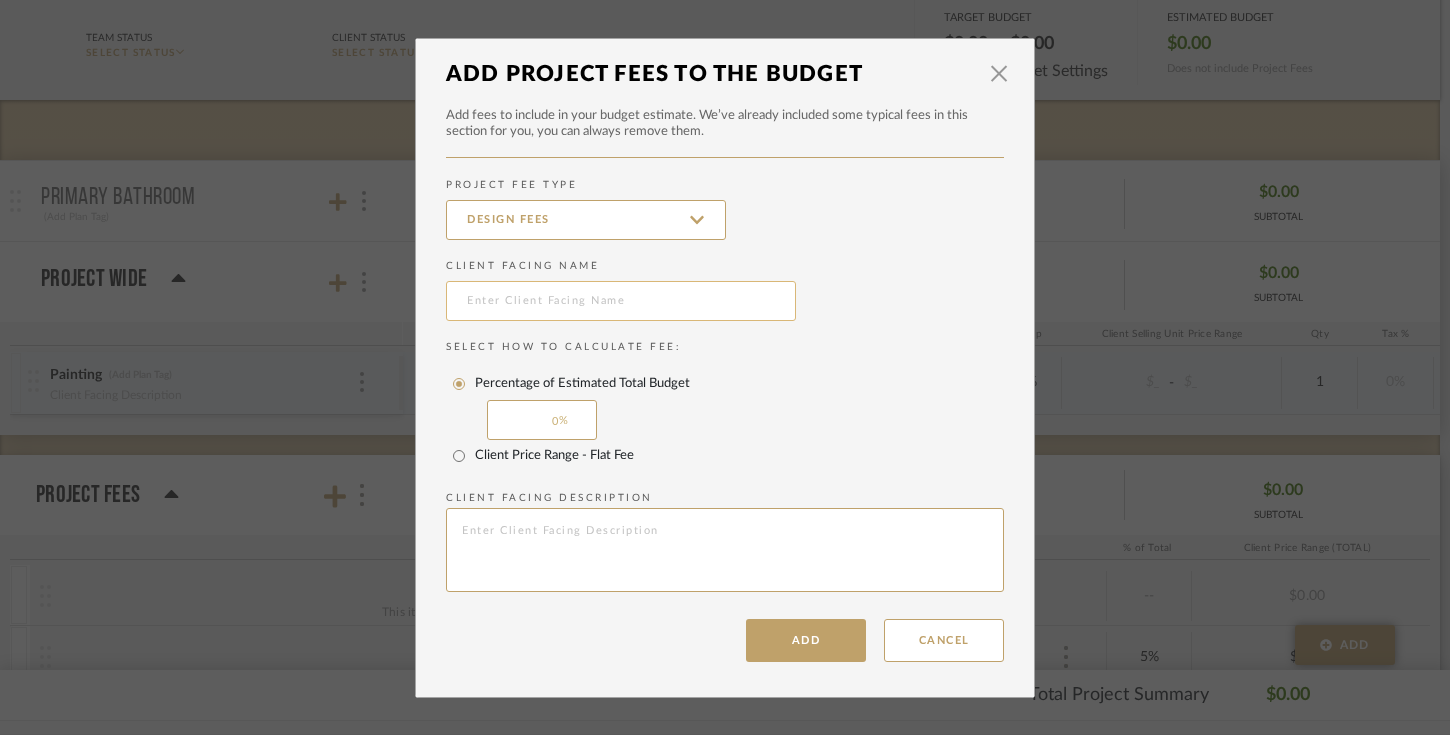 click at bounding box center (621, 301) 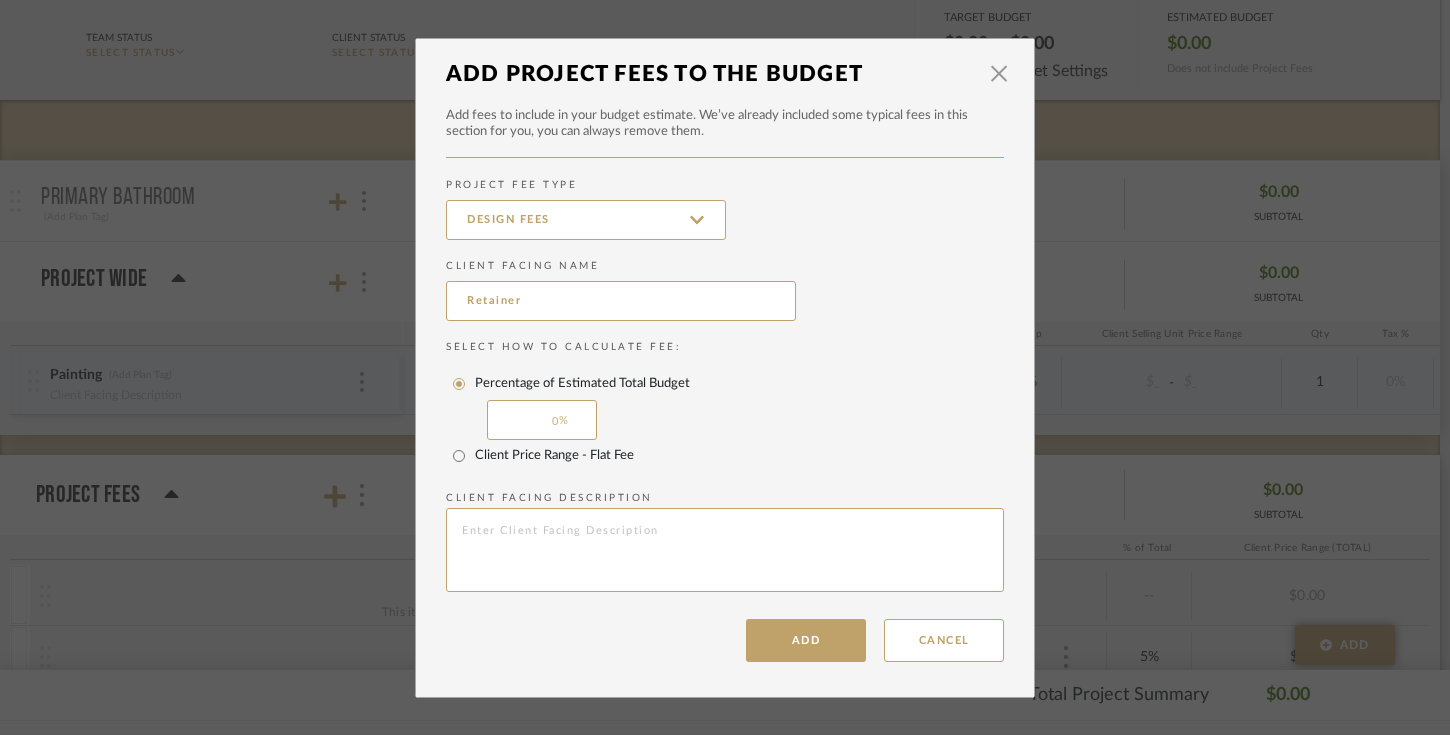 type on "Retainer" 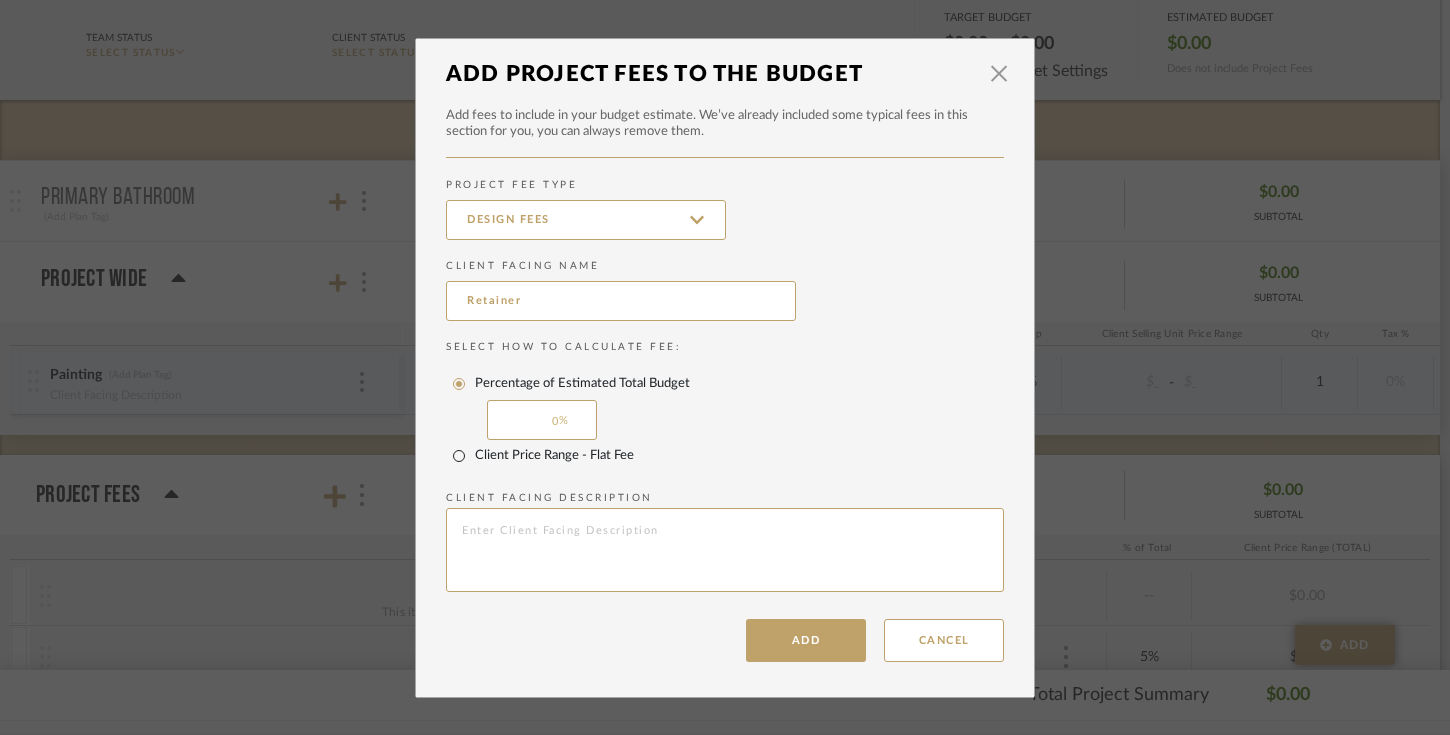 click on "Client Price Range - Flat Fee" at bounding box center (459, 456) 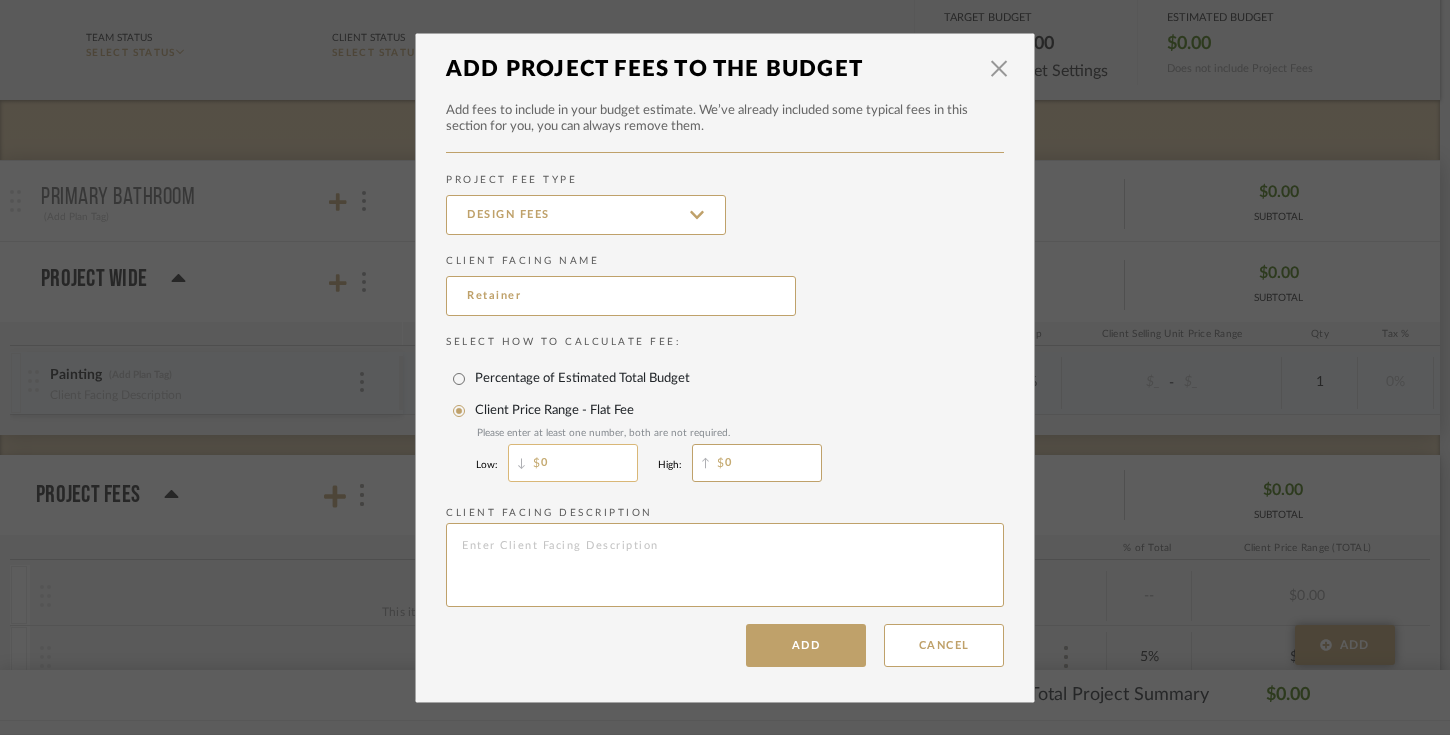 click on "0" at bounding box center (573, 463) 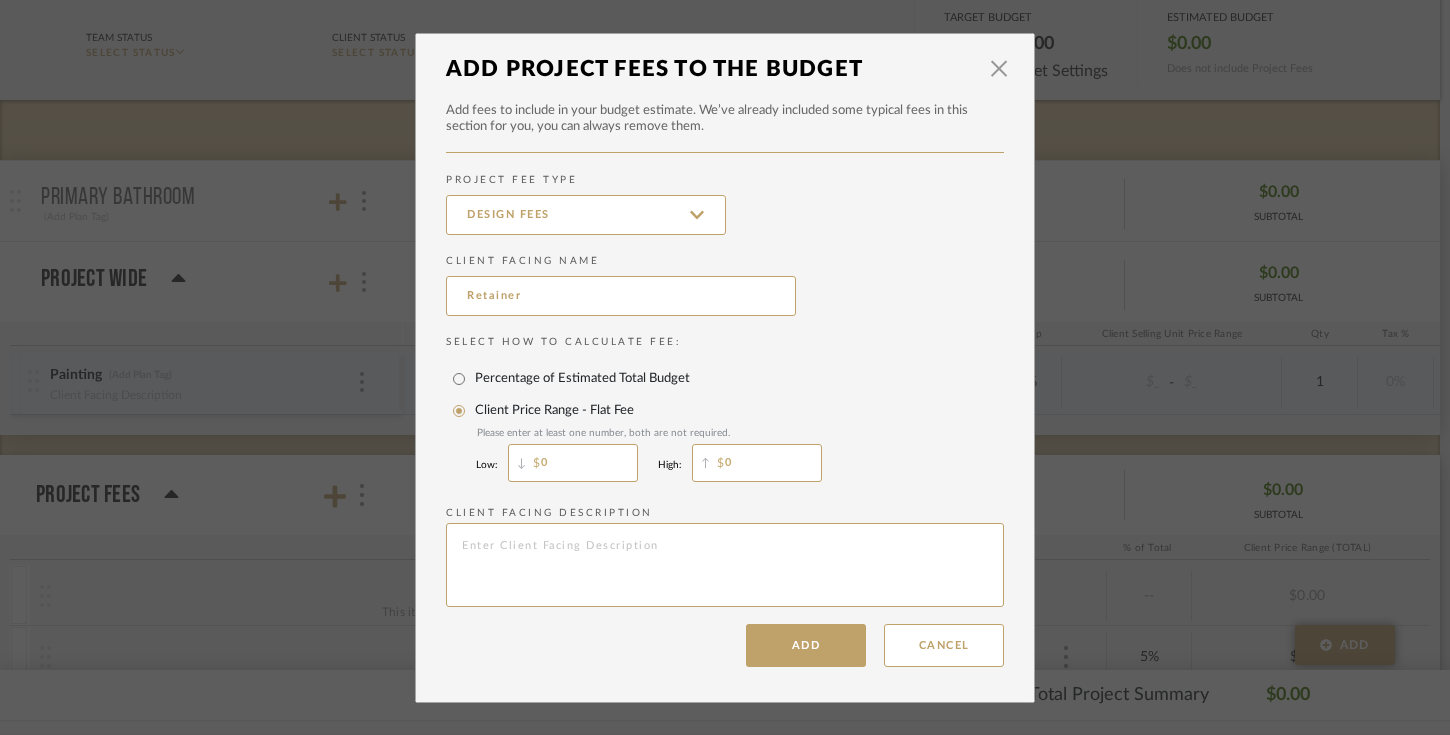 drag, startPoint x: 729, startPoint y: 464, endPoint x: 714, endPoint y: 464, distance: 15 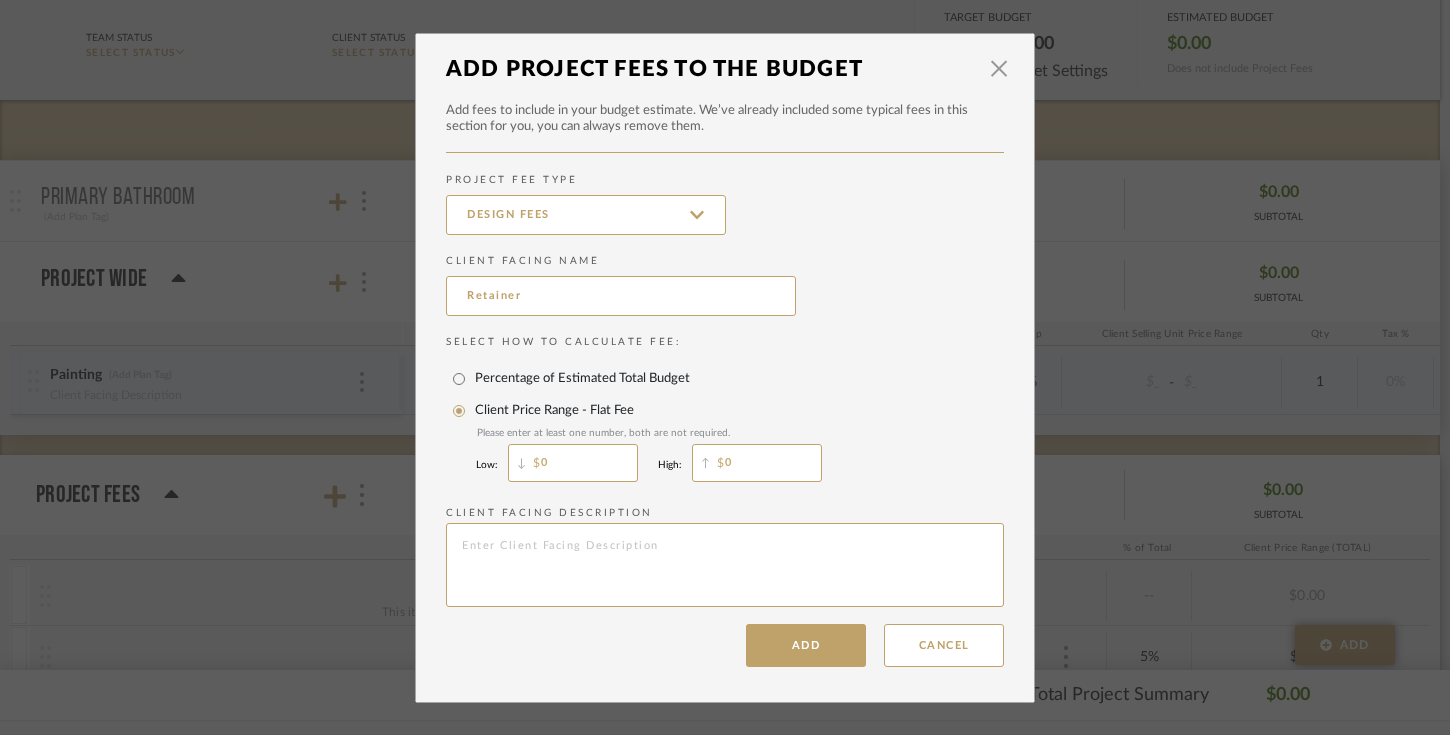 click on "0" at bounding box center (757, 463) 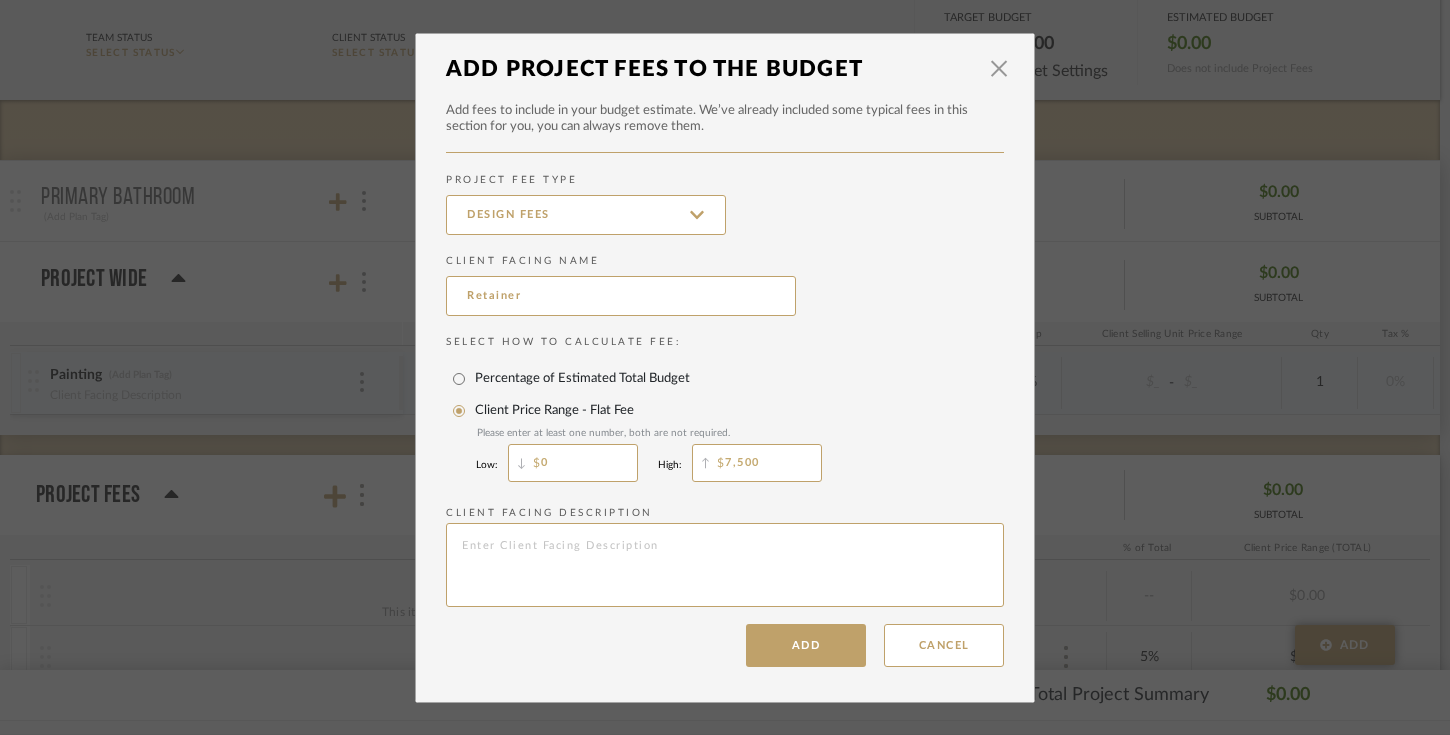 type on "7,500" 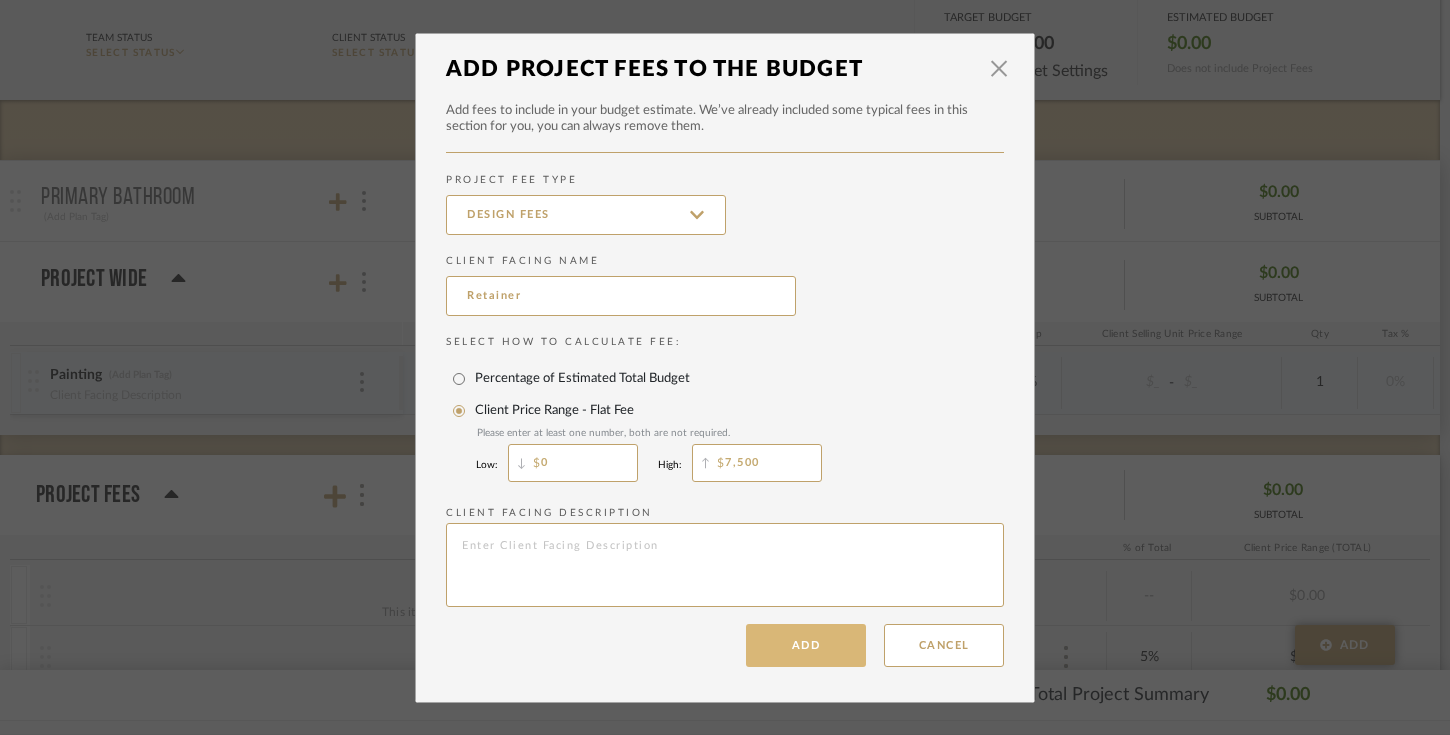 click on "Add" at bounding box center (806, 645) 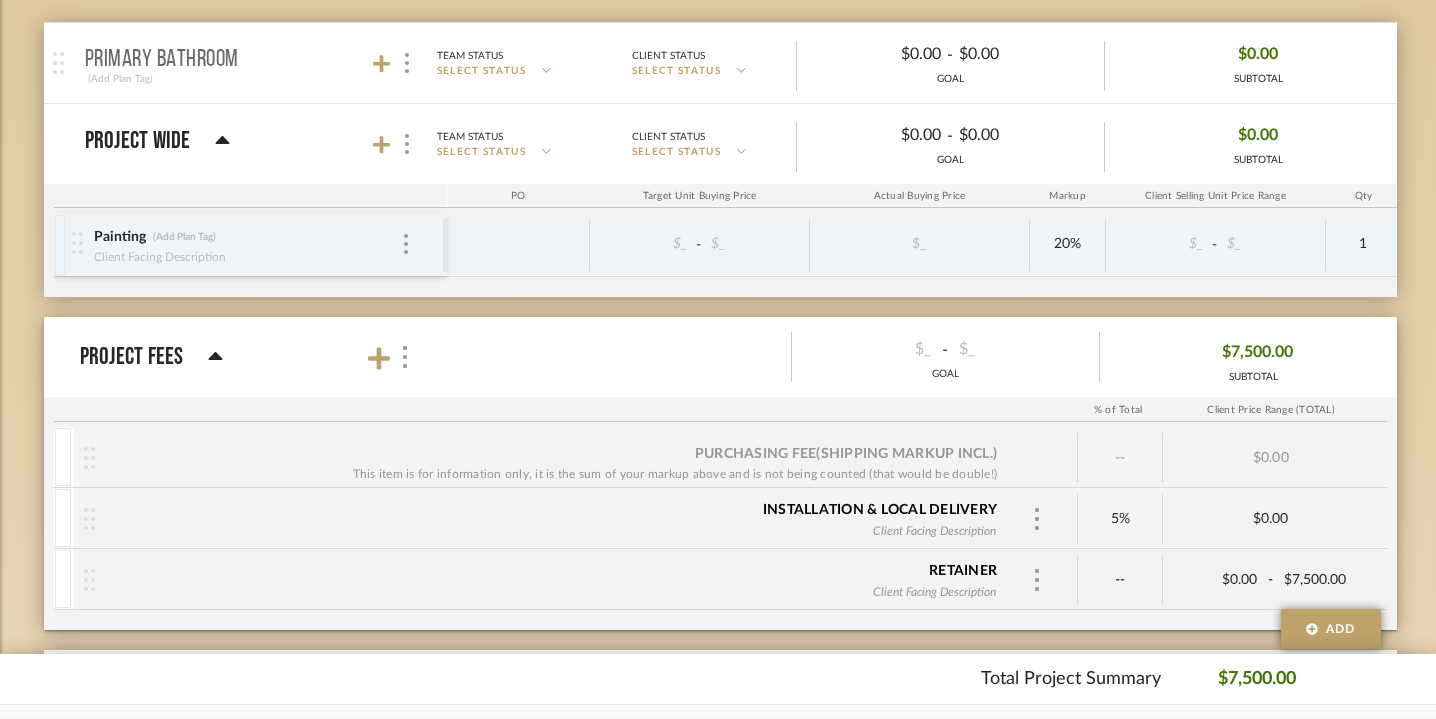 scroll, scrollTop: 412, scrollLeft: 0, axis: vertical 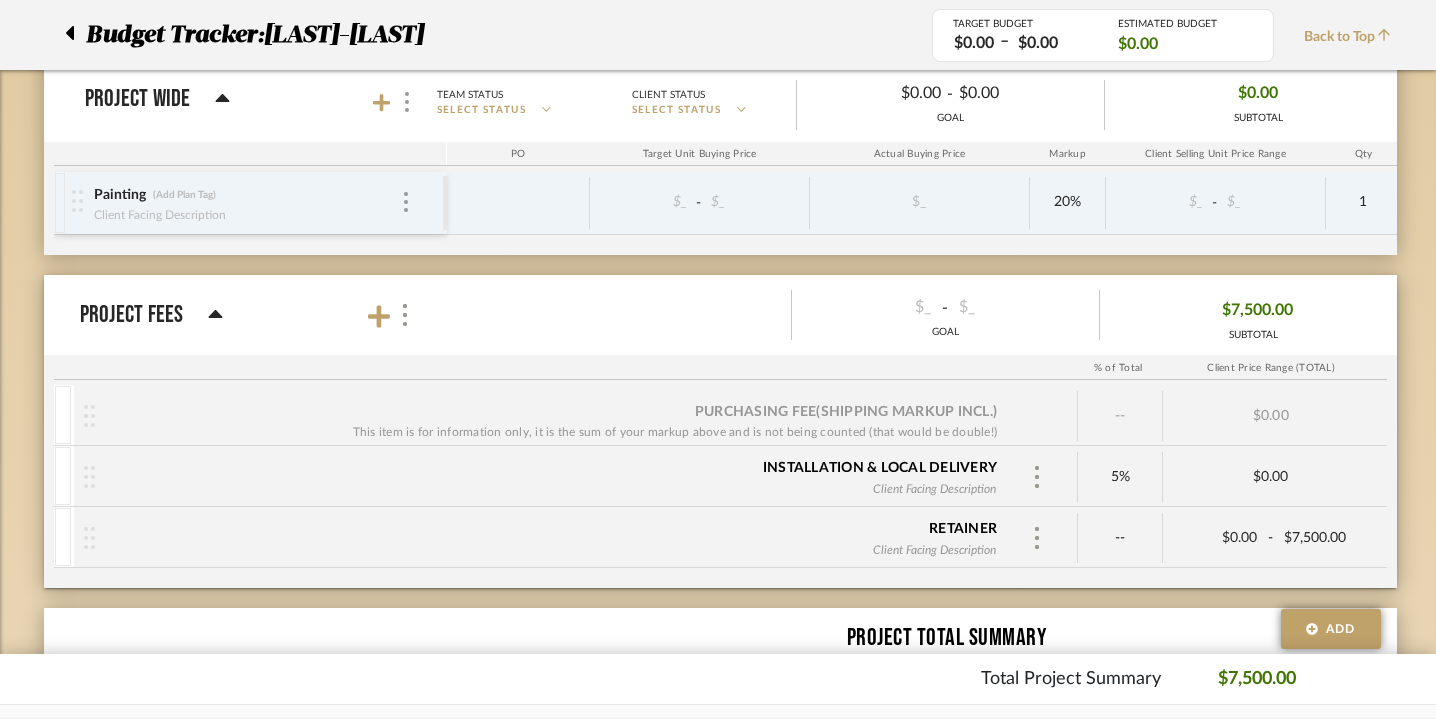 click 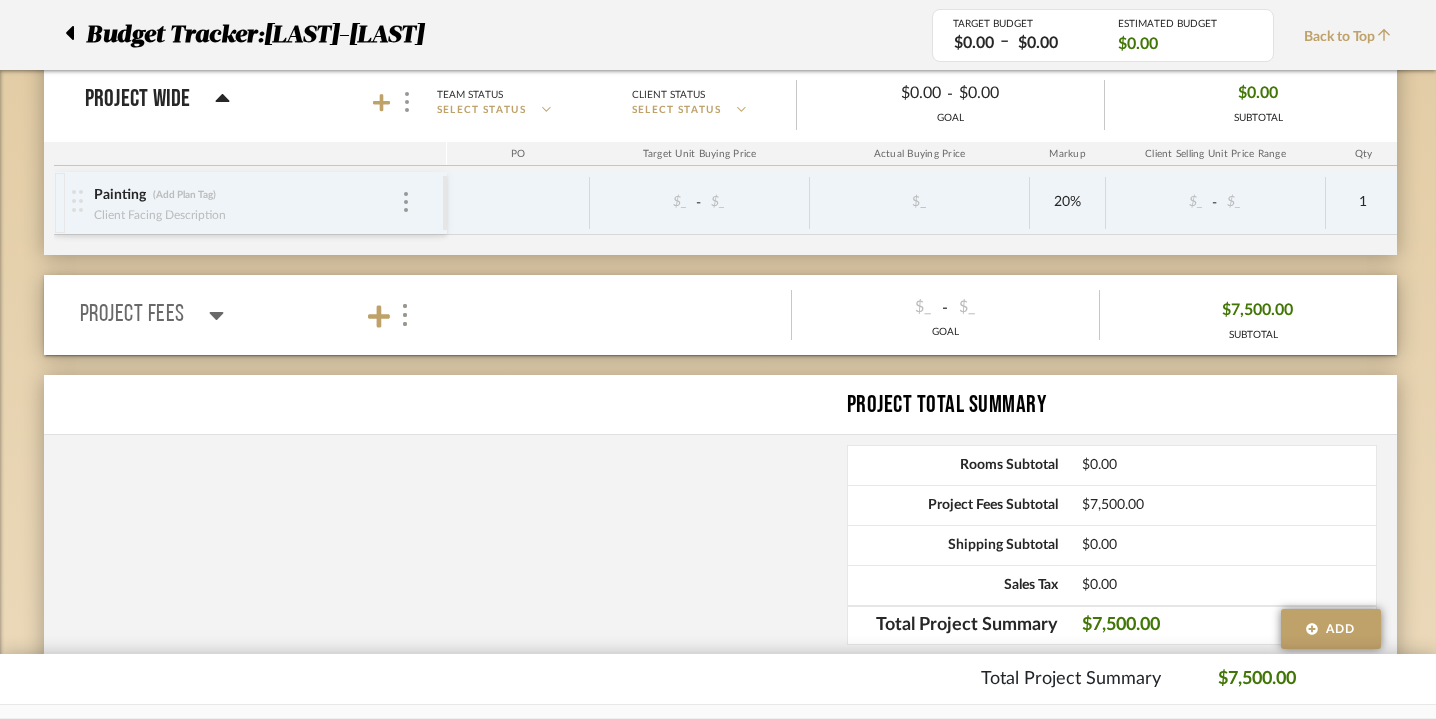 click 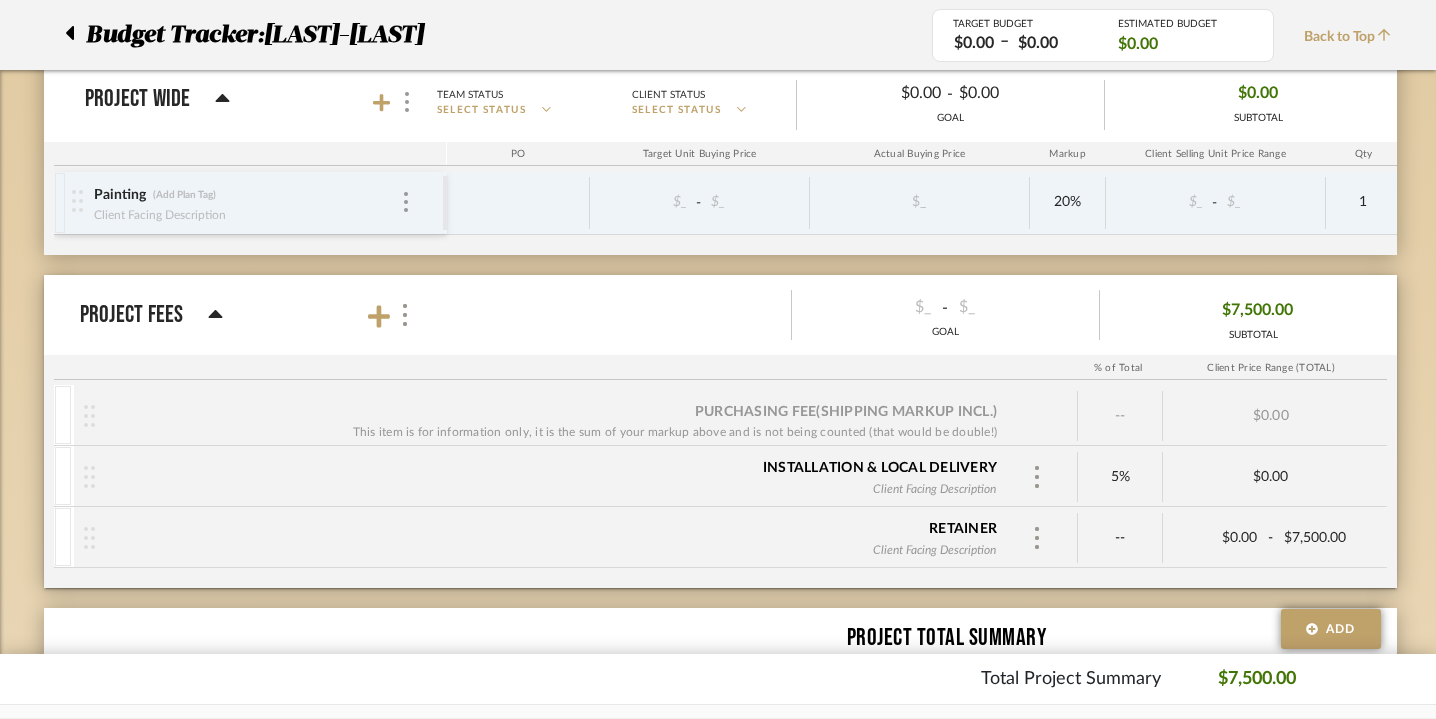scroll, scrollTop: 297, scrollLeft: 0, axis: vertical 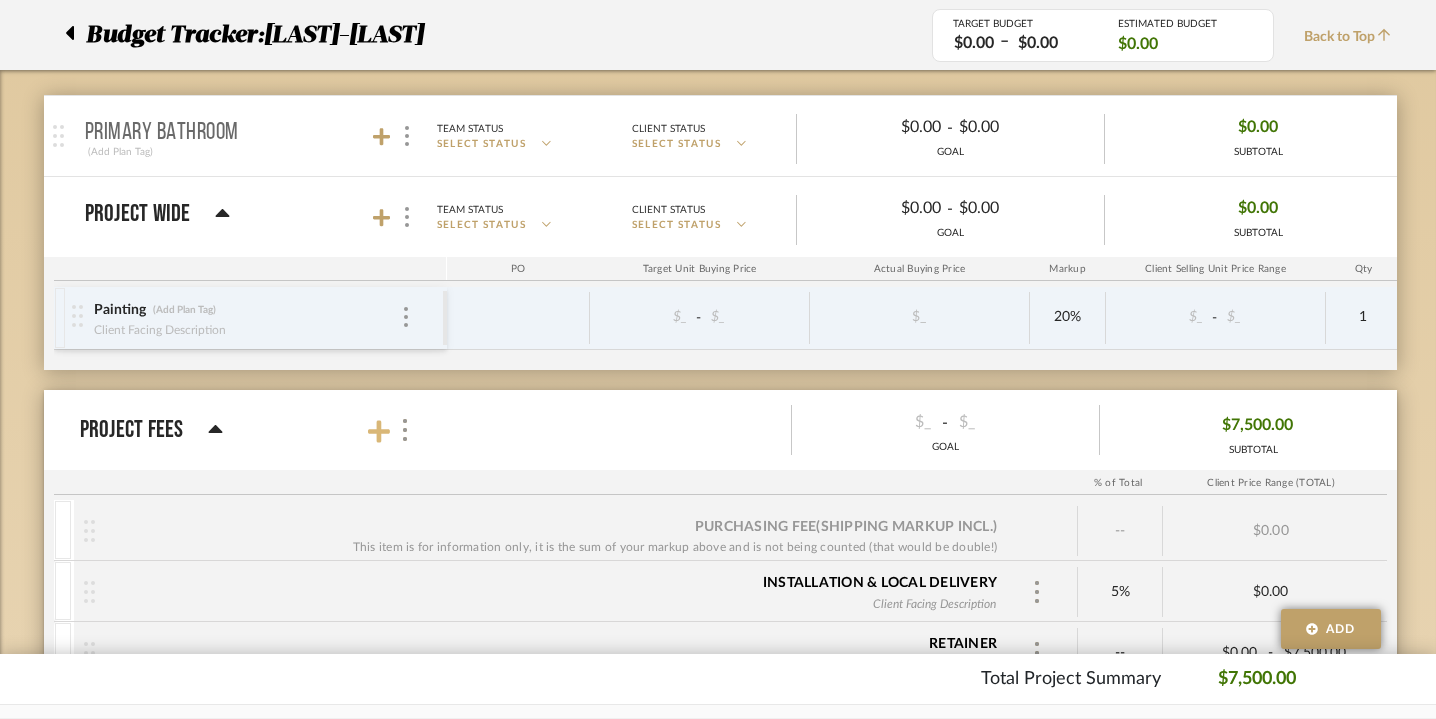 click 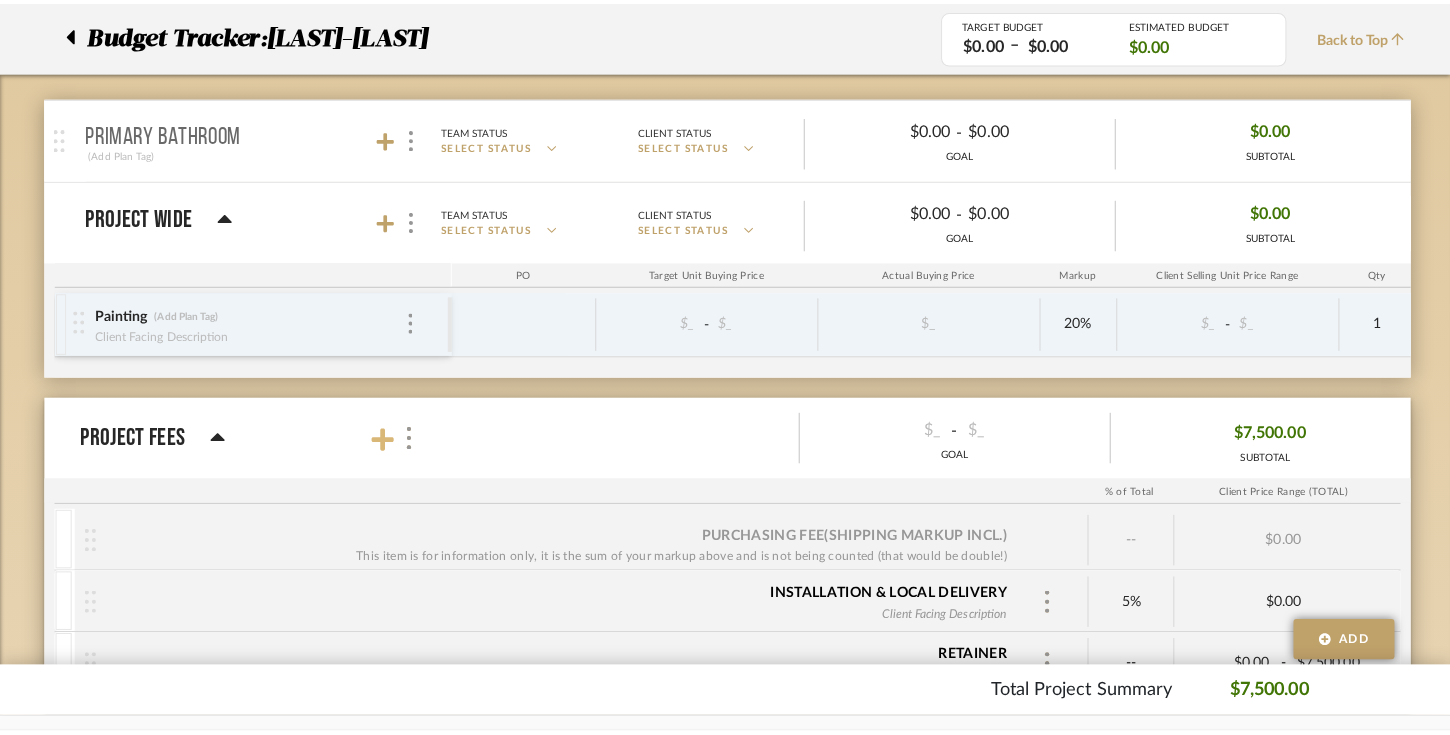 scroll, scrollTop: 0, scrollLeft: 0, axis: both 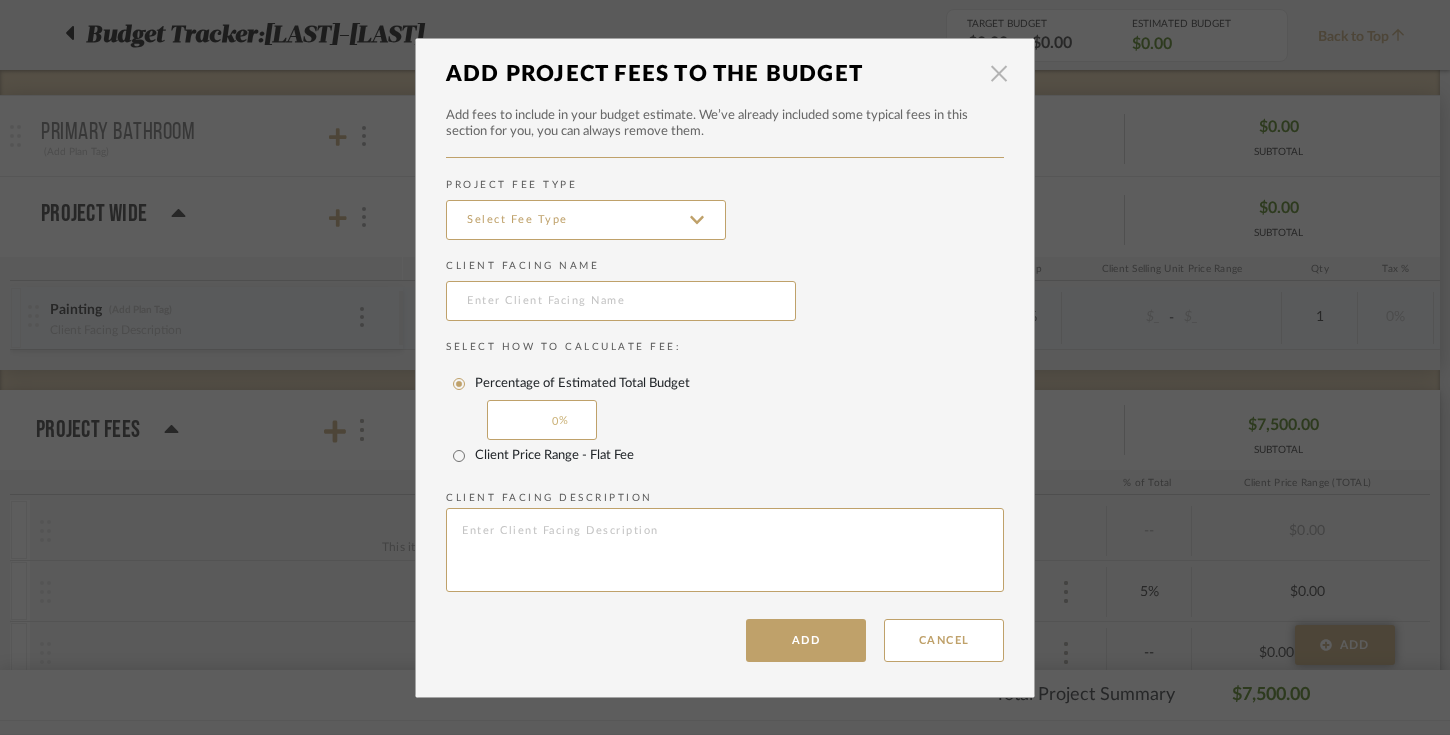 click at bounding box center [999, 74] 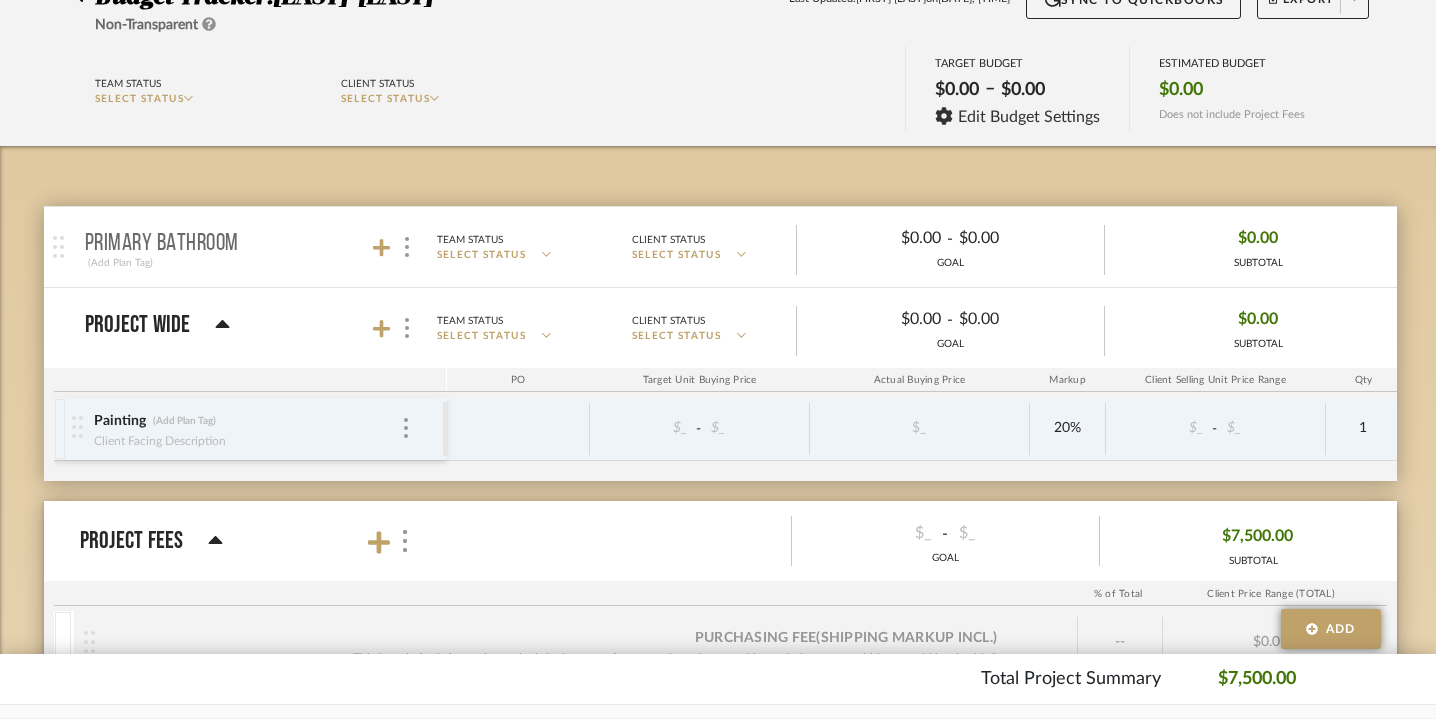 scroll, scrollTop: 183, scrollLeft: 0, axis: vertical 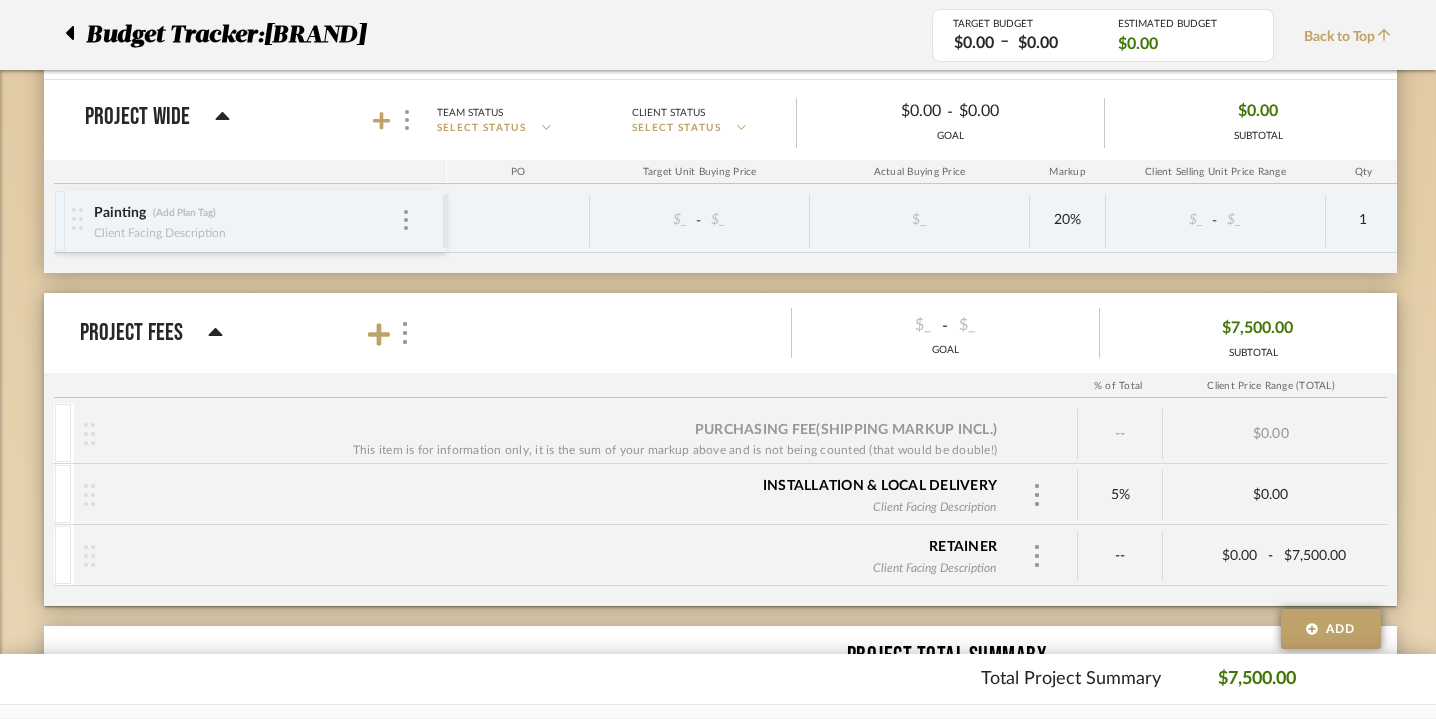 click 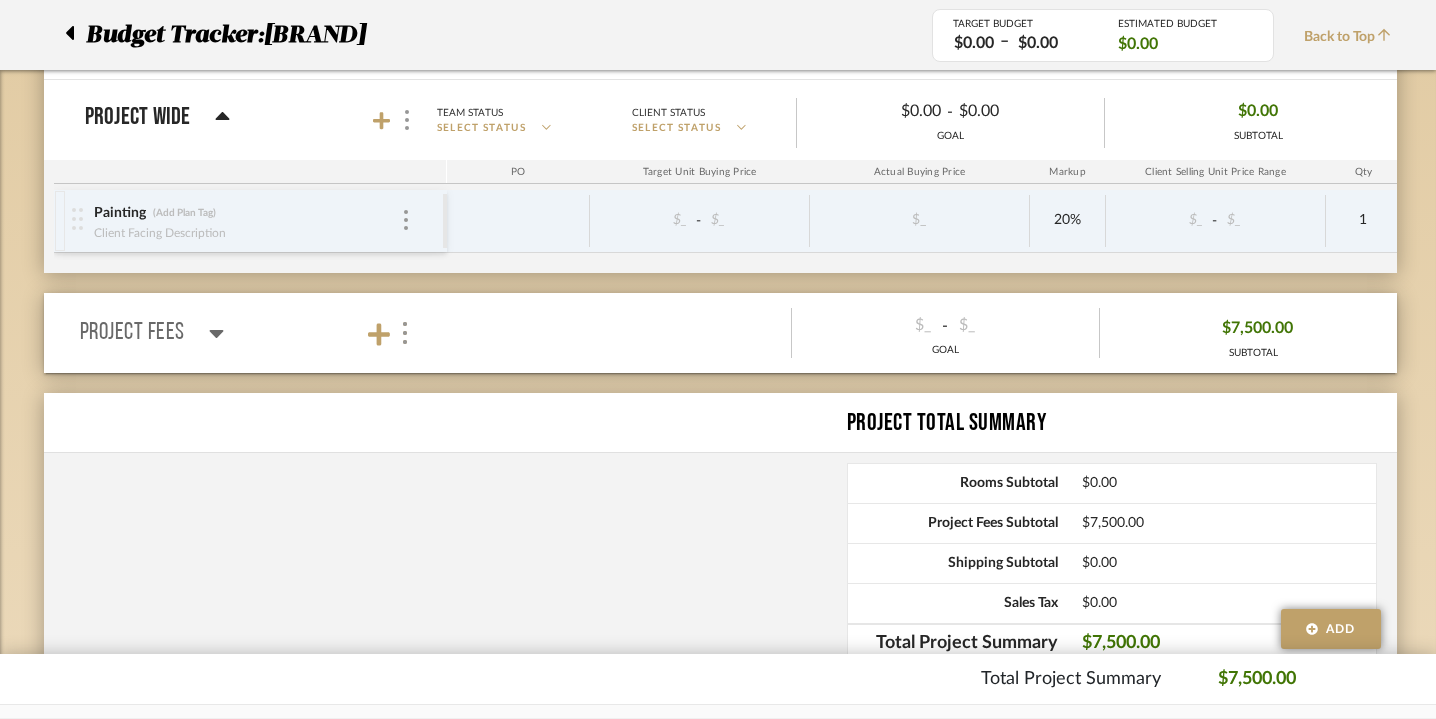 click 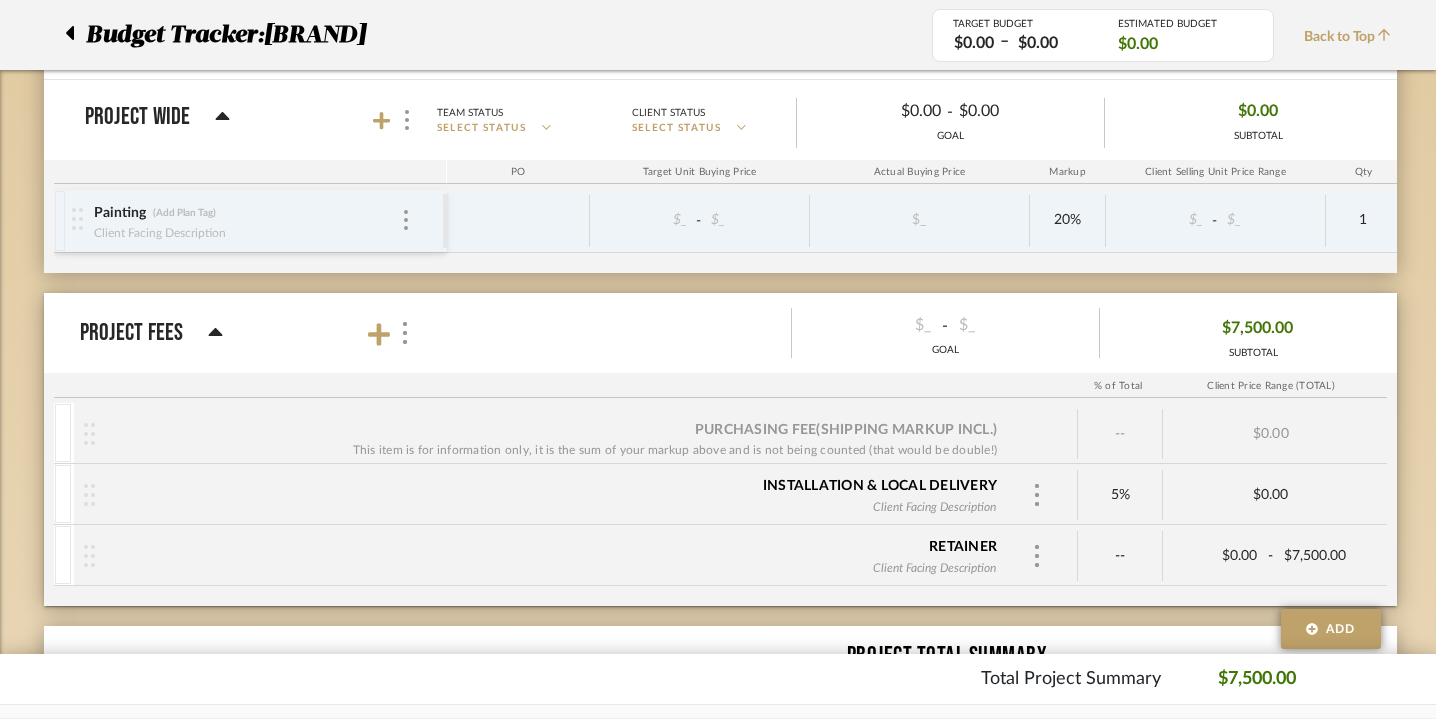 click on "$7,500.00" 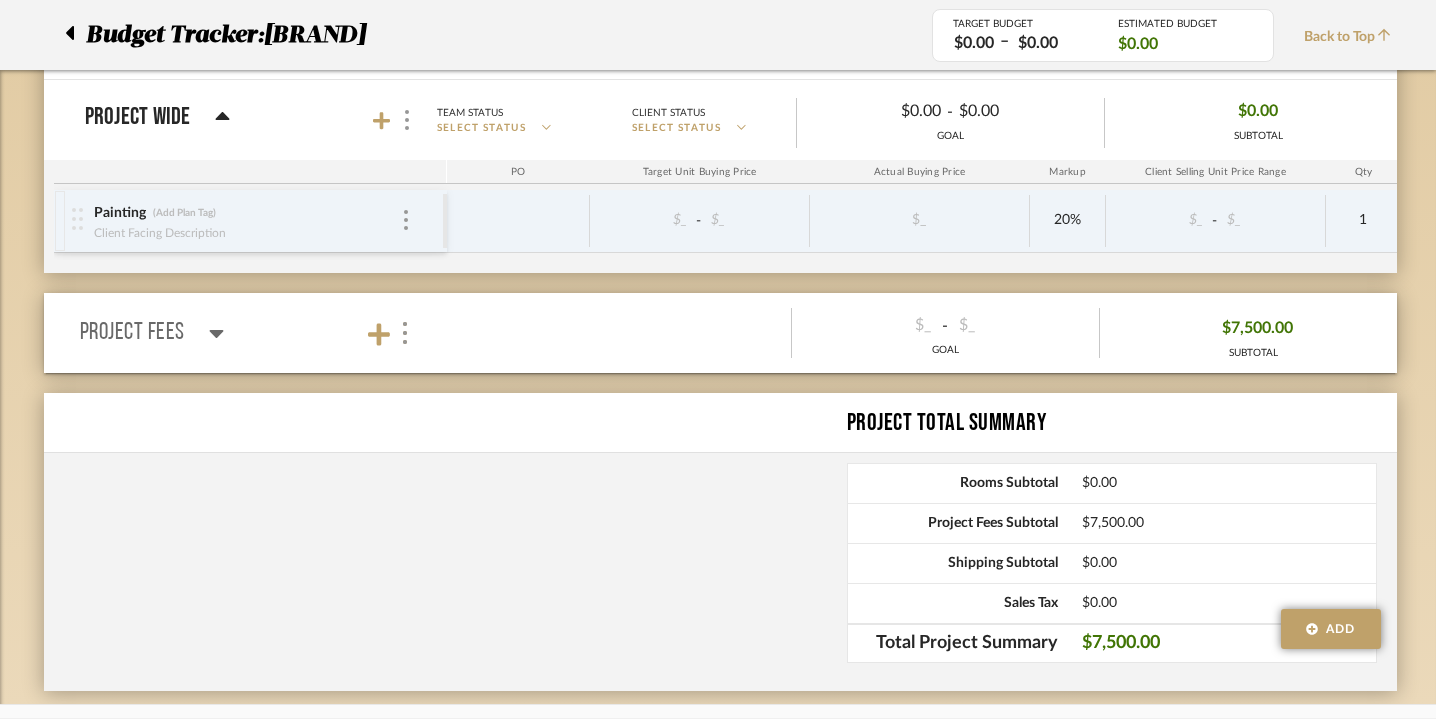 click on "$7,500.00" 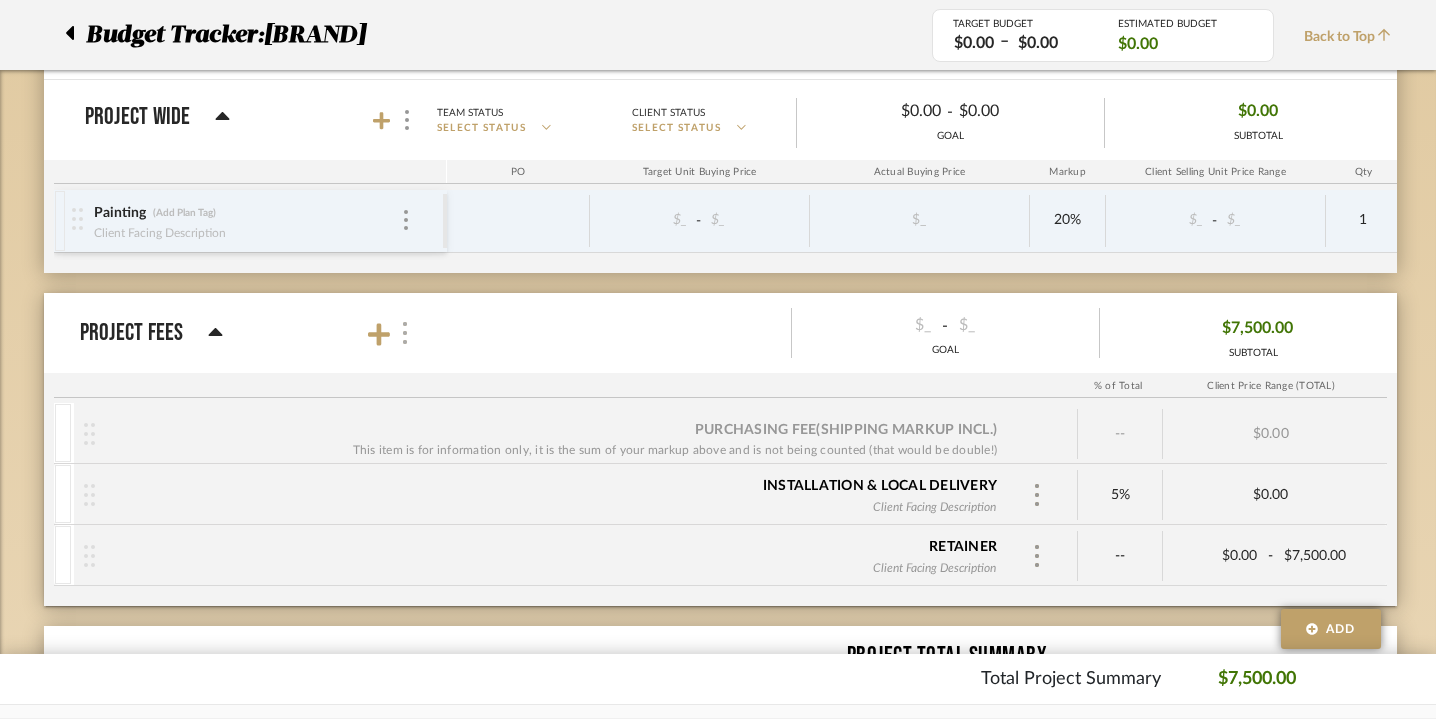 click 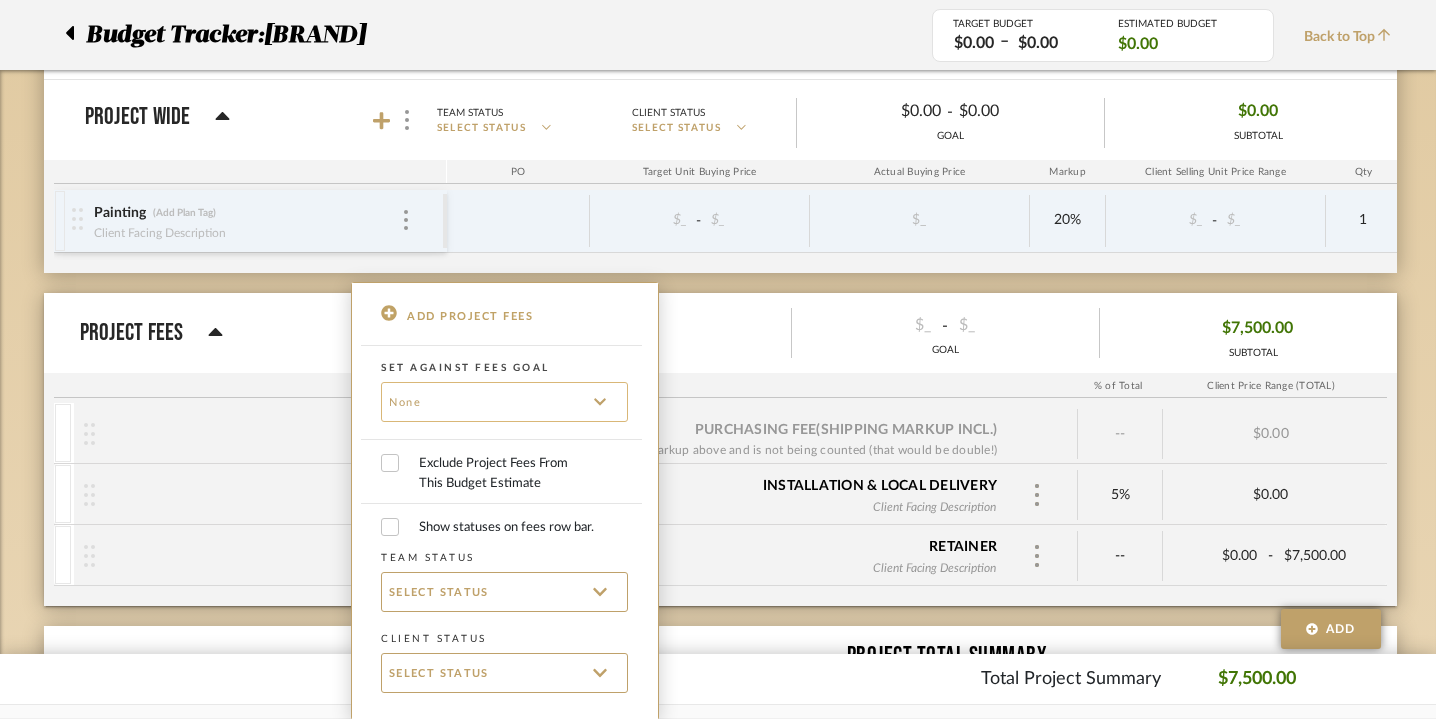 click at bounding box center [504, 402] 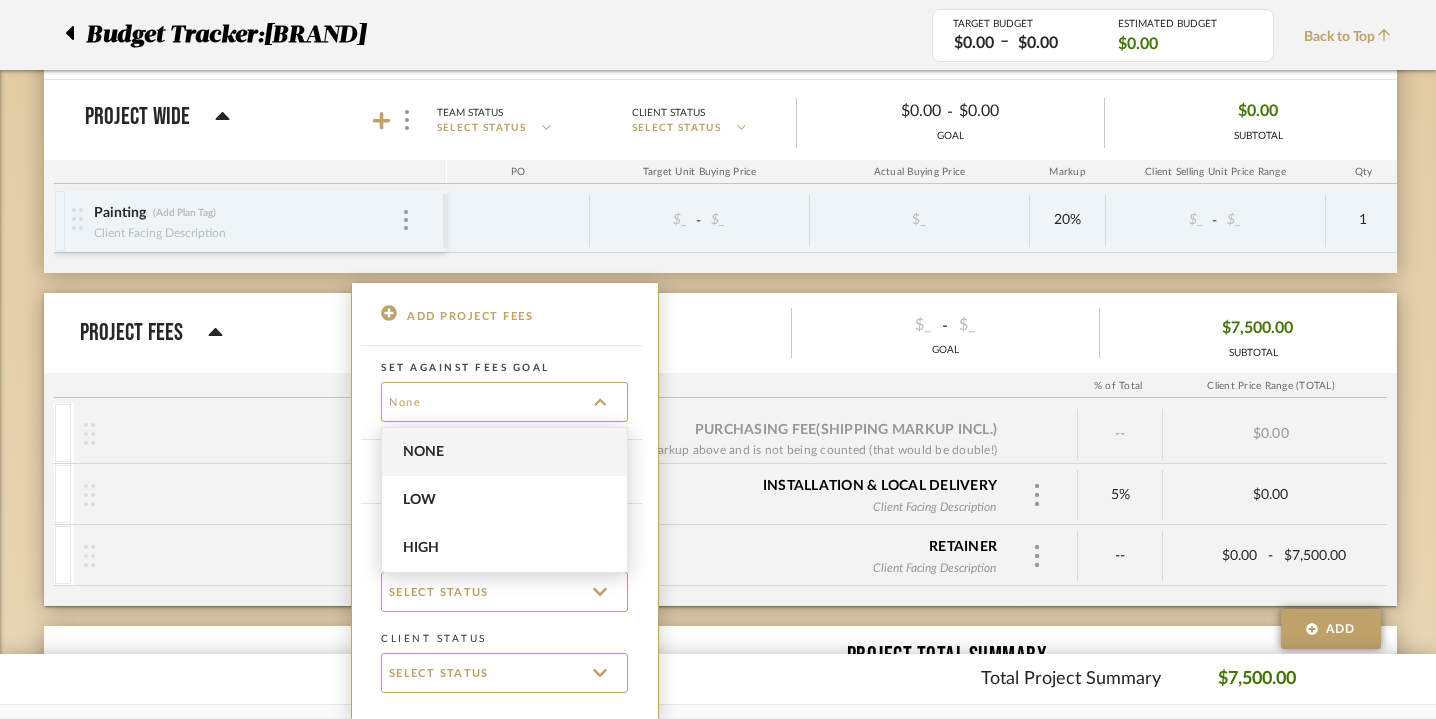 click on "None" at bounding box center [507, 452] 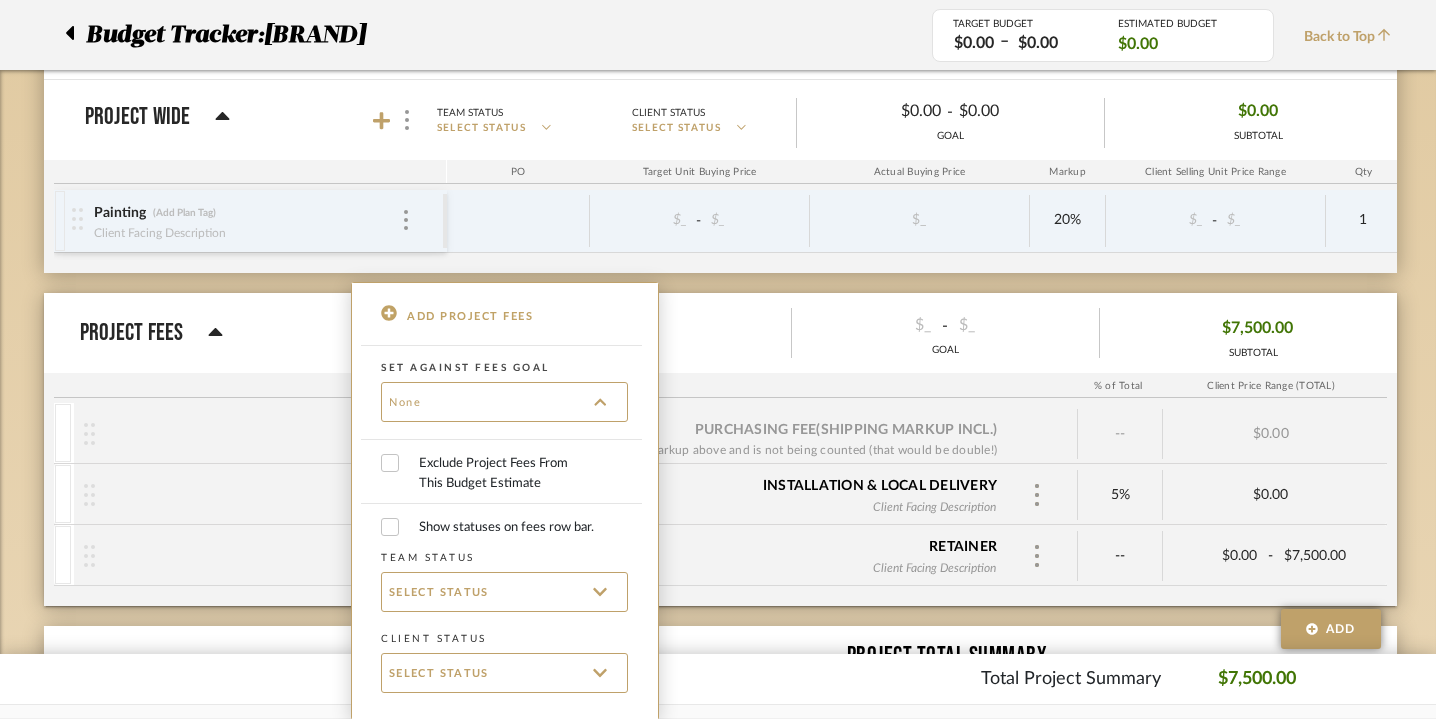type on "None" 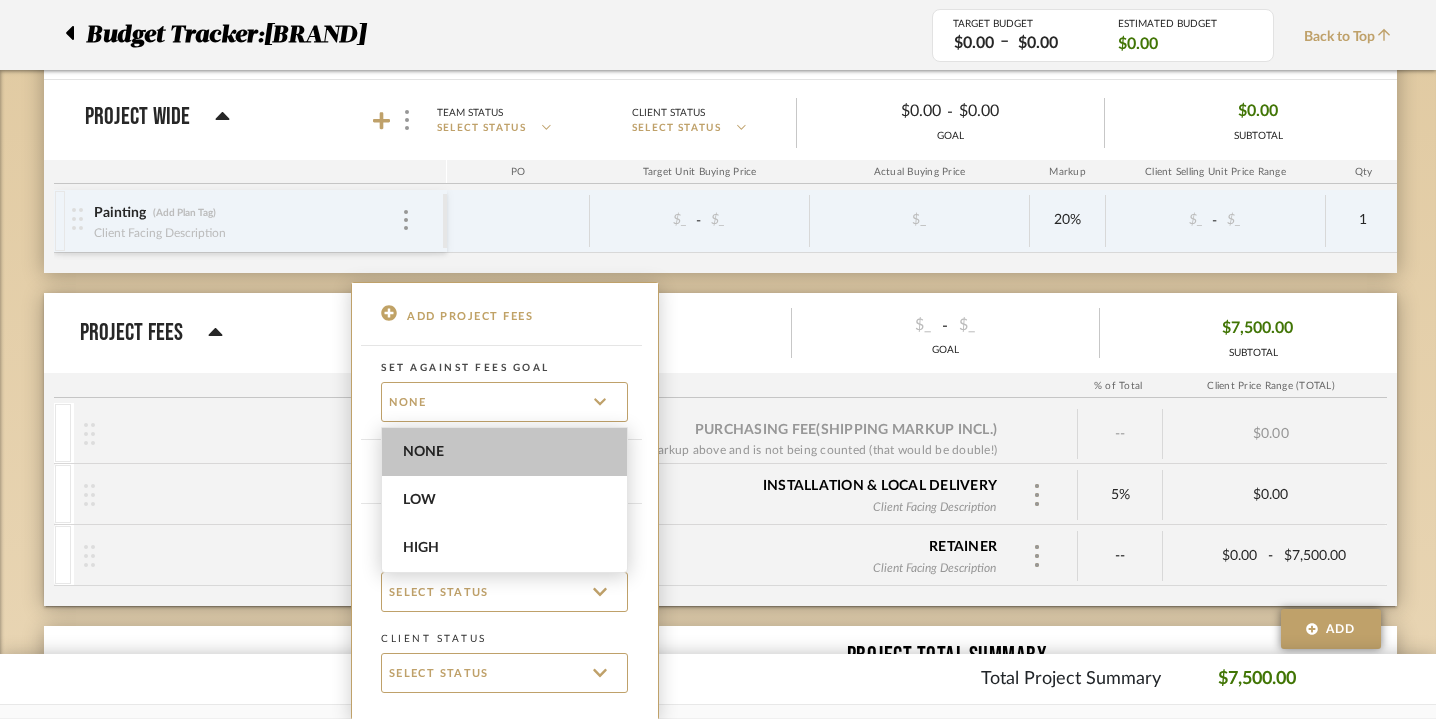checkbox on "false" 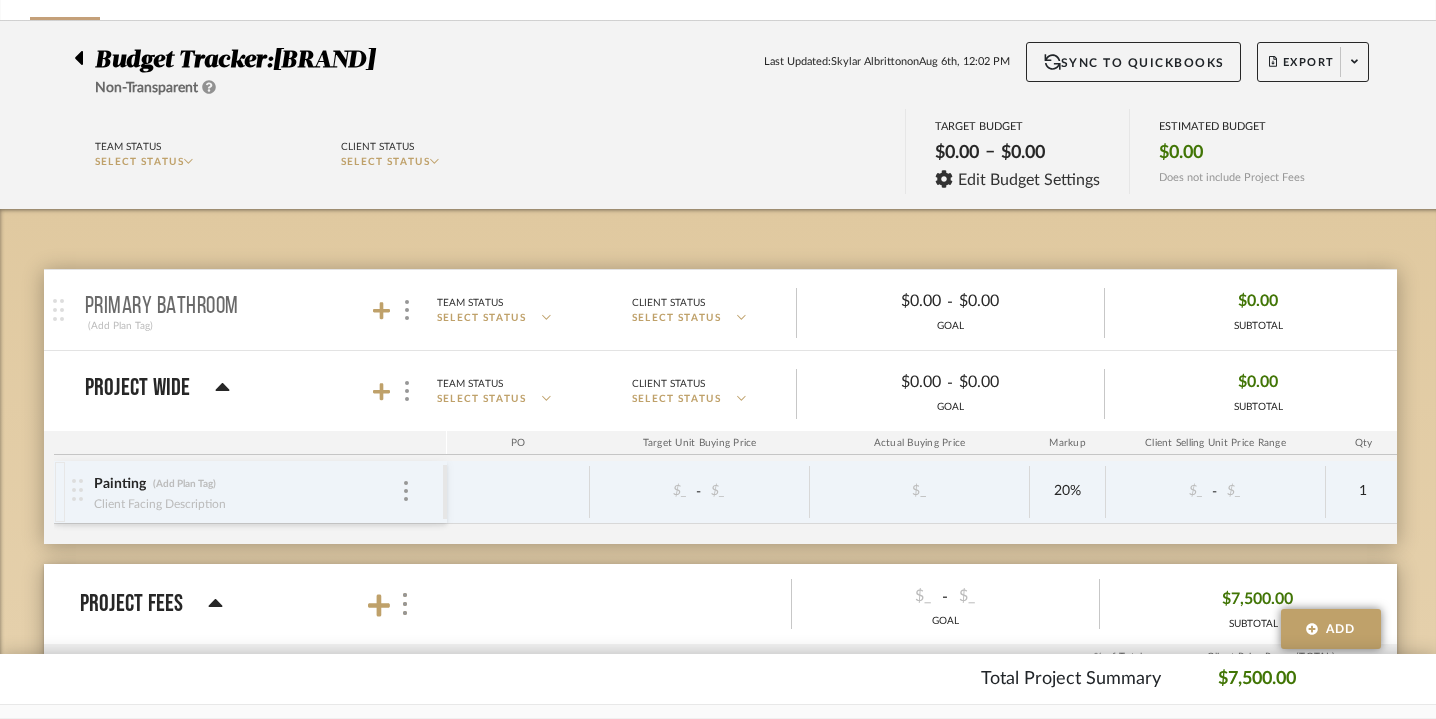 scroll, scrollTop: 163, scrollLeft: 0, axis: vertical 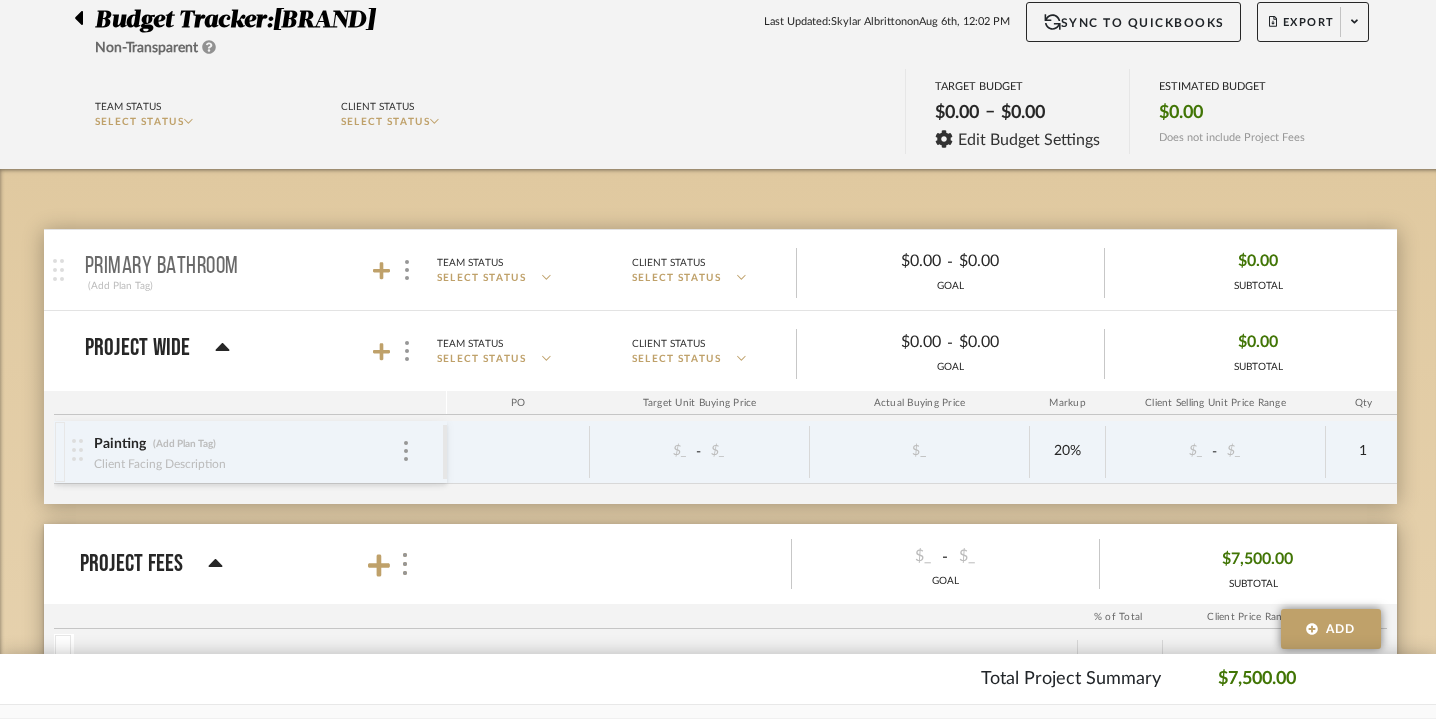 click on "Primary Bathroom" at bounding box center [162, 267] 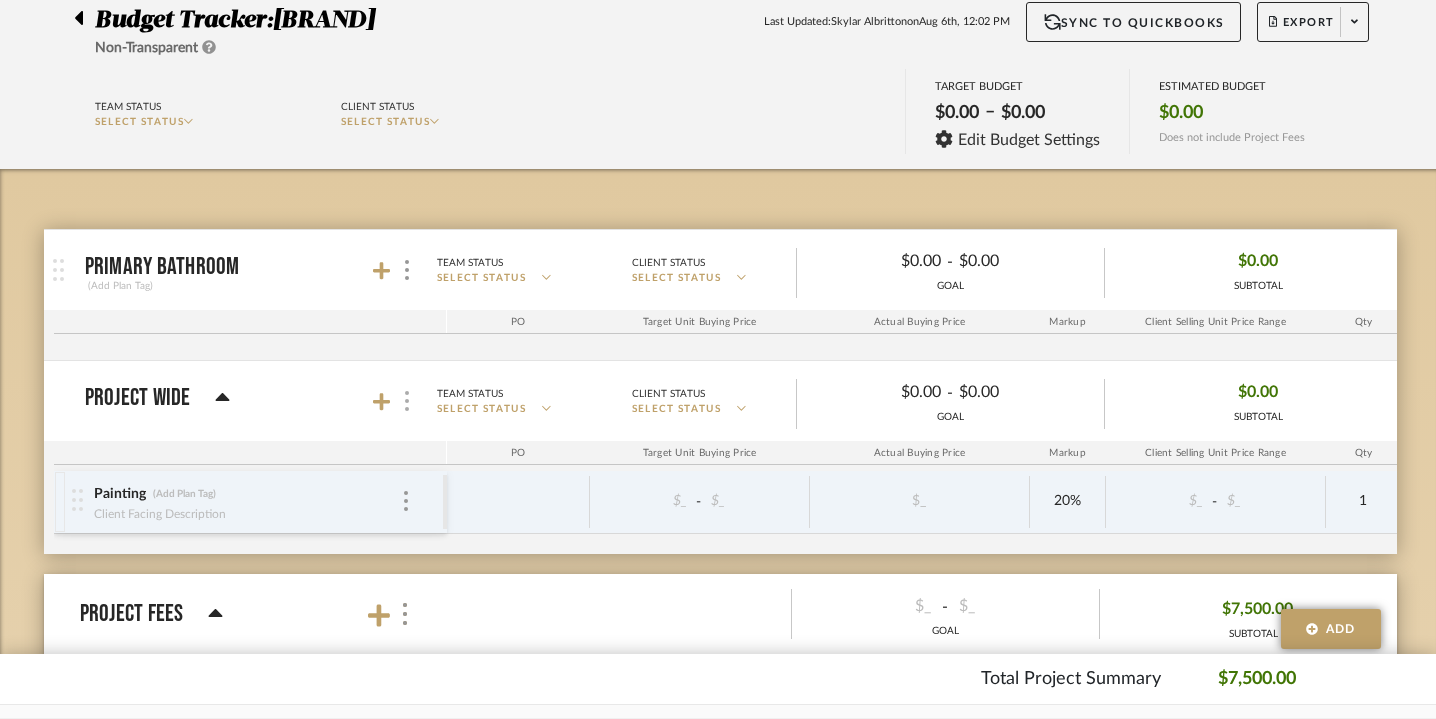 click 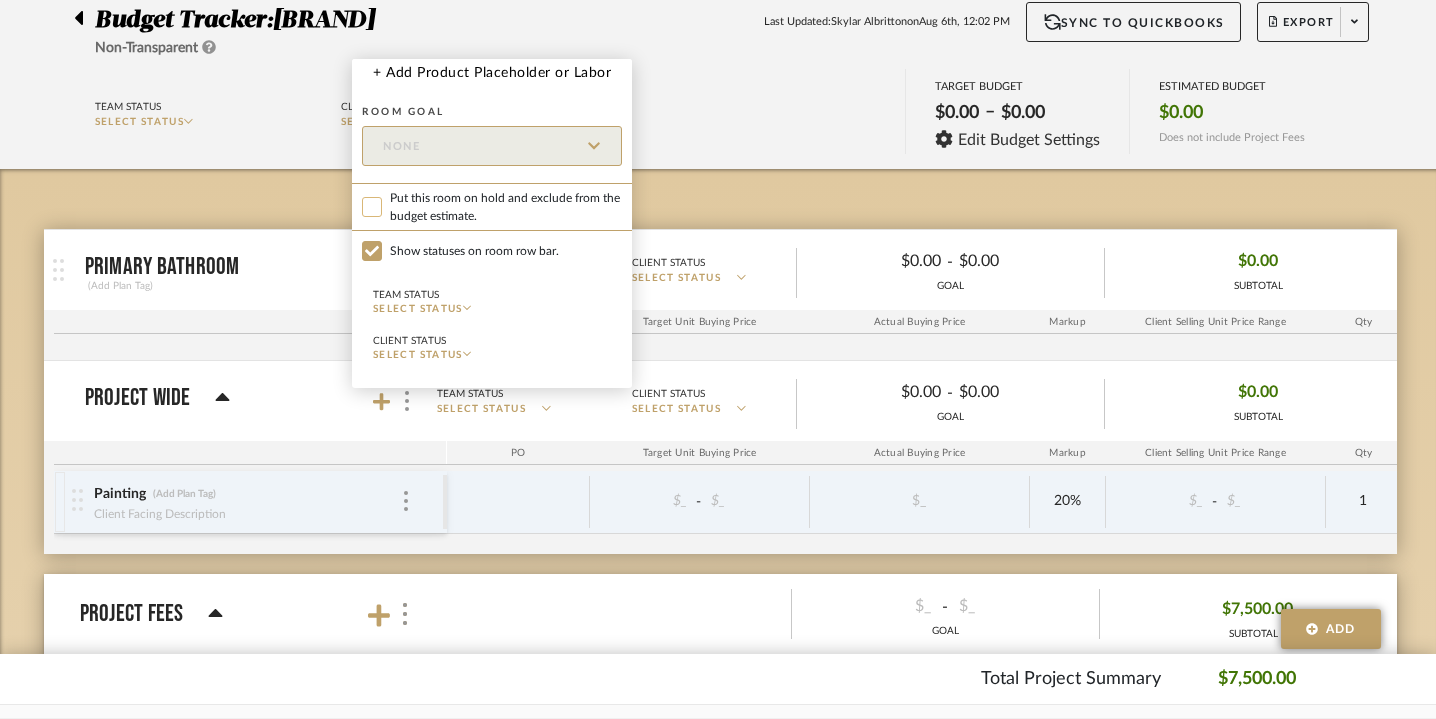 click on "Put this room on hold and exclude from the budget estimate." at bounding box center (372, 207) 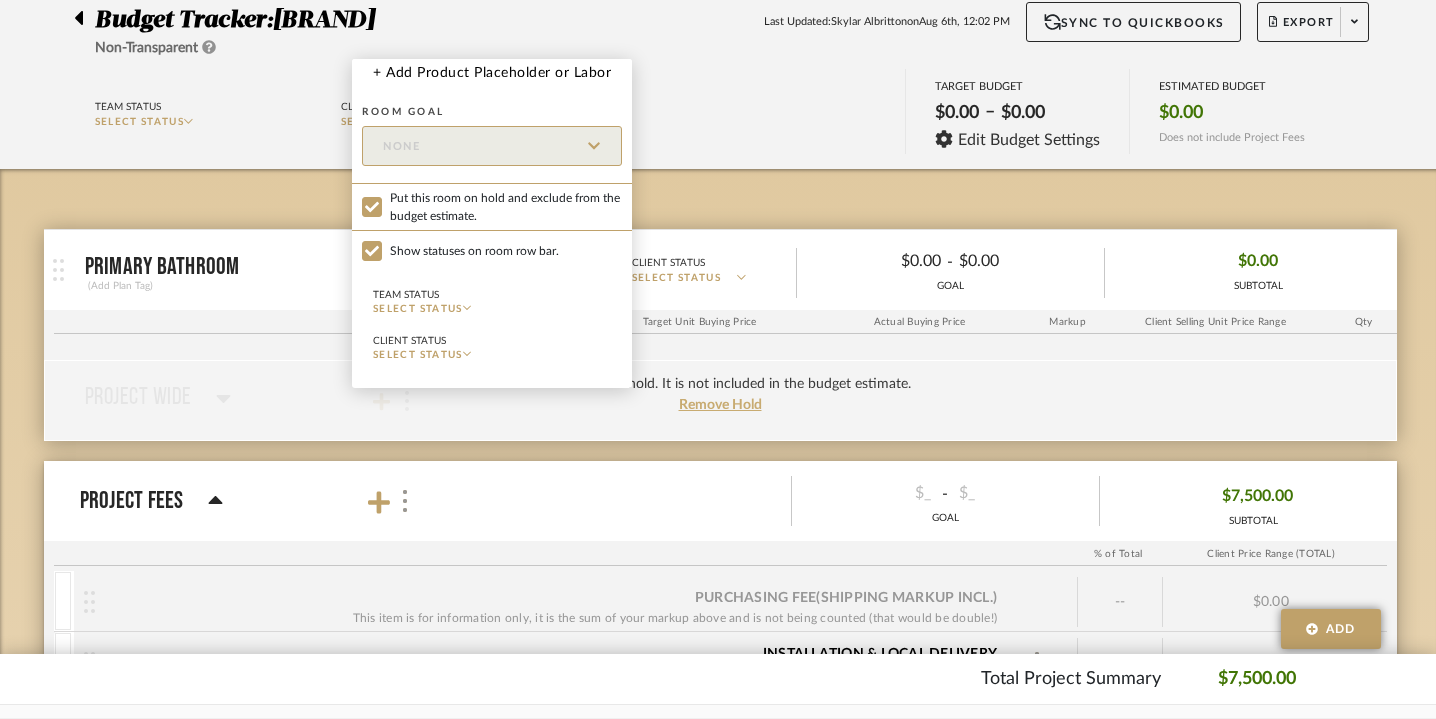 click at bounding box center [718, 359] 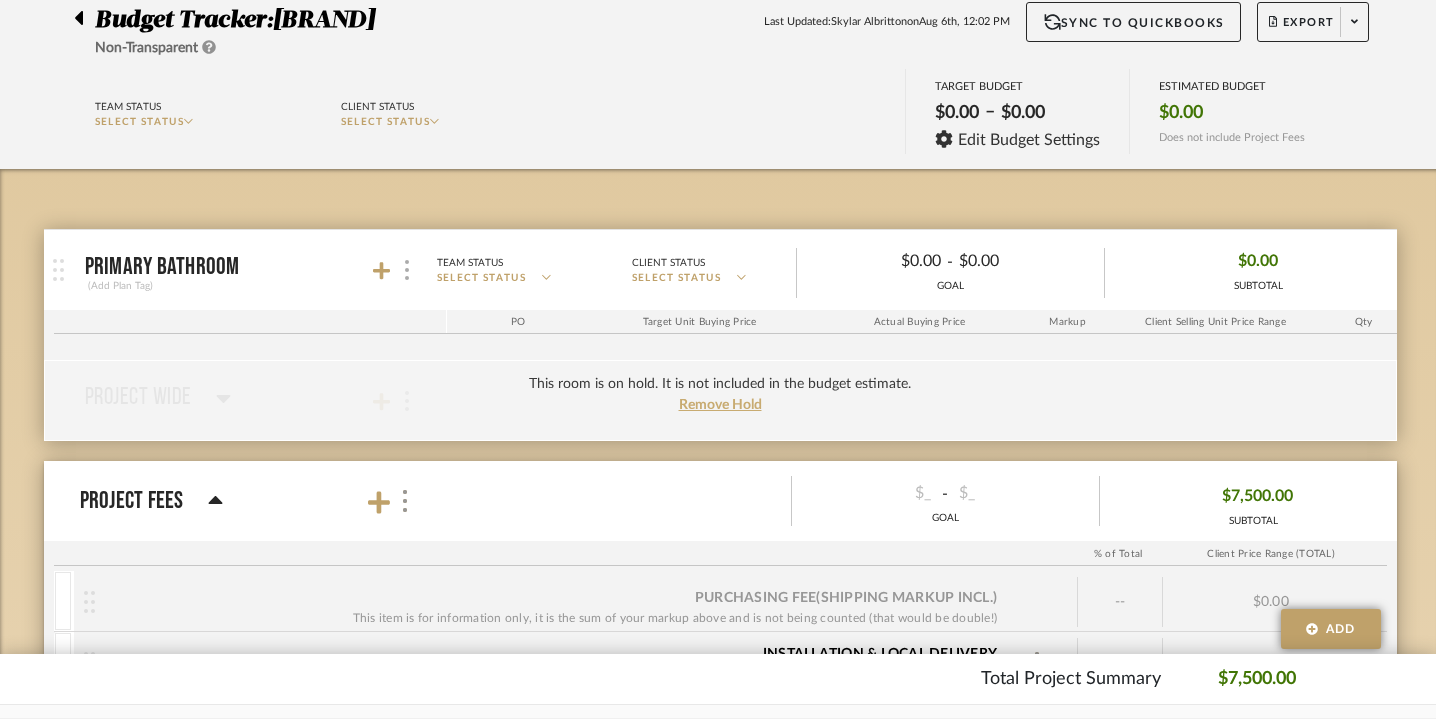 click 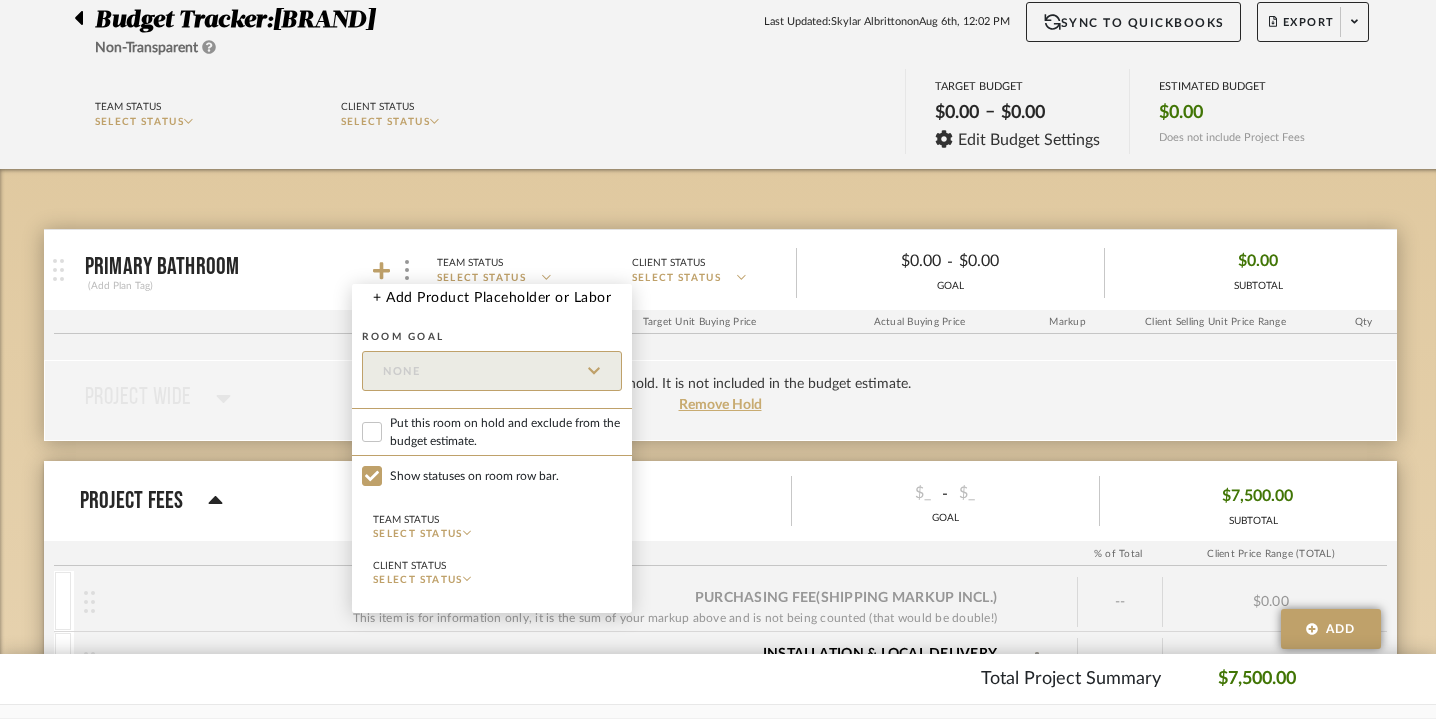 click at bounding box center [718, 359] 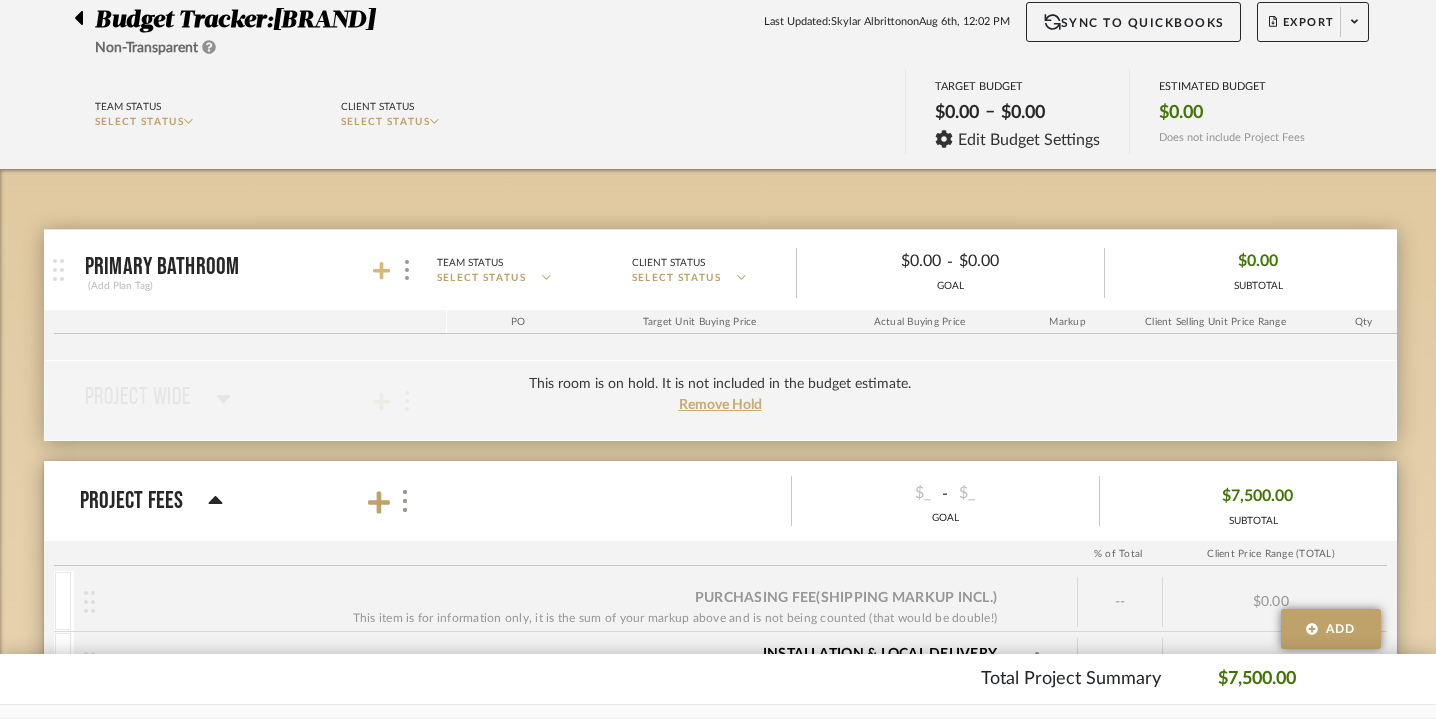 click 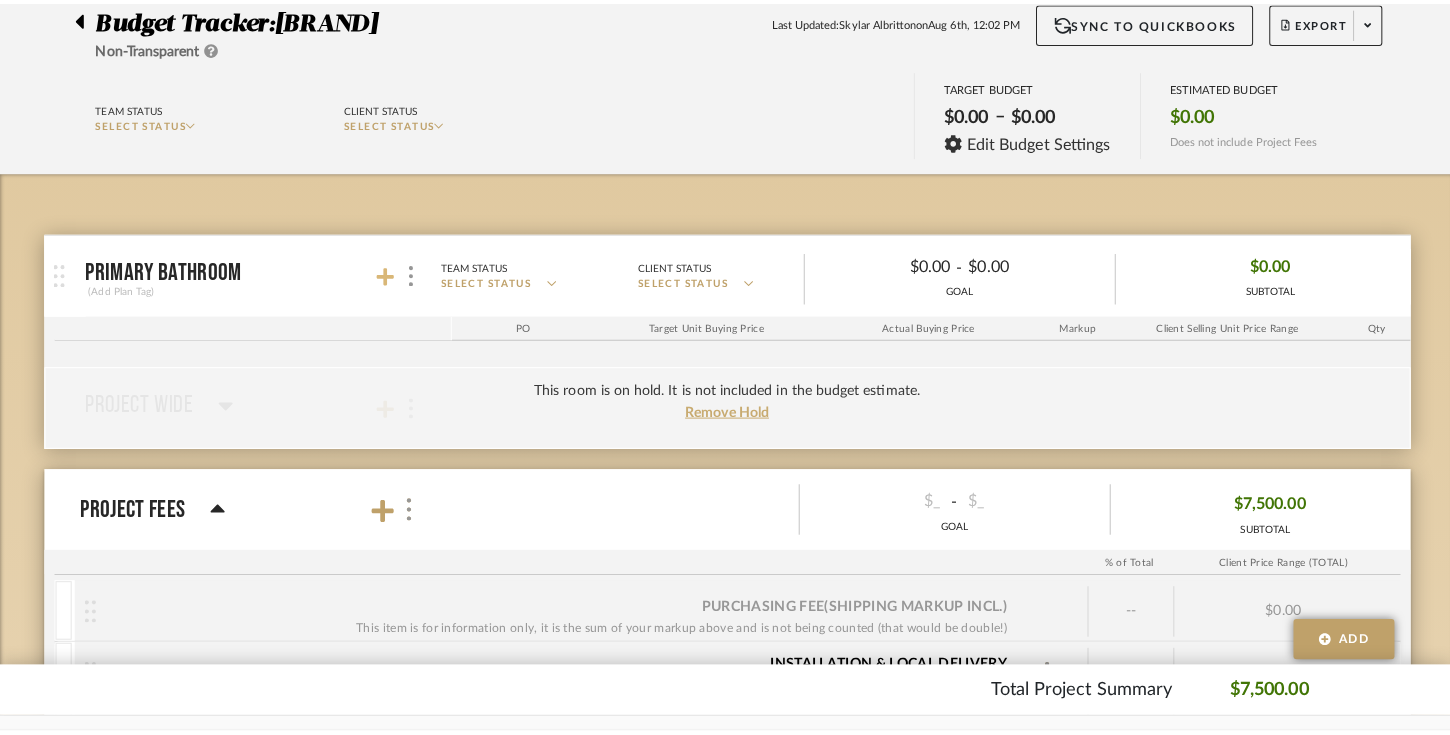 scroll, scrollTop: 0, scrollLeft: 0, axis: both 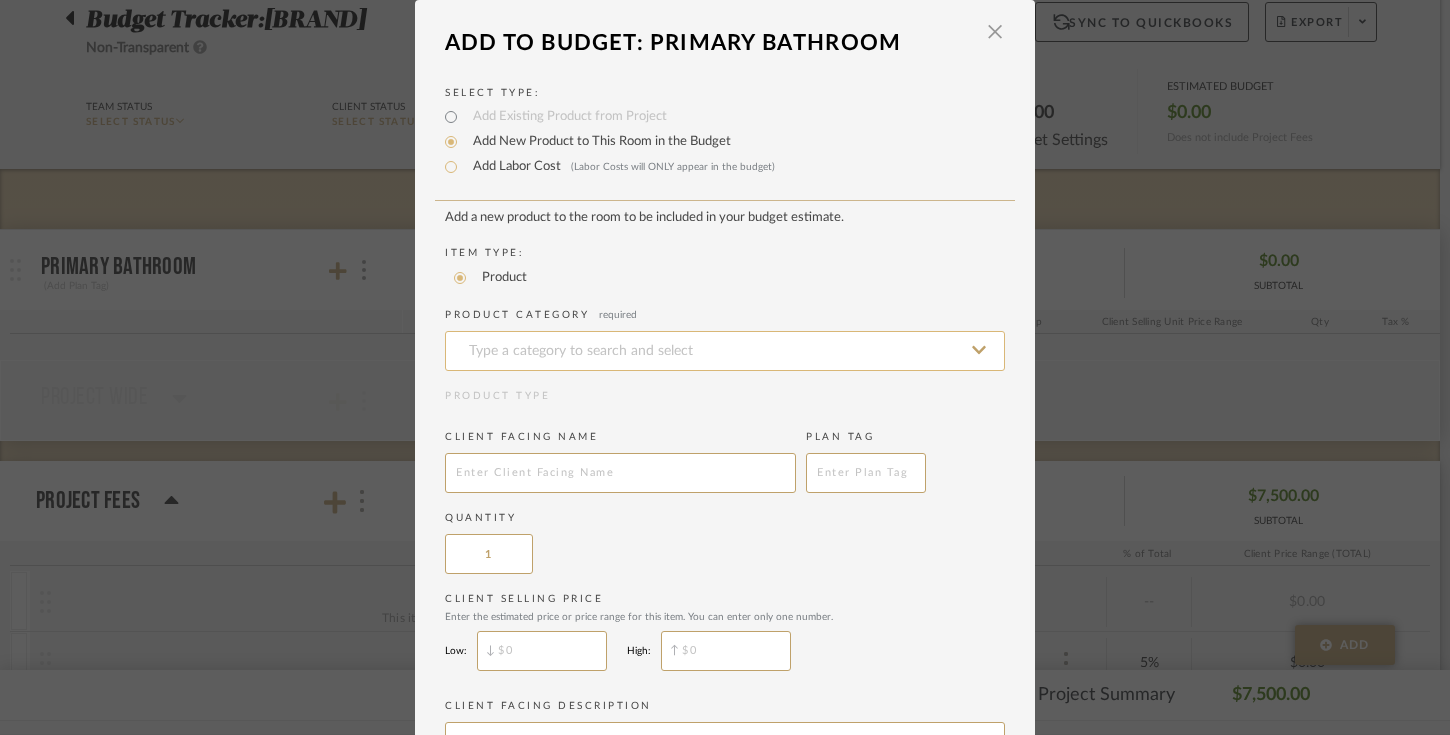 click at bounding box center [725, 351] 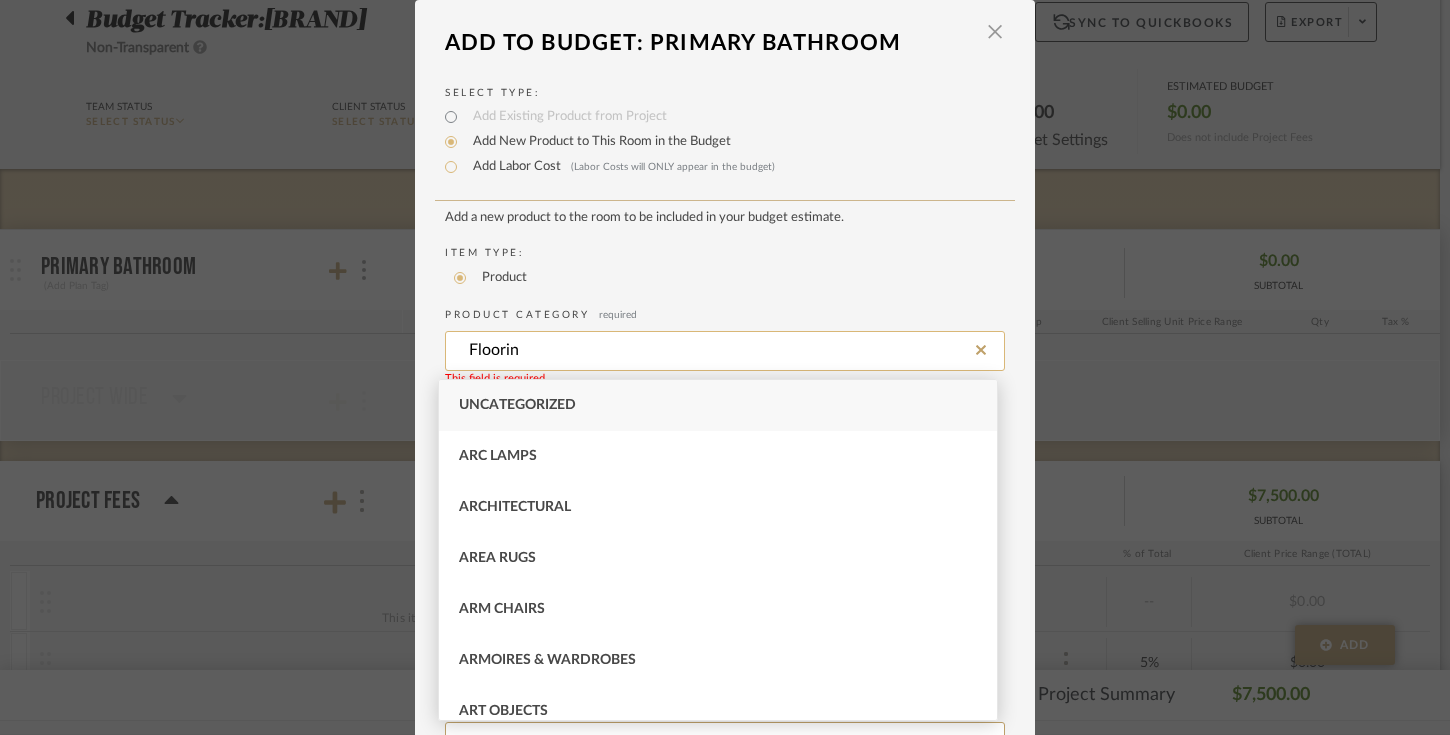 type on "Flooring" 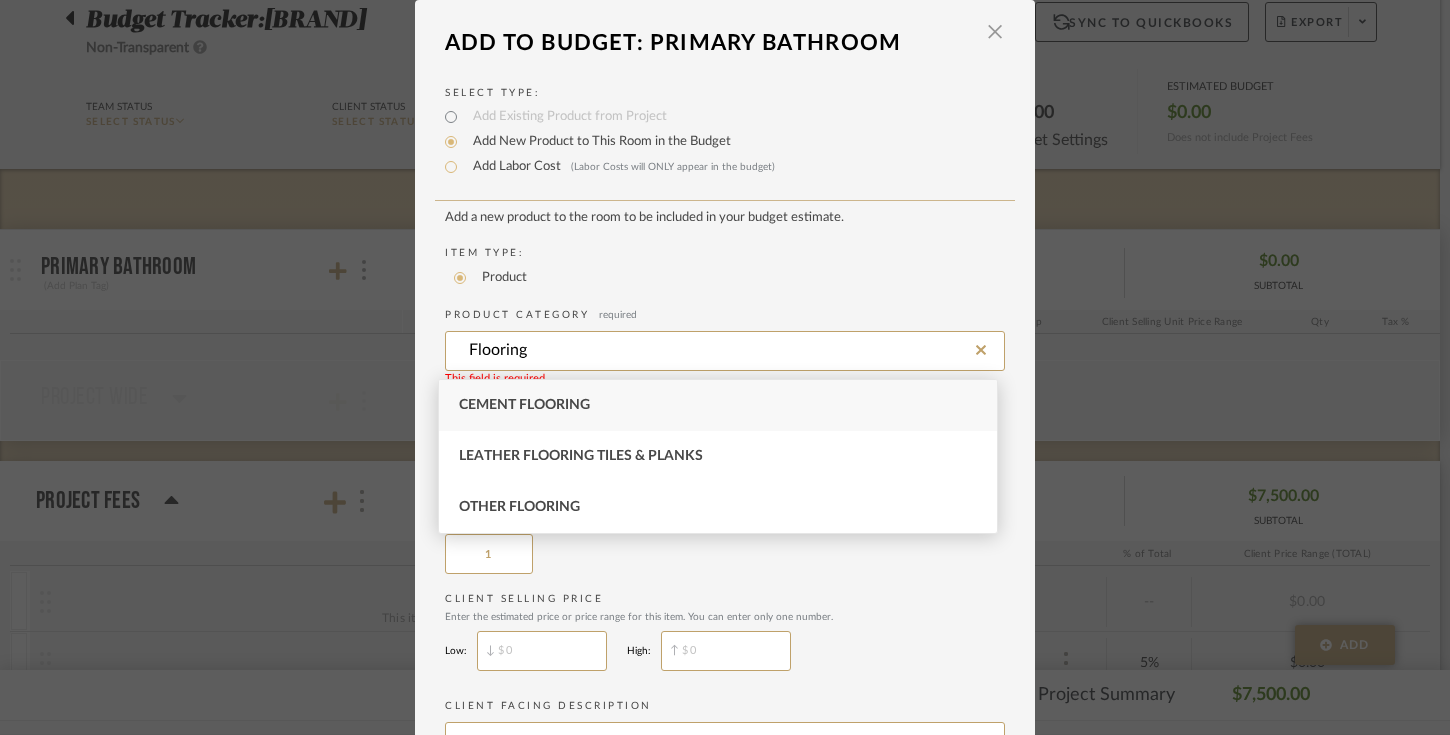 drag, startPoint x: 565, startPoint y: 346, endPoint x: 409, endPoint y: 346, distance: 156 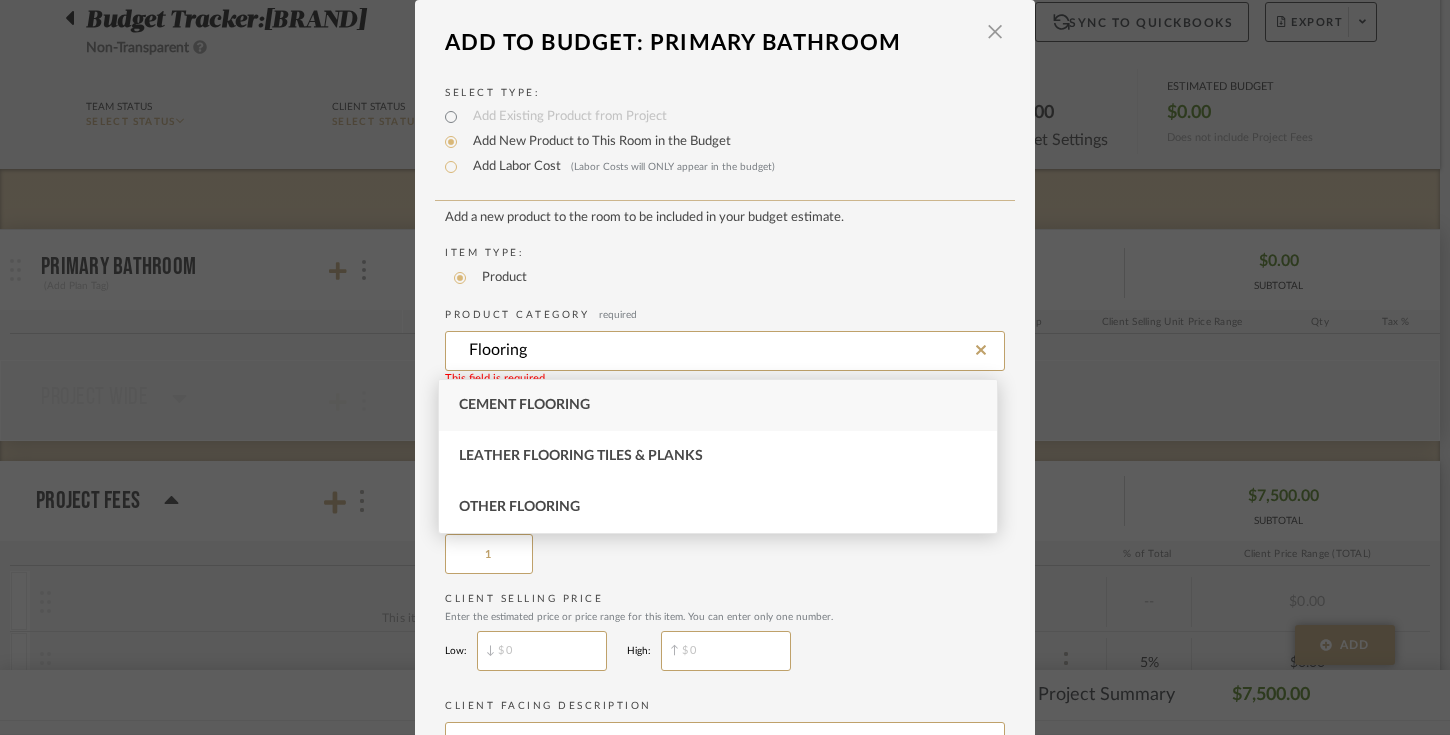 click on "Select Type: Add Existing Product from Project Add New Product to This Room in the Budget Add Labor Cost  (Labor Costs will ONLY appear in the budget) Add a new product to the room to be included in your budget estimate. Item Type: Product Product Category required Flooring This field is required  Product Type Client Facing Name Plan Tag Quantity 1  Client Selling Price   Enter the estimated price or price range for this item. You can enter only one number.  Low: High: Client Facing Description  ADD  CANCEL" at bounding box center [725, 465] 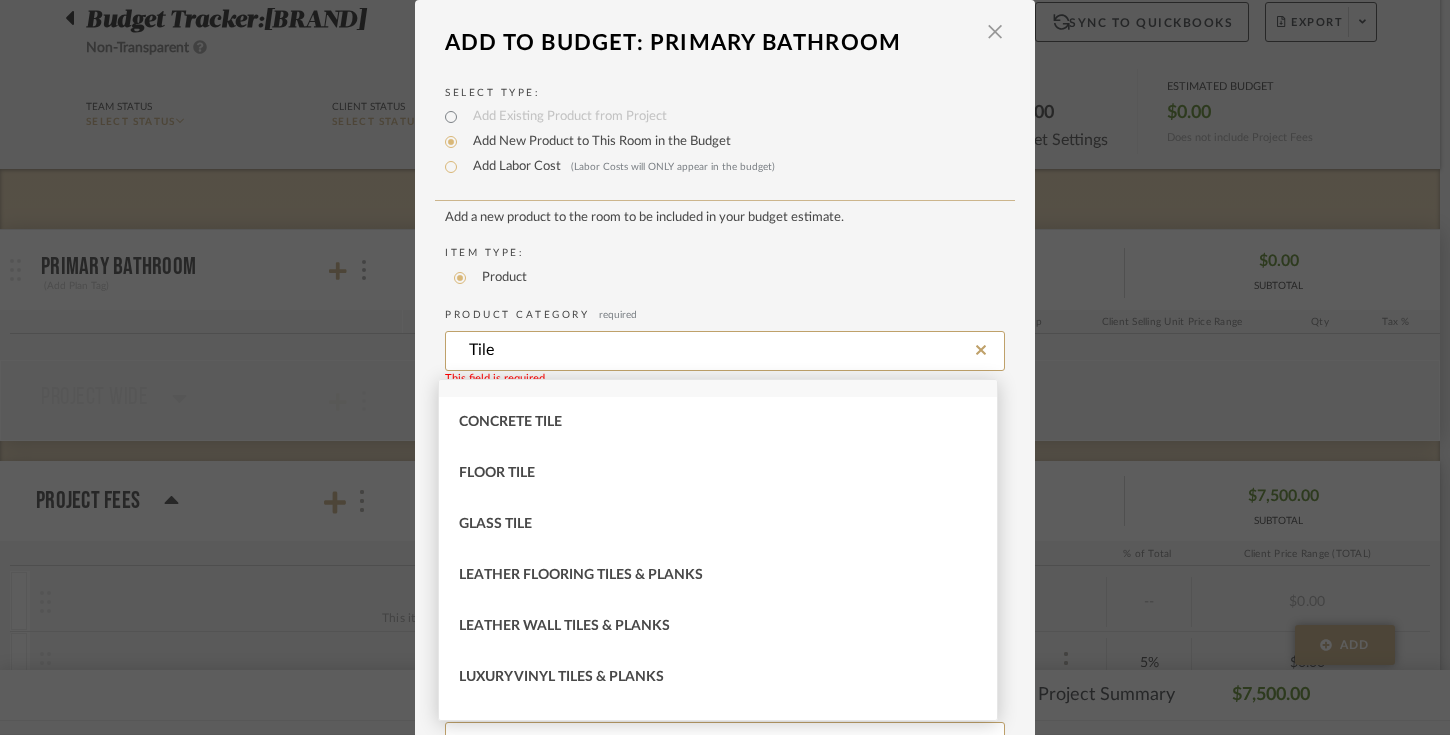 scroll, scrollTop: 99, scrollLeft: 0, axis: vertical 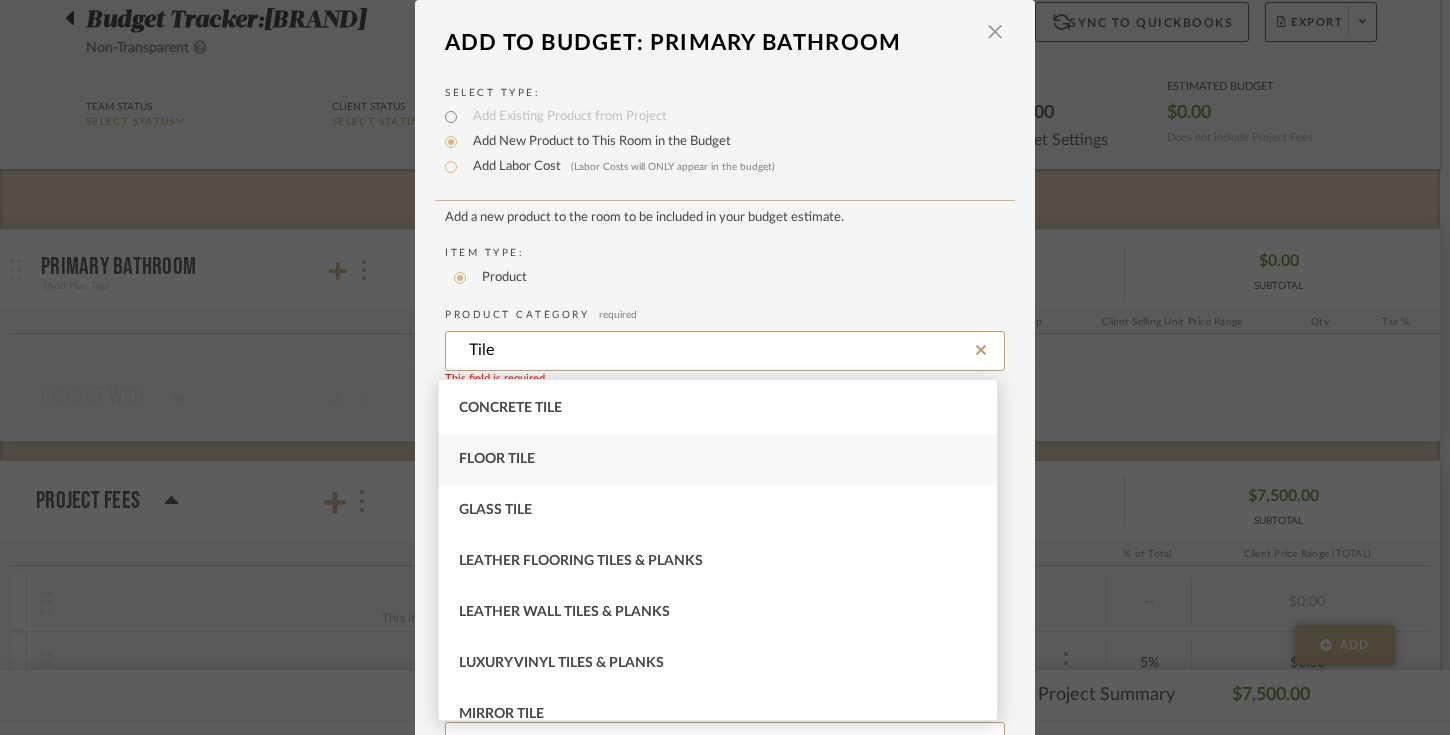 click on "Floor Tile" at bounding box center [497, 459] 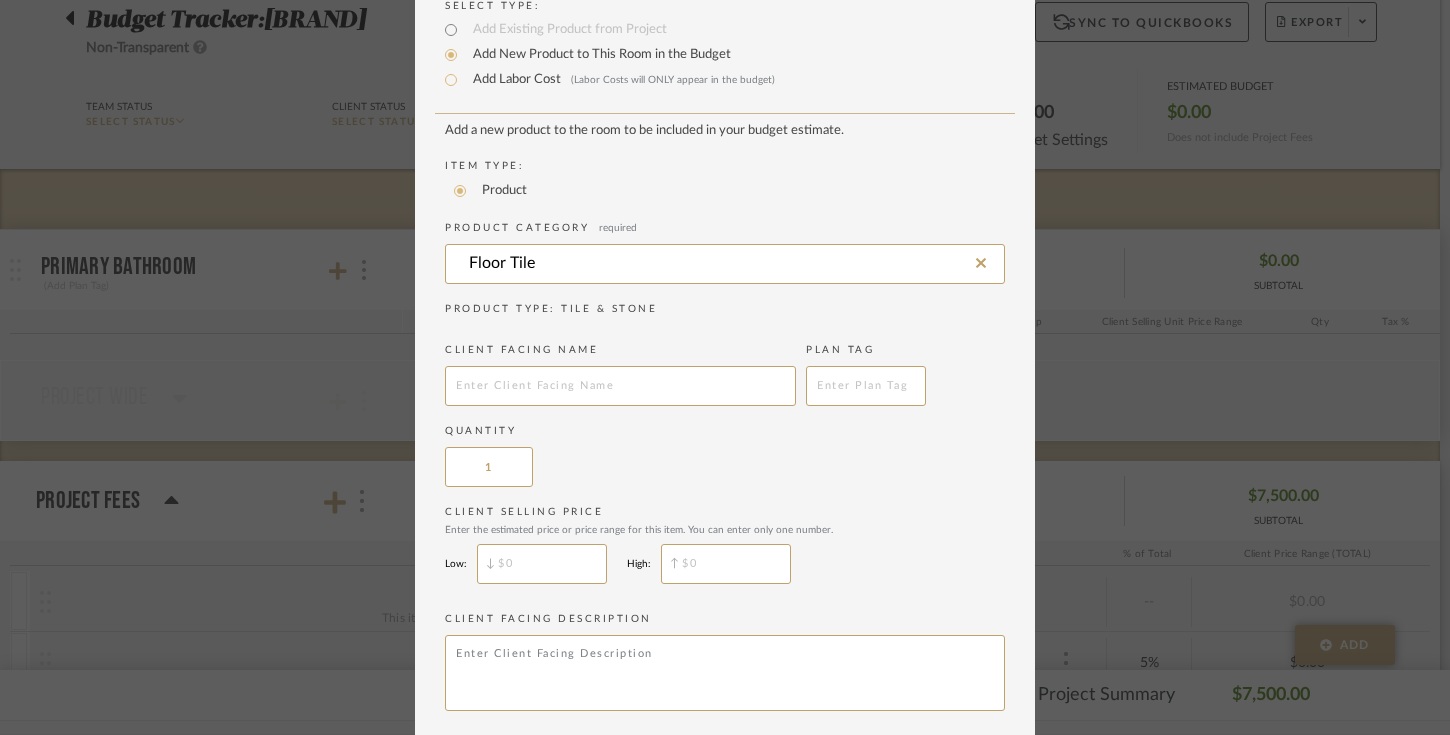 scroll, scrollTop: 95, scrollLeft: 0, axis: vertical 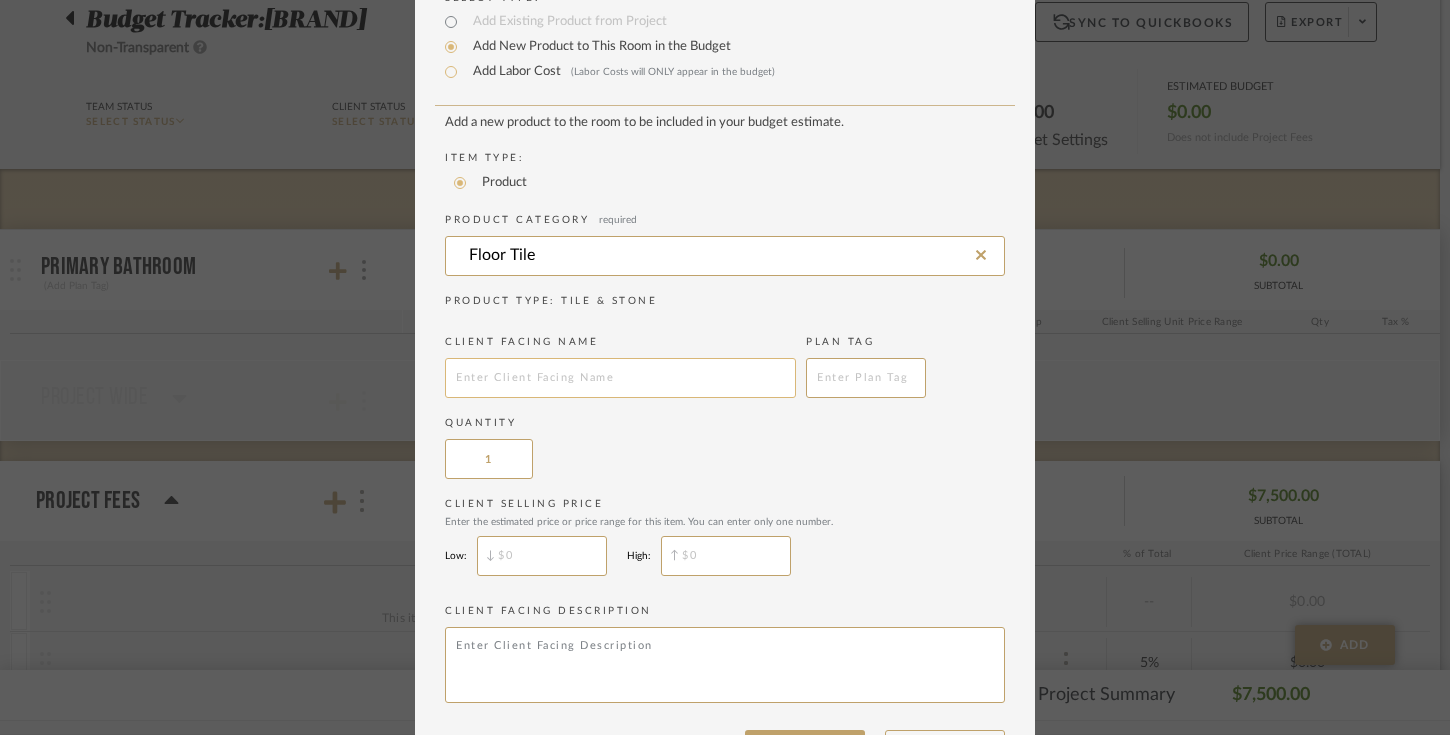 click at bounding box center [620, 378] 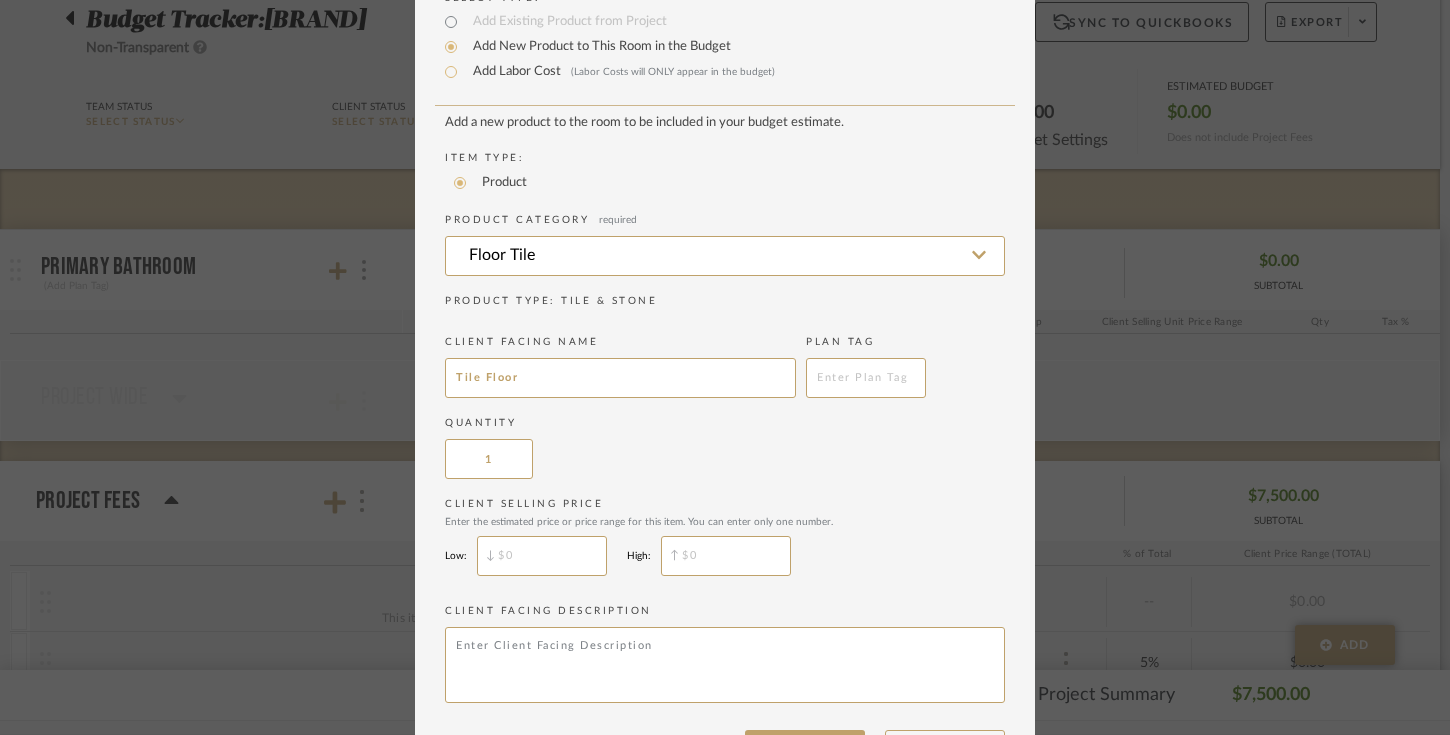 drag, startPoint x: 547, startPoint y: 373, endPoint x: 421, endPoint y: 378, distance: 126.09917 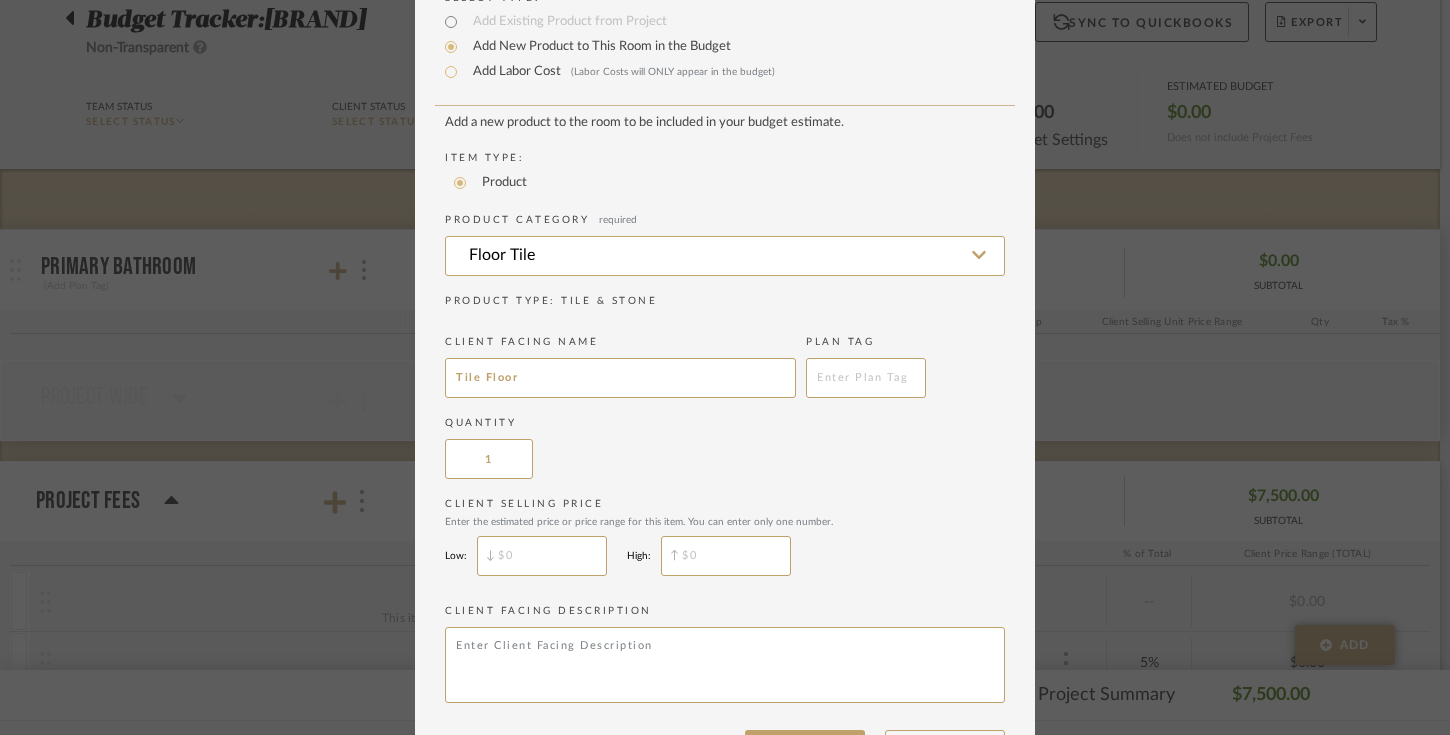 click on "Select Type: Add Existing Product from Project Add New Product to This Room in the Budget Add Labor Cost  (Labor Costs will ONLY appear in the budget) Add a new product to the room to be included in your budget estimate. Item Type: Product Product Category required Floor Tile  Product Type : Tile & Stone Client Facing Name Tile Floor Plan Tag Quantity 1  Client Selling Price   Enter the estimated price or price range for this item. You can enter only one number.  Low: High: Client Facing Description  ADD  CANCEL" at bounding box center (725, 370) 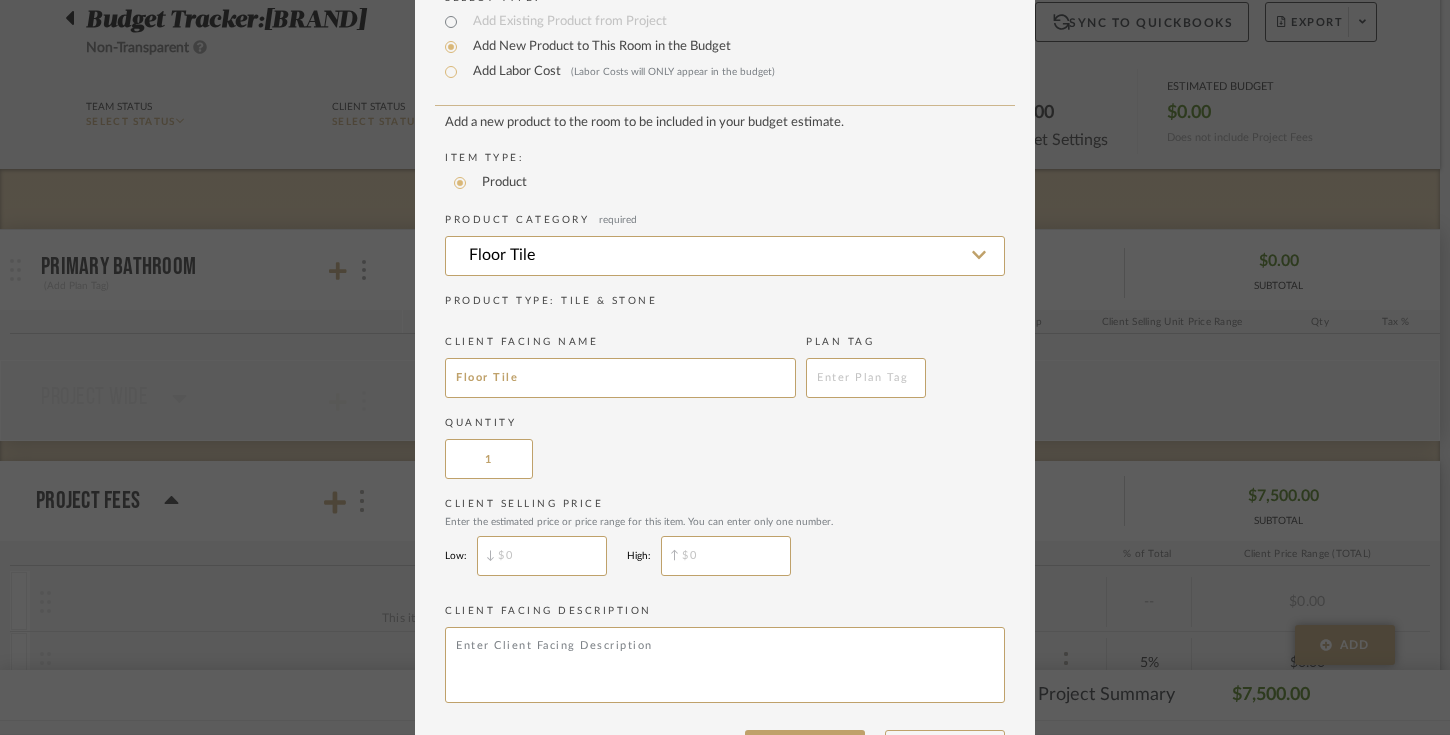 scroll, scrollTop: 173, scrollLeft: 0, axis: vertical 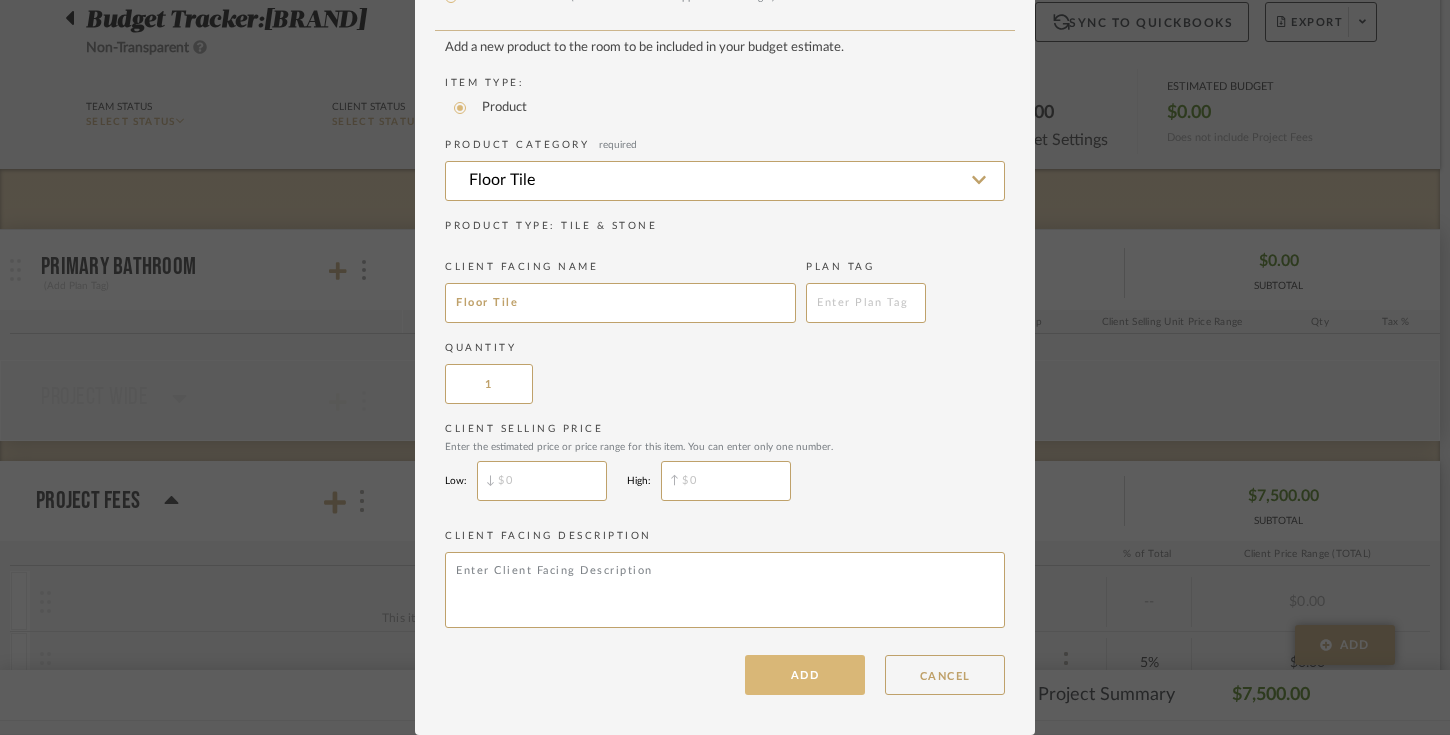 type on "Floor Tile" 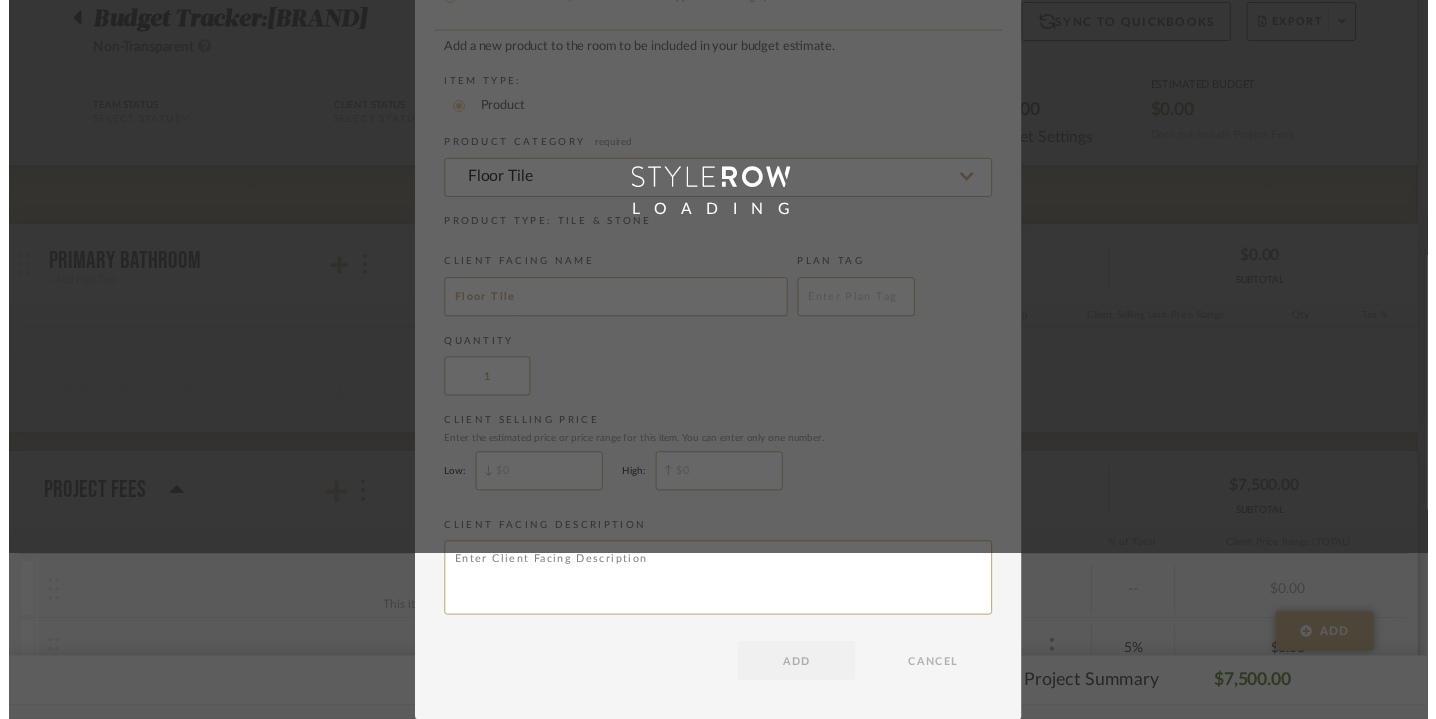 scroll, scrollTop: 163, scrollLeft: 0, axis: vertical 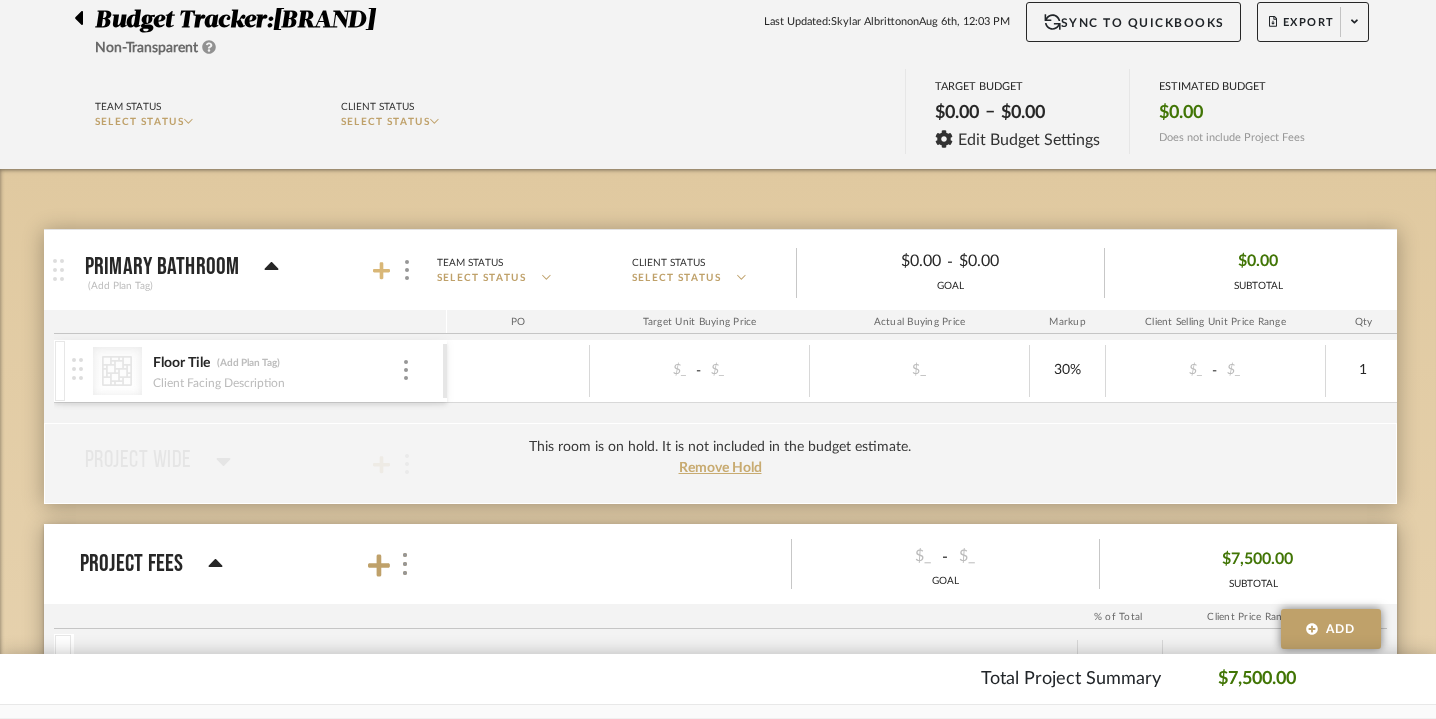 click 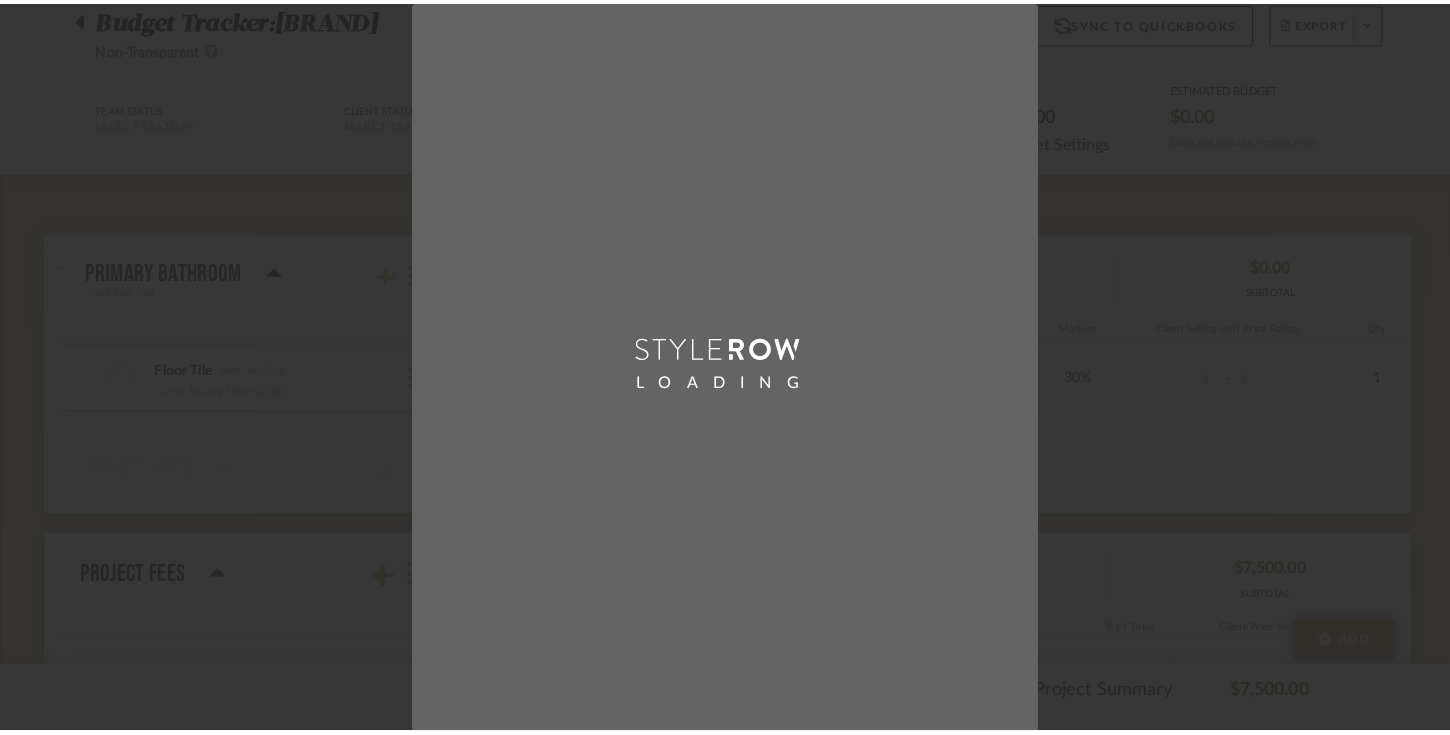 scroll, scrollTop: 0, scrollLeft: 0, axis: both 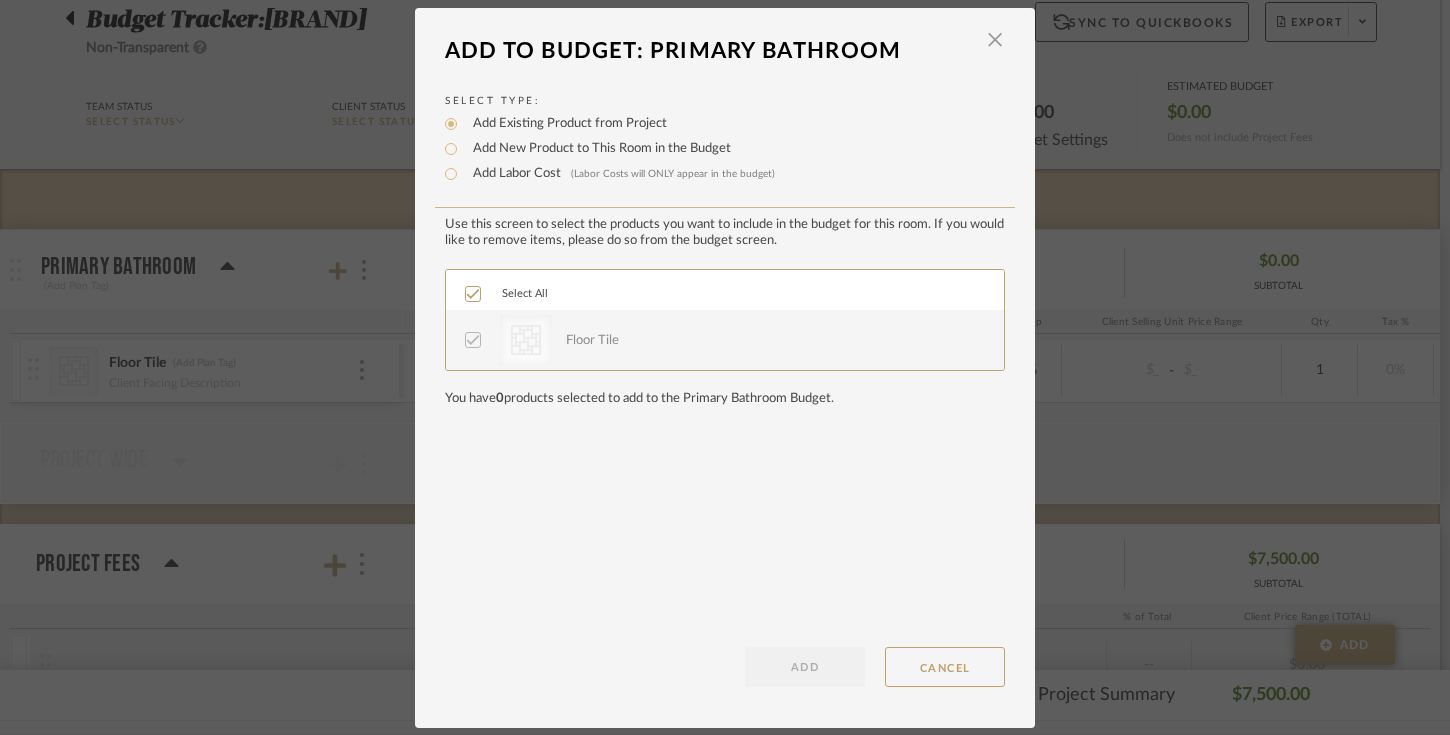 click on "Add New Product to This Room in the Budget" at bounding box center (597, 149) 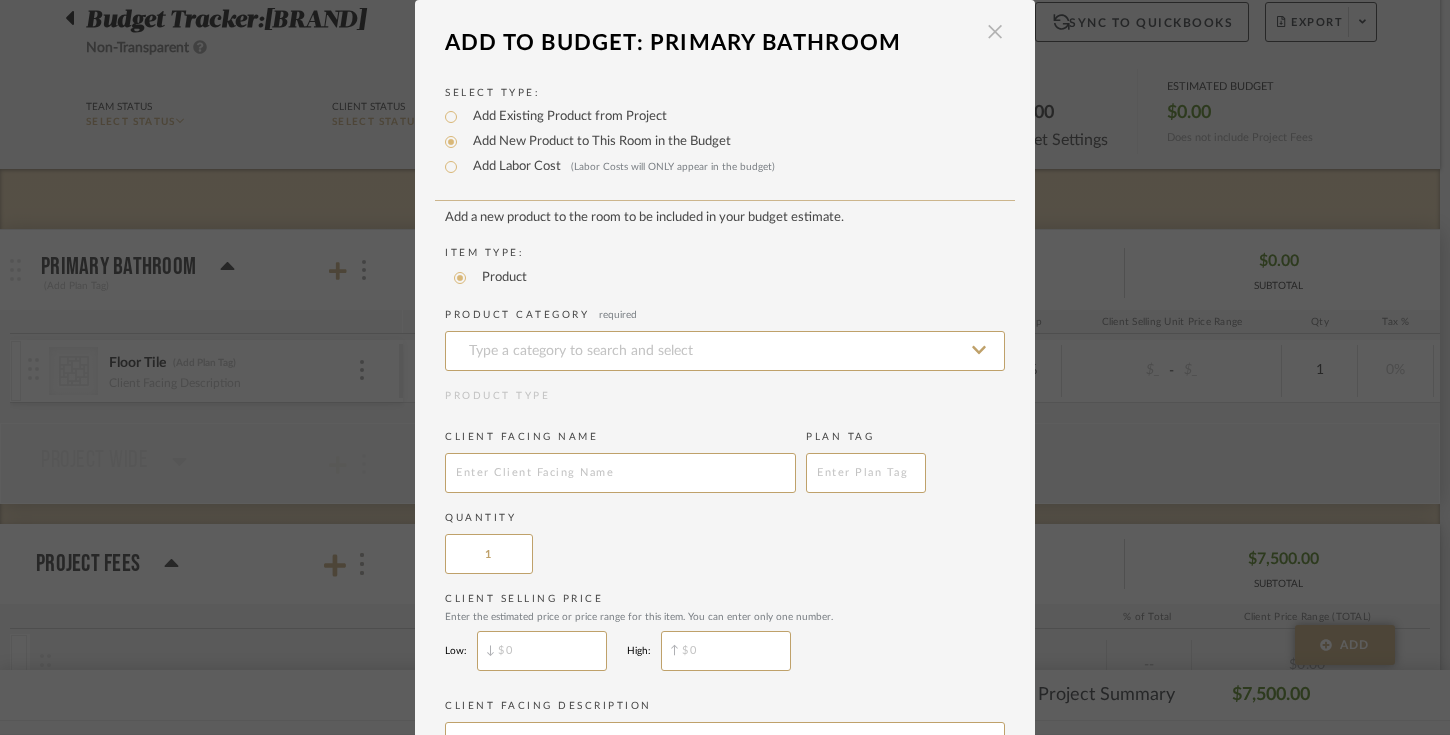 click at bounding box center (995, 32) 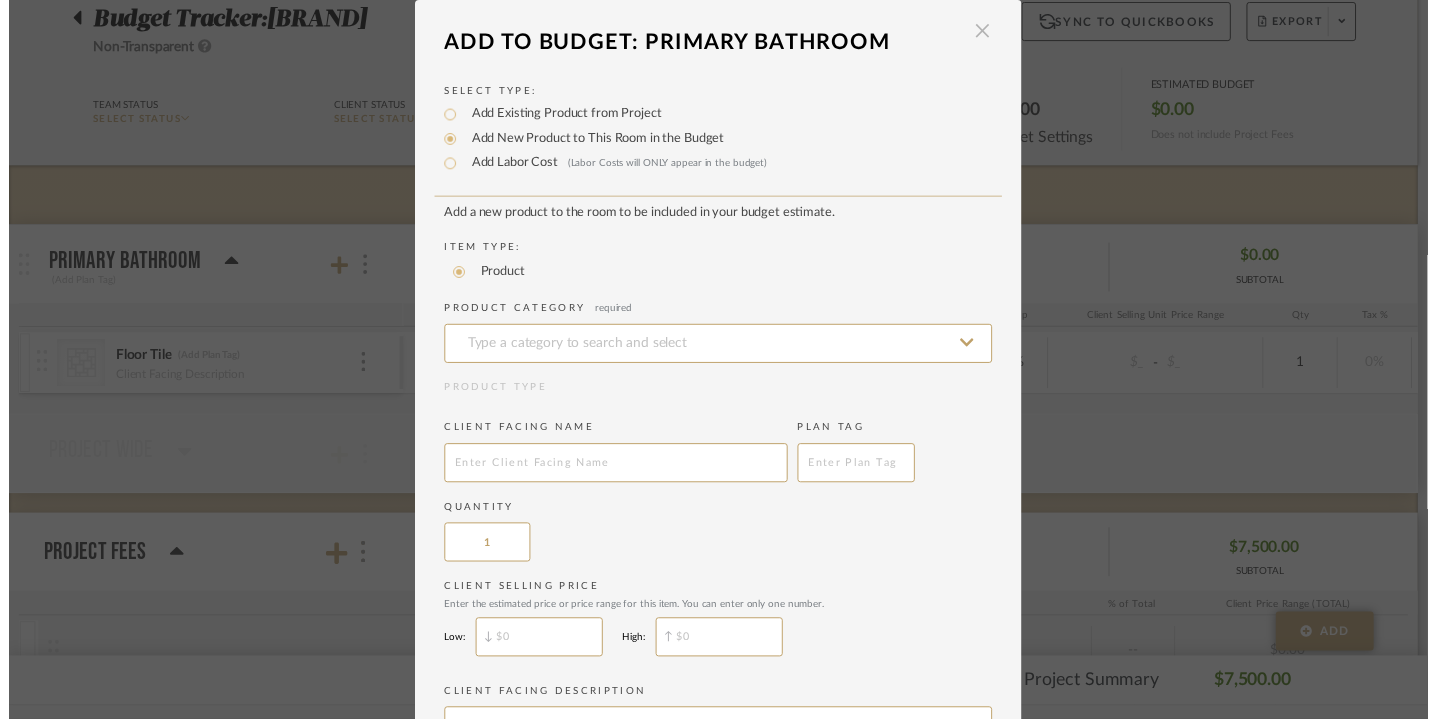 scroll, scrollTop: 163, scrollLeft: 0, axis: vertical 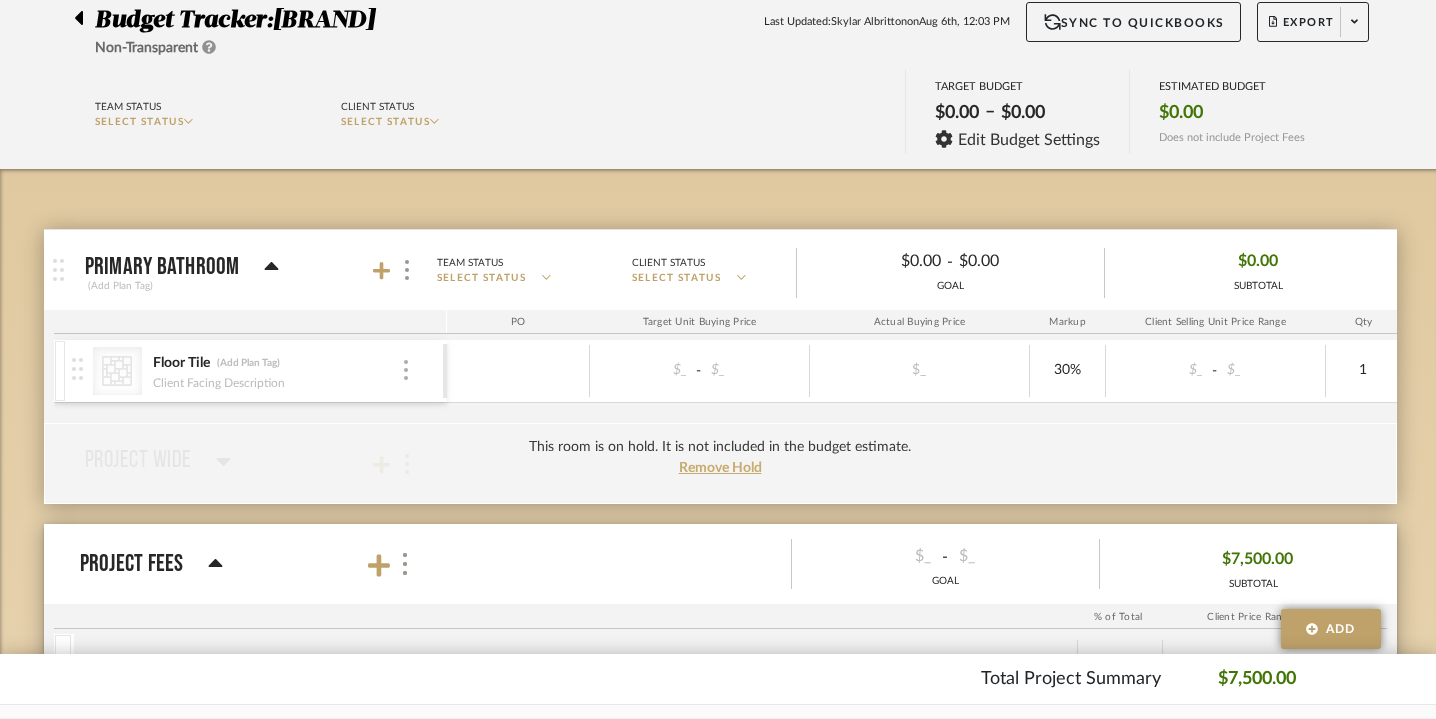 click at bounding box center (406, 371) 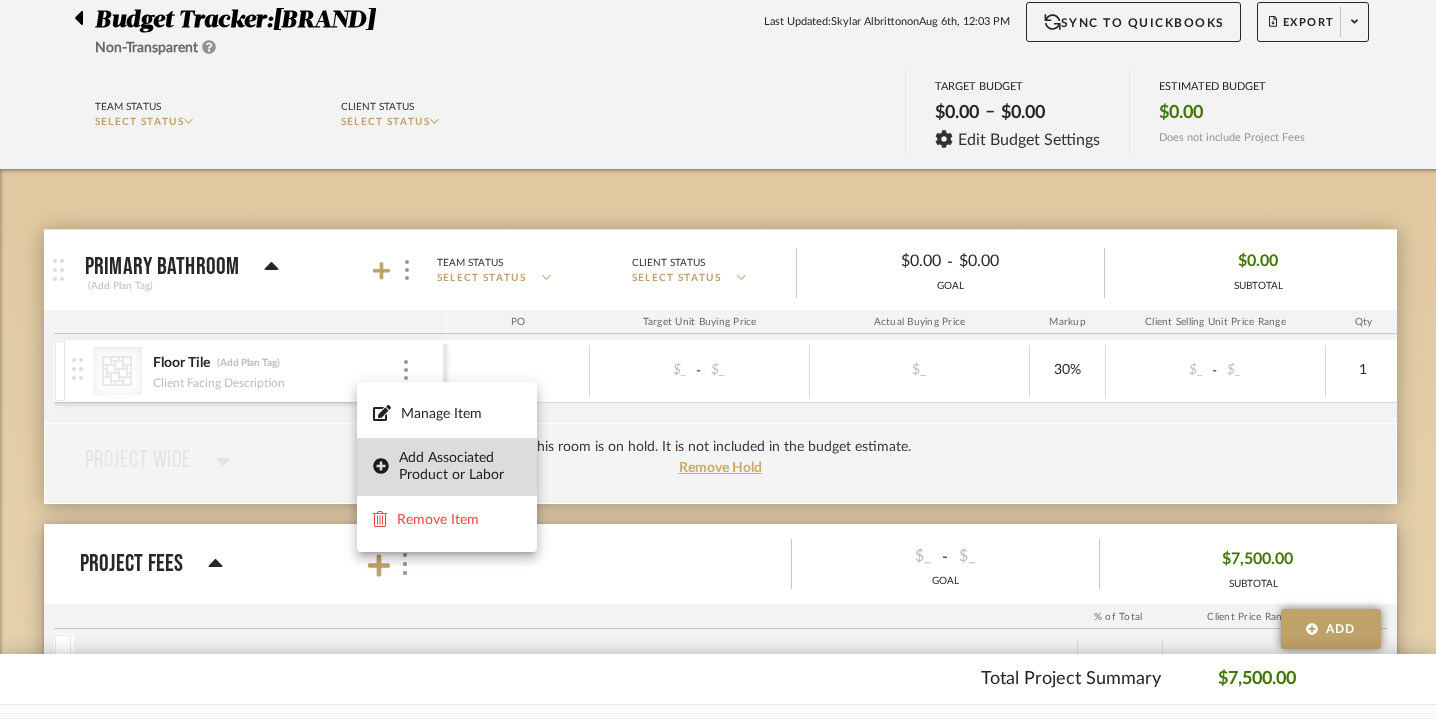 click on "Add Associated Product or Labor" at bounding box center (460, 467) 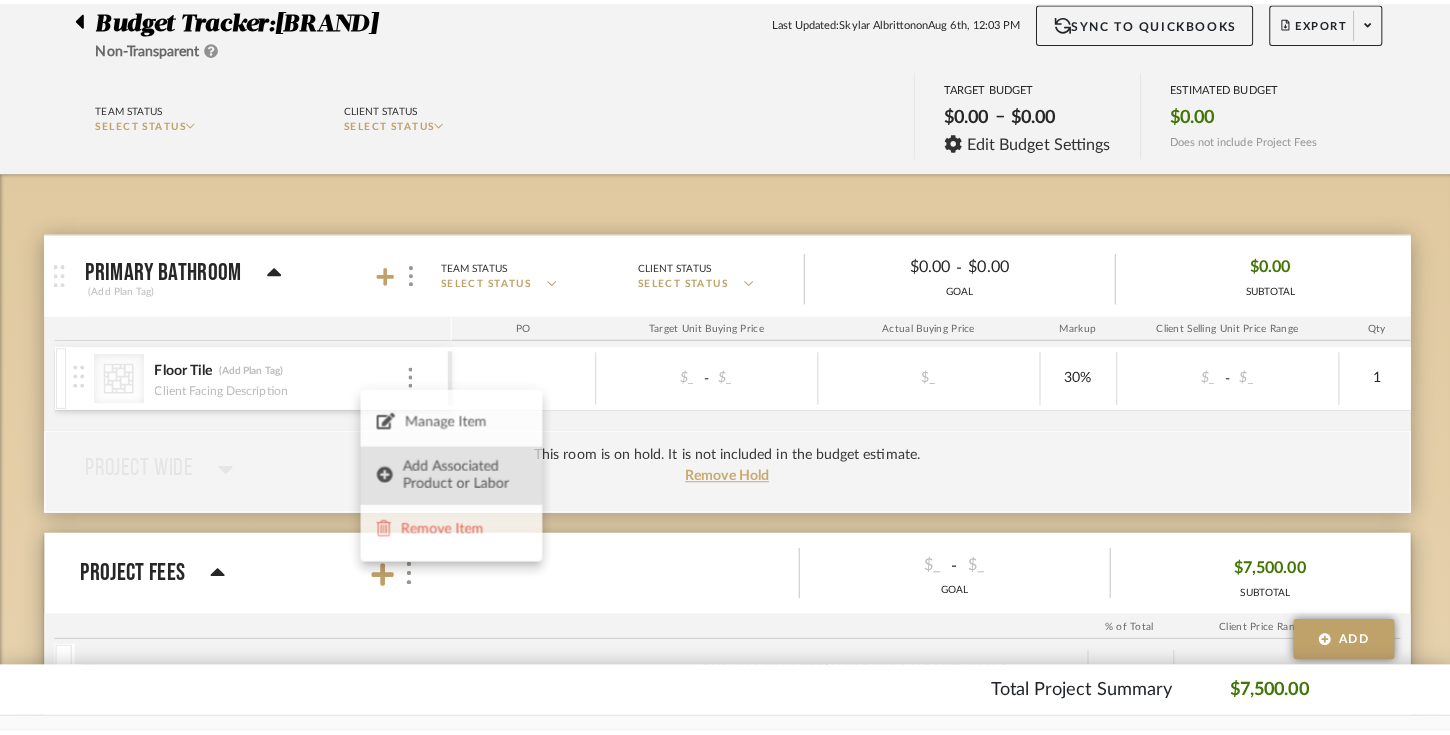 scroll, scrollTop: 0, scrollLeft: 0, axis: both 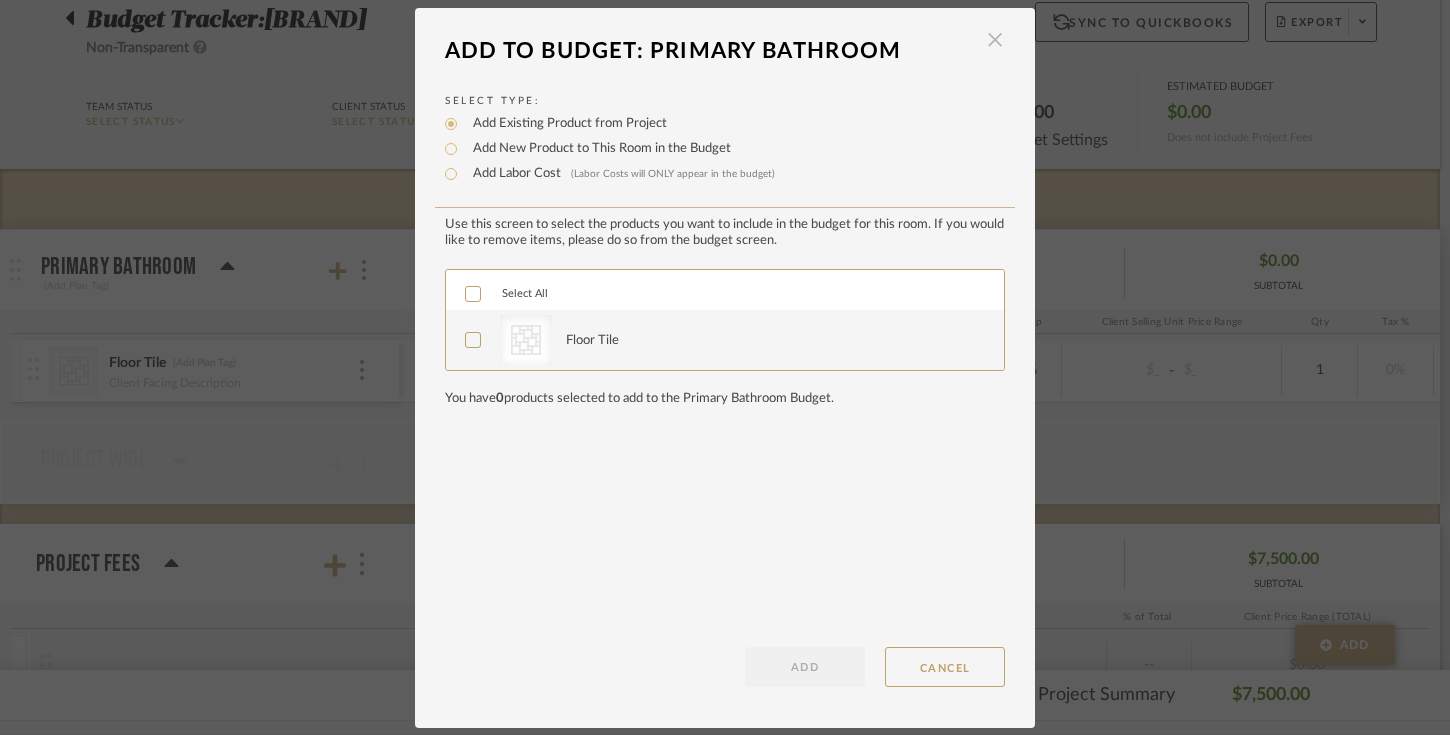 click at bounding box center (995, 40) 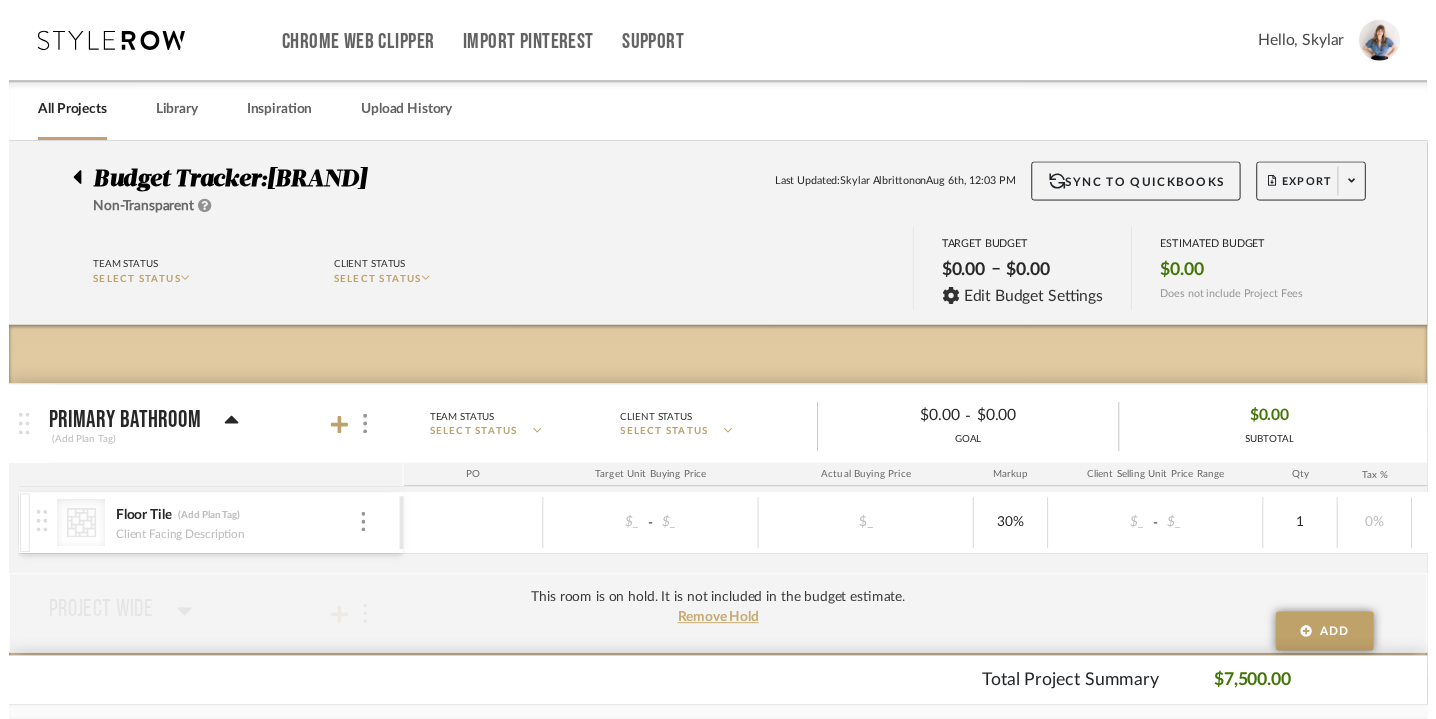 scroll, scrollTop: 163, scrollLeft: 0, axis: vertical 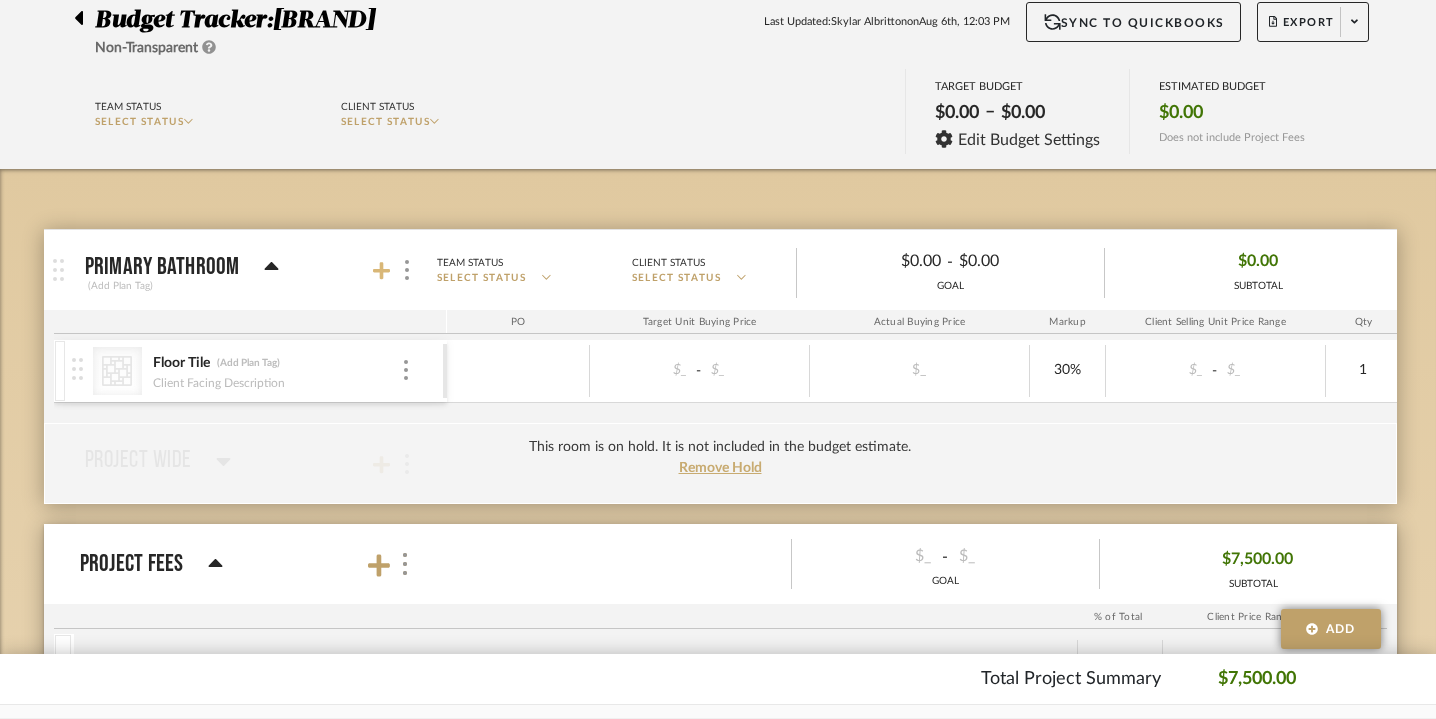 click 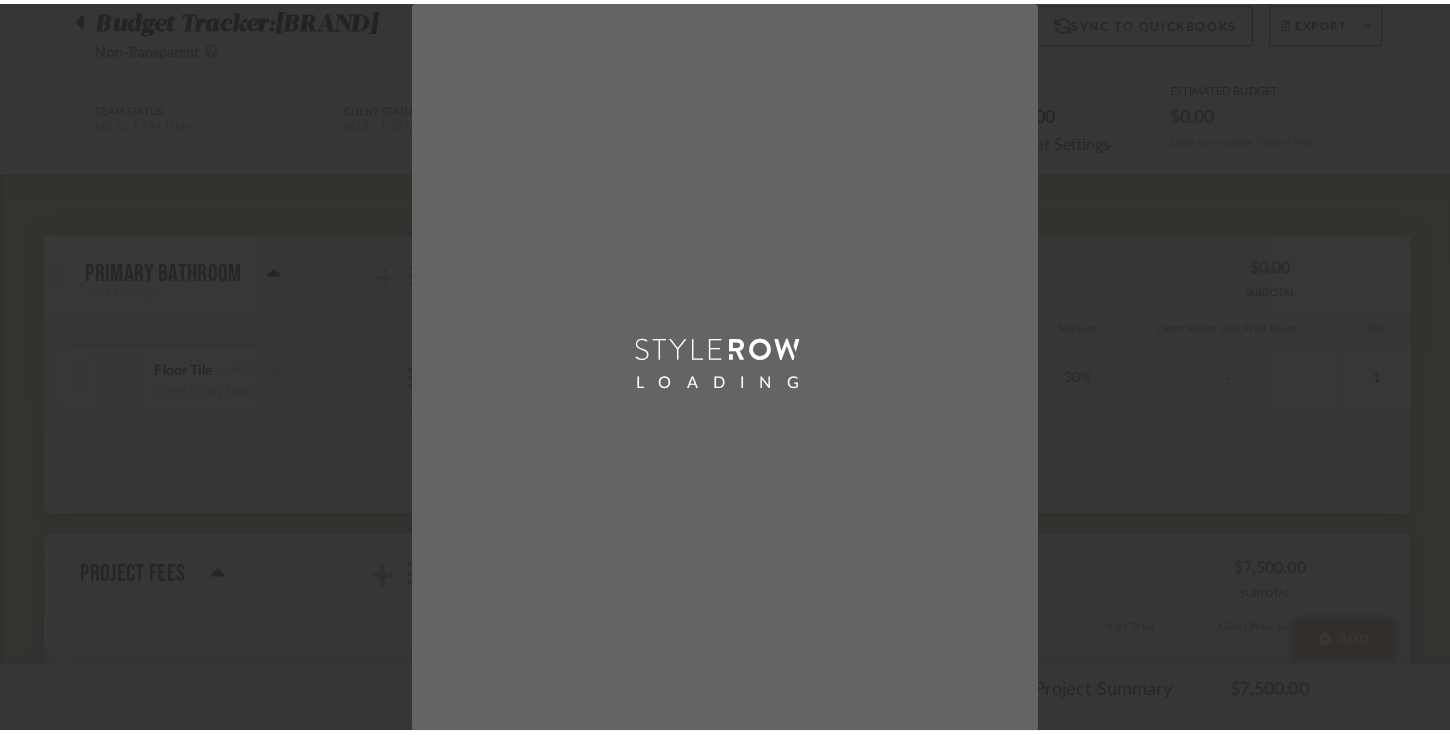 scroll, scrollTop: 0, scrollLeft: 0, axis: both 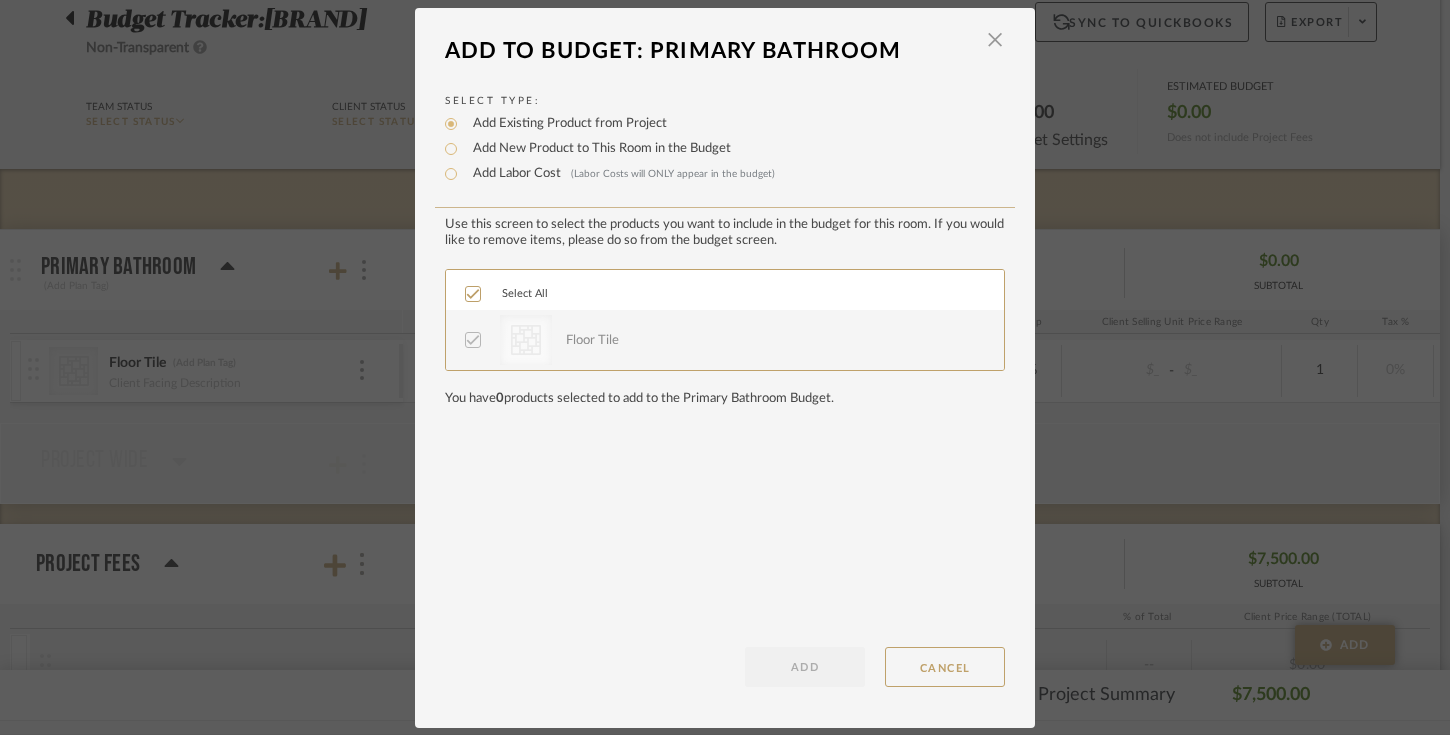 click on "Add New Product to This Room in the Budget" at bounding box center (597, 149) 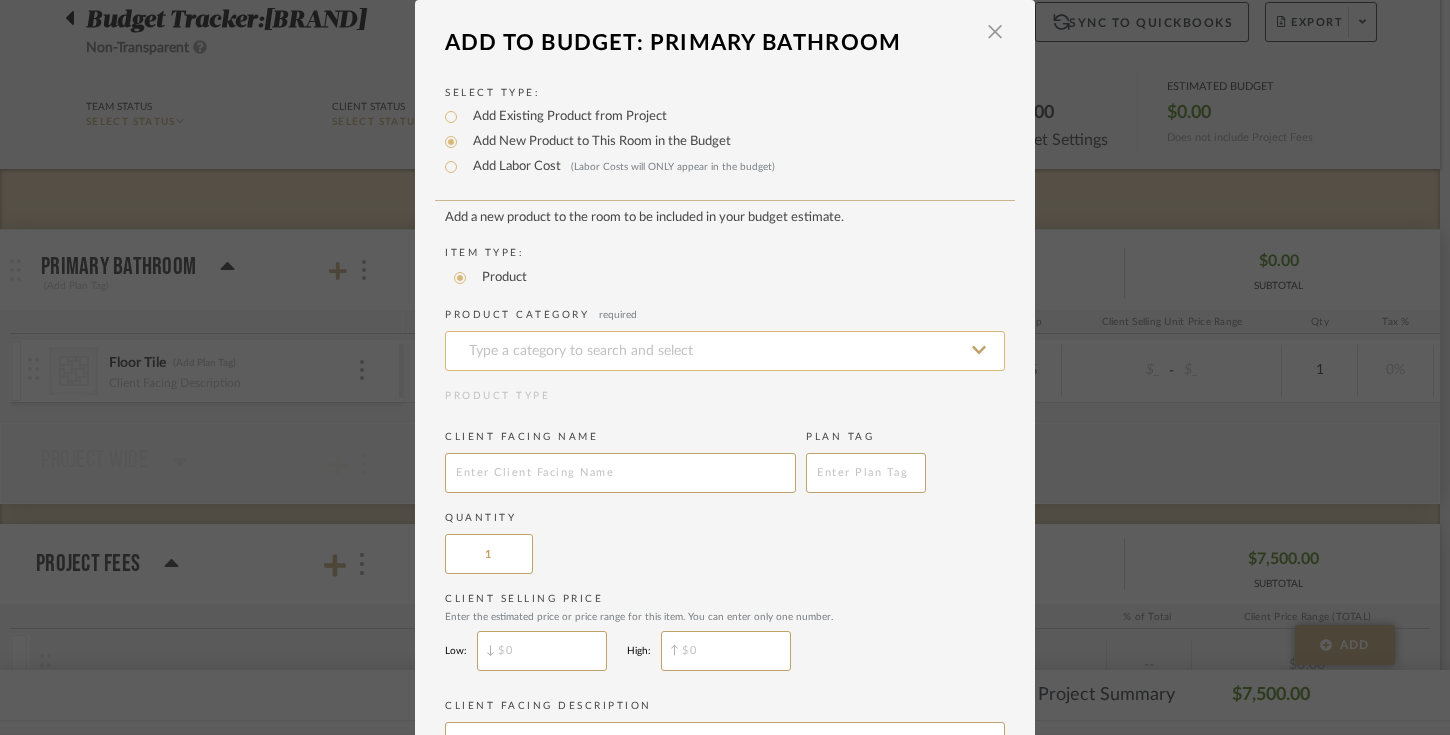click at bounding box center (725, 351) 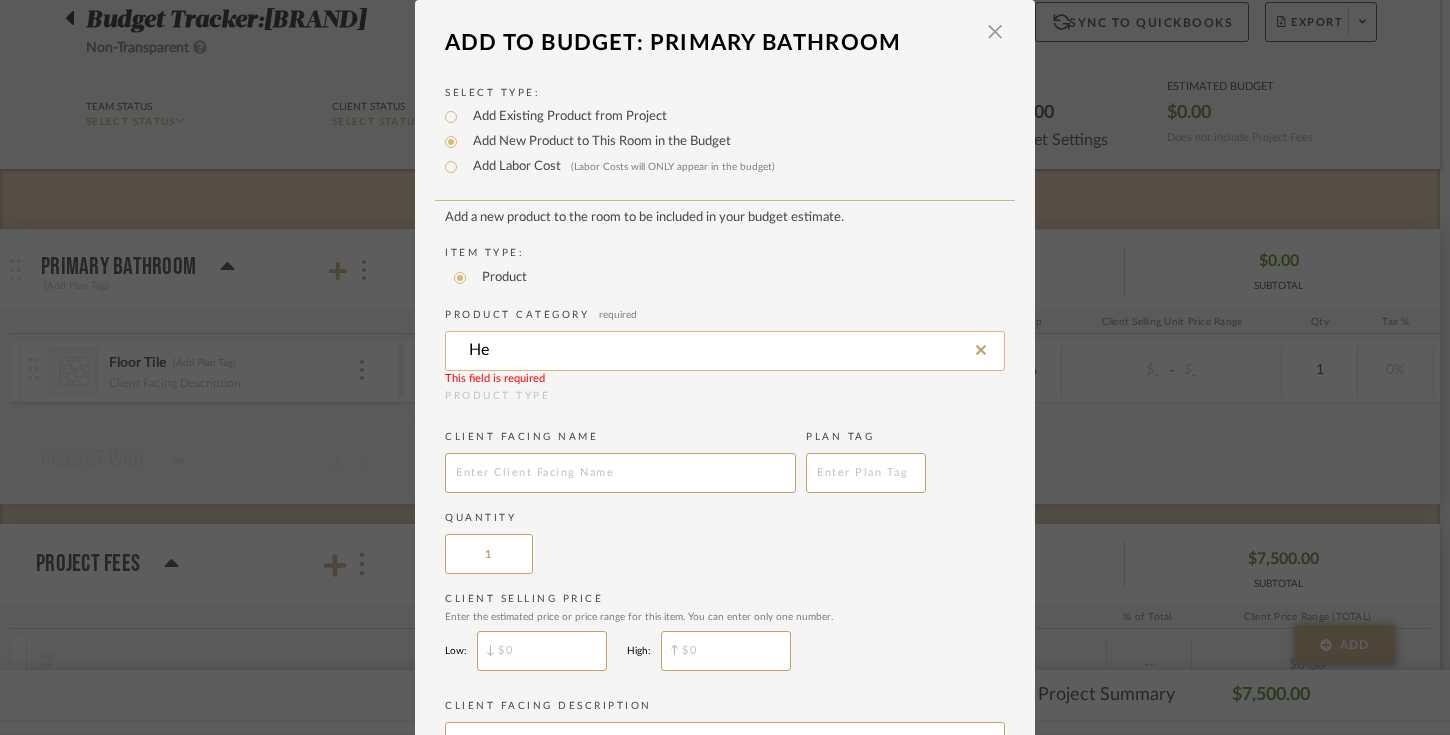 type on "H" 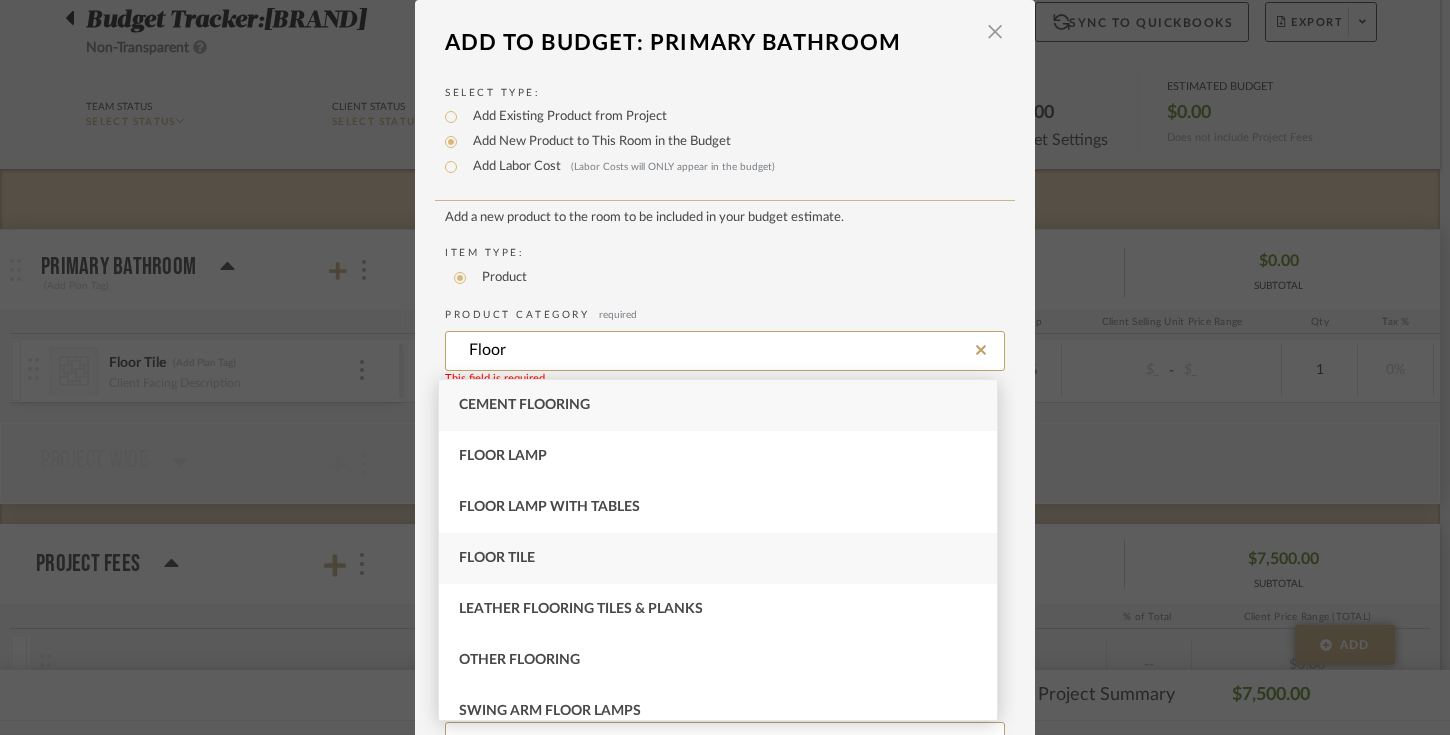 scroll, scrollTop: 68, scrollLeft: 0, axis: vertical 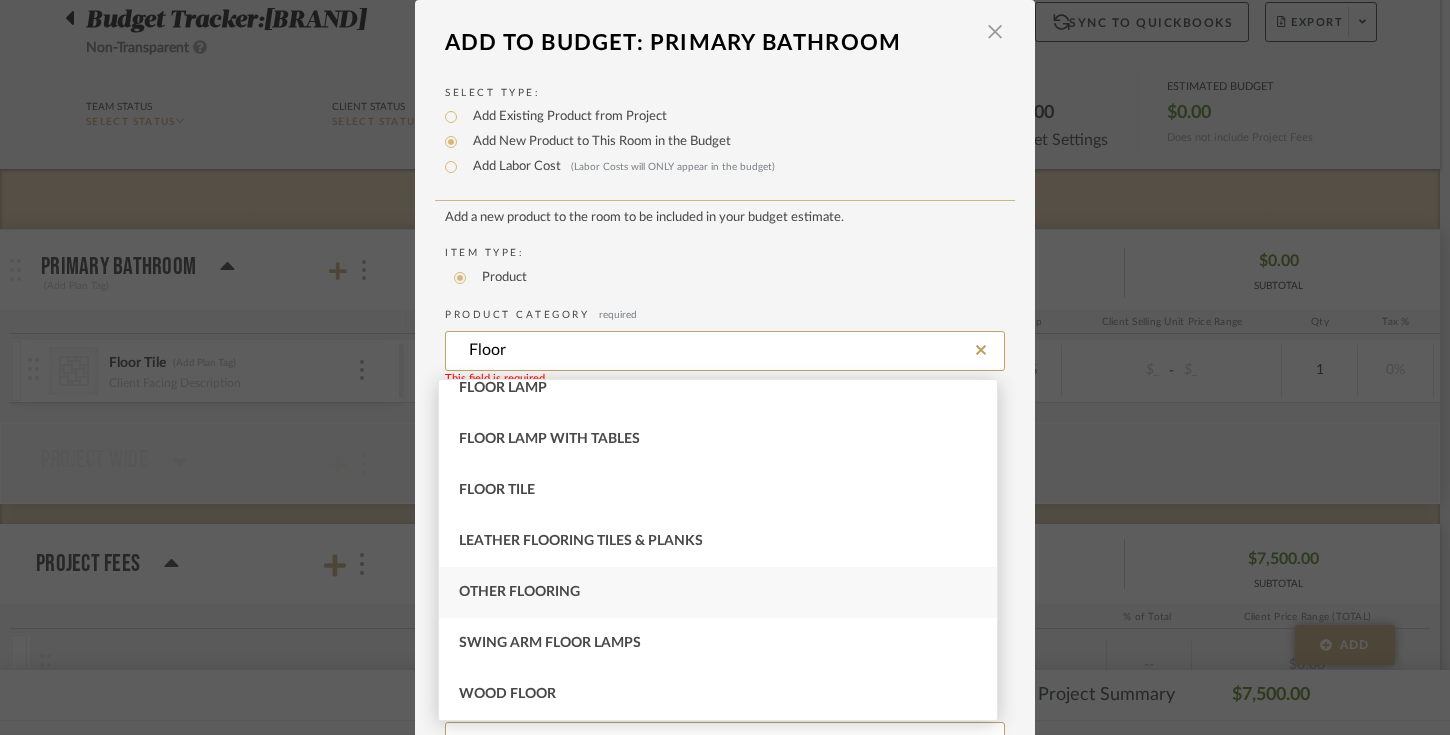 click on "Other Flooring" at bounding box center (519, 592) 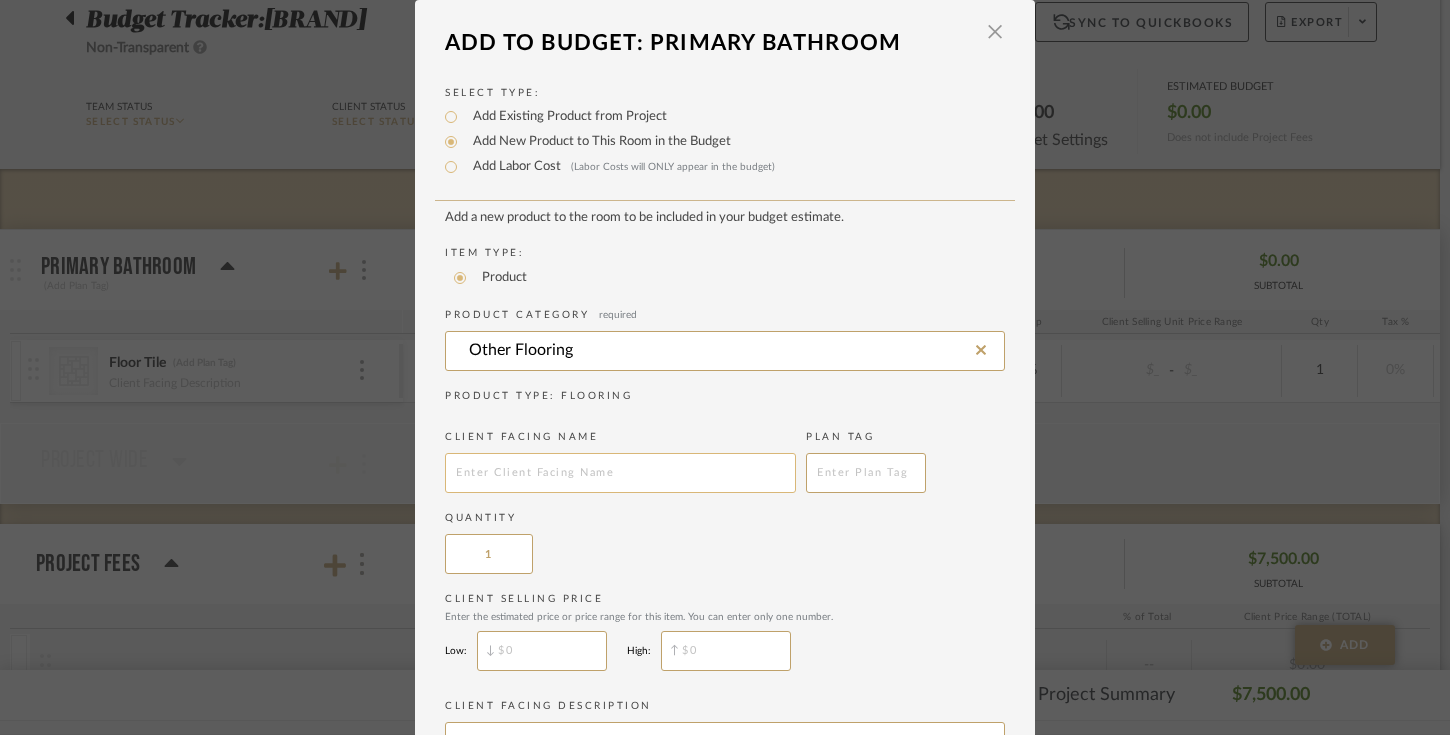 click at bounding box center [620, 473] 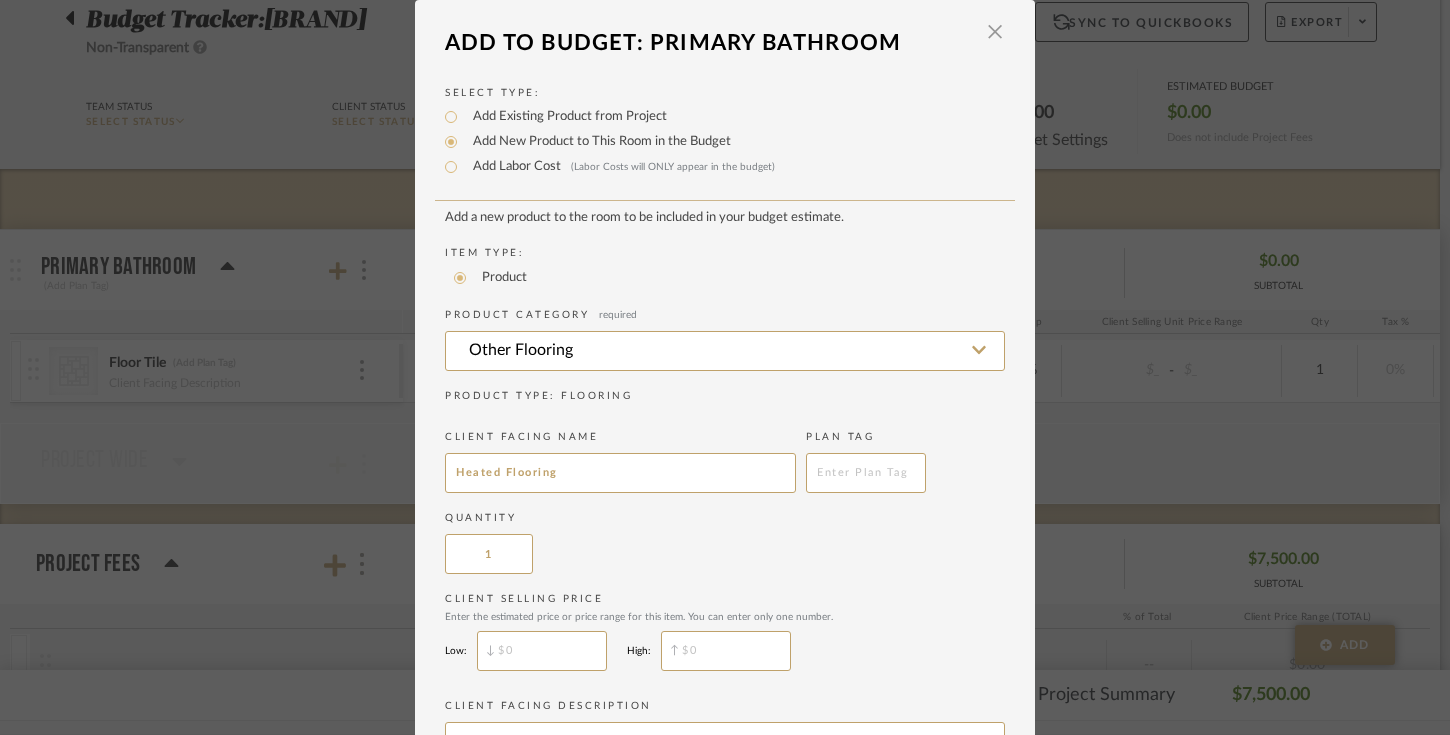 type on "Heated Flooring" 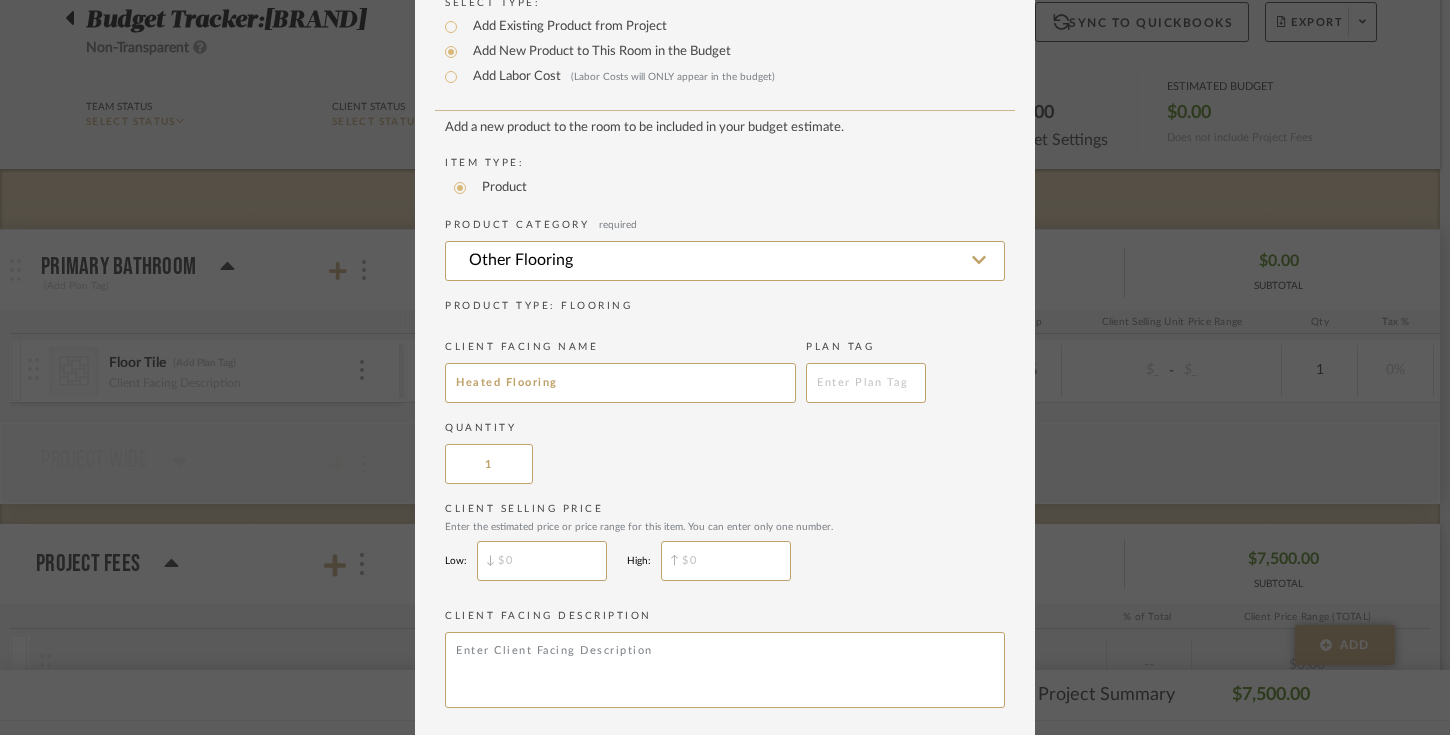scroll, scrollTop: 173, scrollLeft: 0, axis: vertical 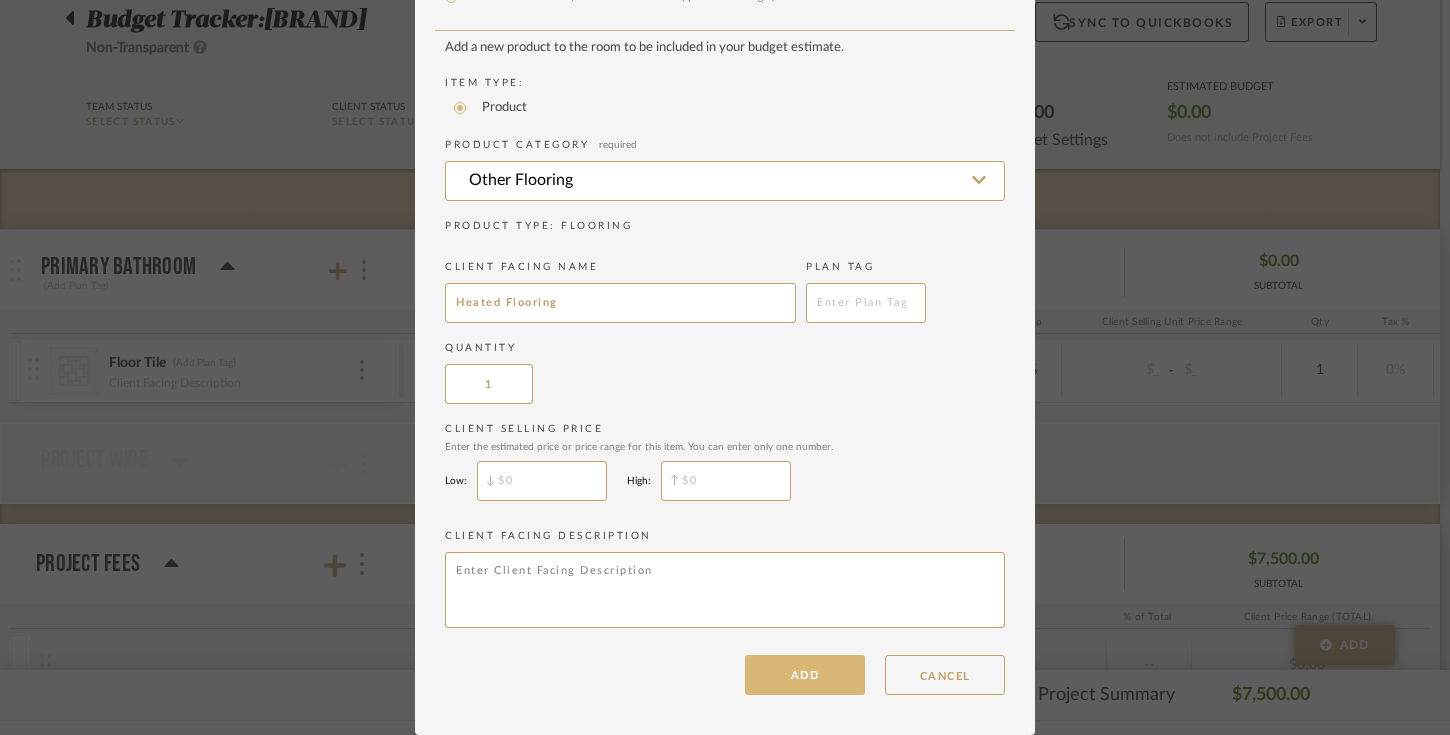 click on "ADD" at bounding box center [805, 675] 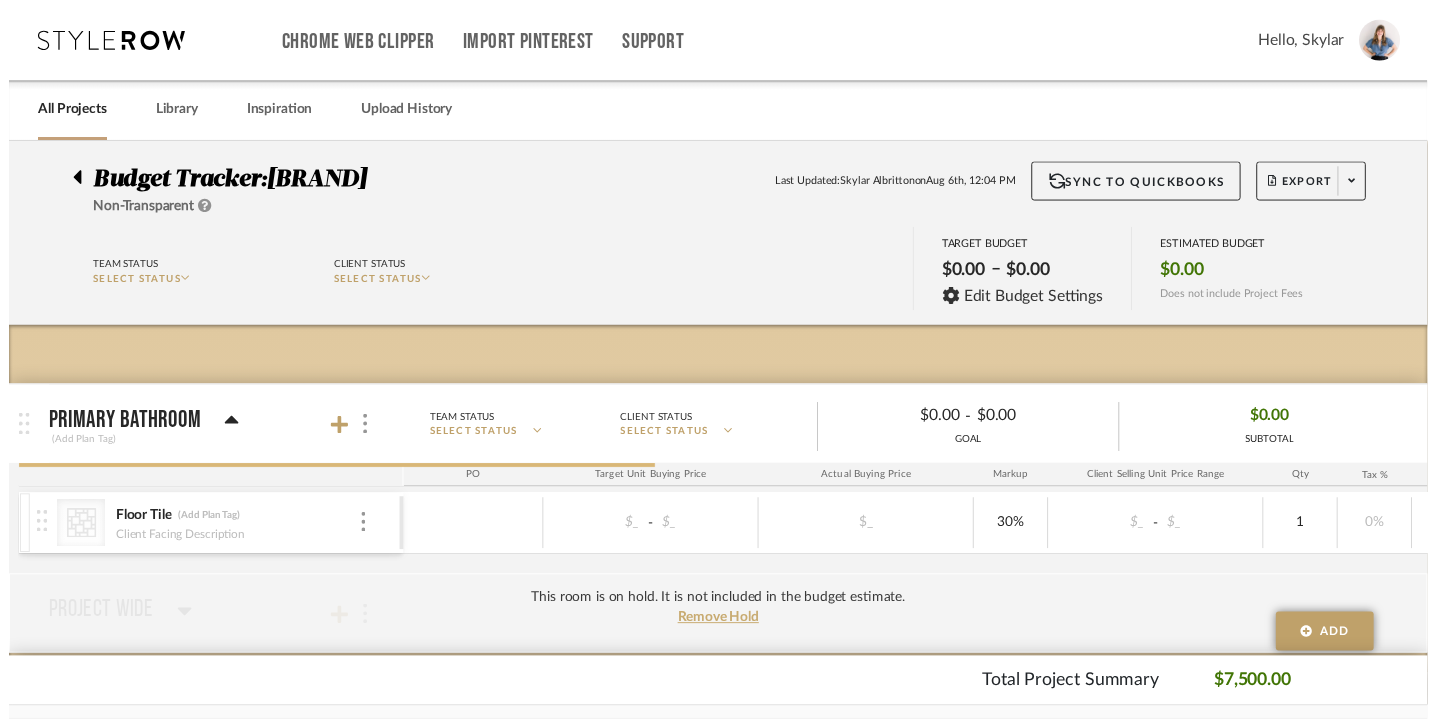 scroll, scrollTop: 163, scrollLeft: 0, axis: vertical 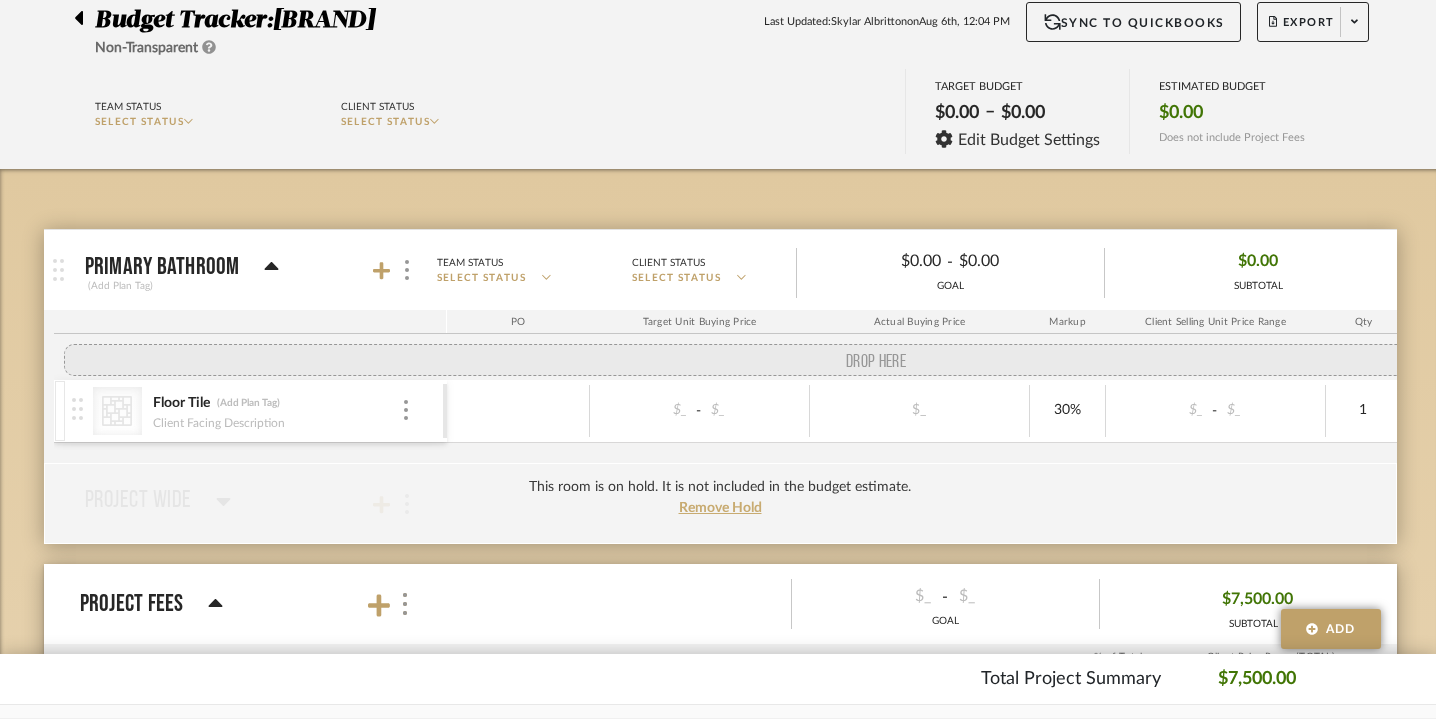 drag, startPoint x: 34, startPoint y: 428, endPoint x: 37, endPoint y: 394, distance: 34.132095 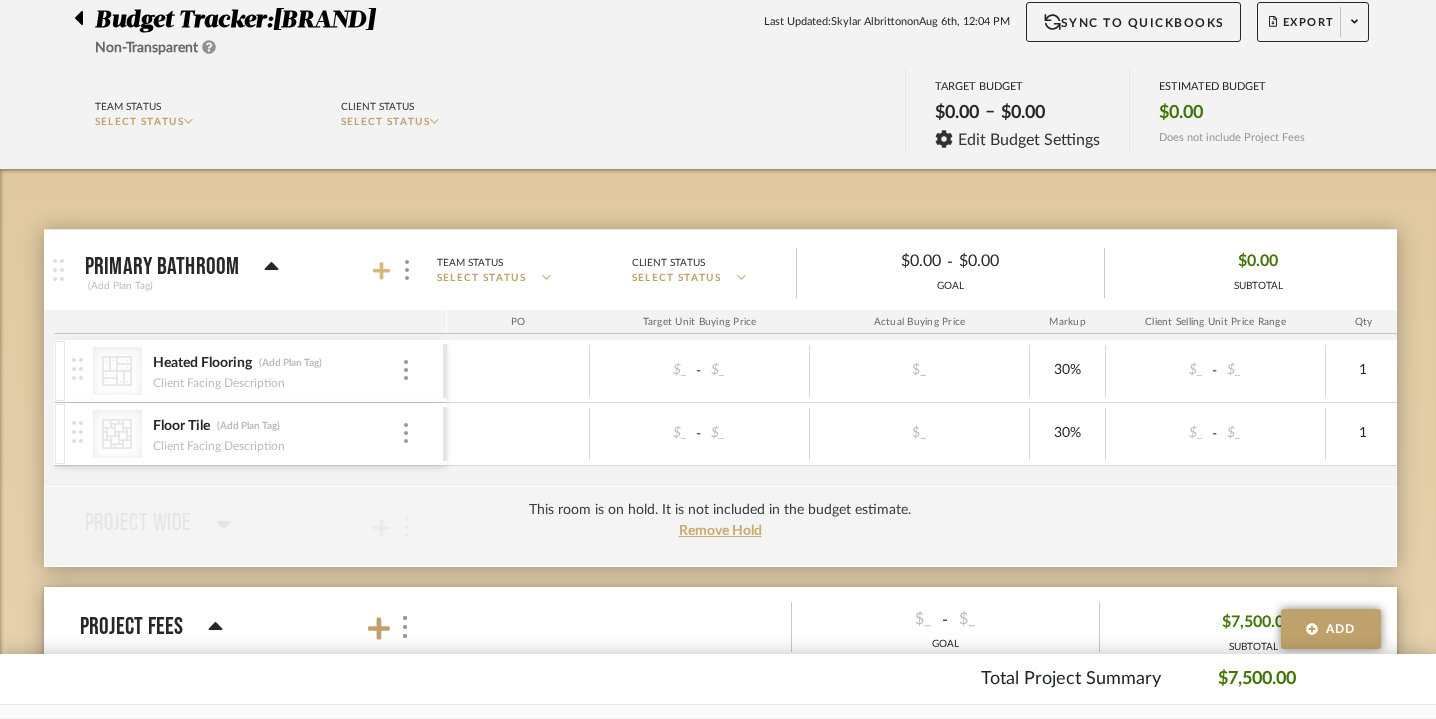click 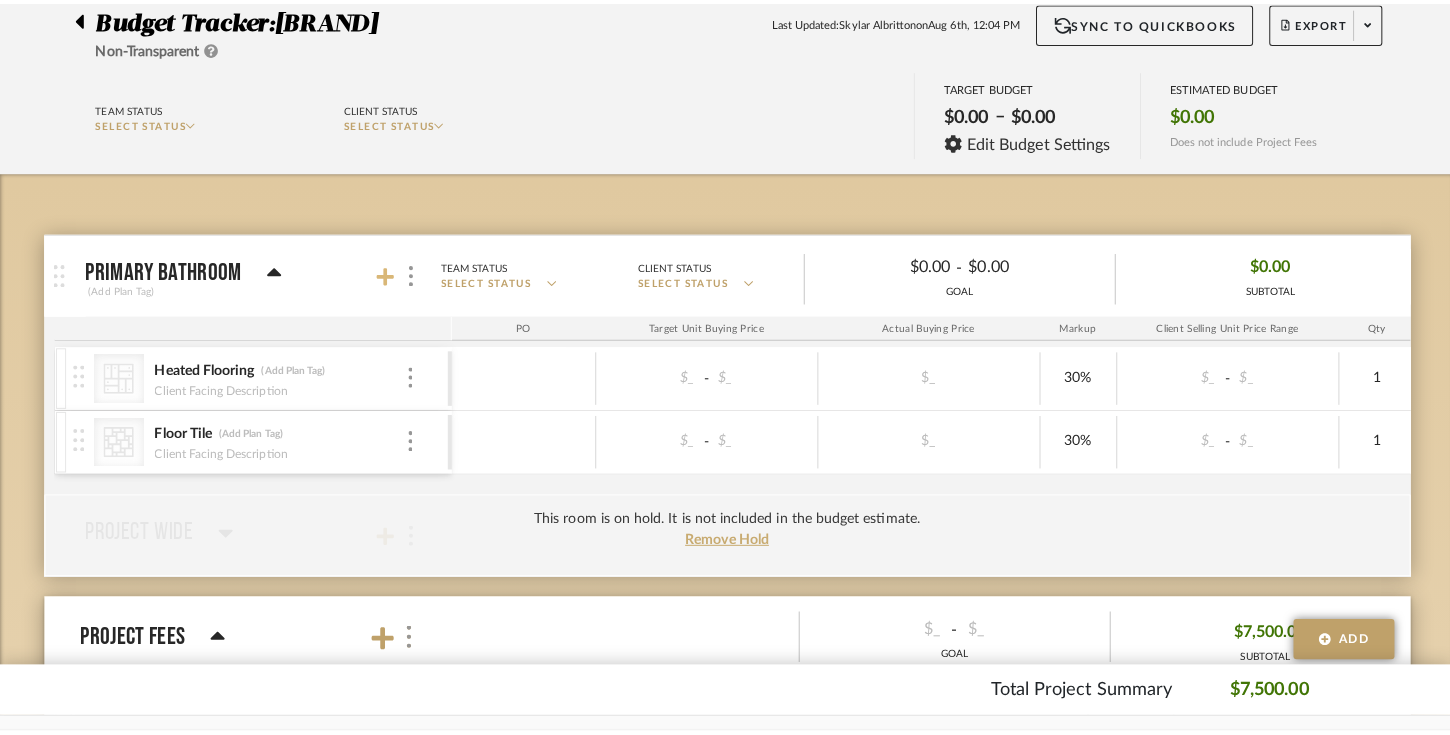 scroll, scrollTop: 0, scrollLeft: 0, axis: both 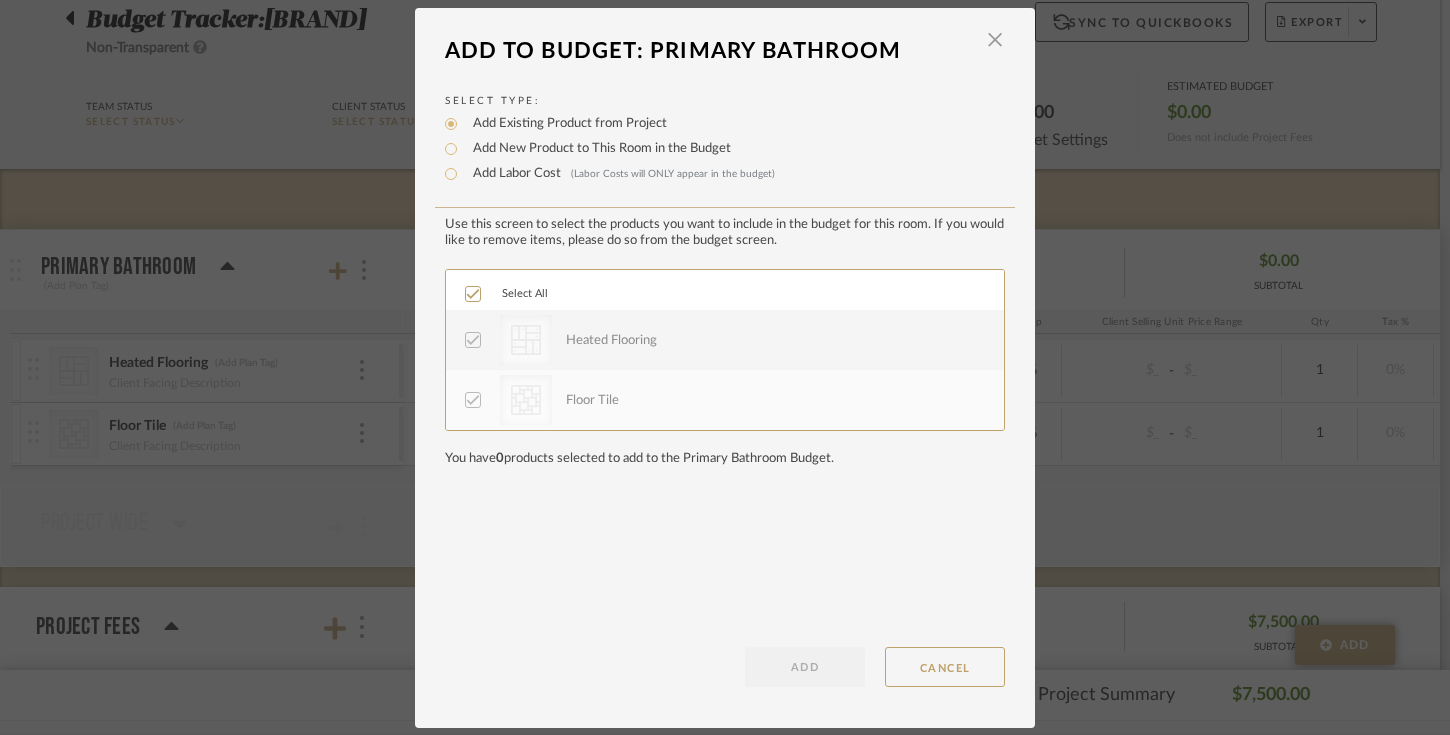 click on "Add New Product to This Room in the Budget" at bounding box center (597, 149) 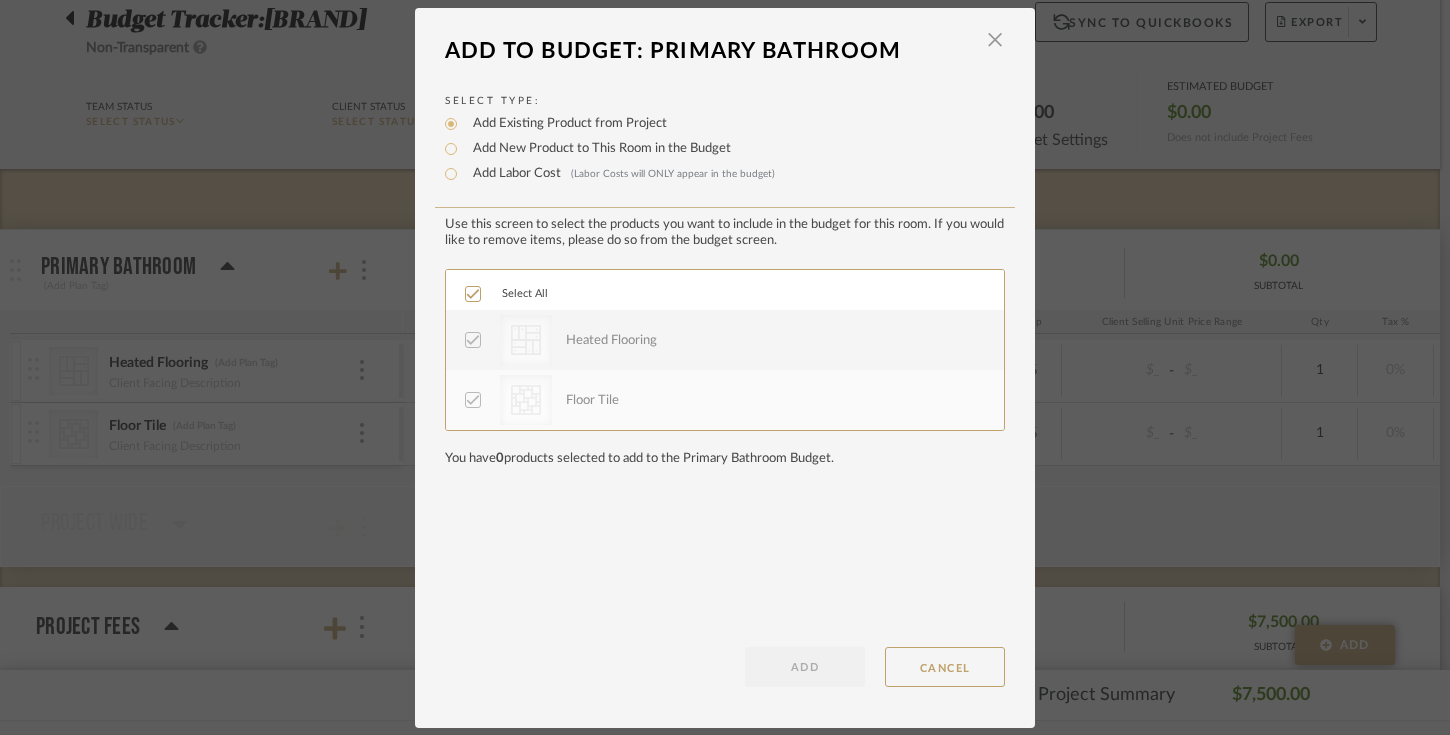 radio on "true" 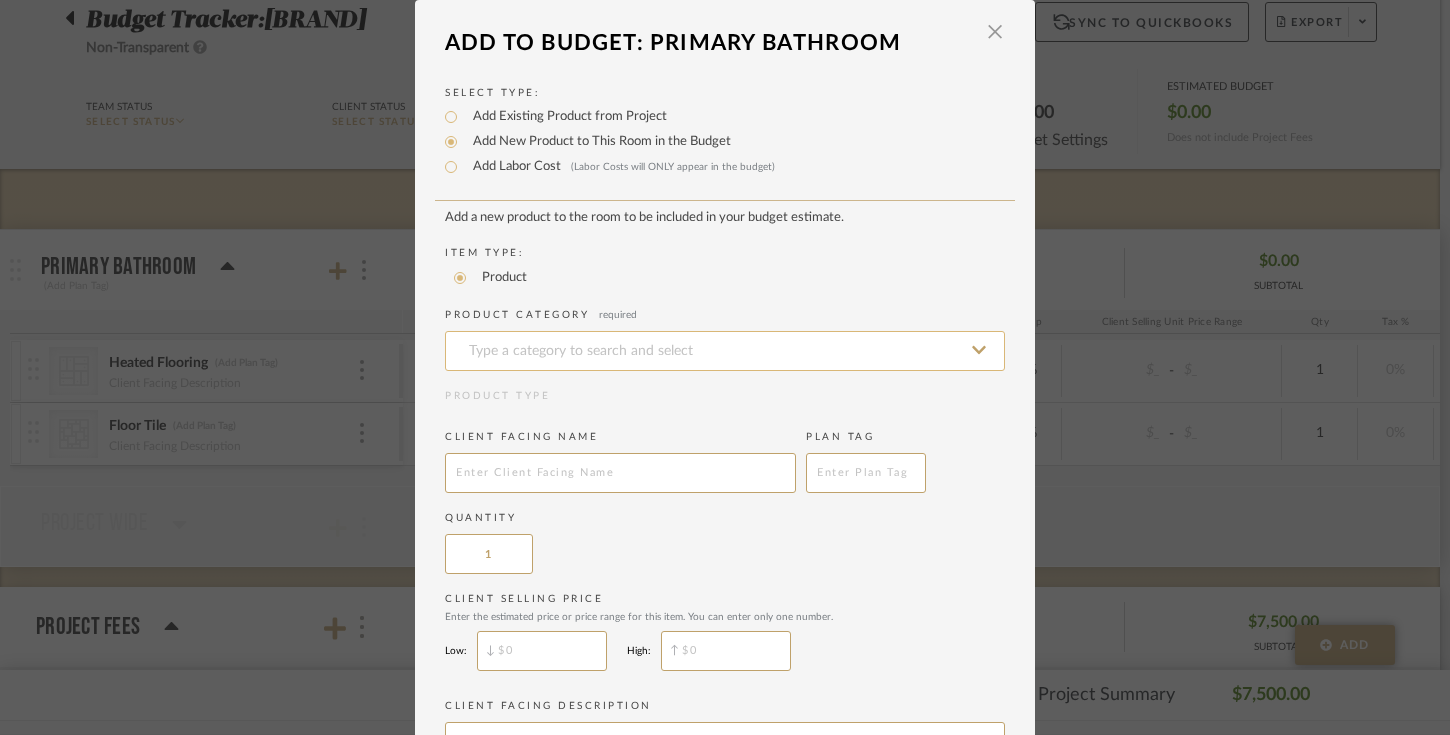 click at bounding box center [725, 351] 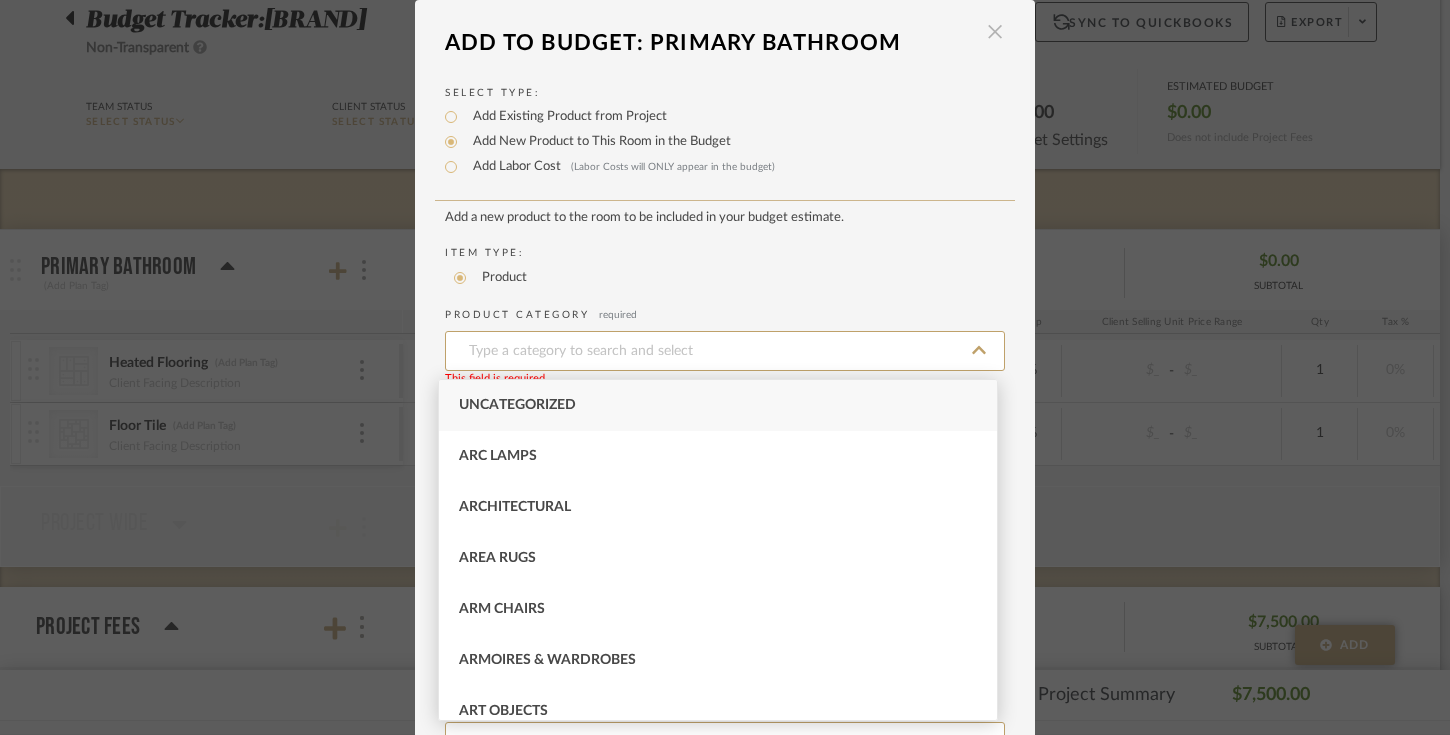 click at bounding box center [995, 32] 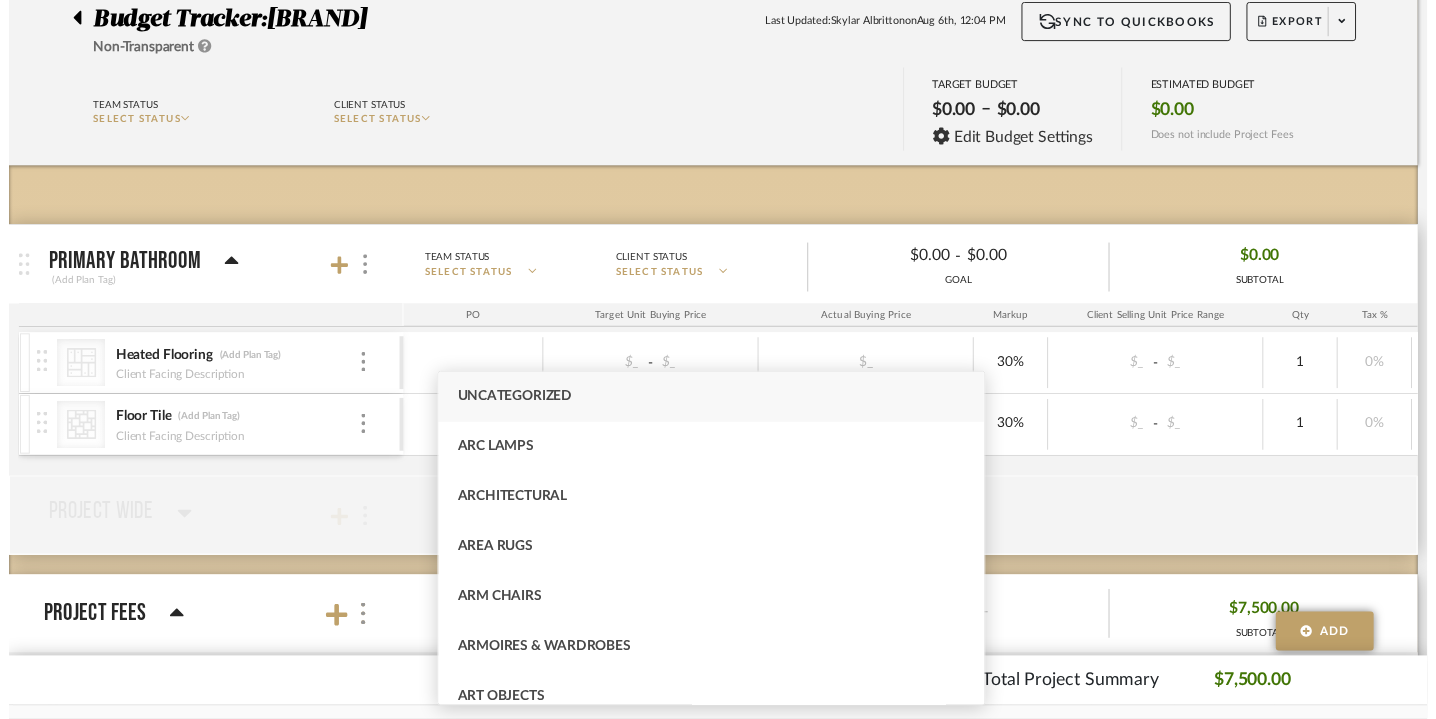 scroll, scrollTop: 163, scrollLeft: 0, axis: vertical 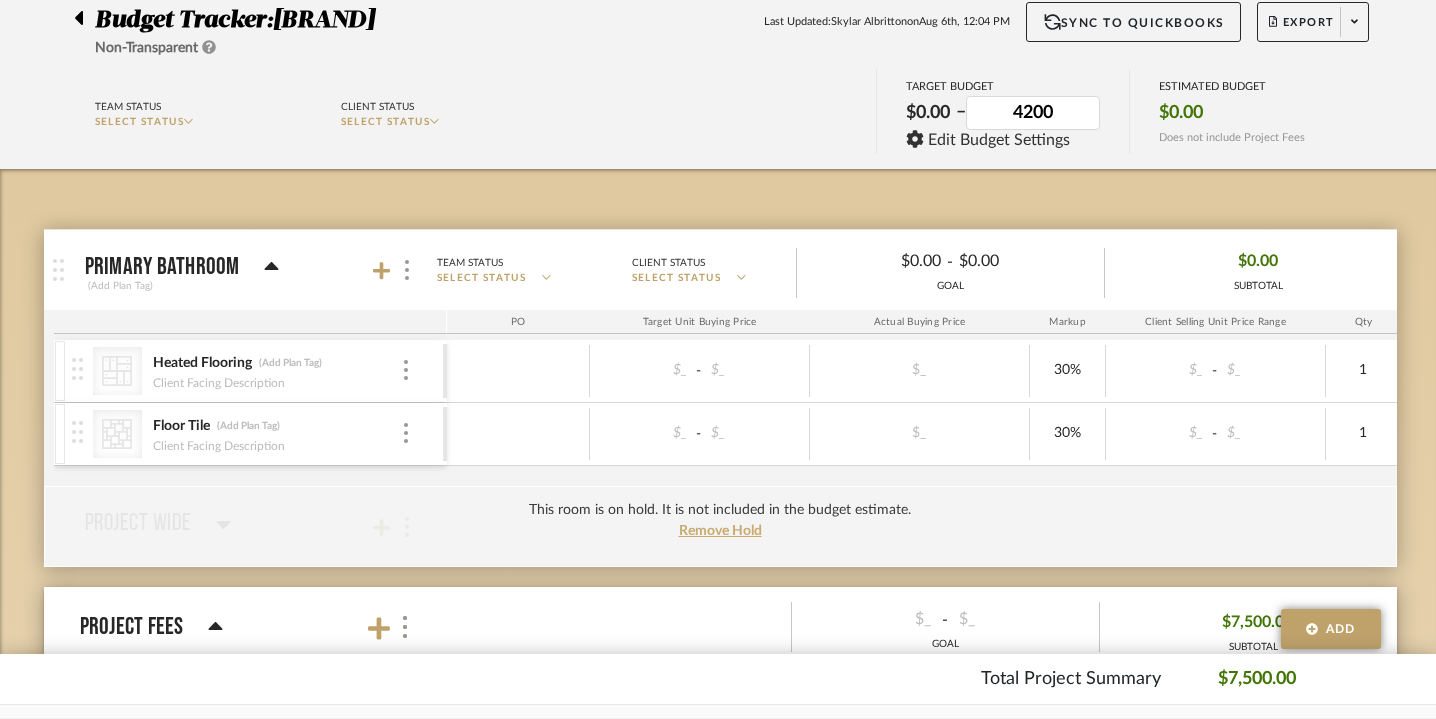type on "42000" 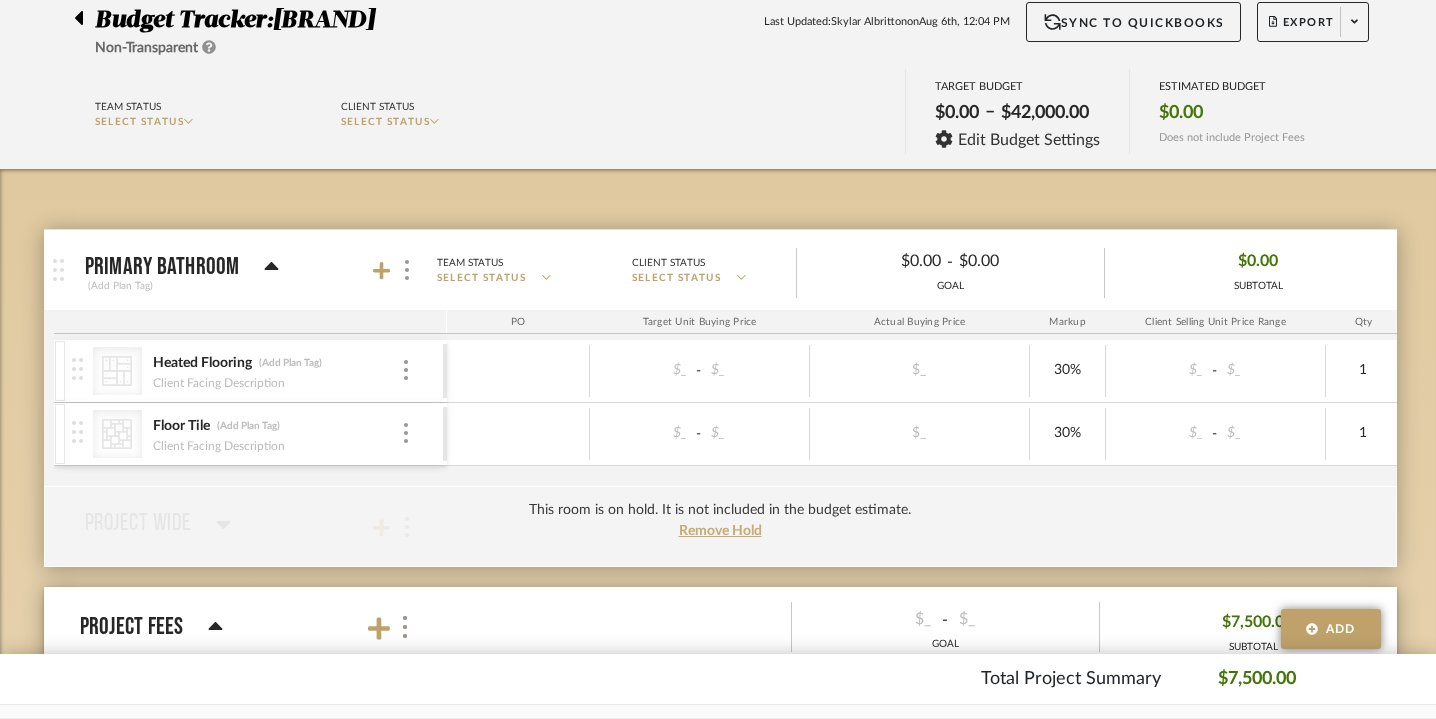 click on "Team Status SELECT STATUS  Client Status SELECT STATUS  TARGET BUDGET  $0.00   –   $42,000.00  Edit Budget Settings ESTIMATED BUDGET  $0.00  Does not include Project Fees" 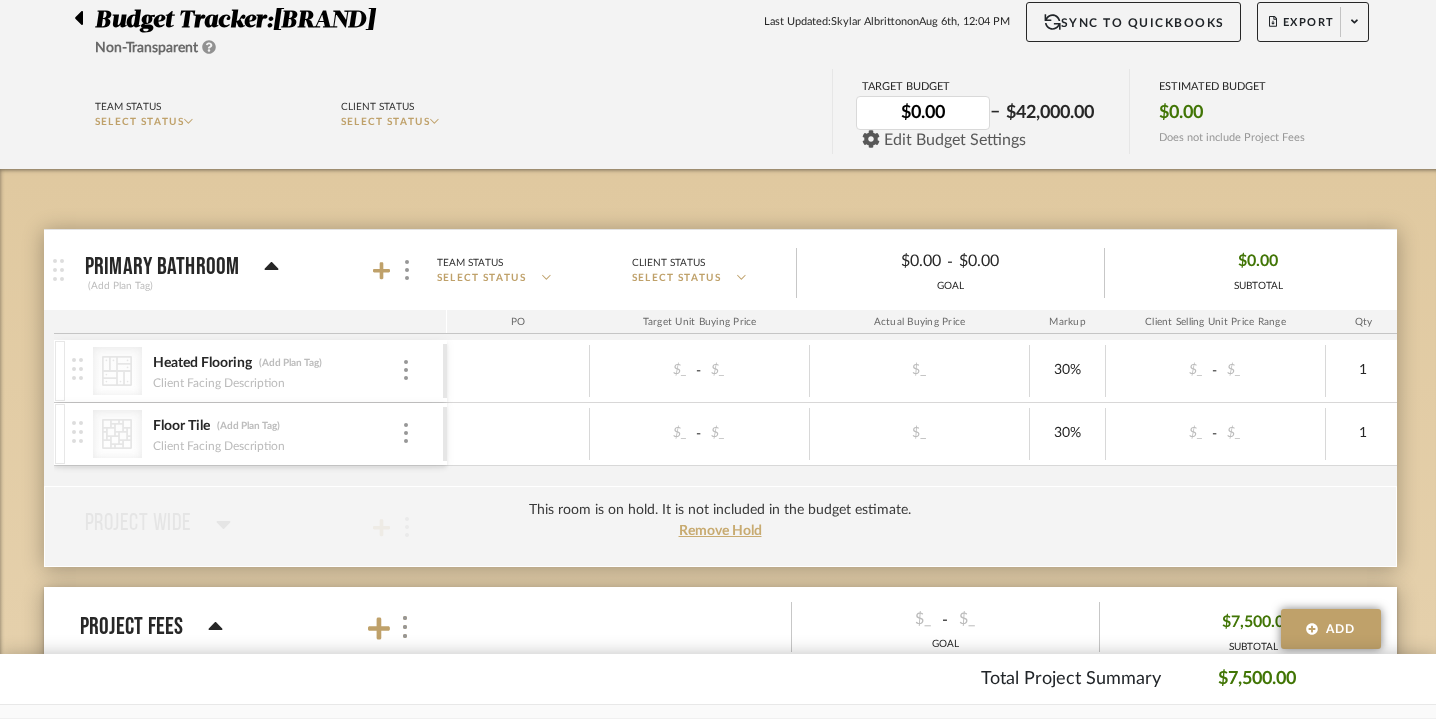 click on "Edit Budget Settings" 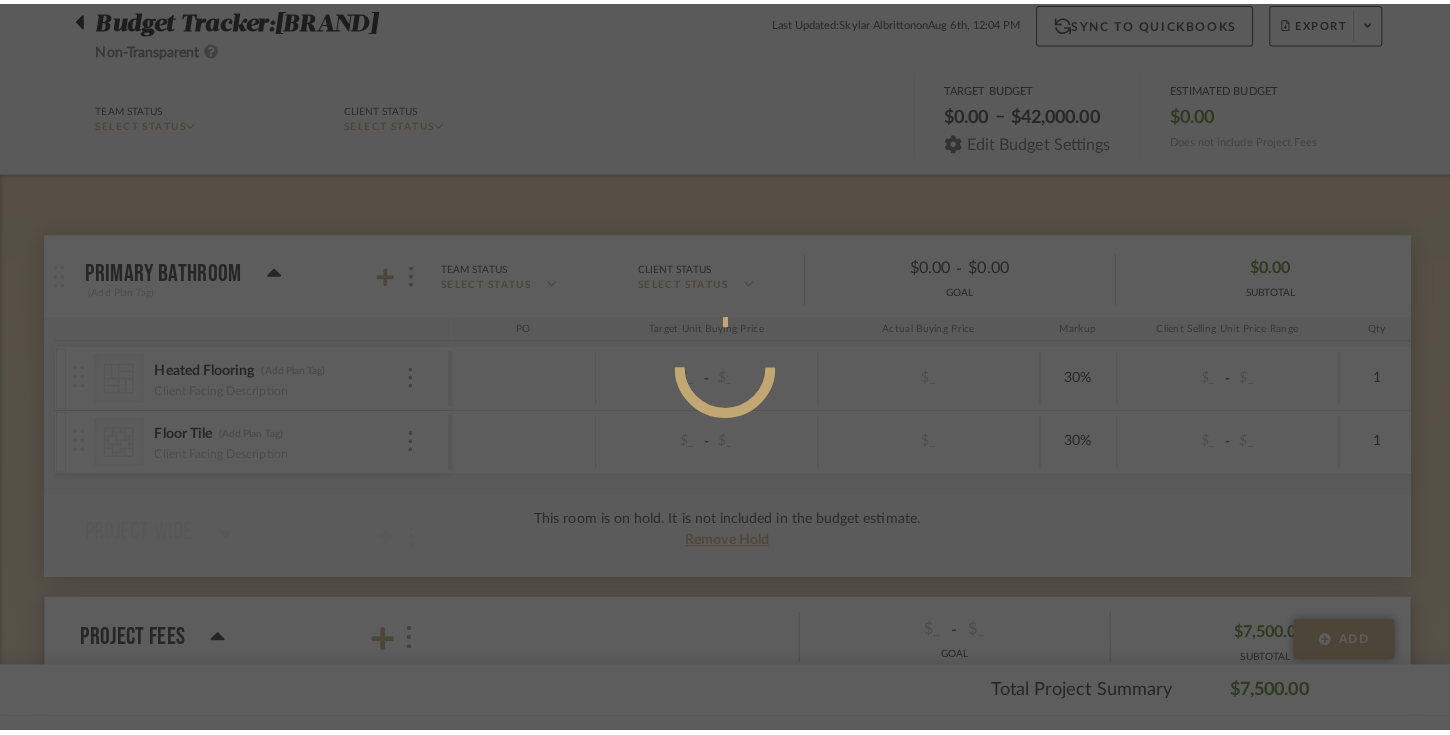 scroll, scrollTop: 0, scrollLeft: 0, axis: both 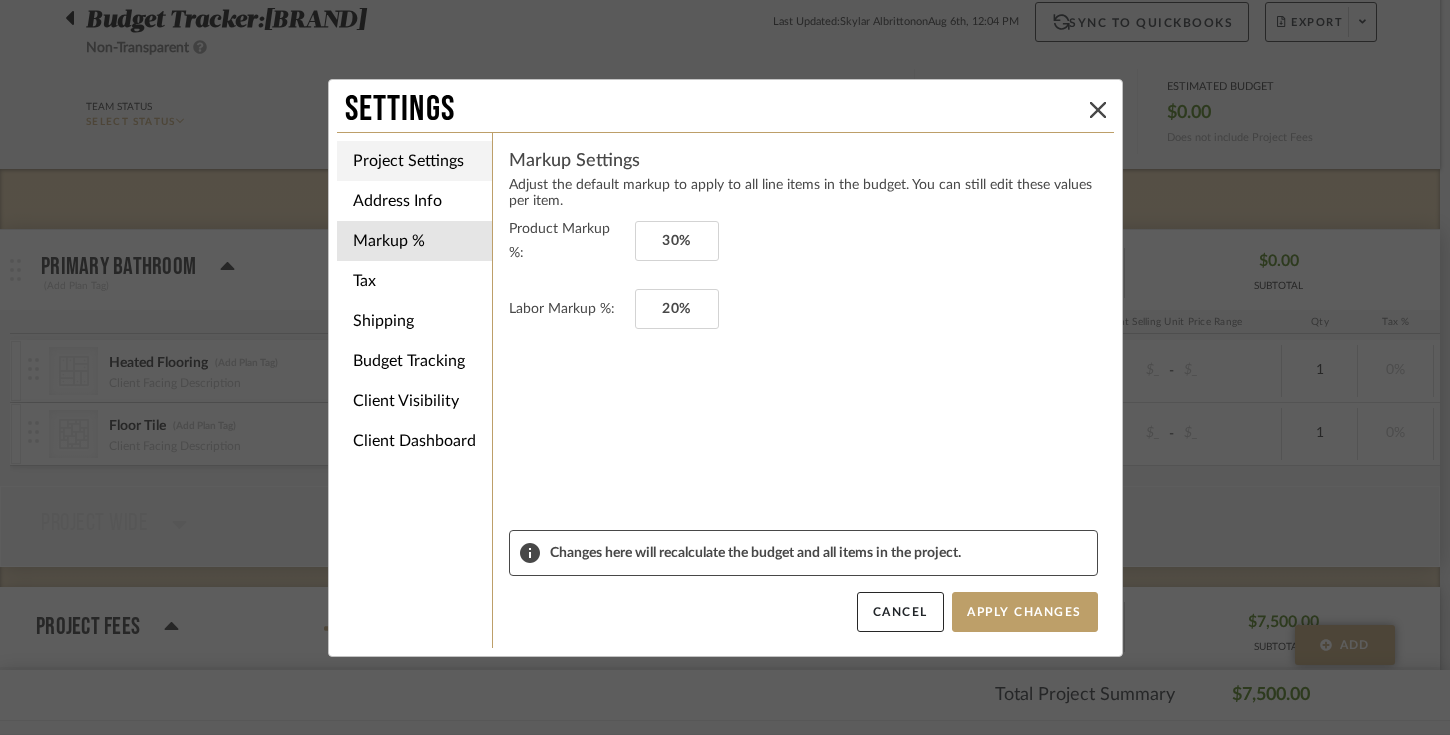 click on "Project Settings" at bounding box center (414, 161) 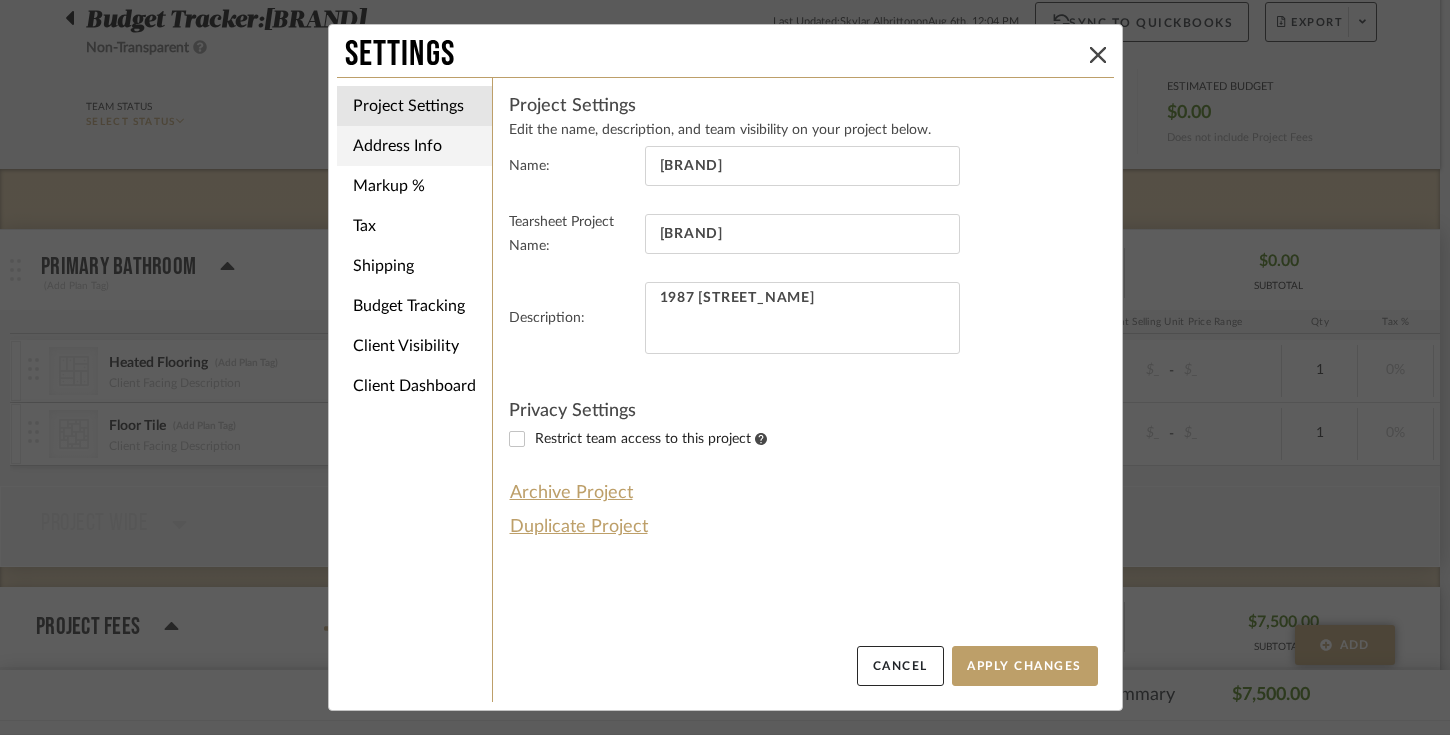 click on "Address Info" at bounding box center (414, 146) 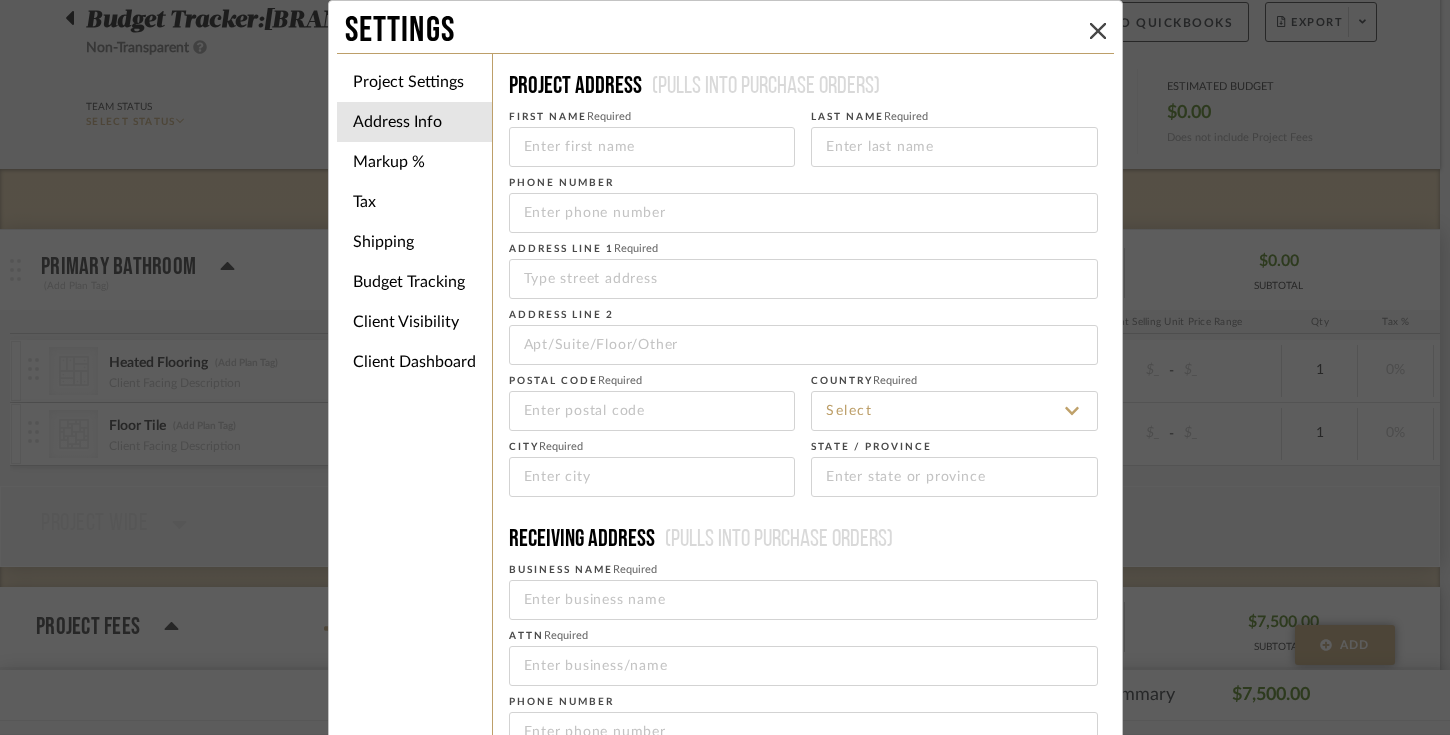 click on "Phone number" at bounding box center [803, 201] 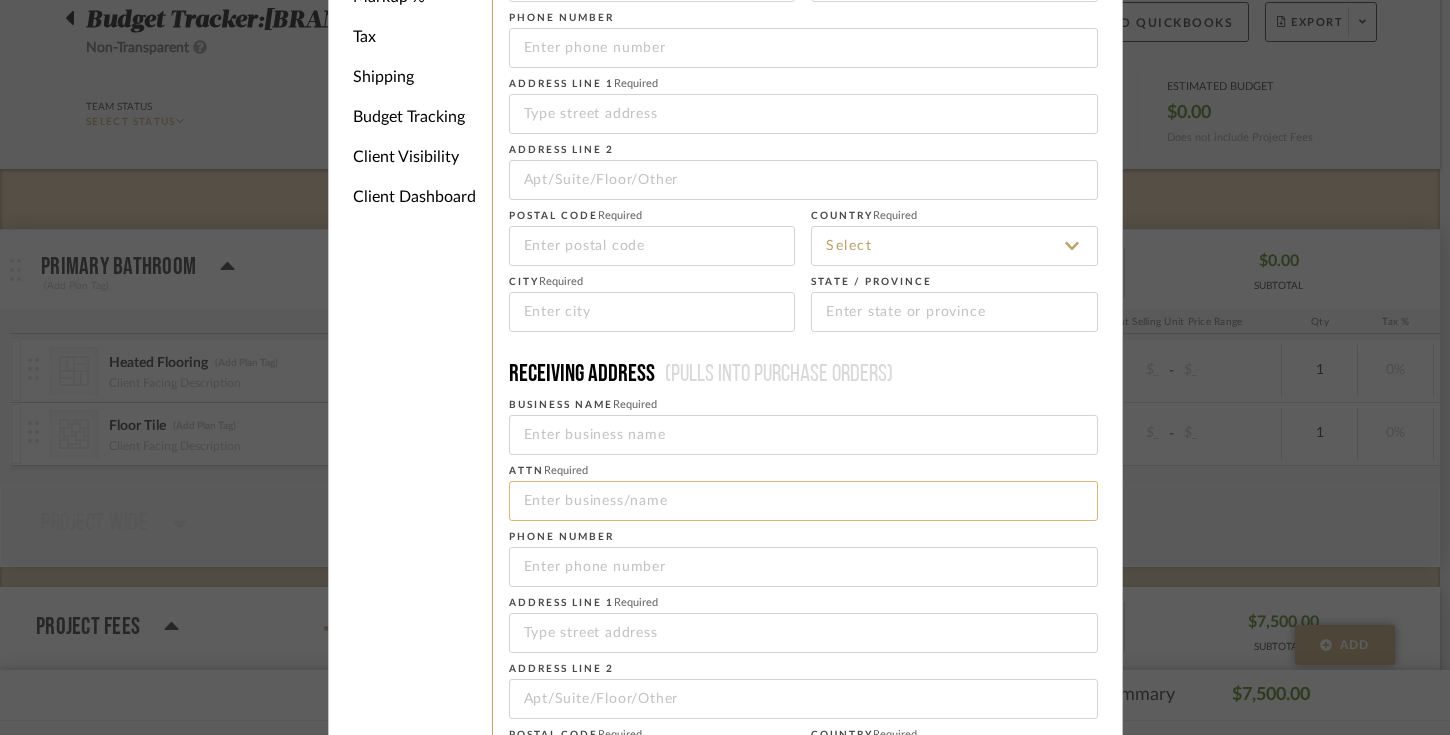scroll, scrollTop: 0, scrollLeft: 0, axis: both 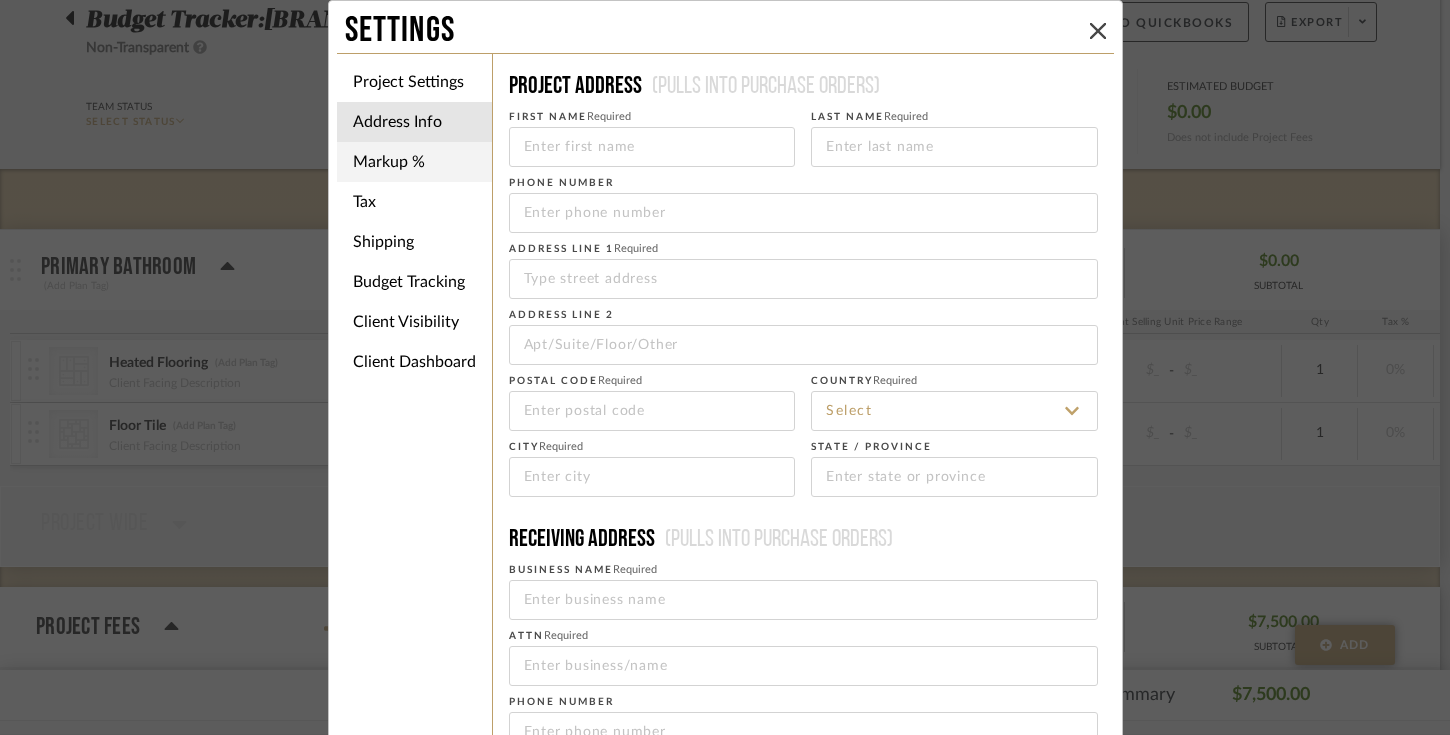 click on "Markup %" at bounding box center [414, 162] 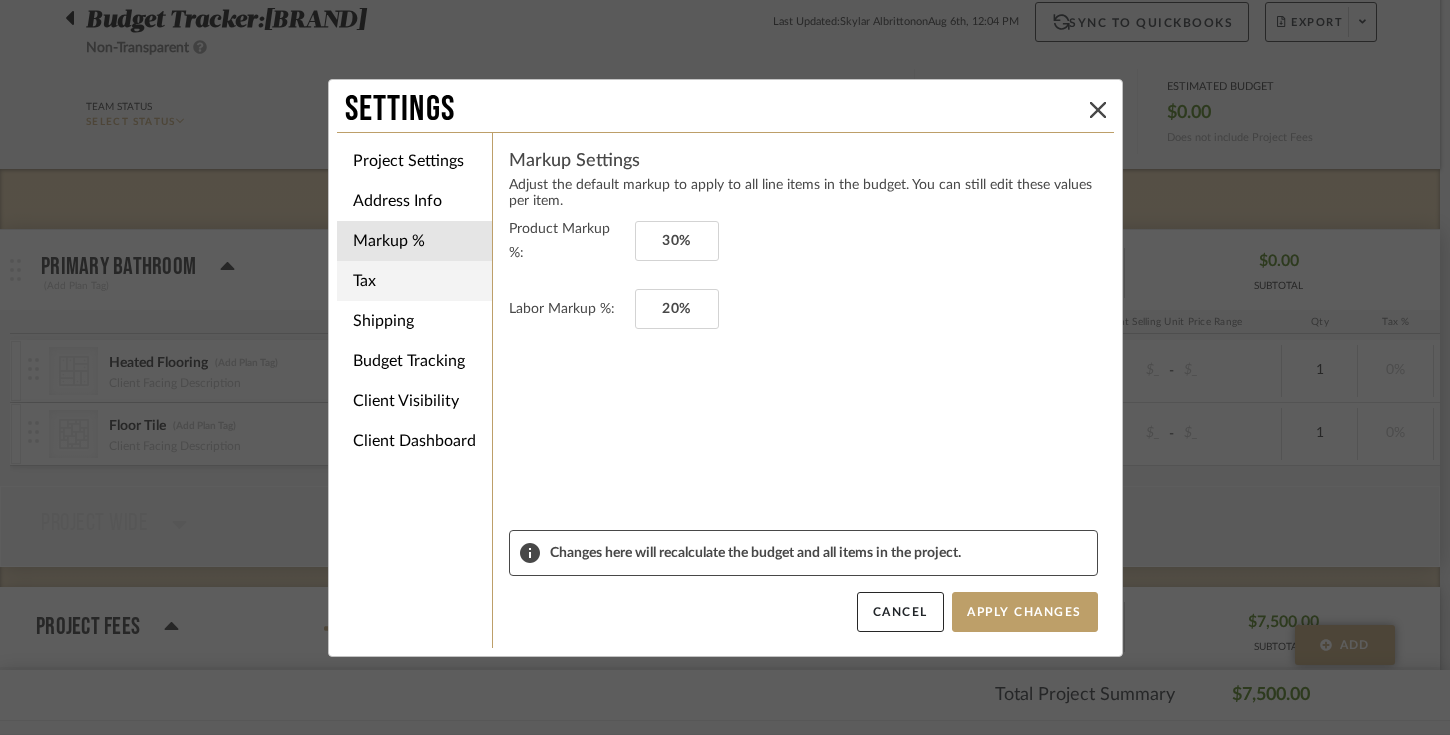 click on "Tax" at bounding box center (414, 281) 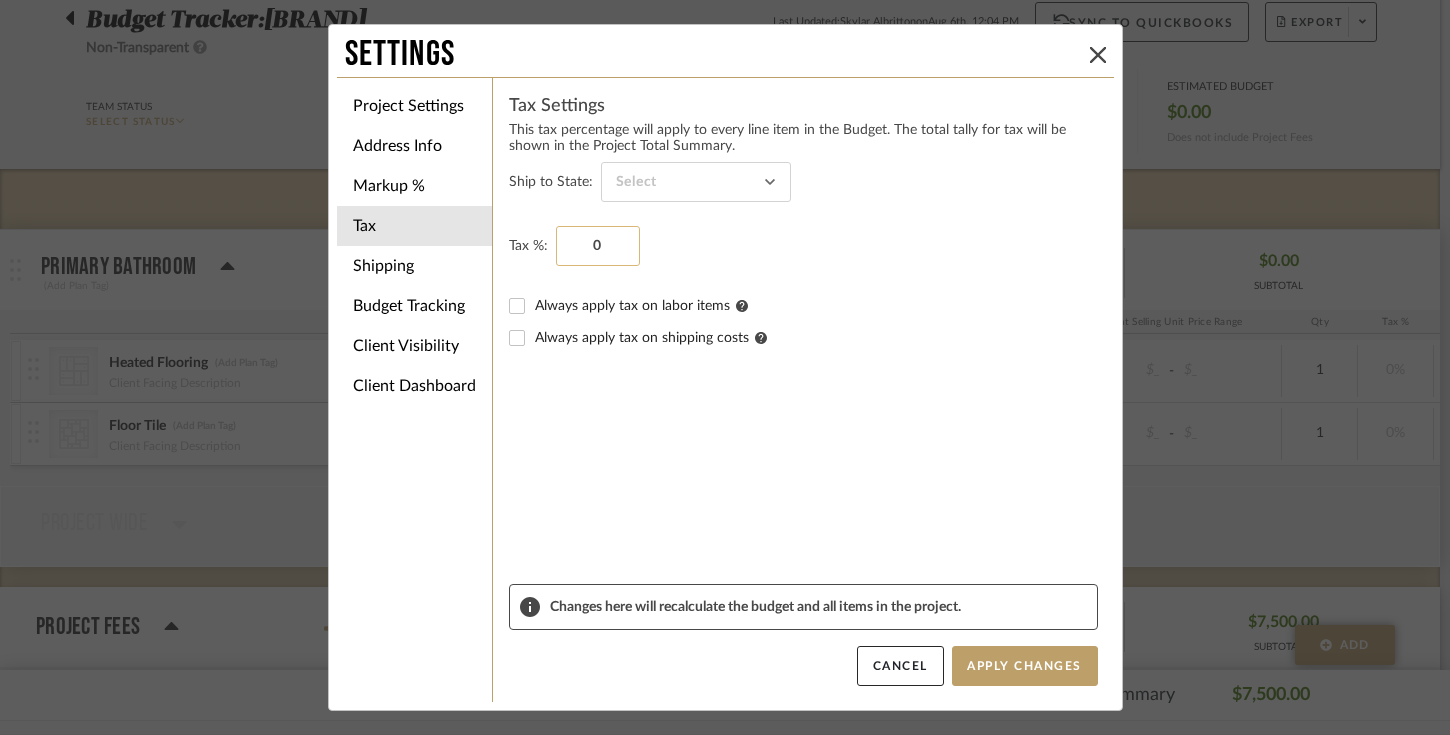 click on "0" at bounding box center [598, 246] 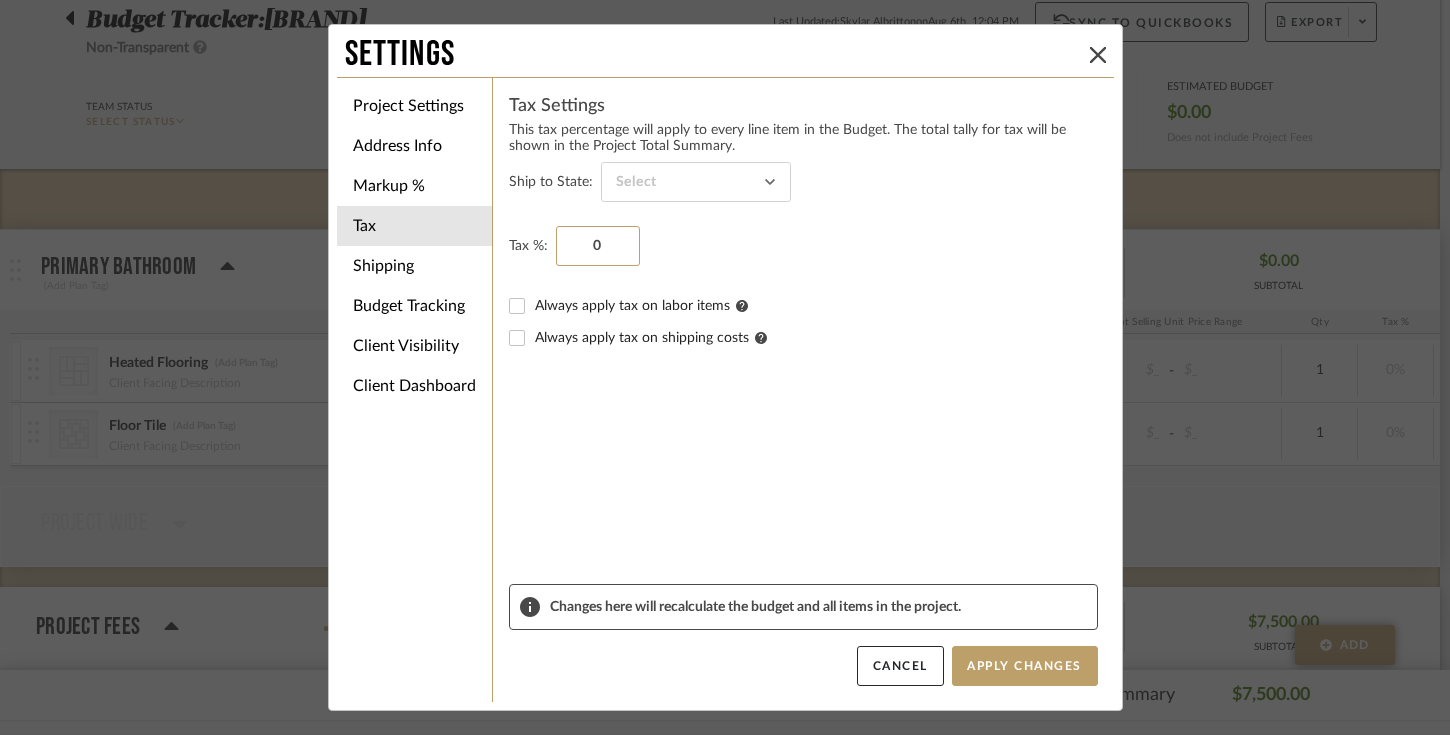 drag, startPoint x: 604, startPoint y: 248, endPoint x: 547, endPoint y: 245, distance: 57.07889 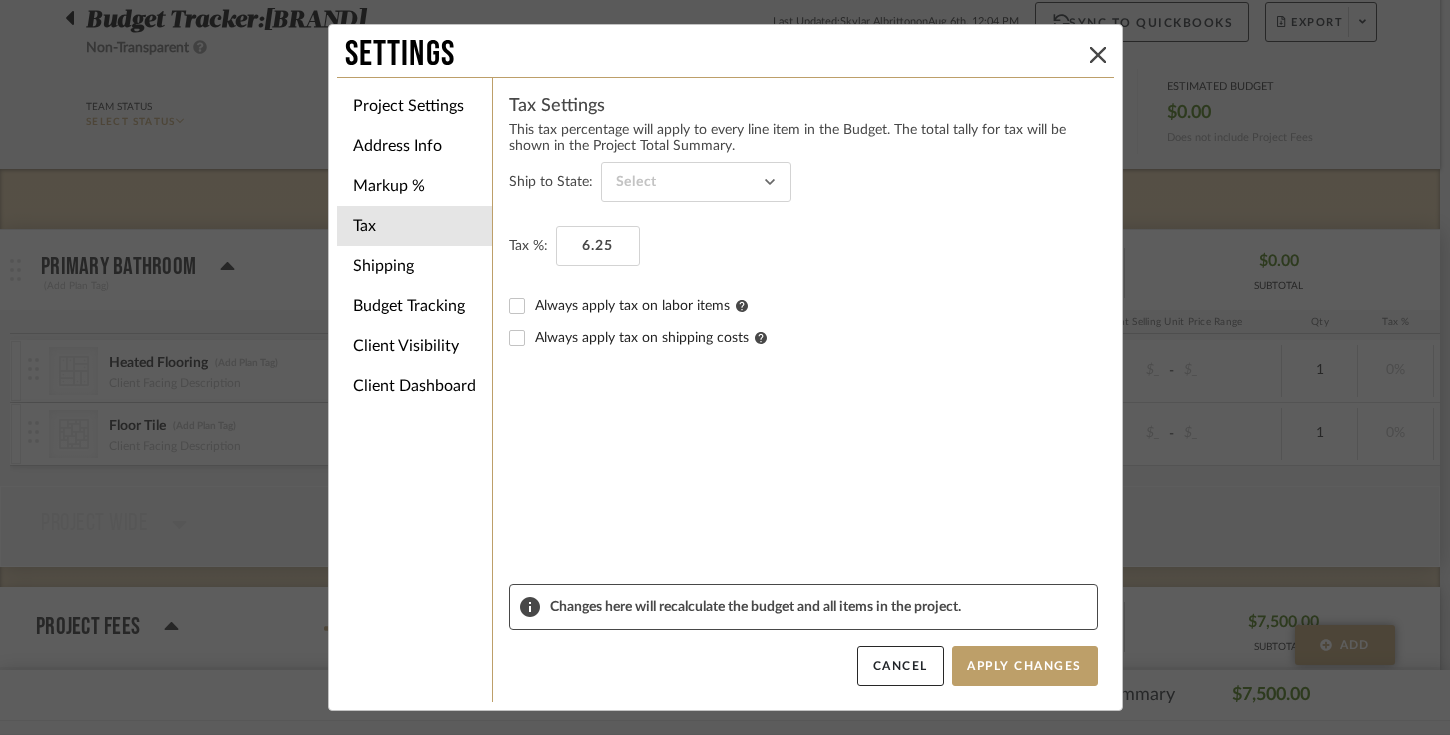type on "6.25%" 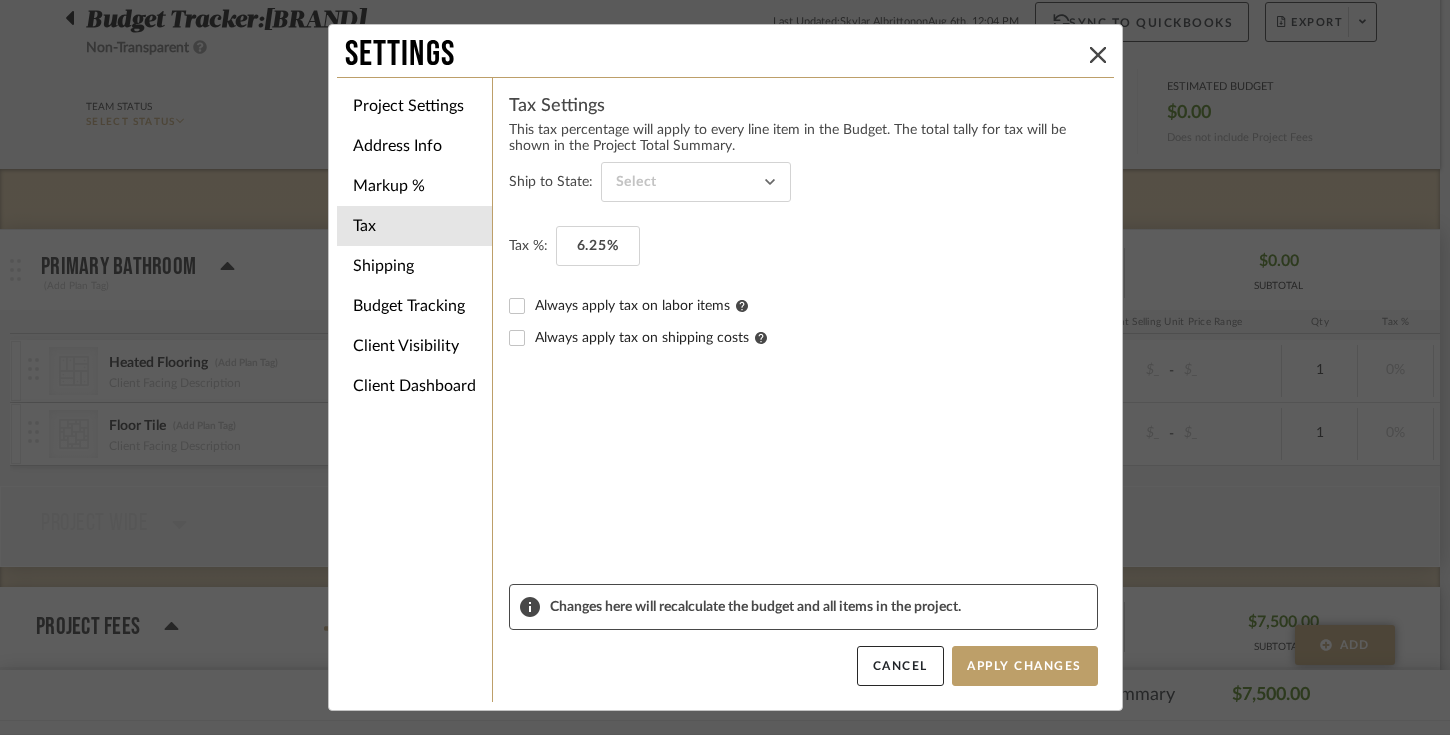 click on "Tax %:  6.25%" at bounding box center [803, 246] 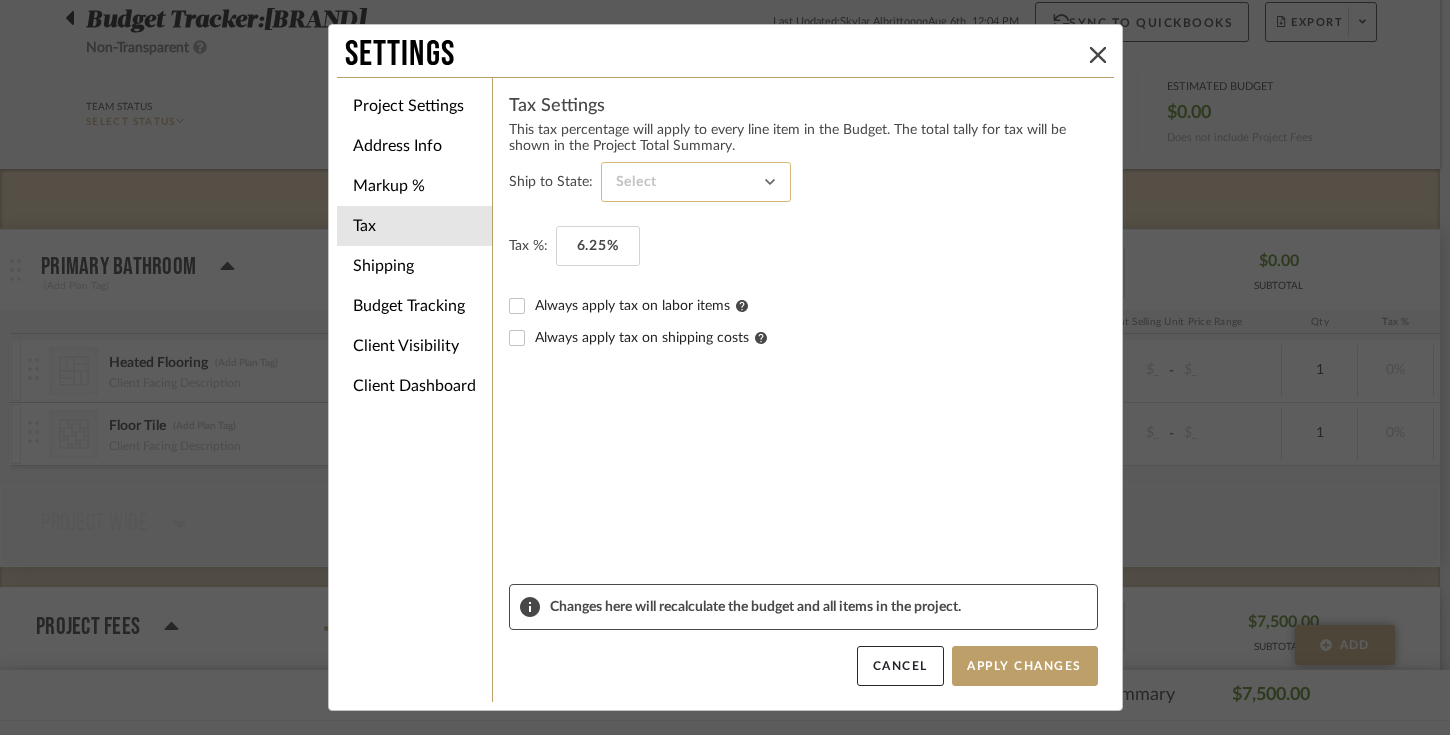 click at bounding box center [696, 182] 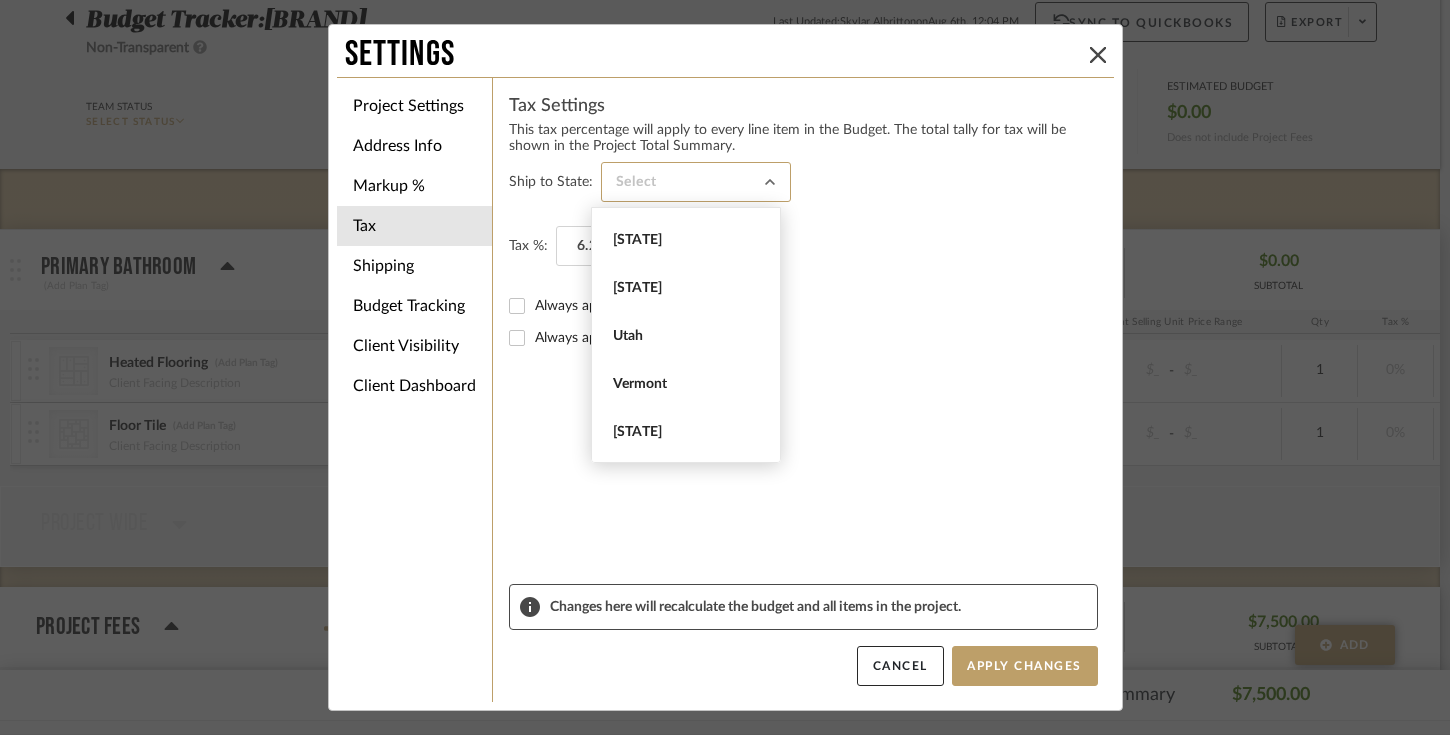 scroll, scrollTop: 2018, scrollLeft: 0, axis: vertical 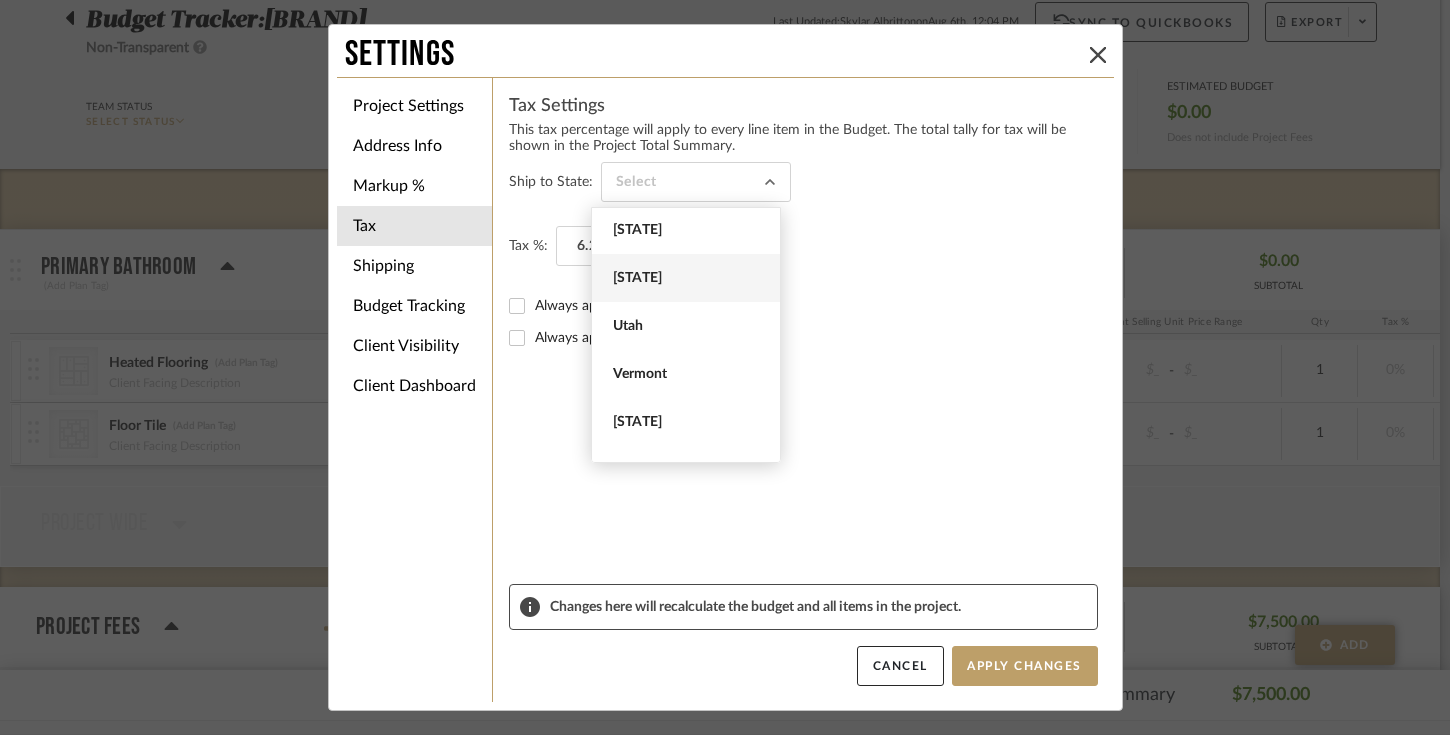 click on "Texas" at bounding box center (688, 278) 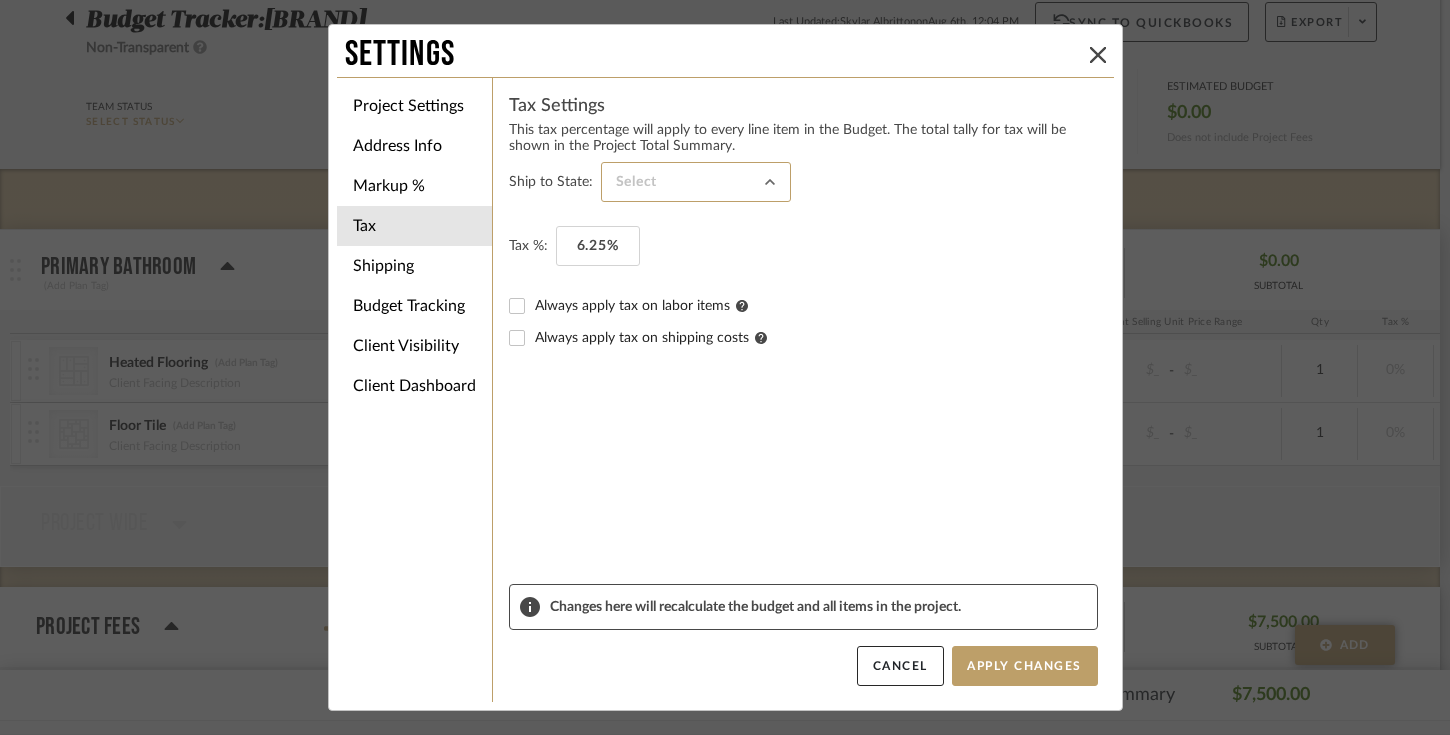 type on "Texas" 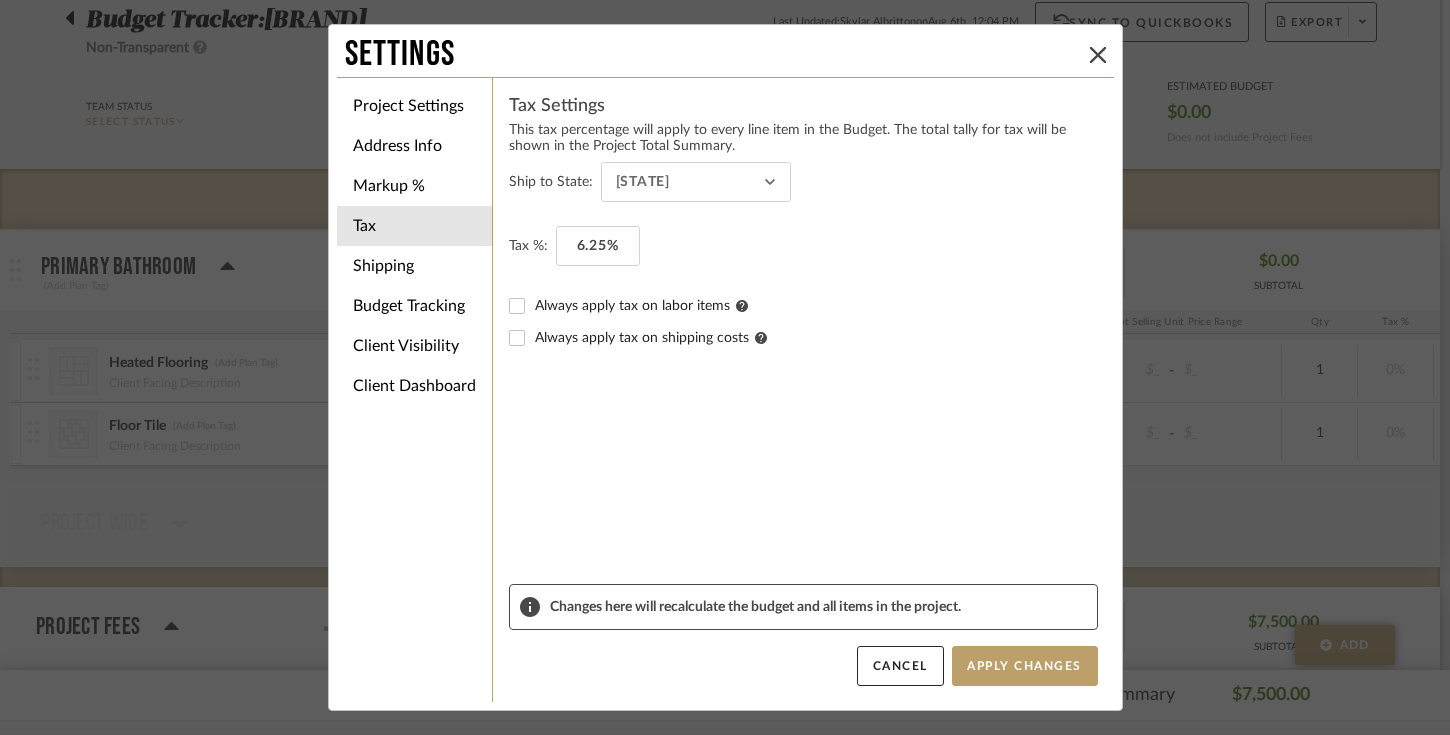click on "Tax %:  6.25%" at bounding box center [803, 258] 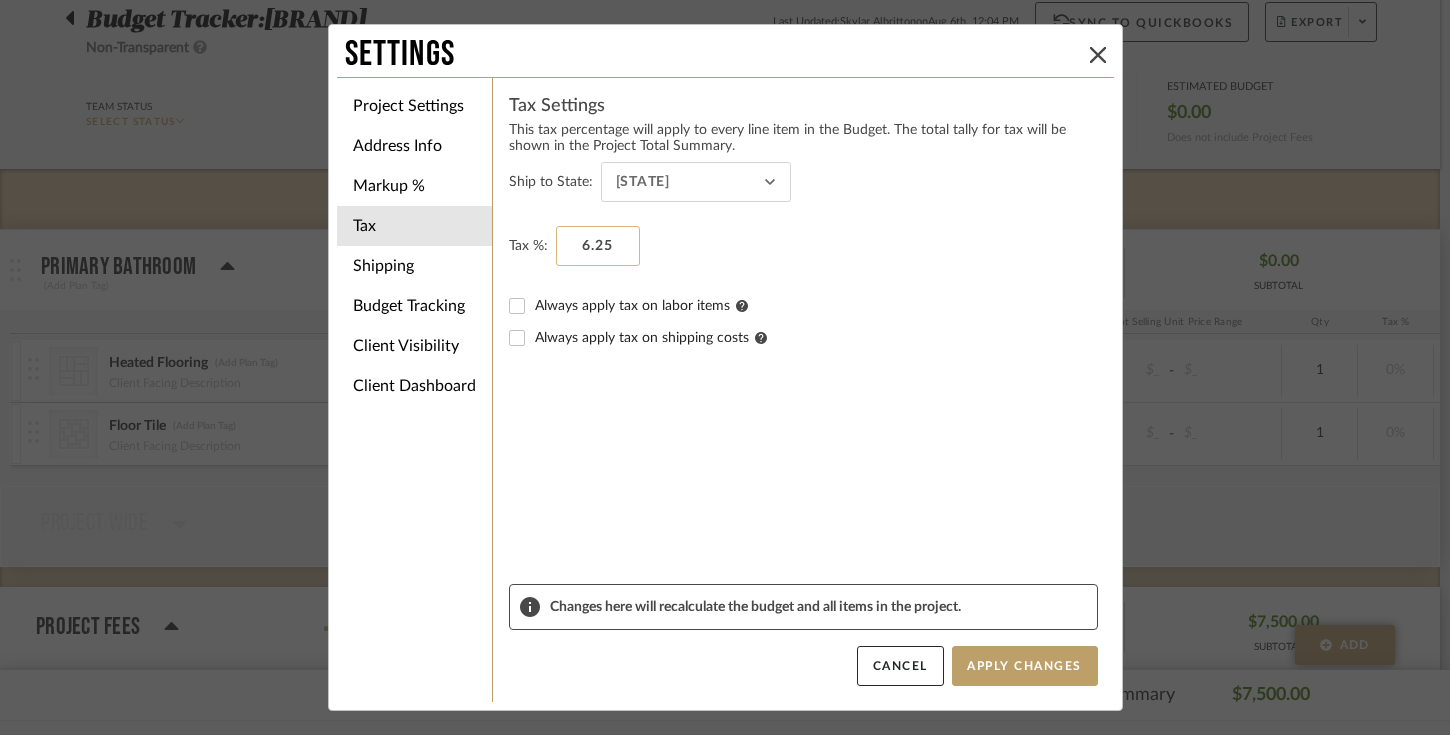 click on "6.25" at bounding box center [598, 246] 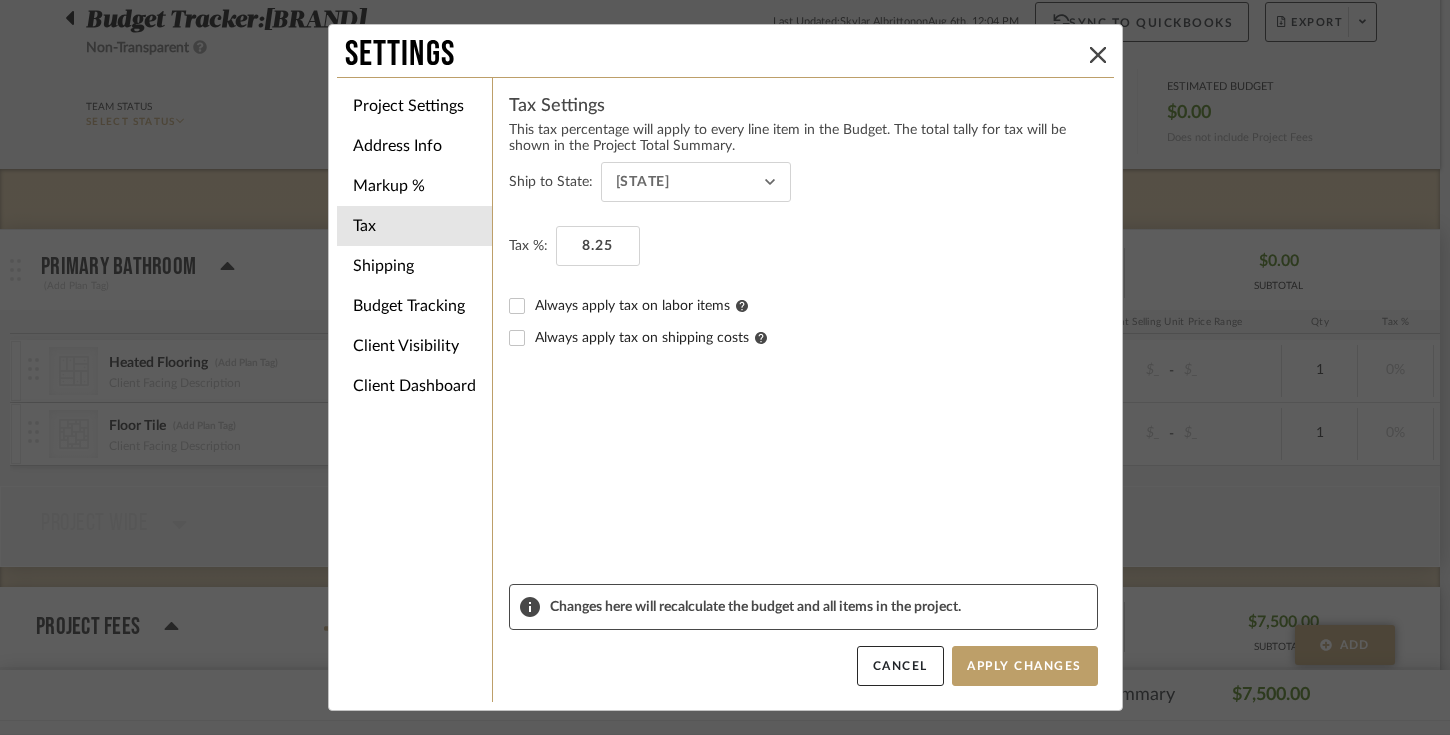 type on "8.25%" 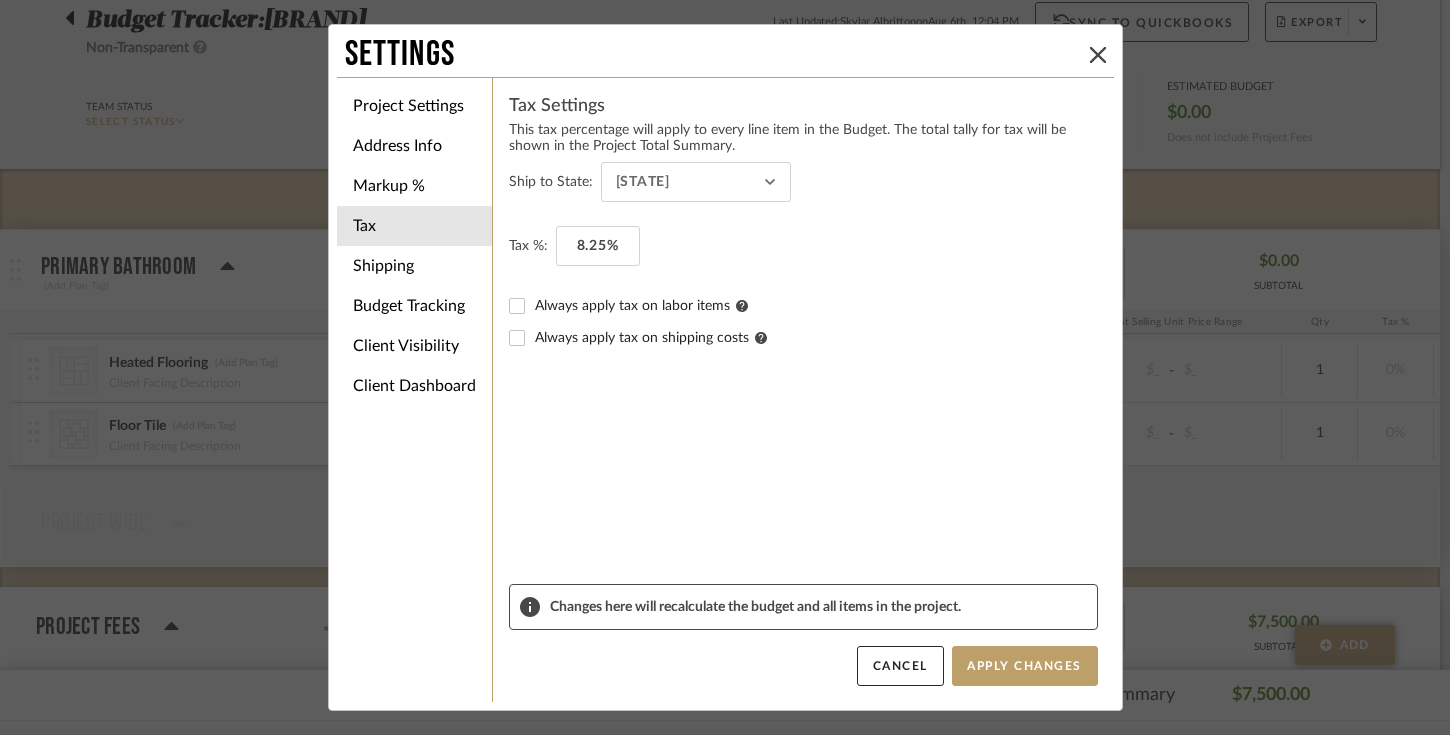 click on "Tax %:  8.25%" at bounding box center (803, 258) 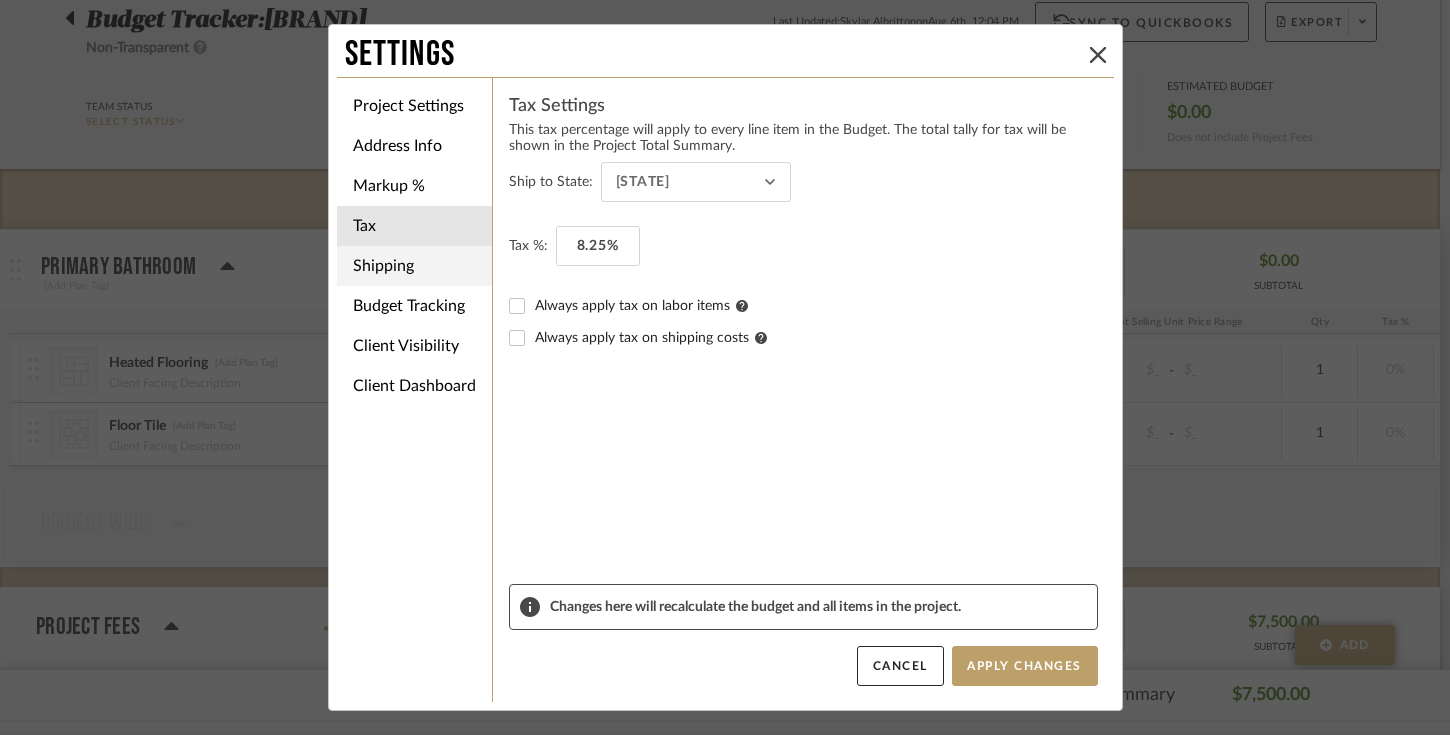 click on "Shipping" at bounding box center (414, 266) 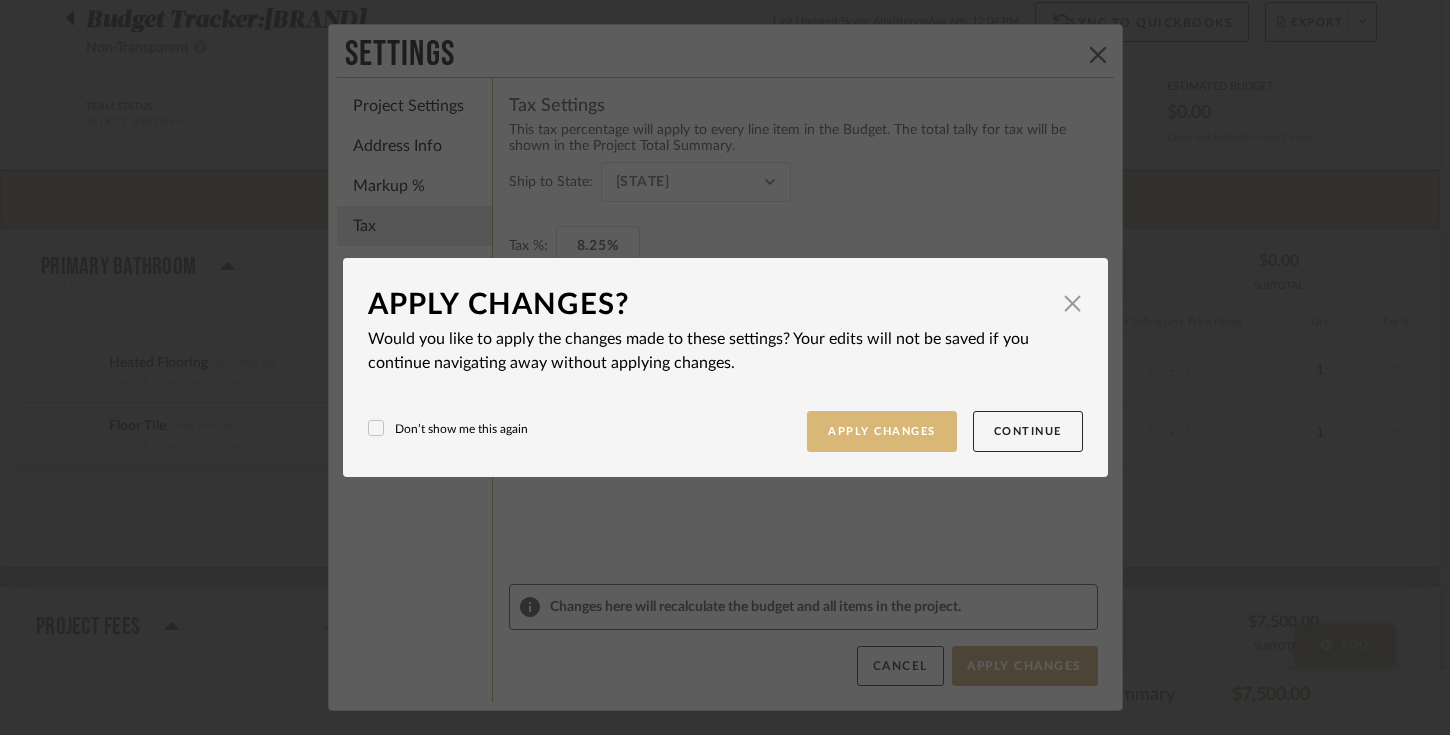 click on "Apply Changes" at bounding box center [882, 431] 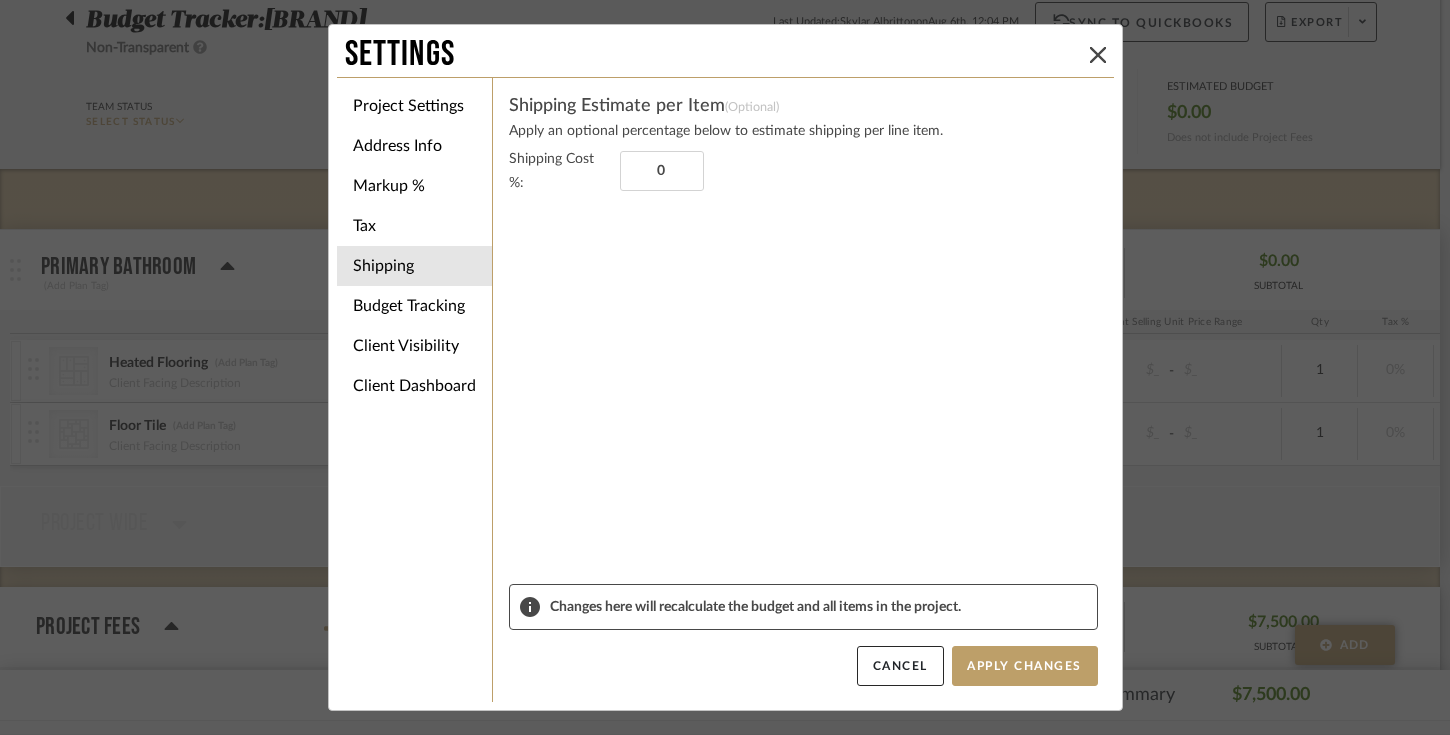 type on "0%" 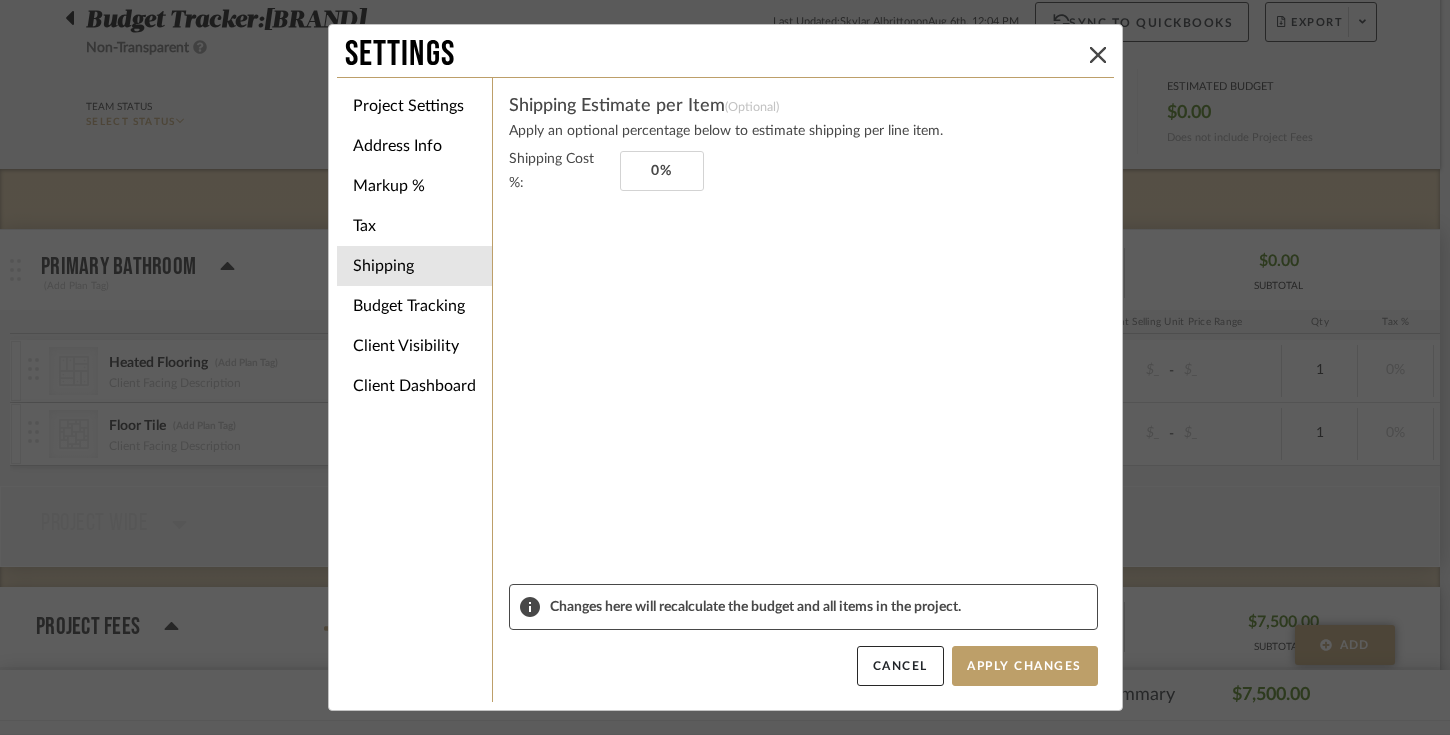 click on "Shipping Cost %:  0%" at bounding box center (803, 365) 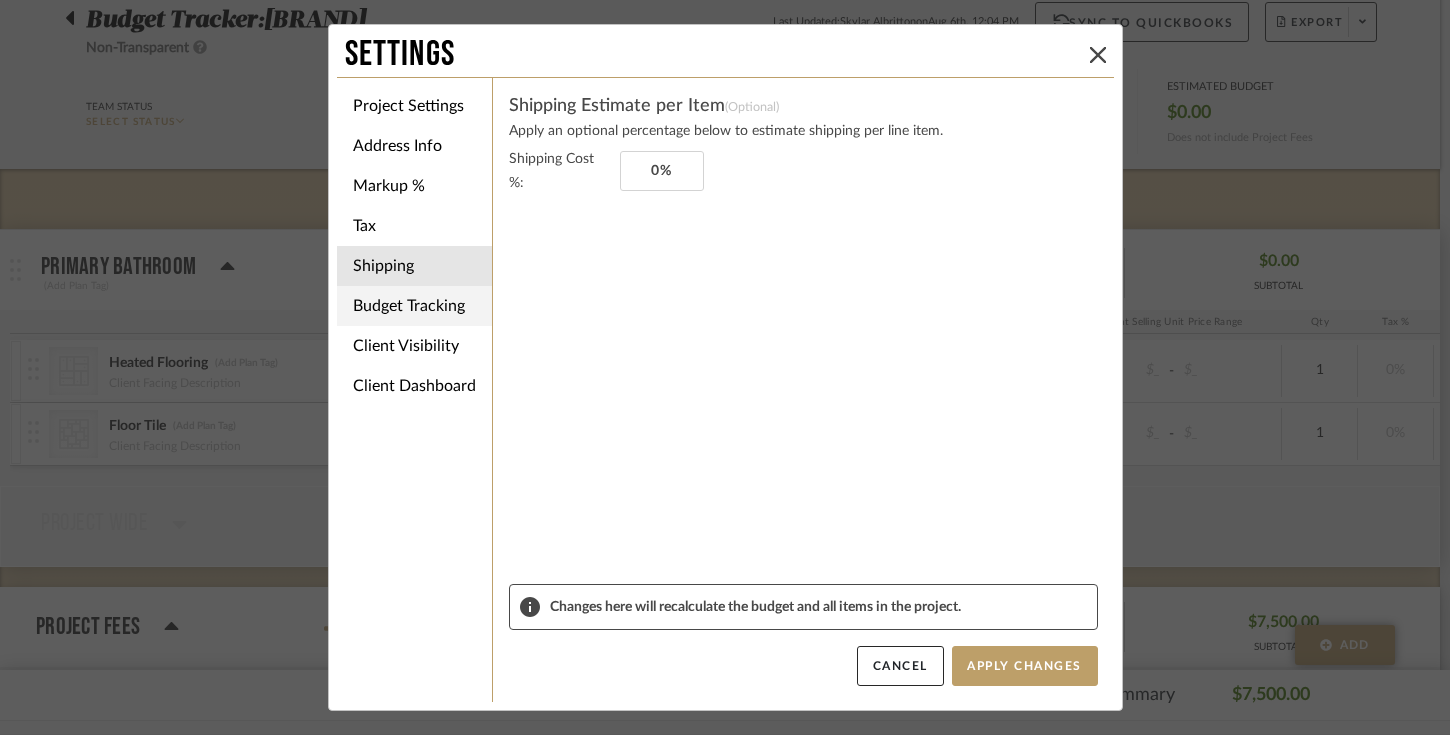 click on "Budget Tracking" at bounding box center [414, 306] 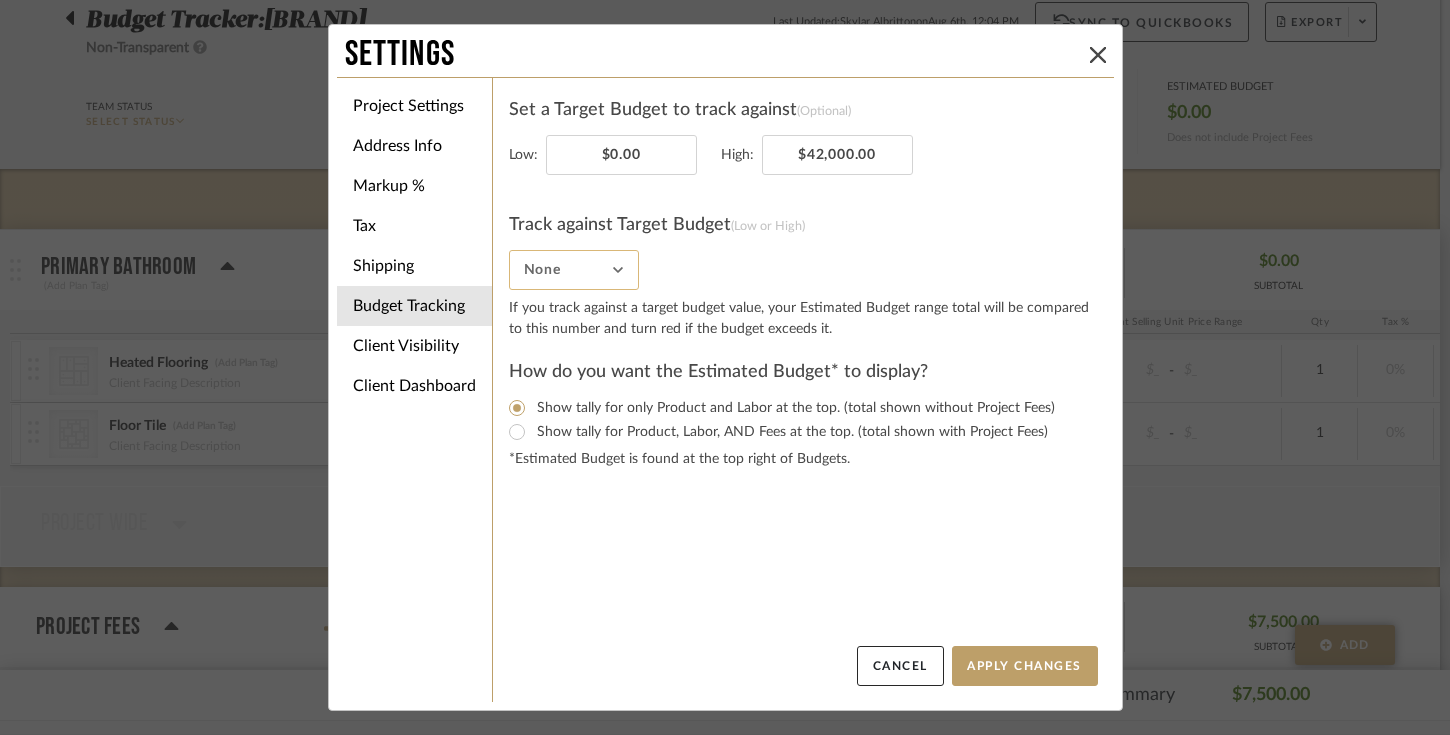 click on "None" at bounding box center (574, 270) 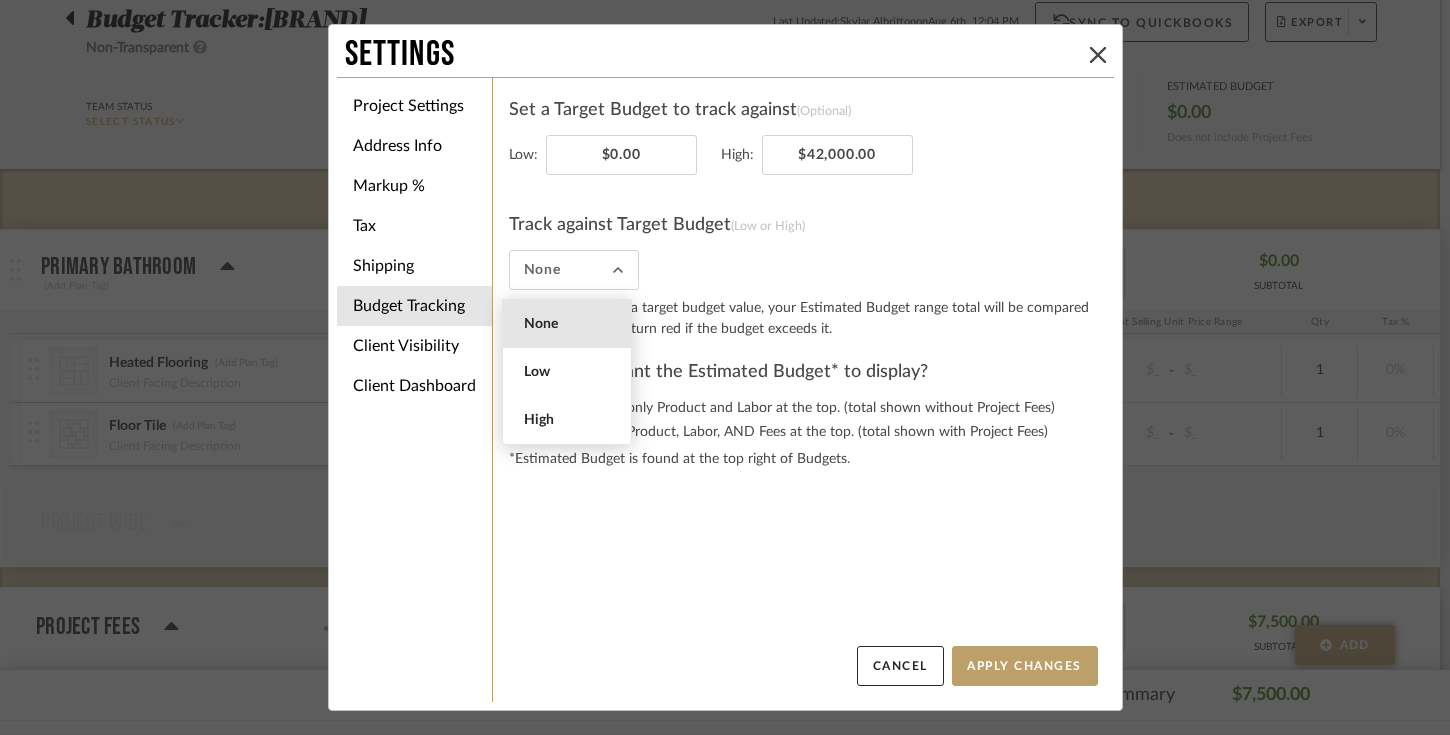 click on "None" at bounding box center [803, 270] 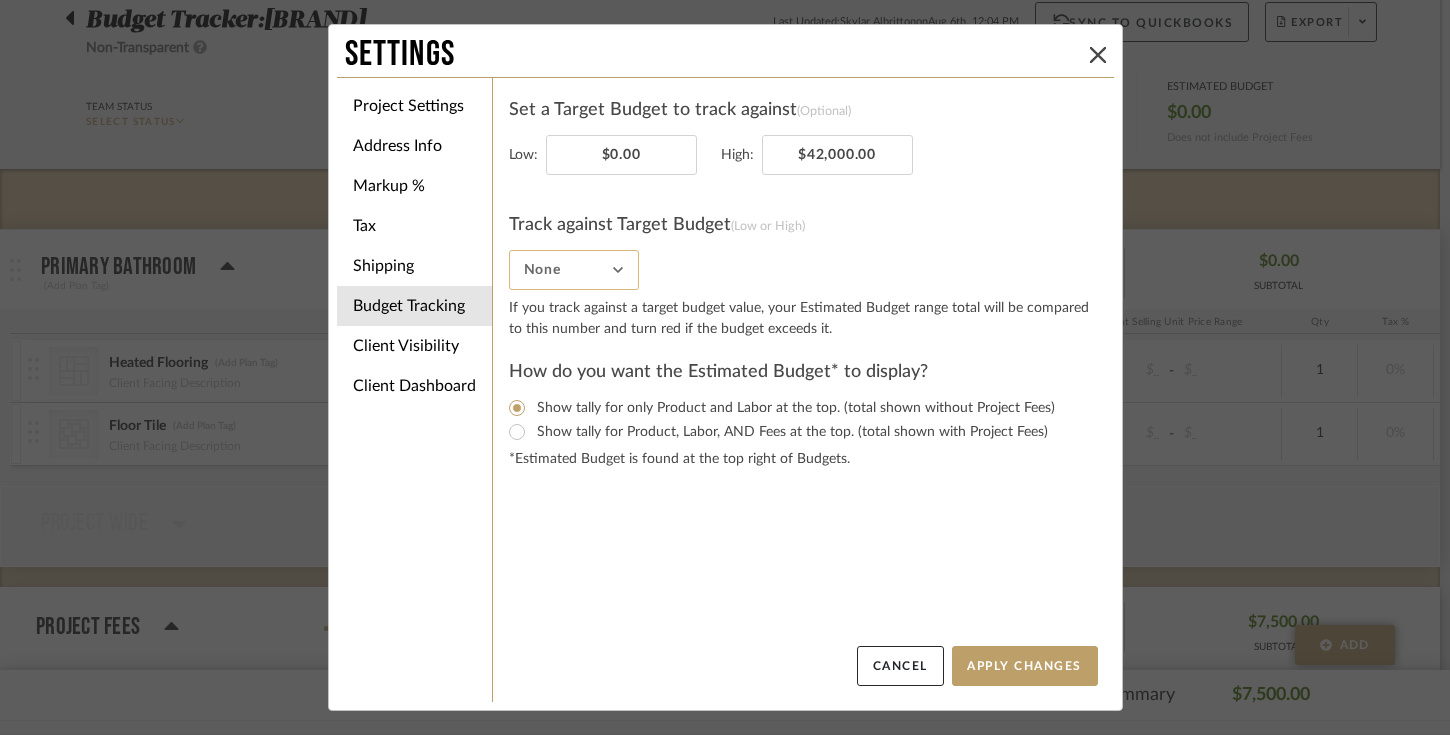 click on "None" at bounding box center (574, 270) 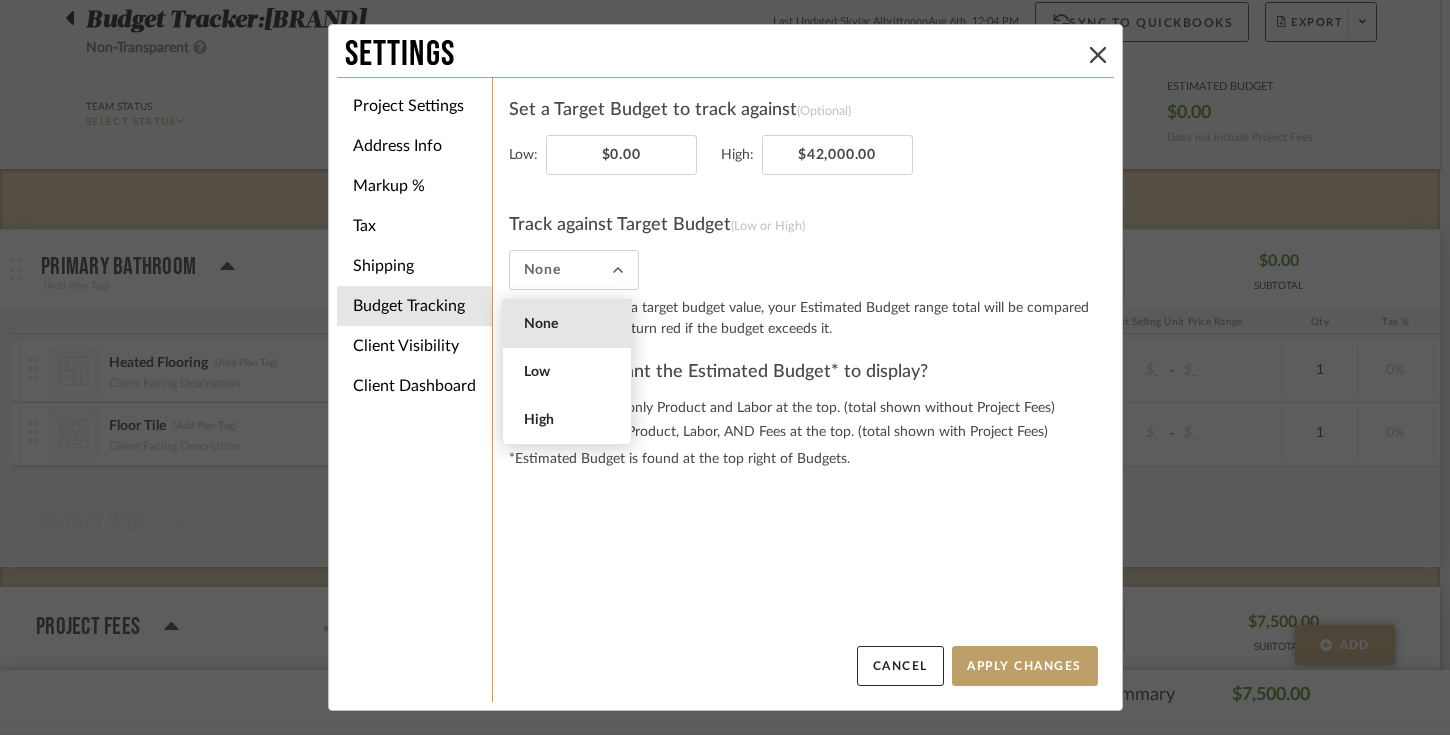 click on "If you track against a target budget value, your Estimated Budget range total will be compared to this number and turn red if the budget exceeds it." at bounding box center (803, 319) 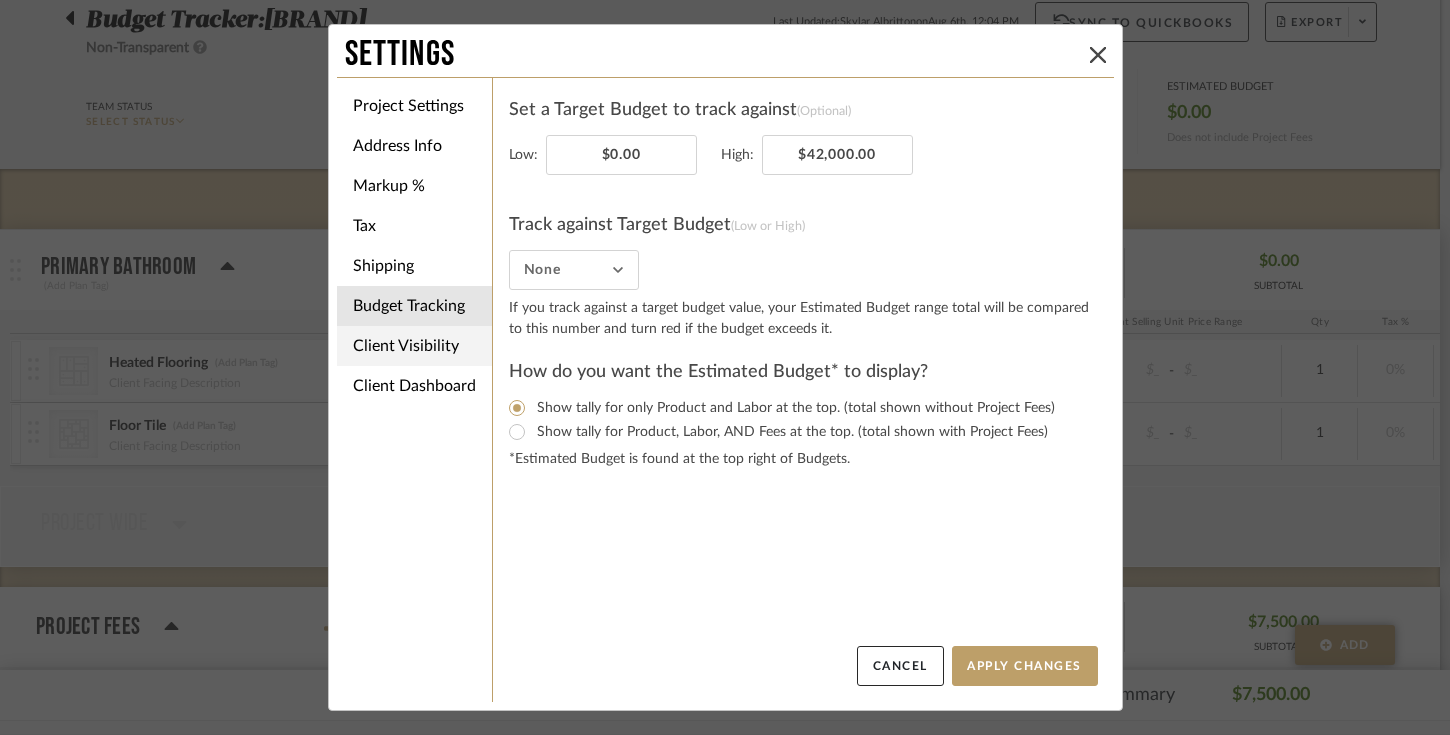 click on "Client Visibility" at bounding box center (414, 346) 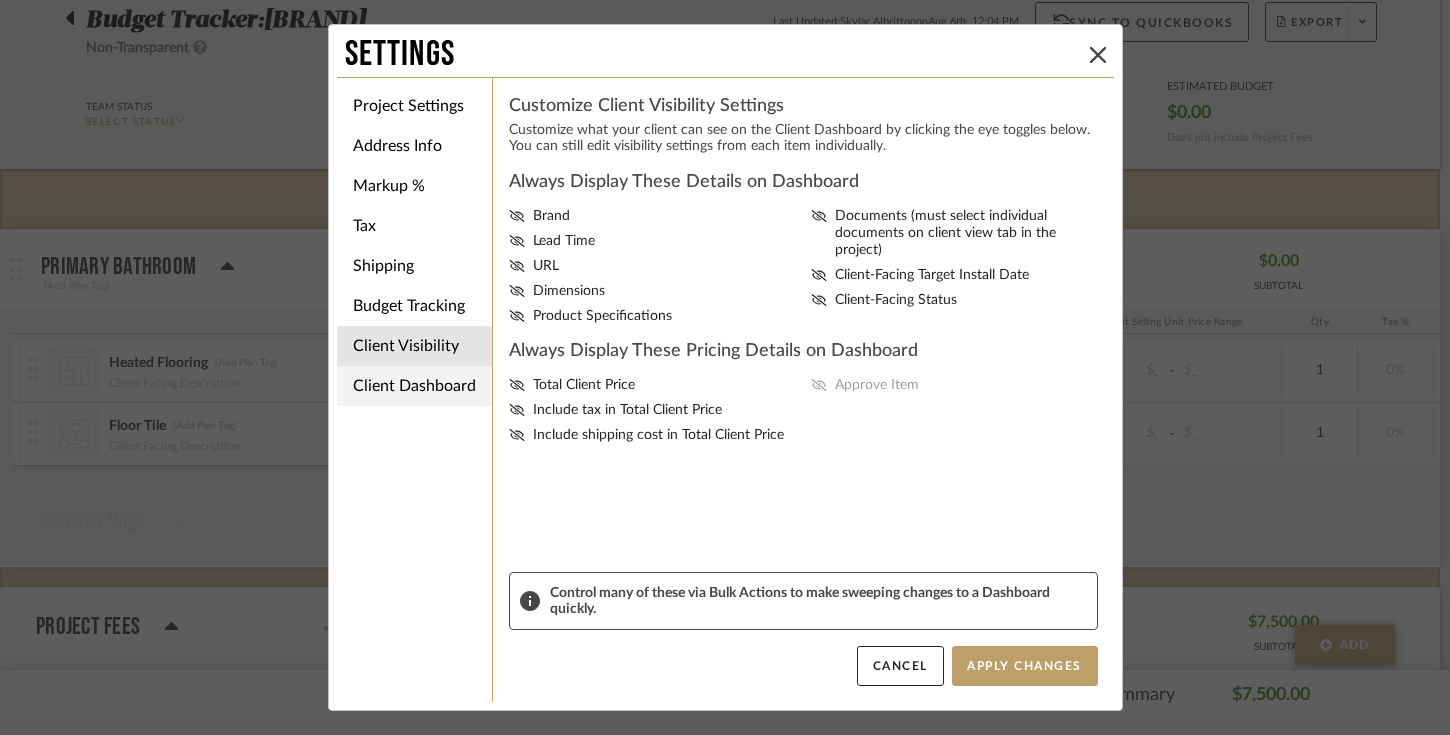 click on "Client Dashboard" at bounding box center [414, 386] 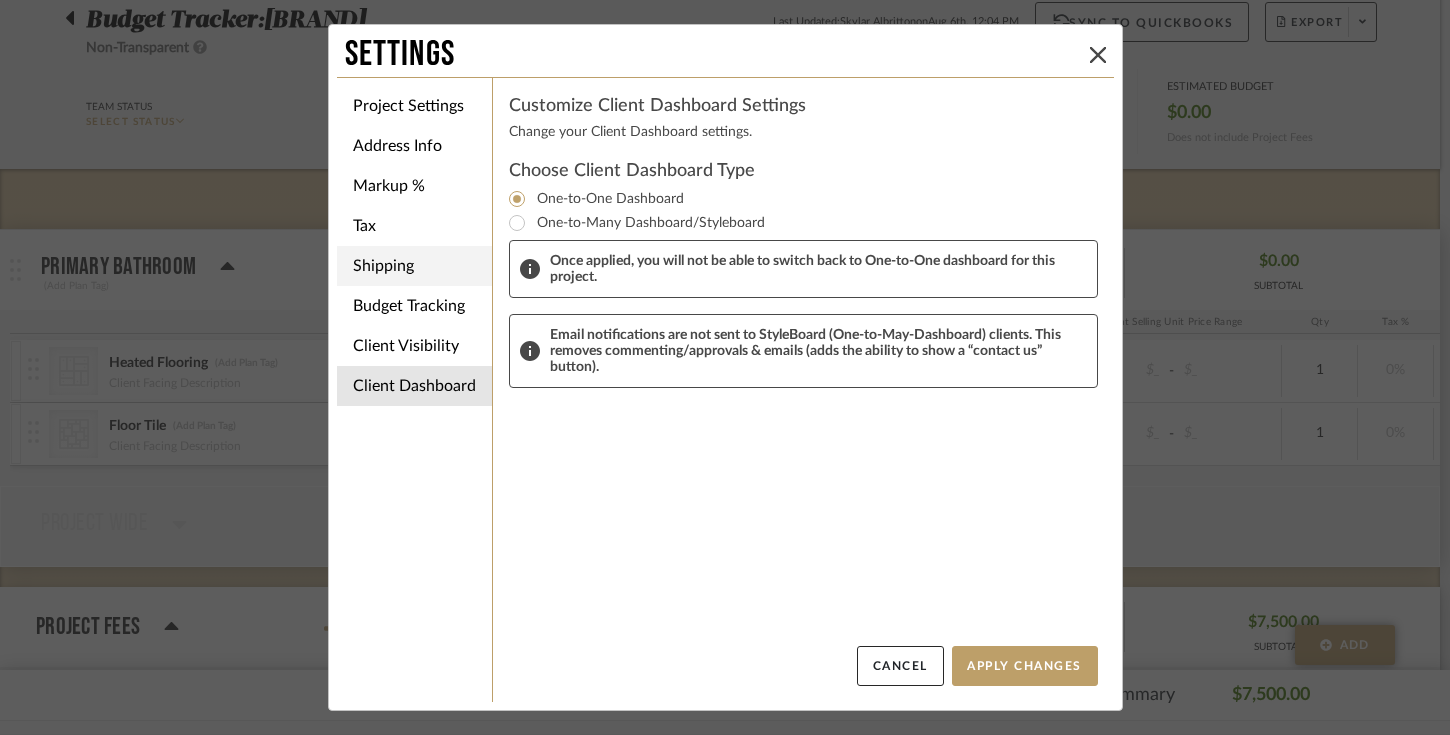 click on "Shipping" at bounding box center (414, 266) 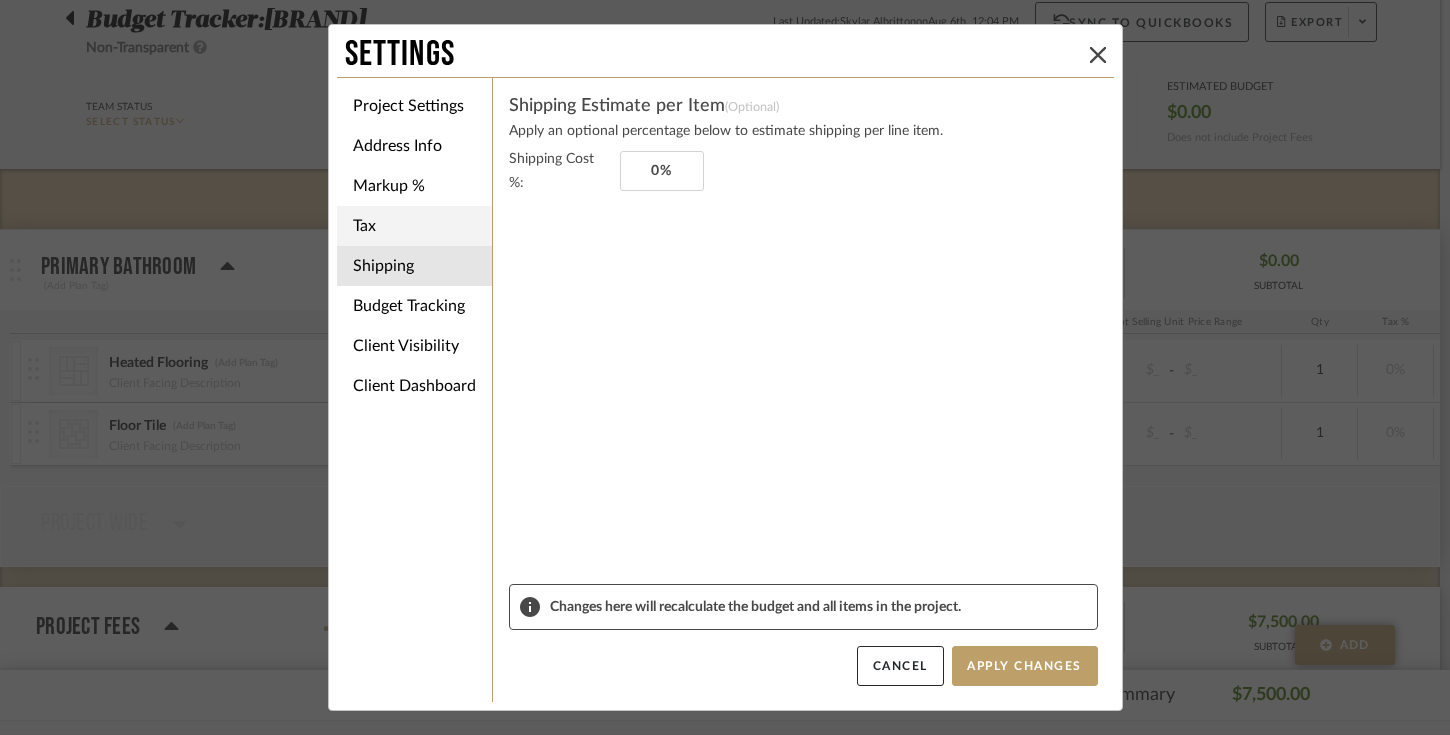click on "Tax" at bounding box center (414, 226) 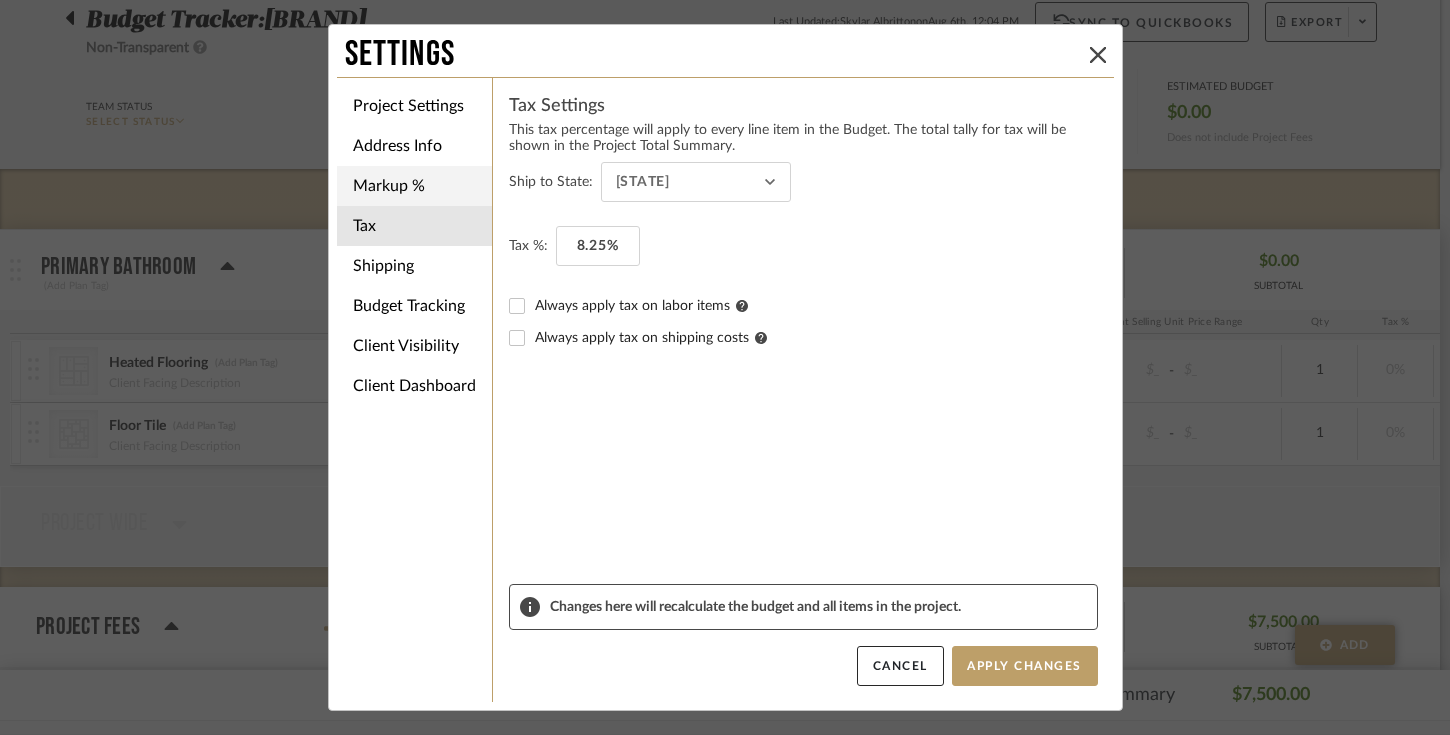 click on "Markup %" at bounding box center (414, 186) 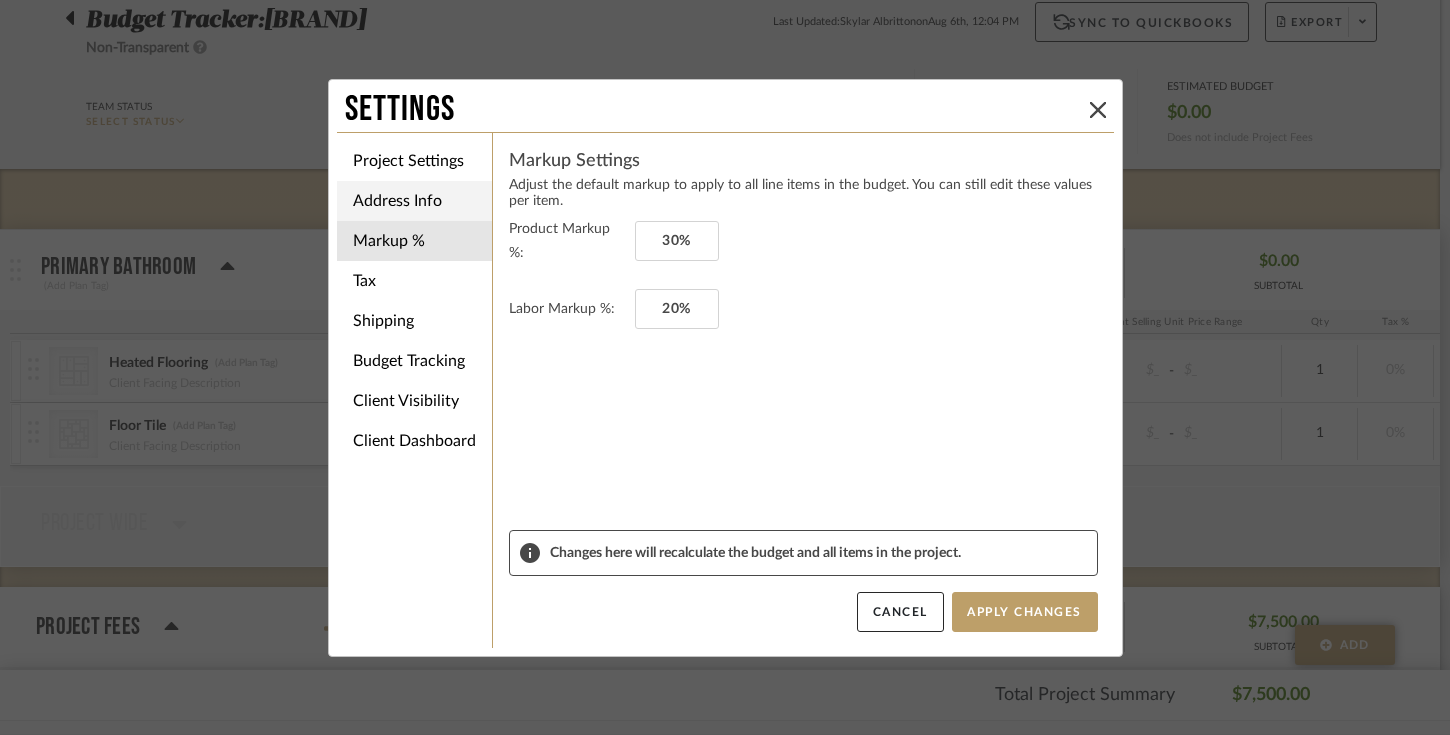 click on "Address Info" at bounding box center (414, 201) 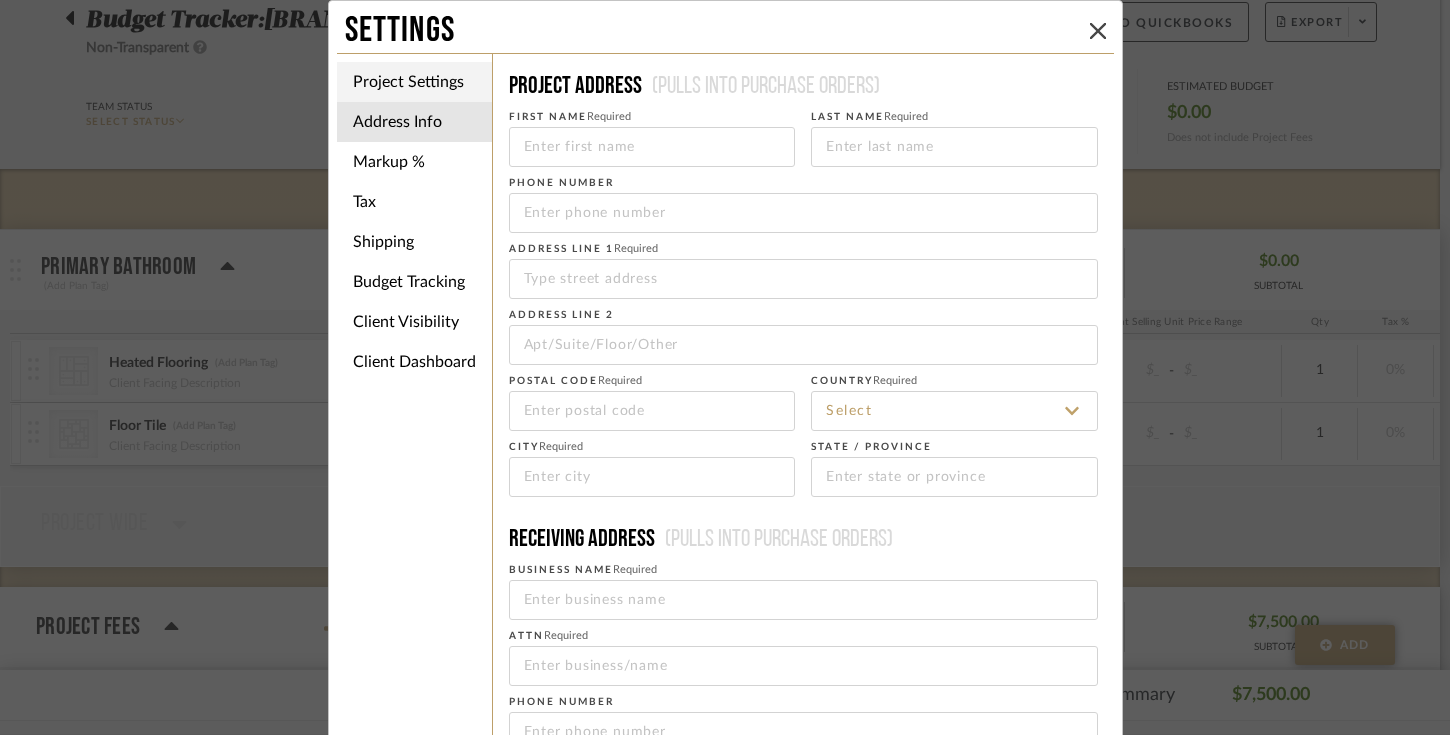 click on "Project Settings" at bounding box center [414, 82] 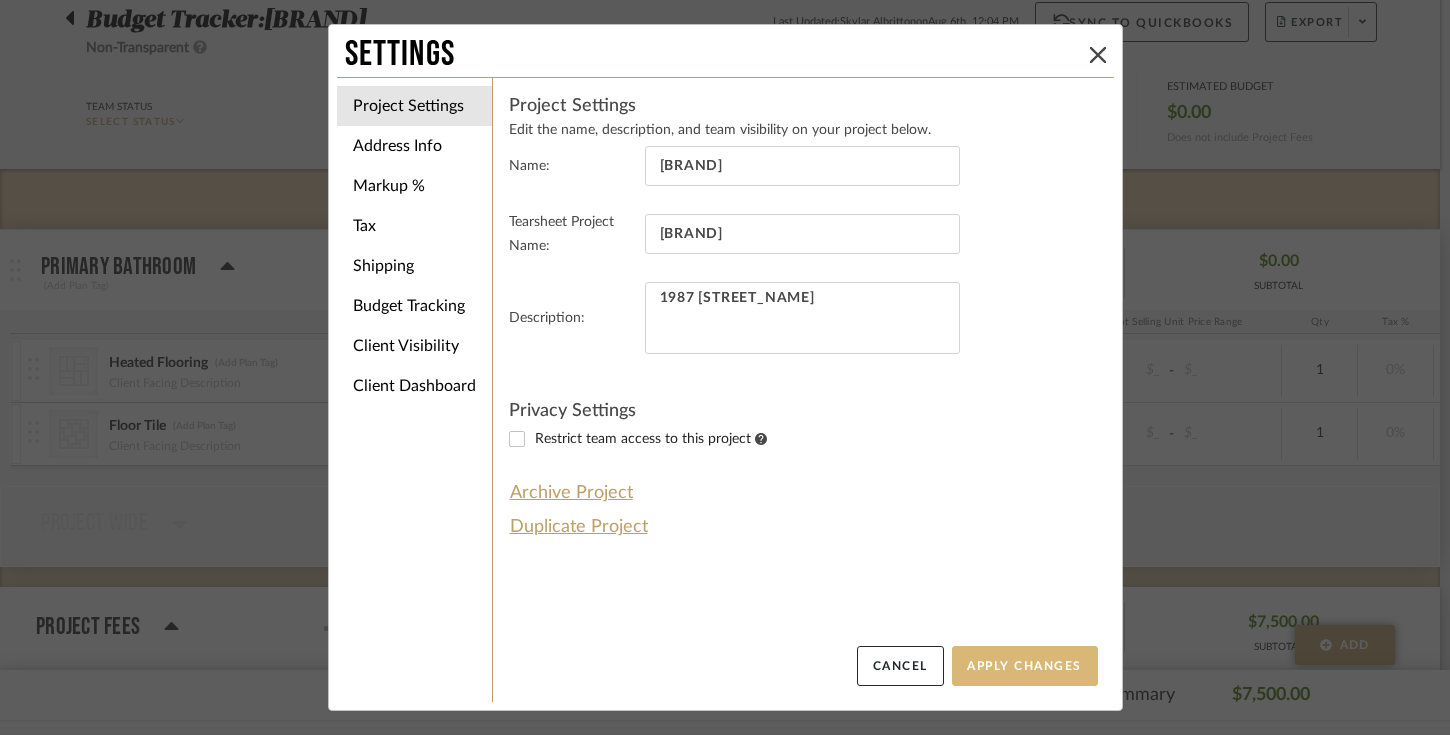 click on "Apply Changes" at bounding box center (1025, 666) 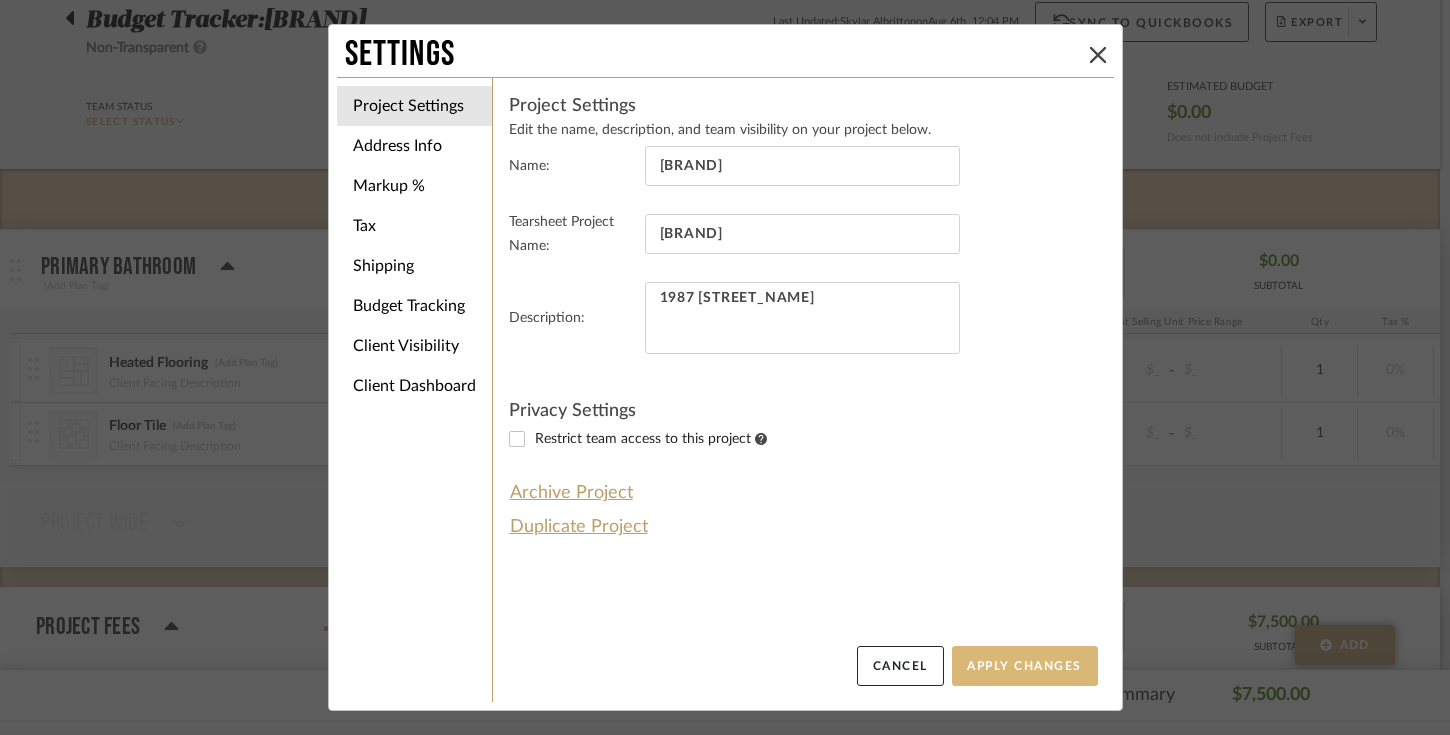 click on "Apply Changes" at bounding box center (1025, 666) 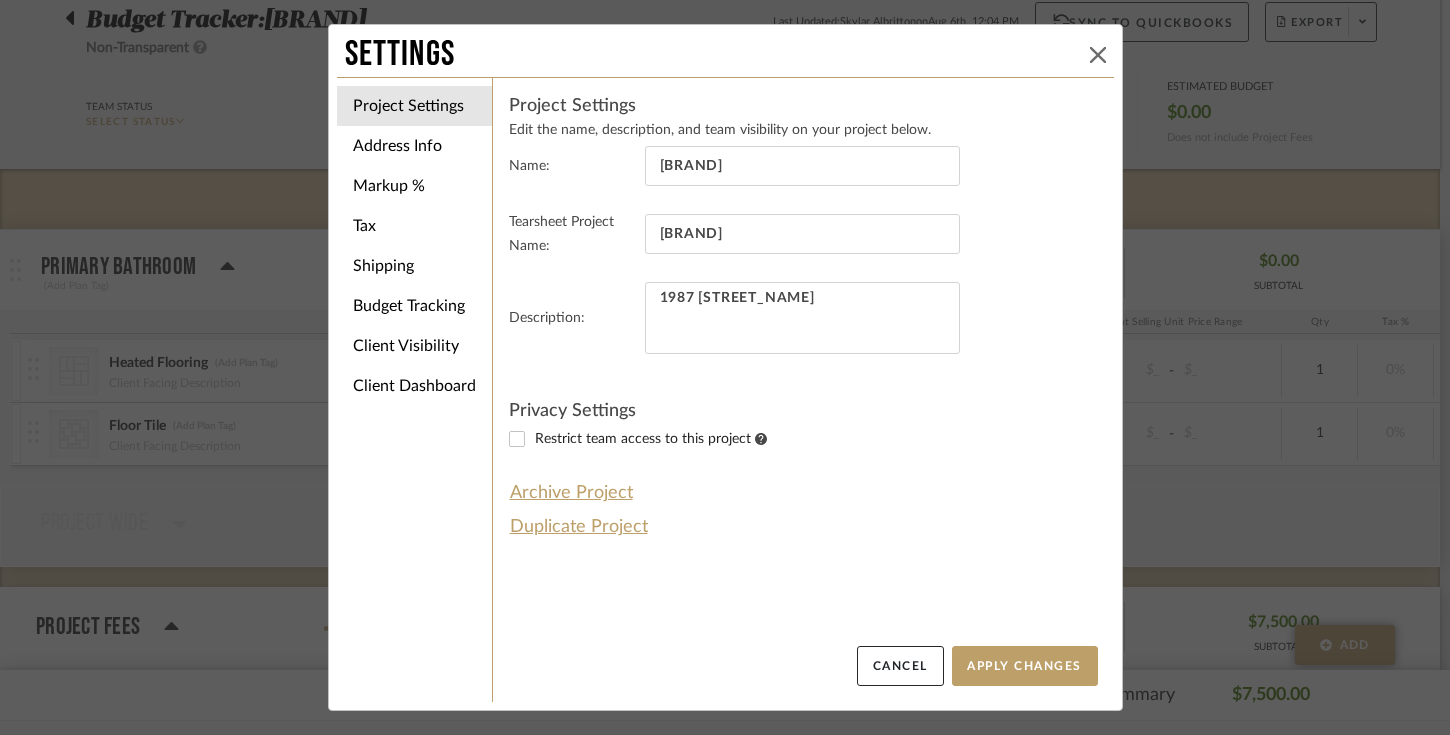 click 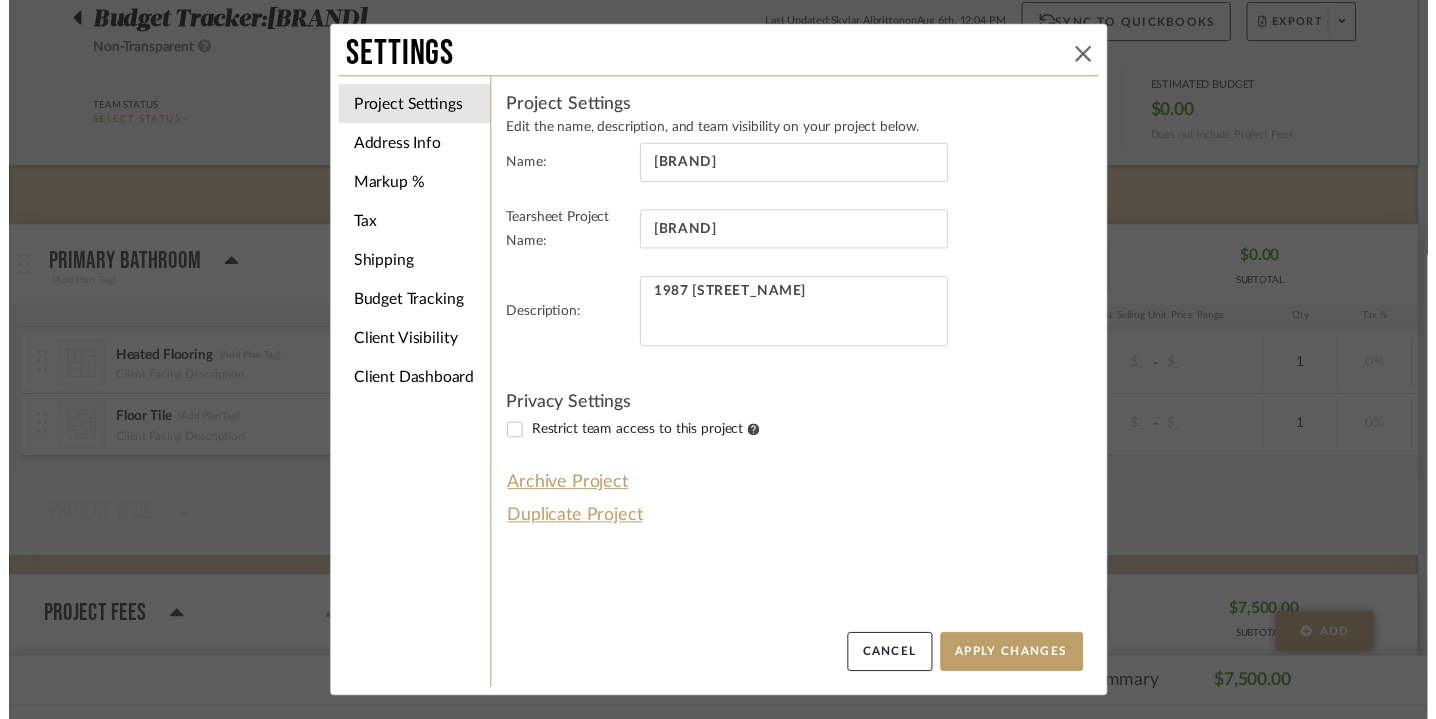 scroll, scrollTop: 163, scrollLeft: 0, axis: vertical 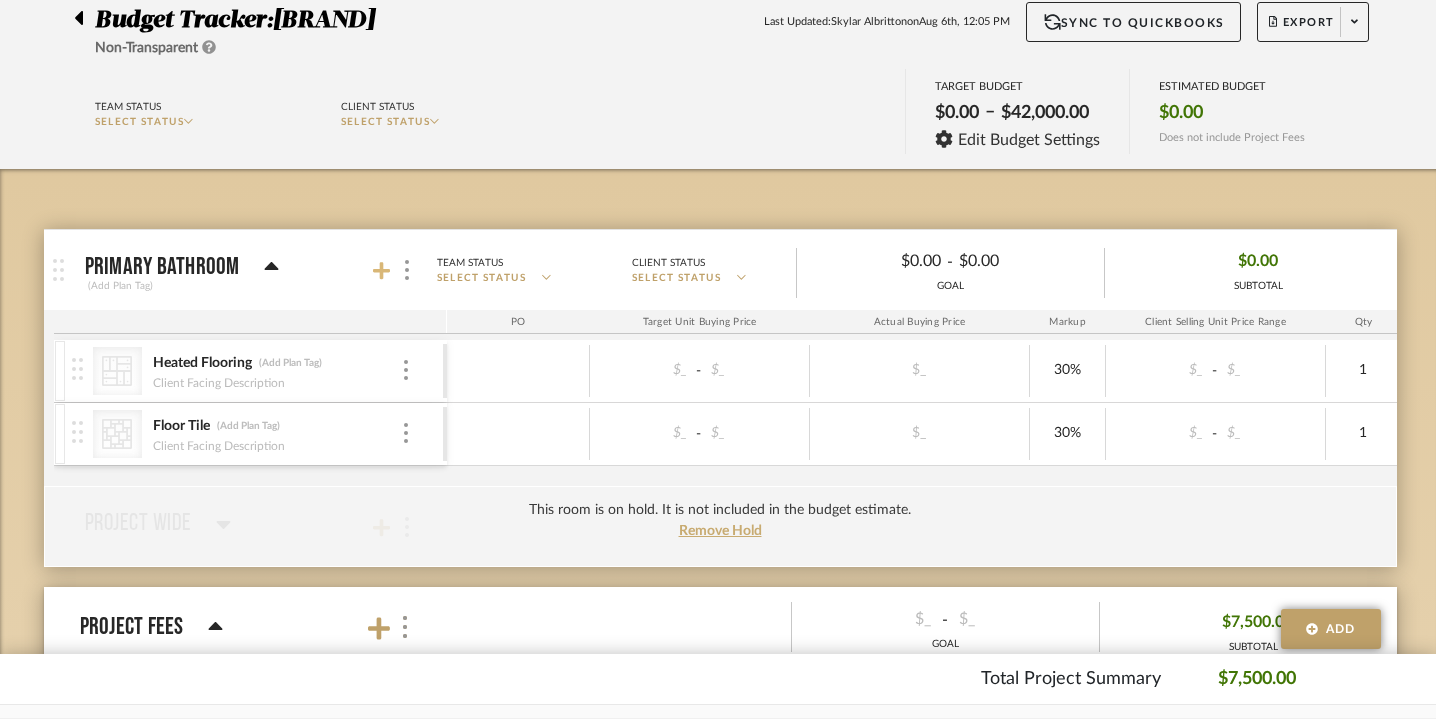 click 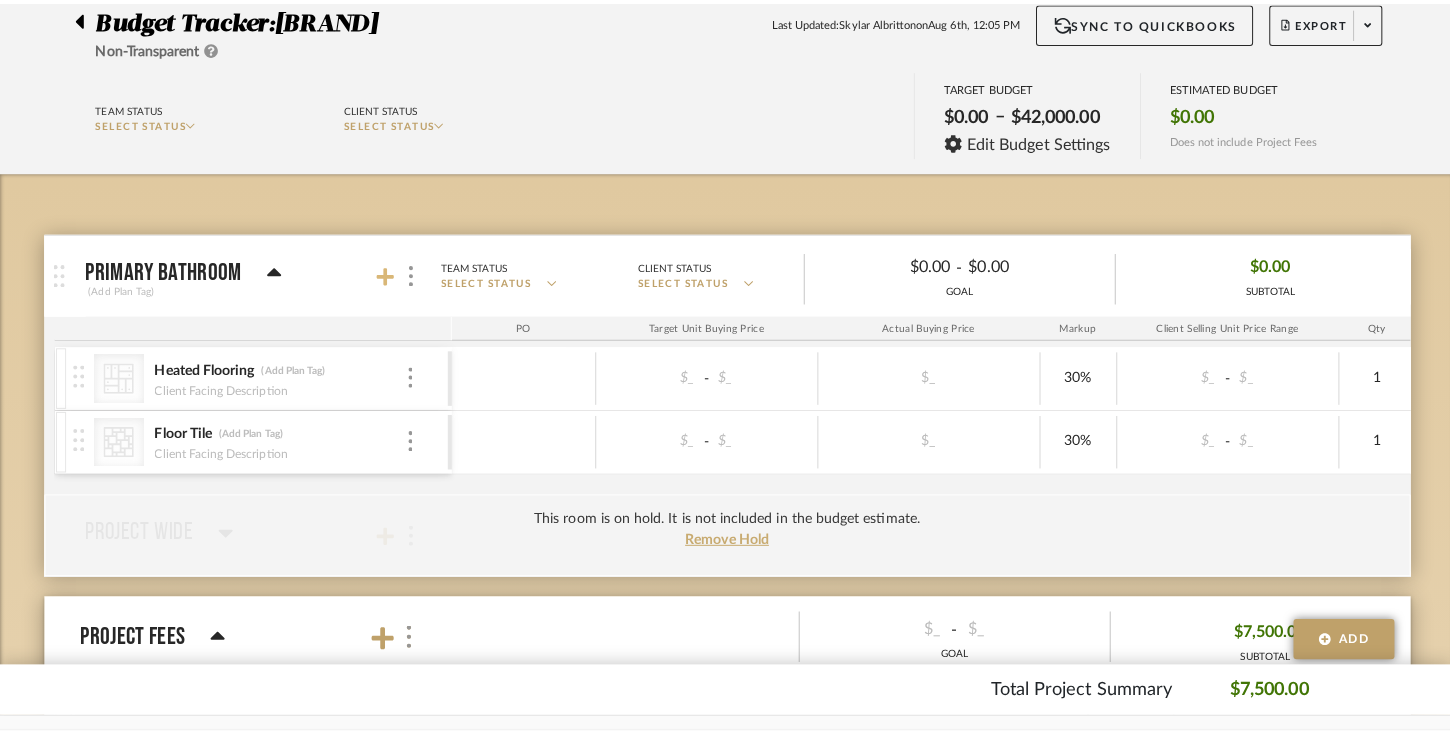 scroll, scrollTop: 0, scrollLeft: 0, axis: both 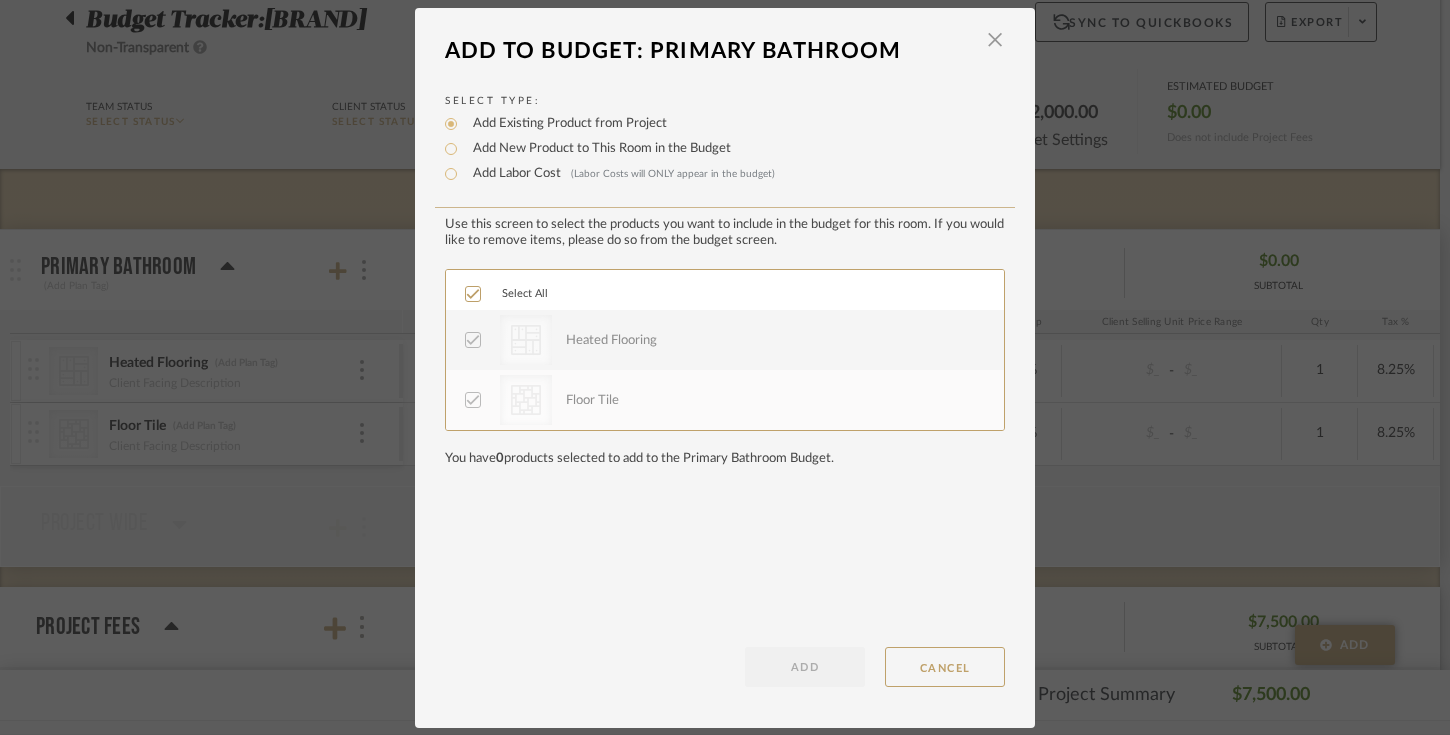 click on "Add Labor Cost  (Labor Costs will ONLY appear in the budget)" at bounding box center [619, 174] 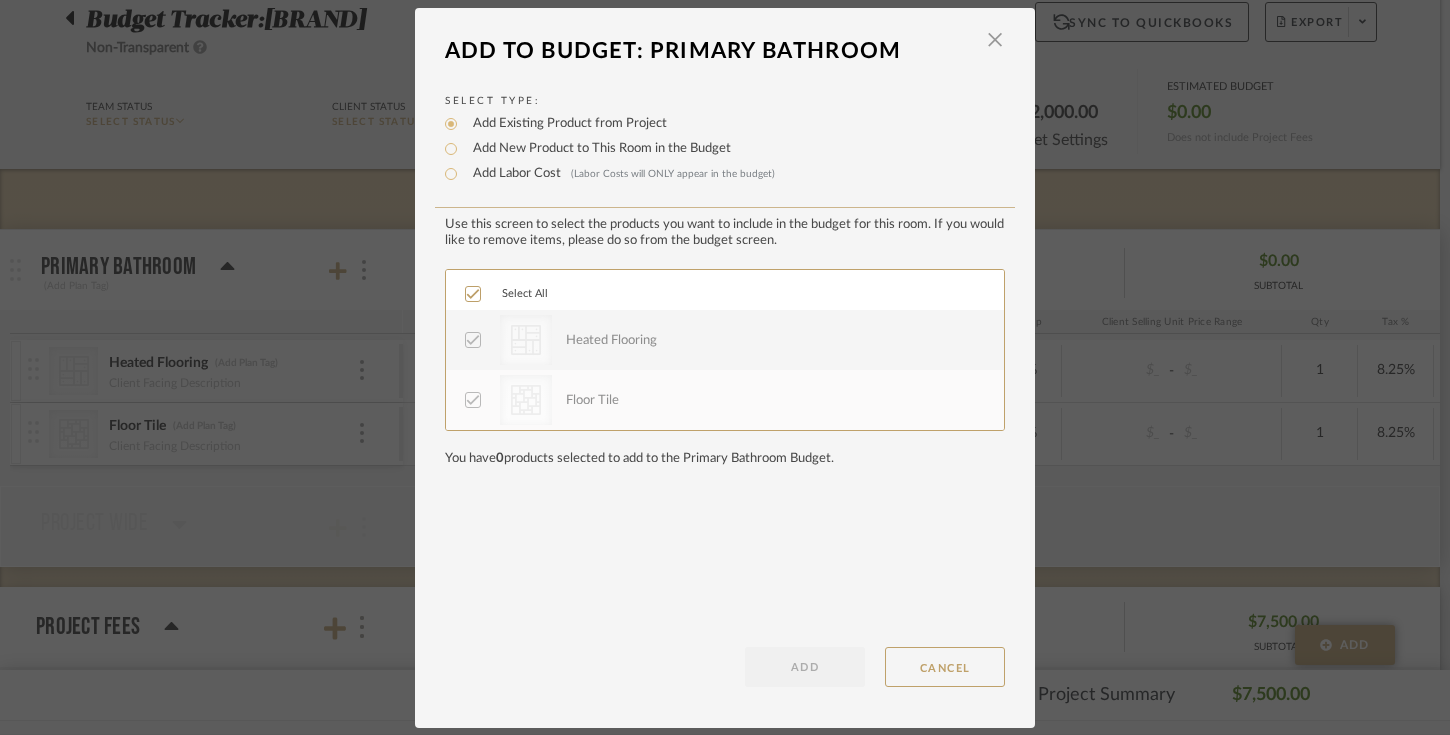 click on "Add Labor Cost  (Labor Costs will ONLY appear in the budget)" at bounding box center [451, 174] 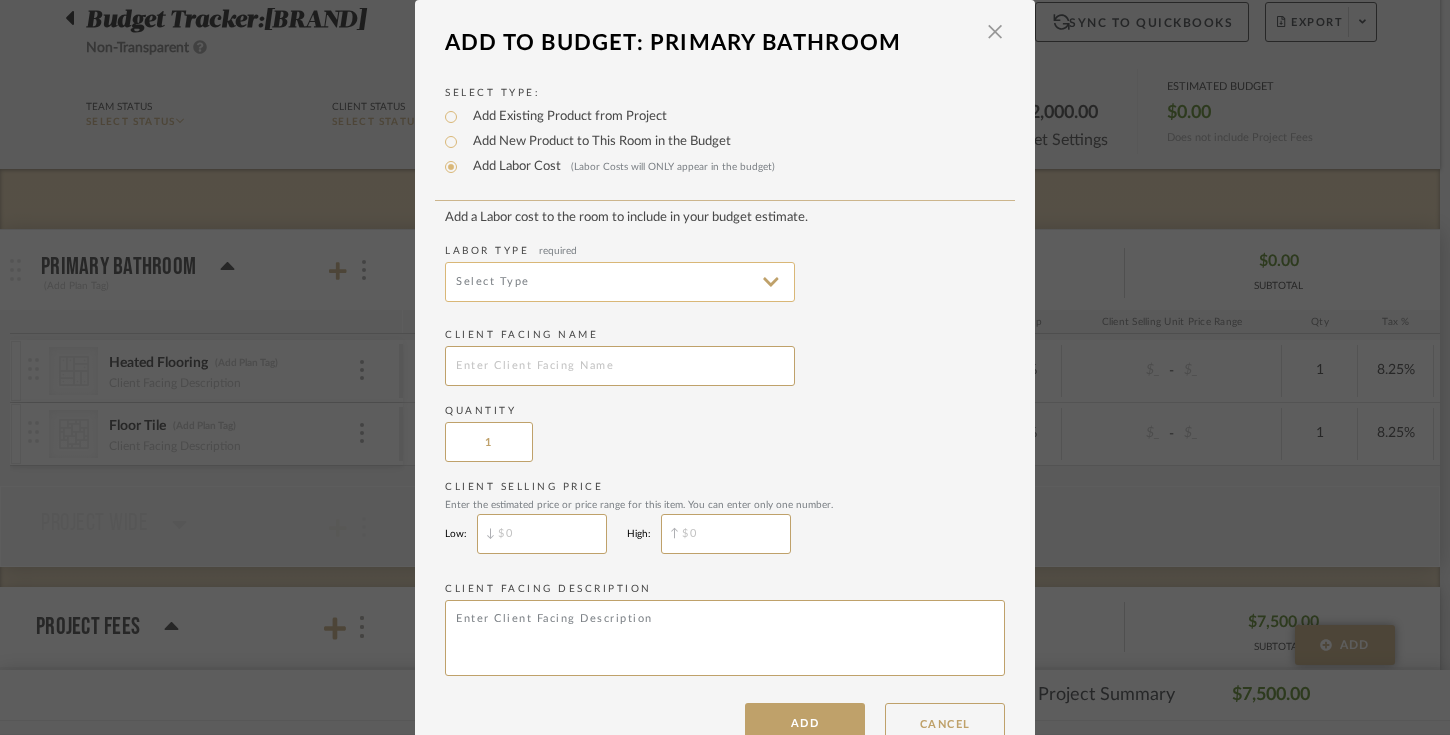 click at bounding box center [620, 282] 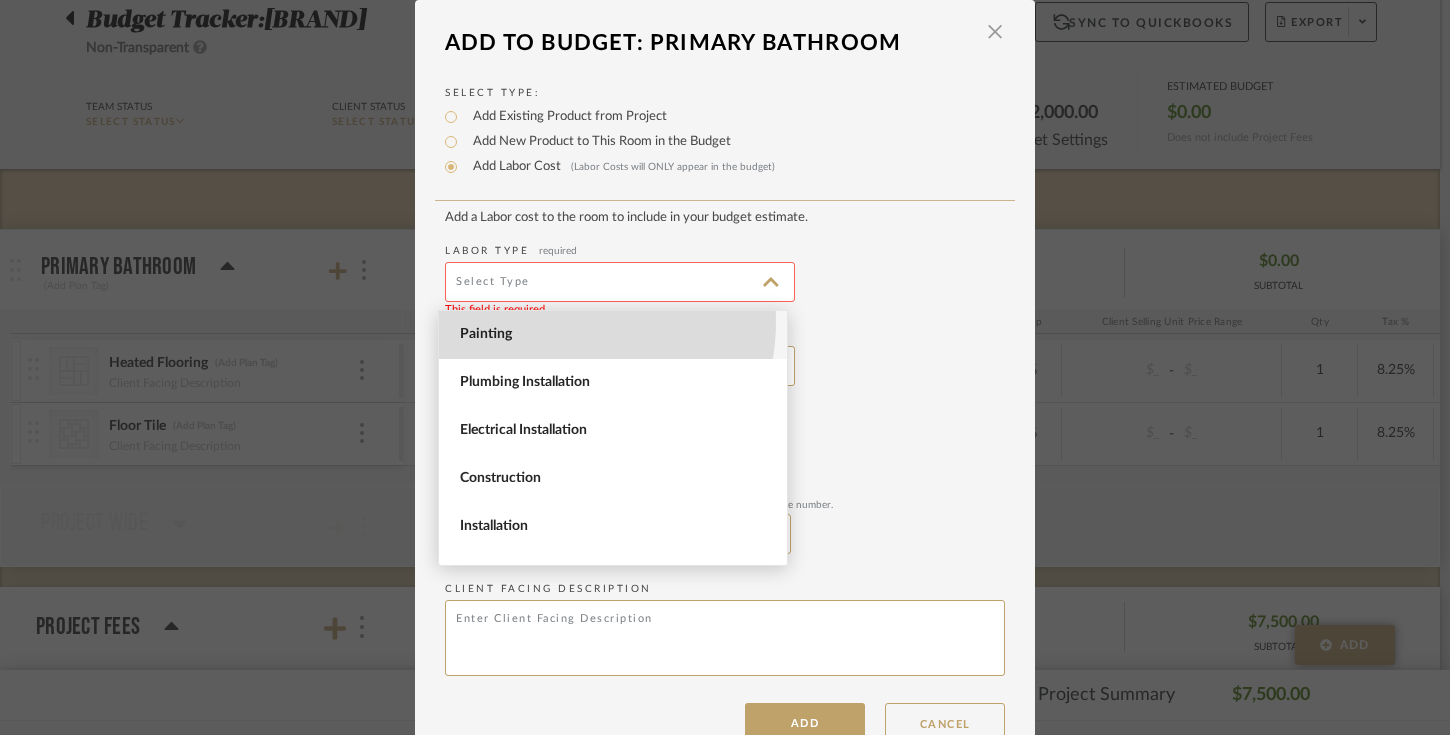 click on "Painting" at bounding box center [613, 335] 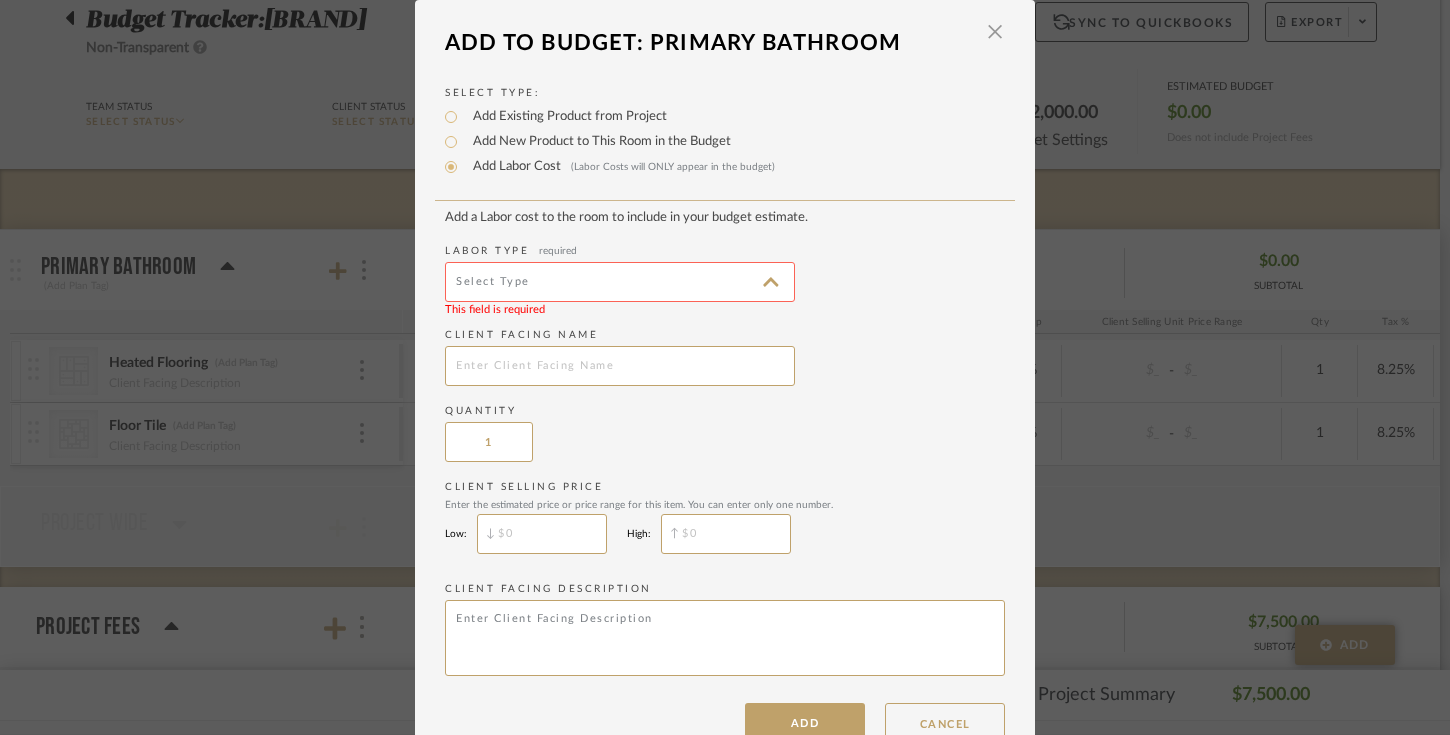 type on "Painting" 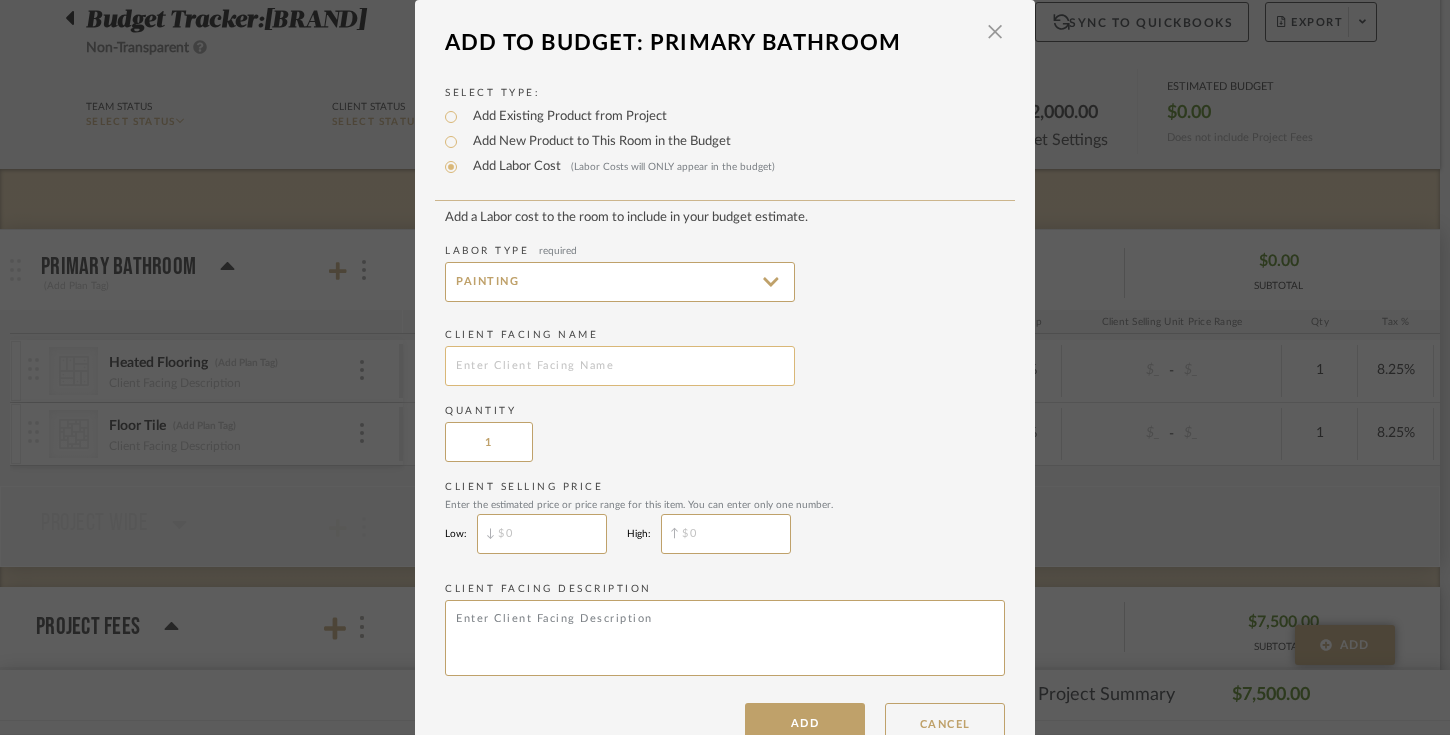 click at bounding box center [620, 366] 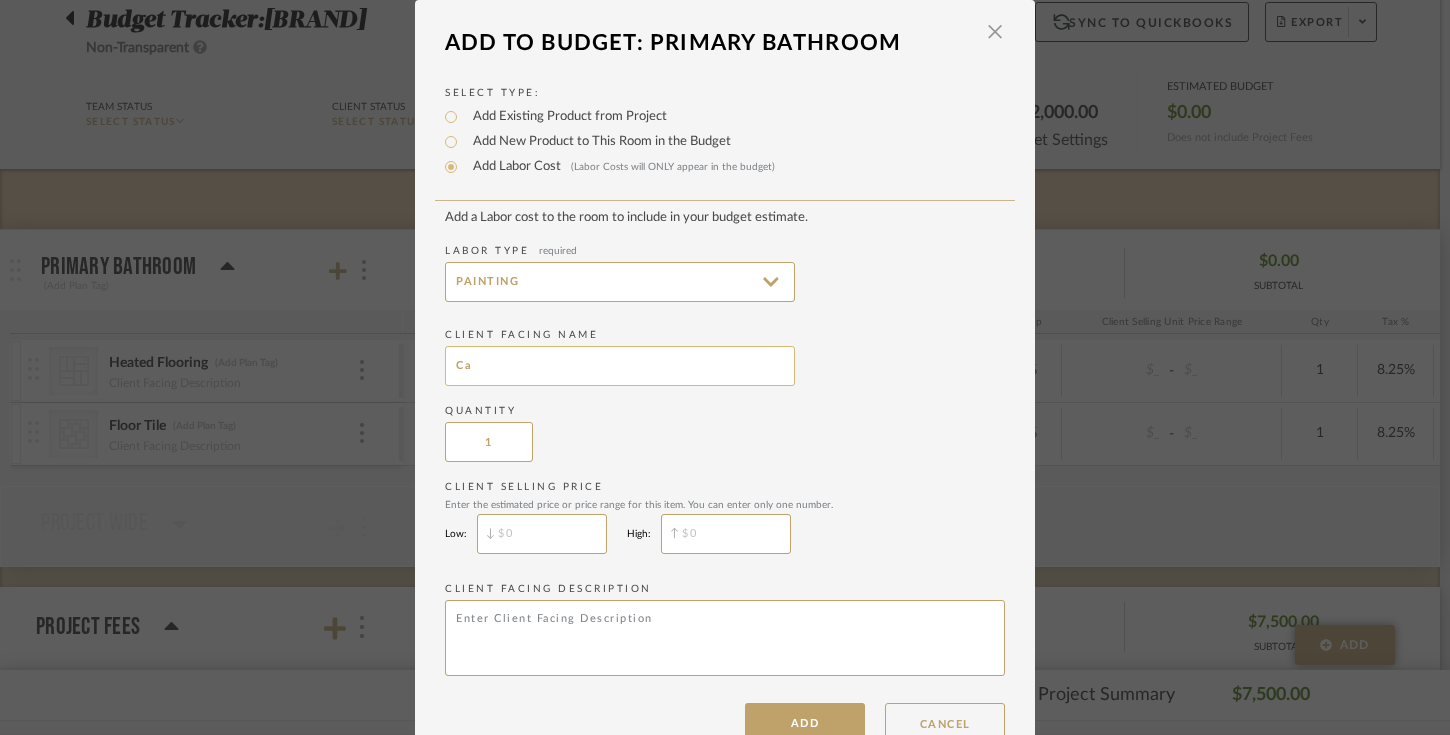 type on "C" 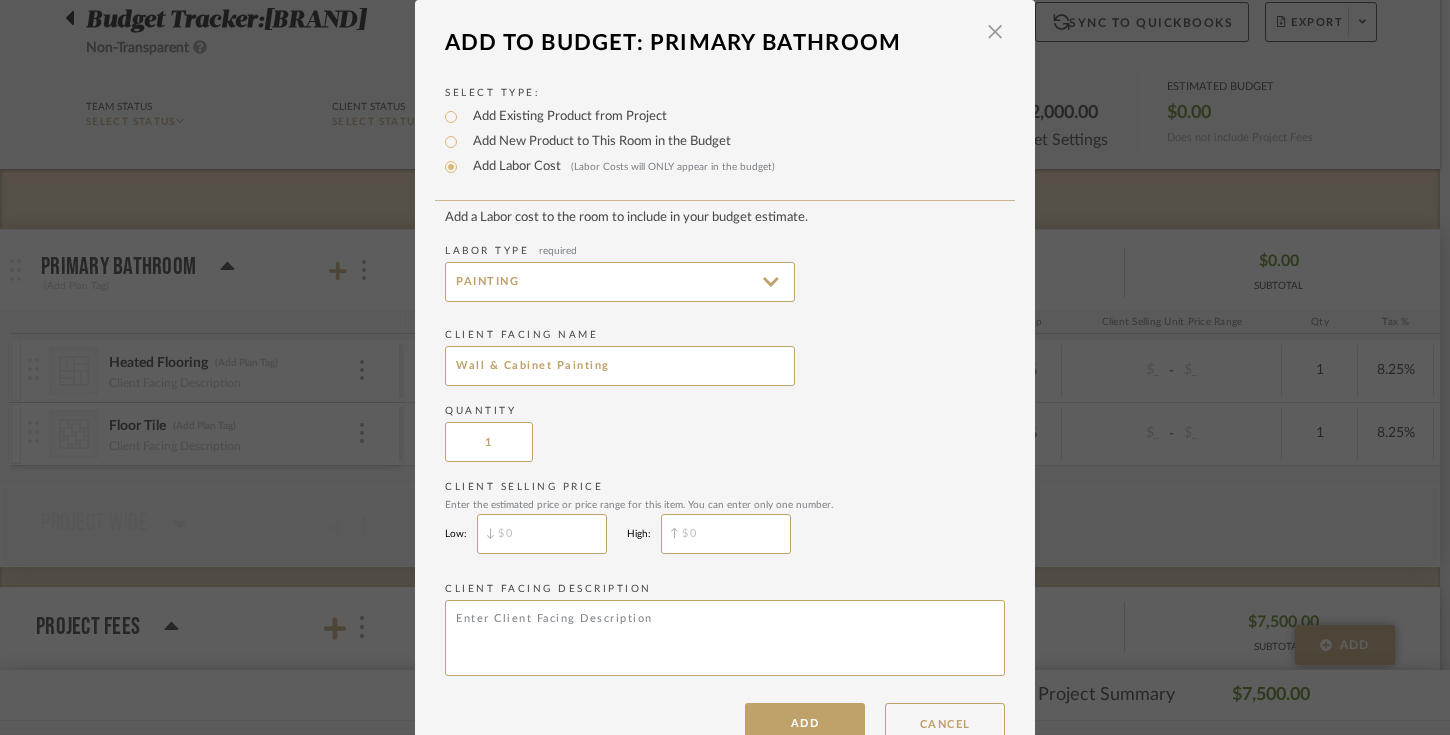 scroll, scrollTop: 50, scrollLeft: 0, axis: vertical 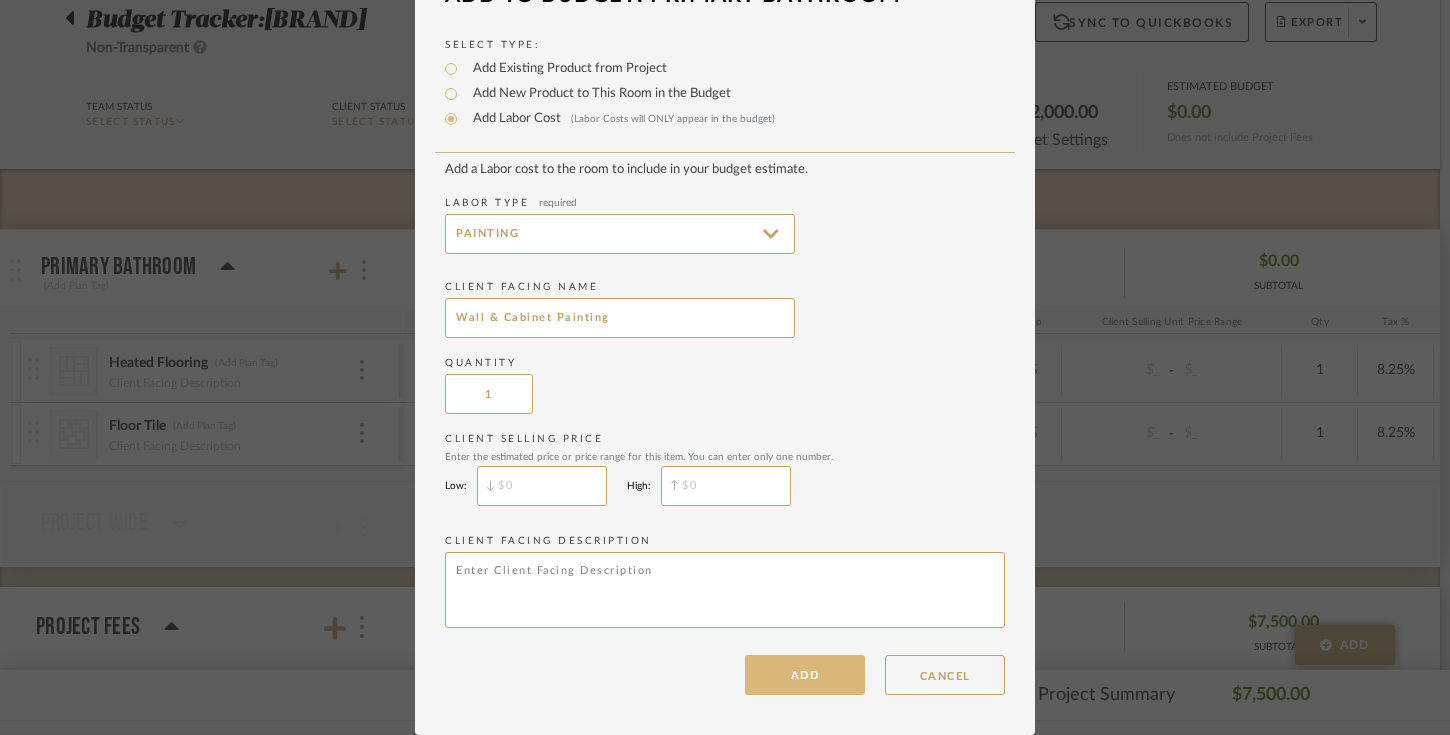 type on "Wall & Cabinet Painting" 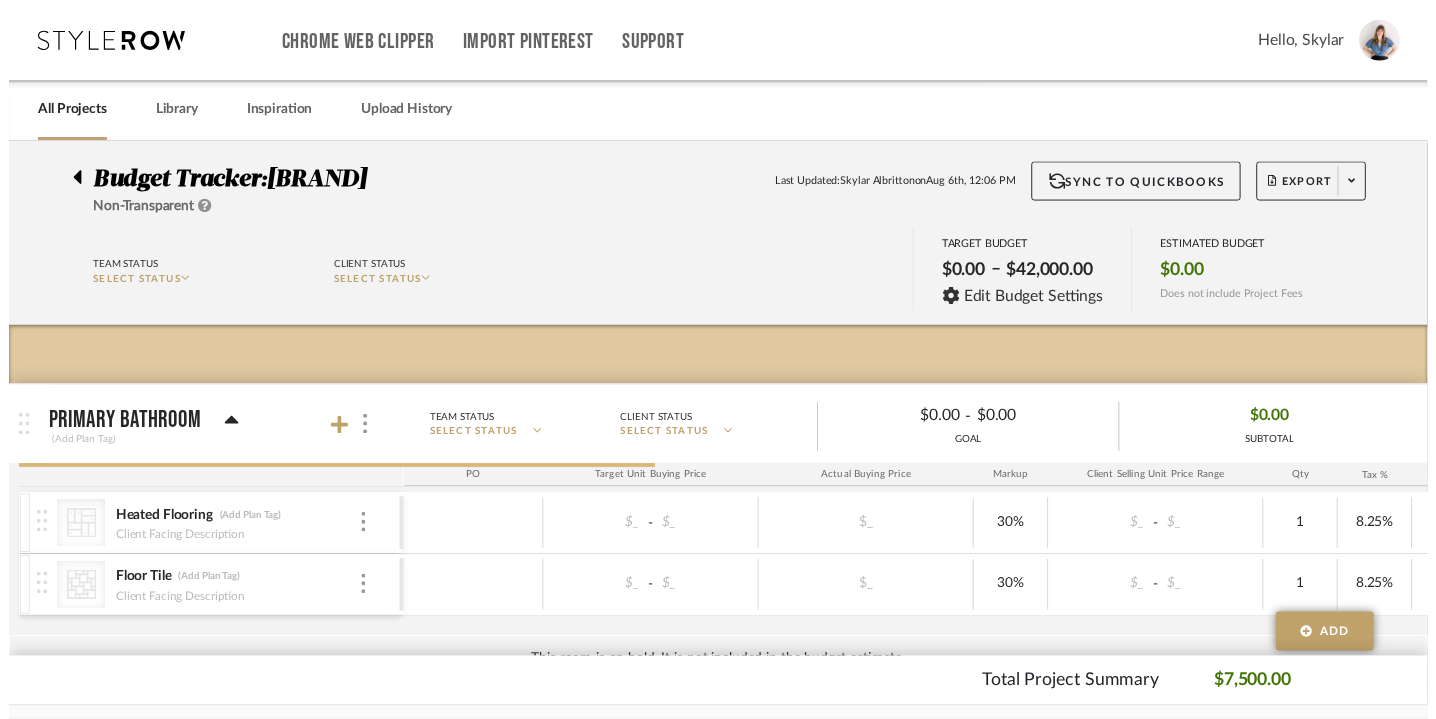 scroll, scrollTop: 163, scrollLeft: 0, axis: vertical 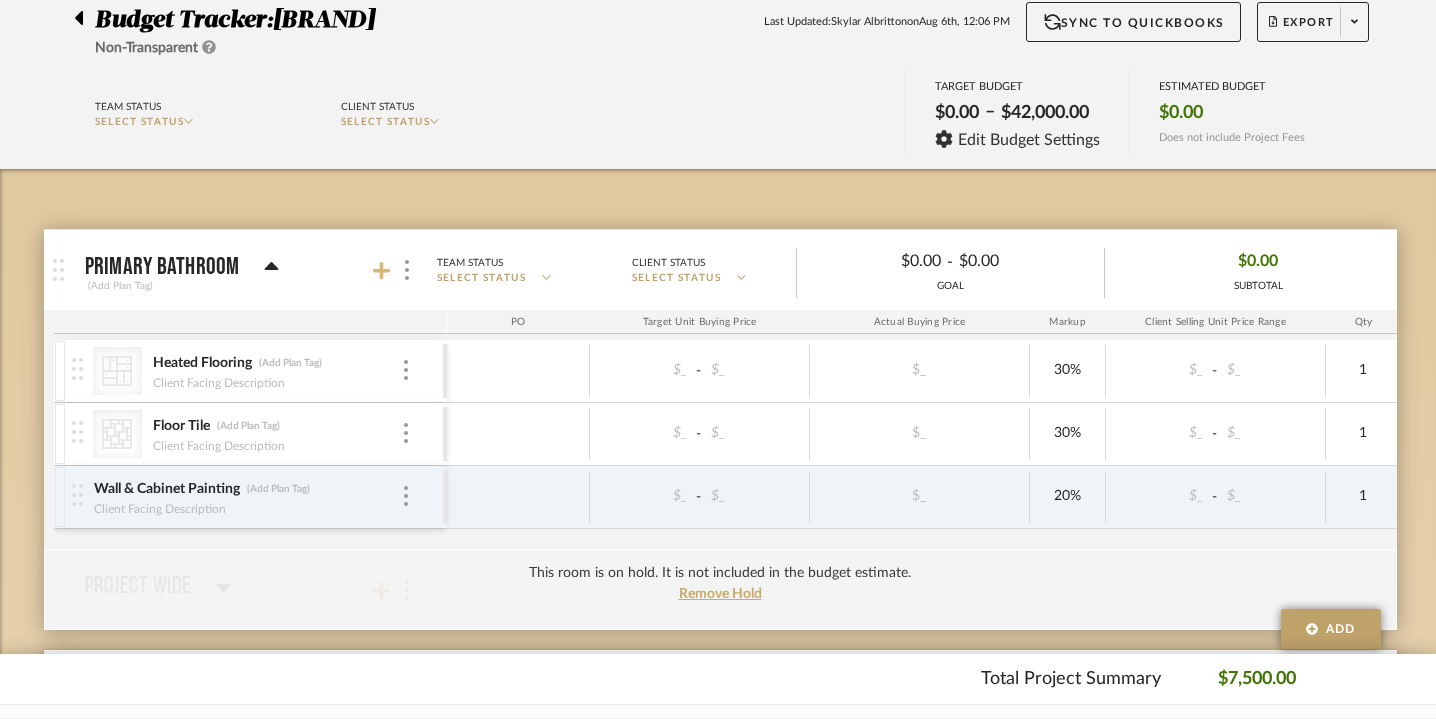 click 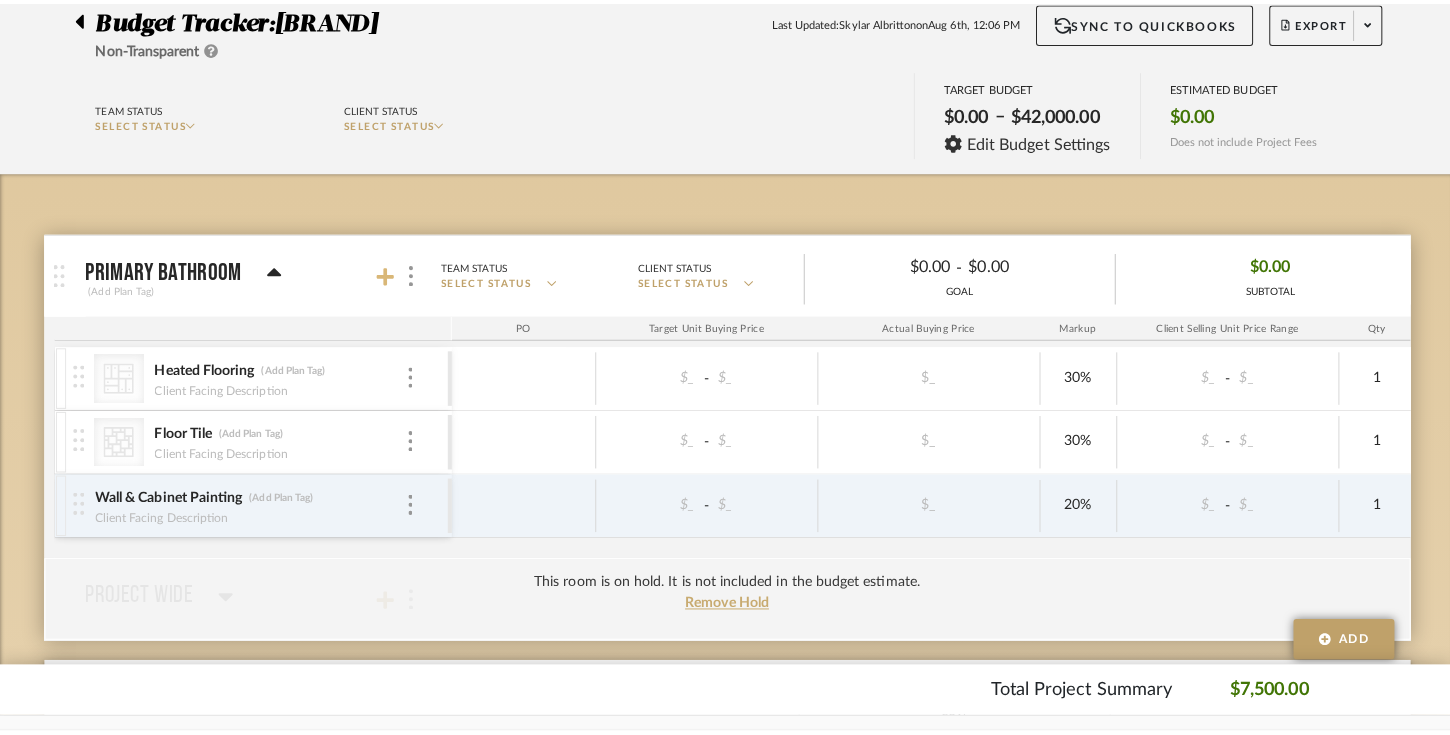 scroll, scrollTop: 0, scrollLeft: 0, axis: both 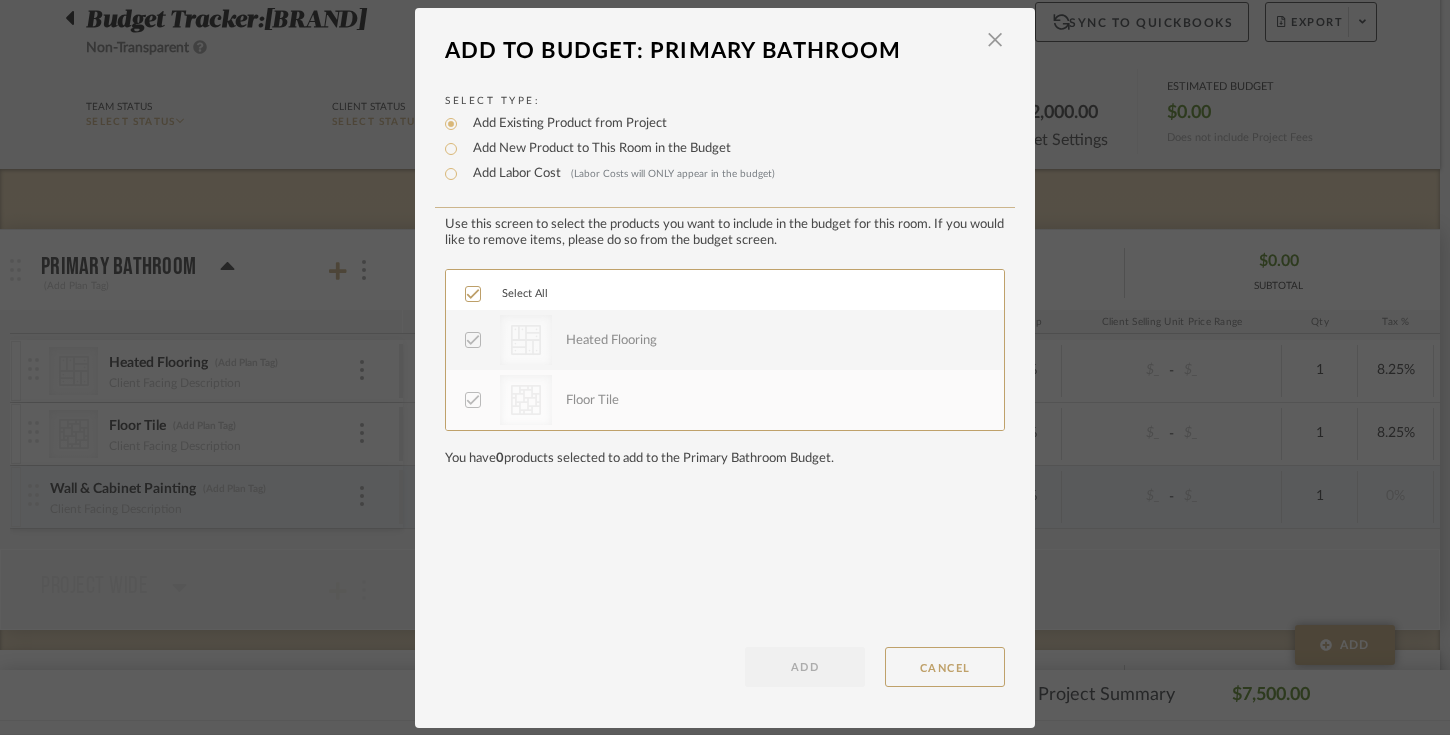 click on "Add New Product to This Room in the Budget" at bounding box center (597, 149) 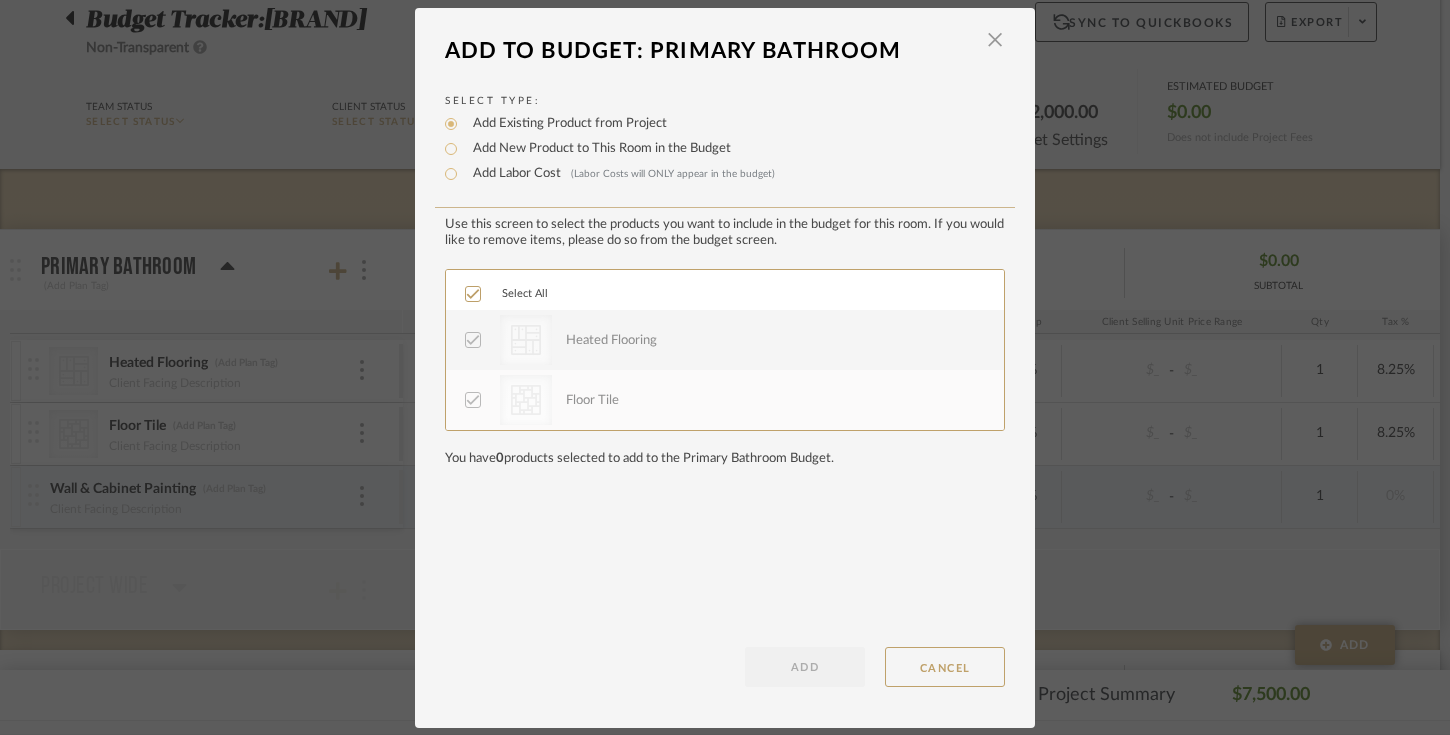 click on "Add New Product to This Room in the Budget" at bounding box center (451, 149) 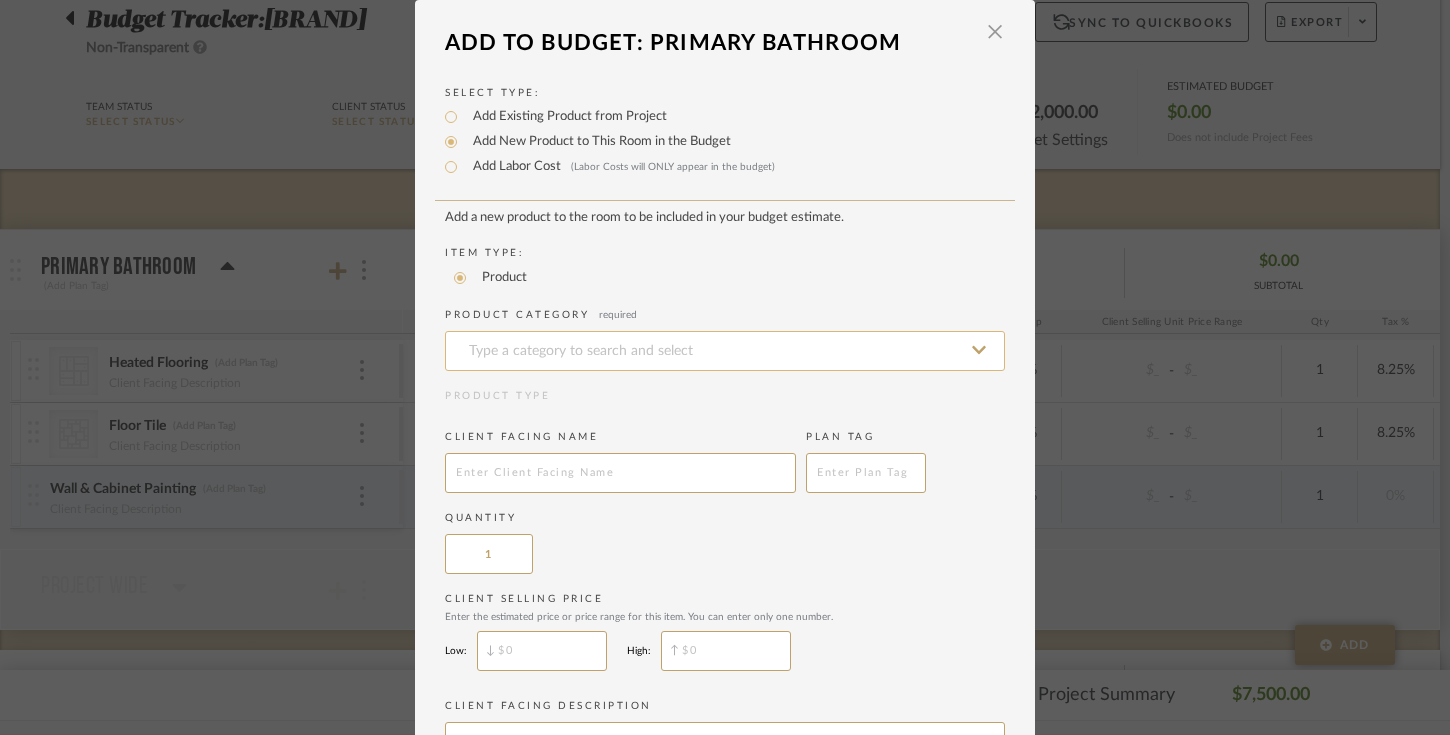 click at bounding box center (725, 351) 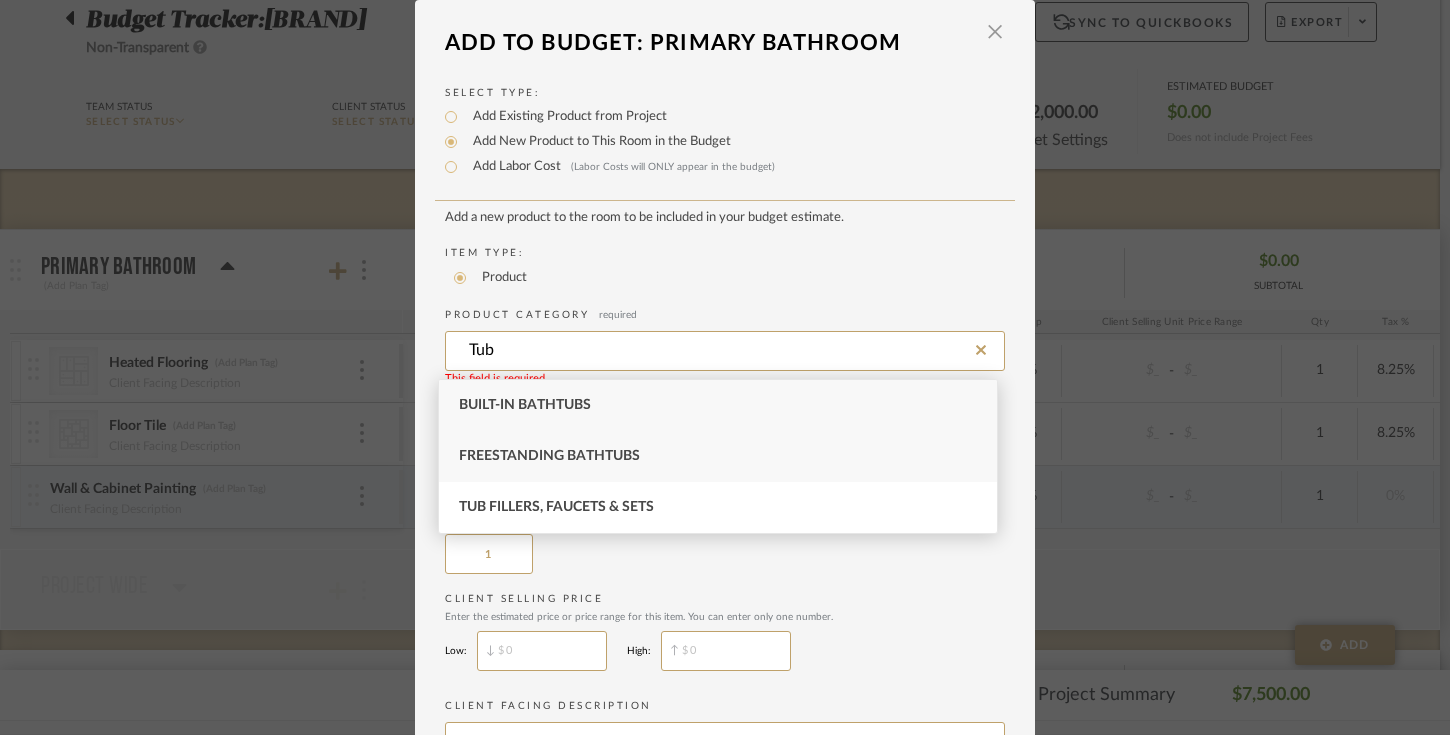 click on "Freestanding Bathtubs" at bounding box center [718, 456] 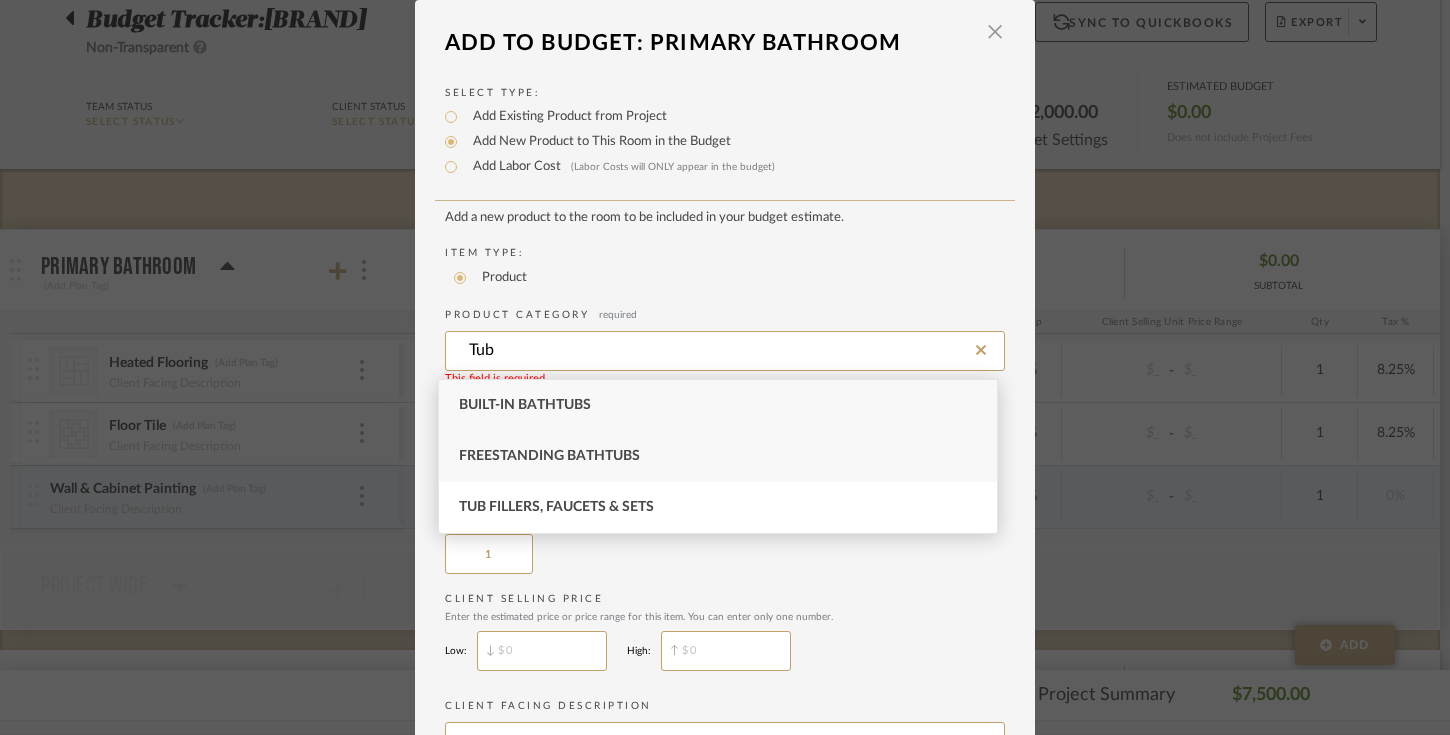 type on "Freestanding Bathtubs" 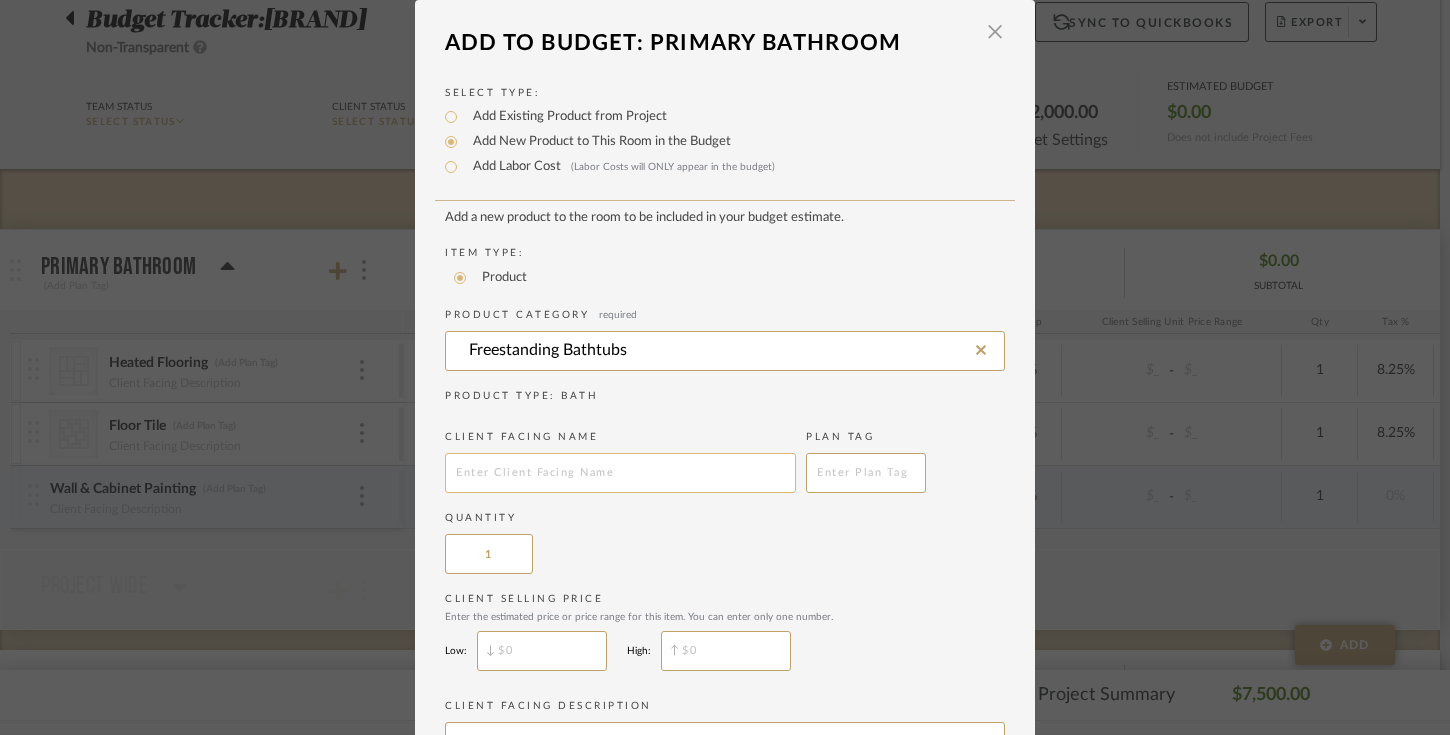click at bounding box center (620, 473) 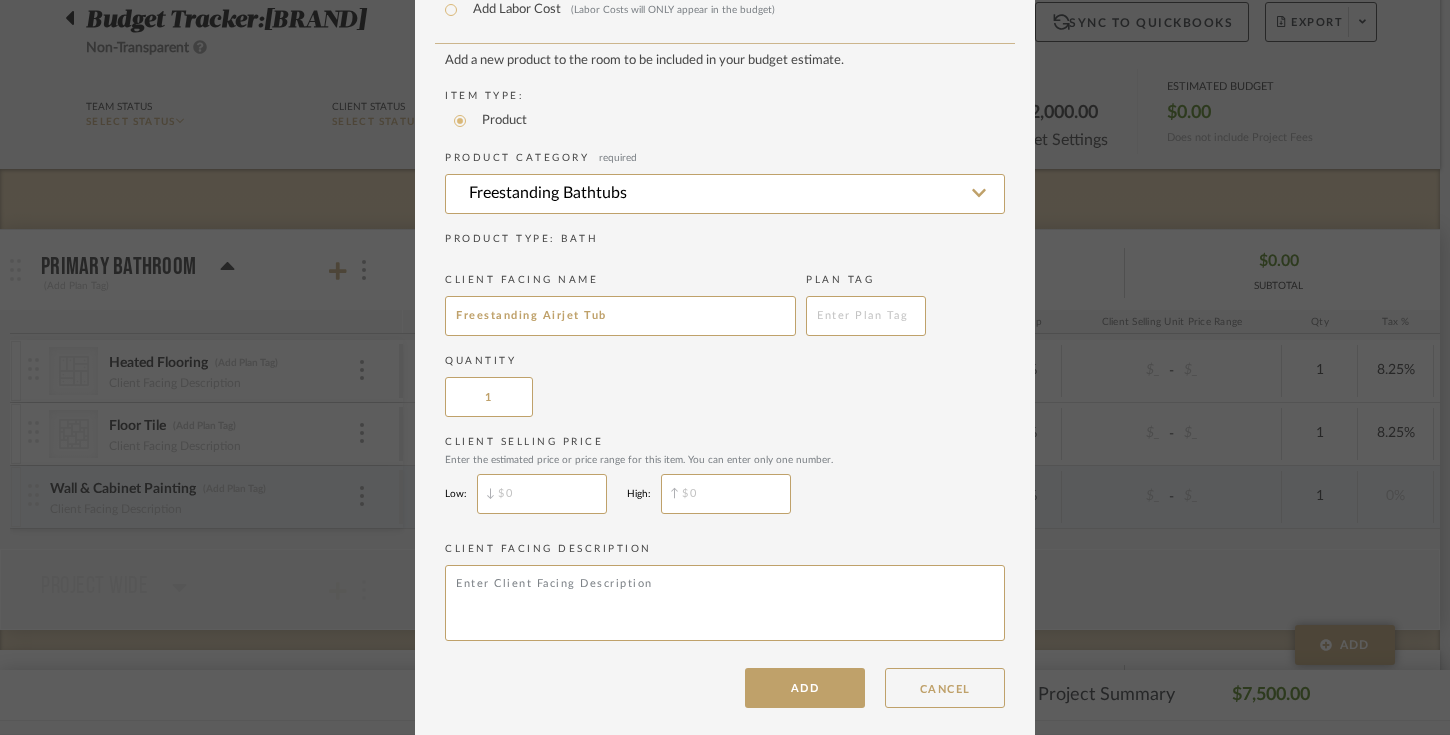 scroll, scrollTop: 173, scrollLeft: 0, axis: vertical 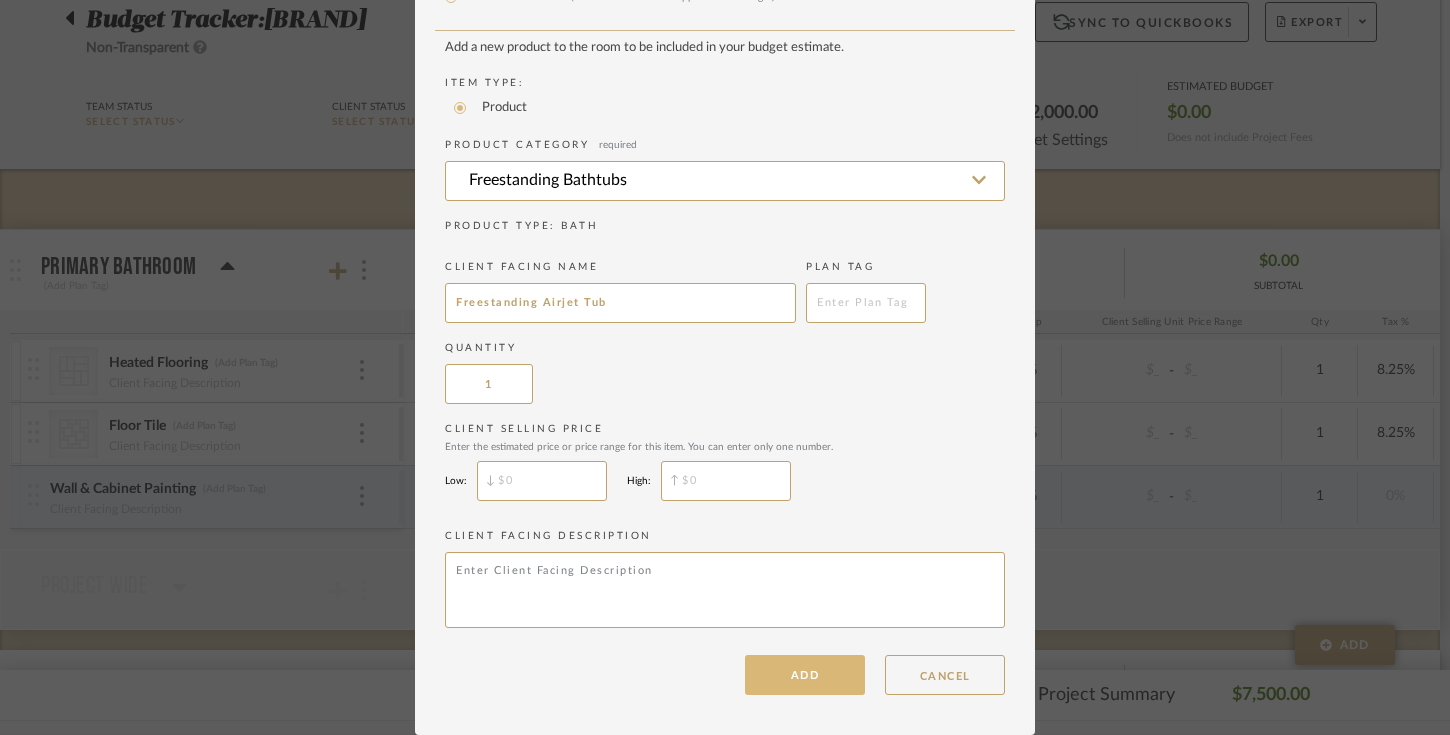 type on "Freestanding Airjet Tub" 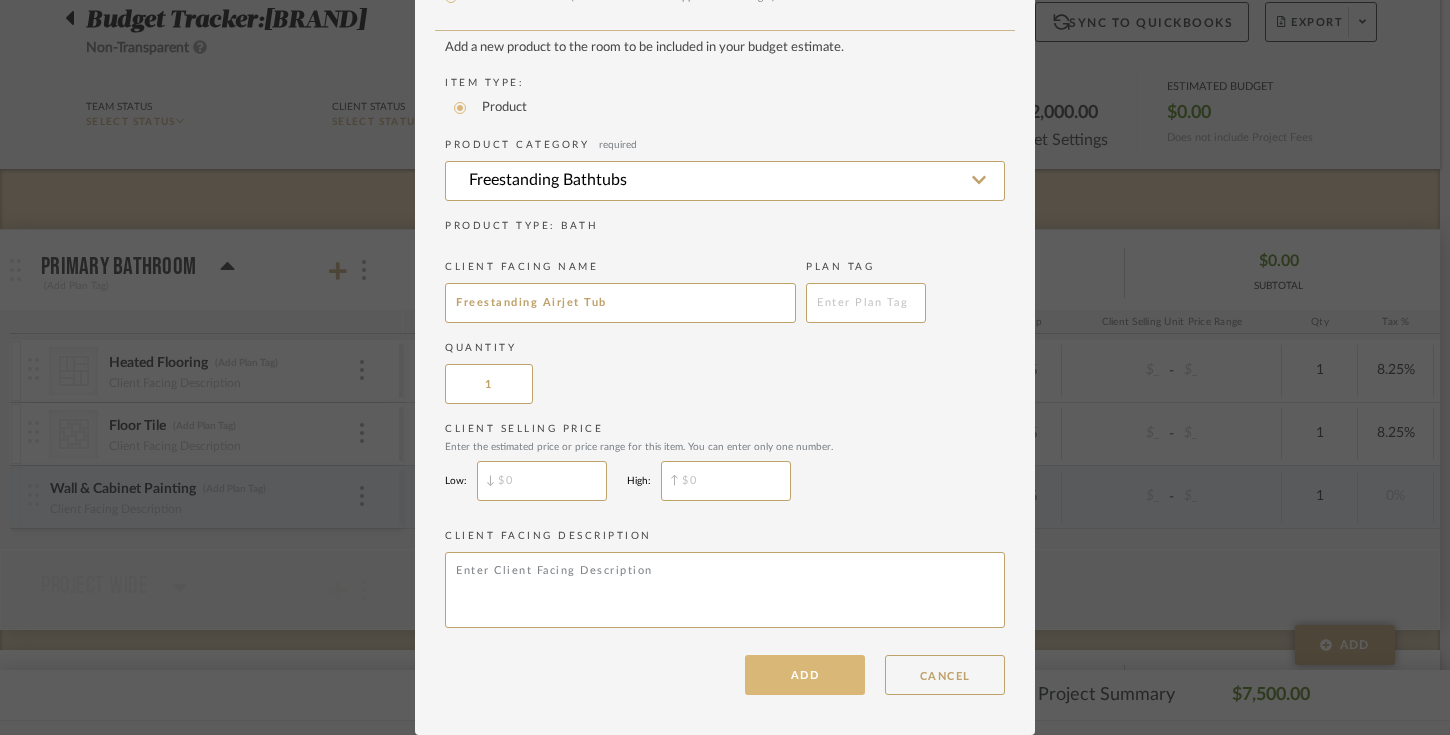 click on "ADD" at bounding box center [805, 675] 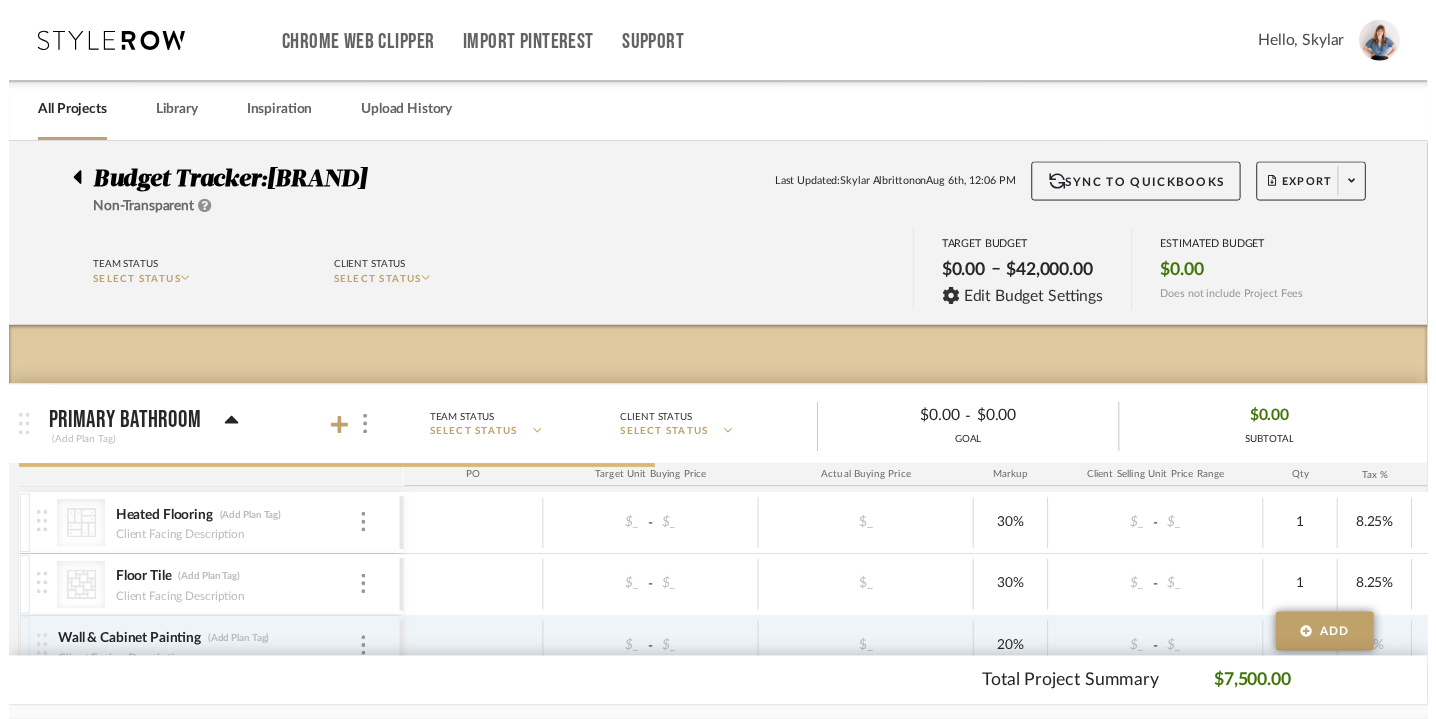 scroll, scrollTop: 163, scrollLeft: 0, axis: vertical 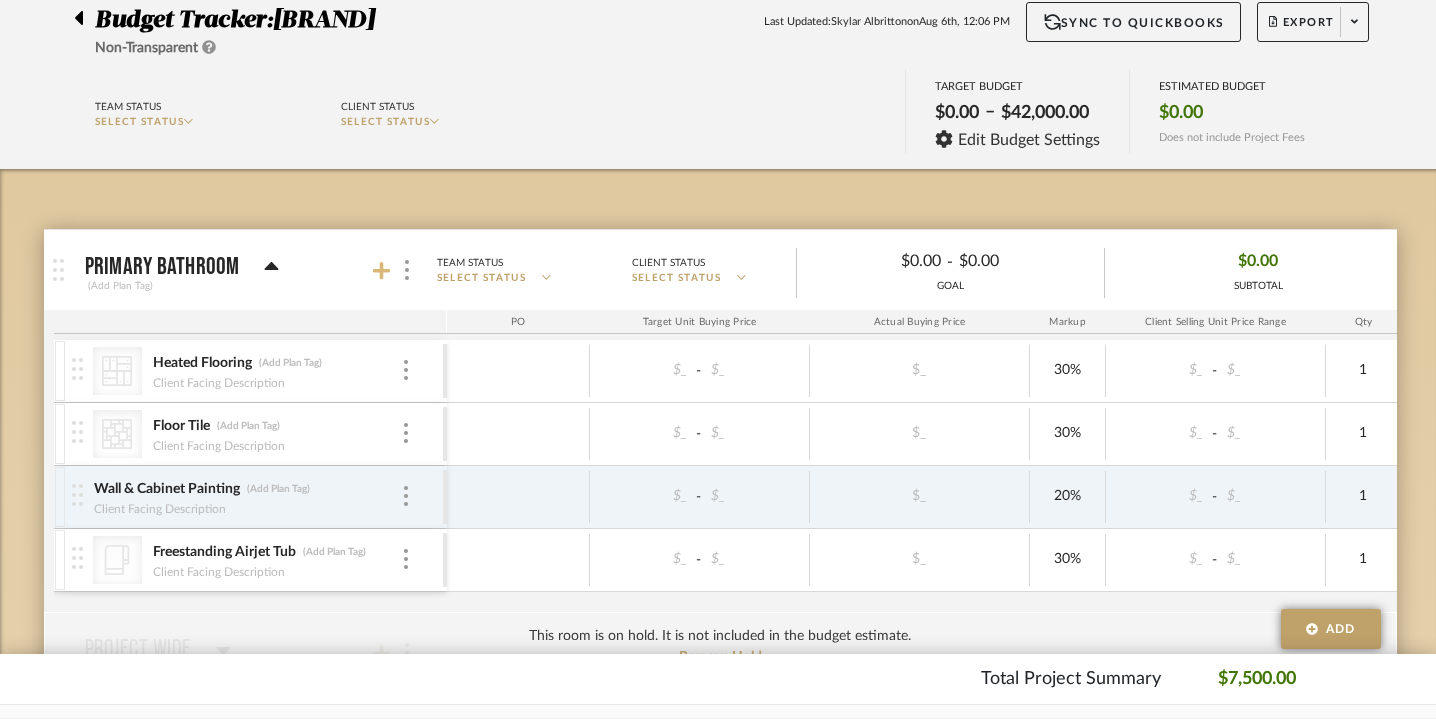 click 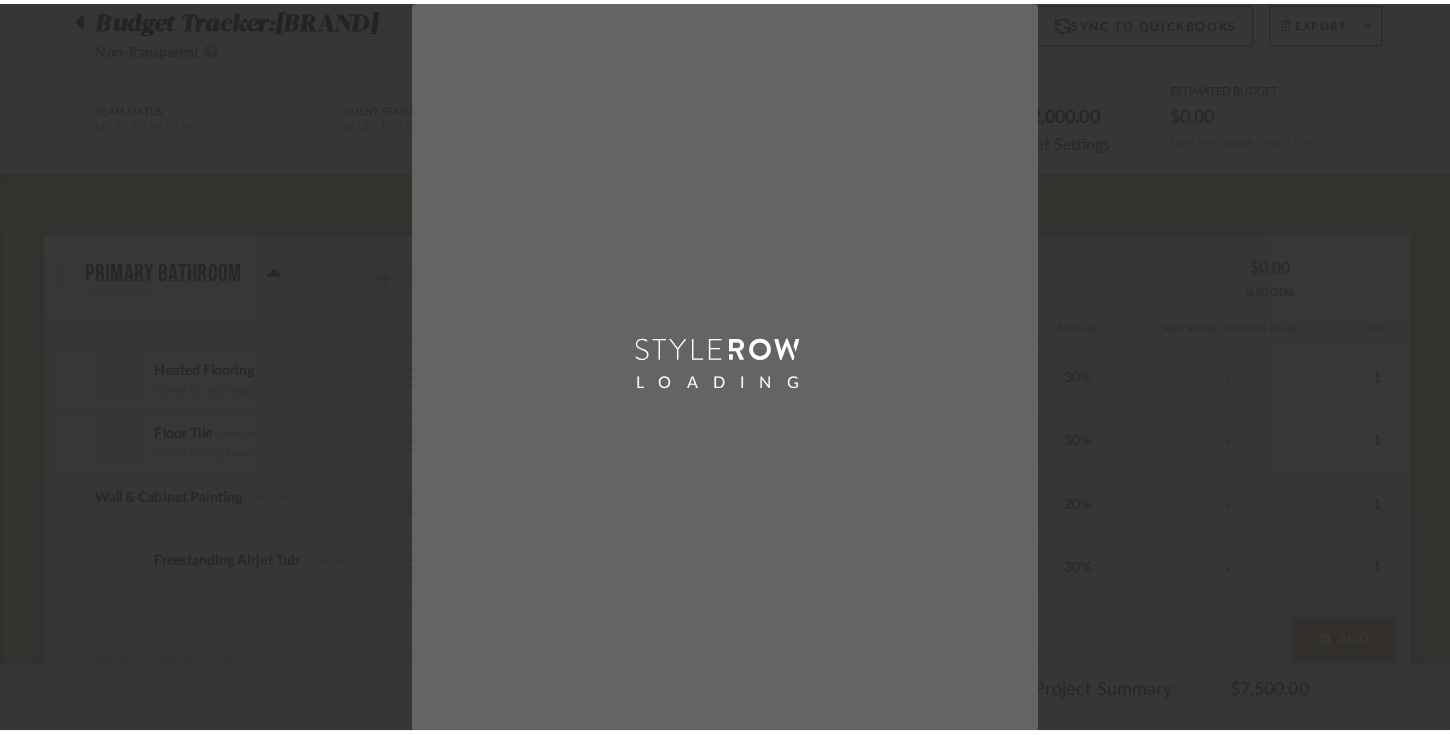 scroll, scrollTop: 0, scrollLeft: 0, axis: both 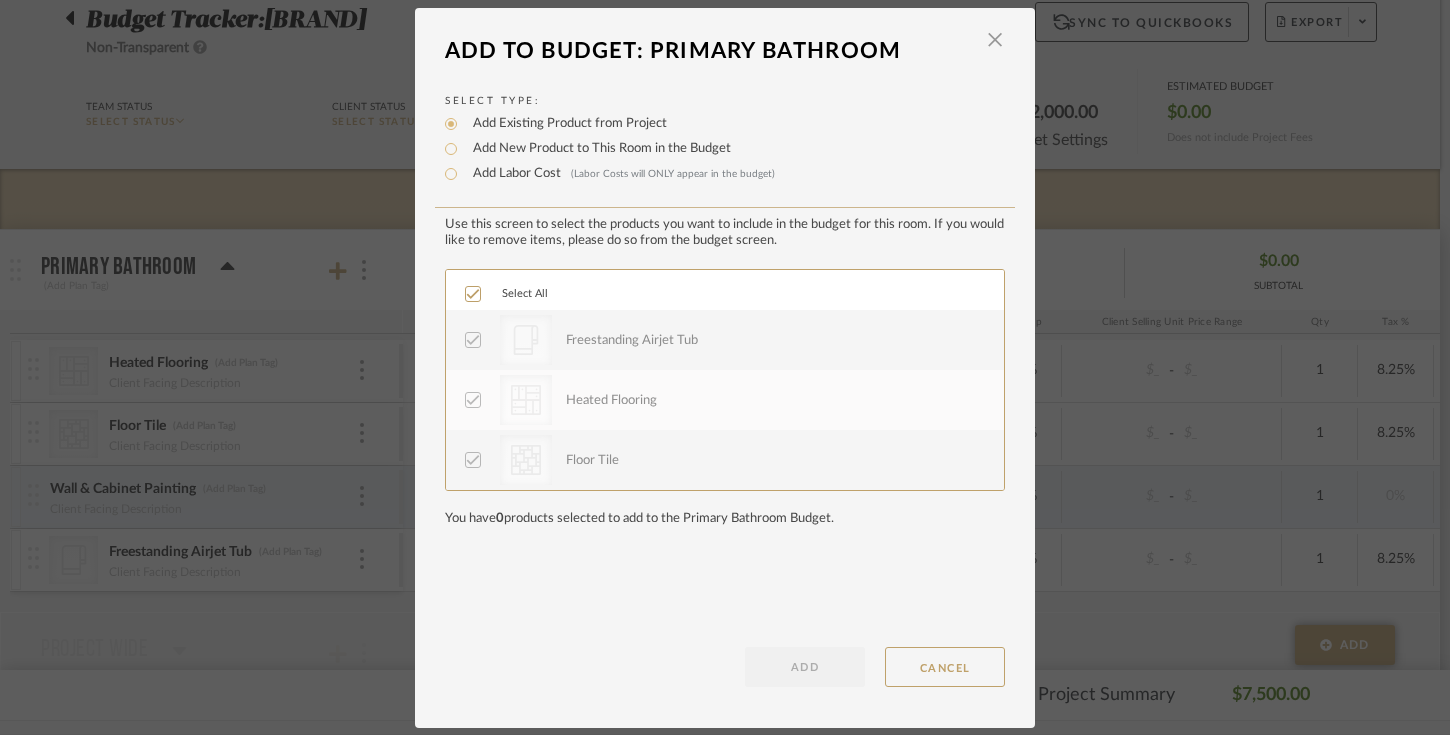 click on "Add New Product to This Room in the Budget" at bounding box center (597, 149) 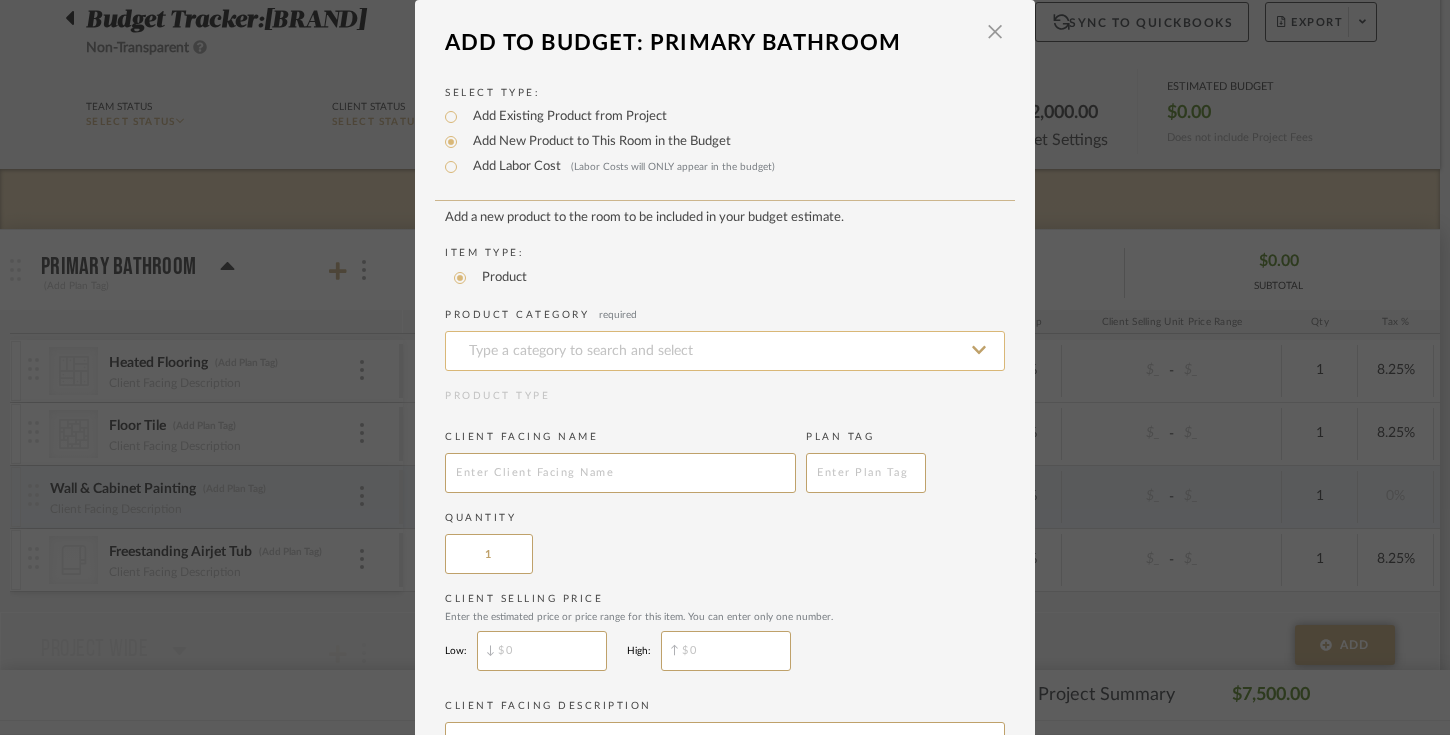 click at bounding box center (725, 351) 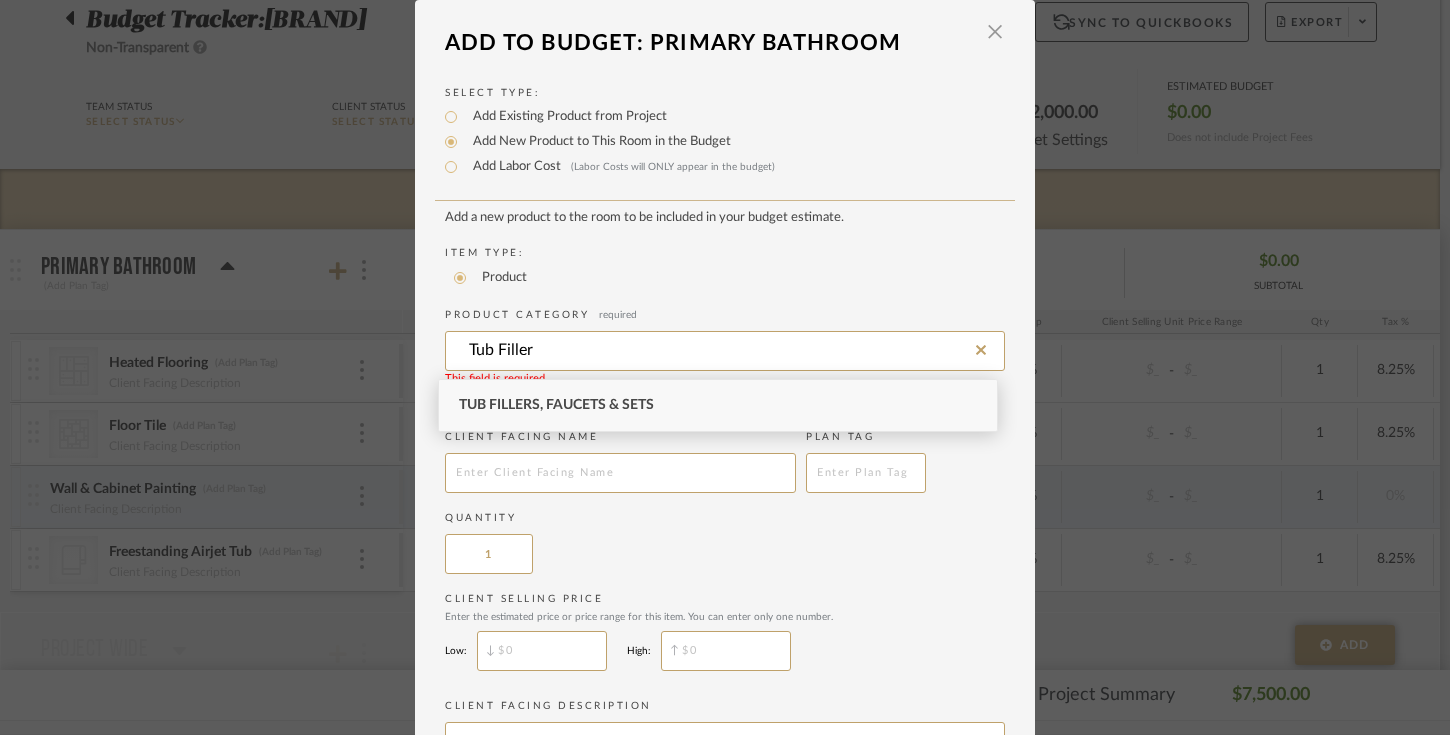 click on "Tub Fillers, Faucets & Sets" at bounding box center (556, 405) 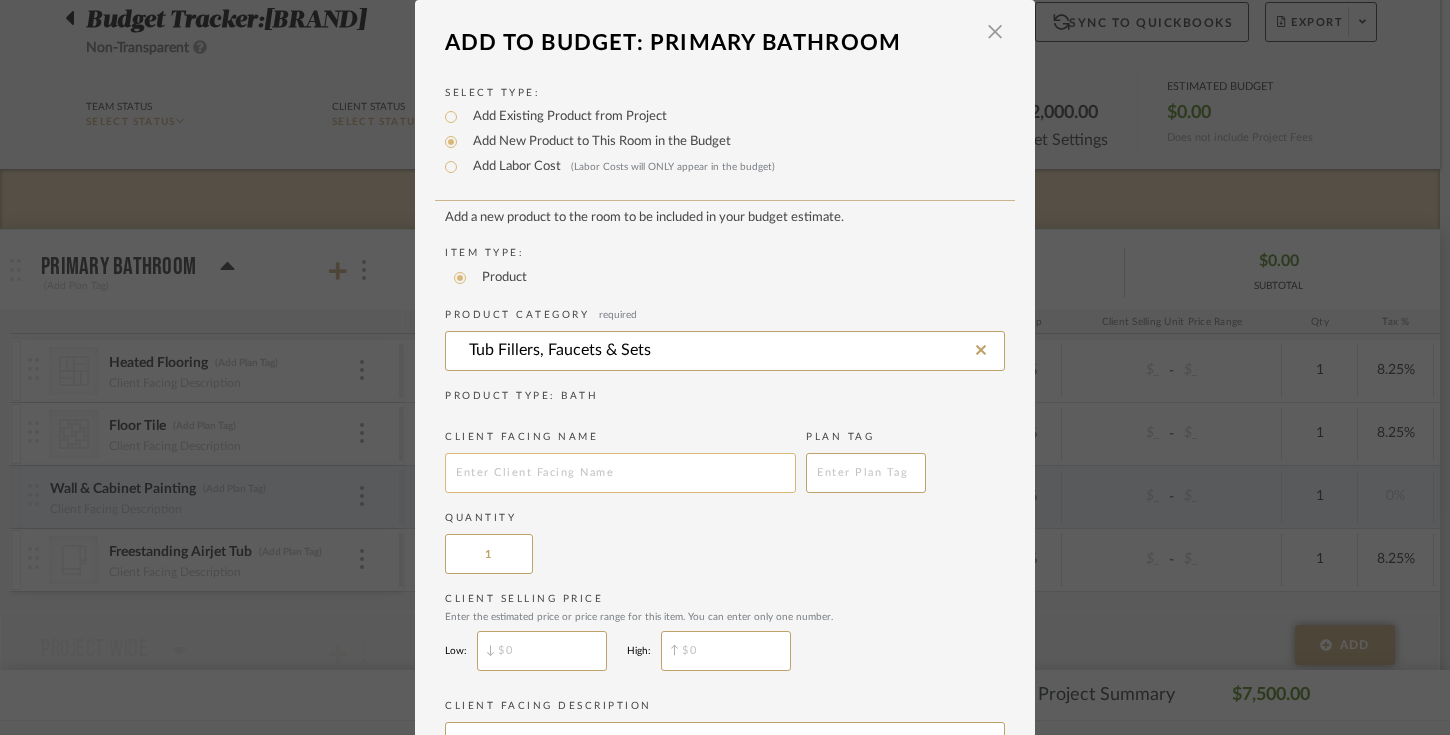 click at bounding box center (620, 473) 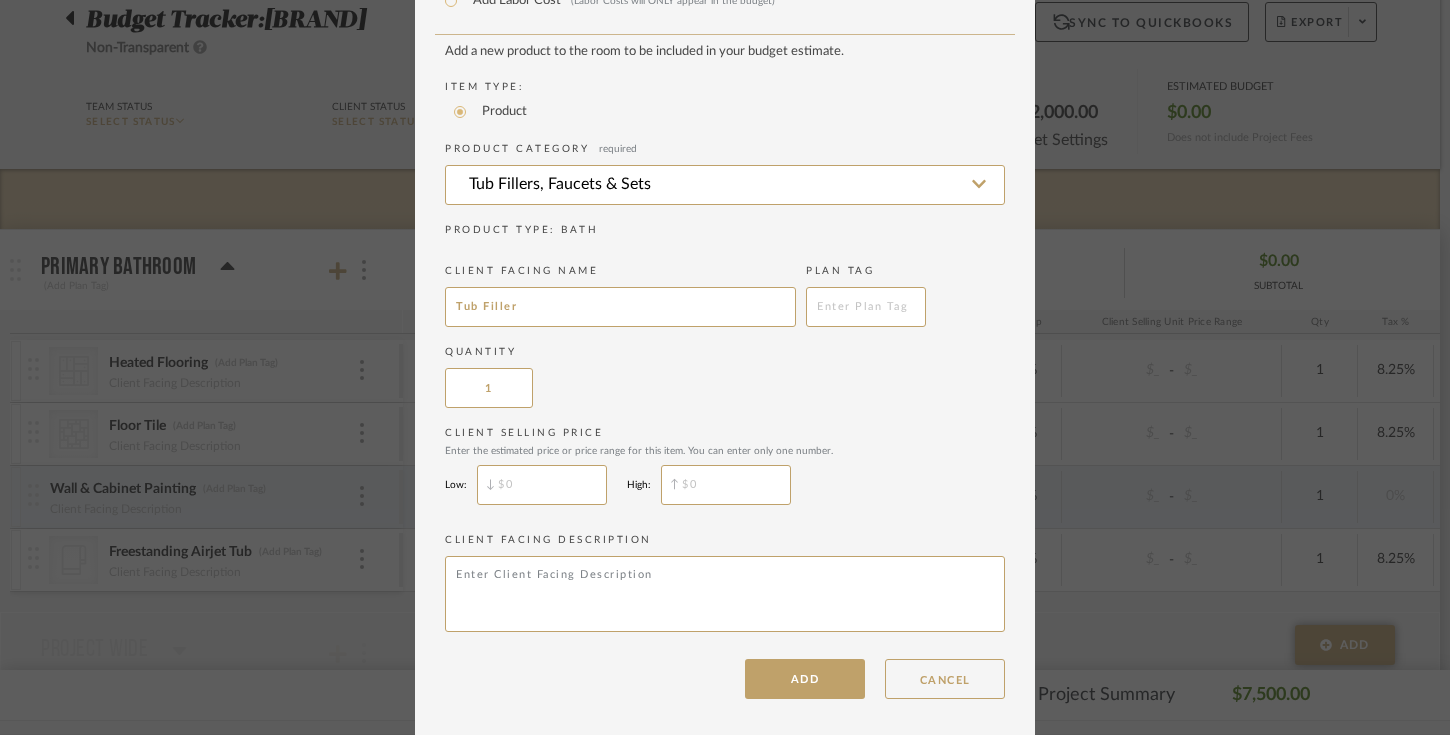 scroll, scrollTop: 173, scrollLeft: 0, axis: vertical 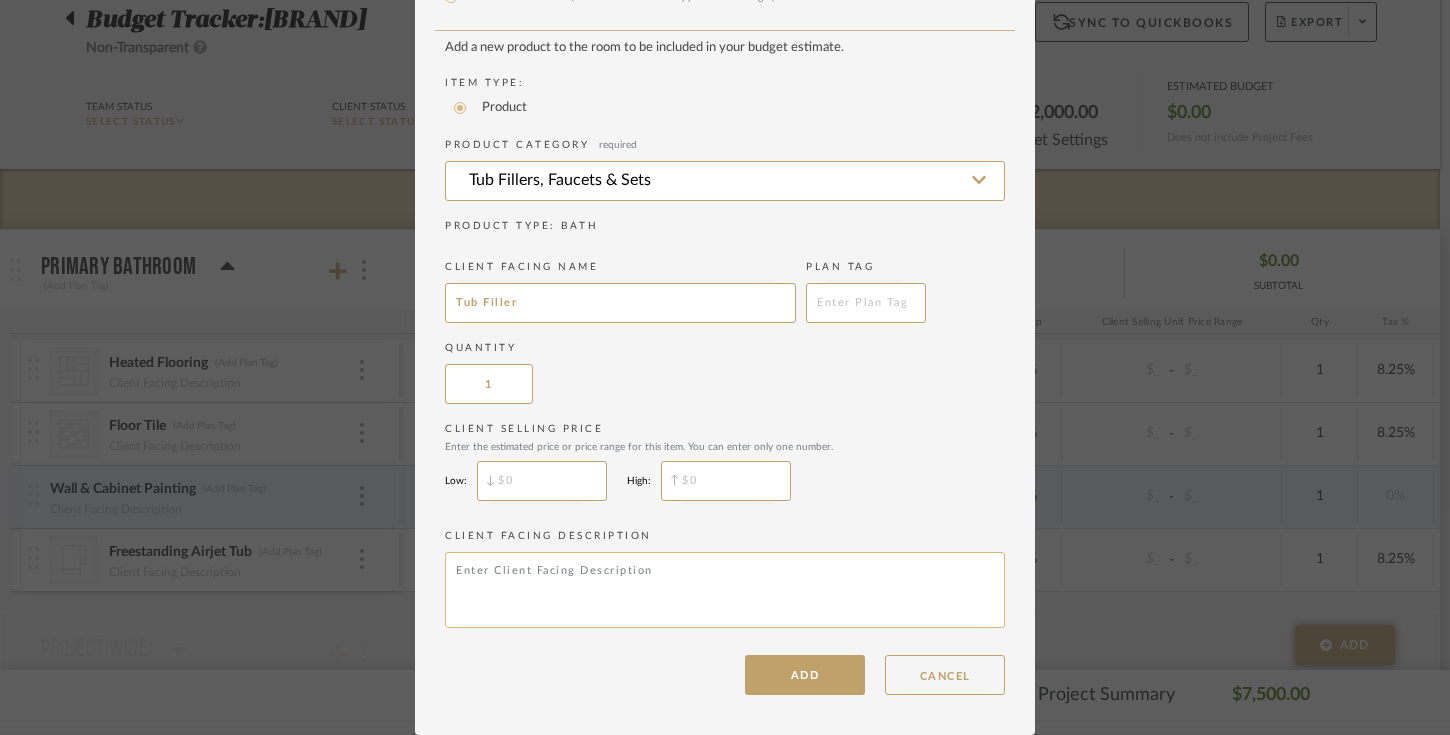 type on "Tub Filler" 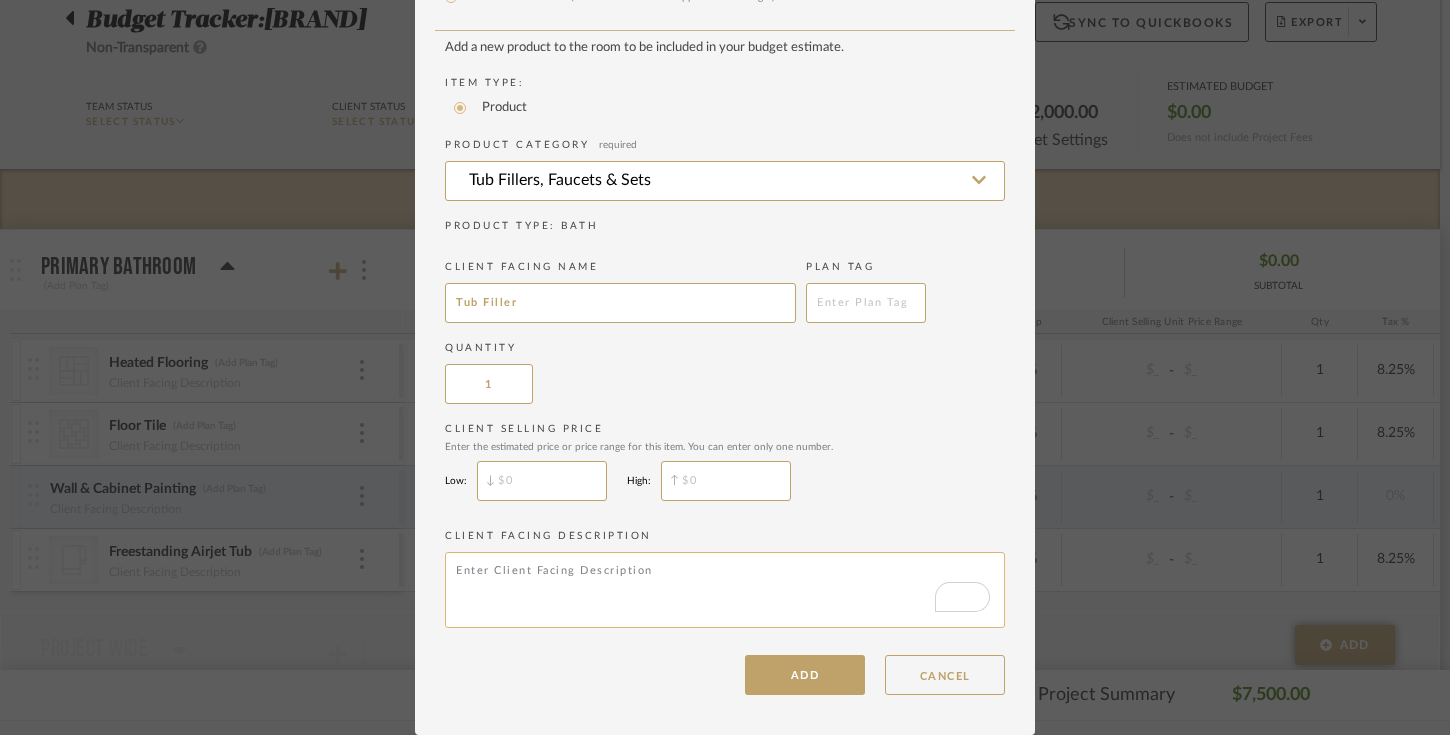 type on "D" 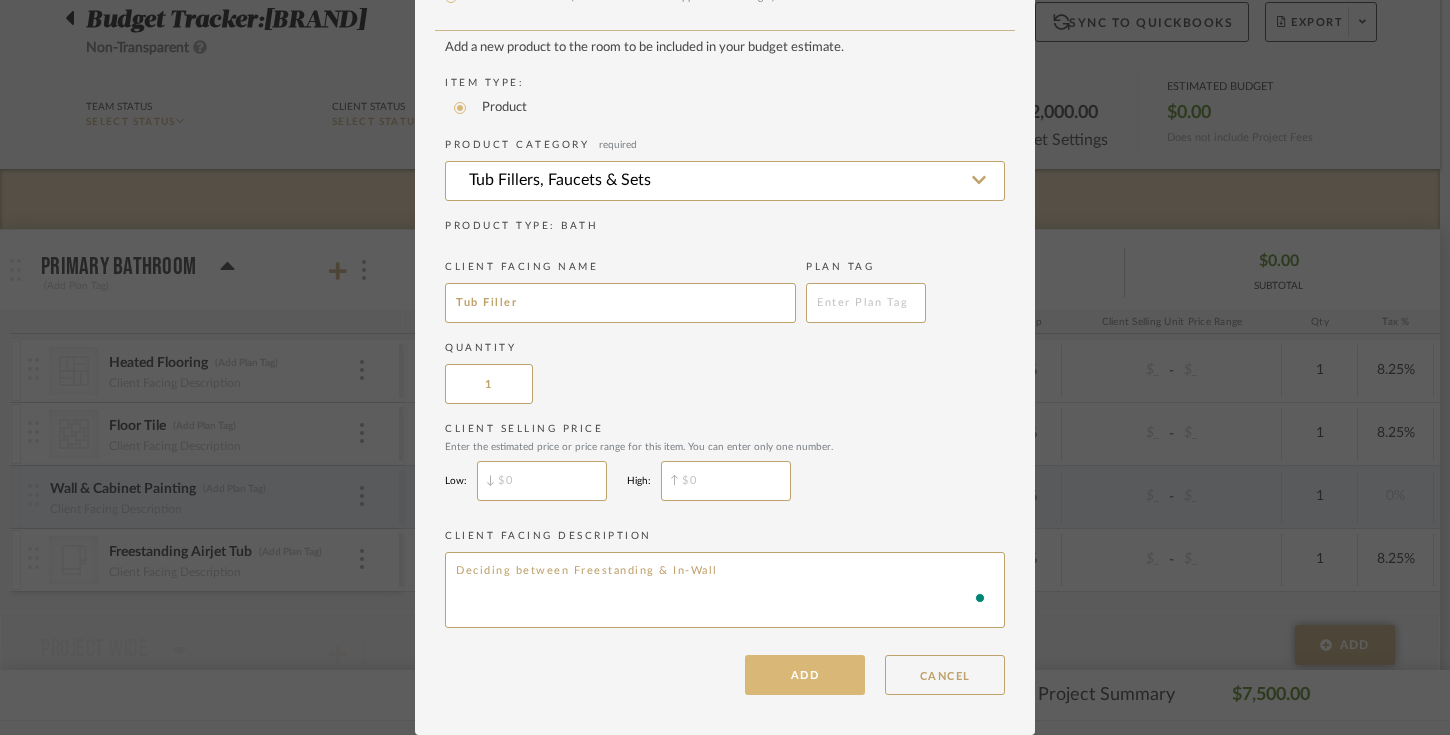 type on "Deciding between Freestanding & In-Wall" 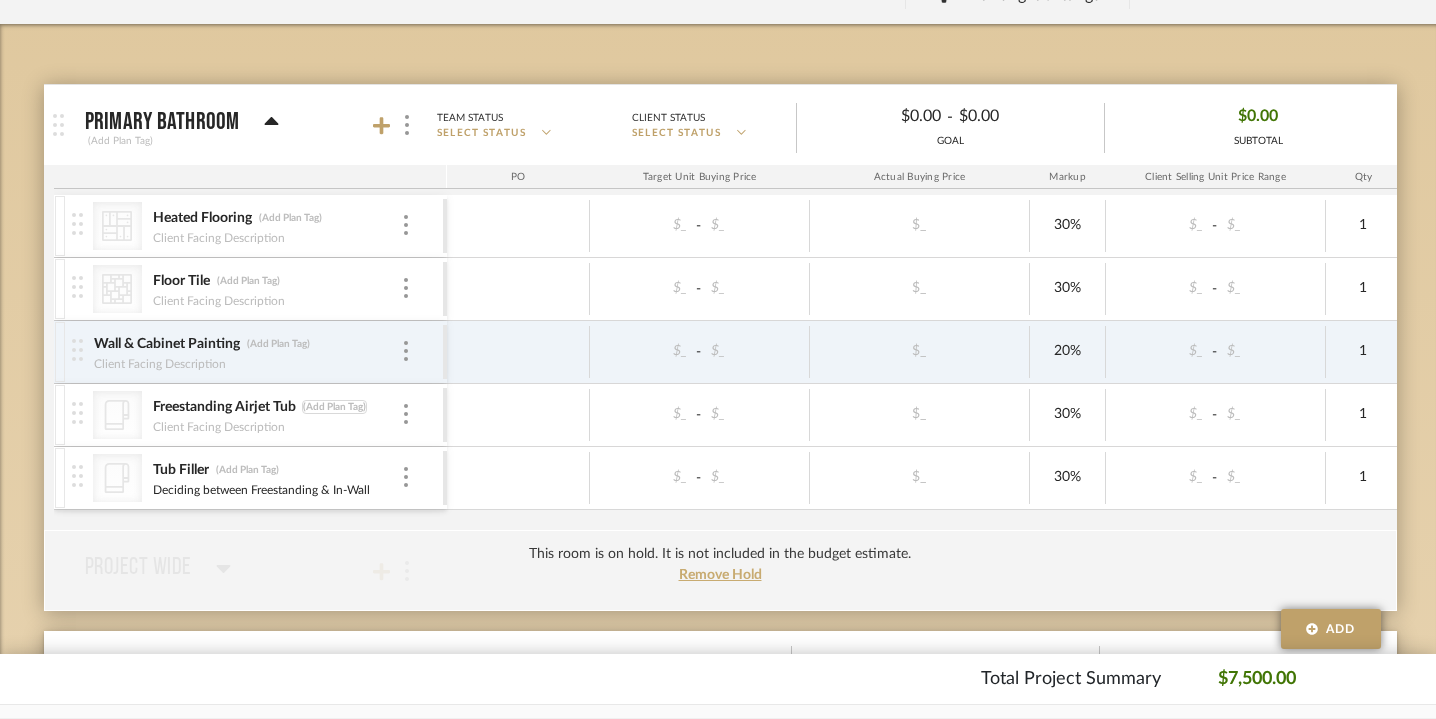 scroll, scrollTop: 311, scrollLeft: 0, axis: vertical 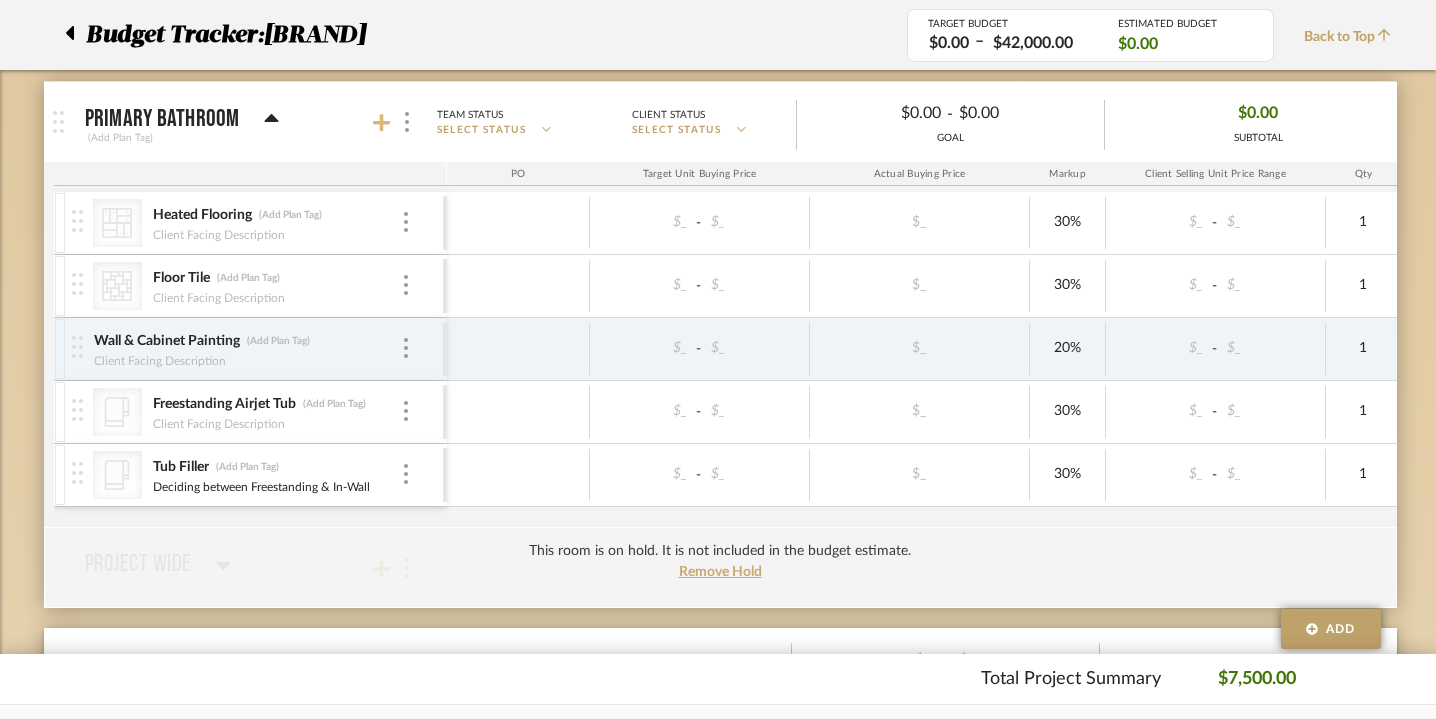 click 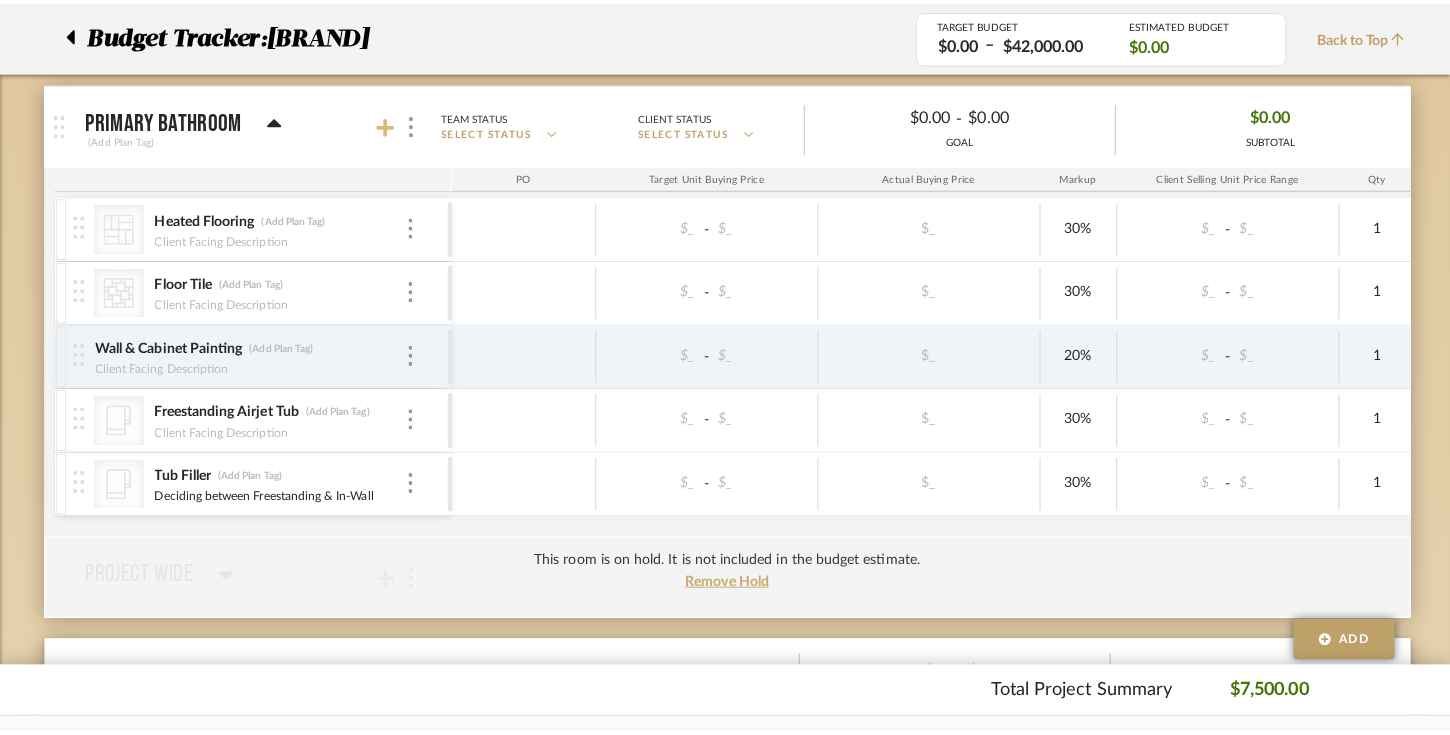 scroll, scrollTop: 0, scrollLeft: 0, axis: both 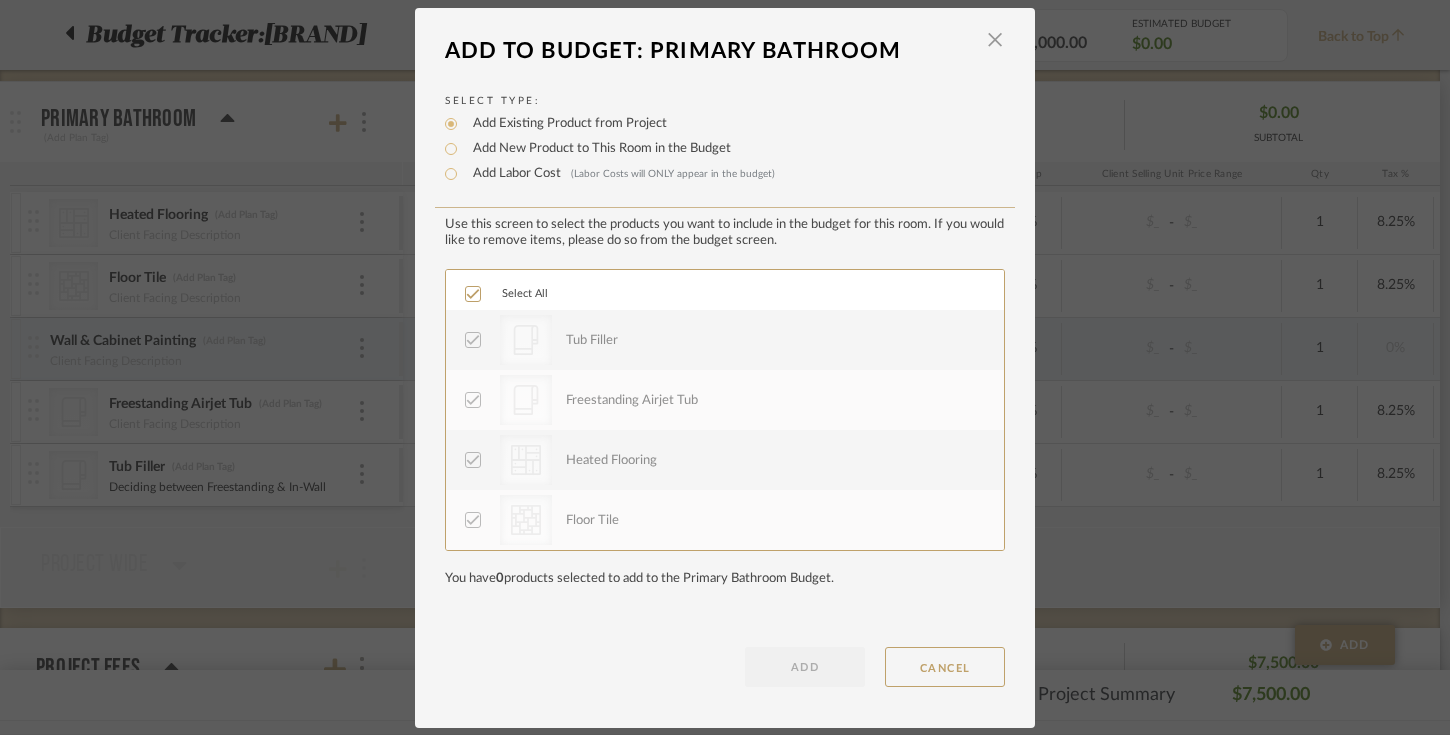 click on "Add New Product to This Room in the Budget" at bounding box center [597, 149] 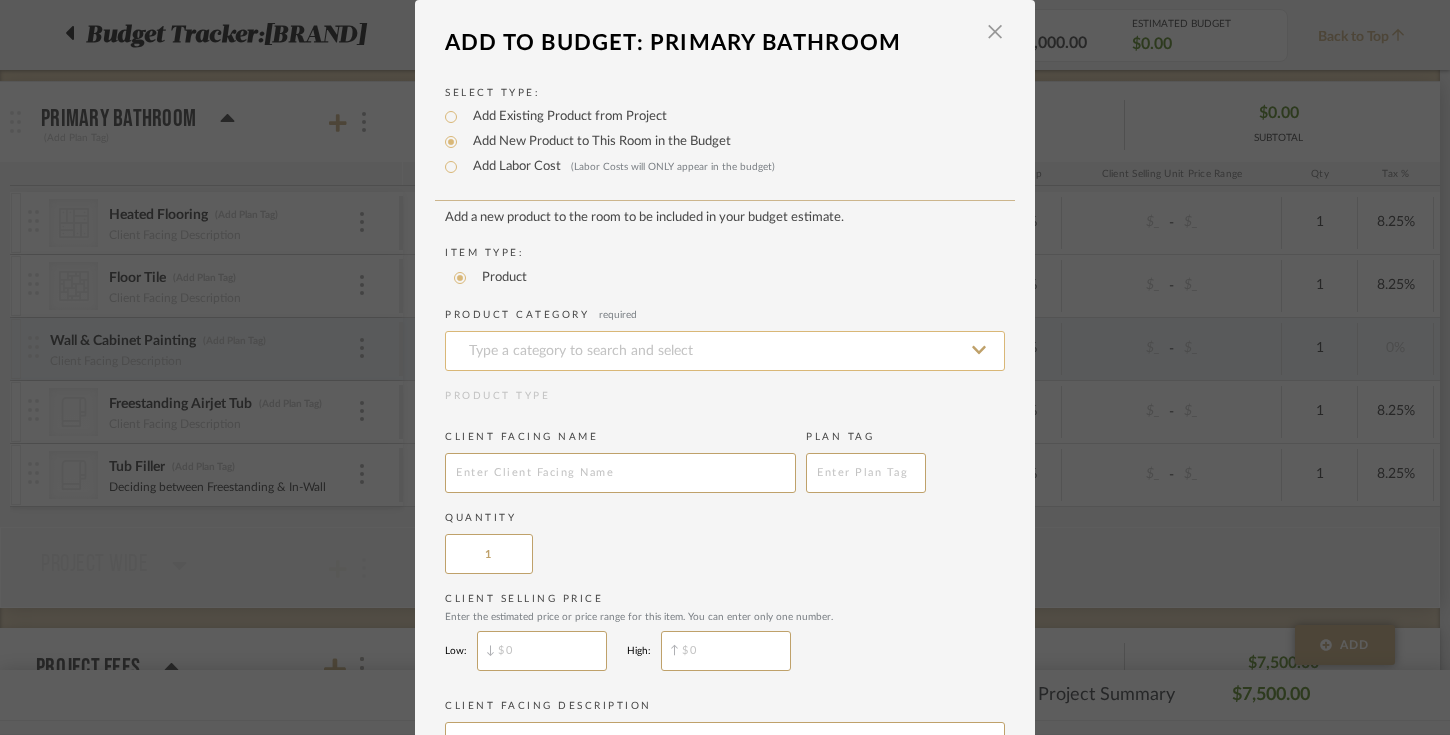 click at bounding box center [725, 351] 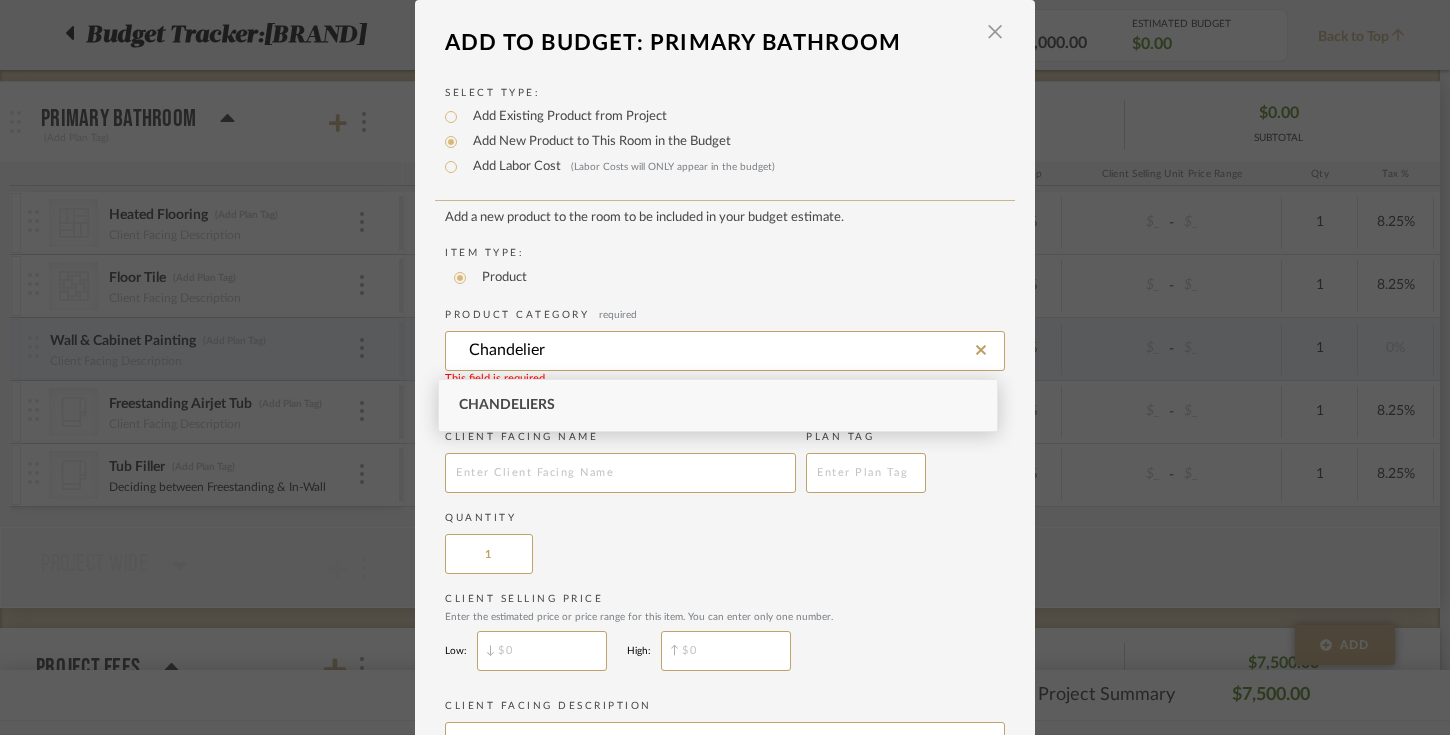 click on "Chandeliers" at bounding box center [718, 405] 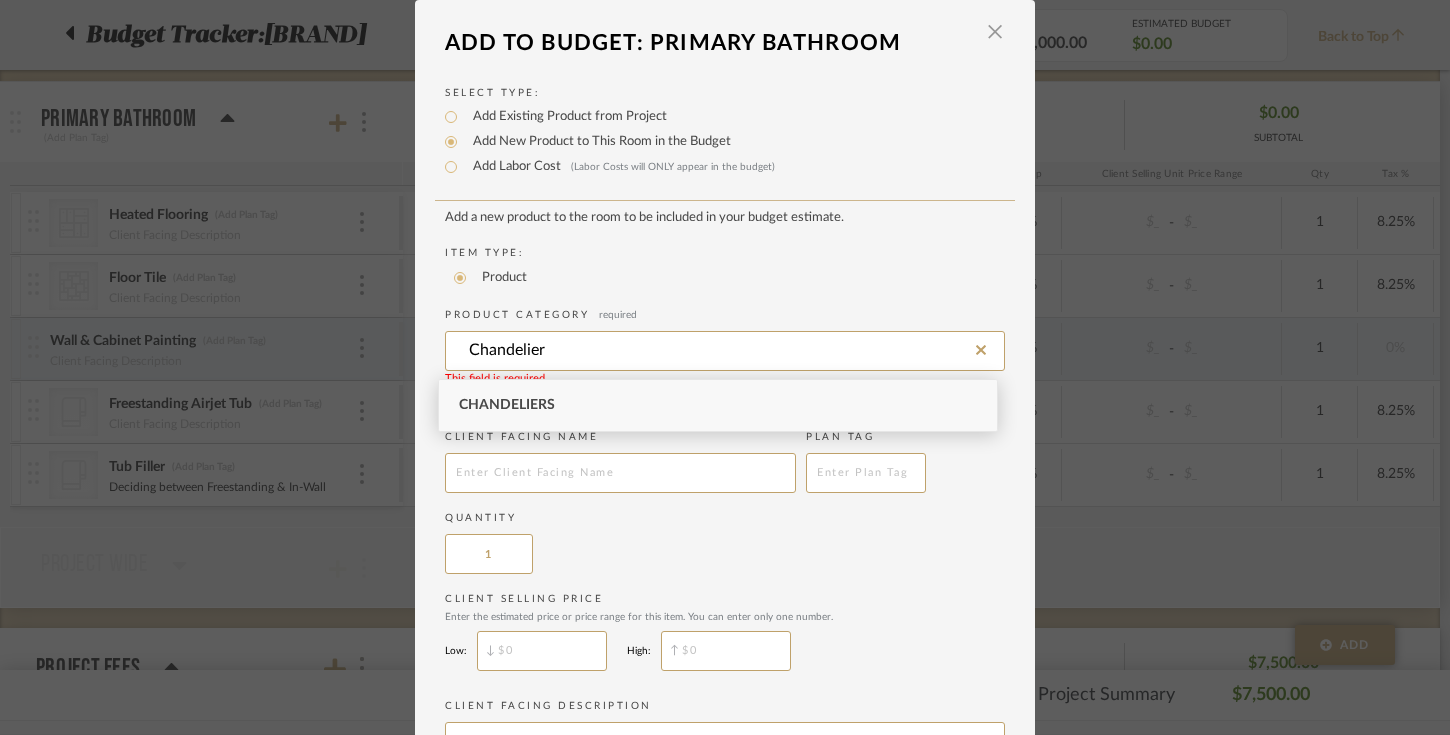 type on "Chandeliers" 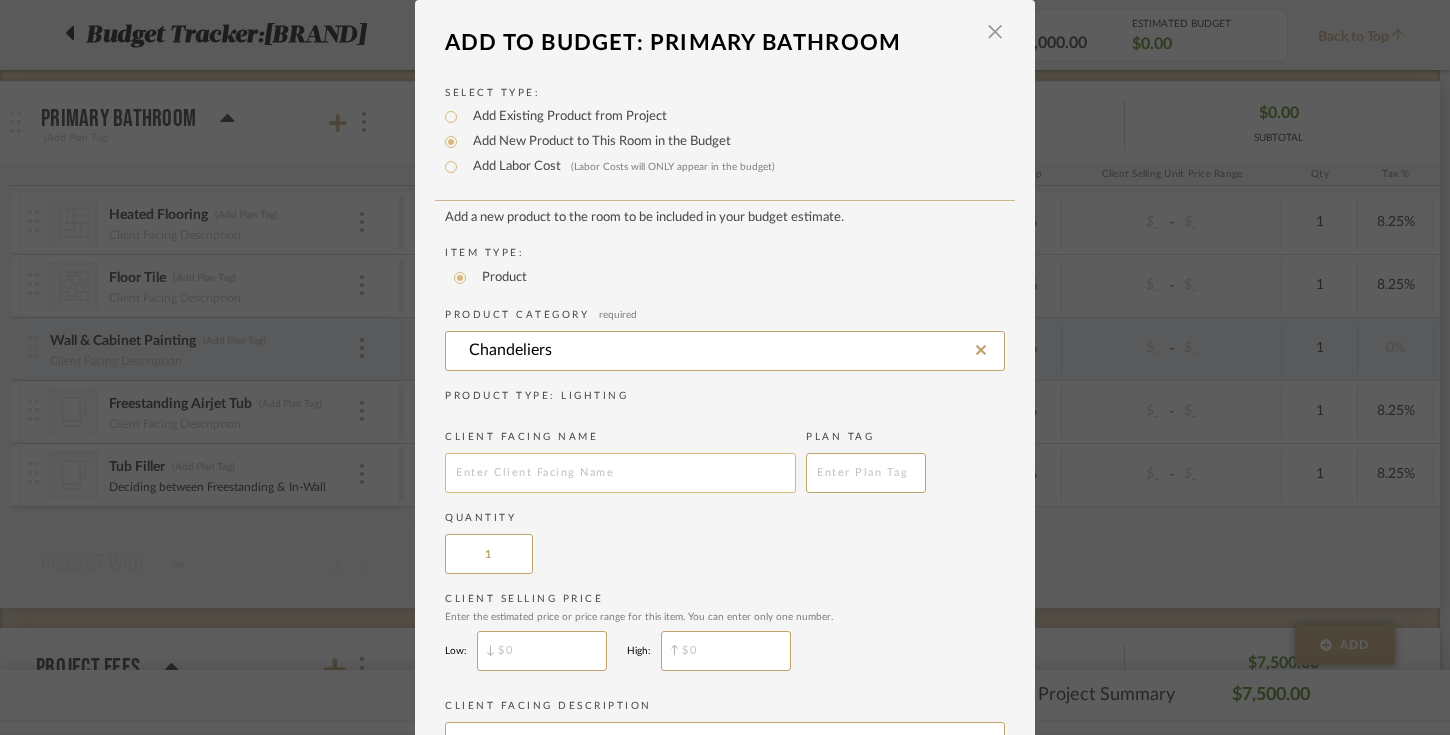 click at bounding box center [620, 473] 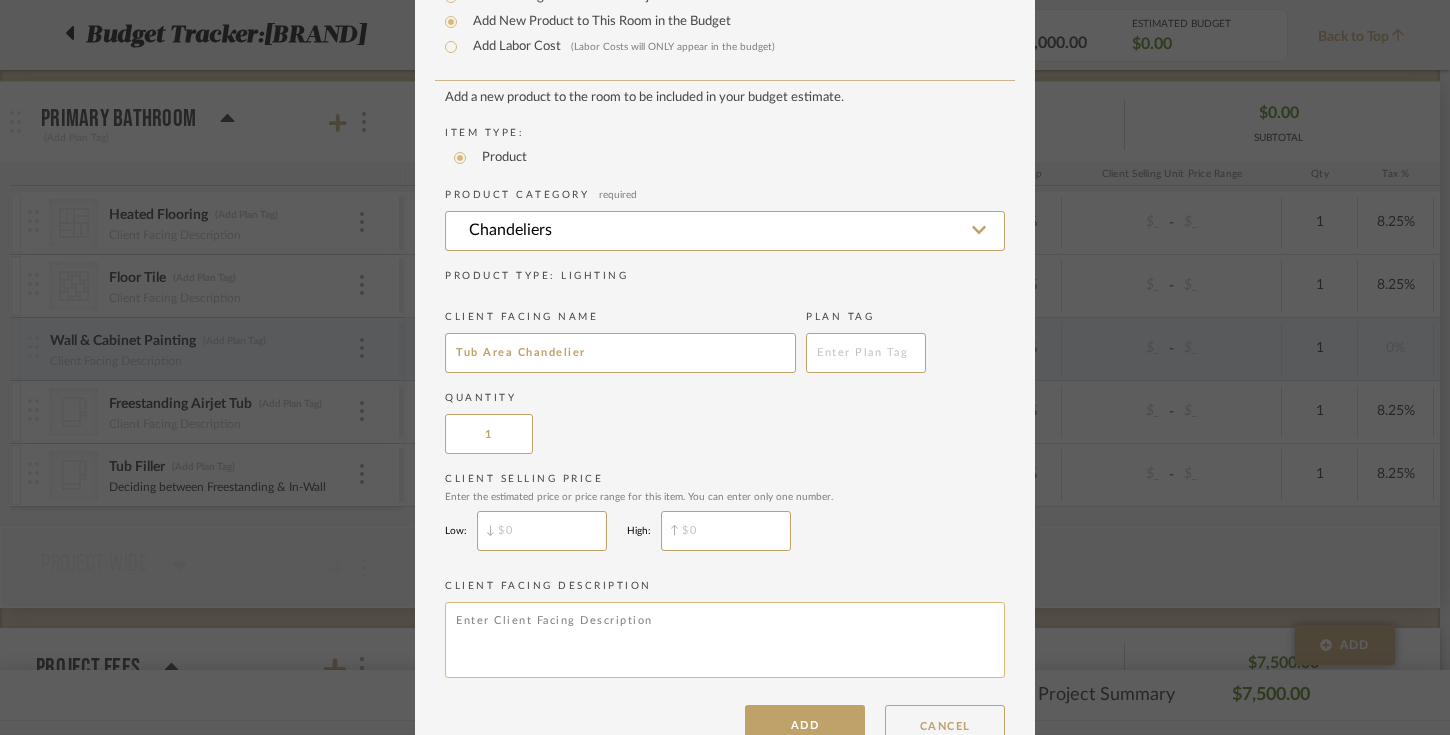 scroll, scrollTop: 173, scrollLeft: 0, axis: vertical 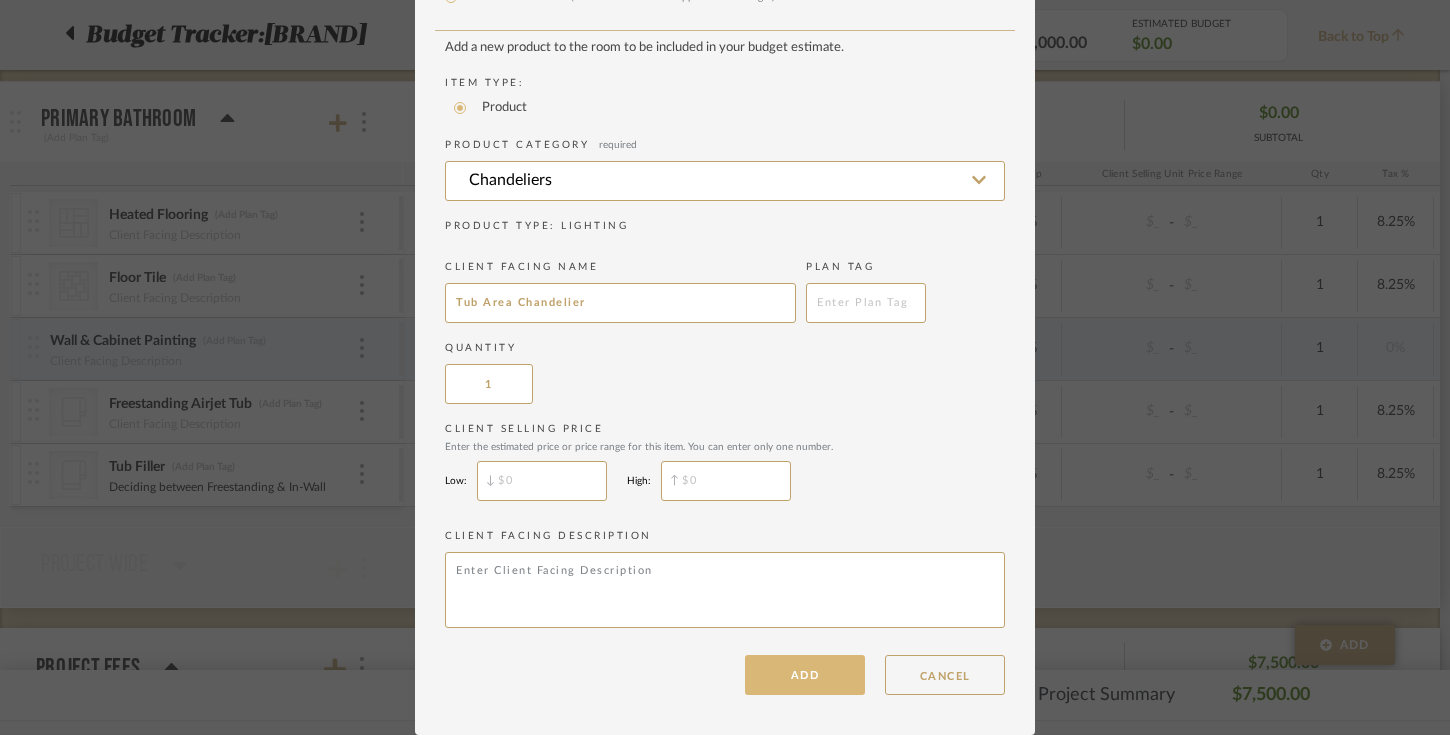 type on "Tub Area Chandelier" 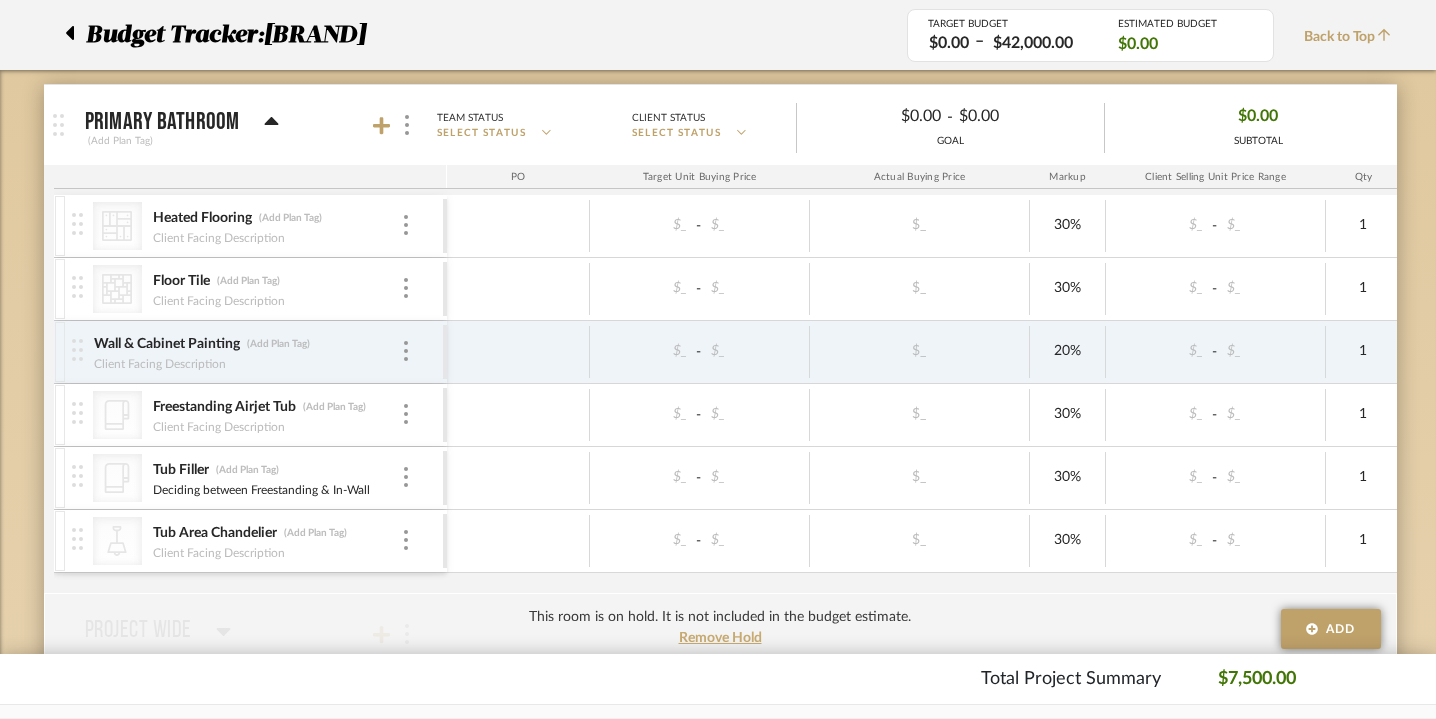 scroll, scrollTop: 304, scrollLeft: 0, axis: vertical 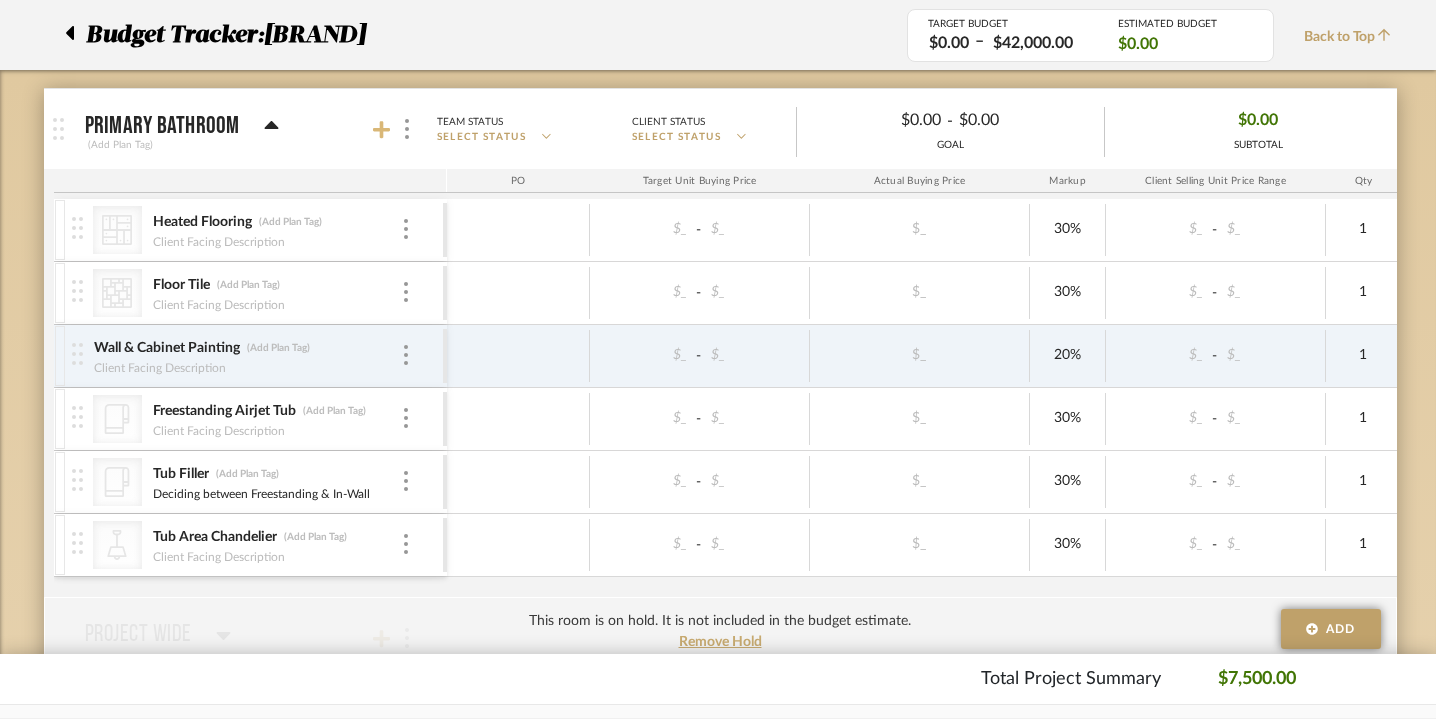 click 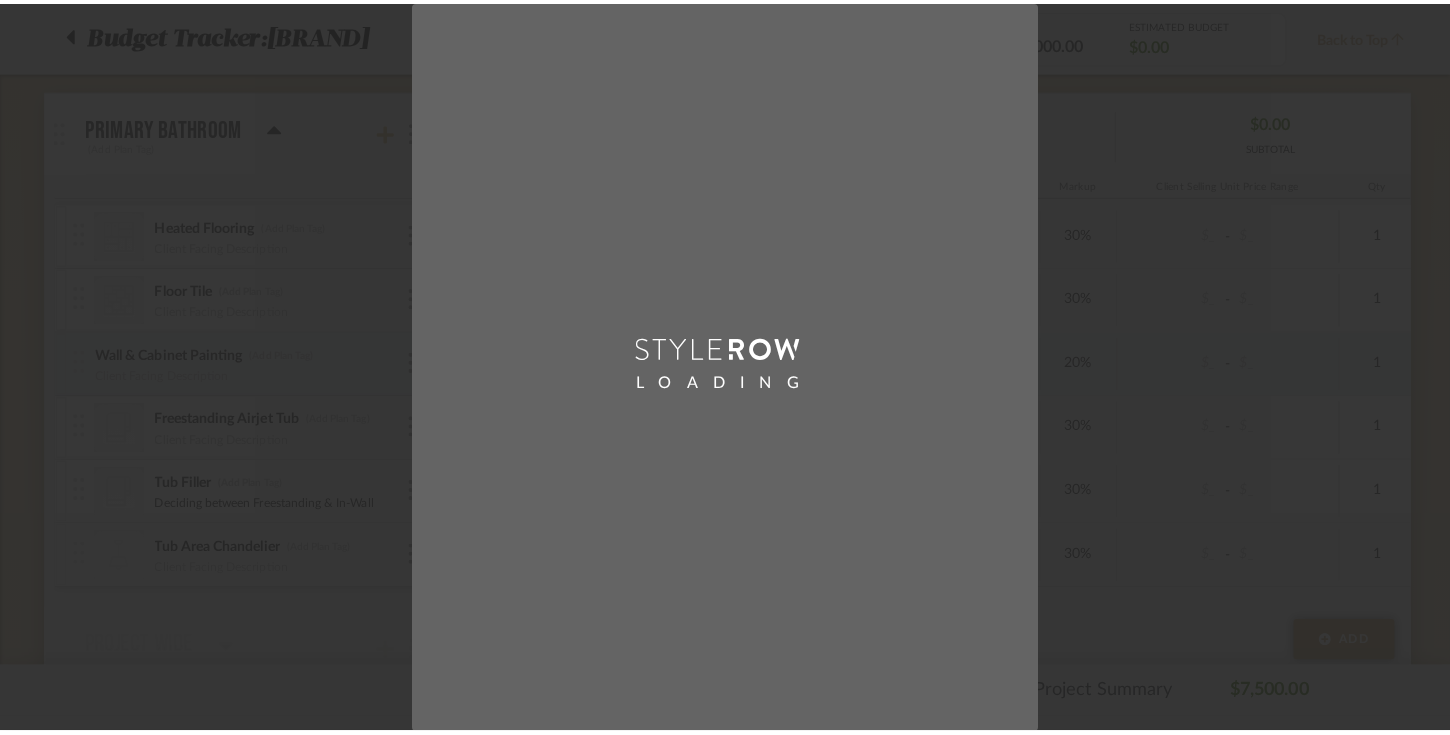 scroll, scrollTop: 0, scrollLeft: 0, axis: both 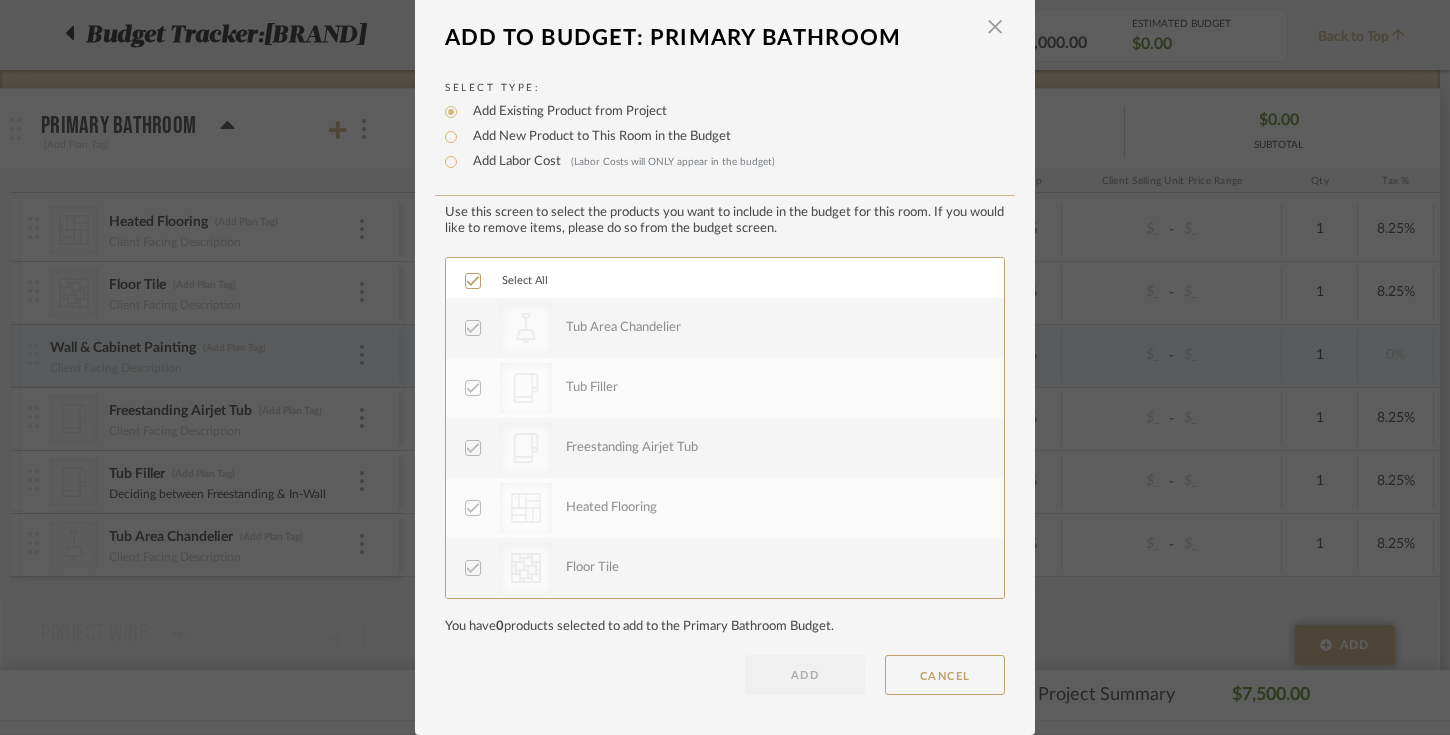 click on "Add New Product to This Room in the Budget" at bounding box center (597, 137) 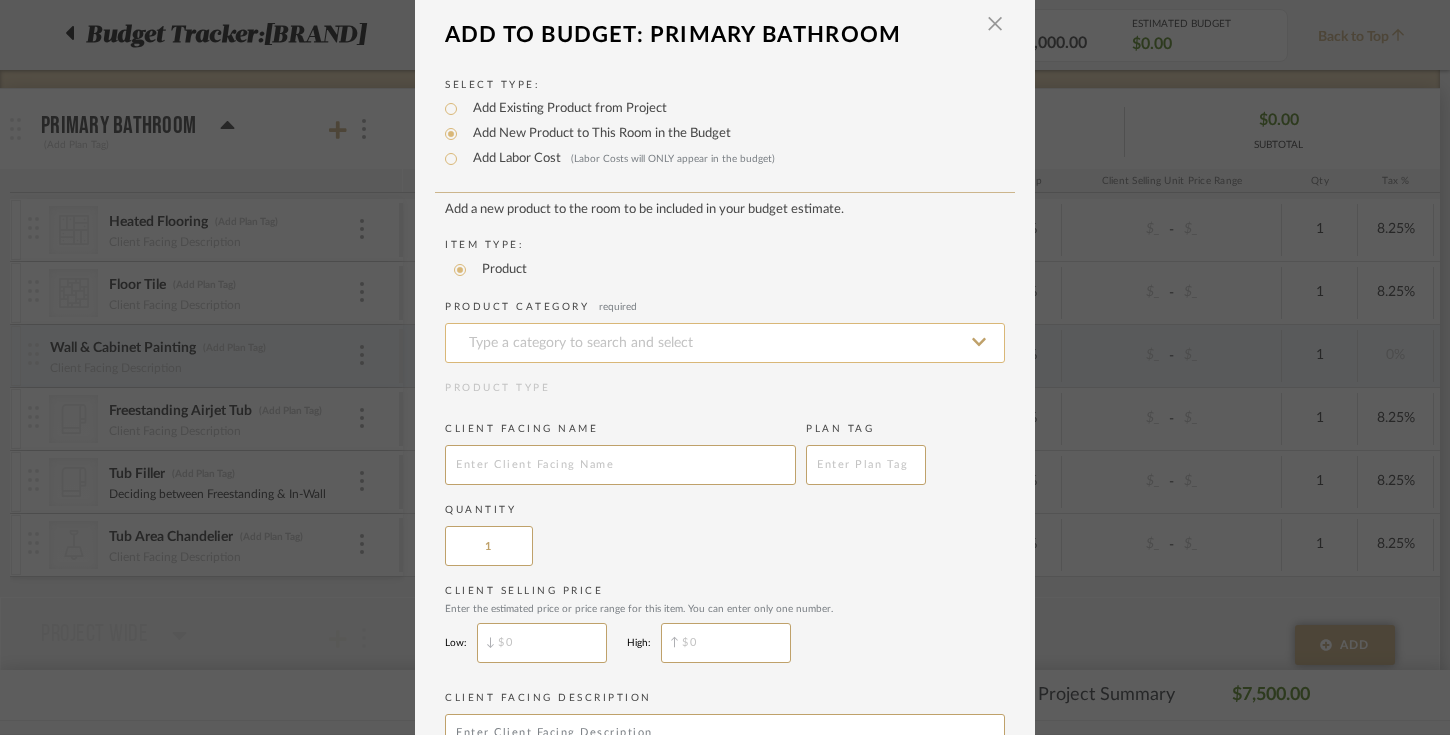 click at bounding box center [725, 343] 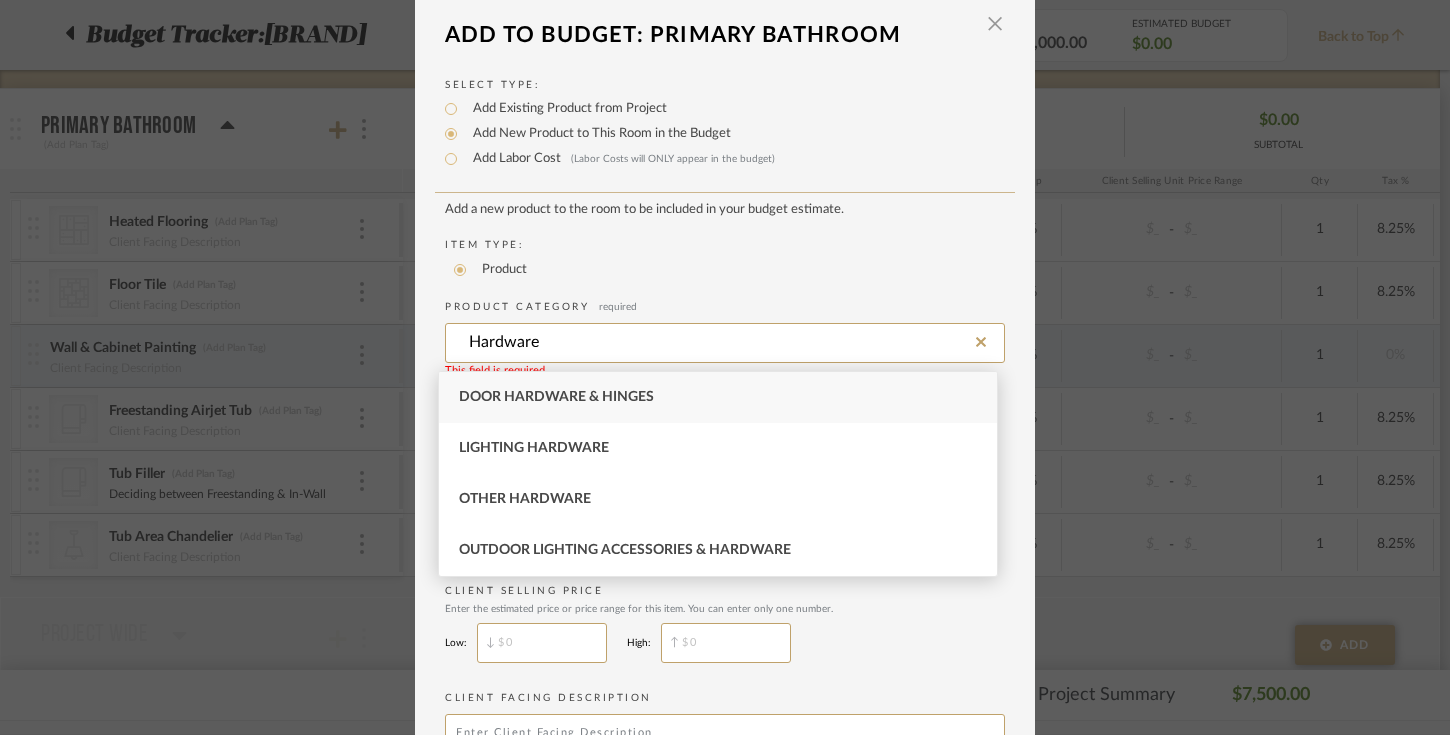 drag, startPoint x: 547, startPoint y: 343, endPoint x: 417, endPoint y: 343, distance: 130 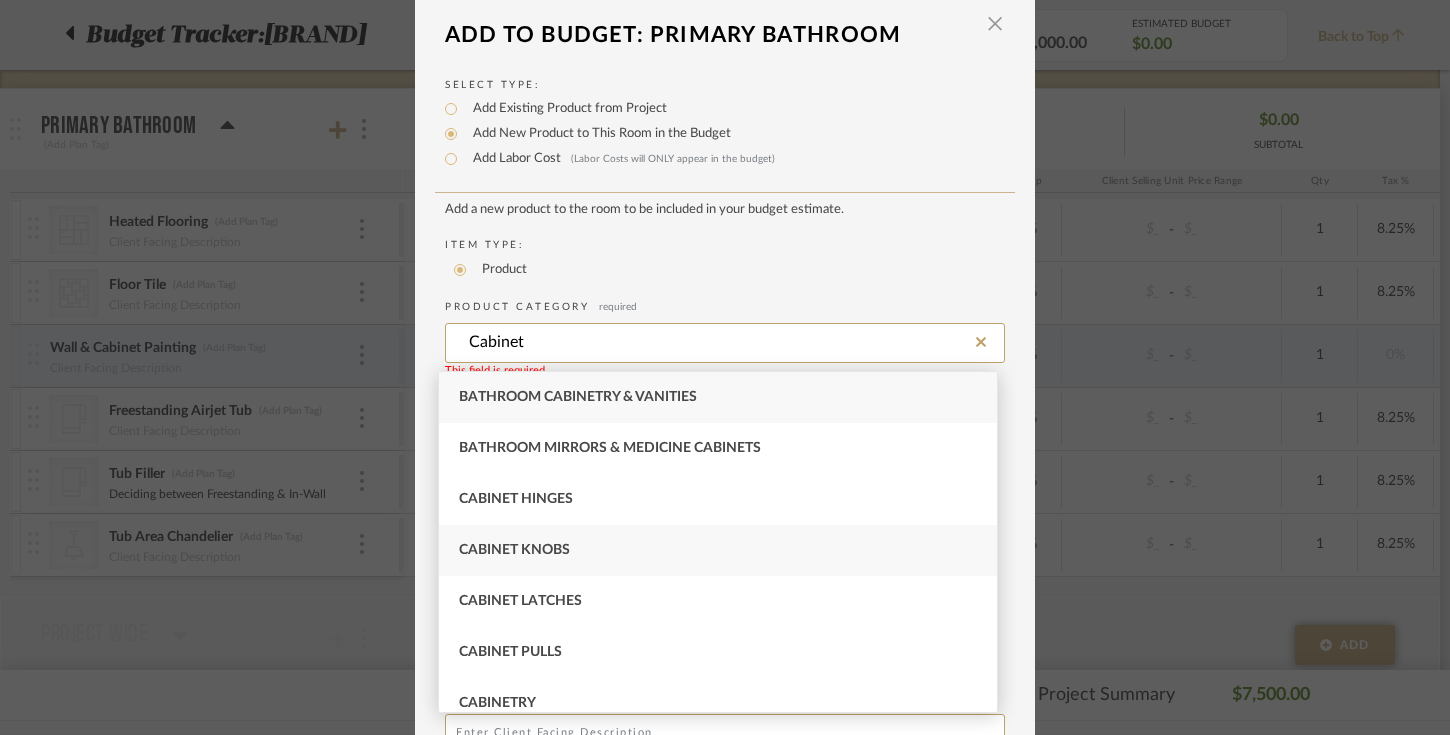 click on "Cabinet Knobs" at bounding box center [514, 550] 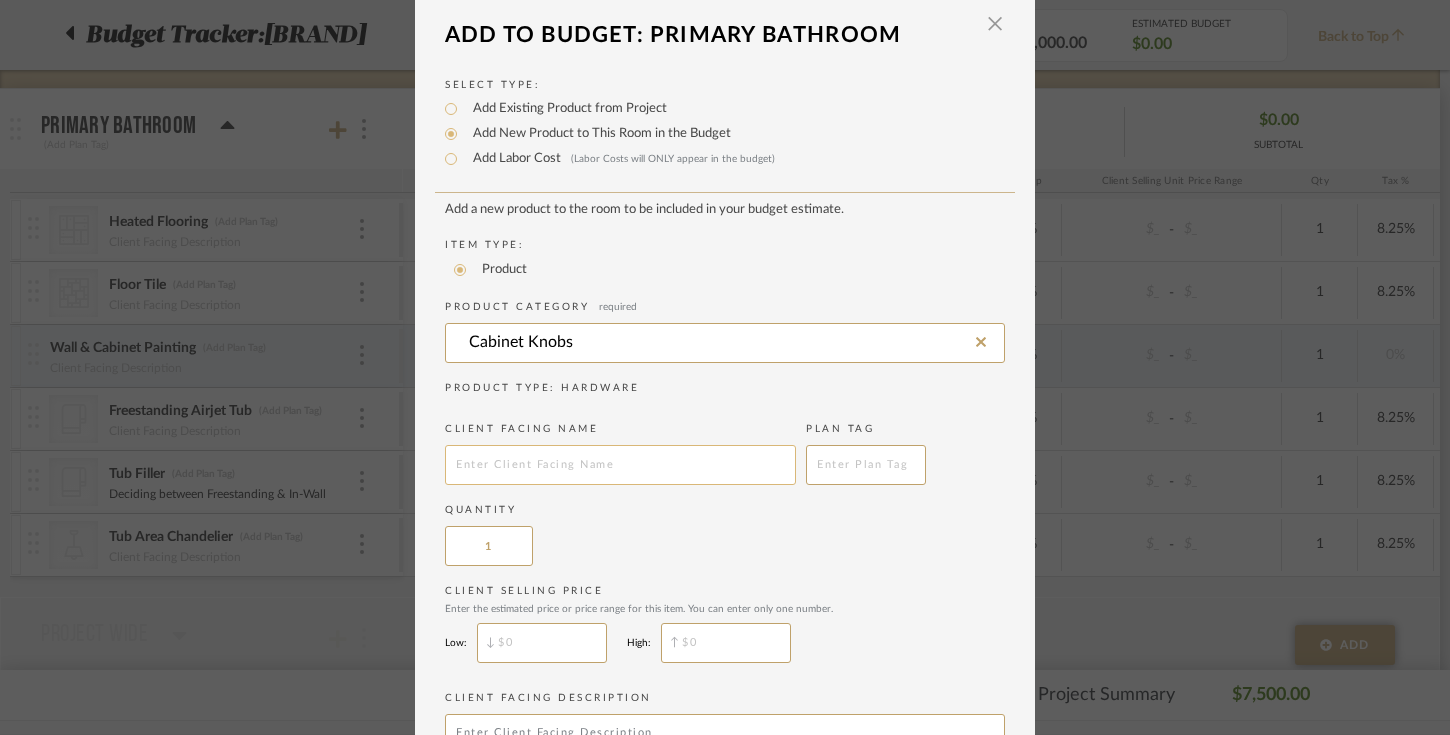 click at bounding box center [620, 465] 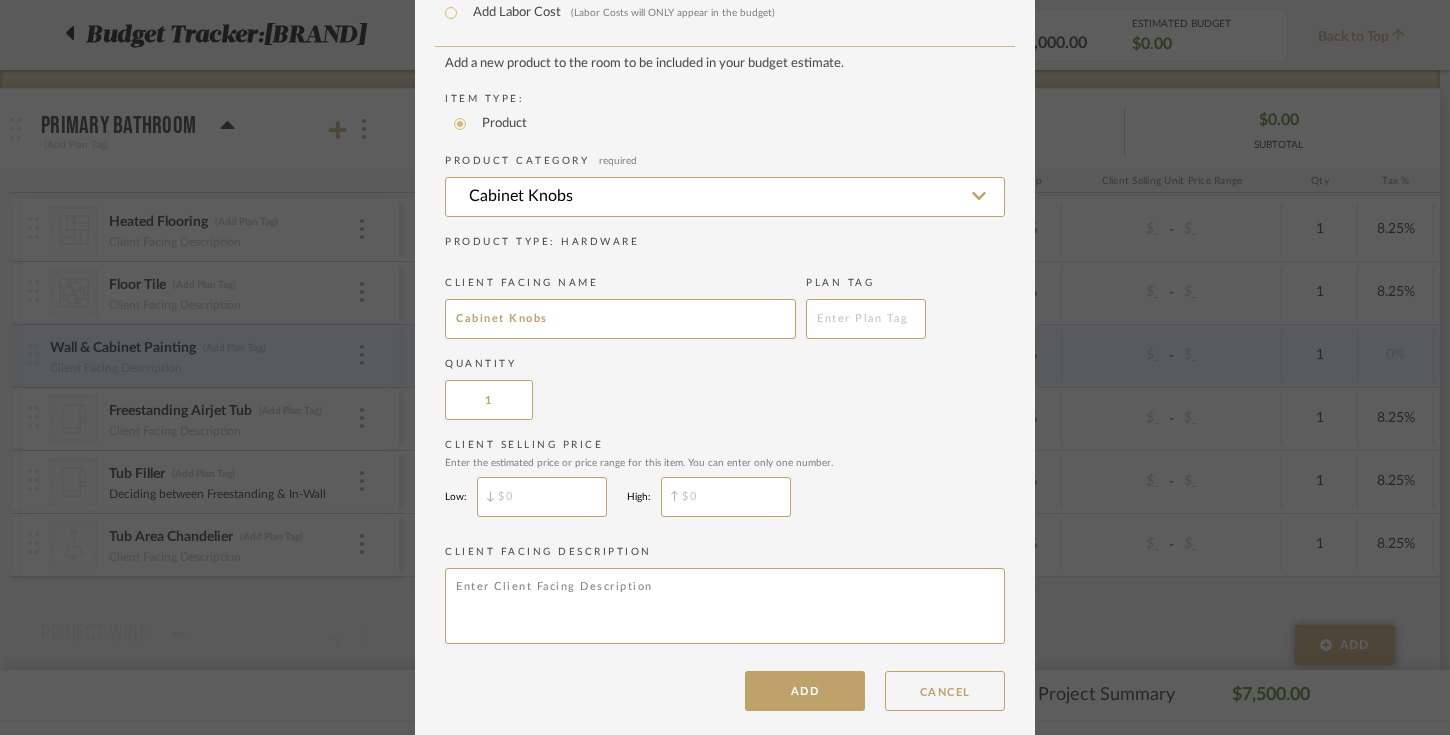 scroll, scrollTop: 173, scrollLeft: 0, axis: vertical 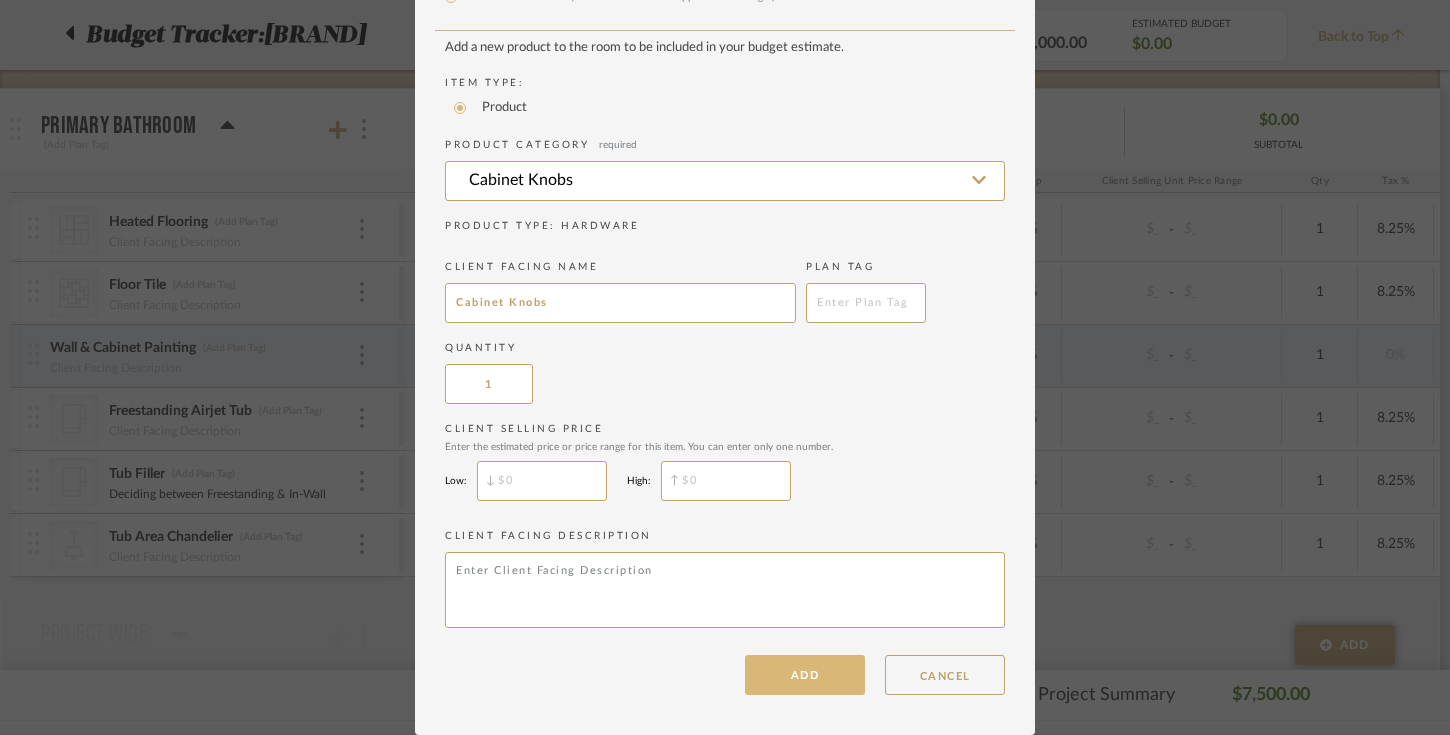type on "Cabinet Knobs" 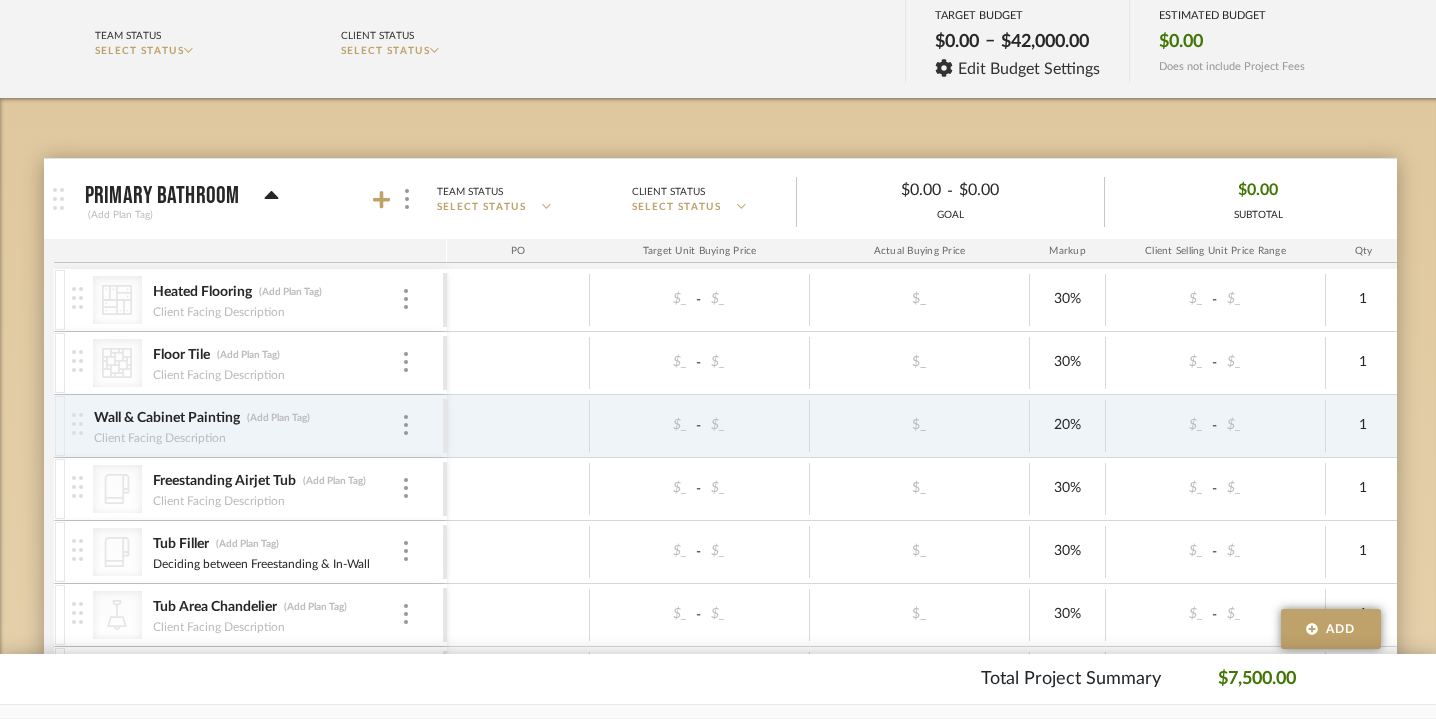 scroll, scrollTop: 233, scrollLeft: 0, axis: vertical 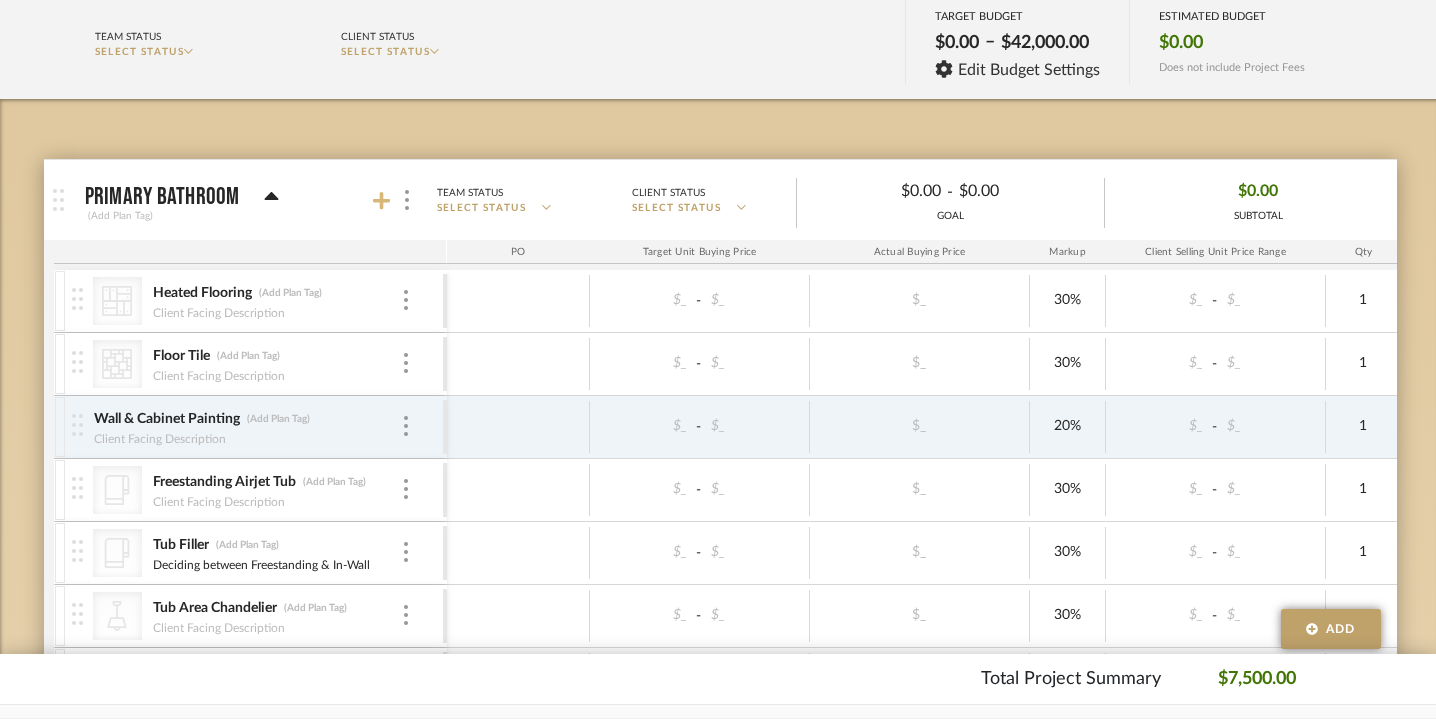 click 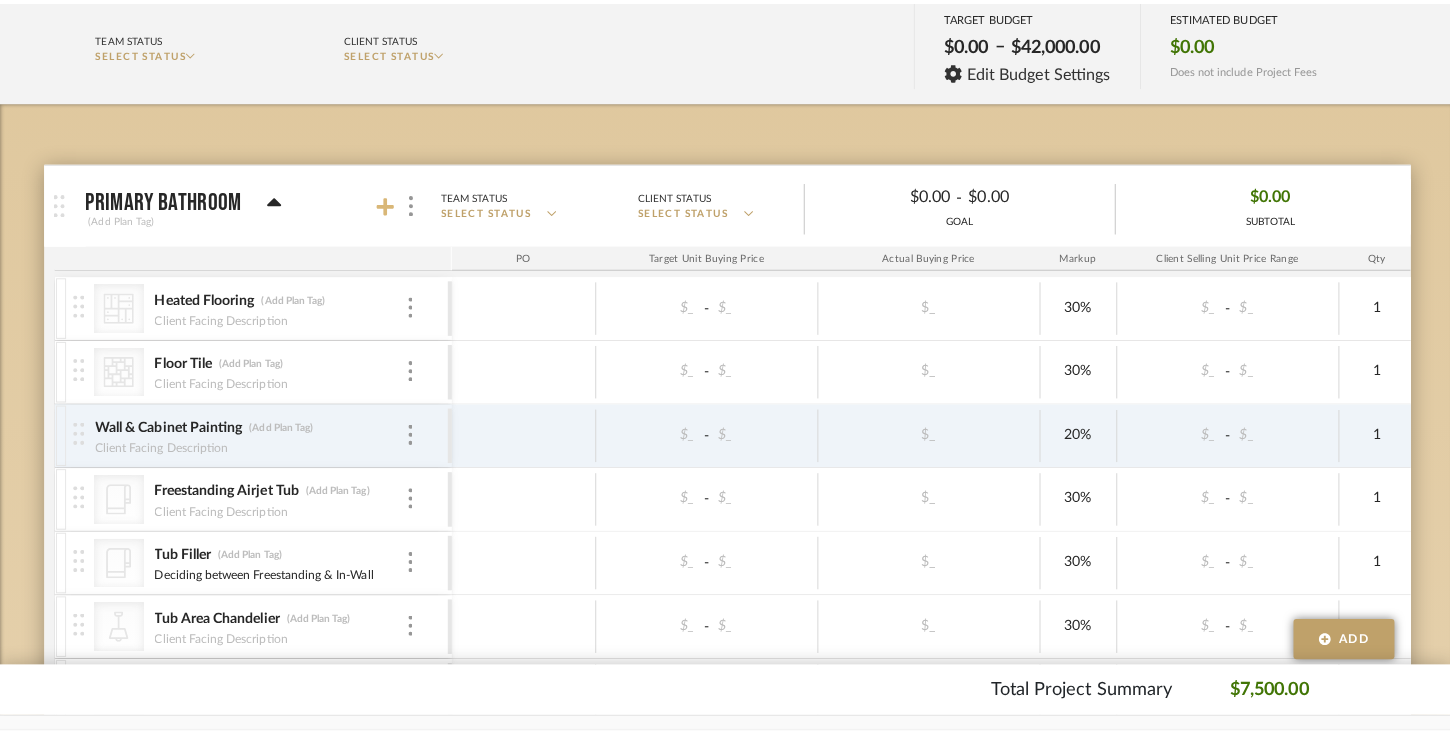 scroll, scrollTop: 0, scrollLeft: 0, axis: both 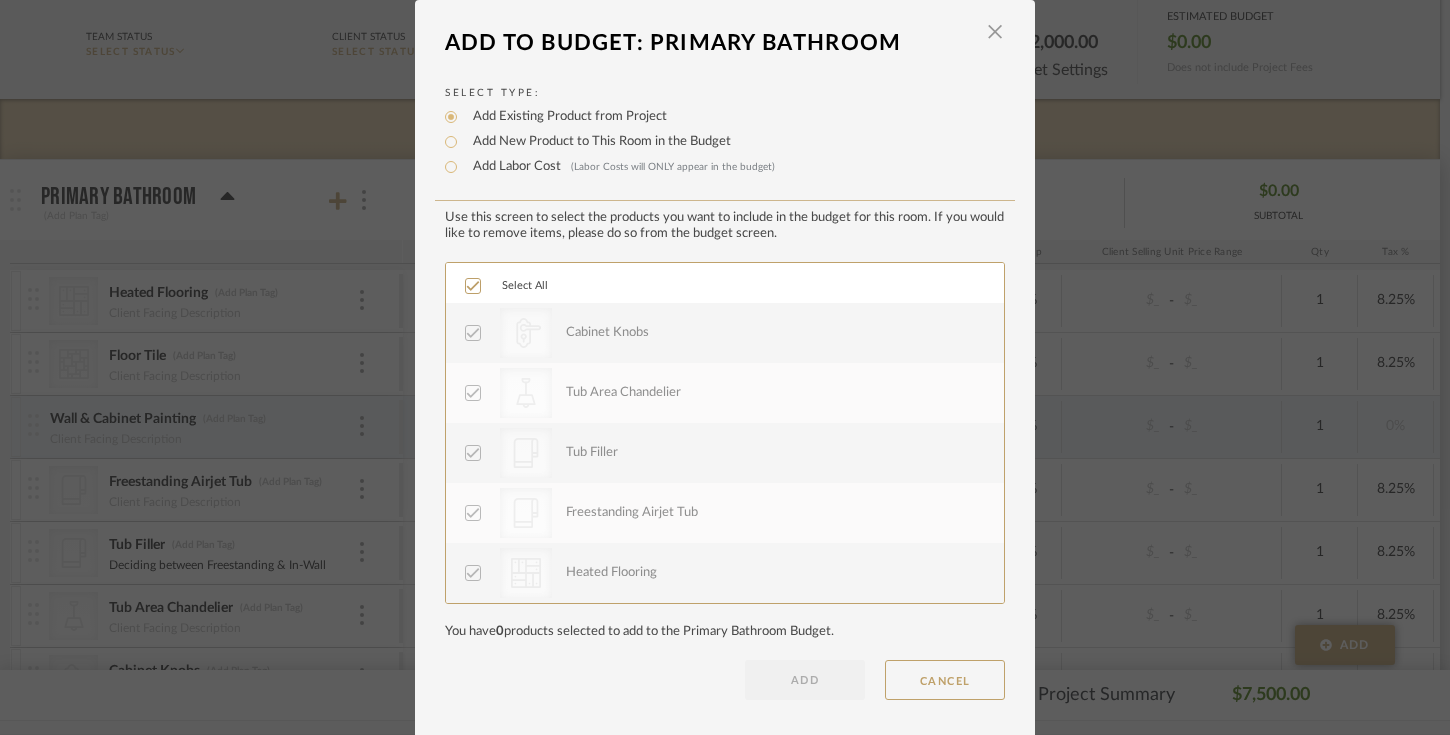 click on "Add New Product to This Room in the Budget" at bounding box center [597, 142] 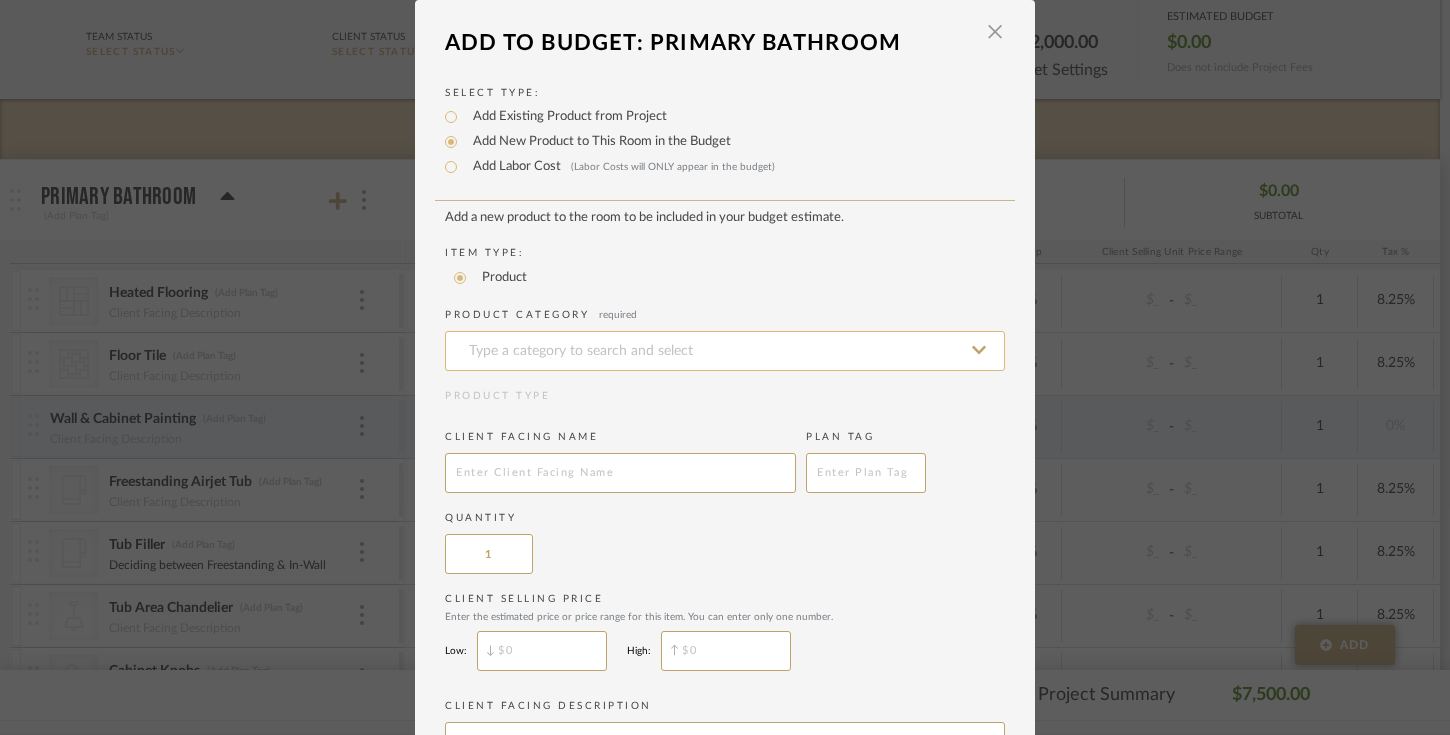 click at bounding box center (725, 351) 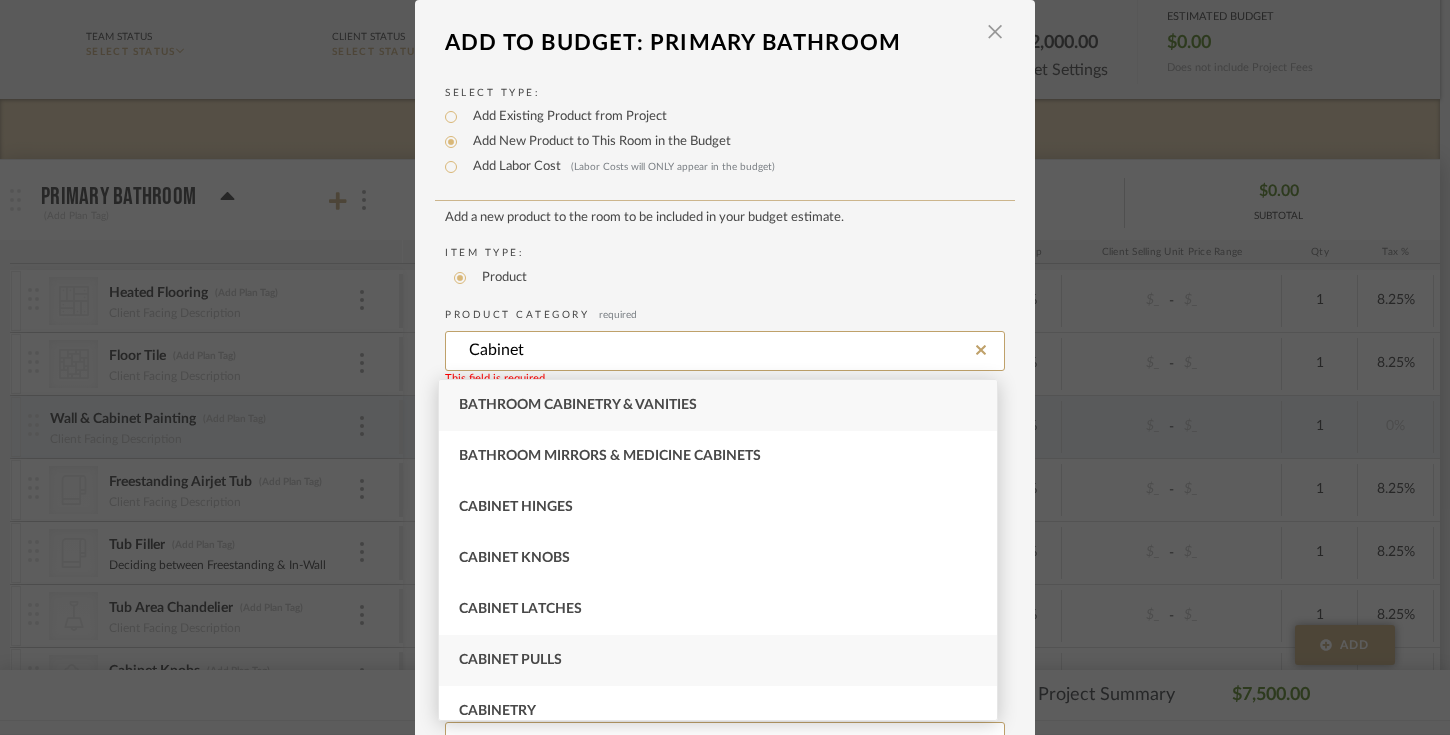 click on "Cabinet Pulls" at bounding box center (718, 660) 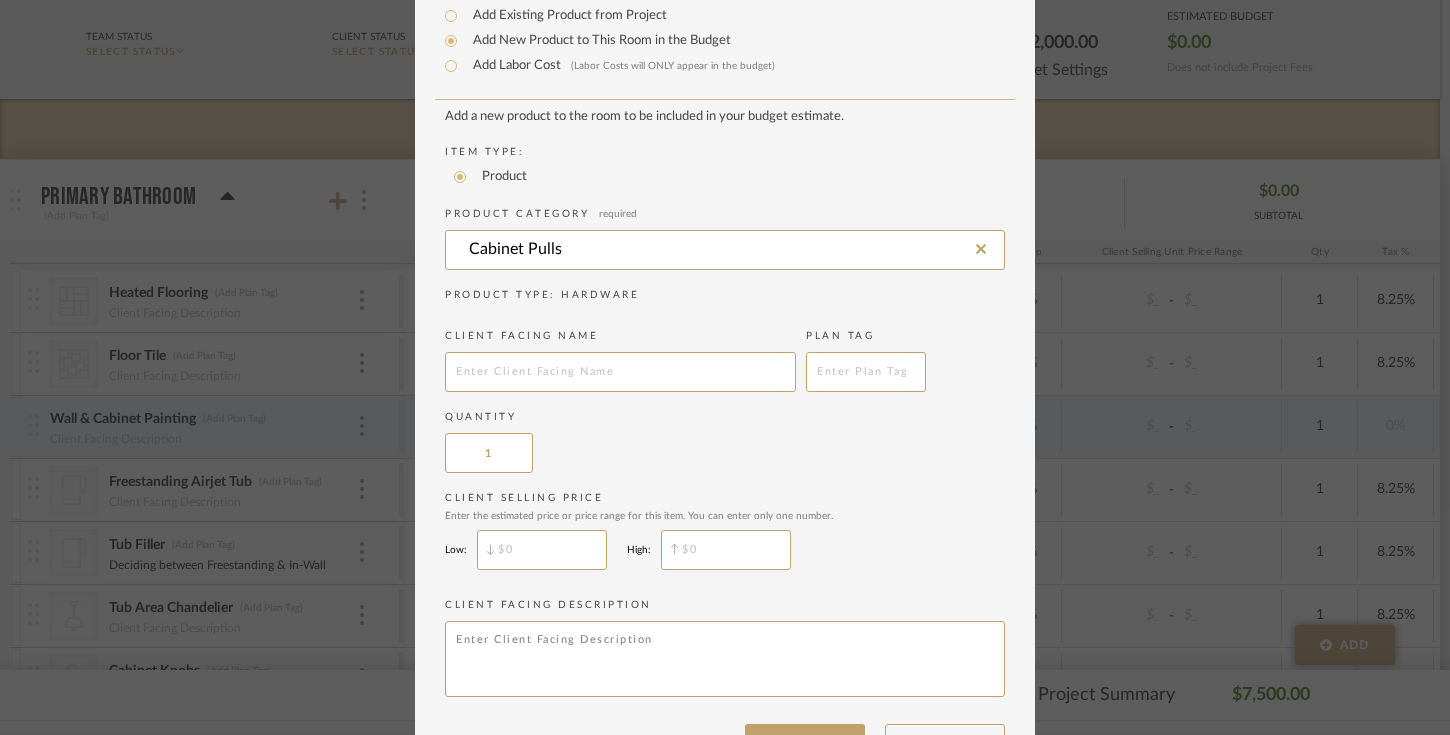 scroll, scrollTop: 173, scrollLeft: 0, axis: vertical 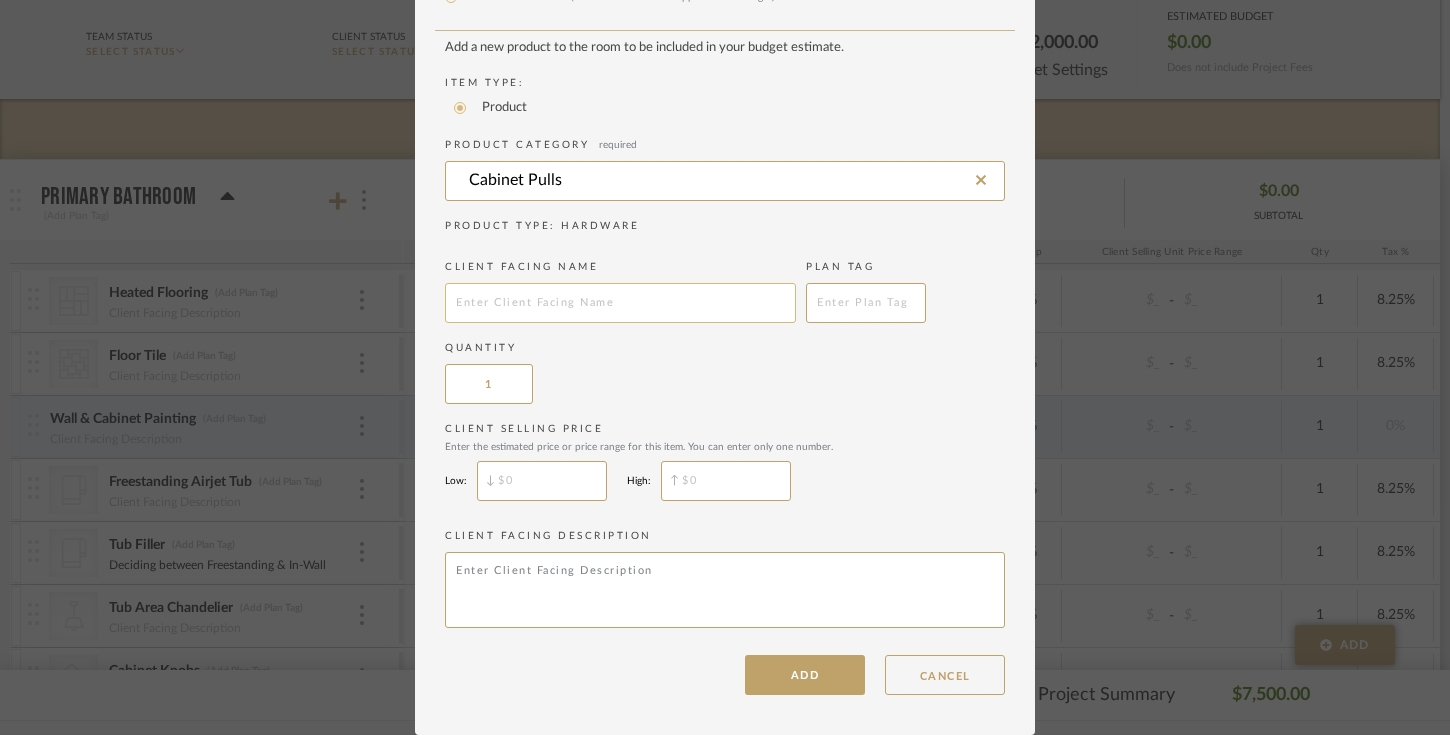 click at bounding box center (620, 303) 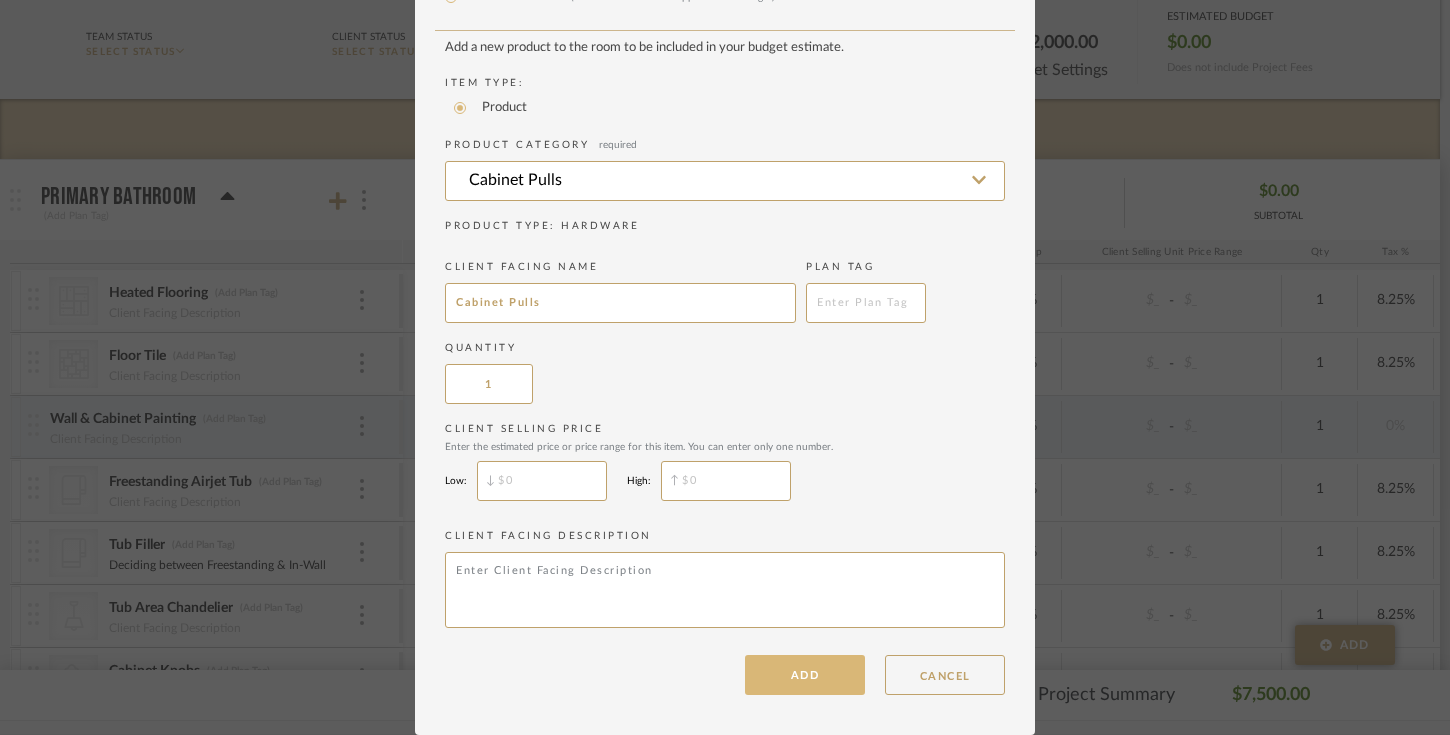 type on "Cabinet Pulls" 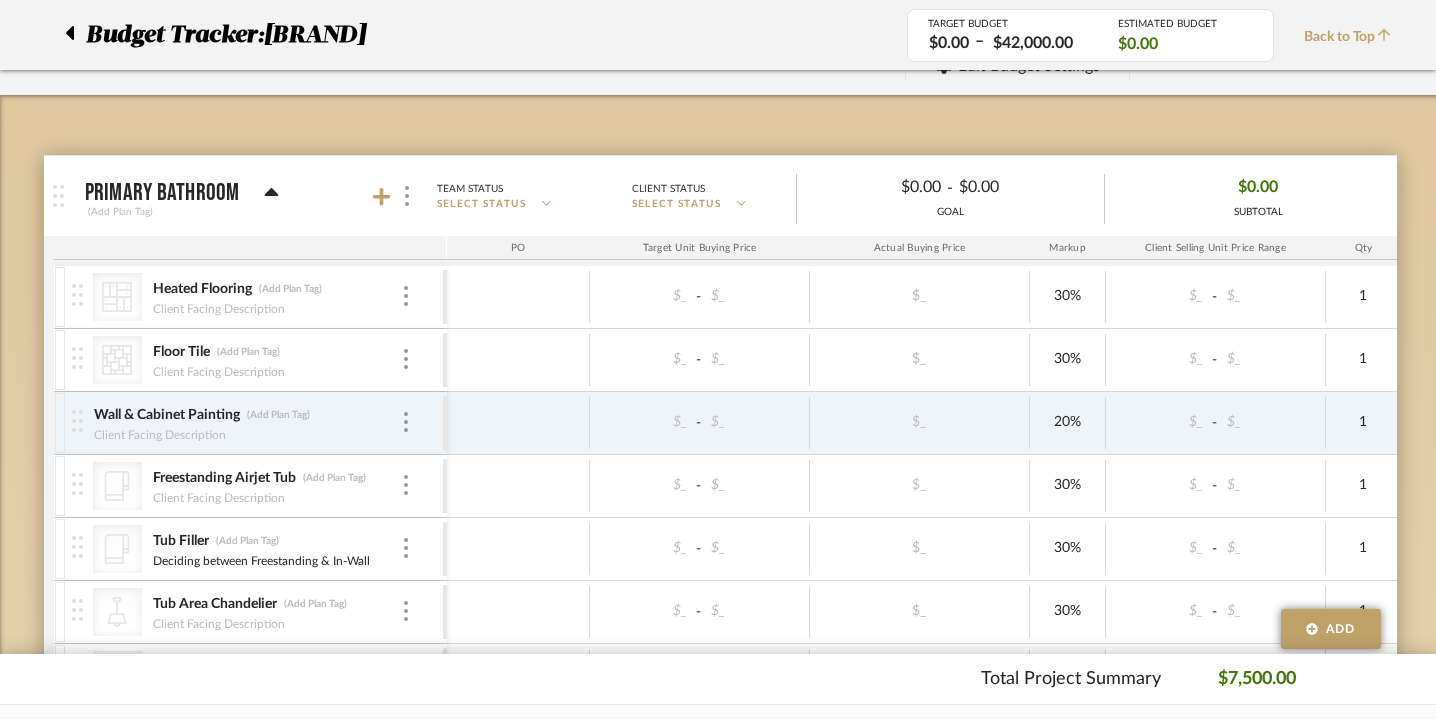 scroll, scrollTop: 225, scrollLeft: 0, axis: vertical 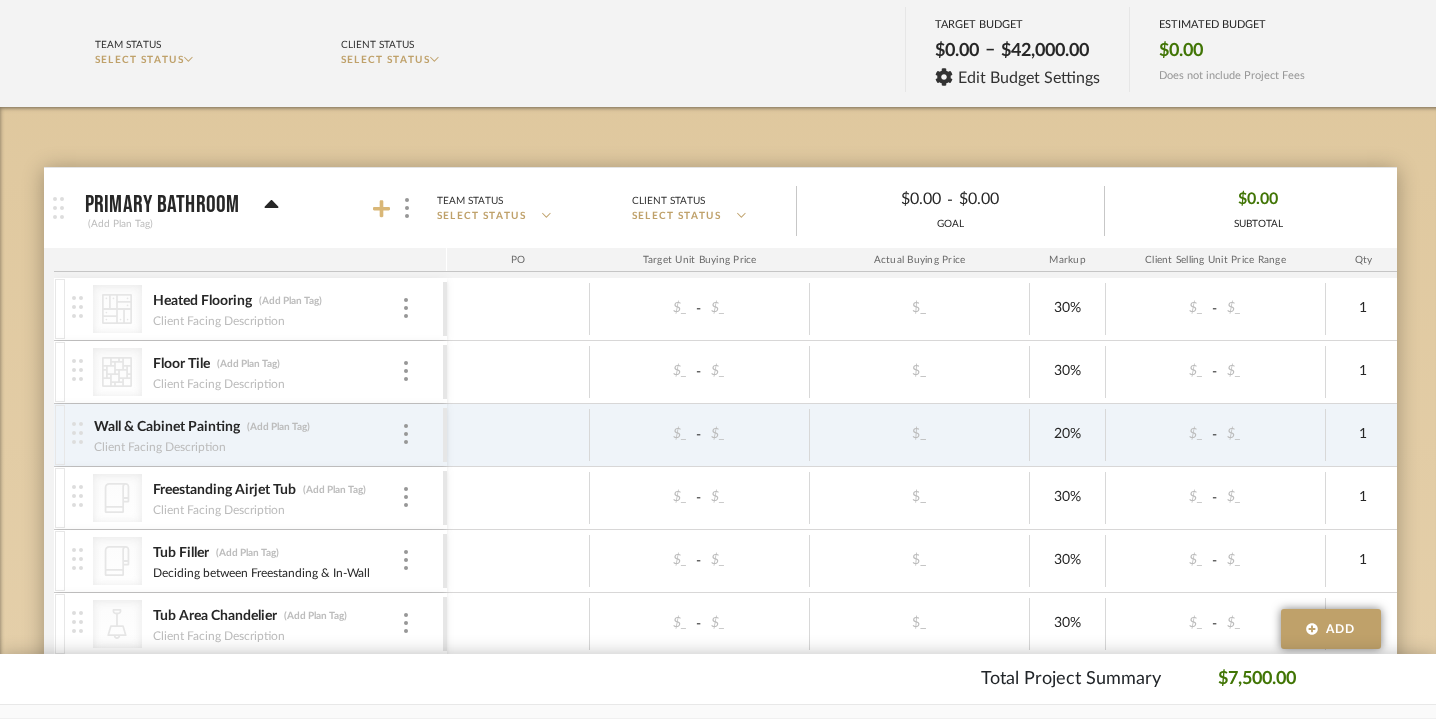 click 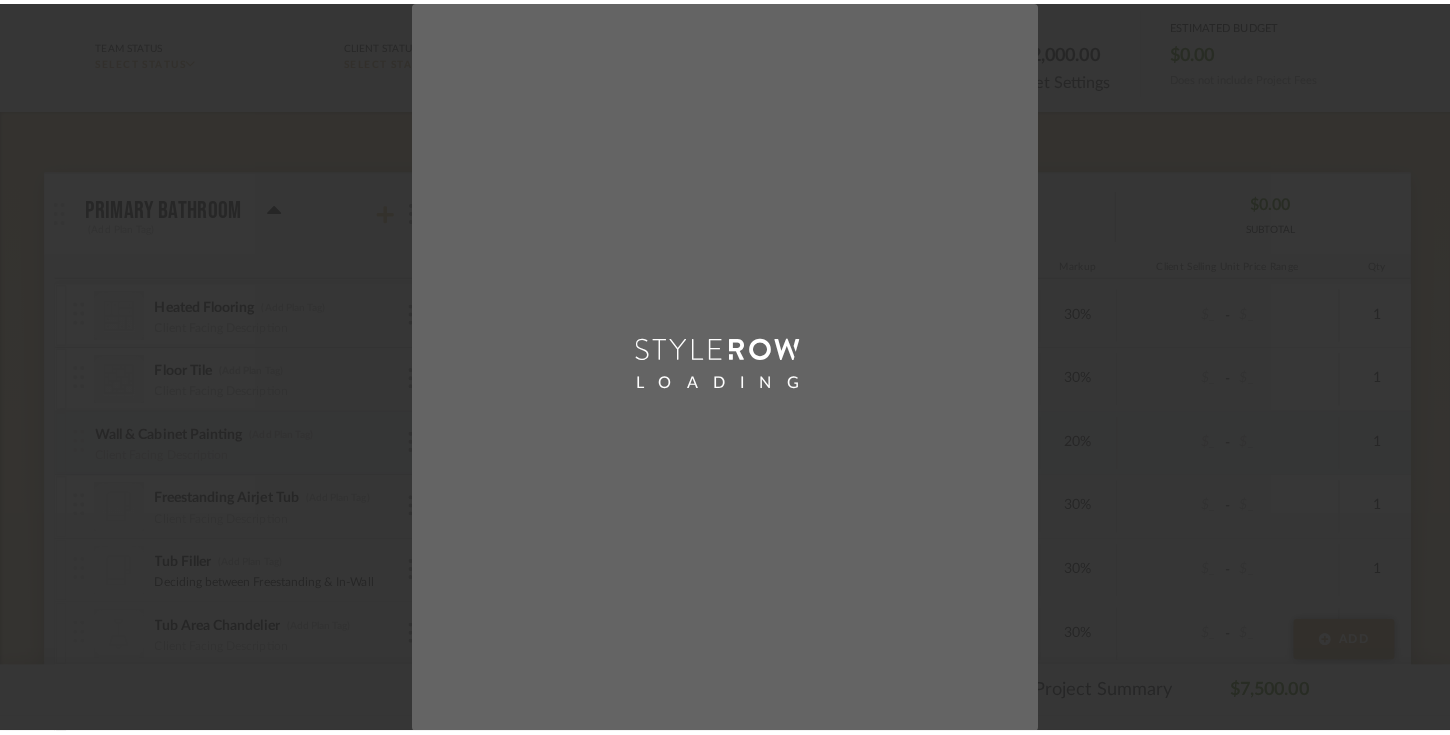 scroll, scrollTop: 0, scrollLeft: 0, axis: both 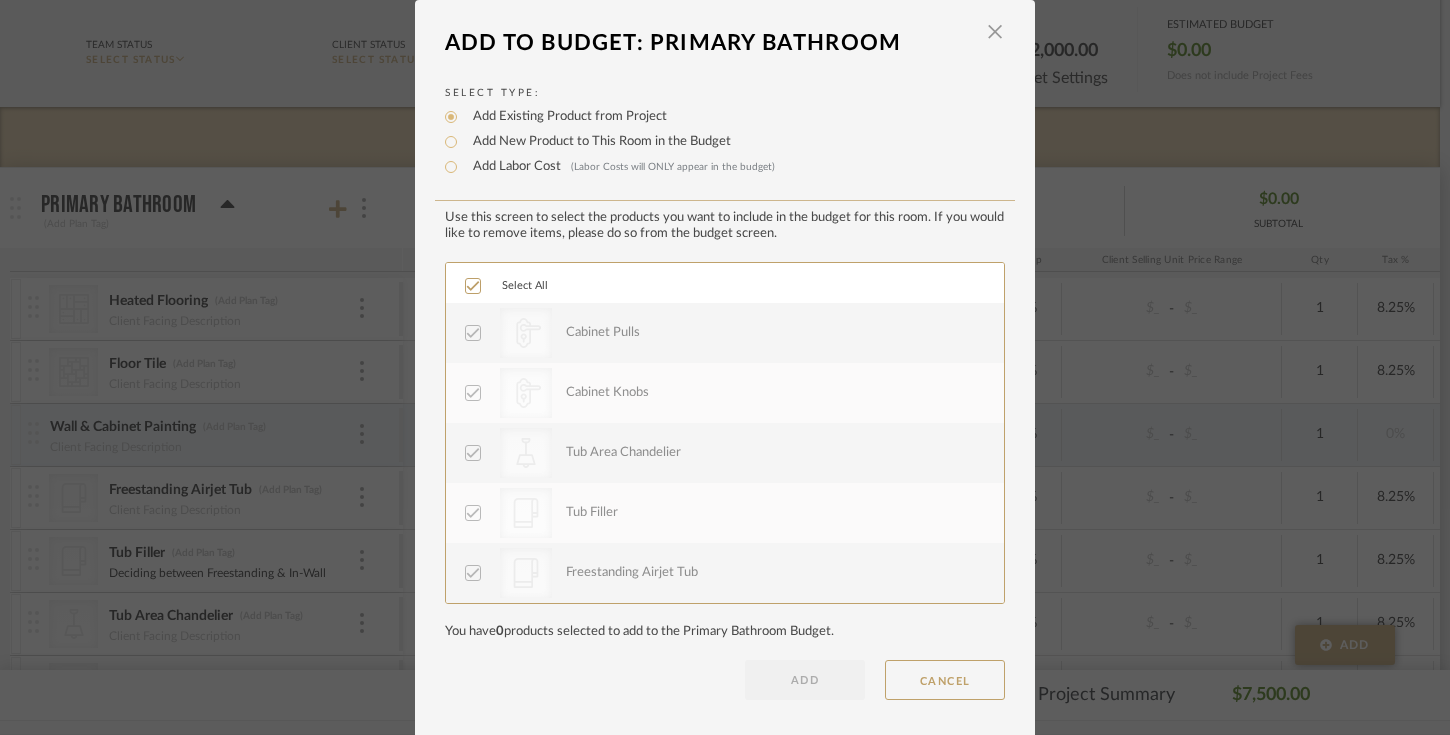 click on "Add New Product to This Room in the Budget" at bounding box center [597, 142] 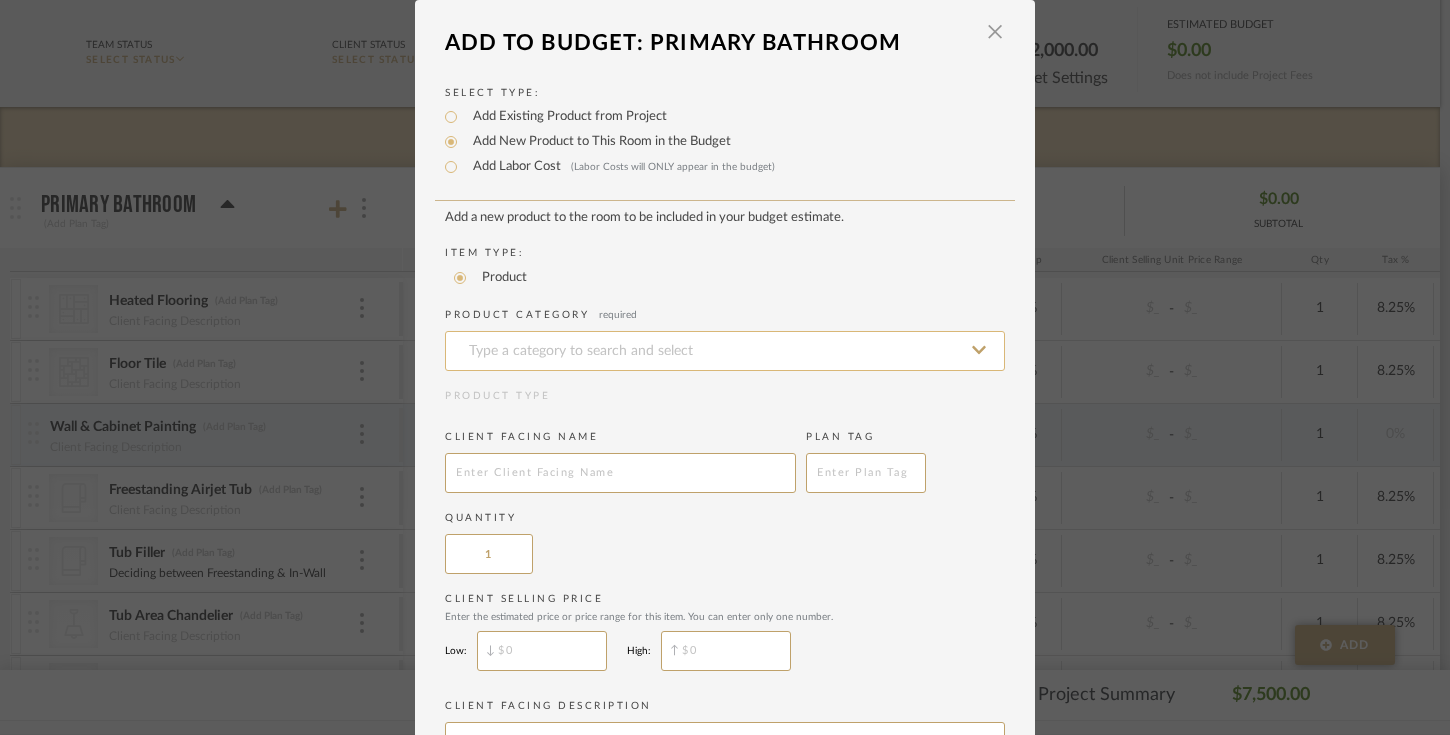 click at bounding box center (725, 351) 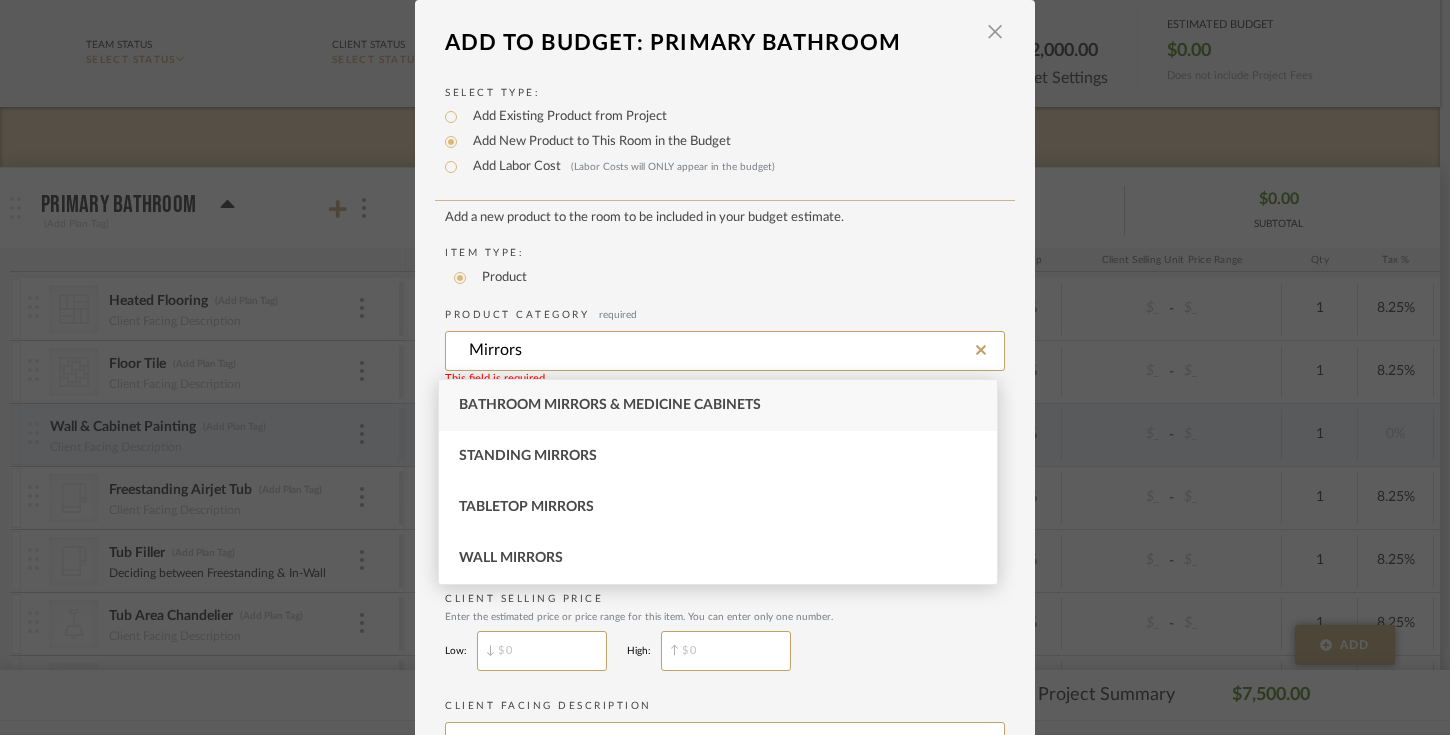 click on "Bathroom Mirrors & Medicine Cabinets" at bounding box center (718, 405) 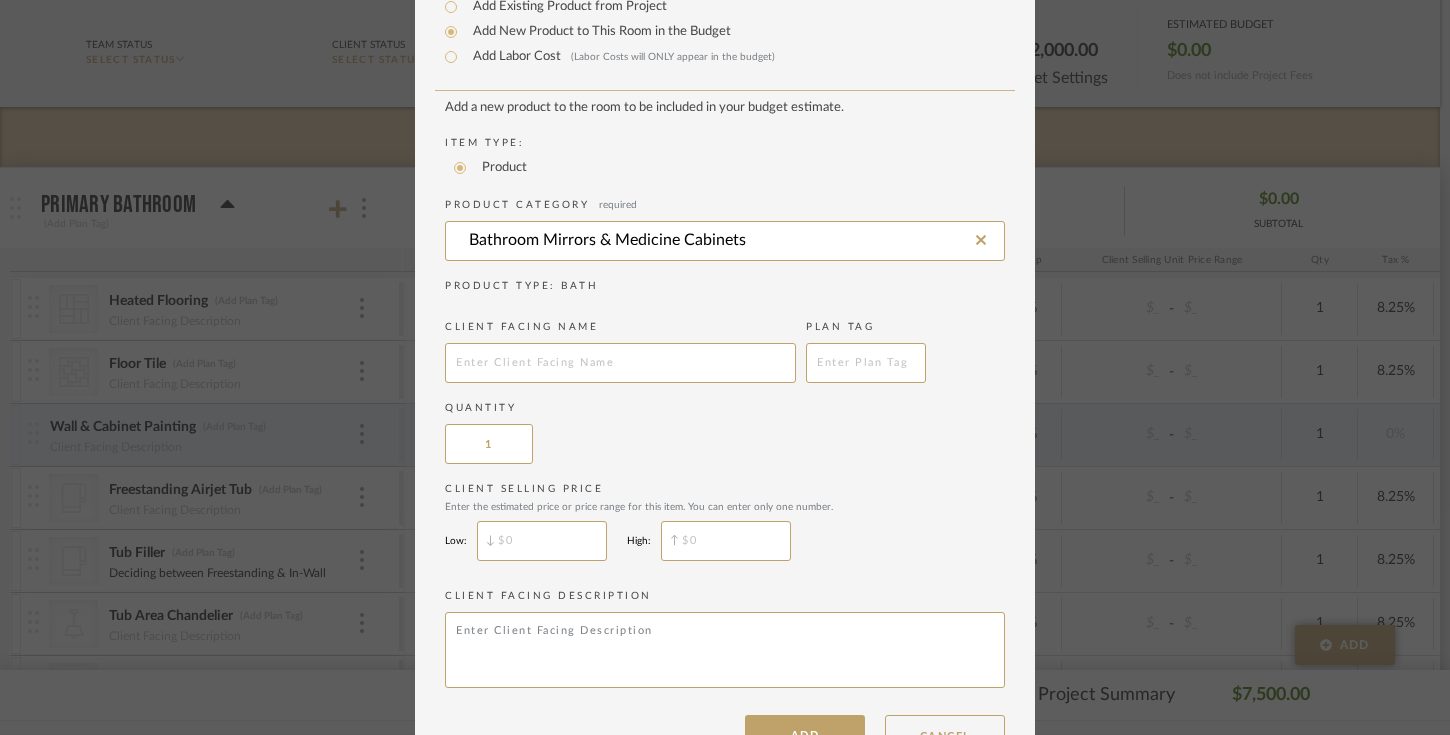 scroll, scrollTop: 122, scrollLeft: 0, axis: vertical 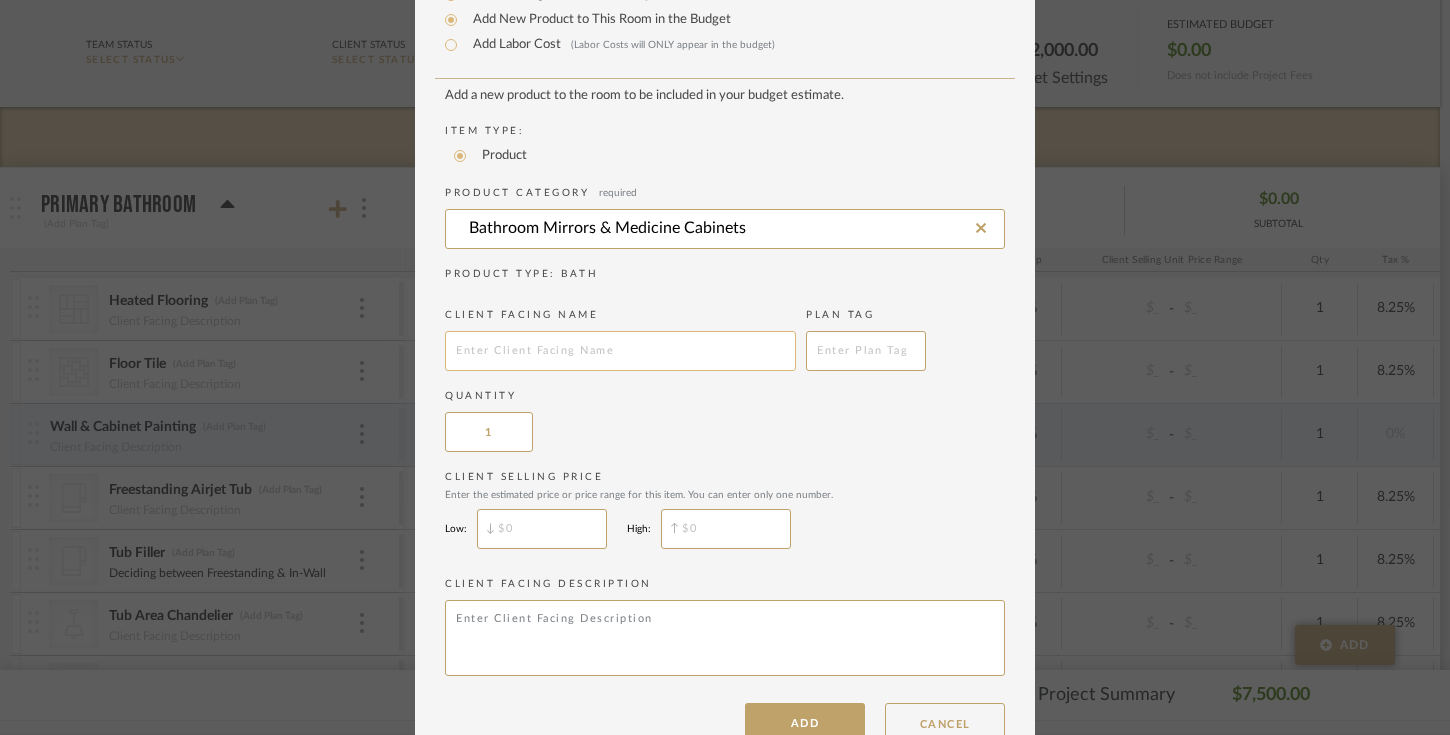click at bounding box center [620, 351] 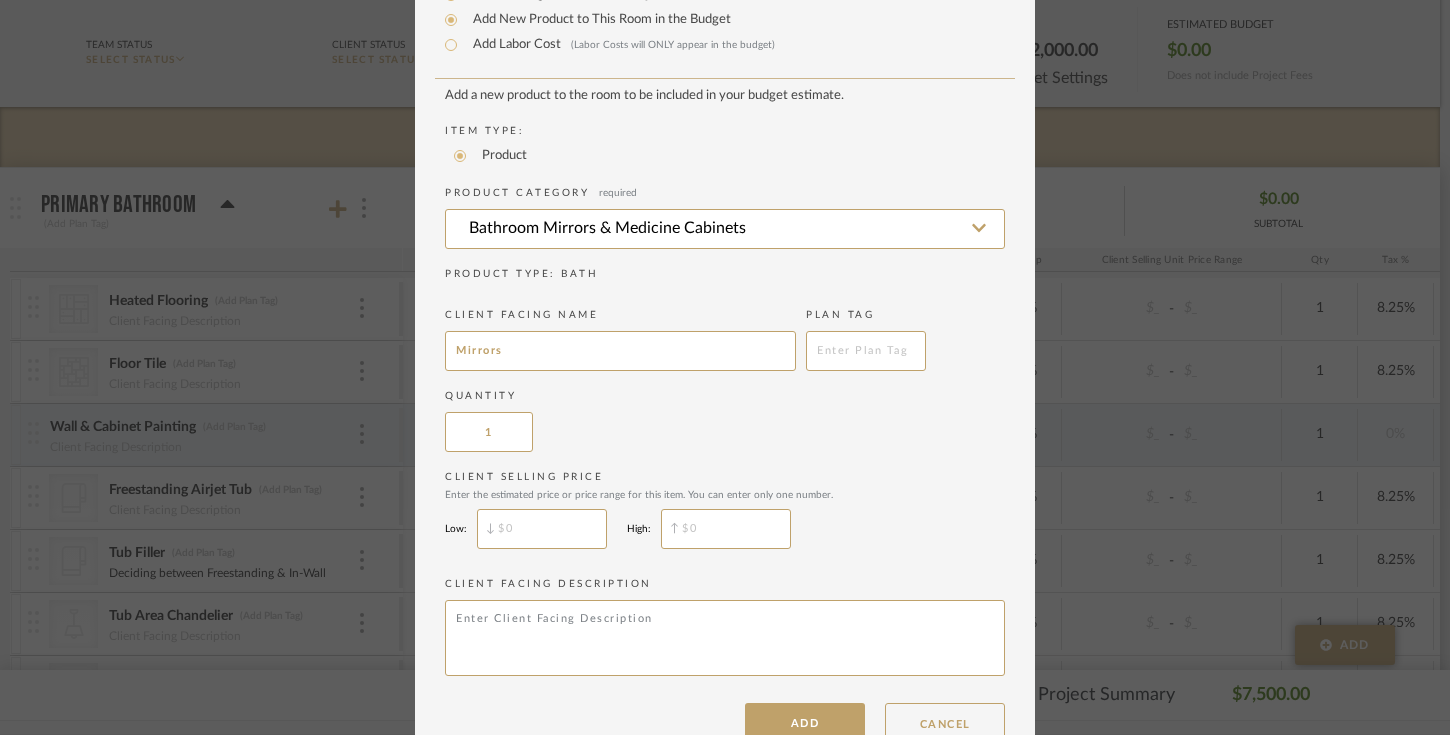 scroll, scrollTop: 173, scrollLeft: 0, axis: vertical 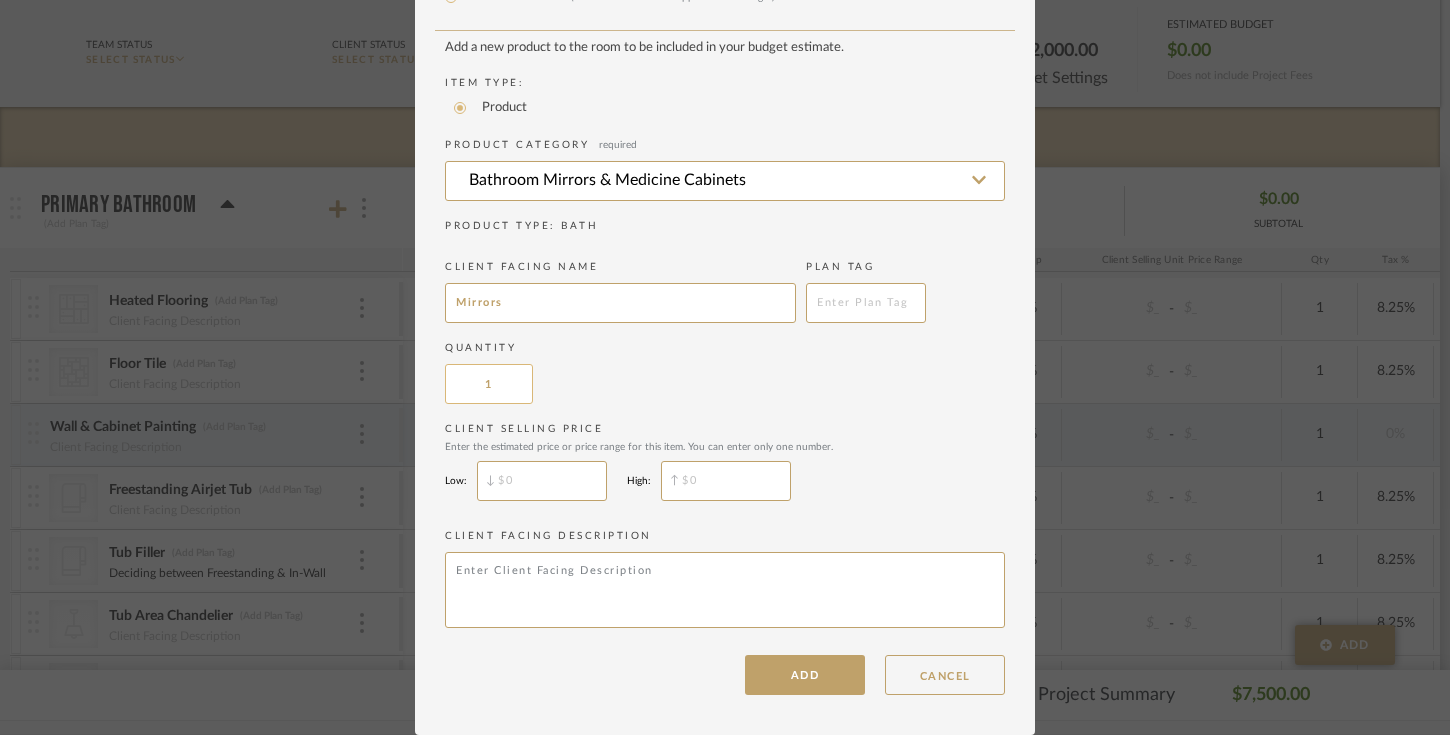 type on "Mirrors" 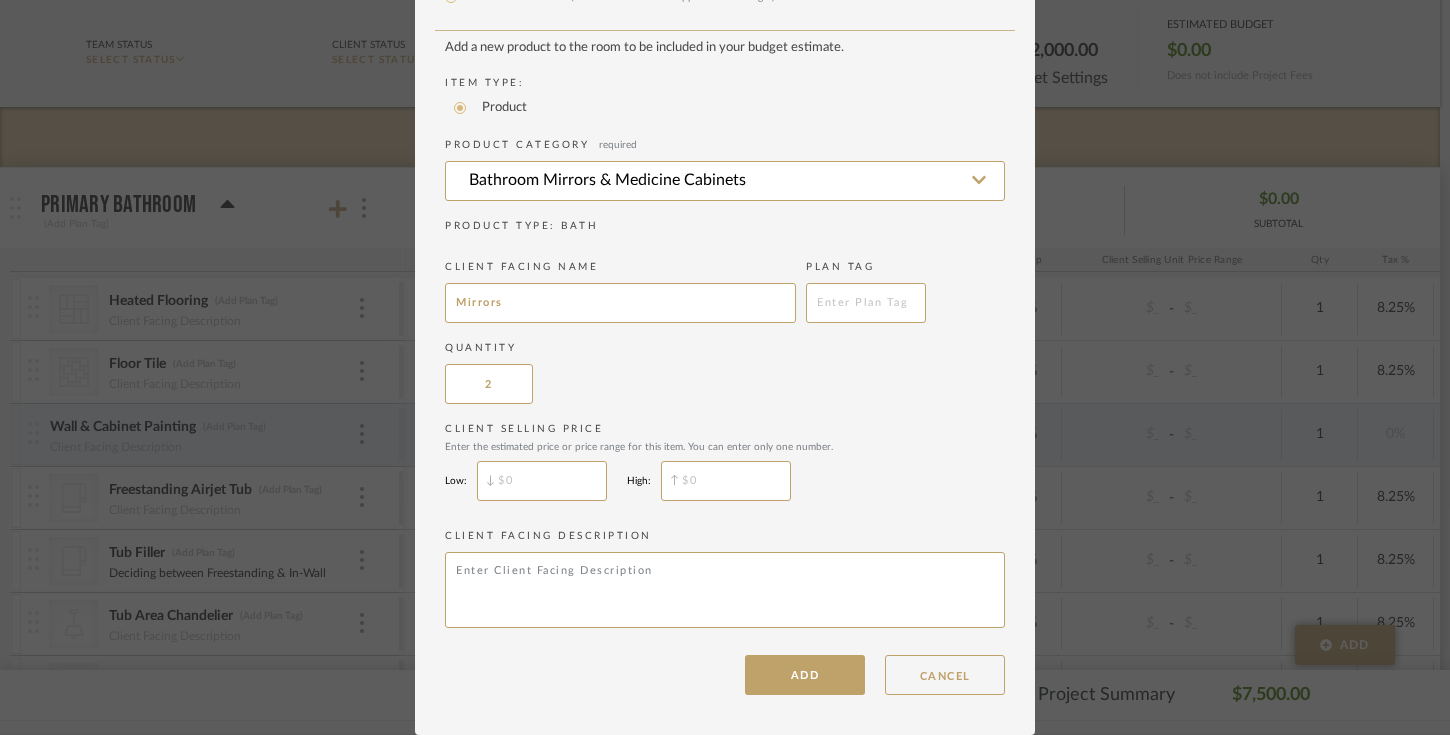 type on "2" 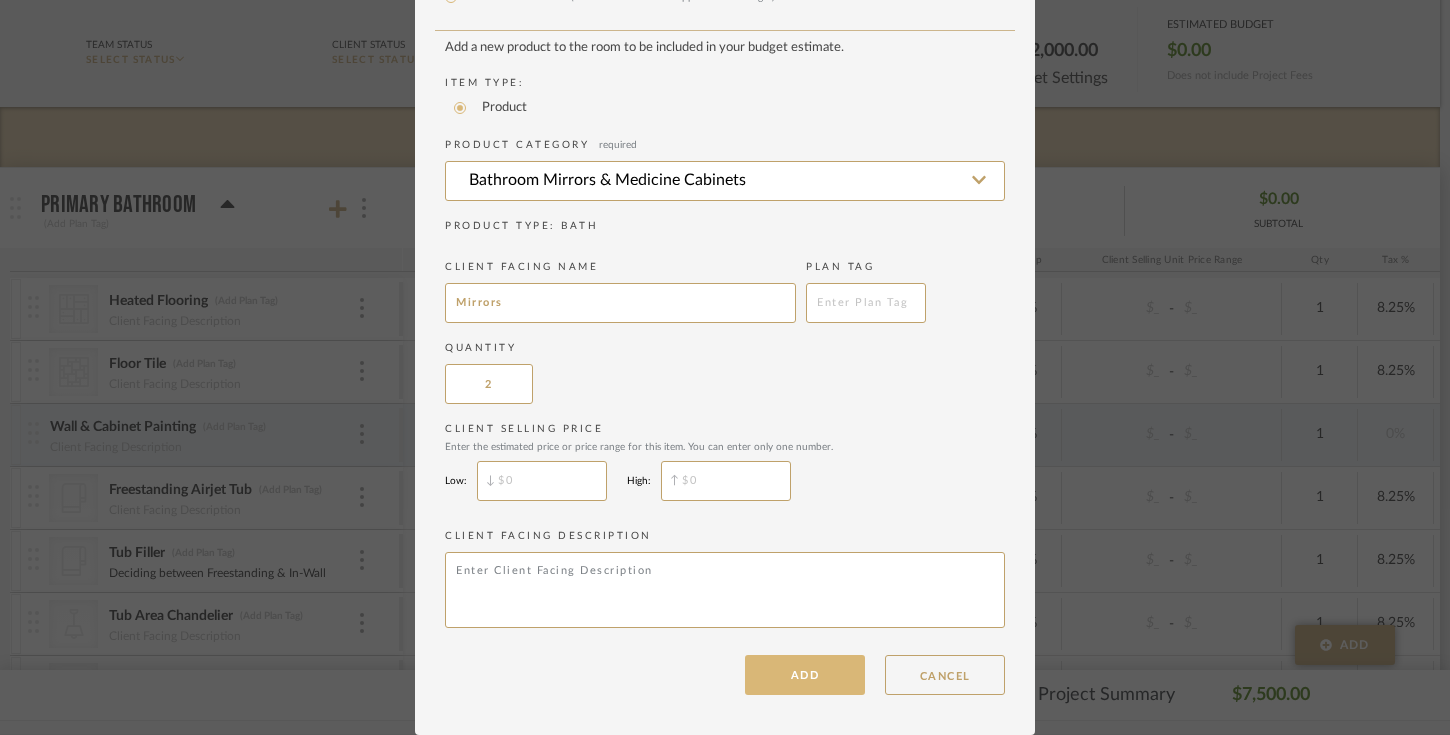 click on "ADD" at bounding box center [805, 675] 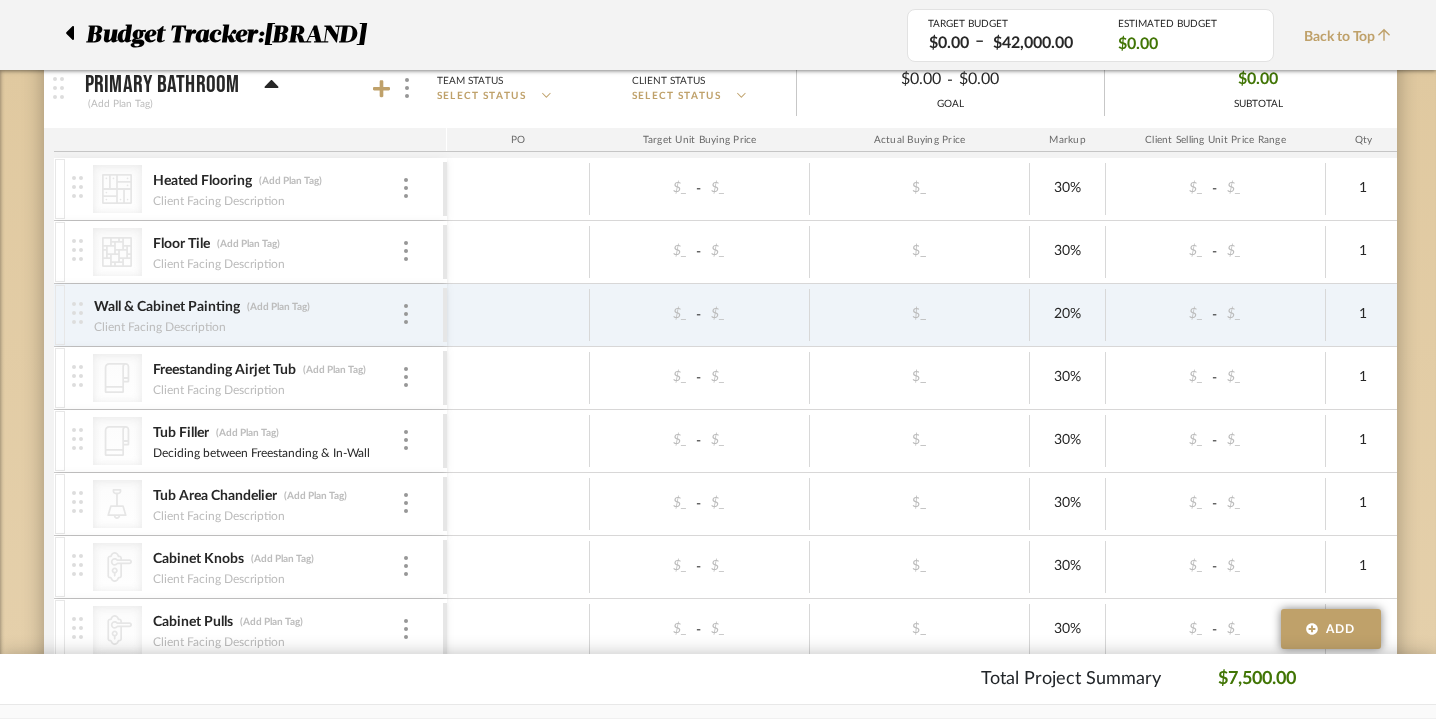 scroll, scrollTop: 284, scrollLeft: 0, axis: vertical 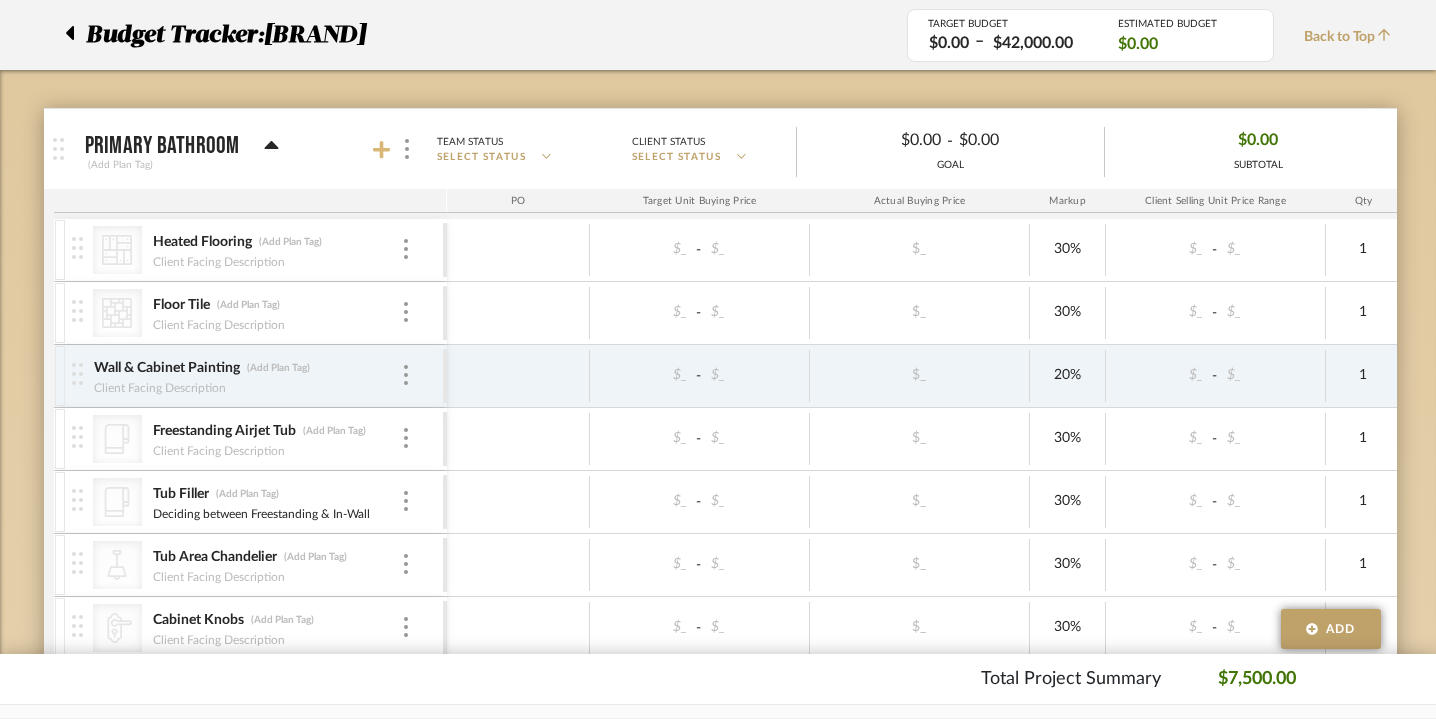 click 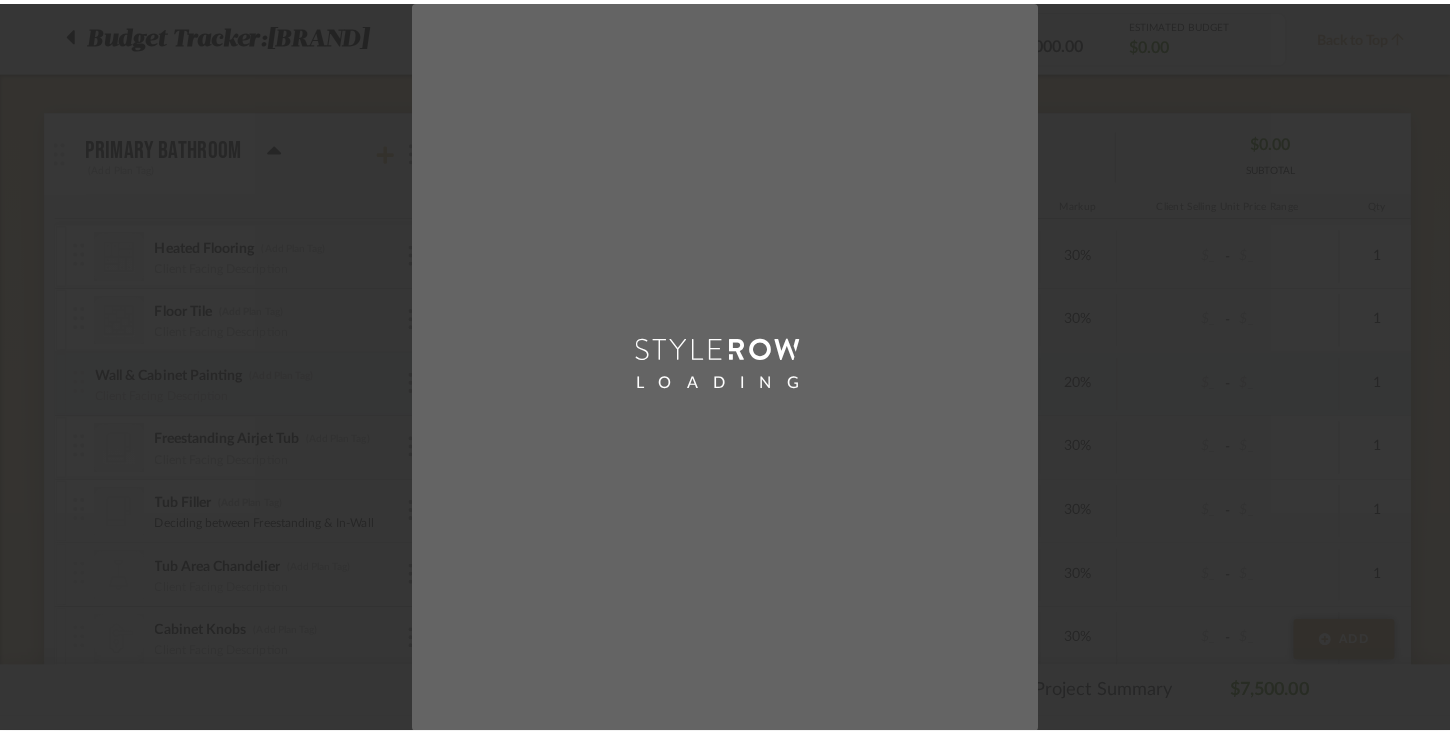 scroll, scrollTop: 0, scrollLeft: 0, axis: both 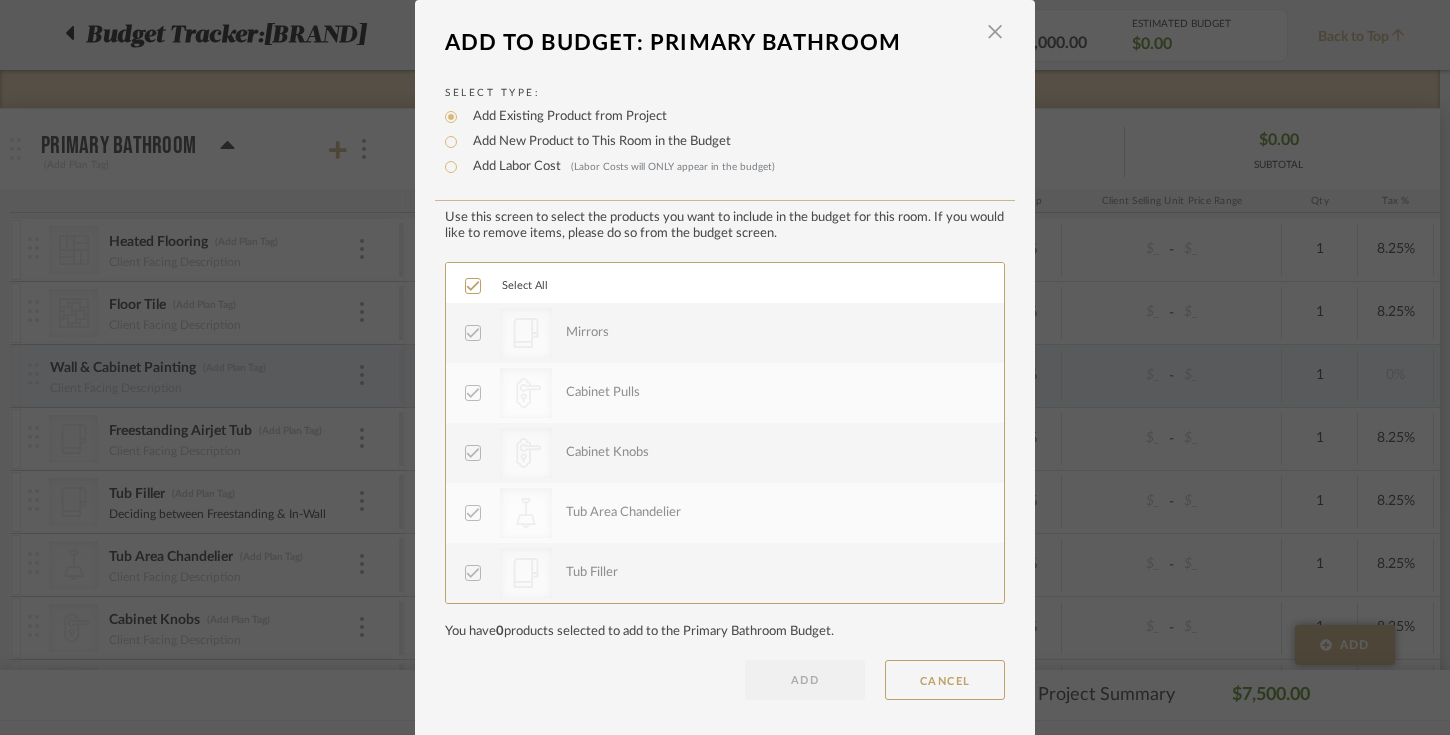 click on "Add New Product to This Room in the Budget" at bounding box center (597, 142) 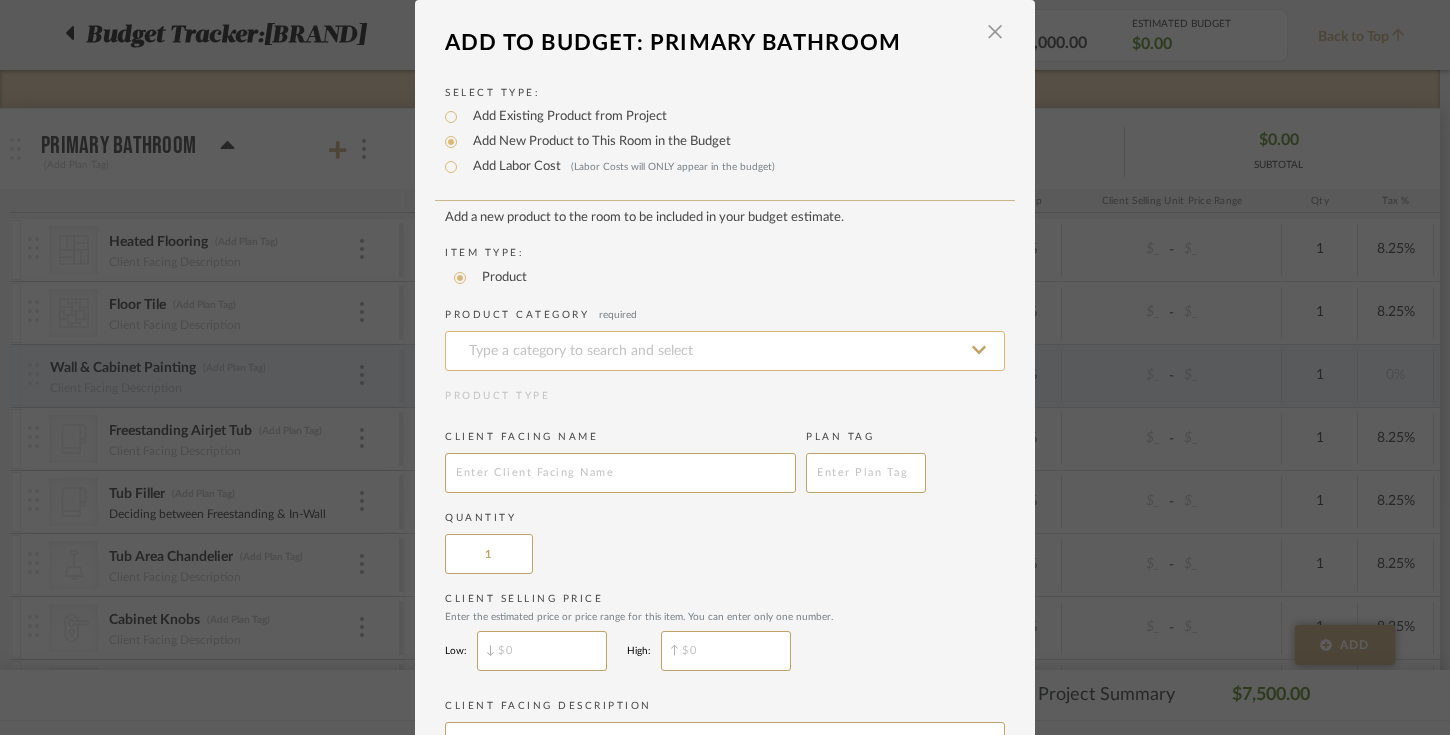 click at bounding box center [725, 351] 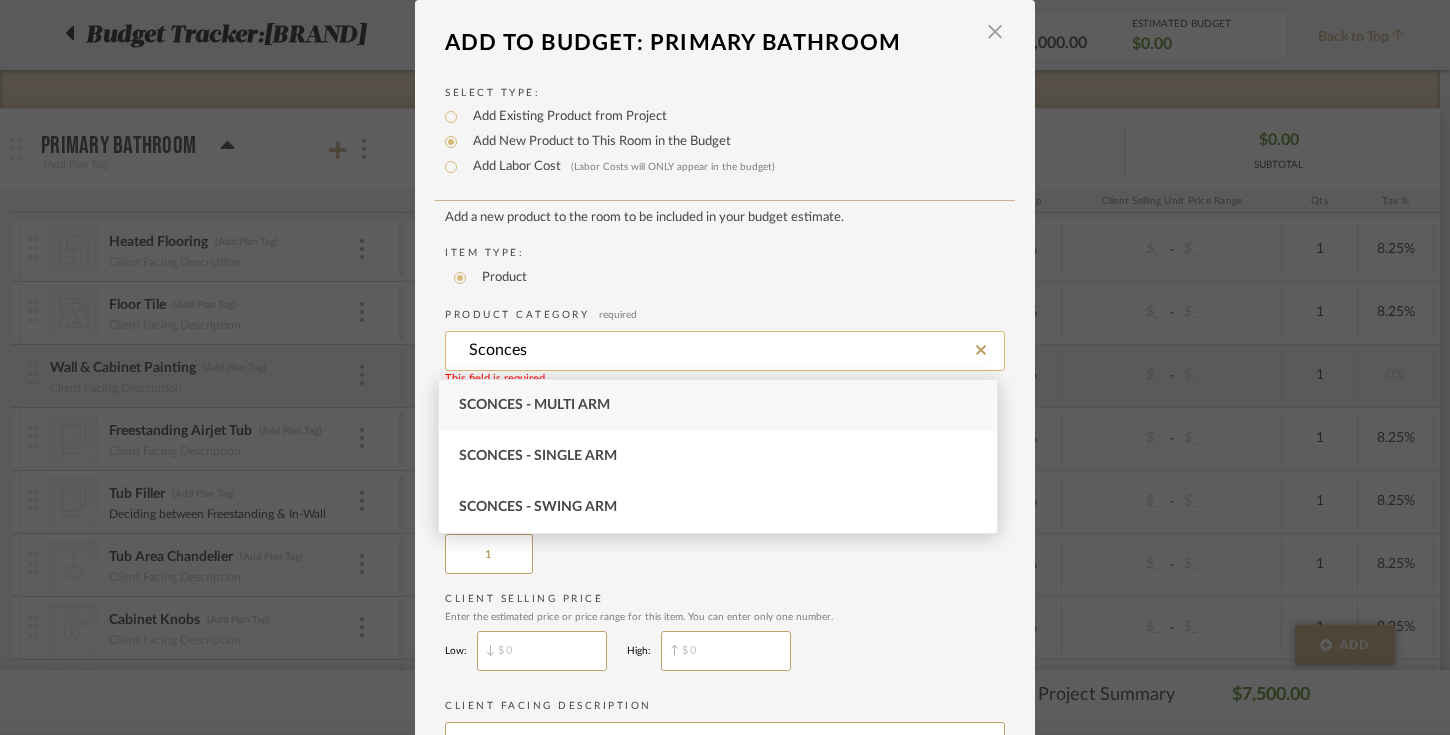 drag, startPoint x: 499, startPoint y: 365, endPoint x: 441, endPoint y: 361, distance: 58.137768 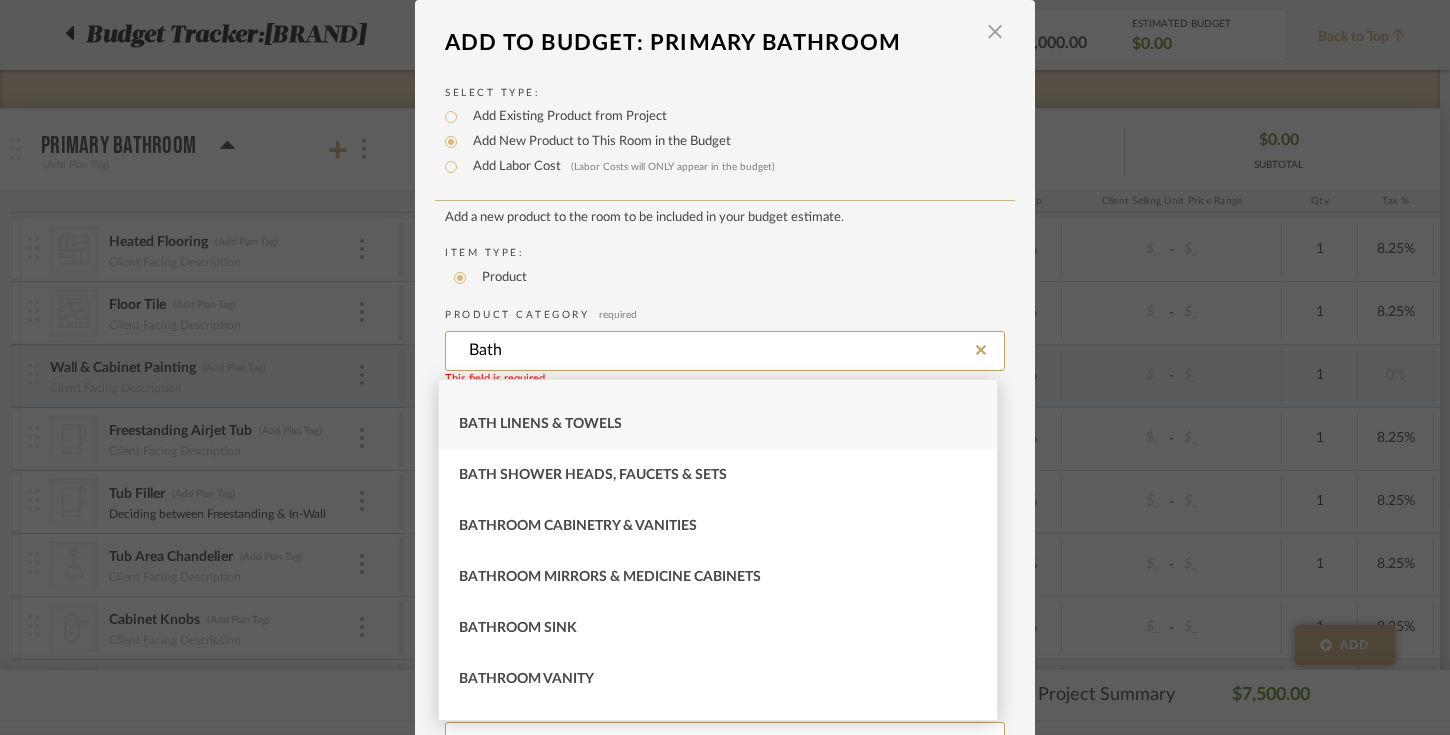 scroll, scrollTop: 0, scrollLeft: 0, axis: both 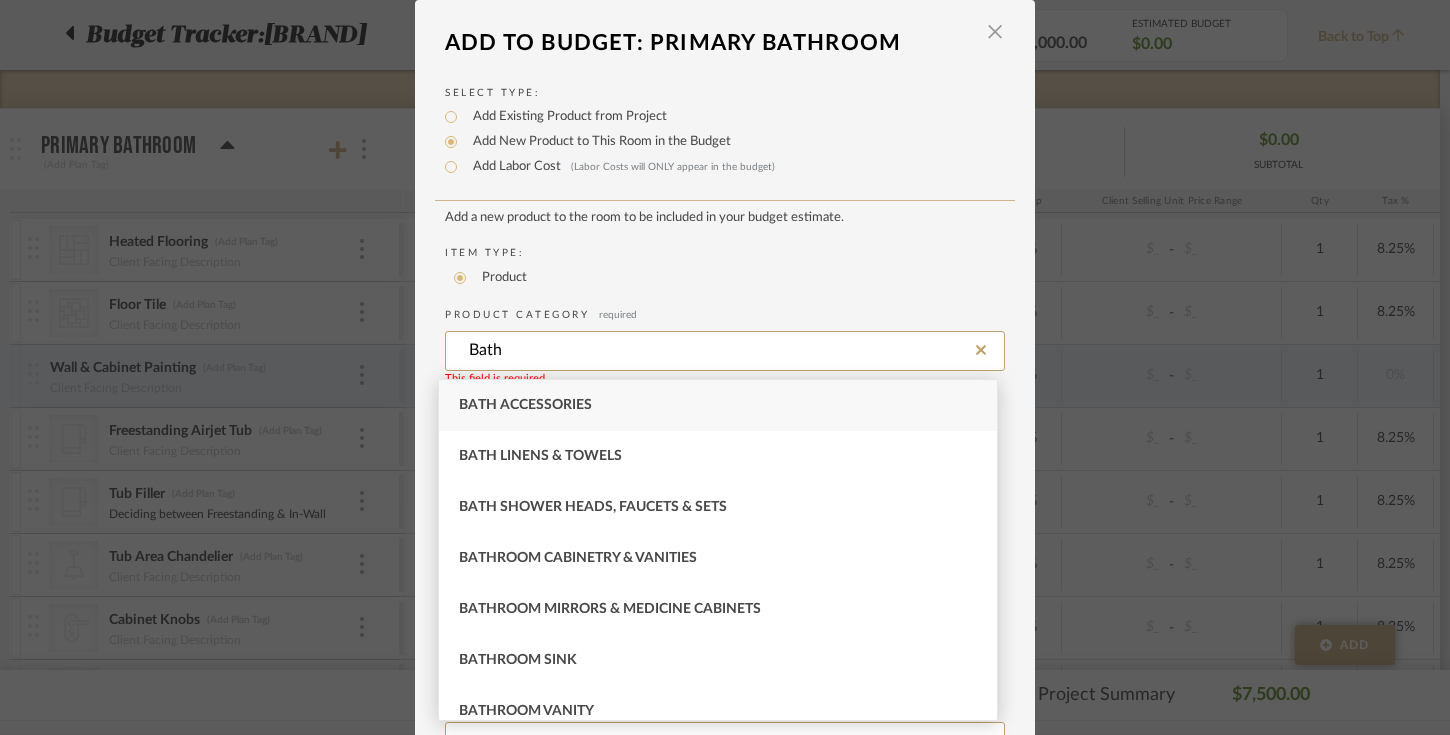 drag, startPoint x: 519, startPoint y: 352, endPoint x: 411, endPoint y: 352, distance: 108 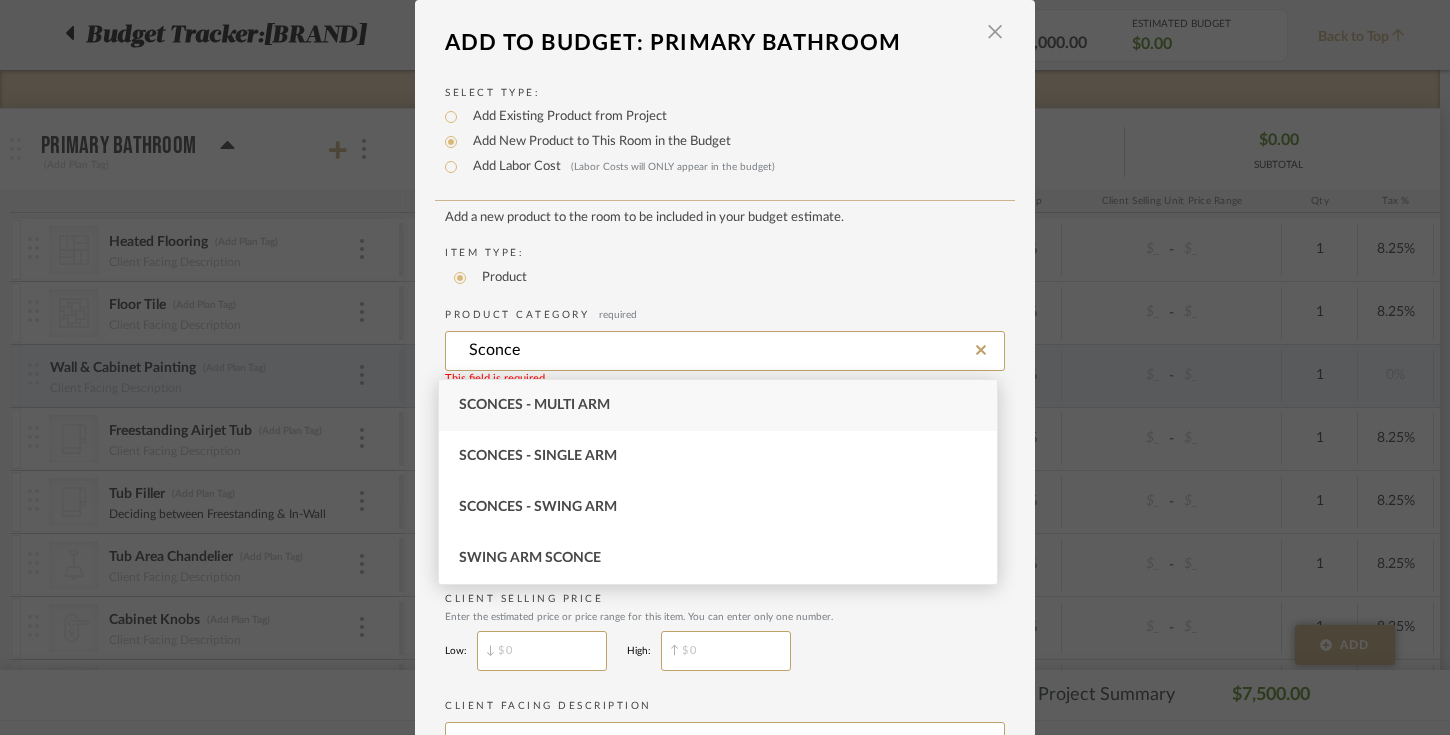 drag, startPoint x: 521, startPoint y: 356, endPoint x: 428, endPoint y: 356, distance: 93 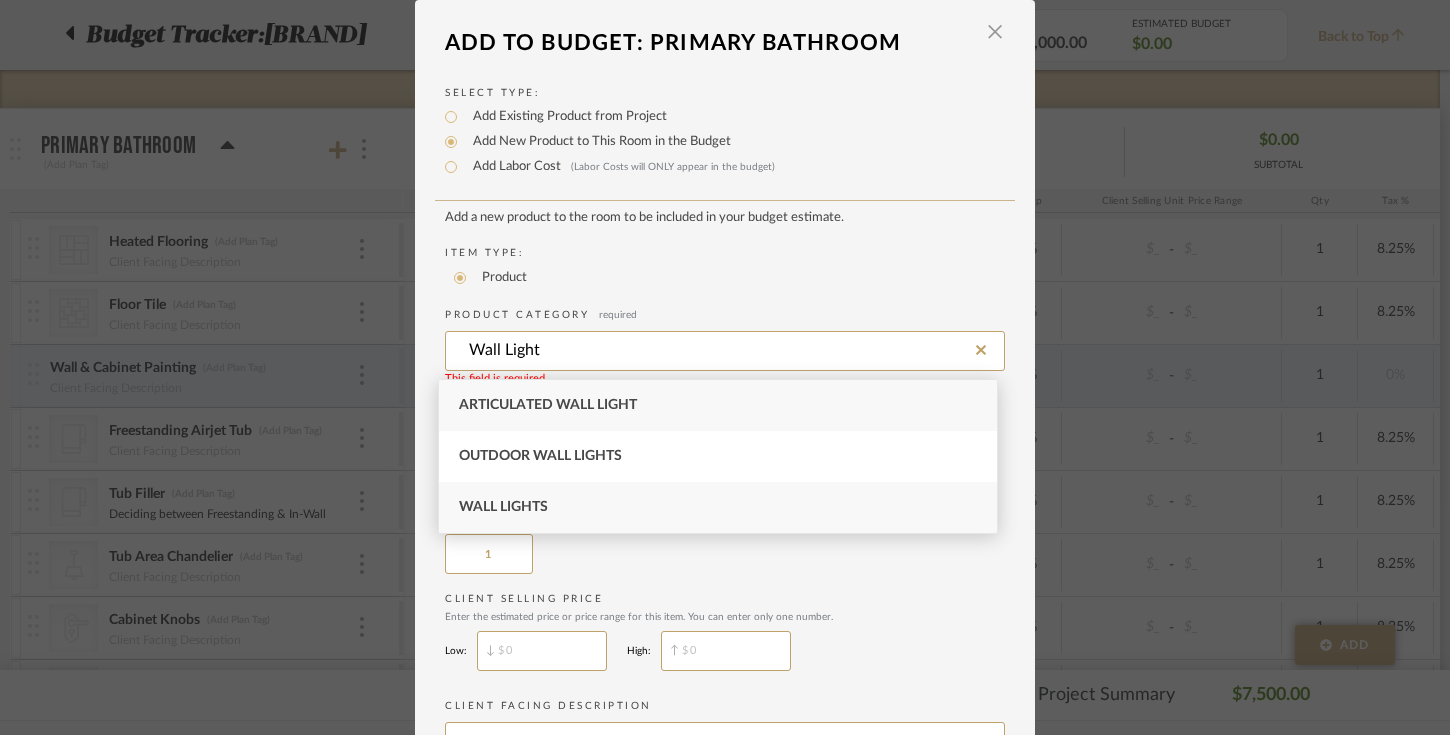 click on "Wall Lights" at bounding box center [503, 507] 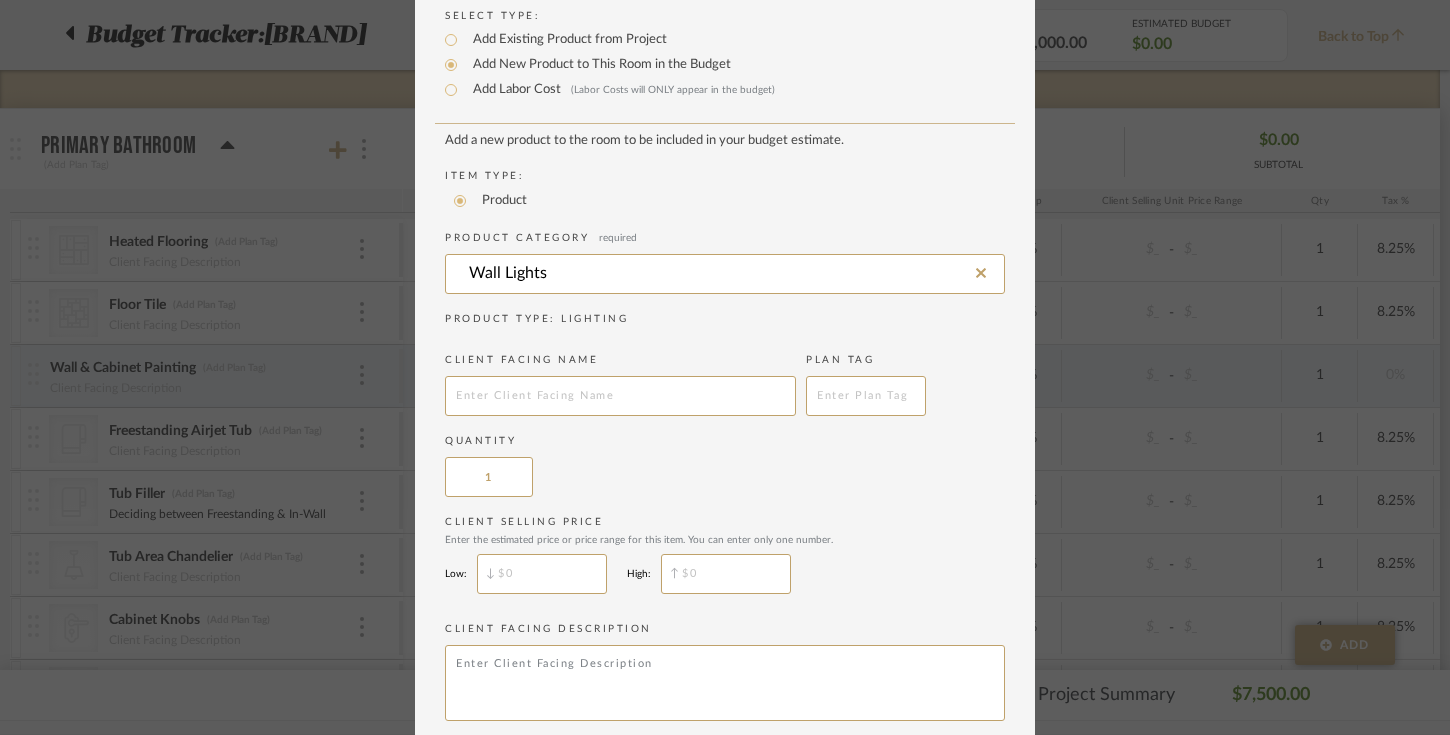 scroll, scrollTop: 89, scrollLeft: 0, axis: vertical 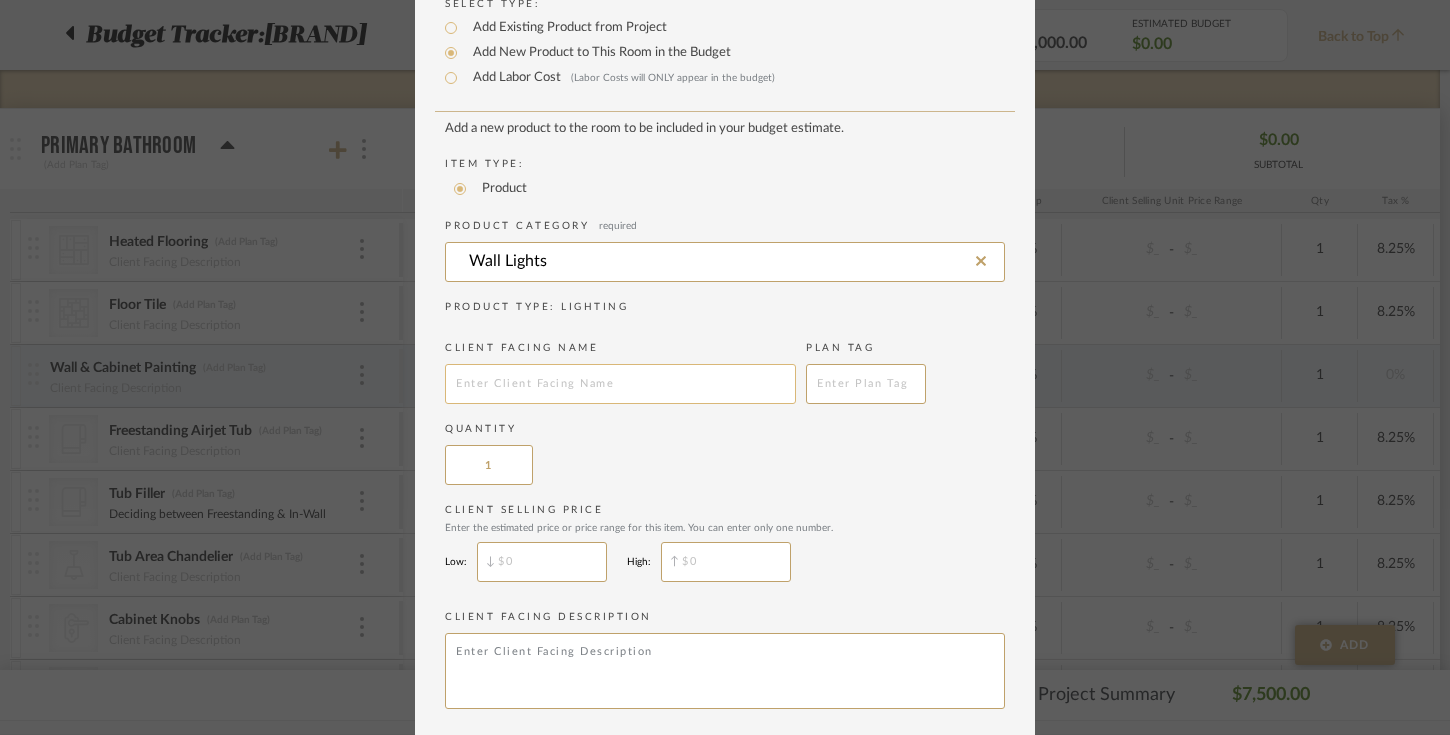 click at bounding box center (620, 384) 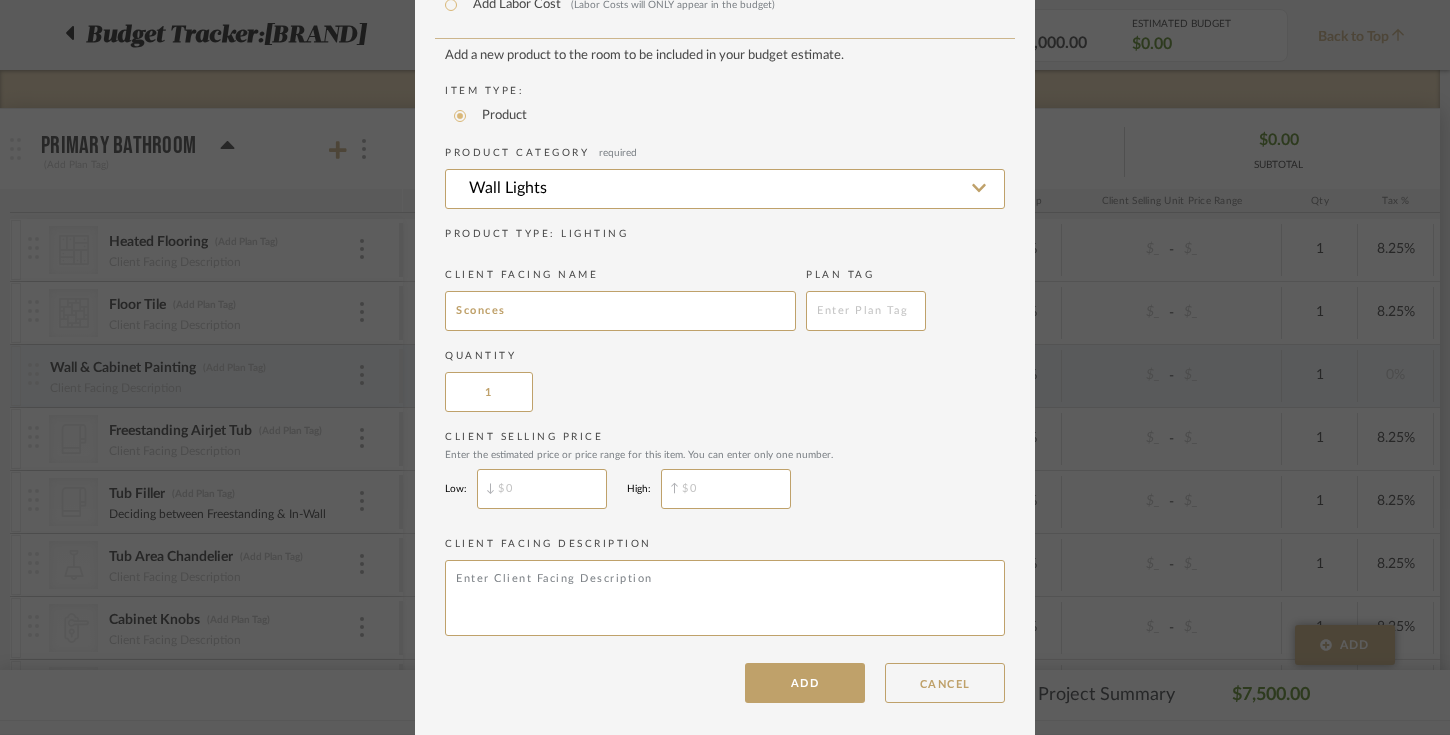 scroll, scrollTop: 173, scrollLeft: 0, axis: vertical 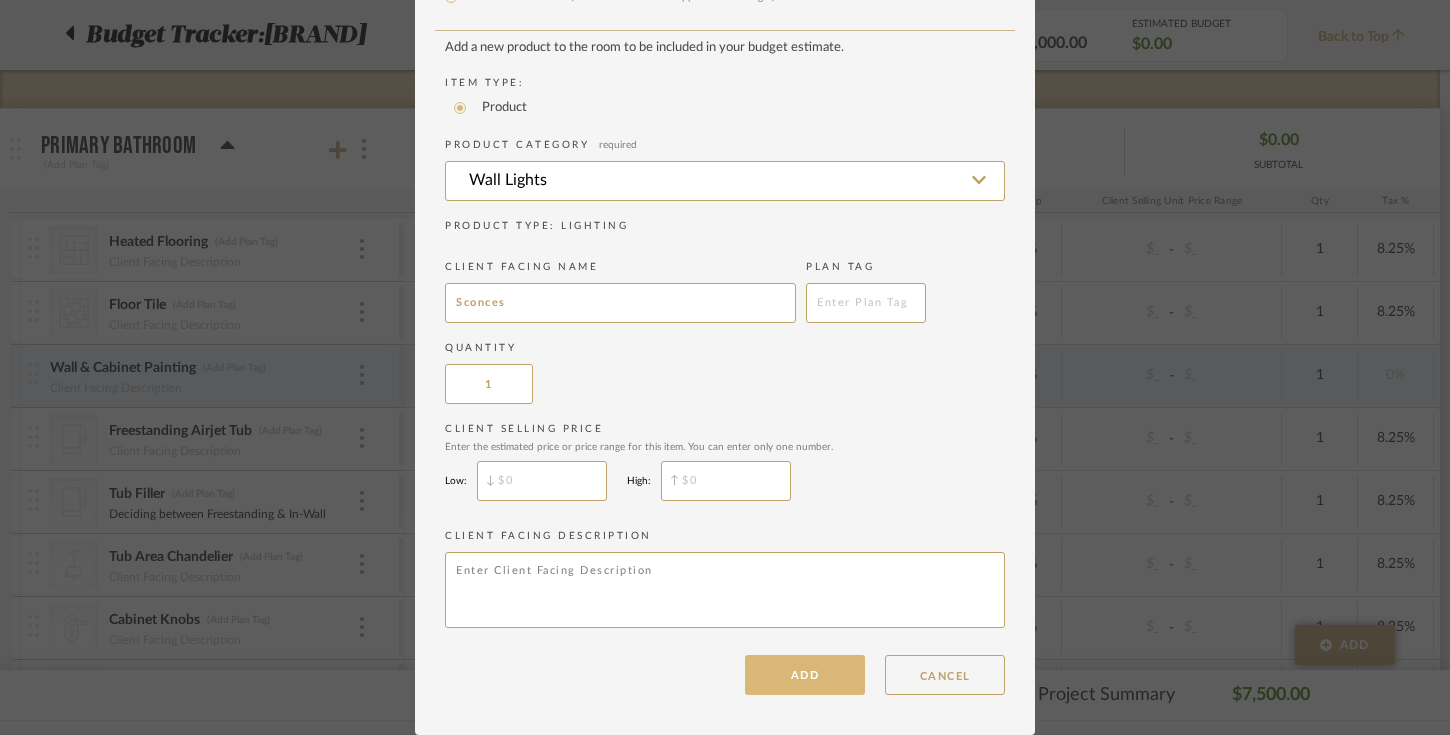type on "Sconces" 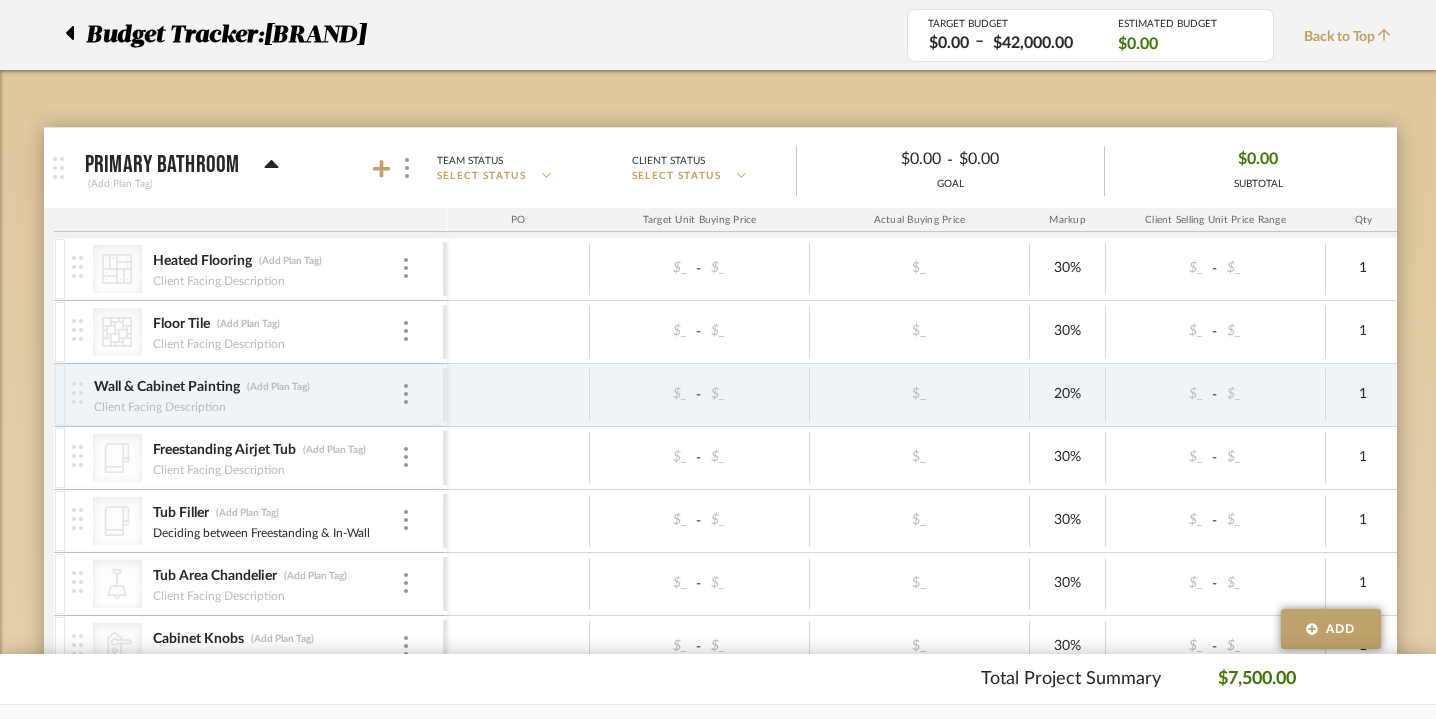 scroll, scrollTop: 235, scrollLeft: 0, axis: vertical 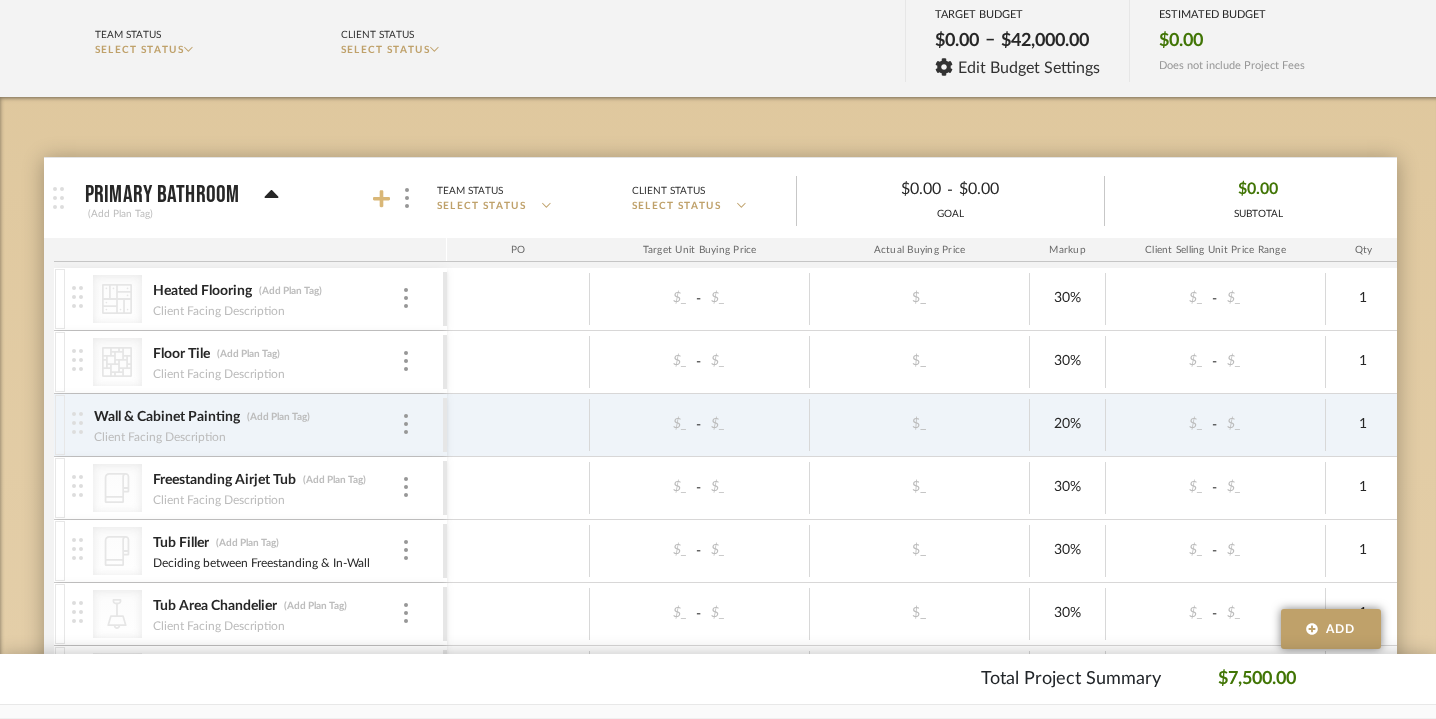 click 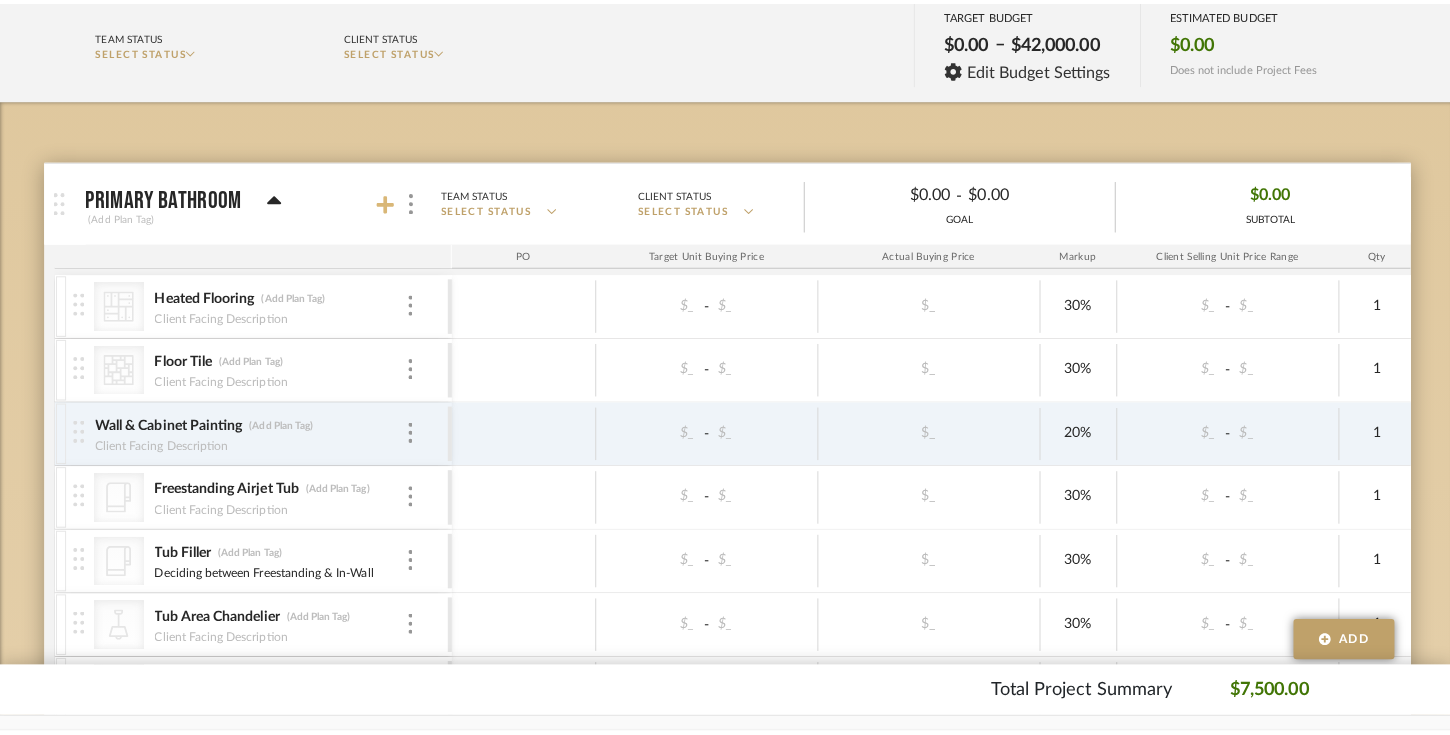 scroll, scrollTop: 0, scrollLeft: 0, axis: both 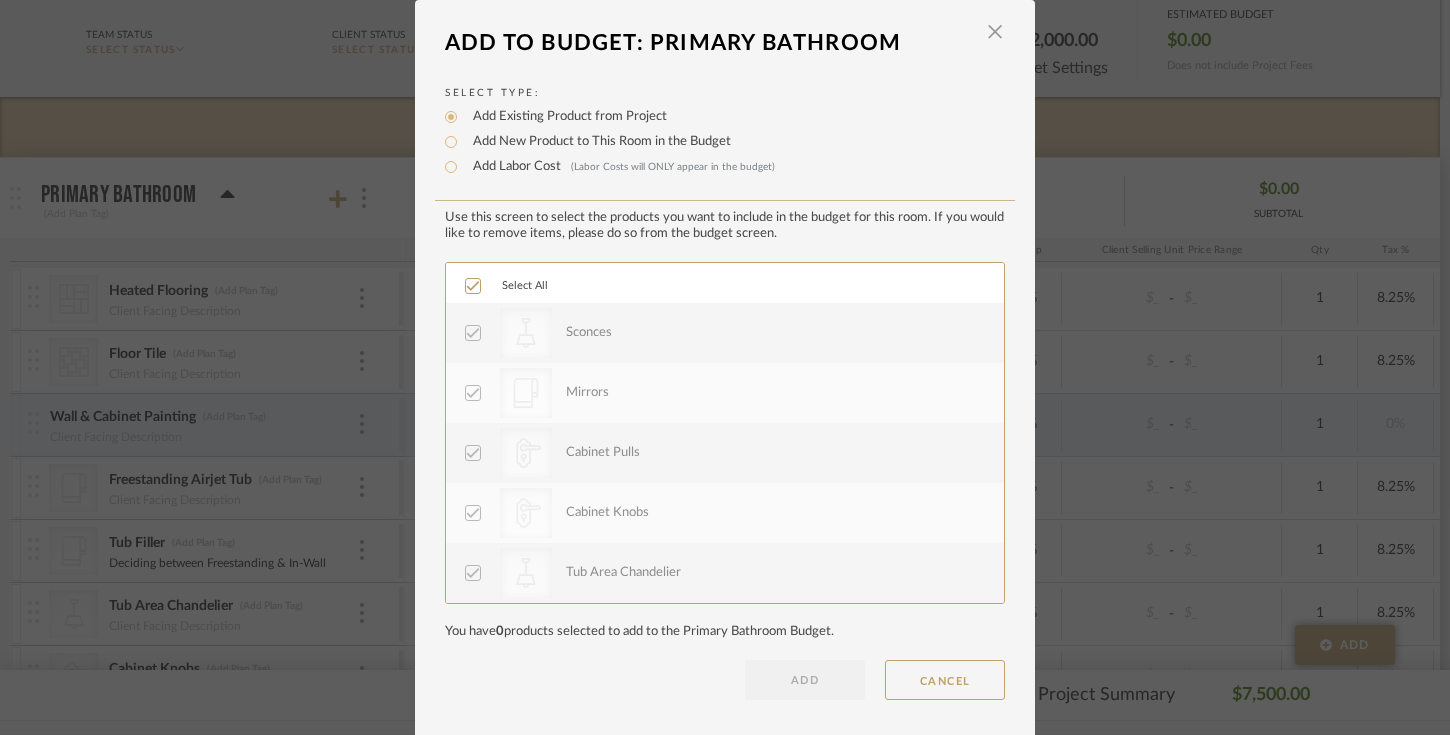 click on "Add New Product to This Room in the Budget" at bounding box center [597, 142] 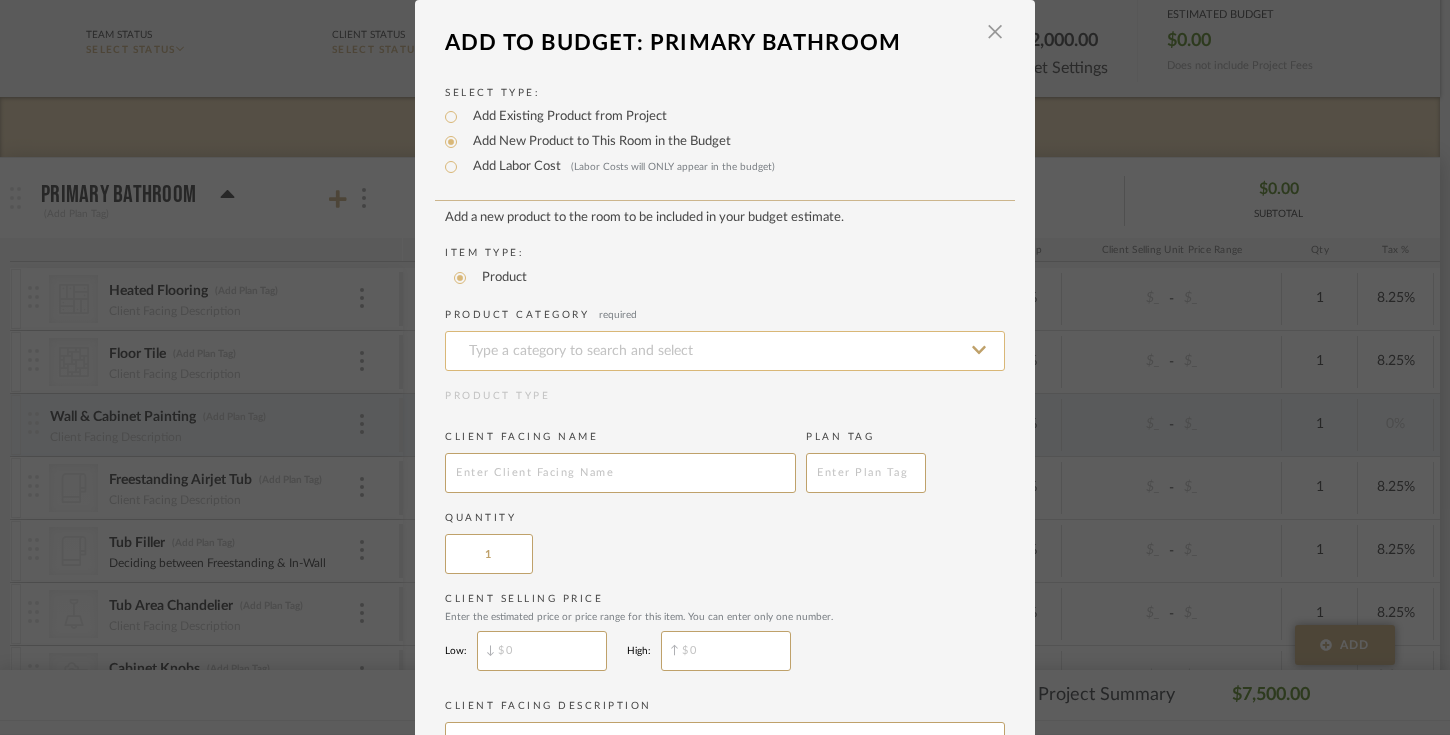click at bounding box center (725, 351) 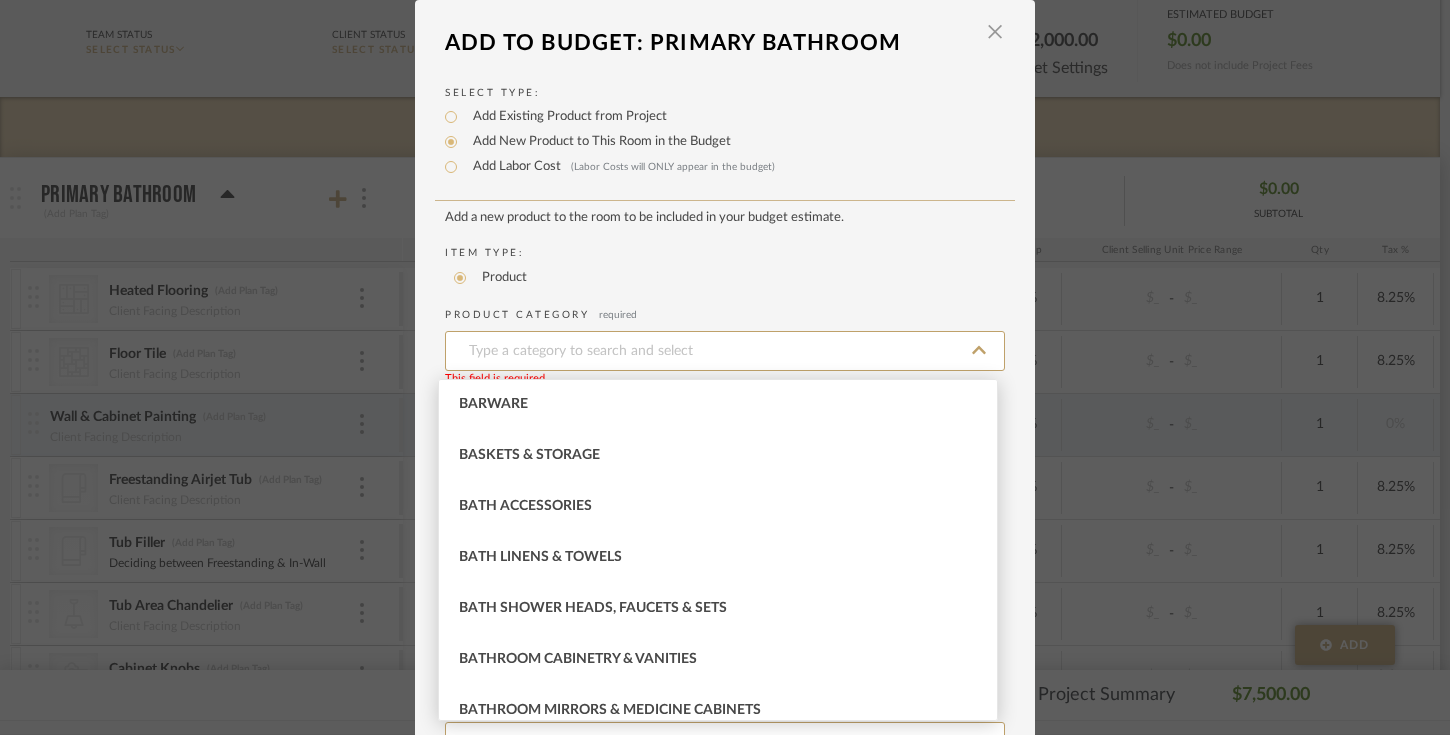 scroll, scrollTop: 935, scrollLeft: 0, axis: vertical 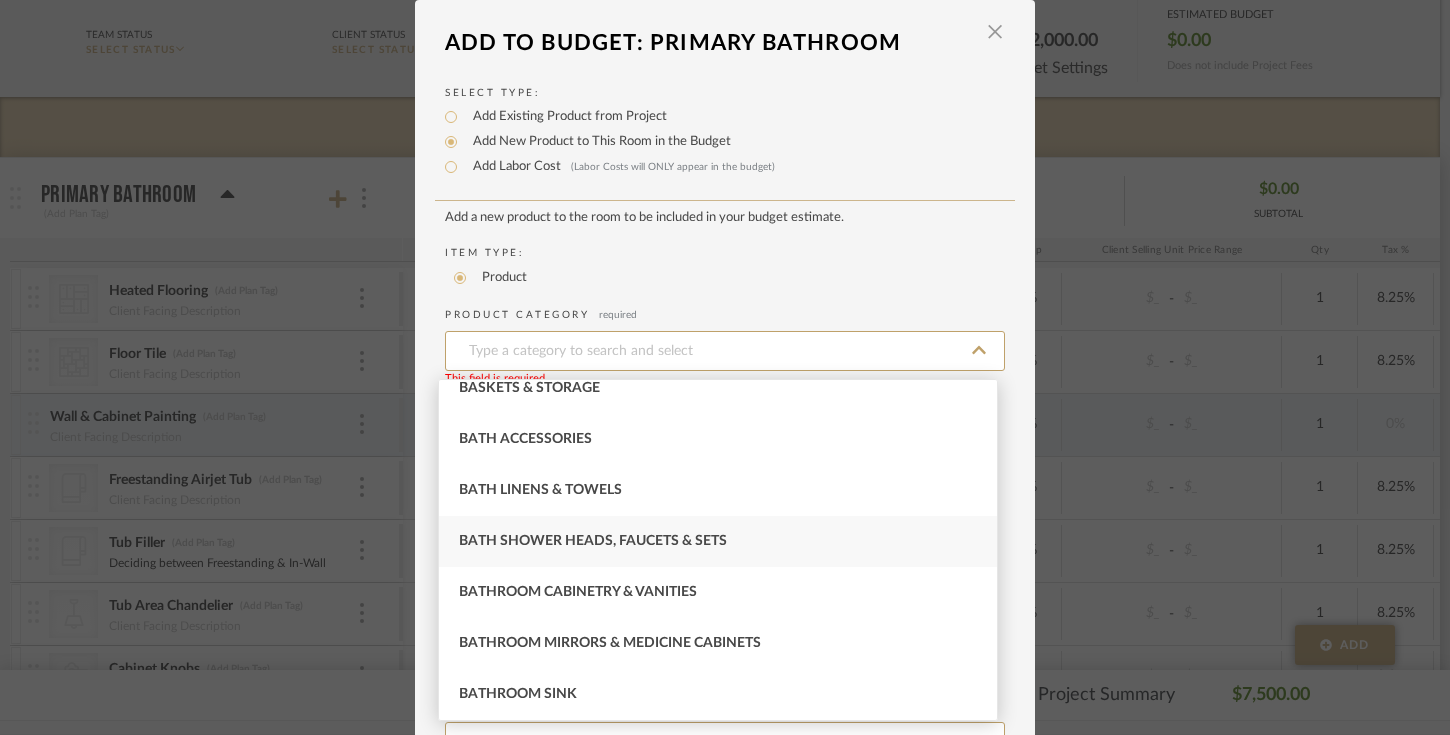 click on "Bath Shower Heads, Faucets & Sets" at bounding box center (593, 541) 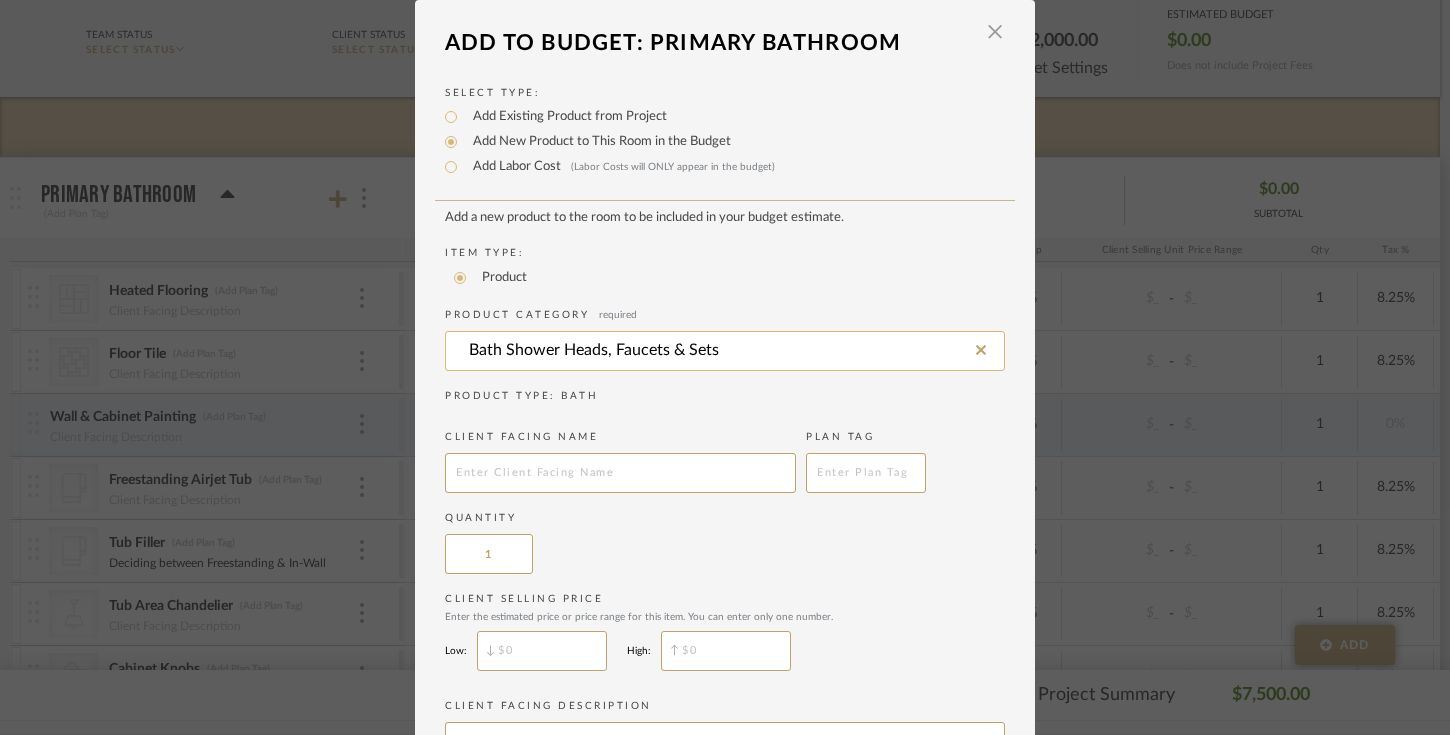 click on "Bath Shower Heads, Faucets & Sets" at bounding box center (725, 351) 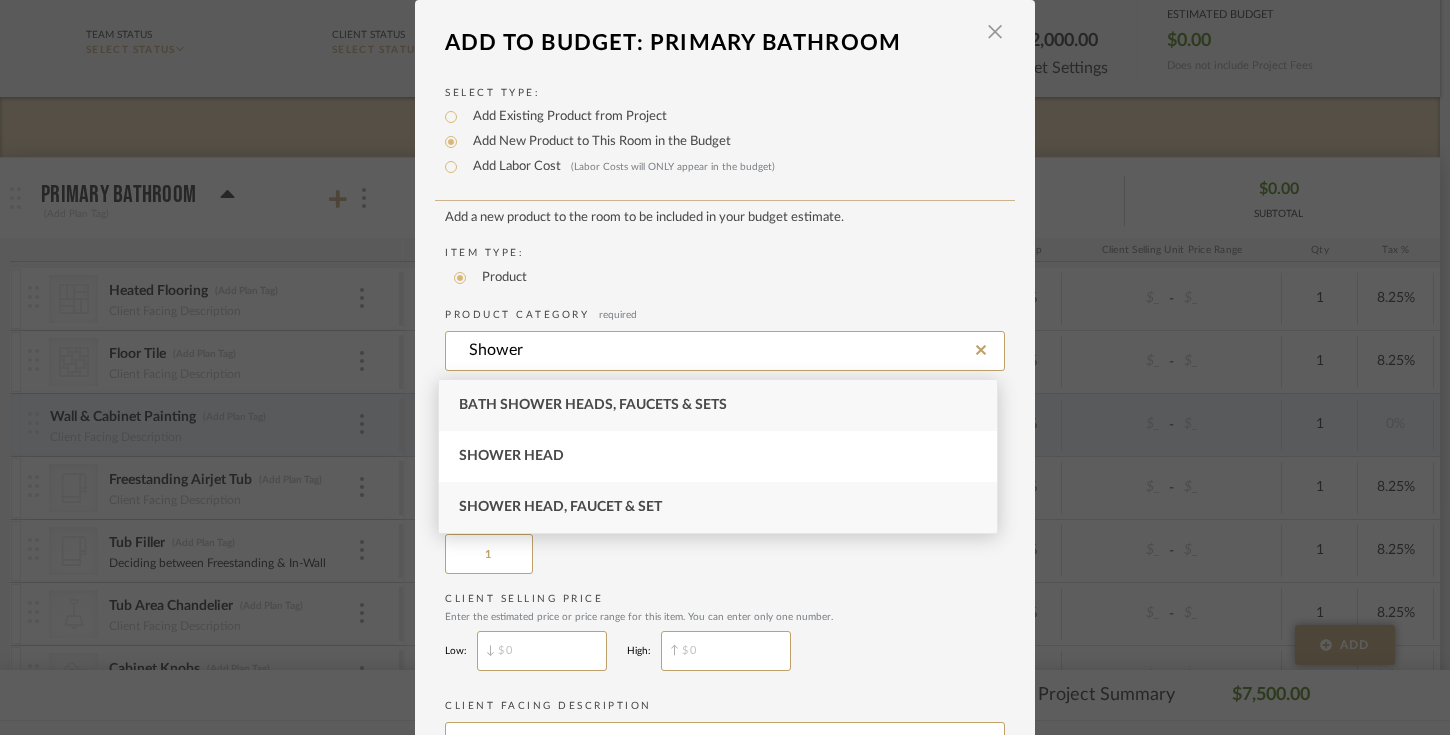 click on "Shower Head, Faucet & Set" at bounding box center (560, 507) 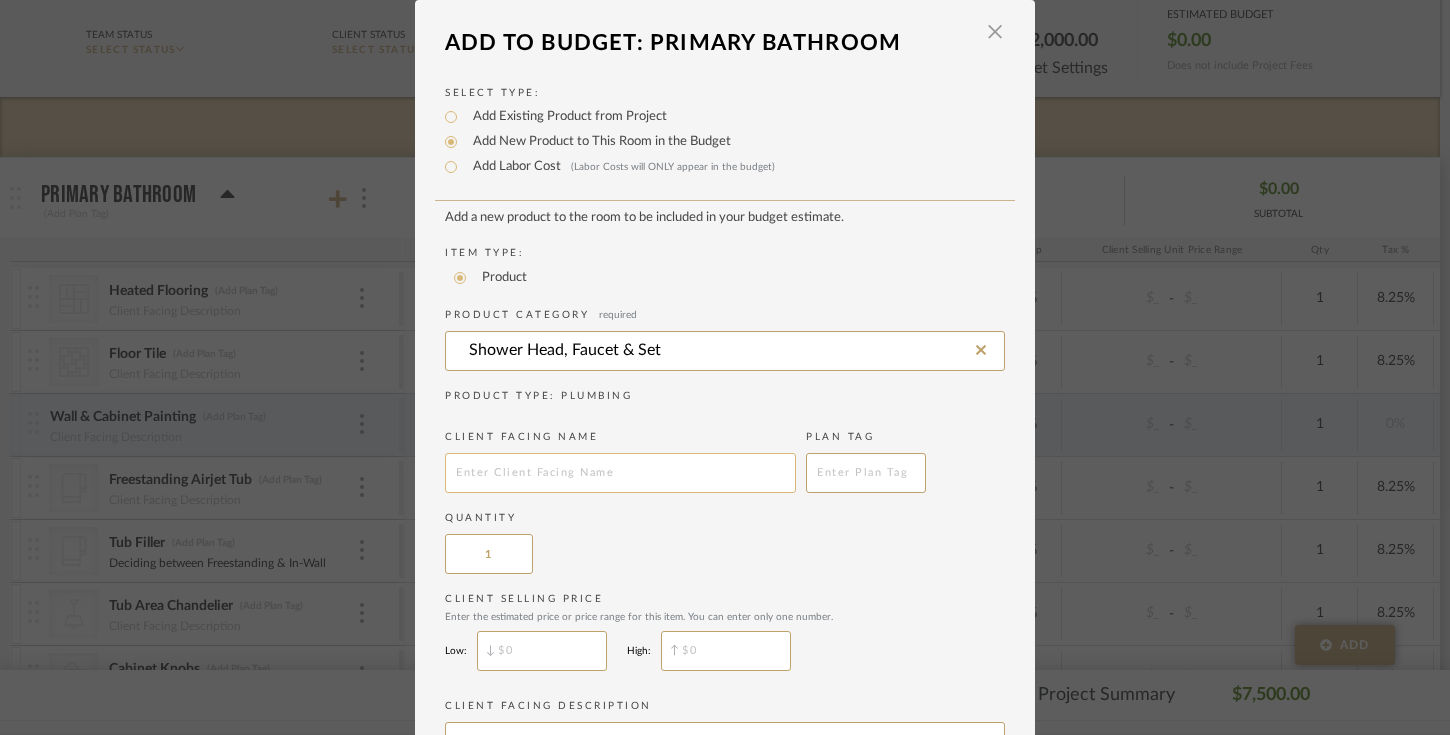 click at bounding box center (620, 473) 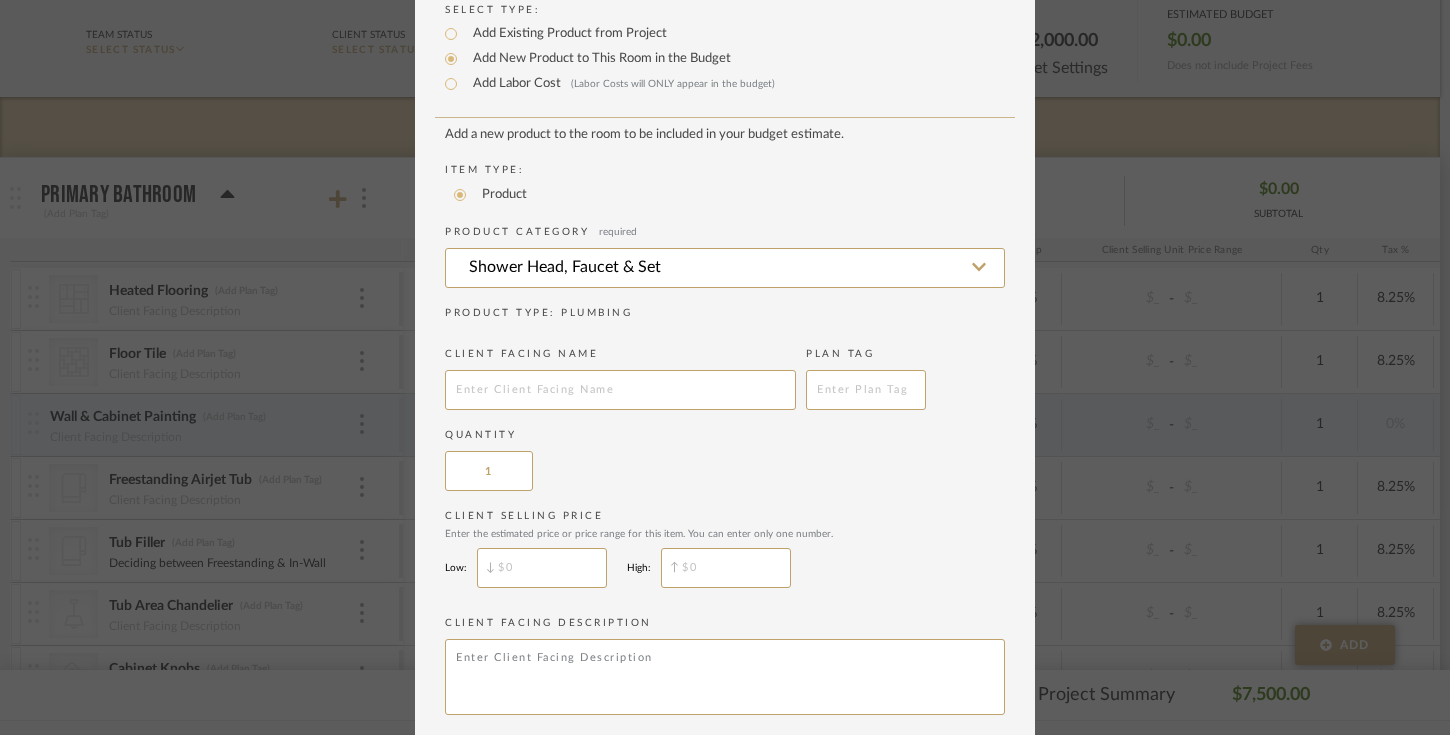 scroll, scrollTop: 173, scrollLeft: 0, axis: vertical 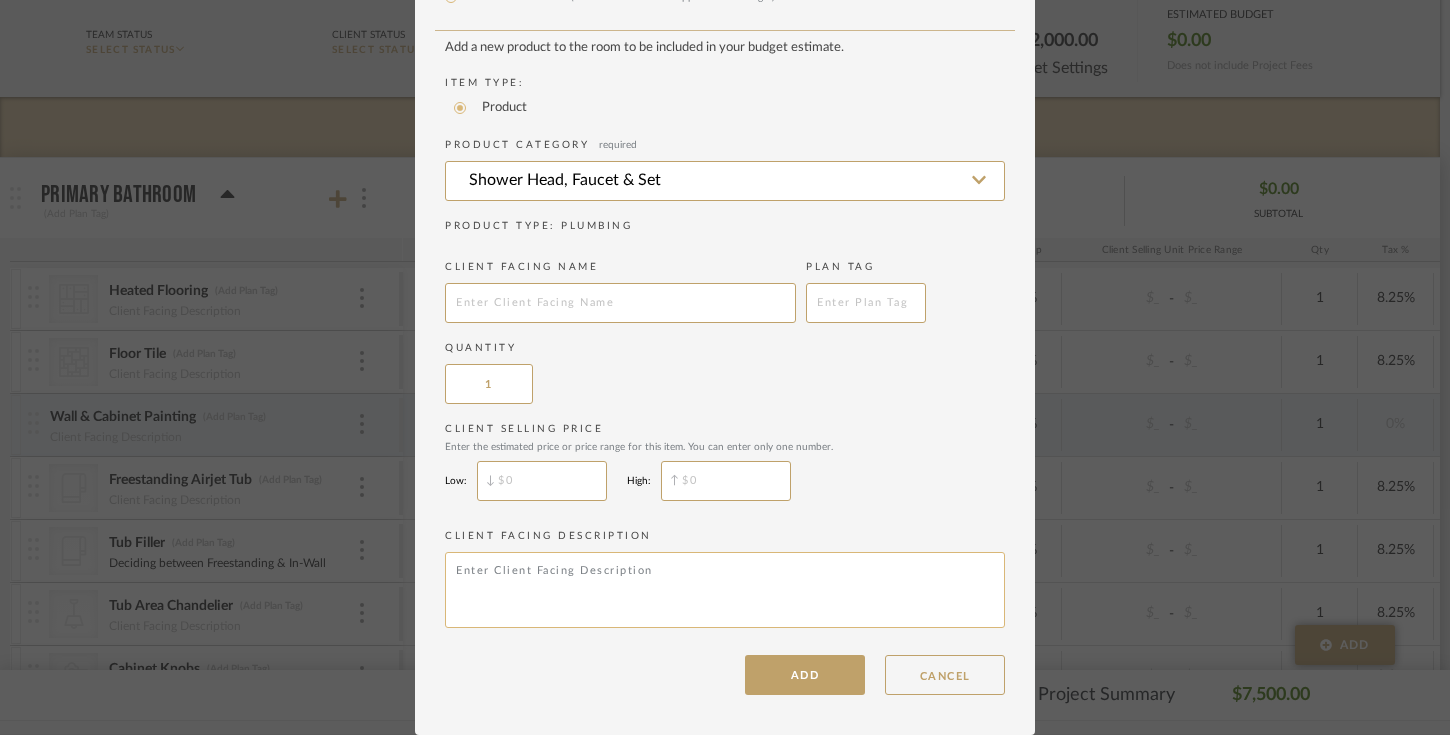 click at bounding box center [725, 590] 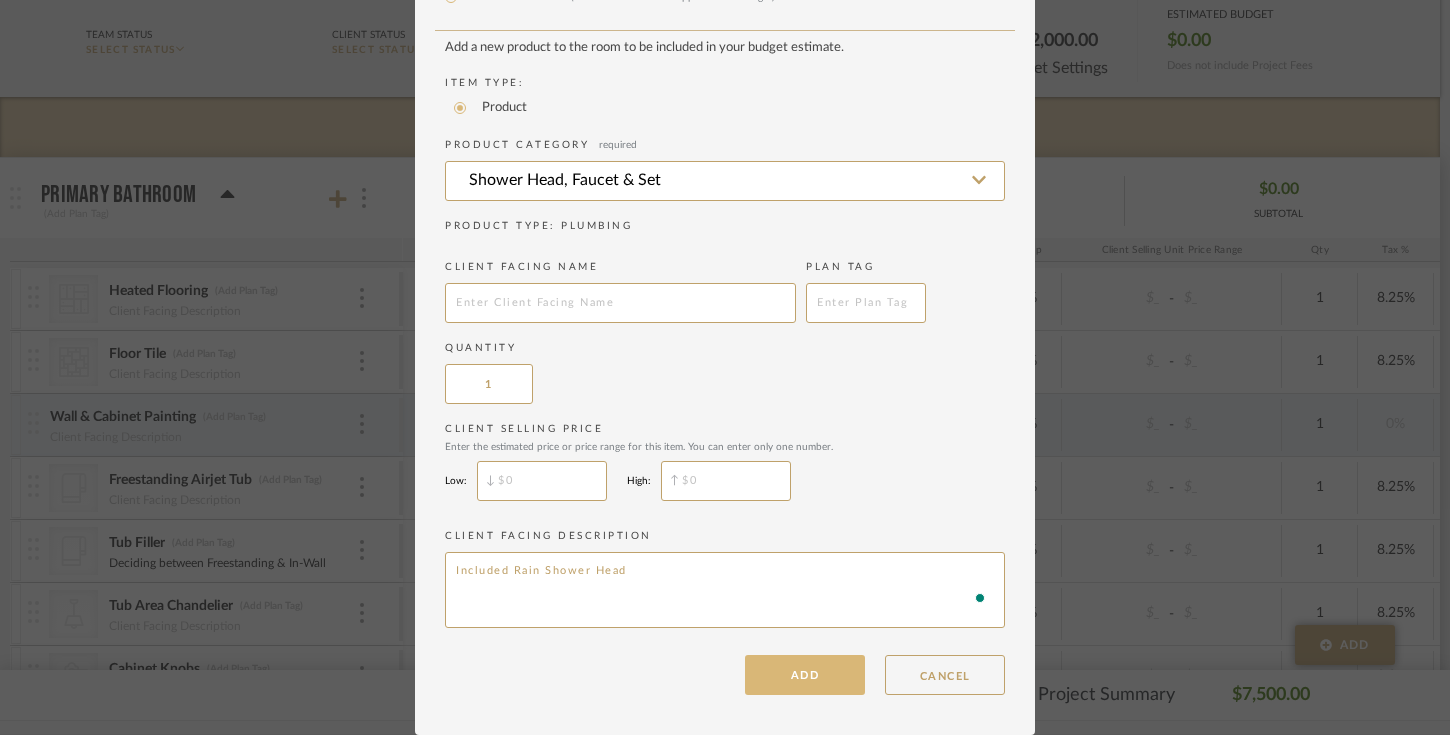 type on "Included Rain Shower Head" 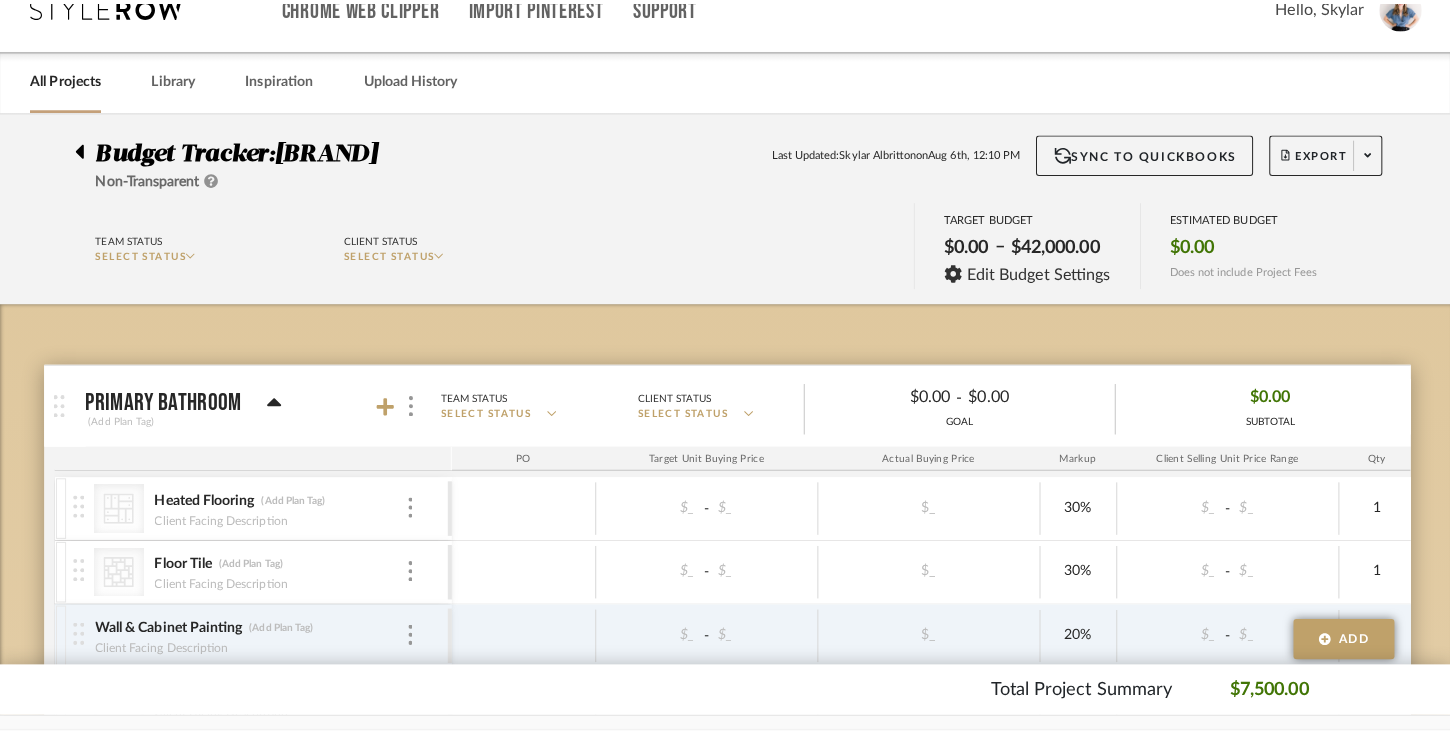 scroll, scrollTop: 0, scrollLeft: 0, axis: both 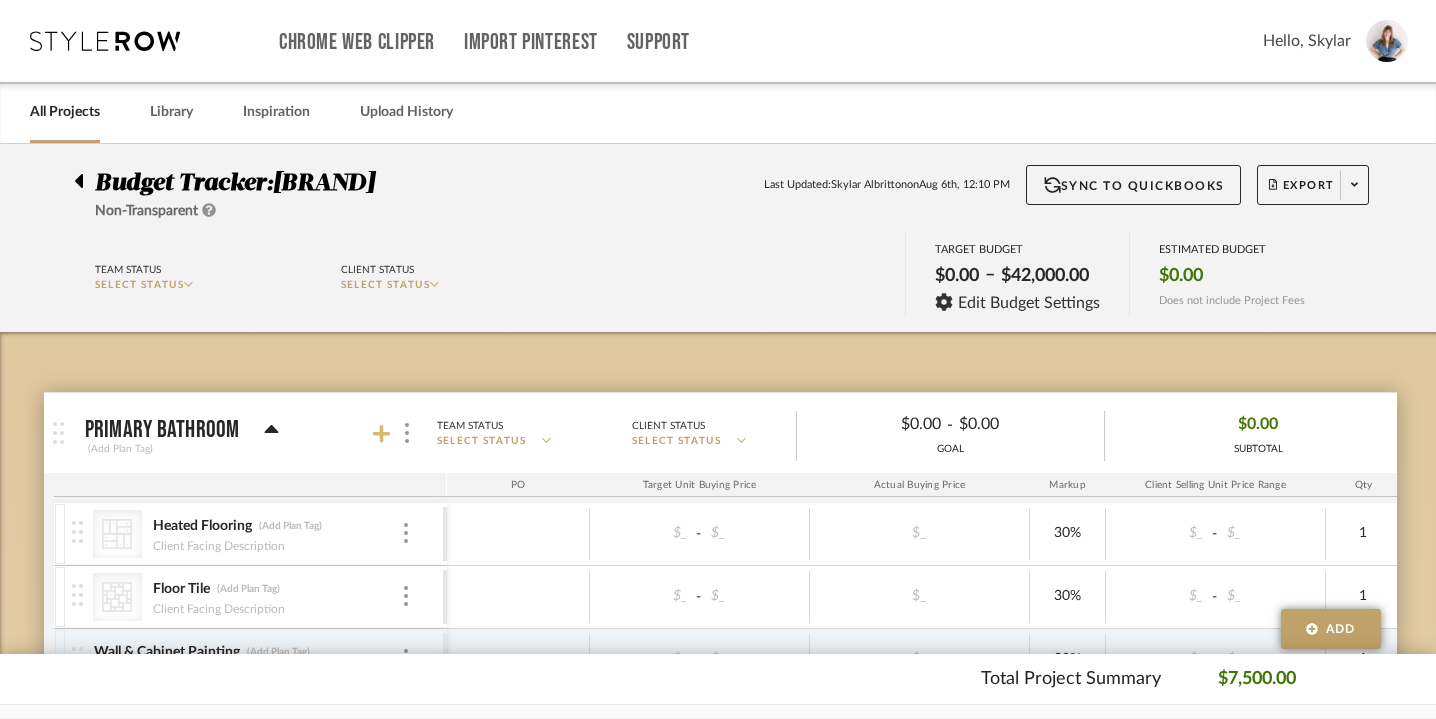 click 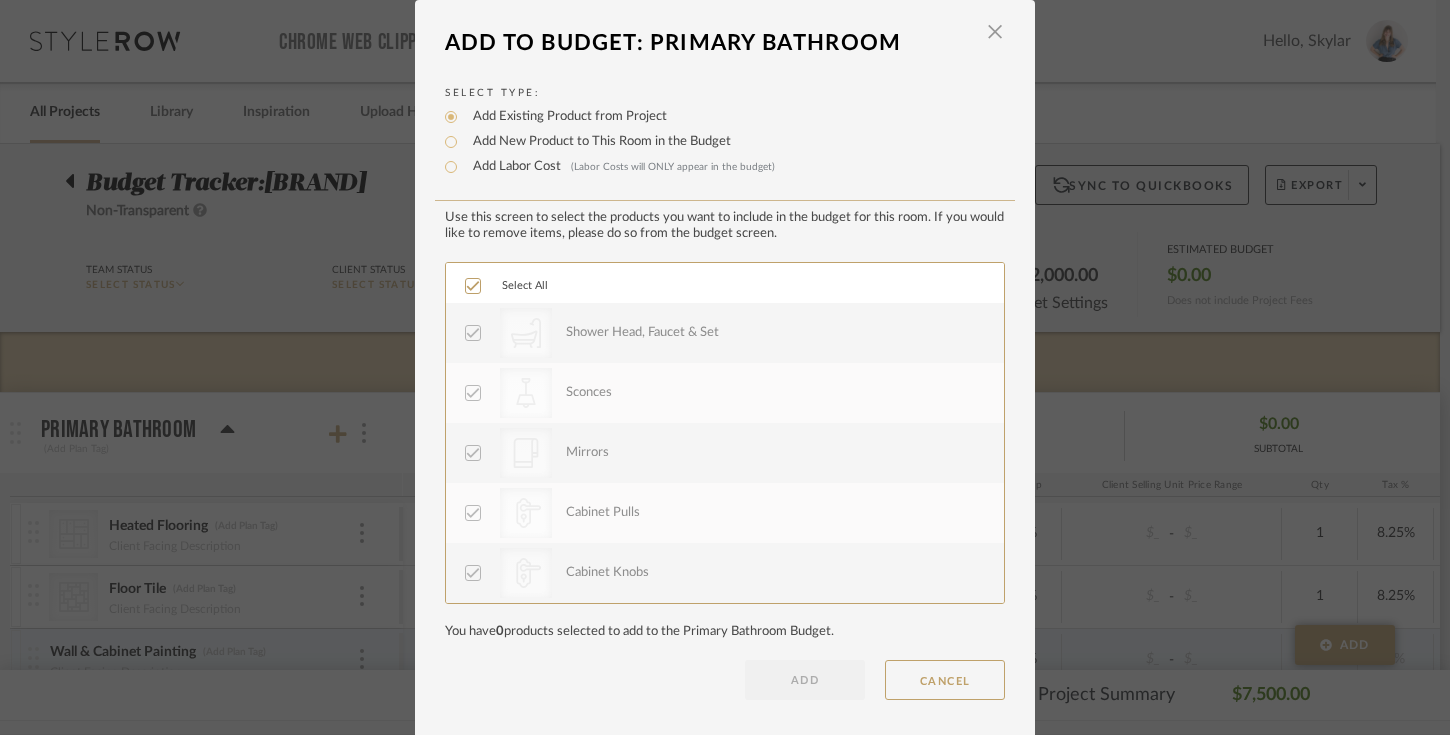 click on "Add New Product to This Room in the Budget" at bounding box center (597, 142) 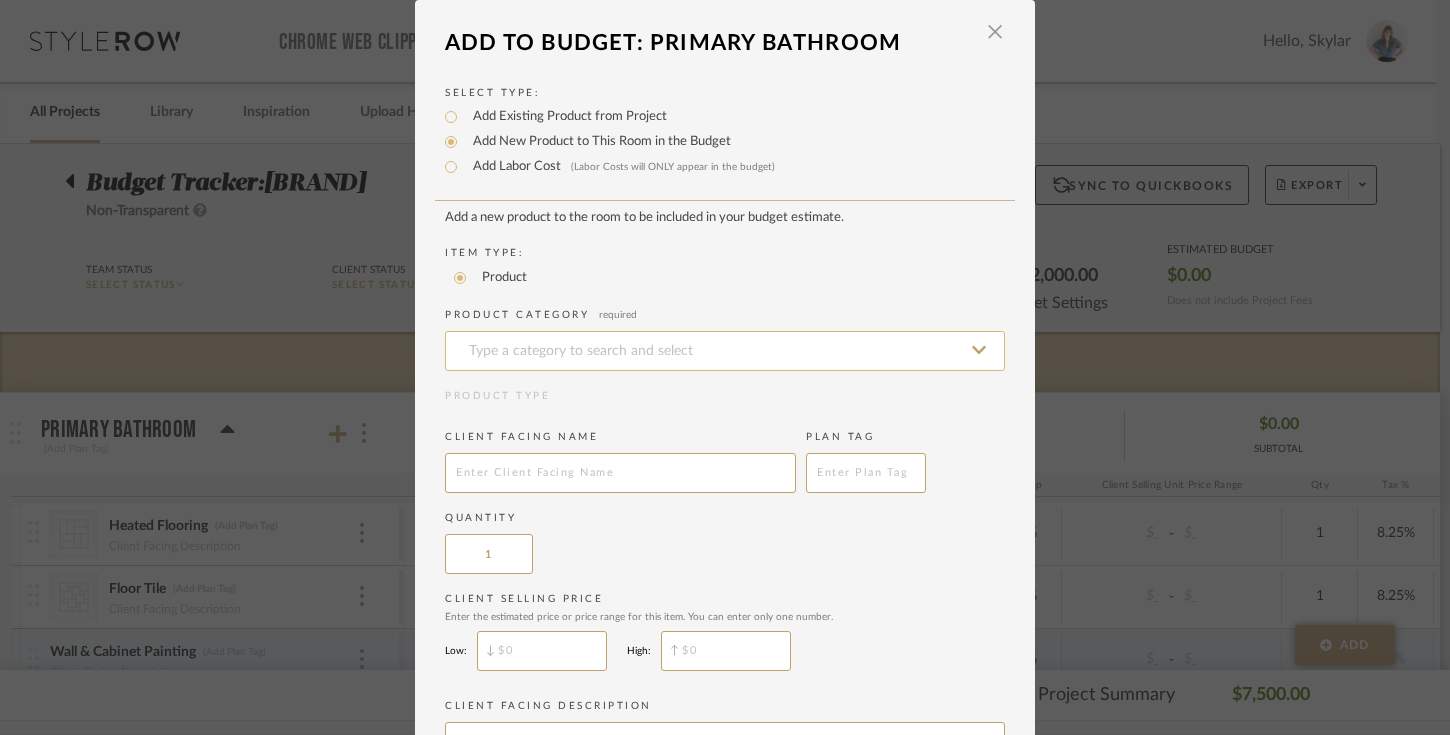 click at bounding box center [725, 351] 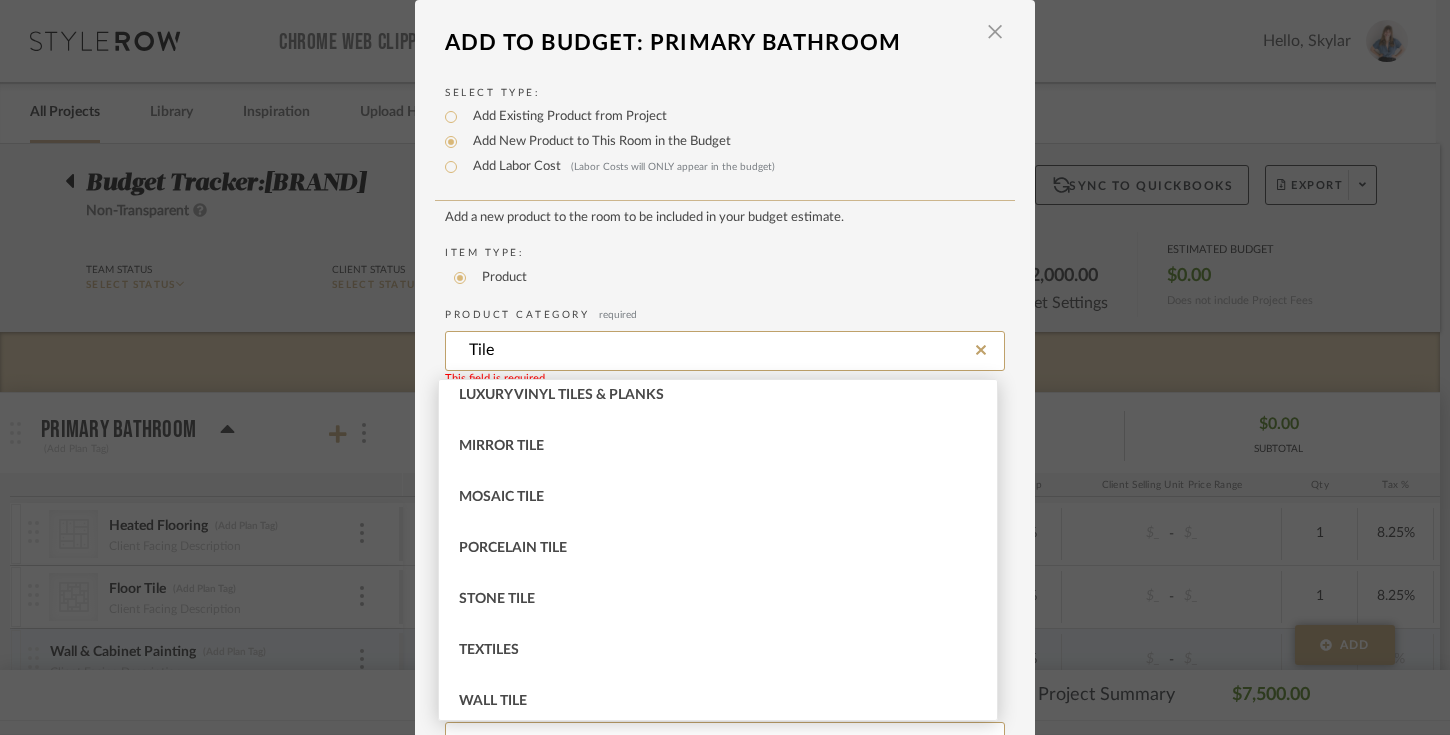 scroll, scrollTop: 374, scrollLeft: 0, axis: vertical 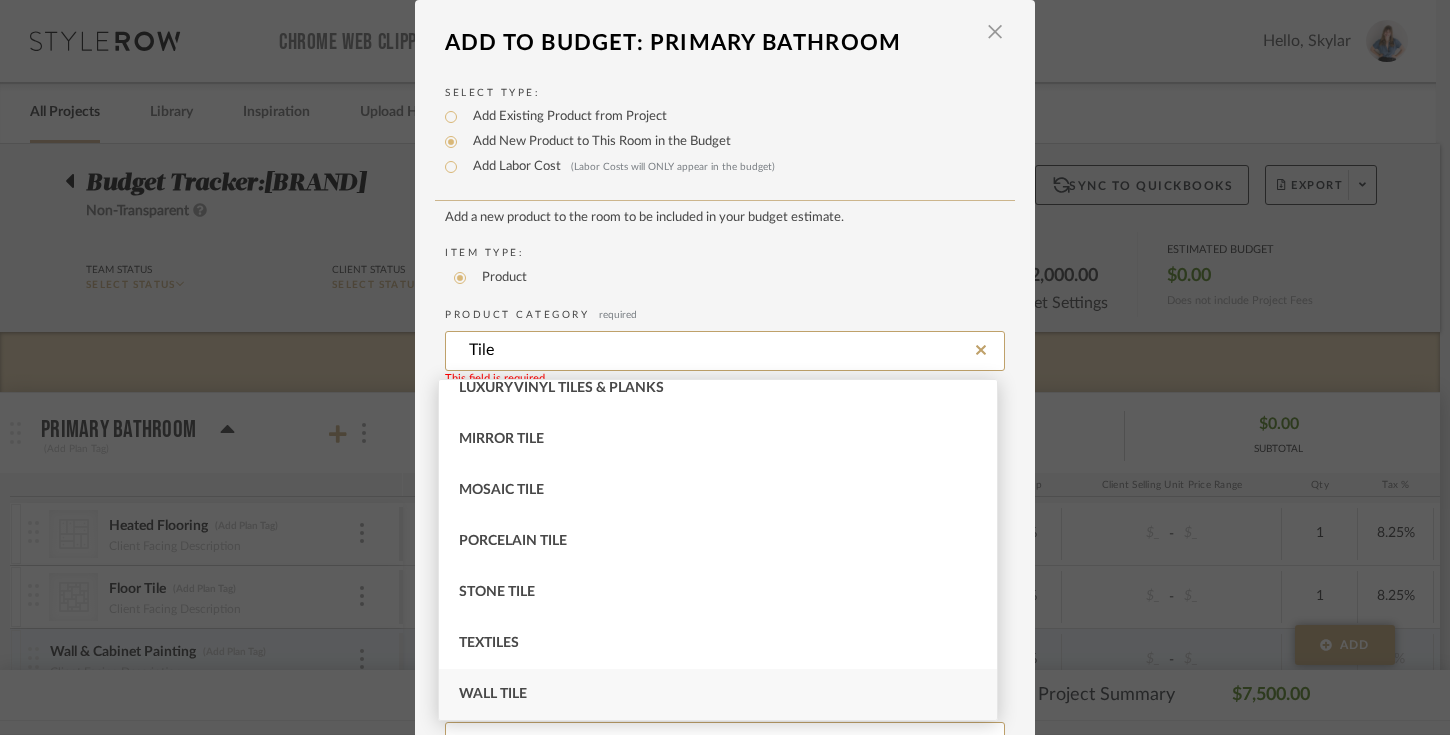click on "Wall Tile" at bounding box center (718, 694) 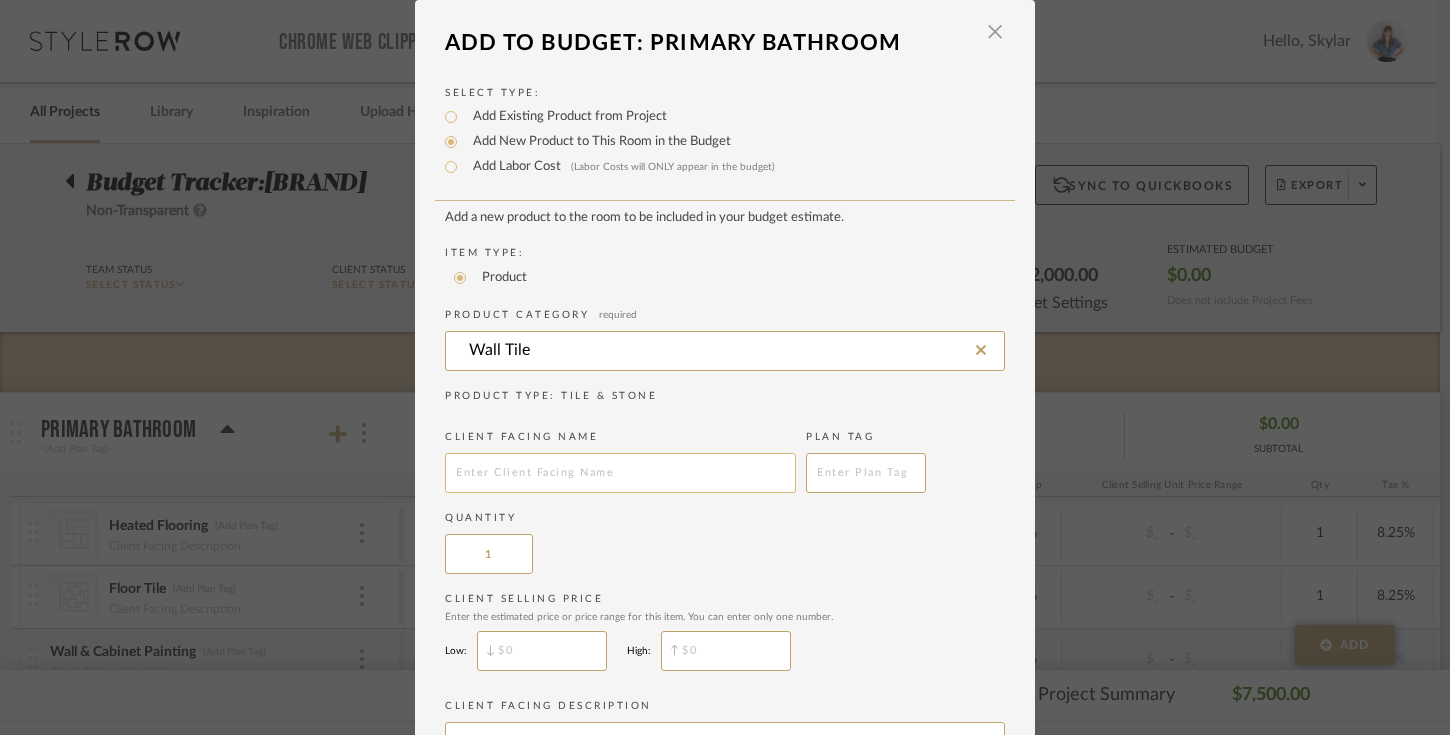 click at bounding box center (620, 473) 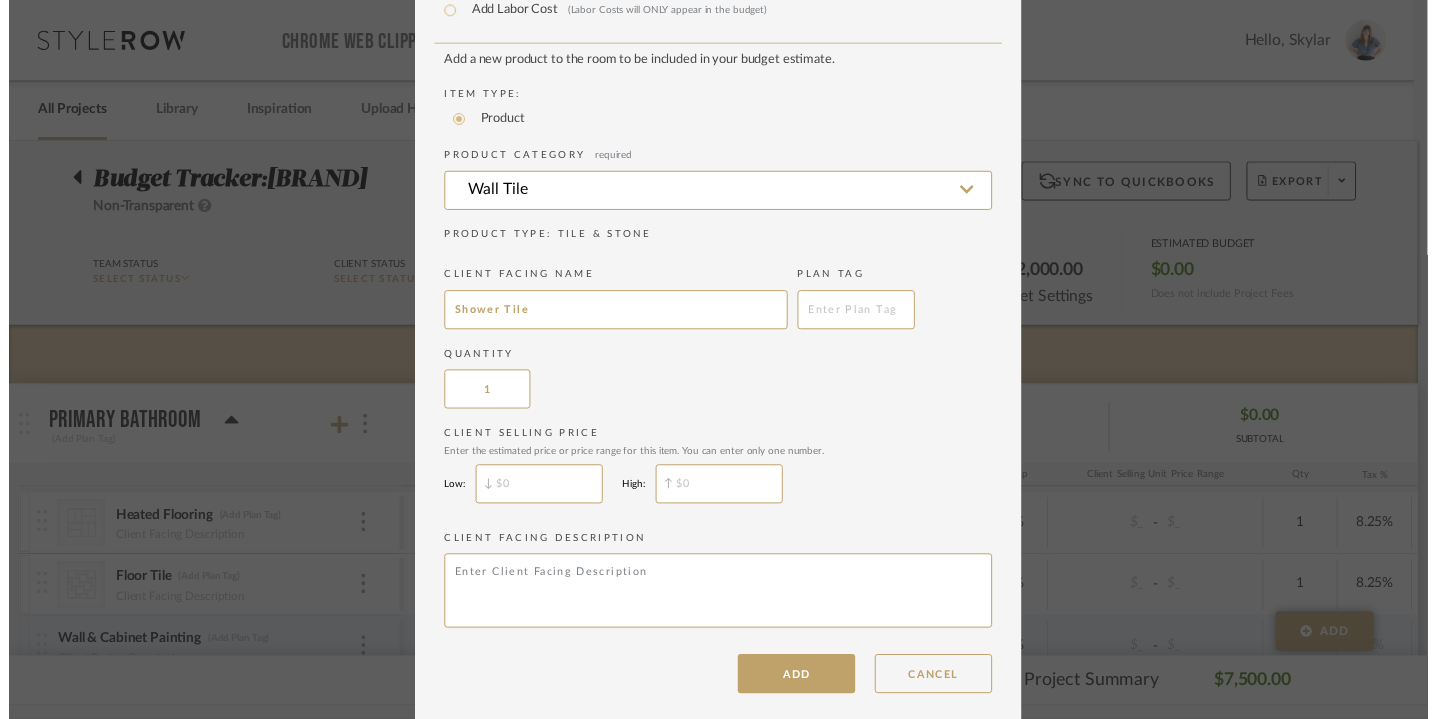 scroll, scrollTop: 159, scrollLeft: 0, axis: vertical 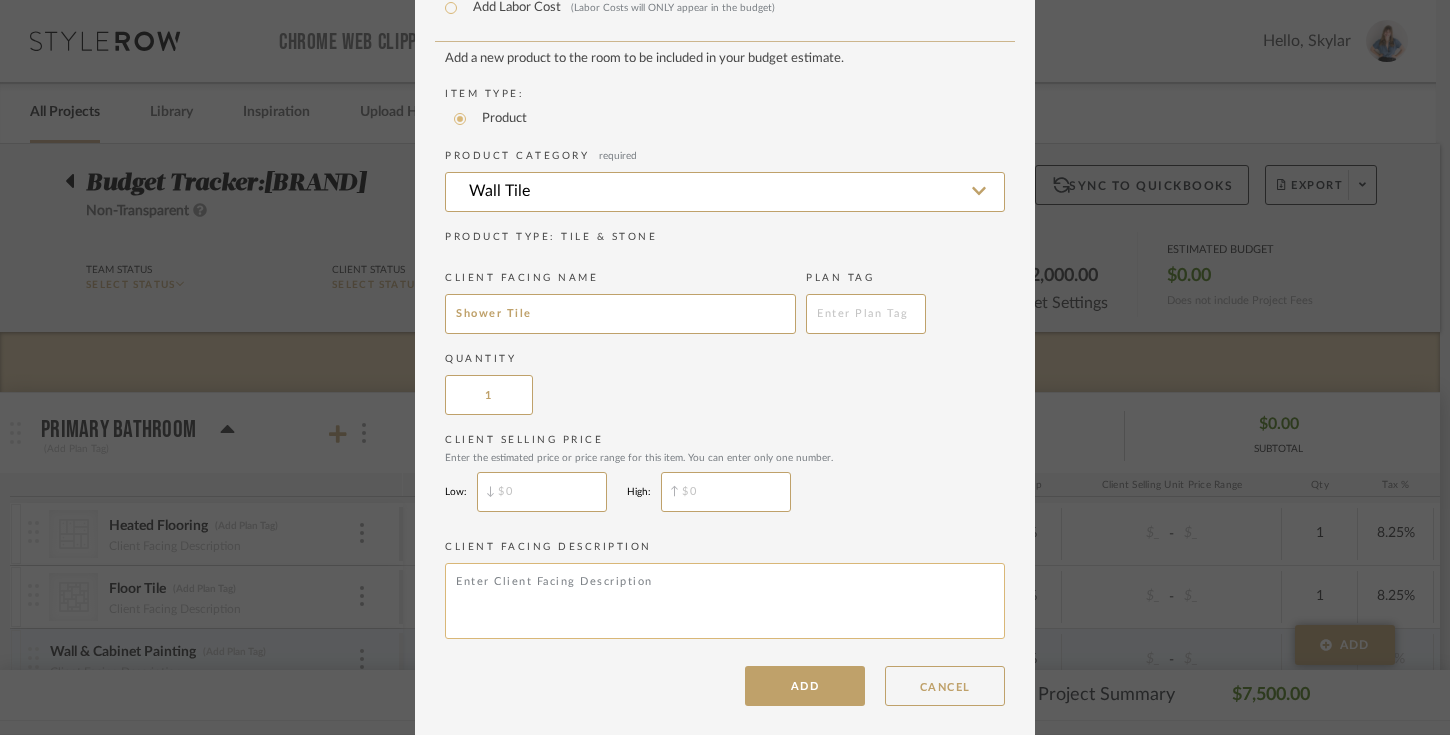 type on "Shower Tile" 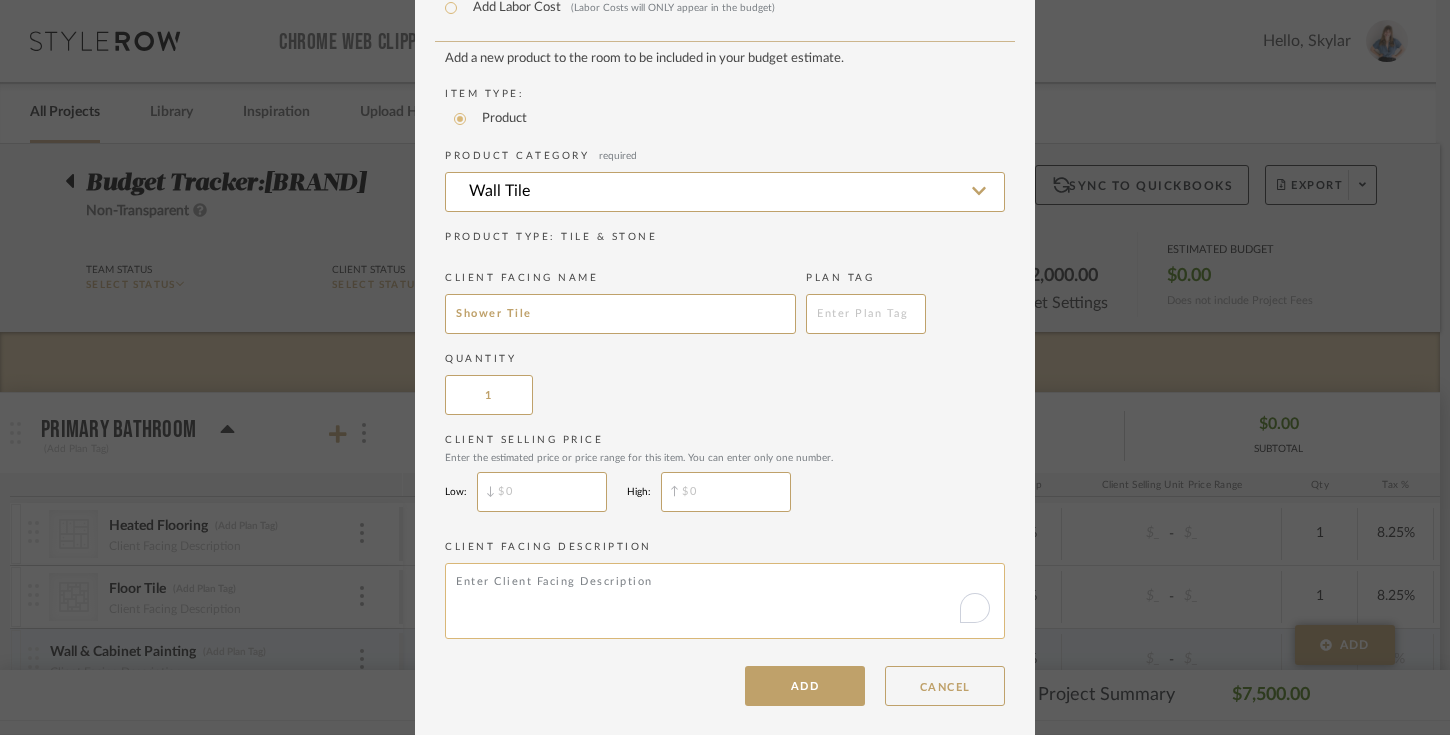 click at bounding box center [725, 601] 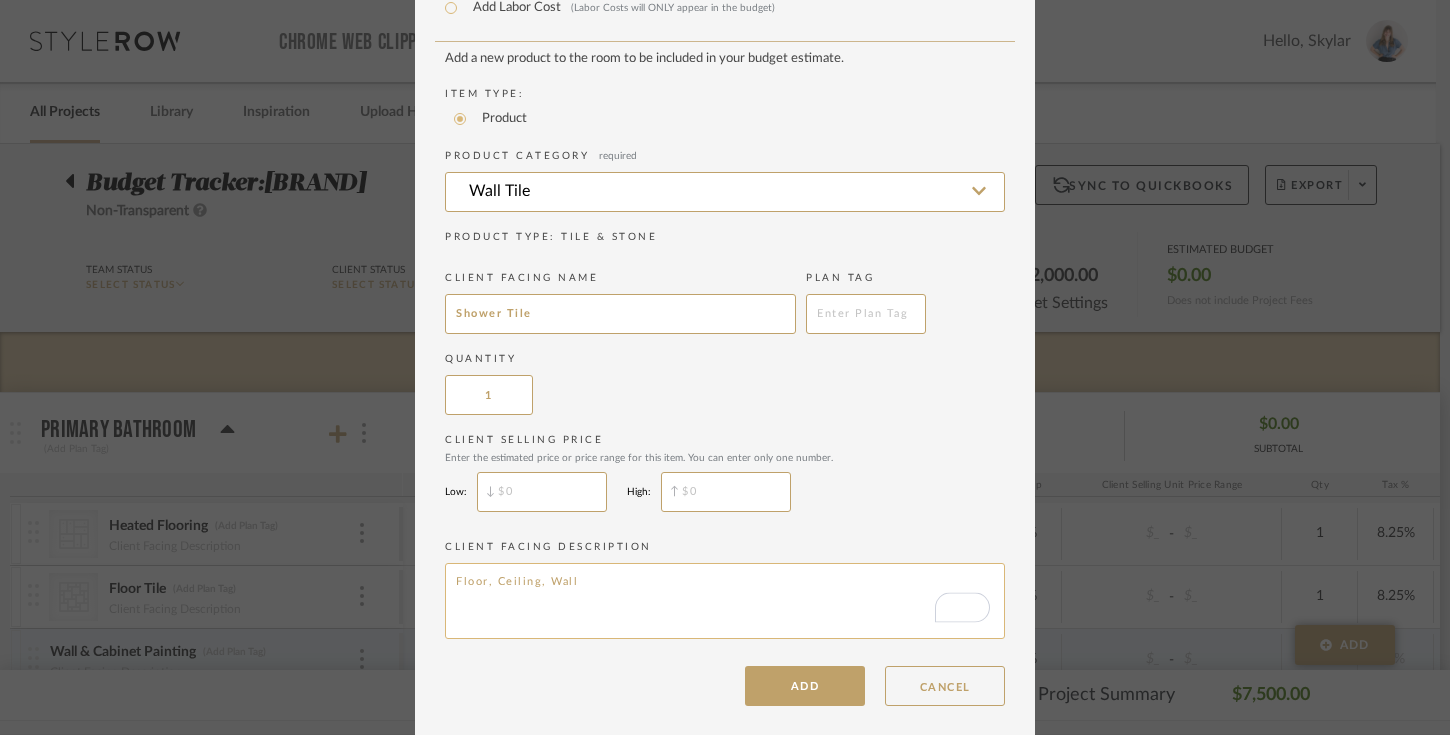 click on "Floor, Ceiling, Wall" at bounding box center (725, 601) 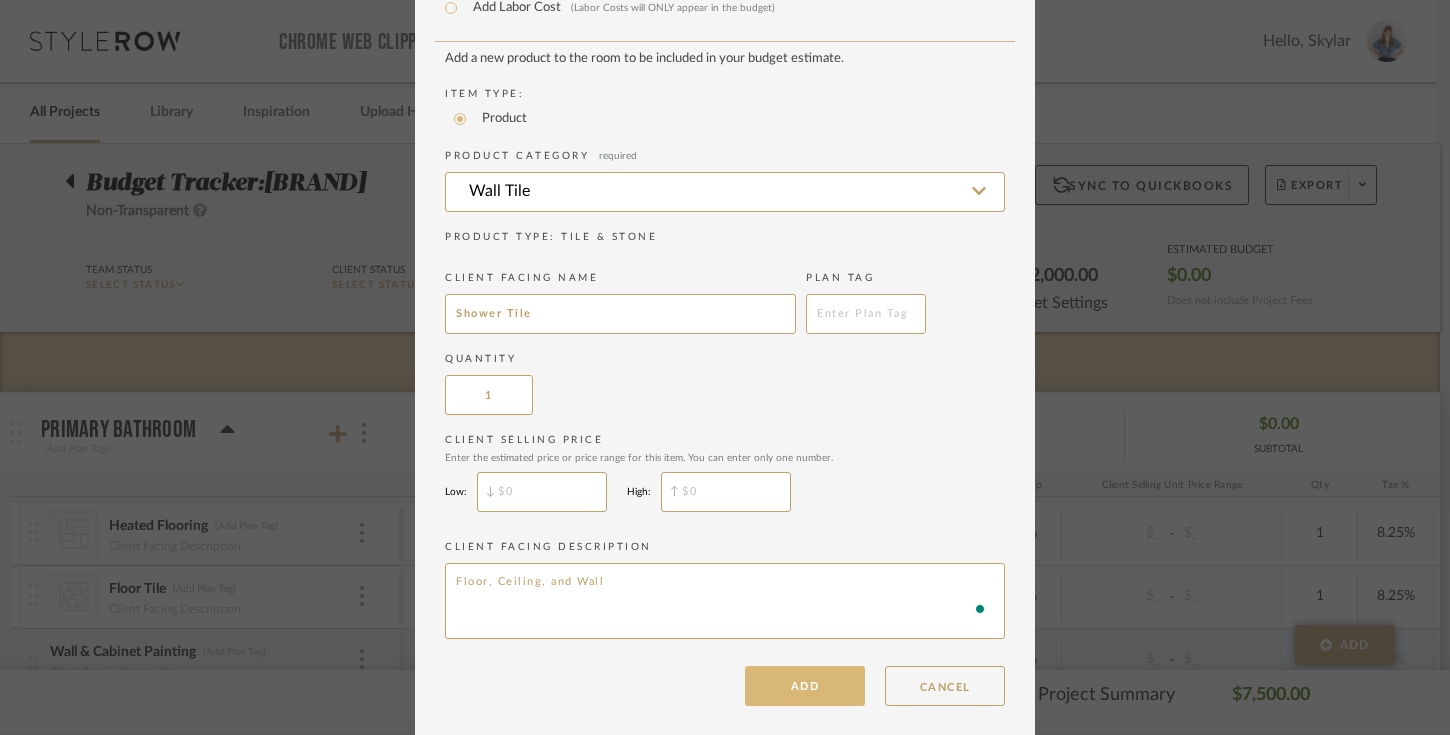 type on "Floor, Ceiling, and Wall" 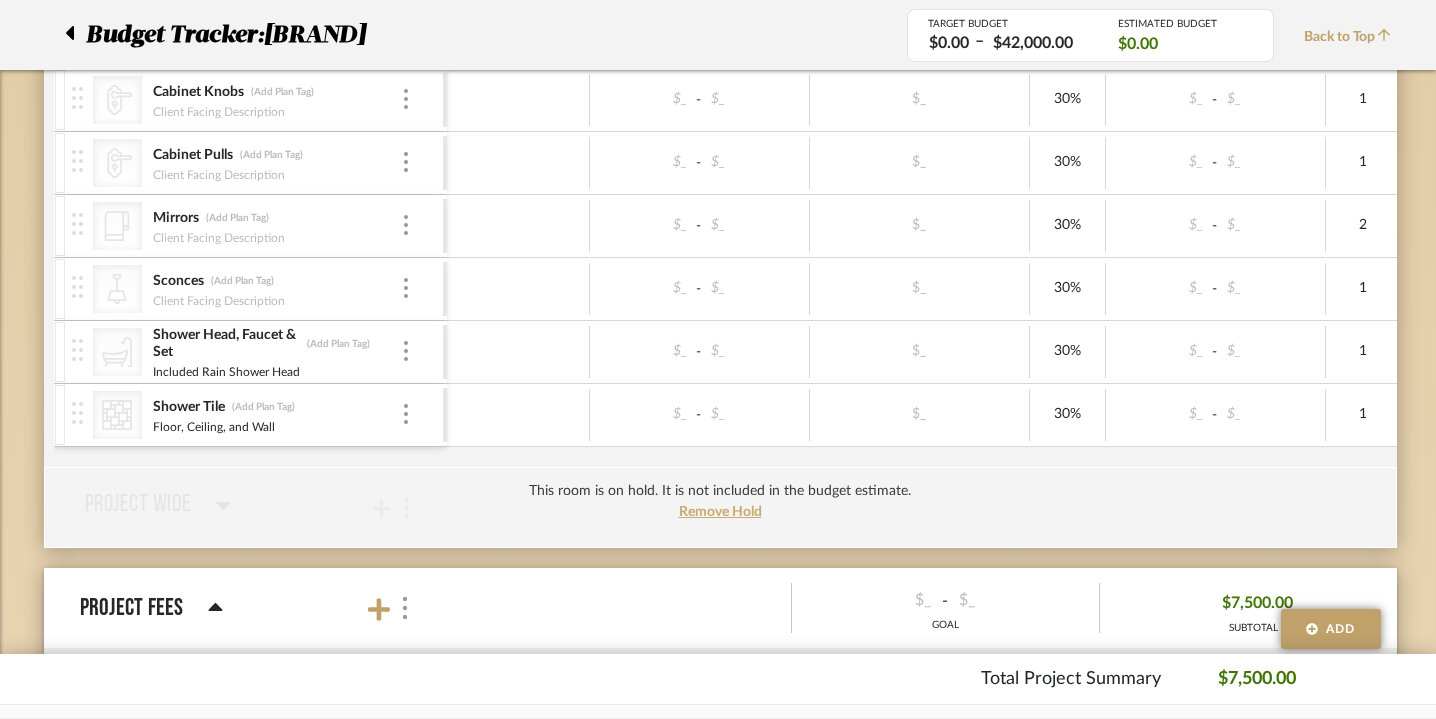 scroll, scrollTop: 831, scrollLeft: 0, axis: vertical 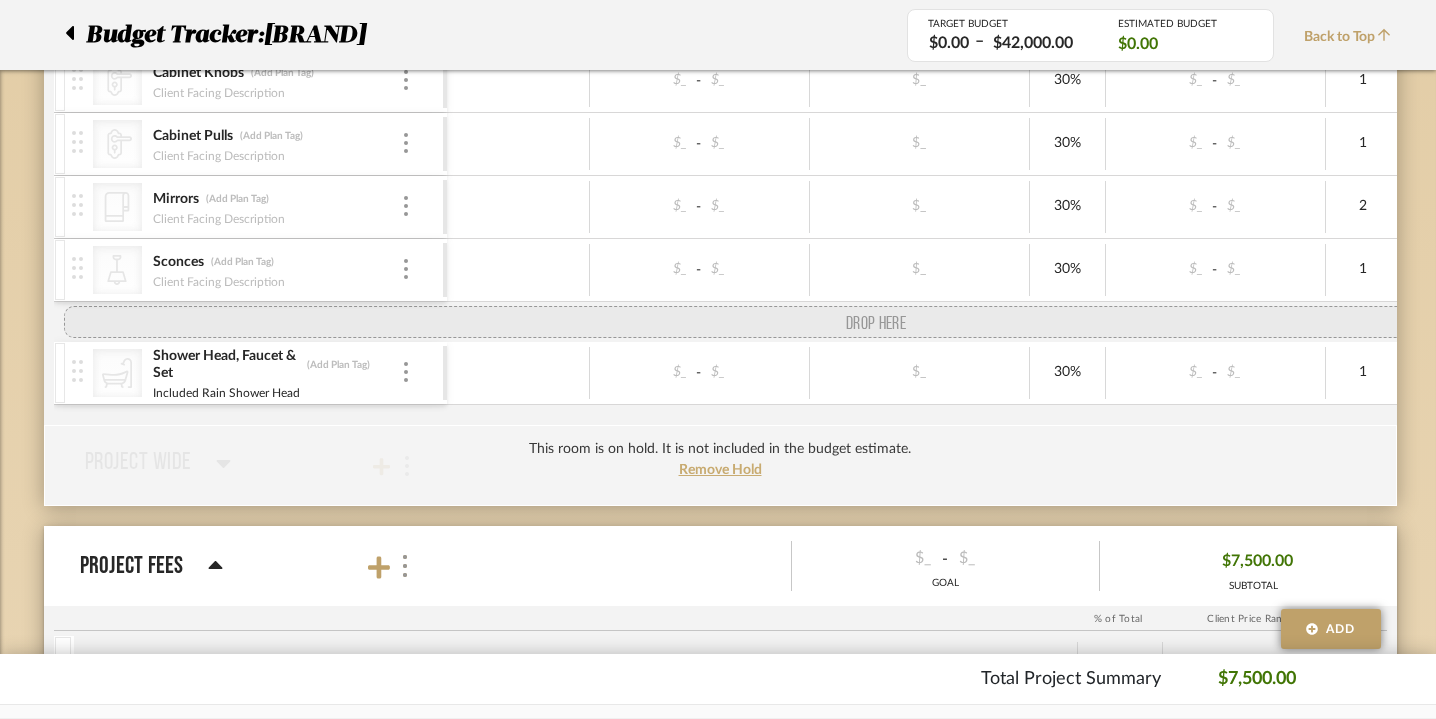 drag, startPoint x: 34, startPoint y: 389, endPoint x: 34, endPoint y: 351, distance: 38 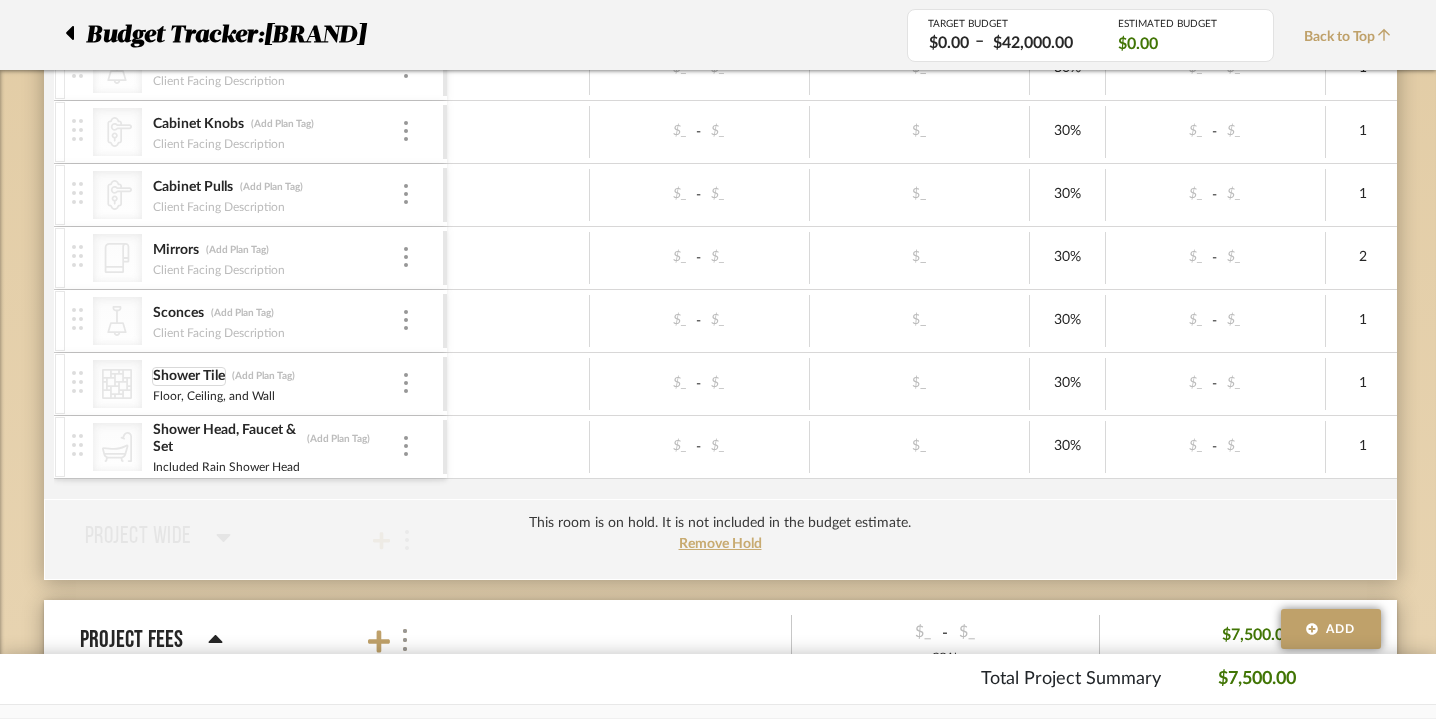 scroll, scrollTop: 773, scrollLeft: 0, axis: vertical 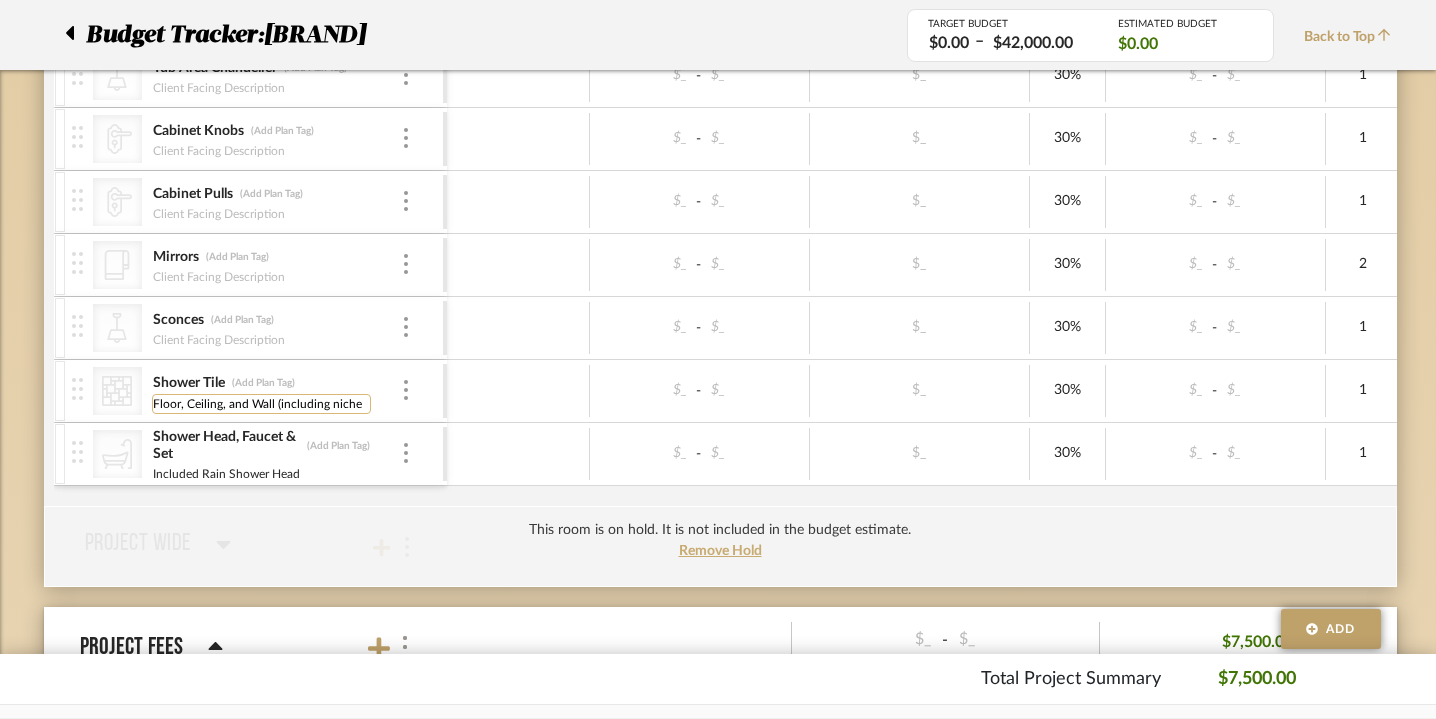type on "Floor, Ceiling, and Wall (including niche)" 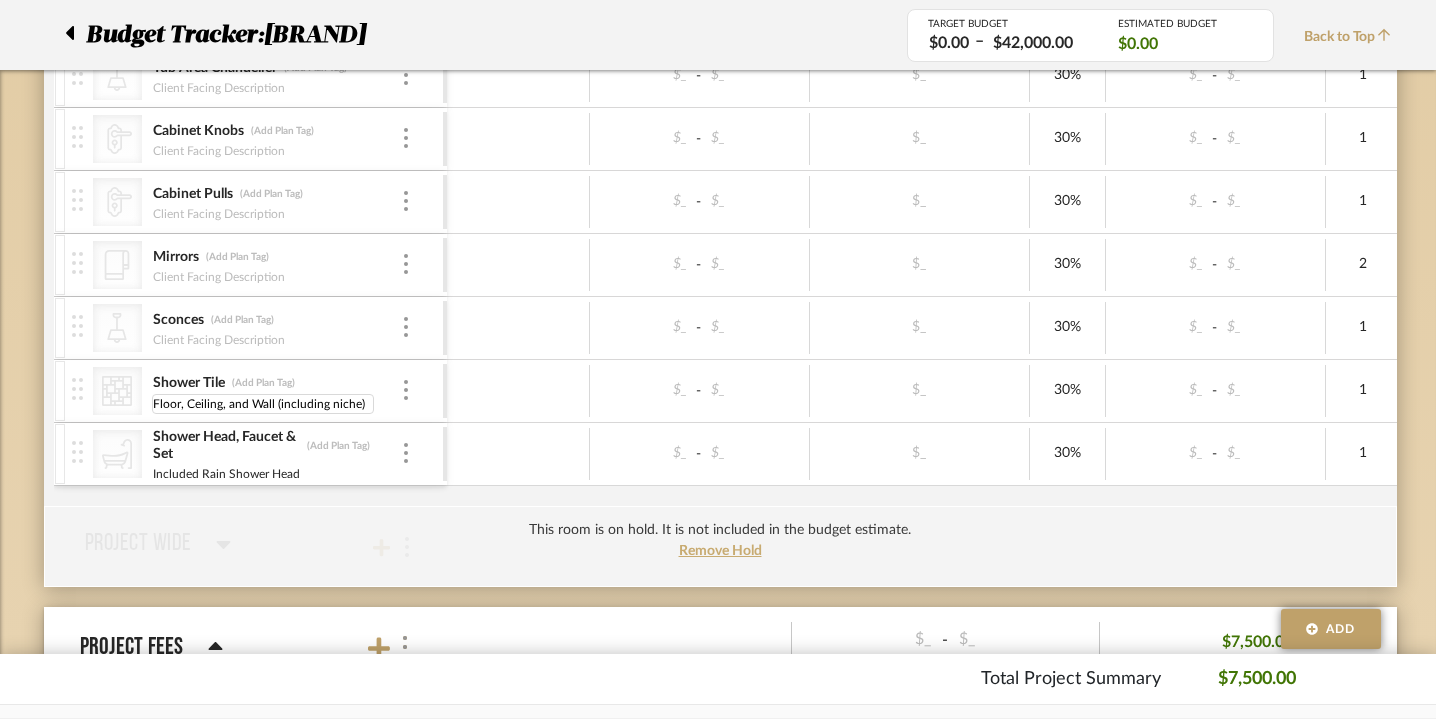 click on "CategoryIconFlooring
Created with Sketch.
Heated Flooring   (Add Plan Tag)   Client Facing Description   $_  -  $_   $_   30%   $_  -  $_   1   8.25%   $_  -  $_   0%  Taxable  $0.00
CategoryIconTile
Created with Sketch.
Floor Tile   (Add Plan Tag)   Client Facing Description   $_  -  $_   $_   30%   $_  -  $_   1   8.25%   $_  -  $_   0%  Taxable  $0.00   Wall & Cabinet Painting   (Add Plan Tag)   Client Facing Description   $_  -  $_   $_   20%   $_  -  $_   1   0%   $_  -  $_   0%  Taxable  $0.00
CategoryIconBath
Freestanding Airjet Tub   (Add Plan Tag)   $_  -  $_   $_   30%" at bounding box center (1088, 118) 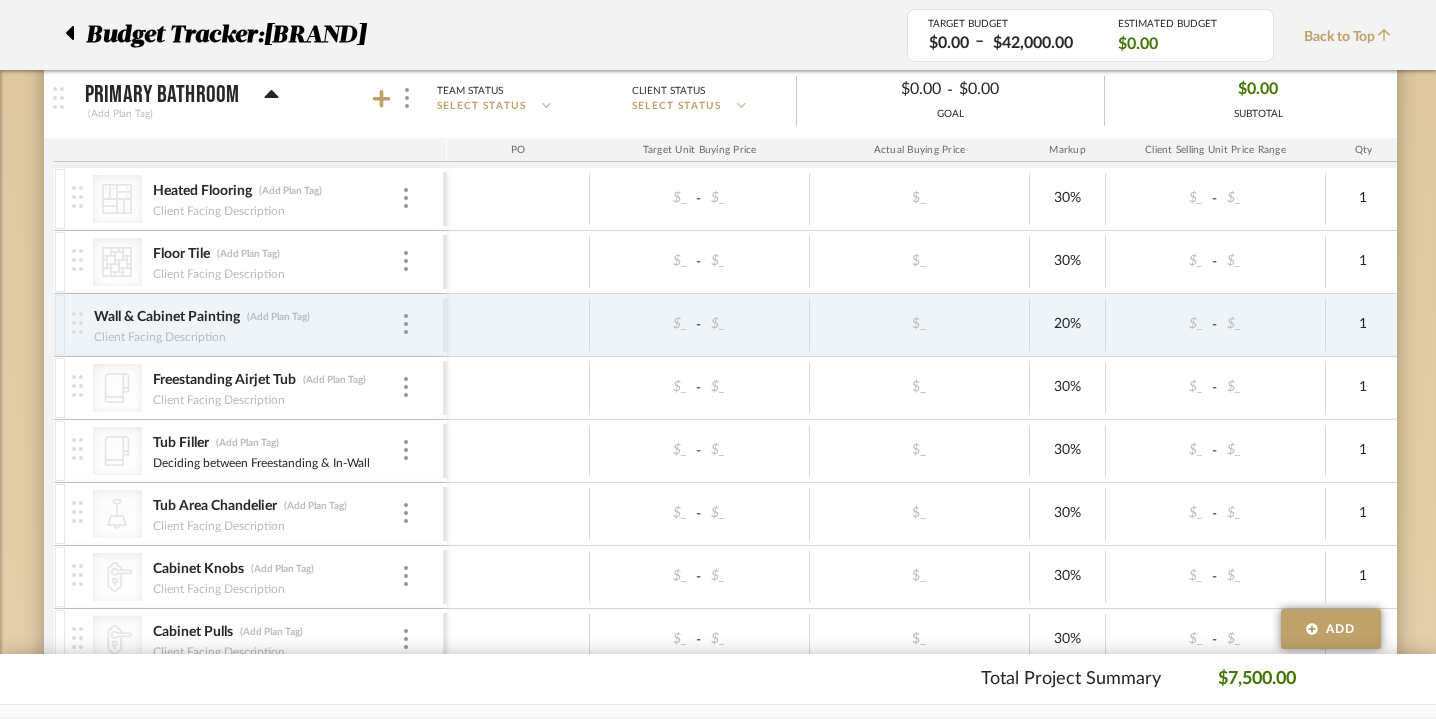 scroll, scrollTop: 296, scrollLeft: 0, axis: vertical 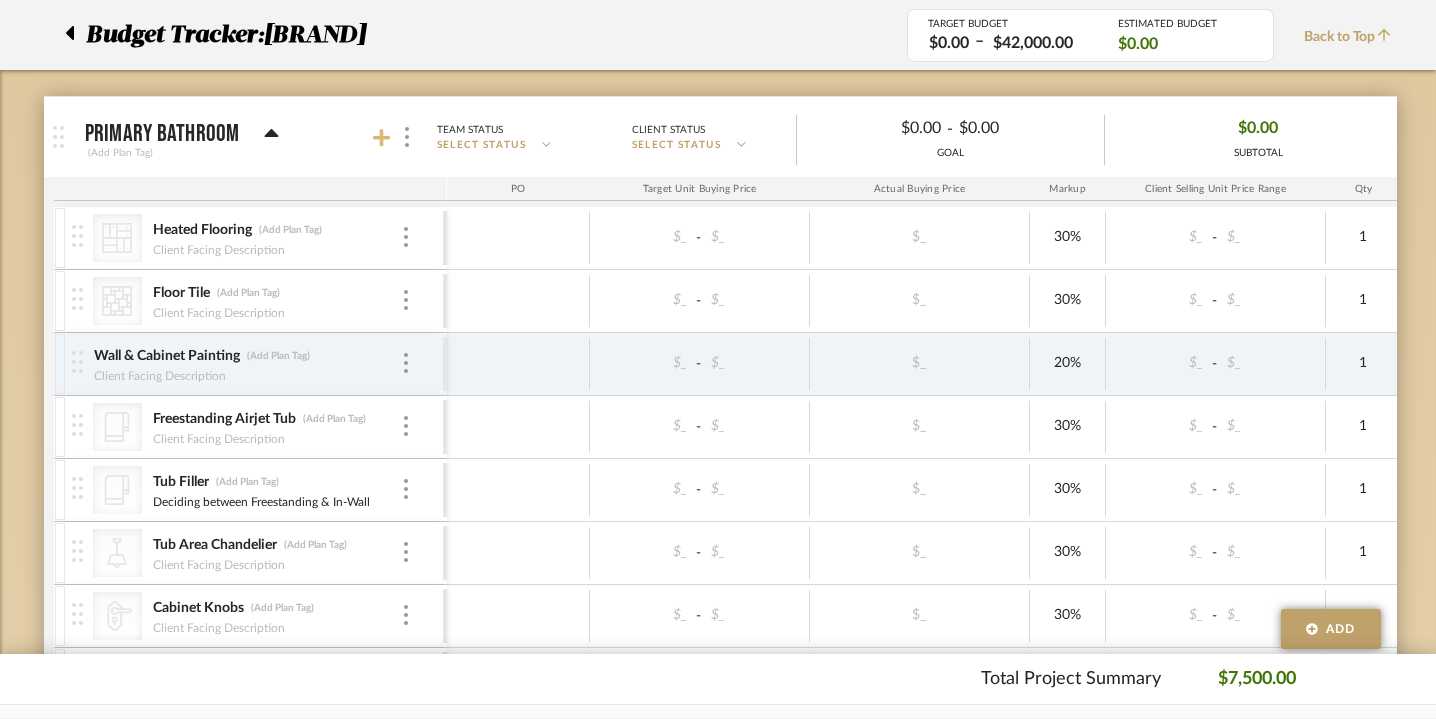 click 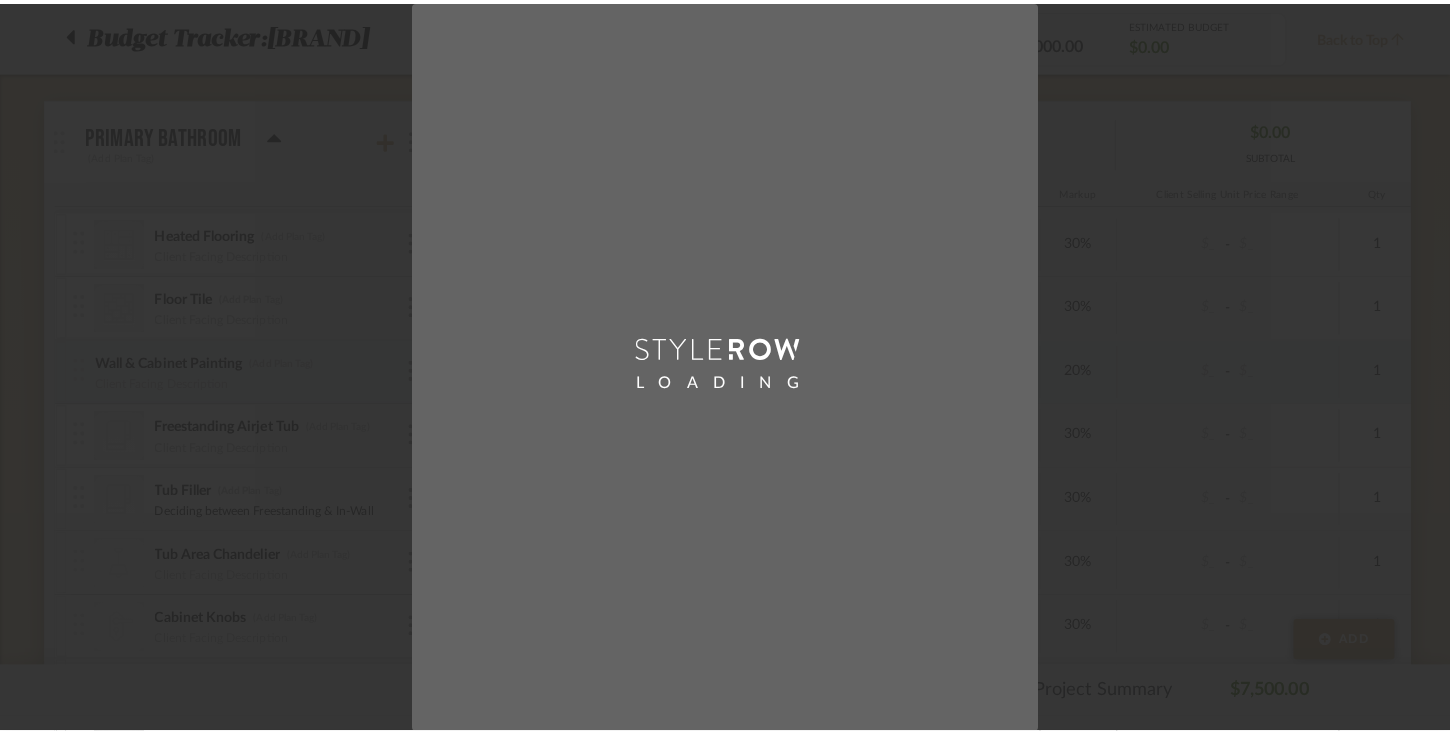 scroll, scrollTop: 0, scrollLeft: 0, axis: both 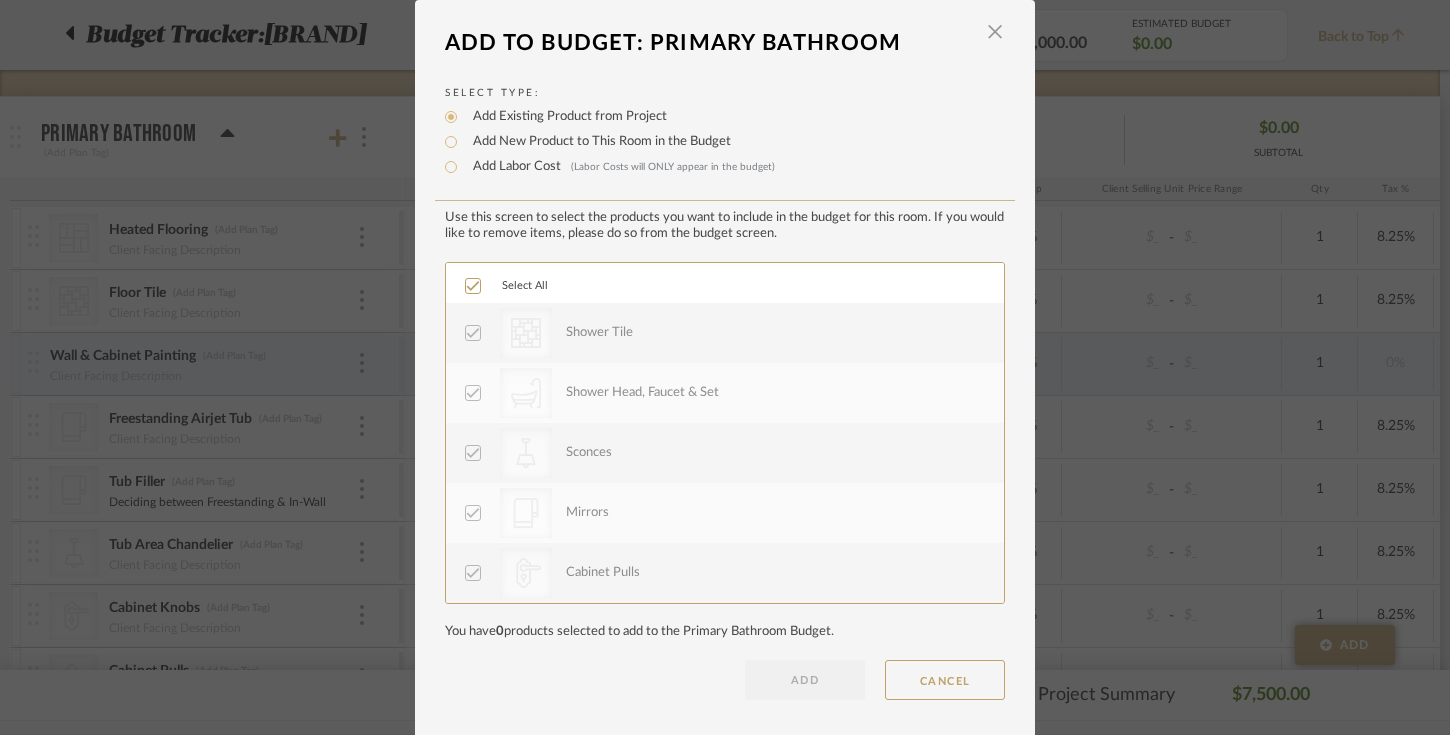 click on "Add New Product to This Room in the Budget" at bounding box center (597, 142) 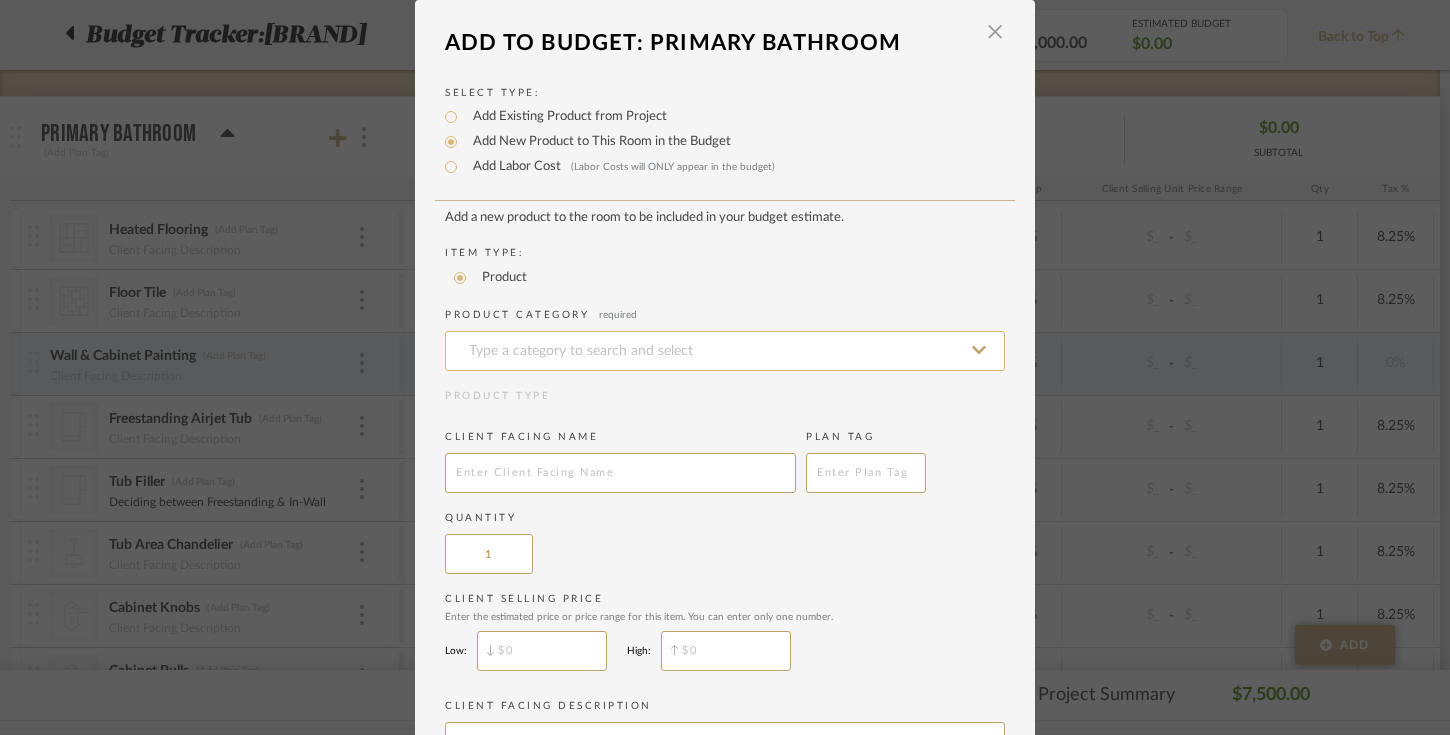 click at bounding box center [725, 351] 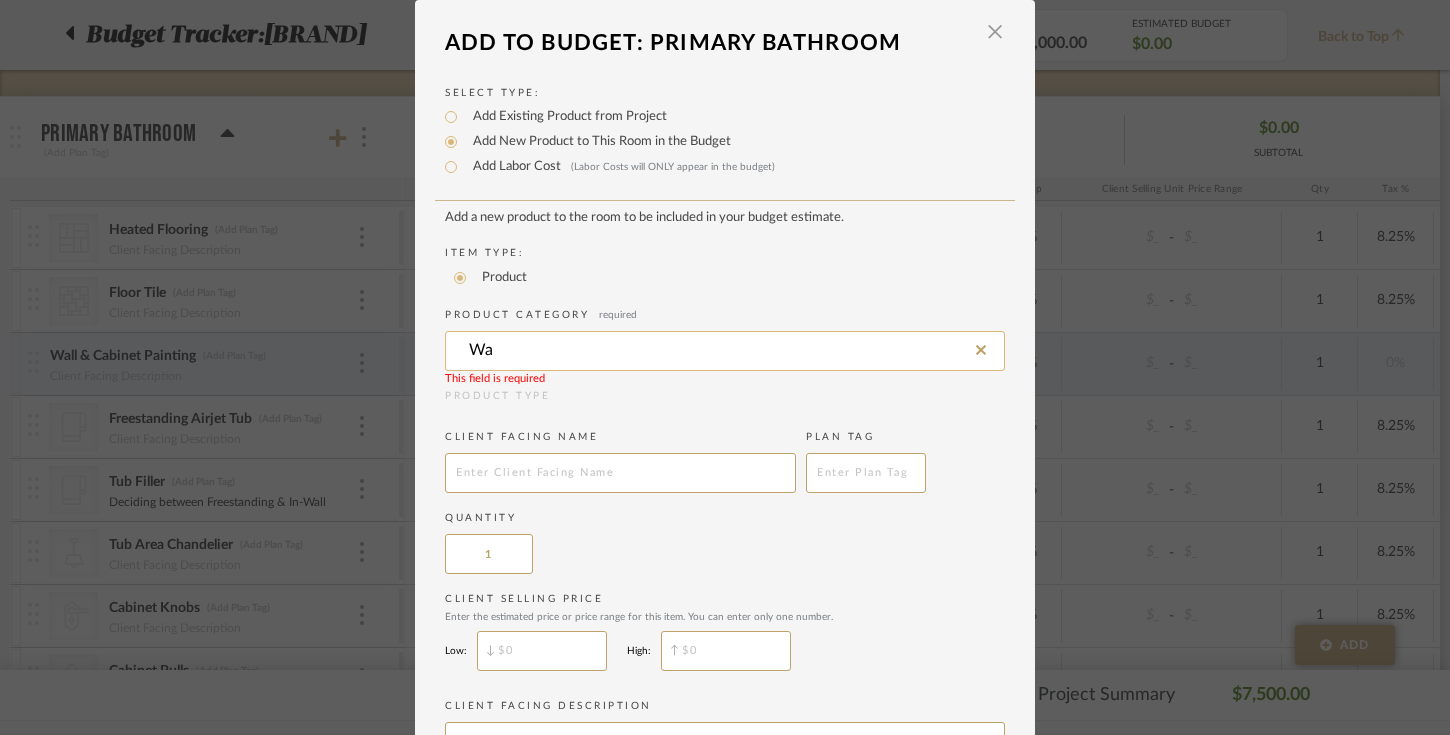 type on "W" 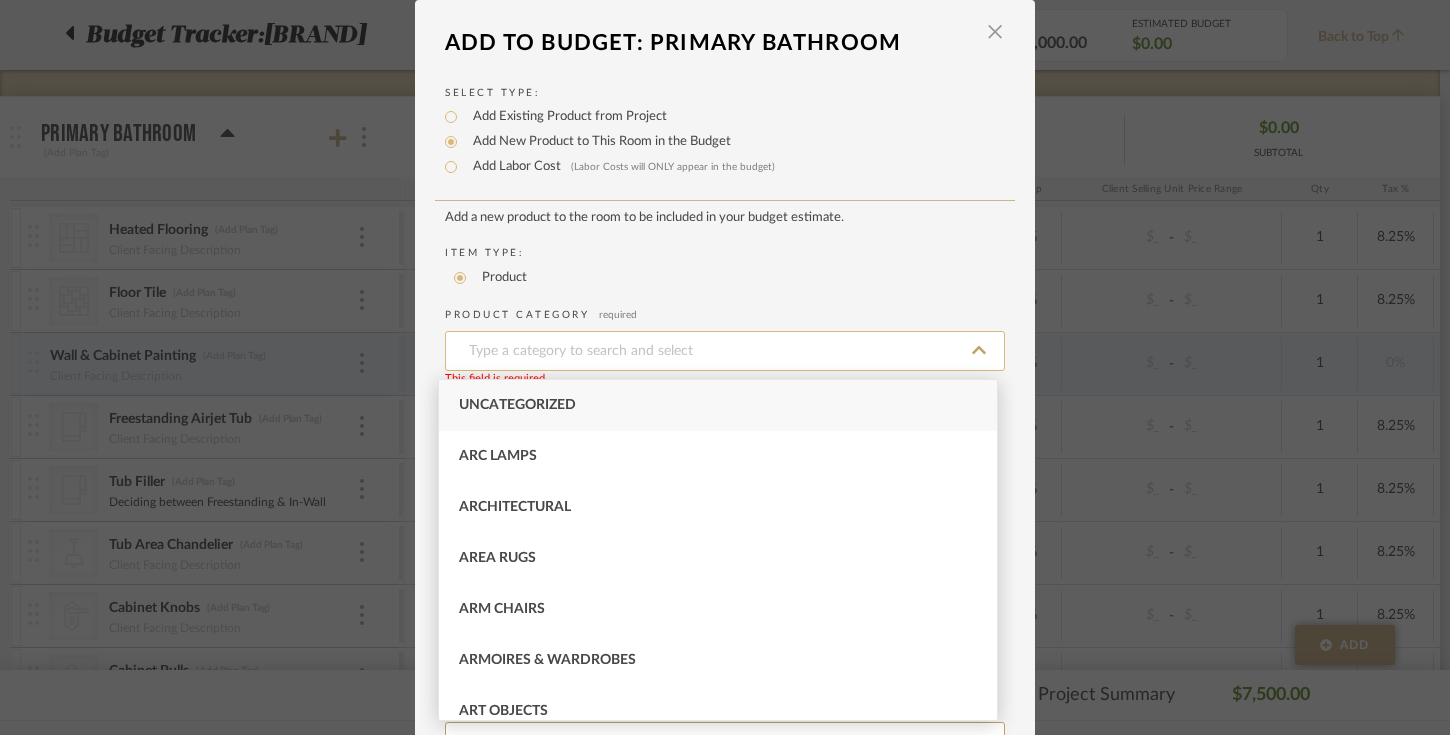 type on "O" 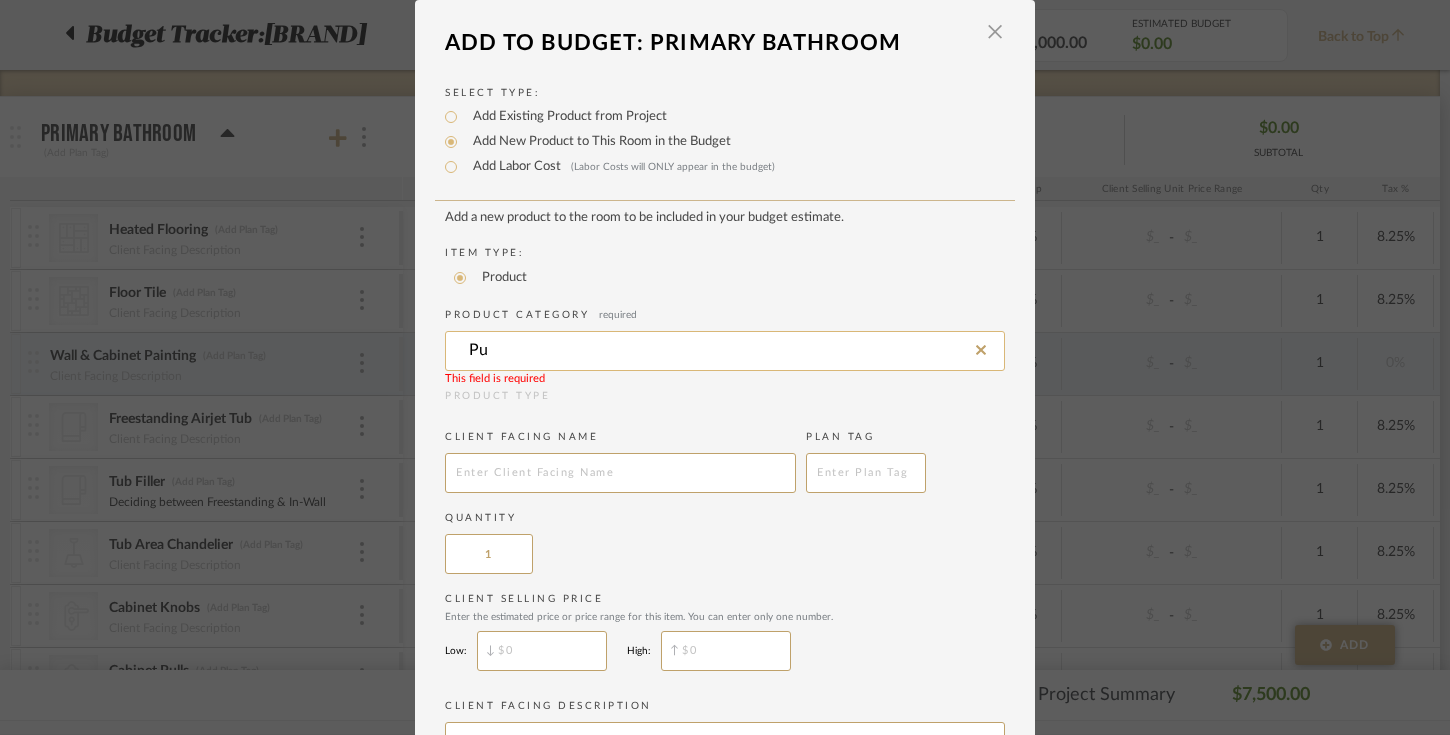 type on "P" 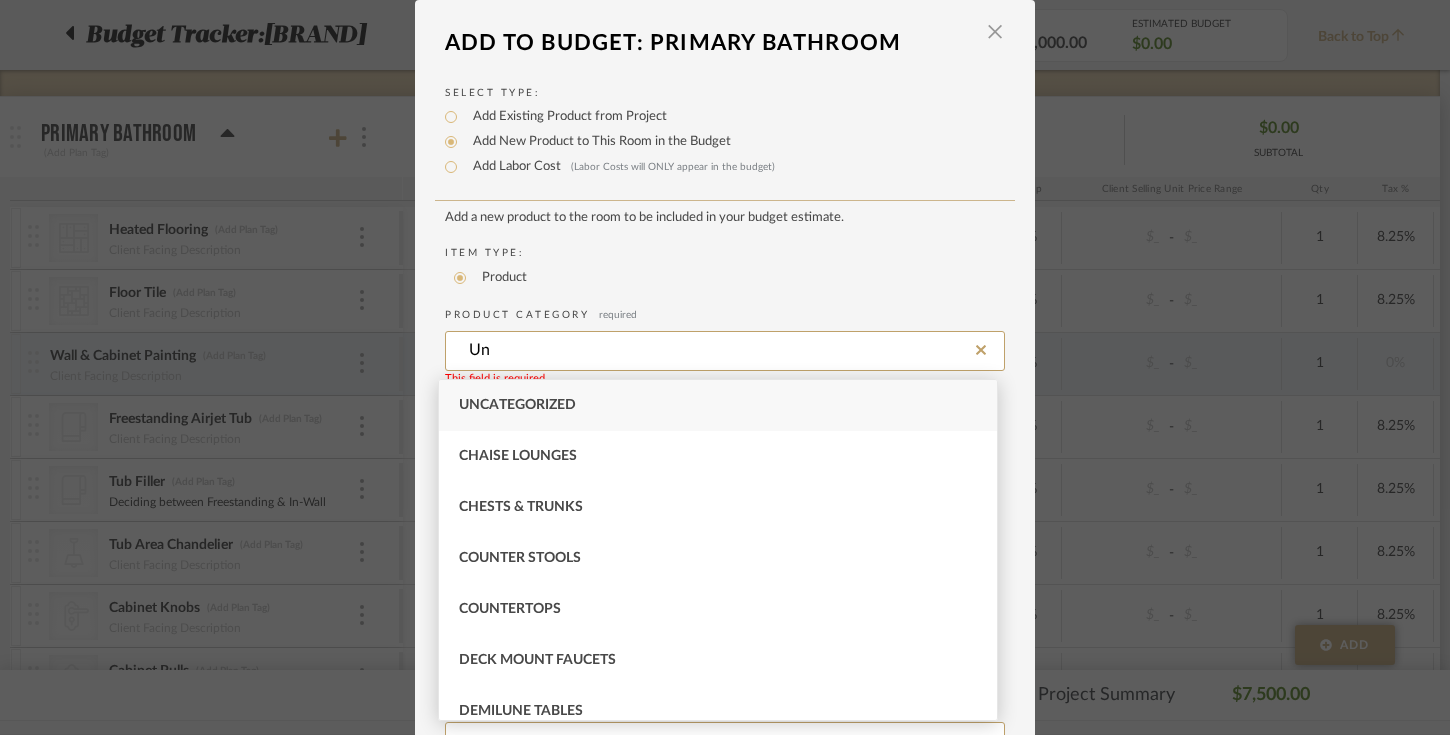 click on "Uncategorized" at bounding box center (718, 405) 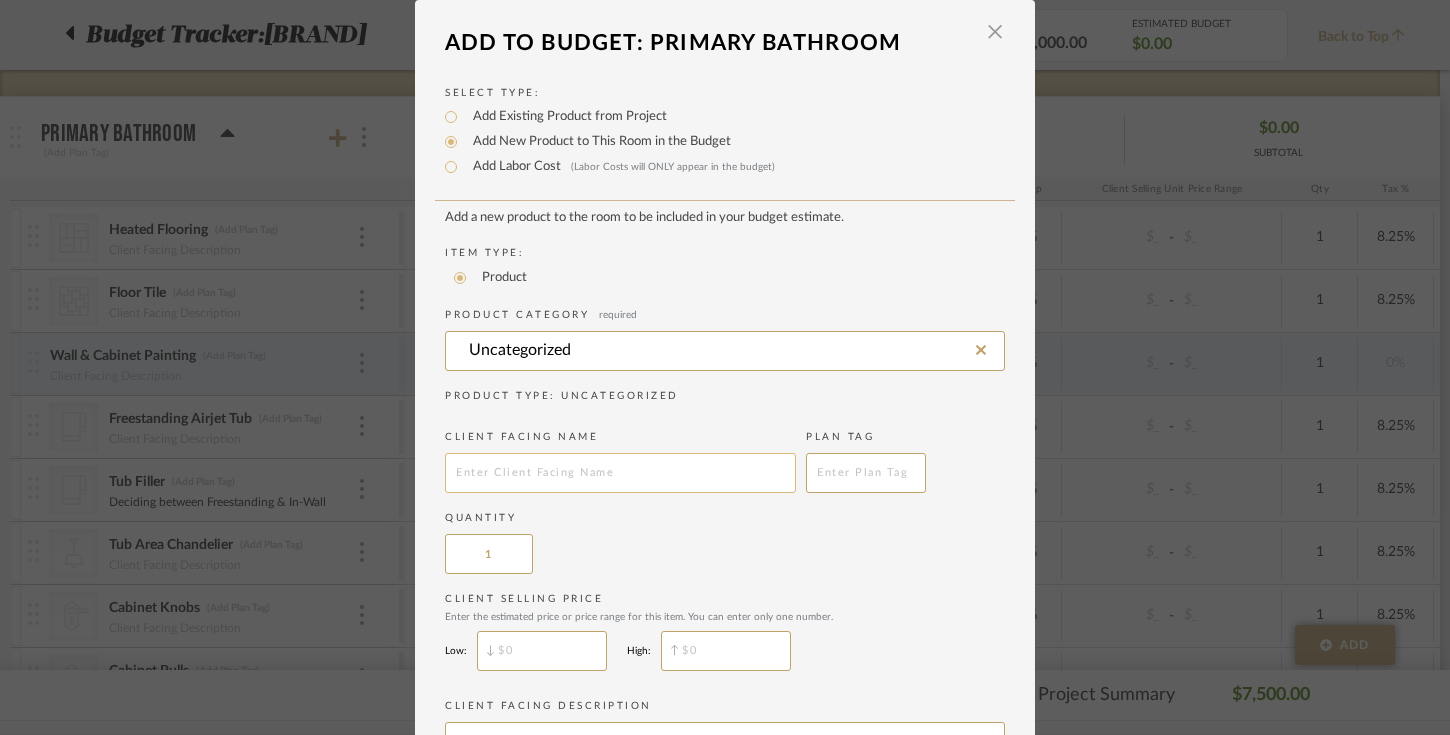 click at bounding box center [620, 473] 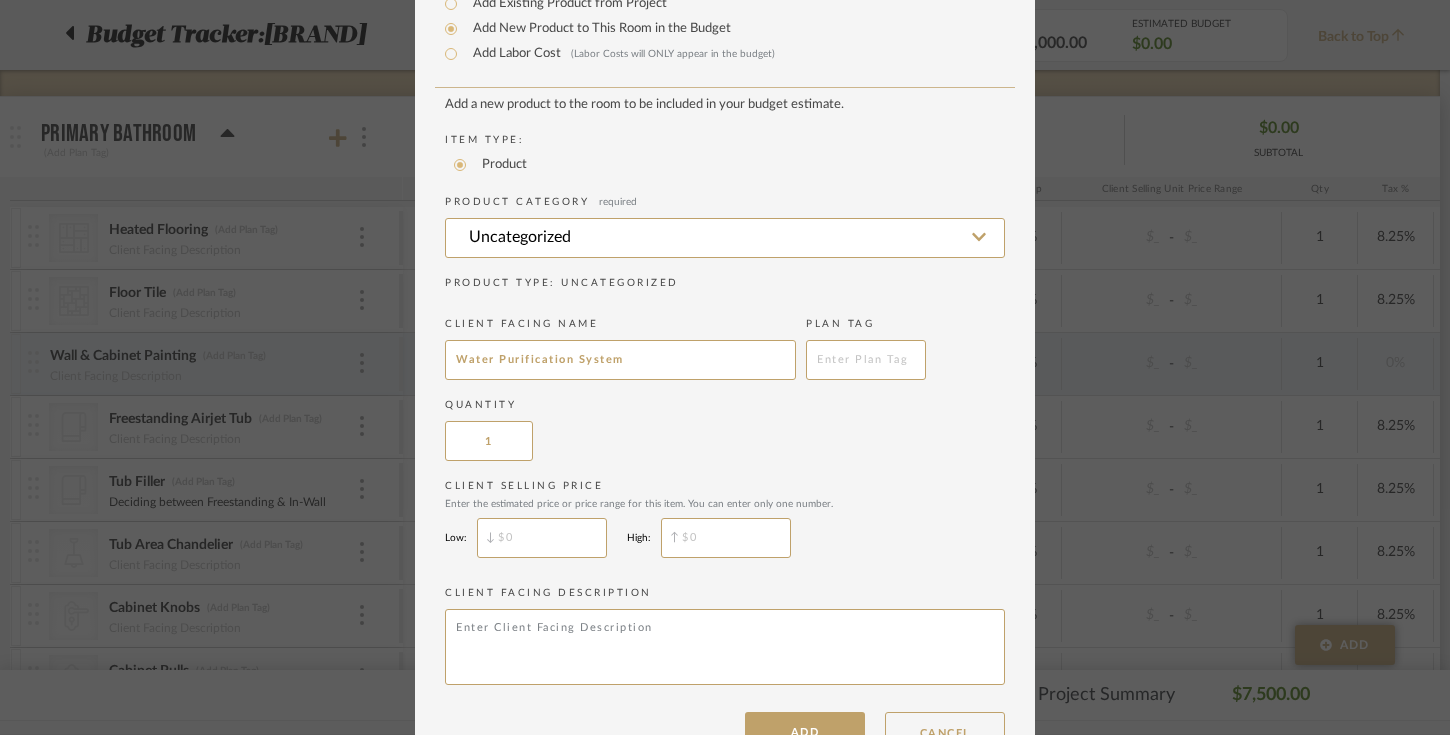 scroll, scrollTop: 173, scrollLeft: 0, axis: vertical 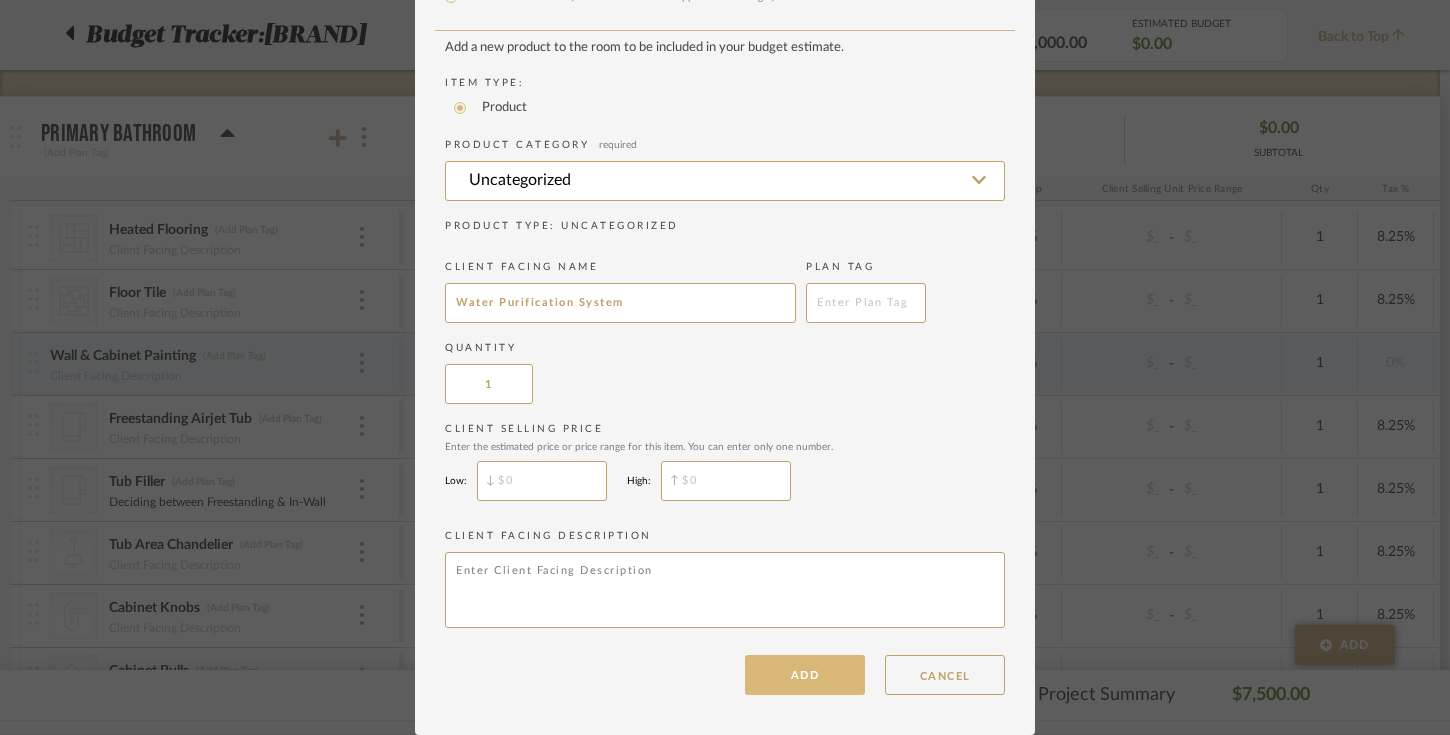 type on "Water Purification System" 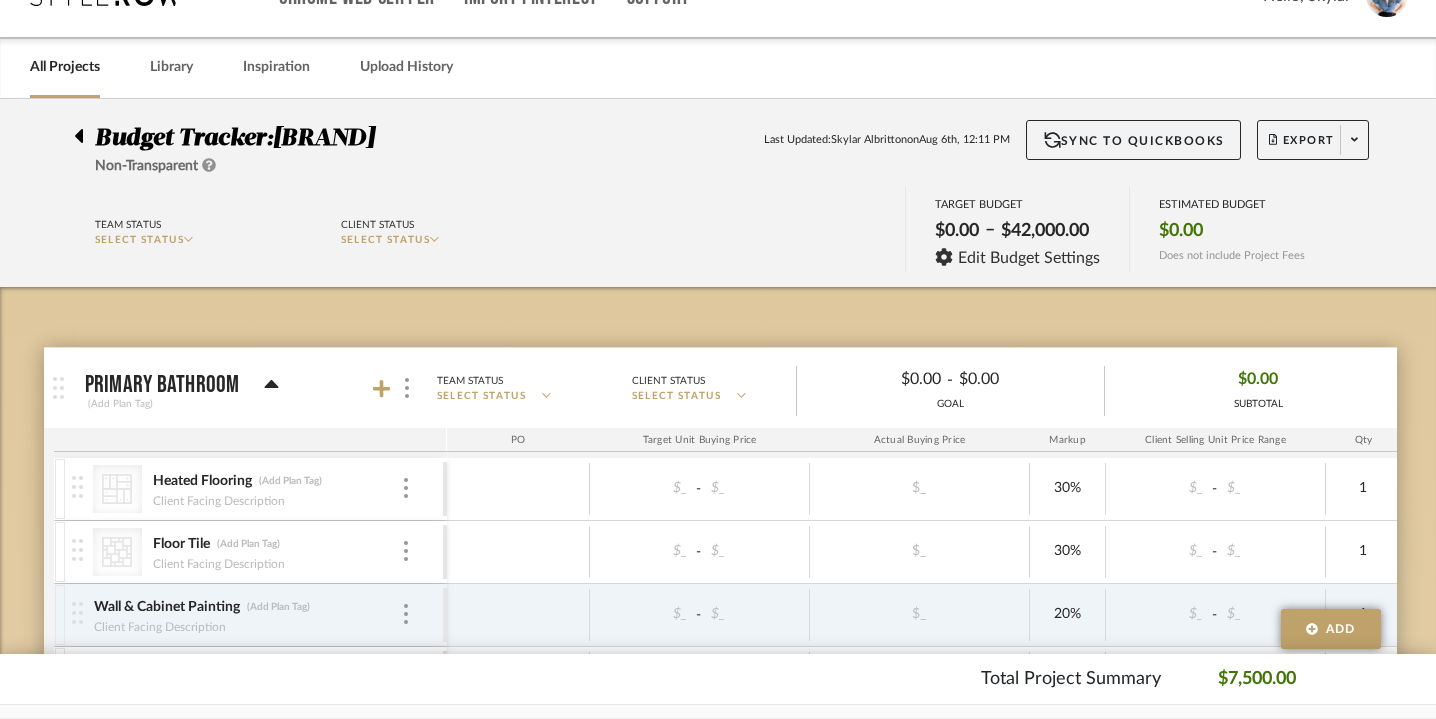 scroll, scrollTop: 5, scrollLeft: 0, axis: vertical 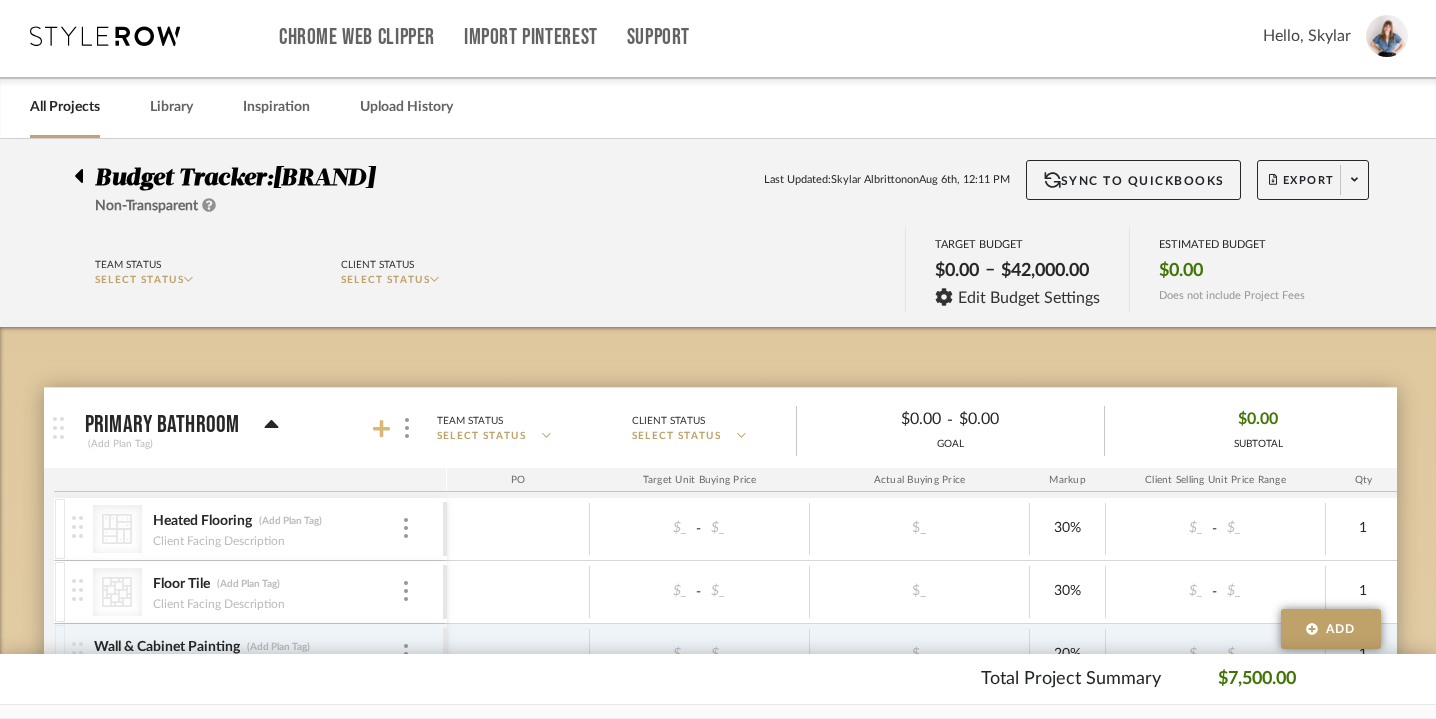 click 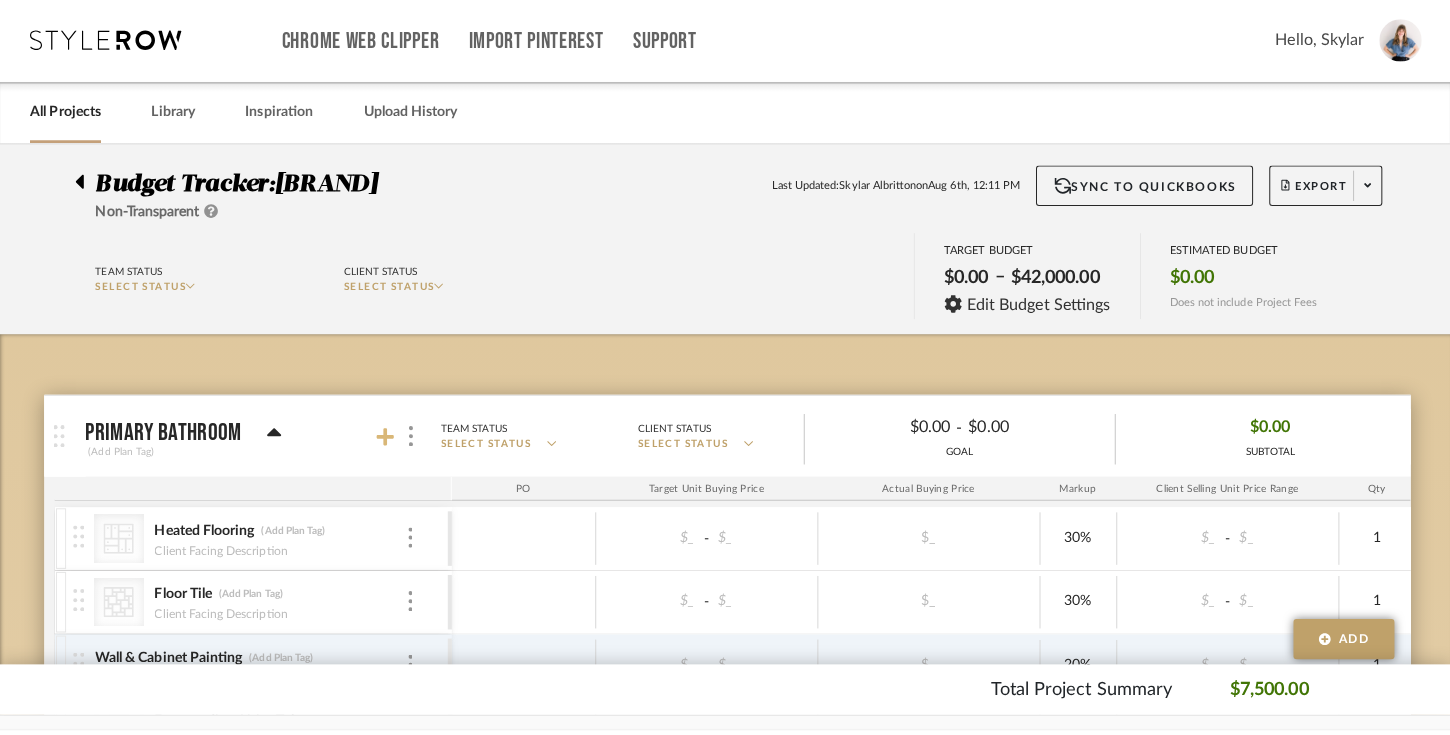 scroll, scrollTop: 0, scrollLeft: 0, axis: both 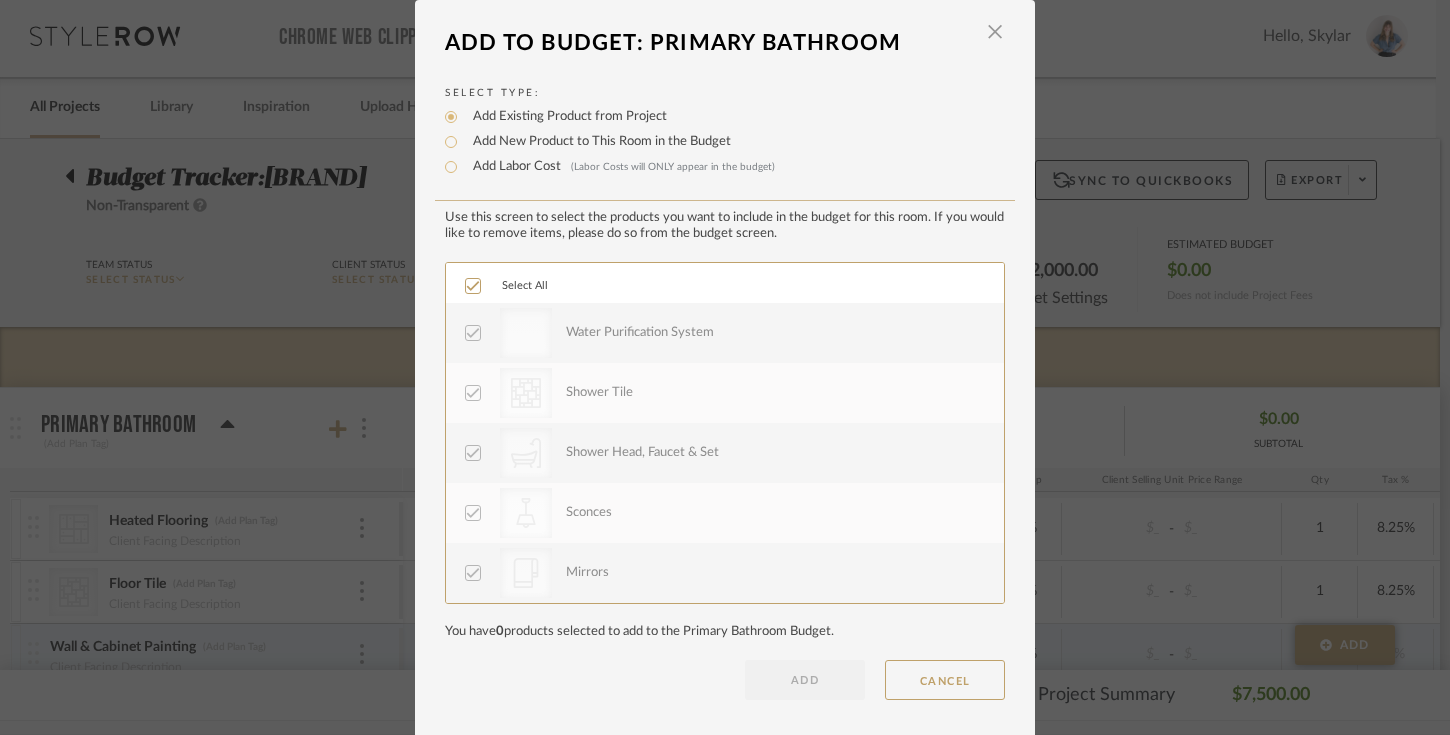 click on "Add New Product to This Room in the Budget" at bounding box center [597, 142] 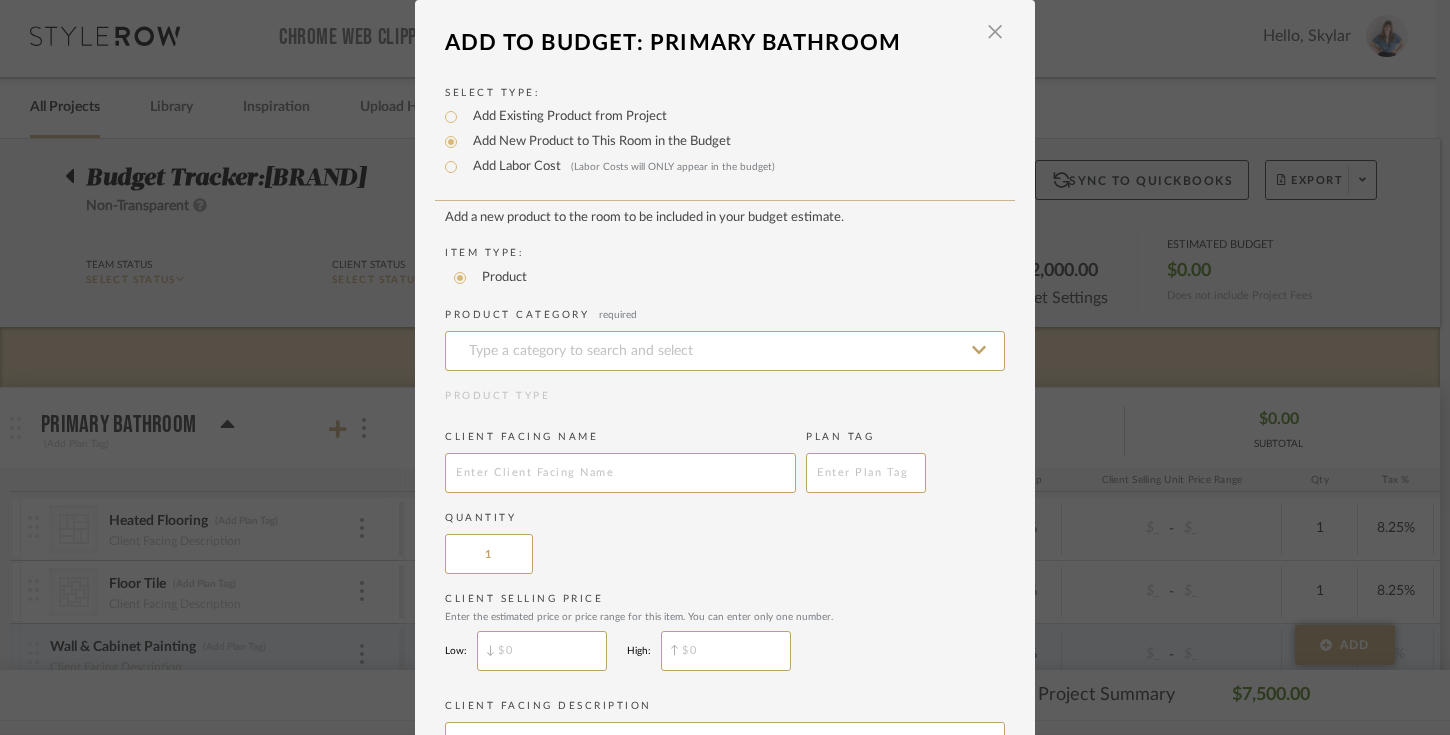click on "Add Labor Cost  (Labor Costs will ONLY appear in the budget)" at bounding box center [619, 167] 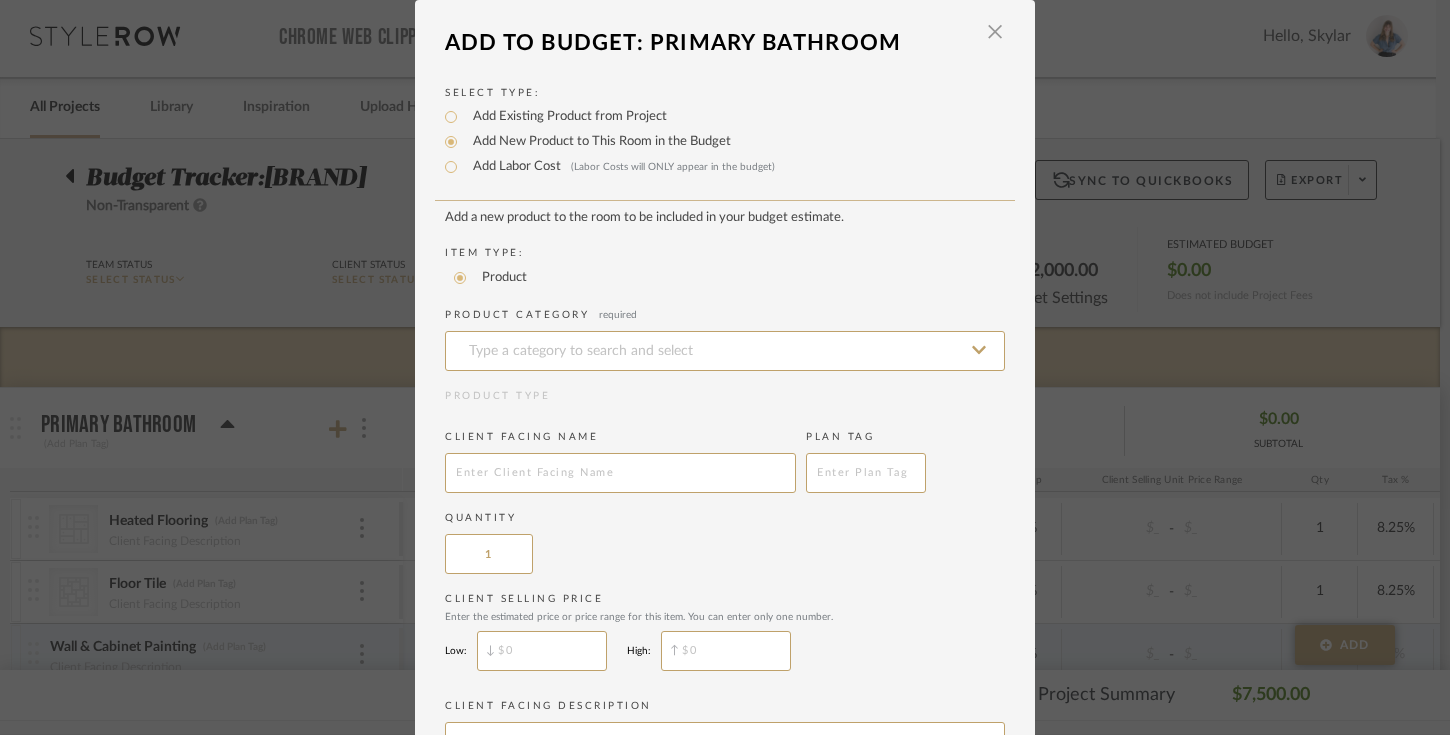 click on "Add Labor Cost  (Labor Costs will ONLY appear in the budget)" at bounding box center (451, 167) 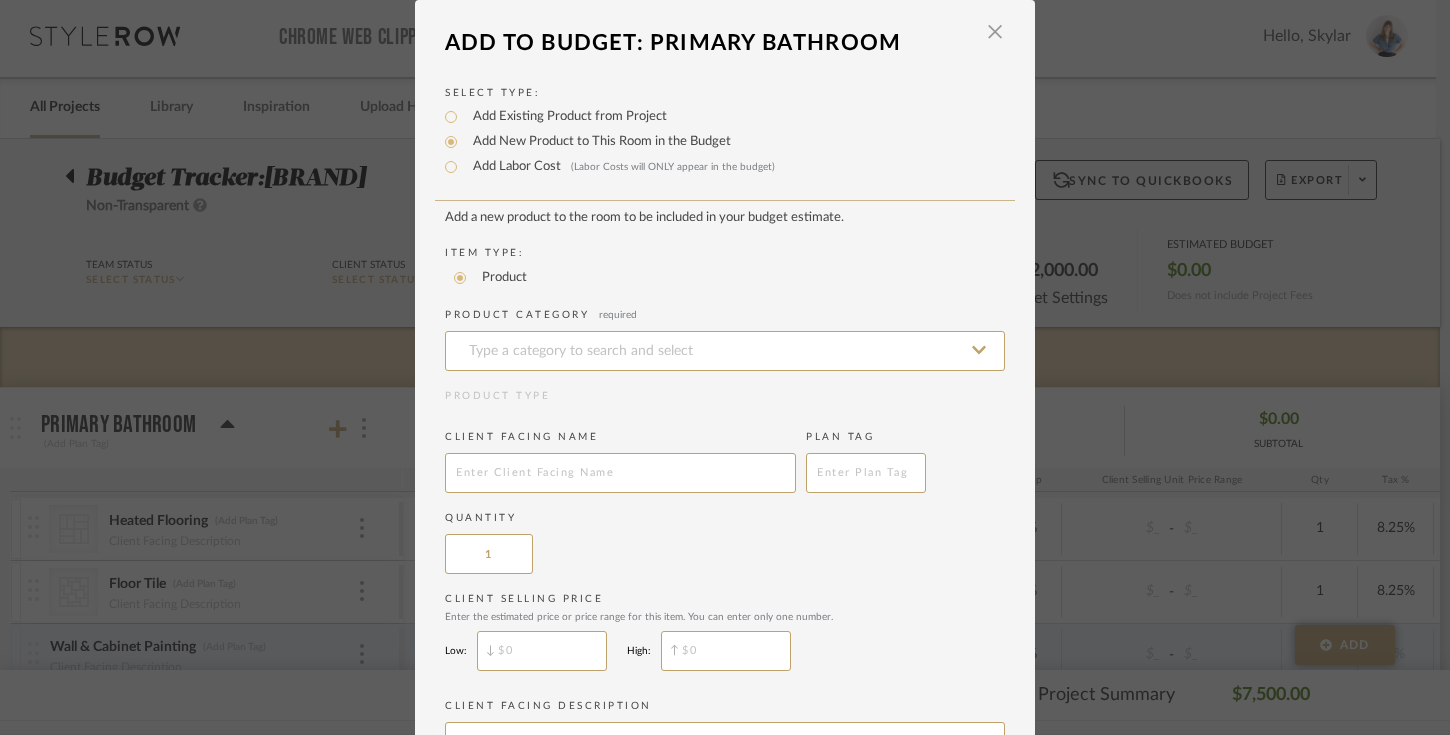 radio on "true" 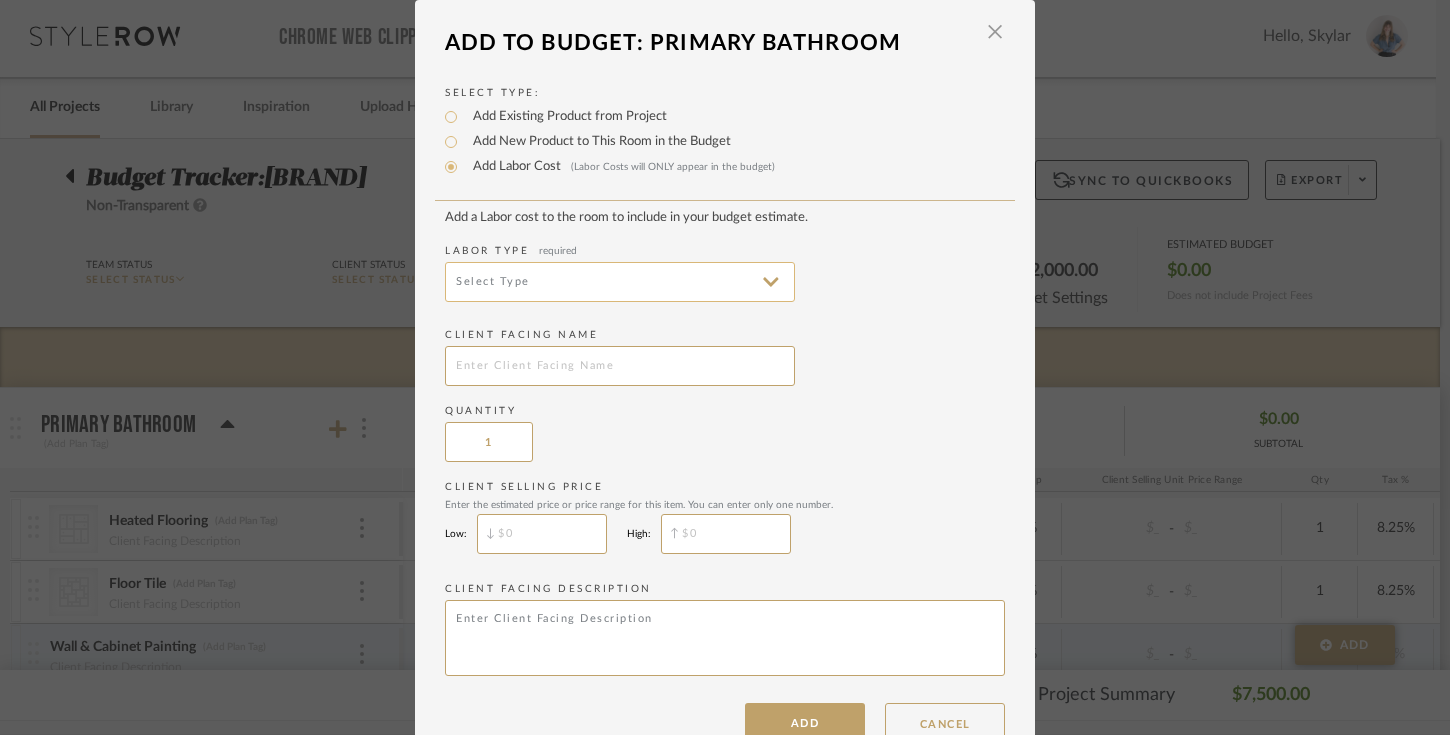 click at bounding box center (620, 282) 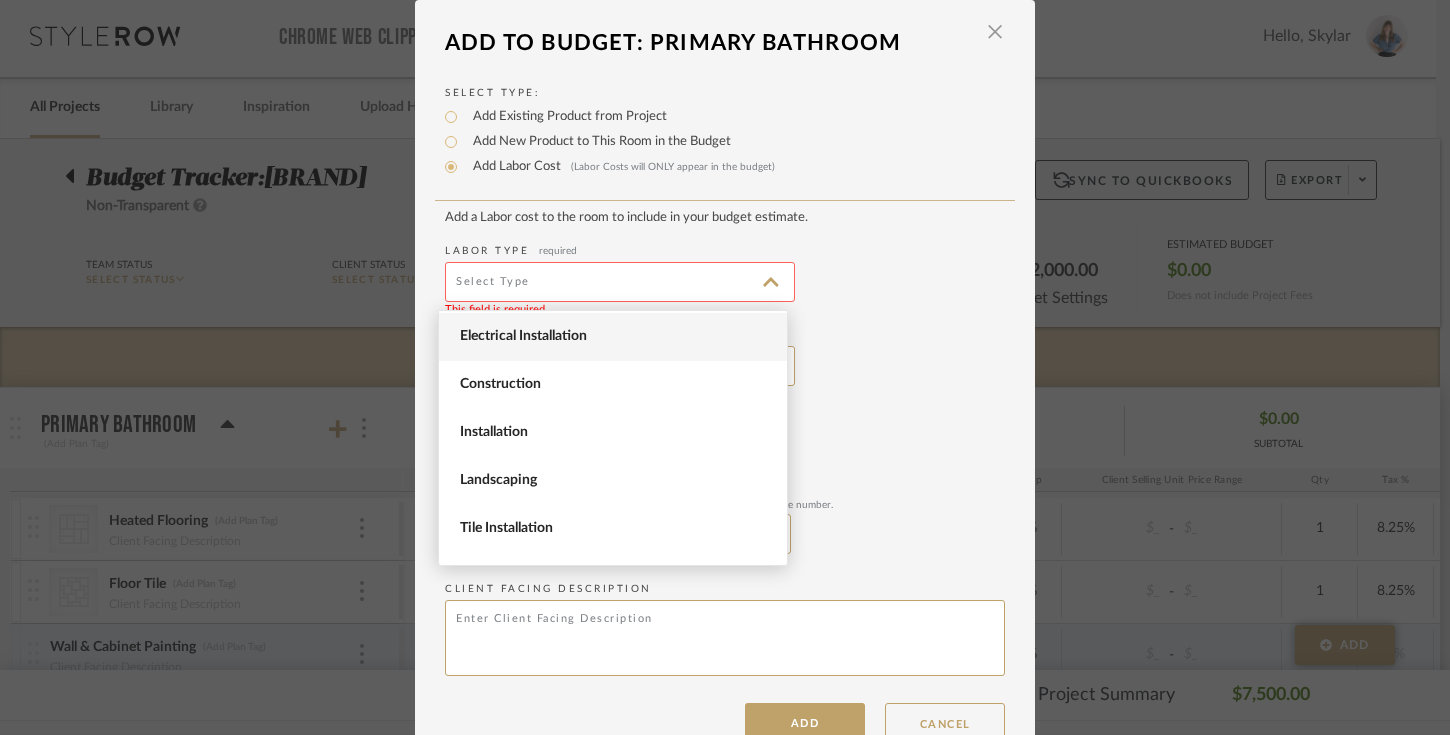 scroll, scrollTop: 0, scrollLeft: 0, axis: both 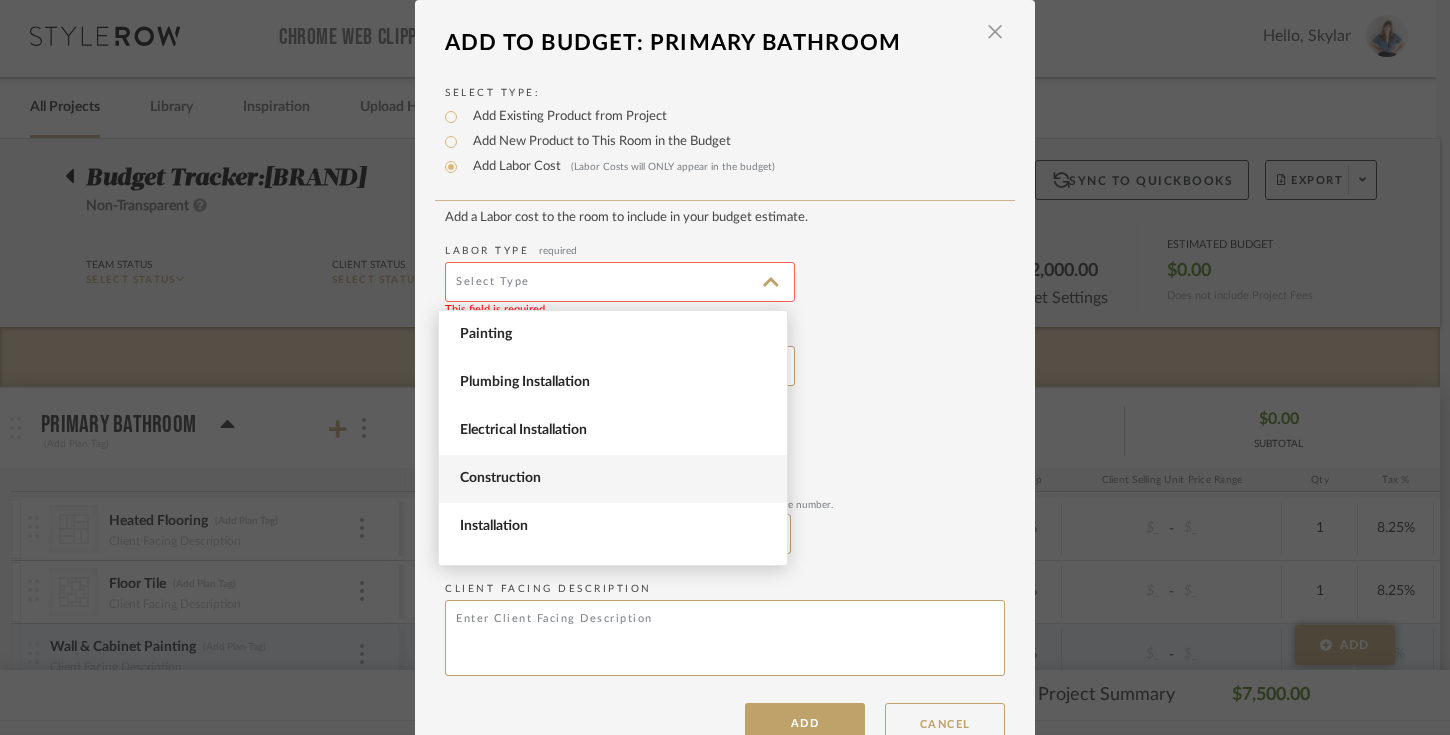 click on "Construction" at bounding box center (613, 479) 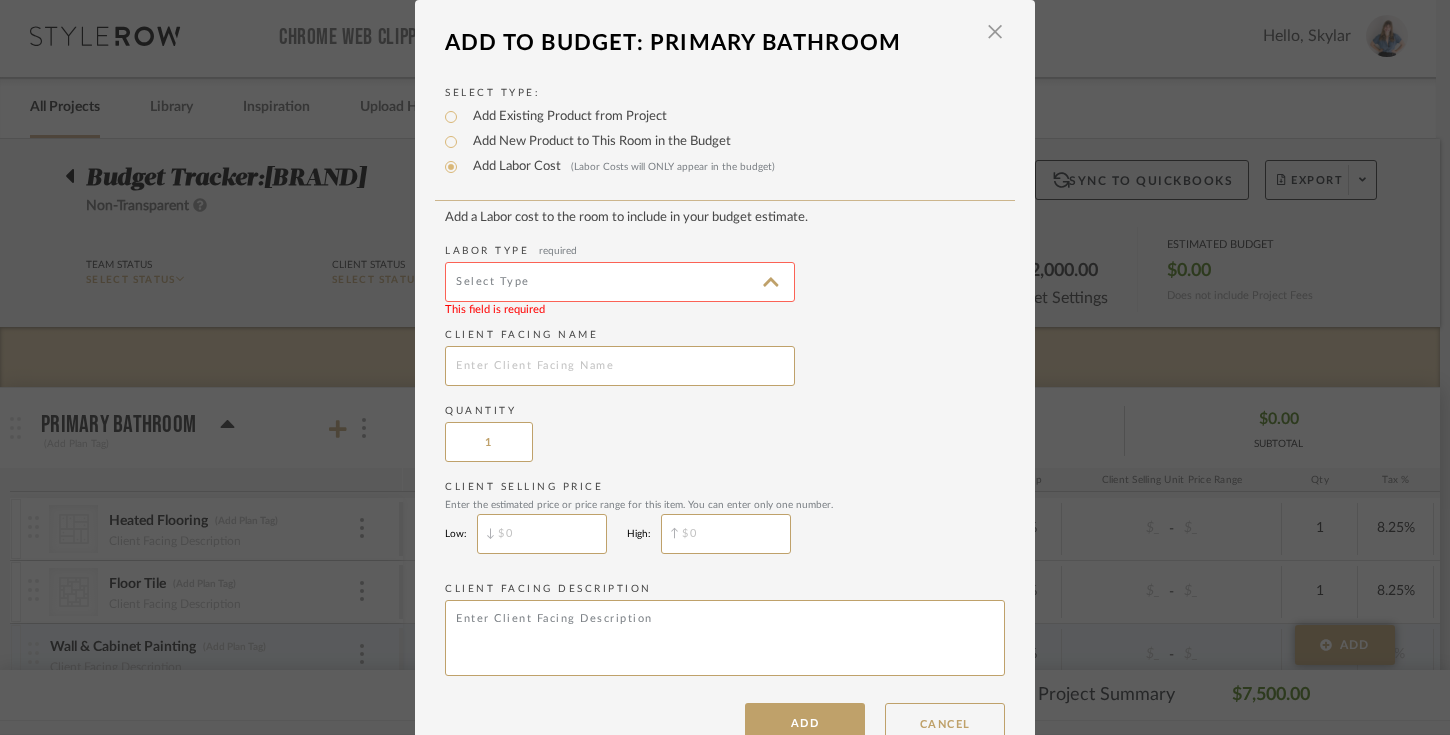 type on "Construction" 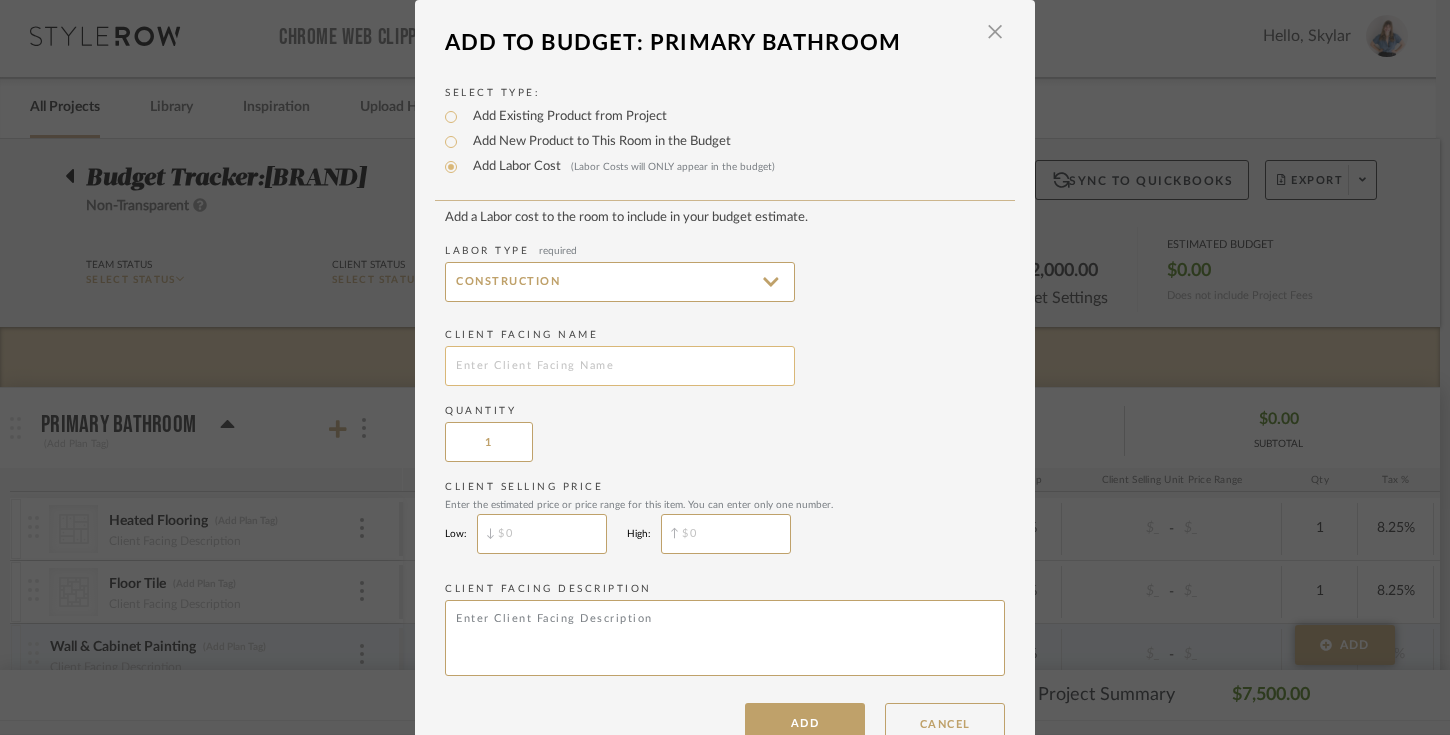 click at bounding box center (620, 366) 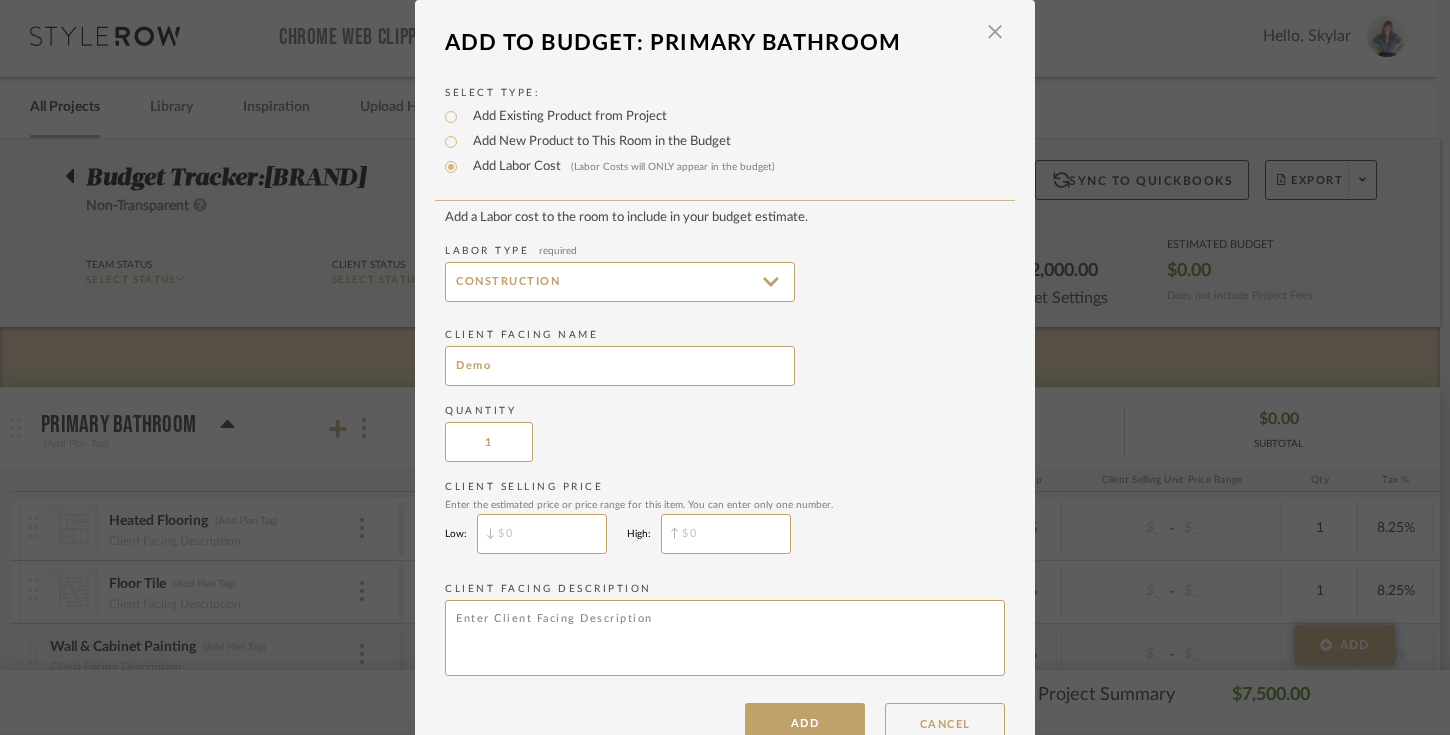 scroll, scrollTop: 50, scrollLeft: 0, axis: vertical 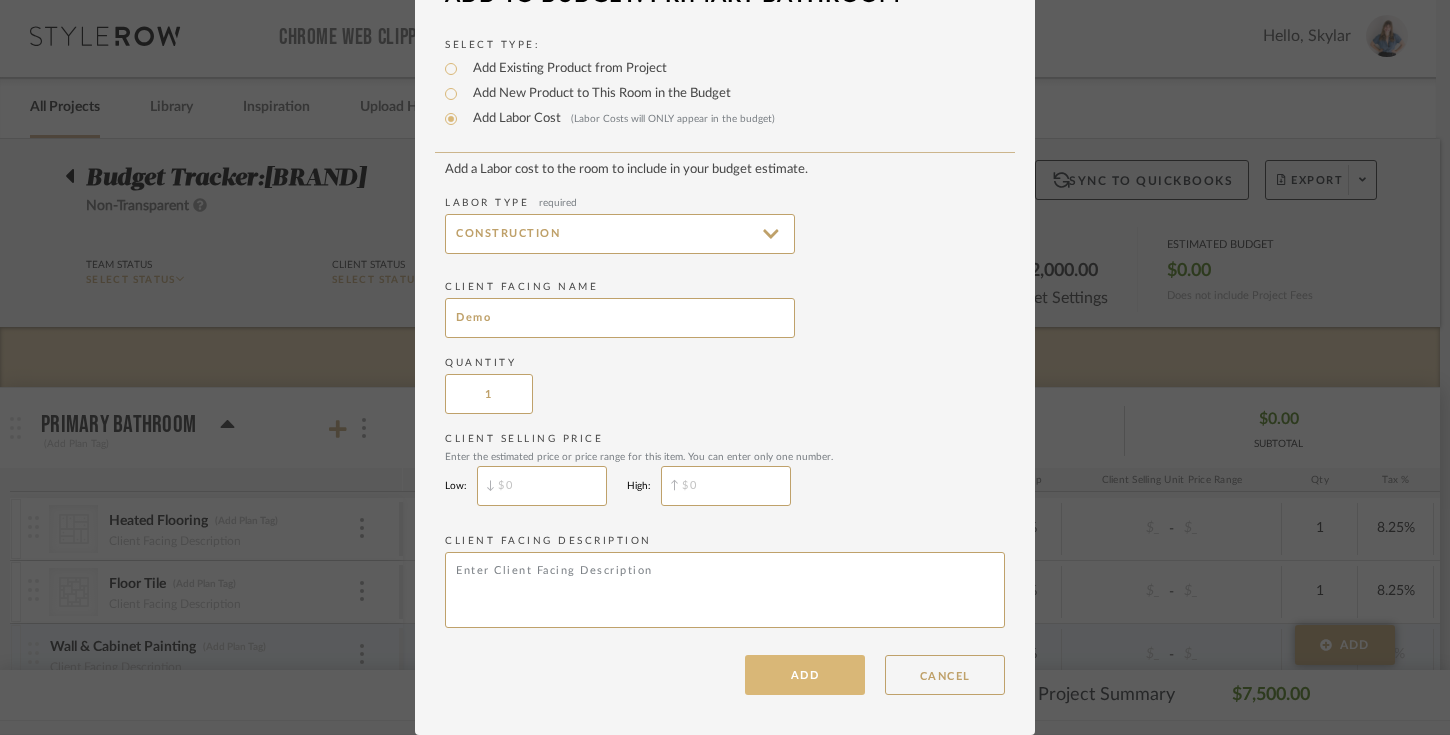 type on "Demo" 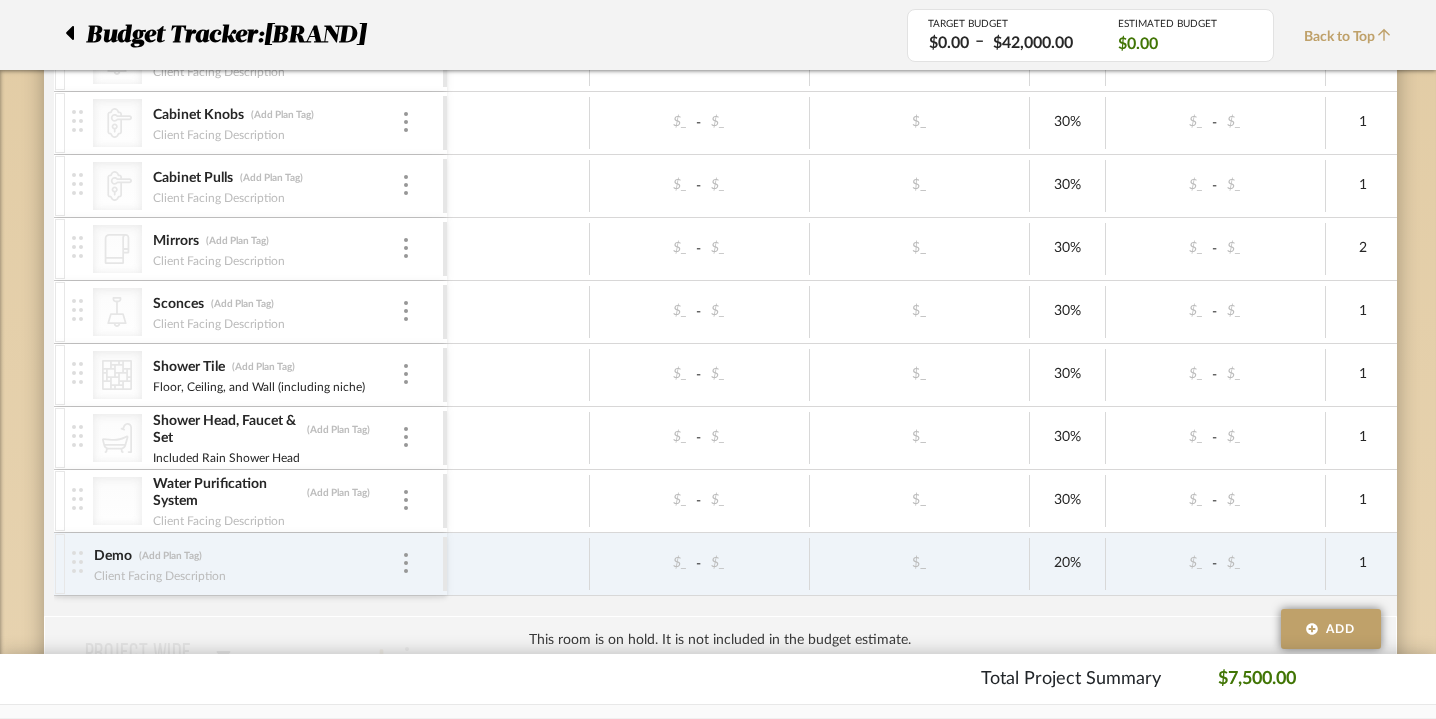 scroll, scrollTop: 783, scrollLeft: 0, axis: vertical 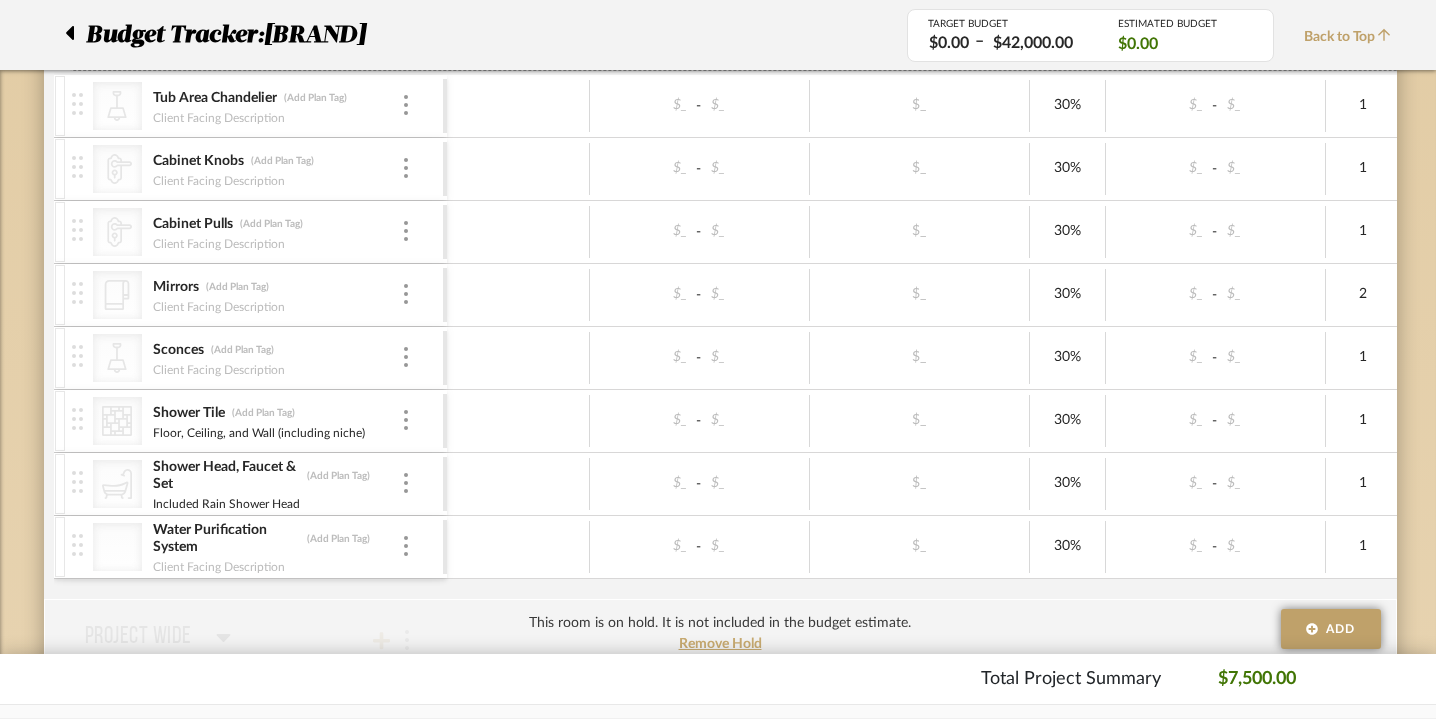 drag, startPoint x: 22, startPoint y: 561, endPoint x: 42, endPoint y: 74, distance: 487.4105 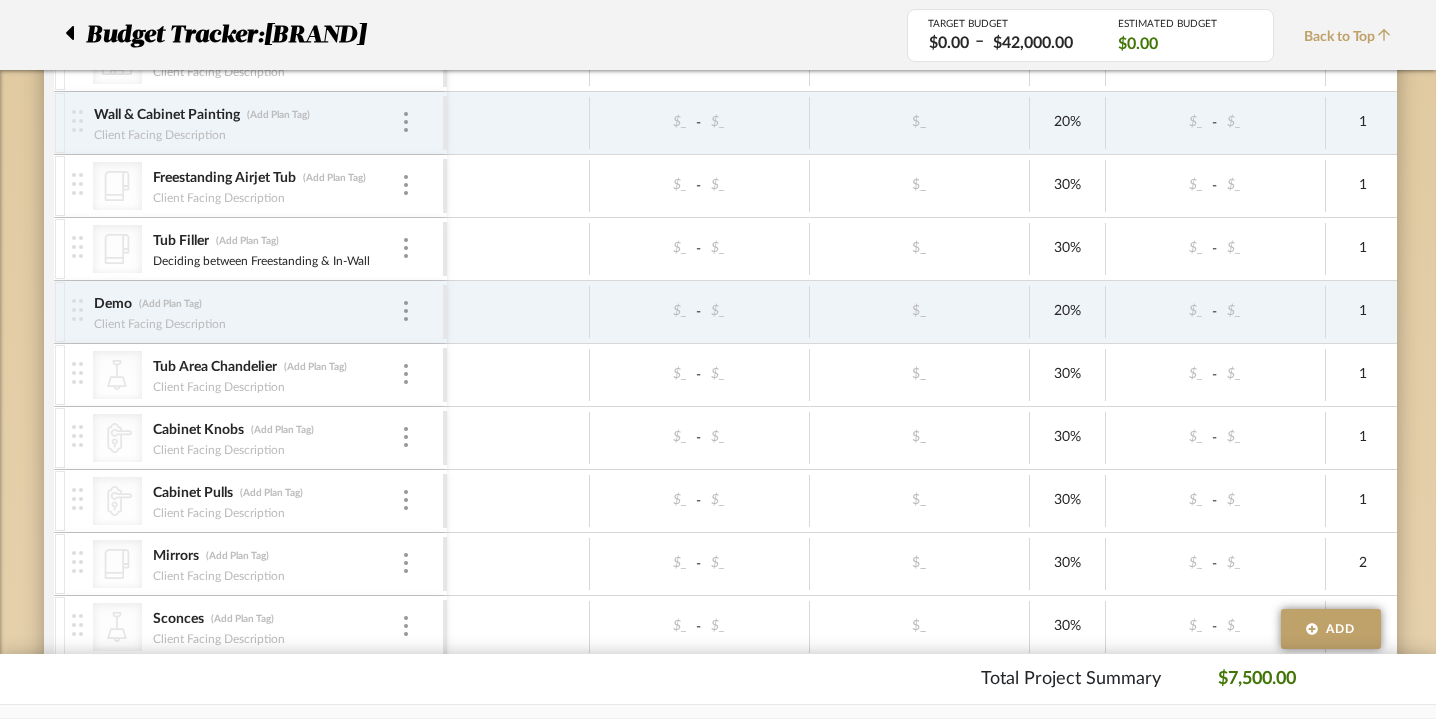 scroll, scrollTop: 467, scrollLeft: 0, axis: vertical 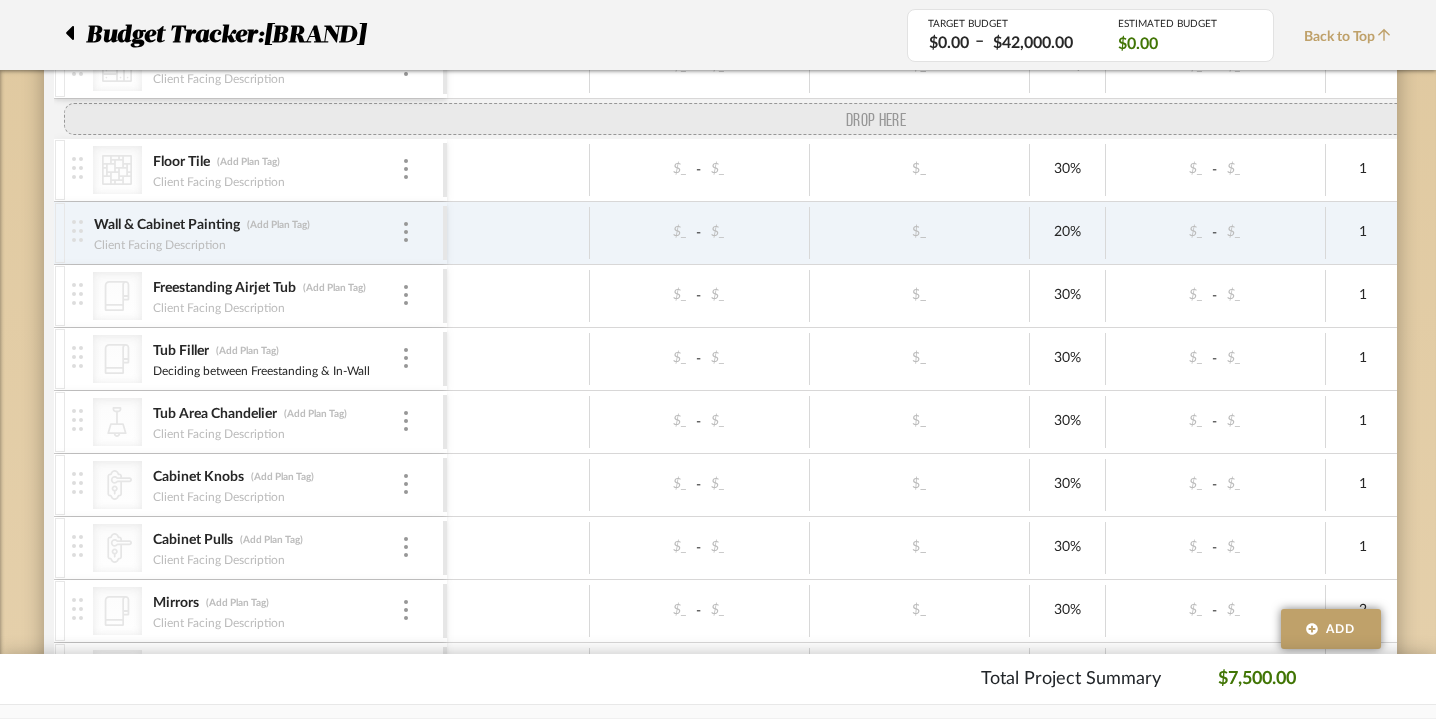 drag, startPoint x: 27, startPoint y: 389, endPoint x: 43, endPoint y: 139, distance: 250.51147 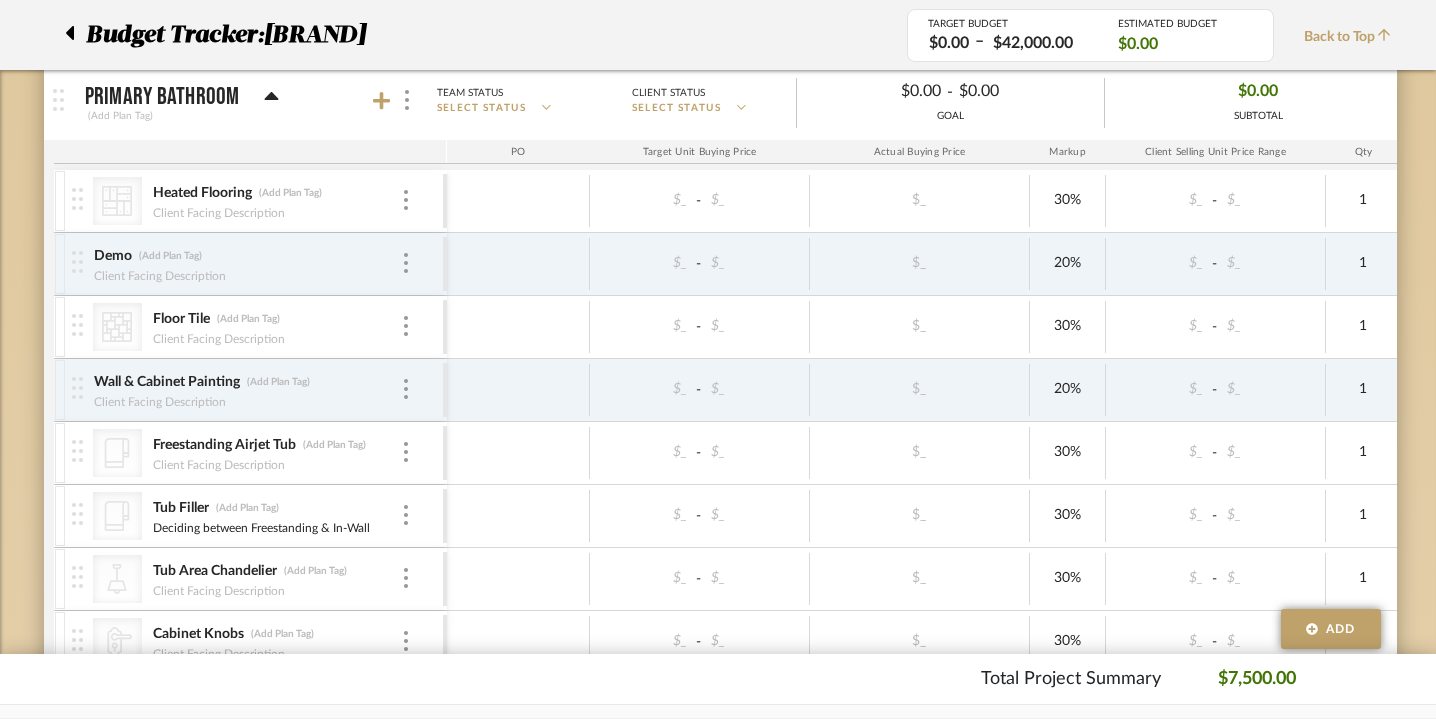 scroll, scrollTop: 274, scrollLeft: 0, axis: vertical 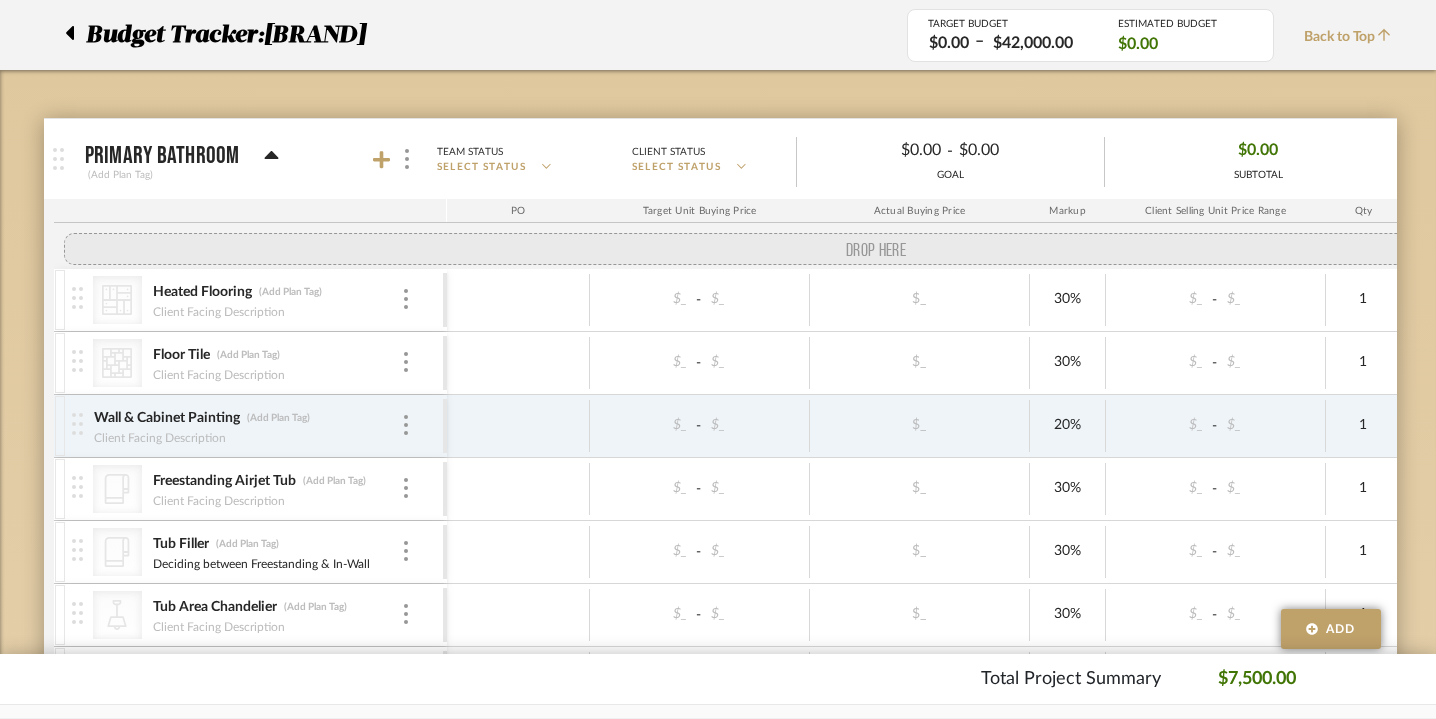 drag, startPoint x: 27, startPoint y: 324, endPoint x: 28, endPoint y: 274, distance: 50.01 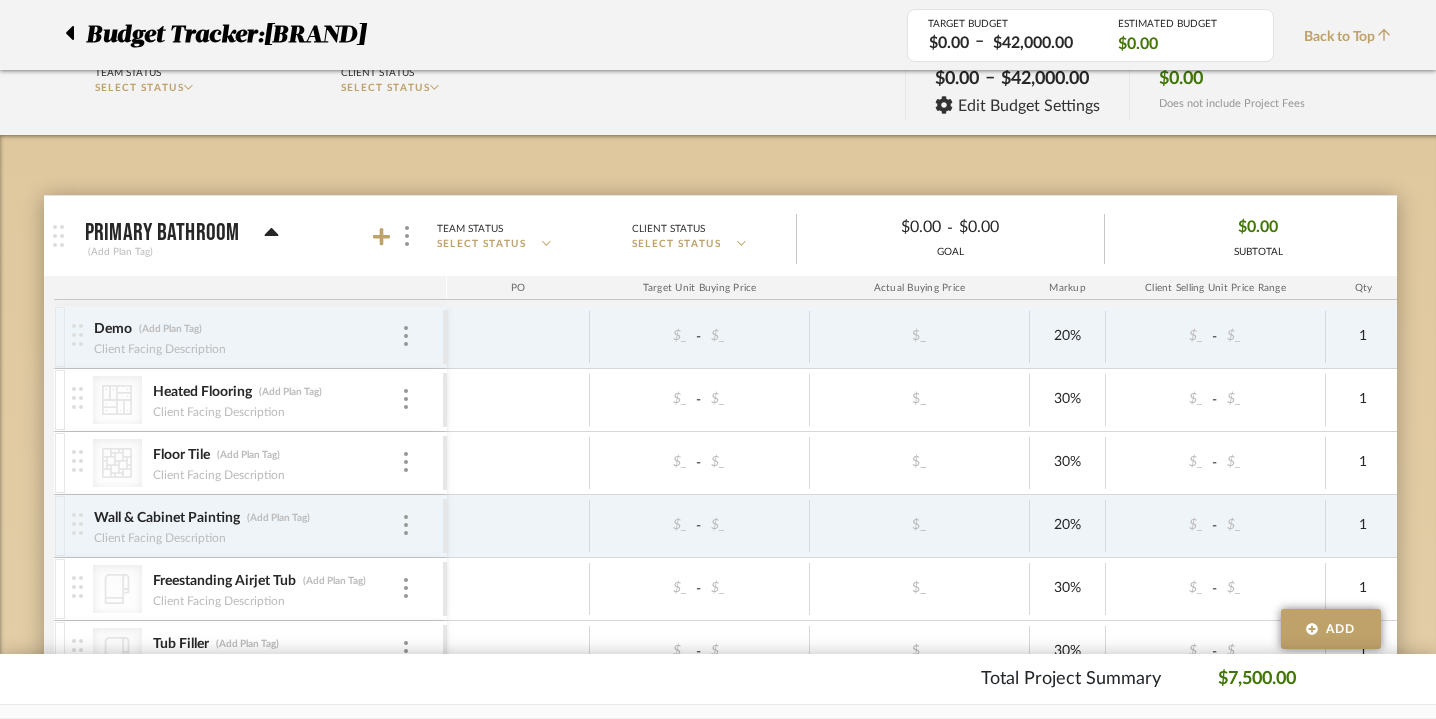 scroll, scrollTop: 181, scrollLeft: 0, axis: vertical 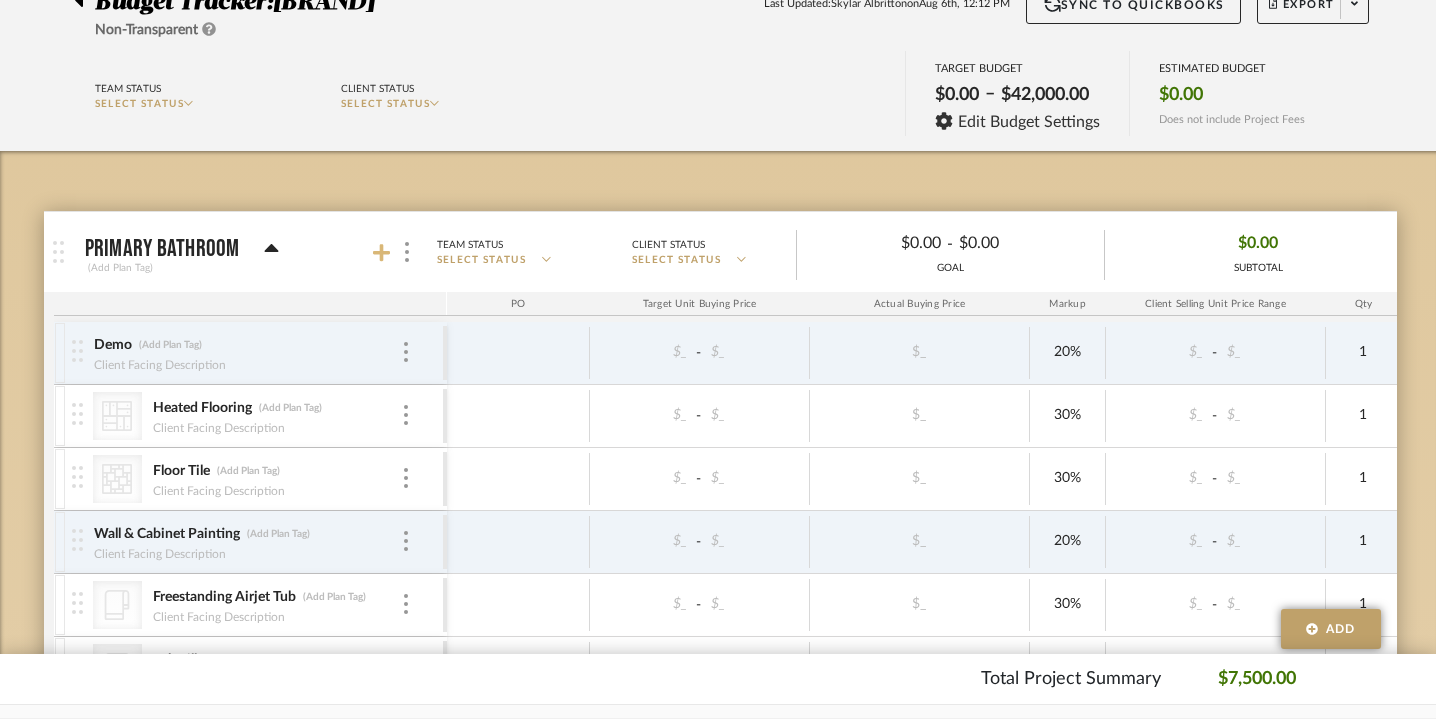 click 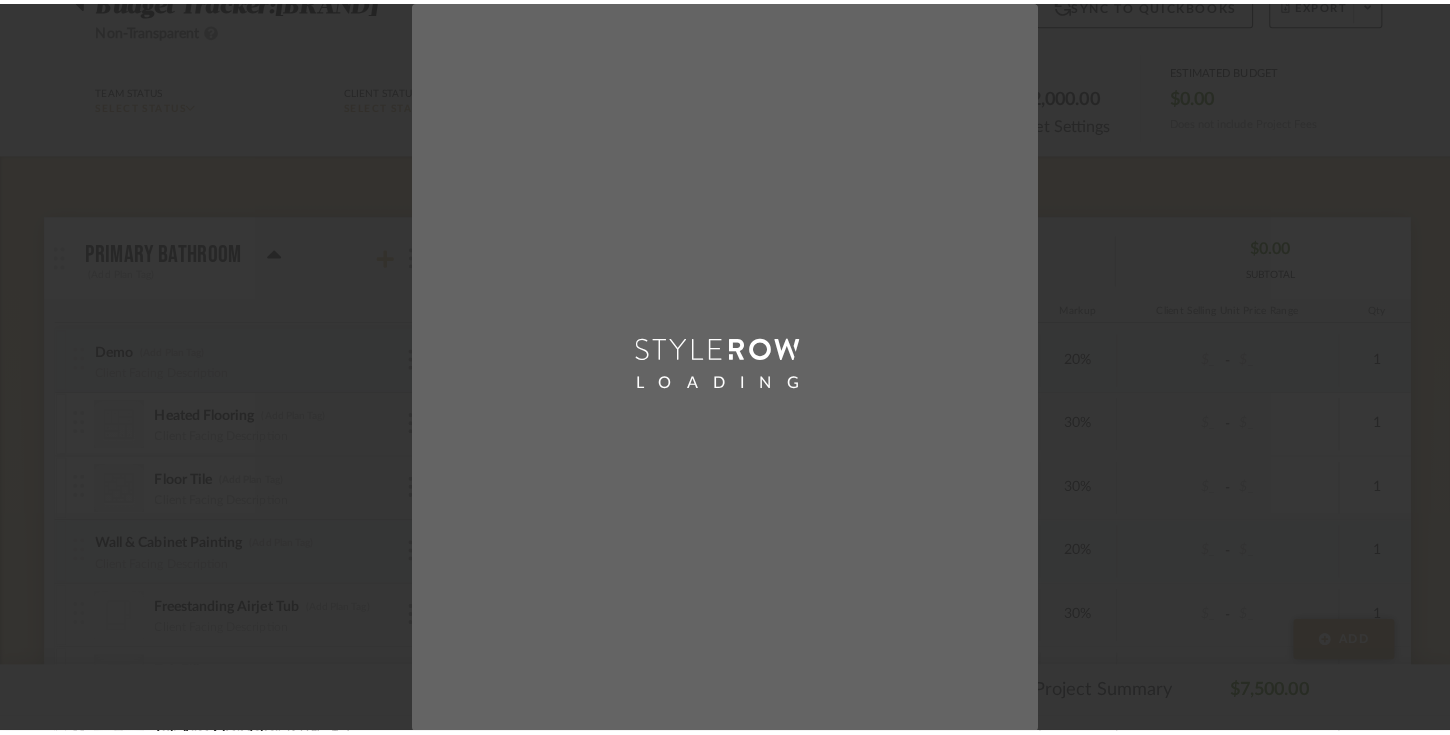scroll, scrollTop: 0, scrollLeft: 0, axis: both 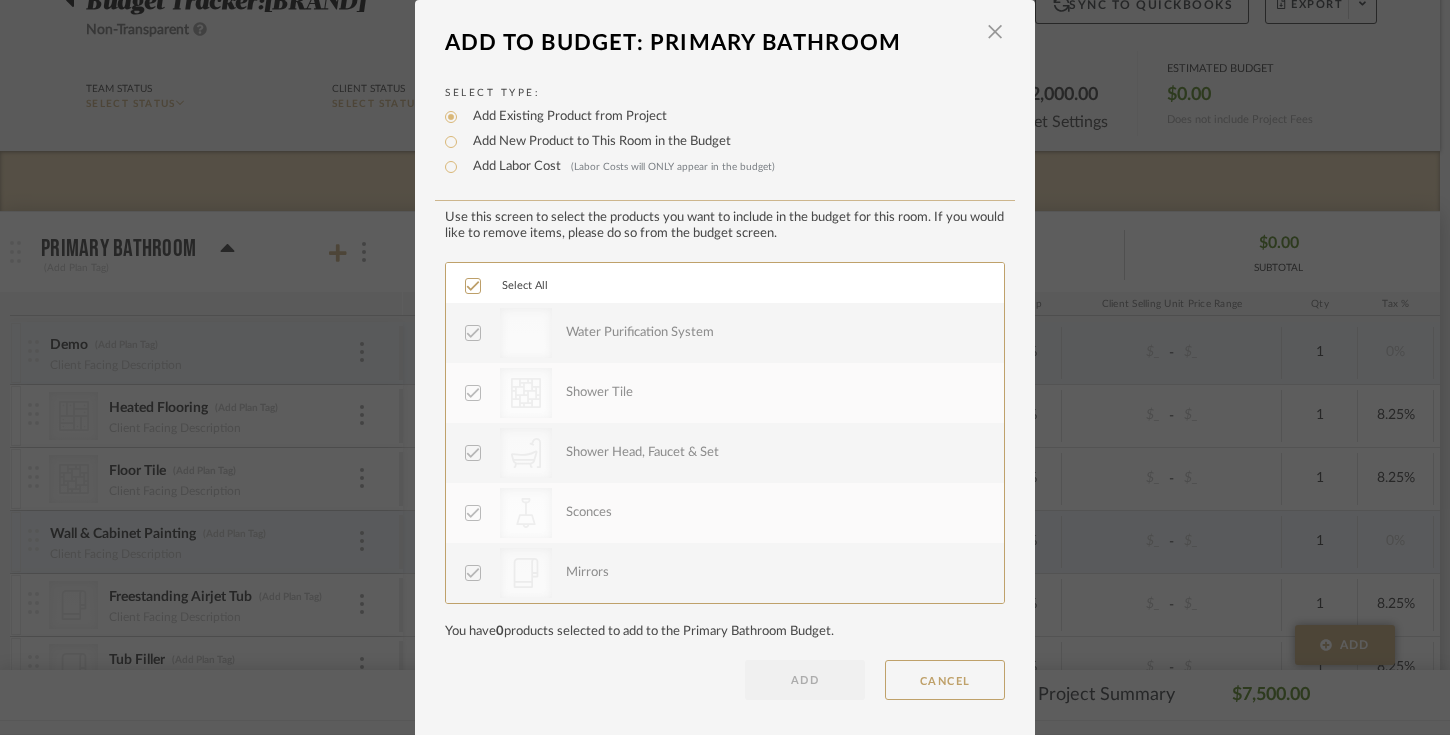 click on "Add Labor Cost  (Labor Costs will ONLY appear in the budget)" at bounding box center (619, 167) 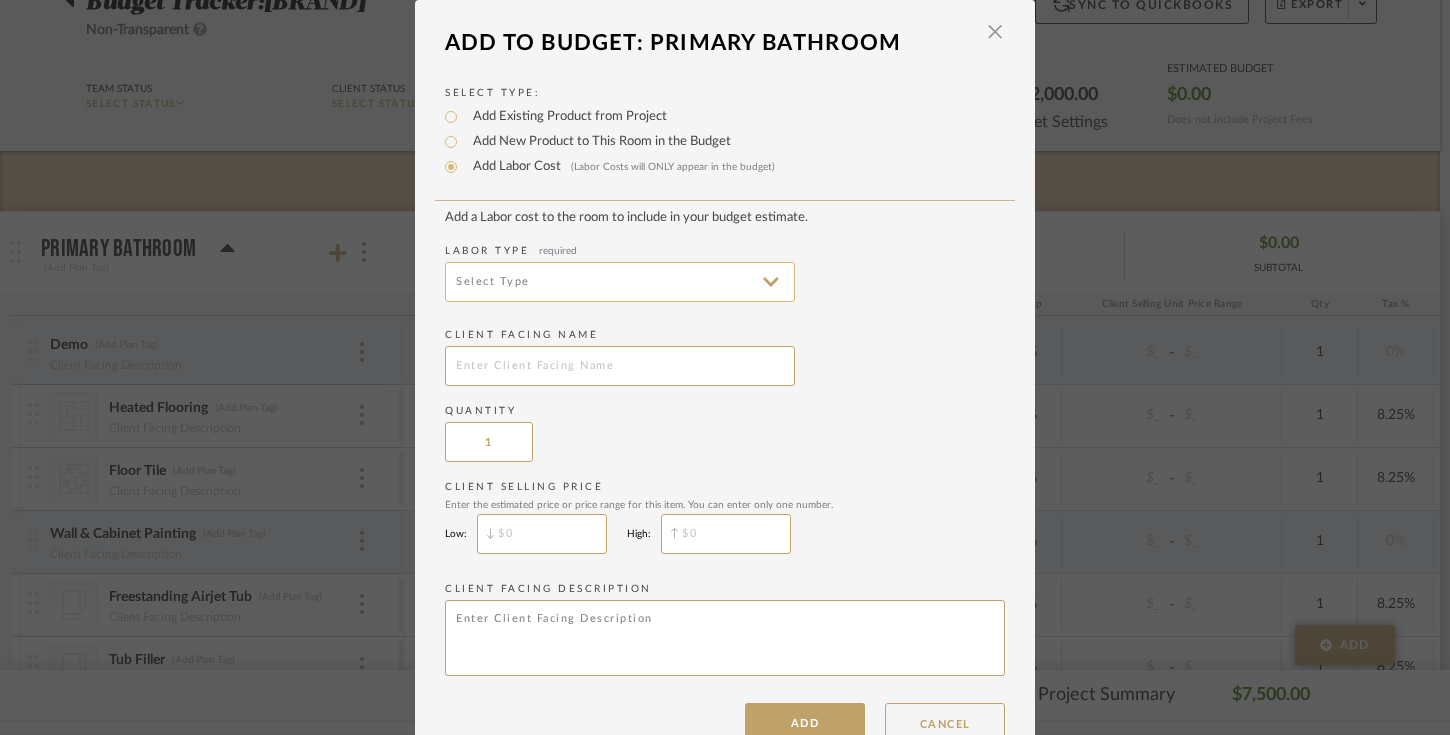click at bounding box center (620, 282) 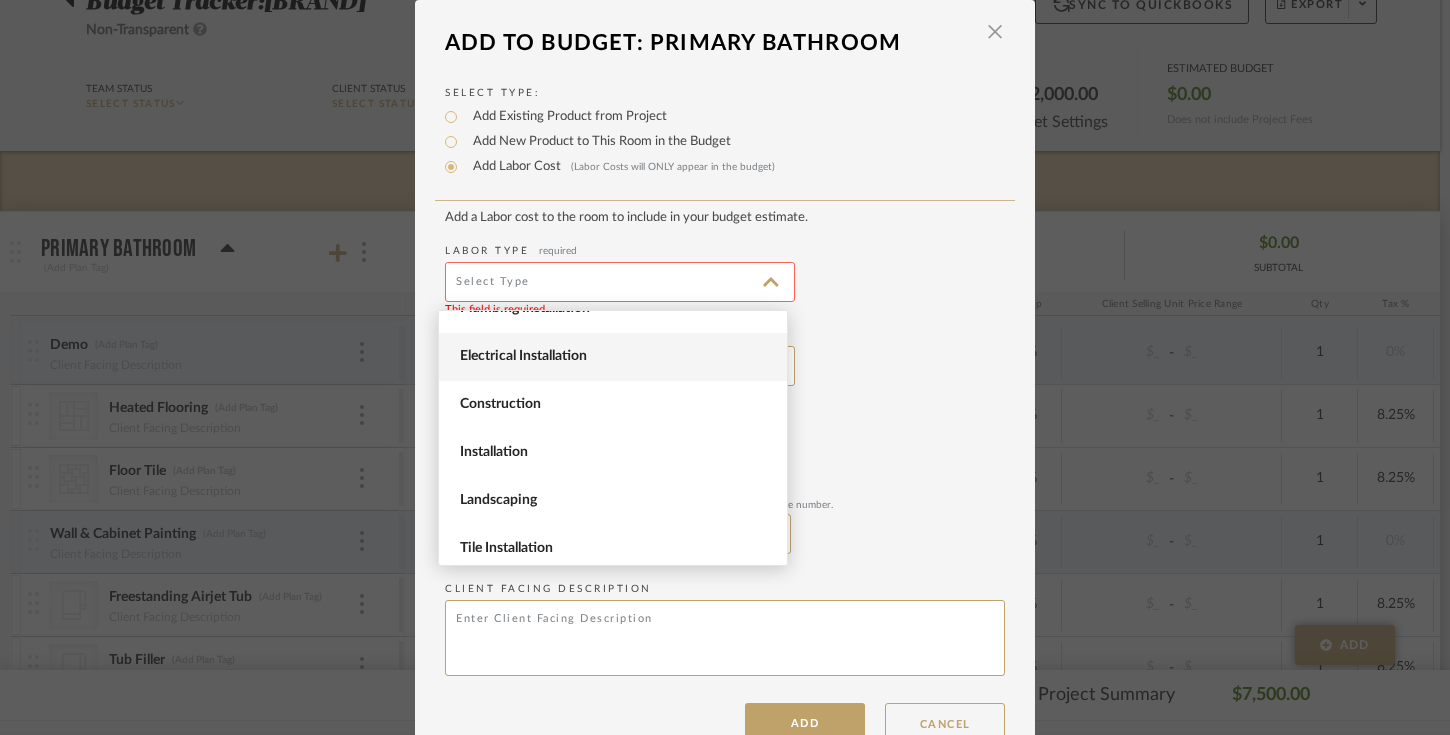 scroll, scrollTop: 0, scrollLeft: 0, axis: both 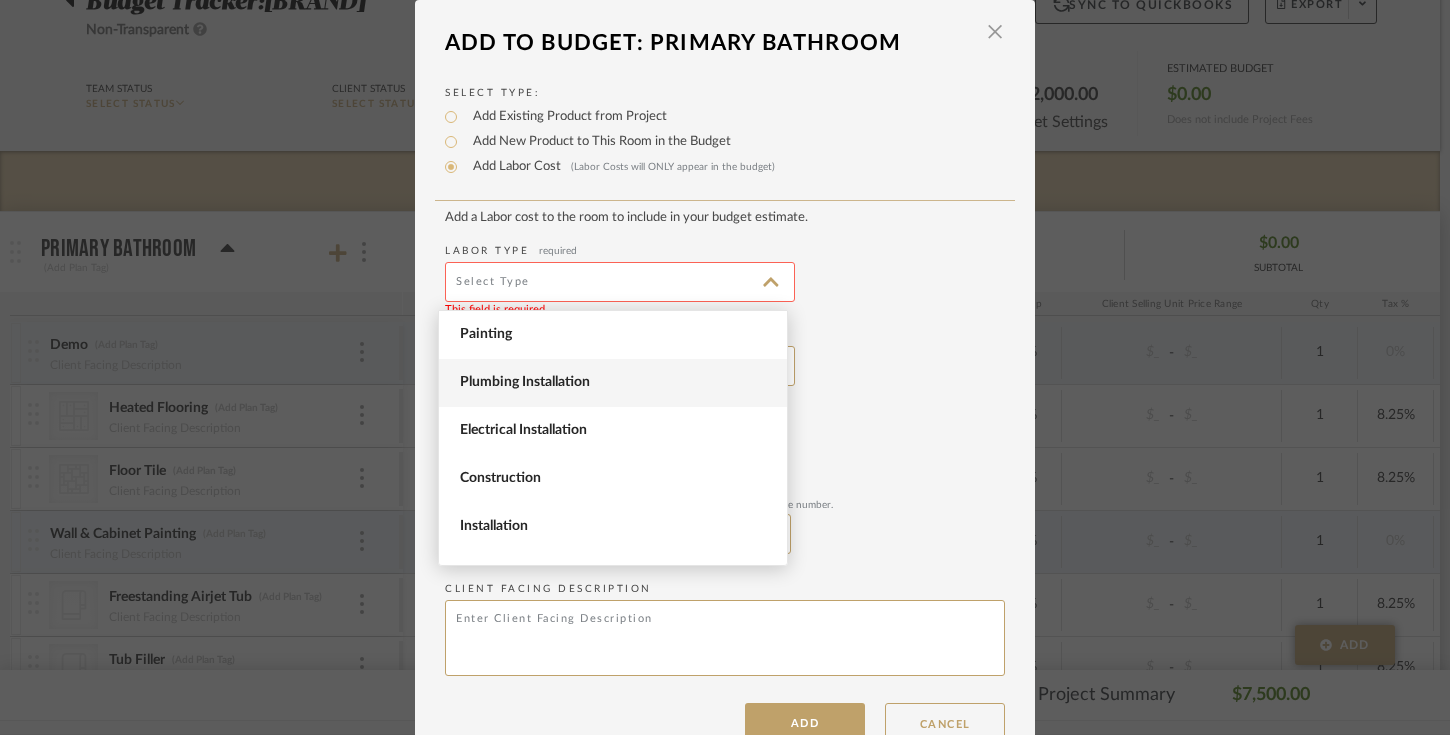 click on "Plumbing Installation" at bounding box center [615, 382] 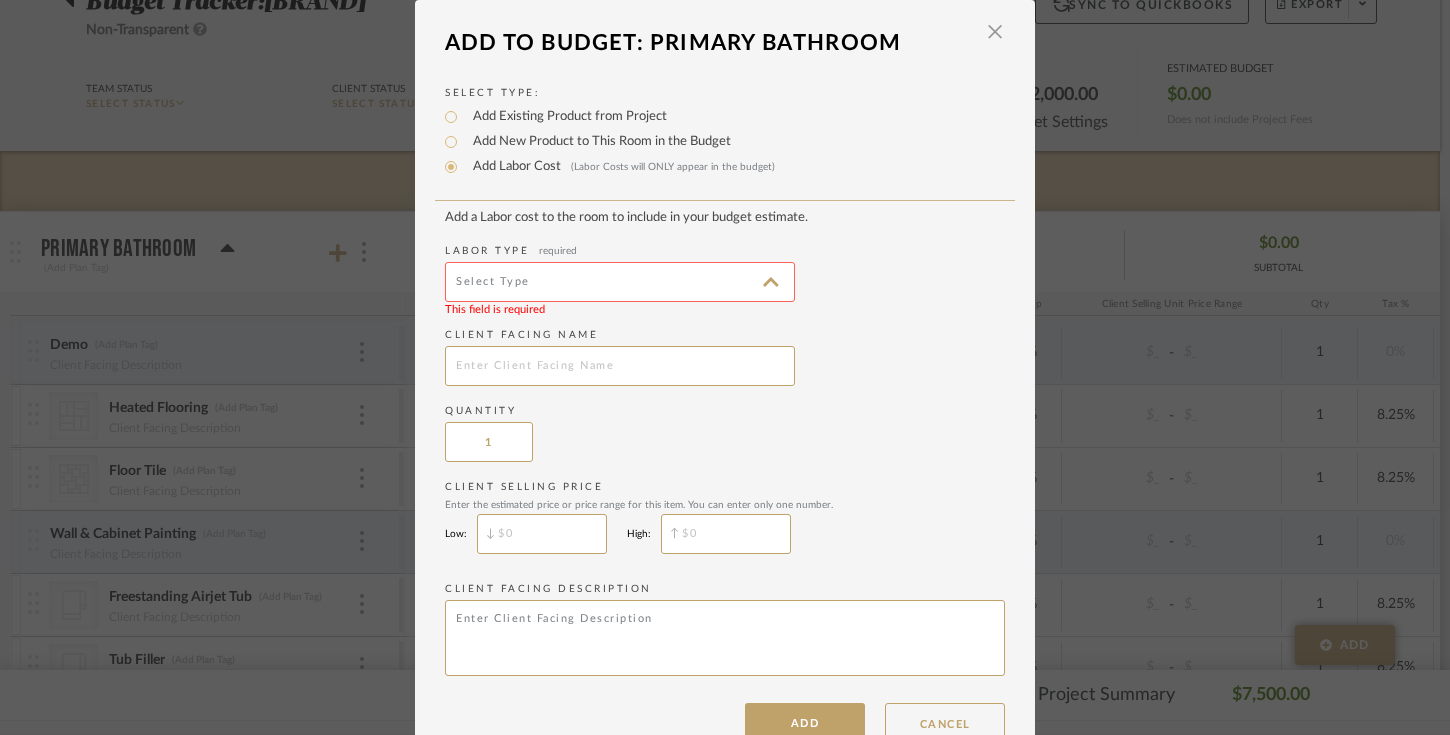 type on "Plumbing Installation" 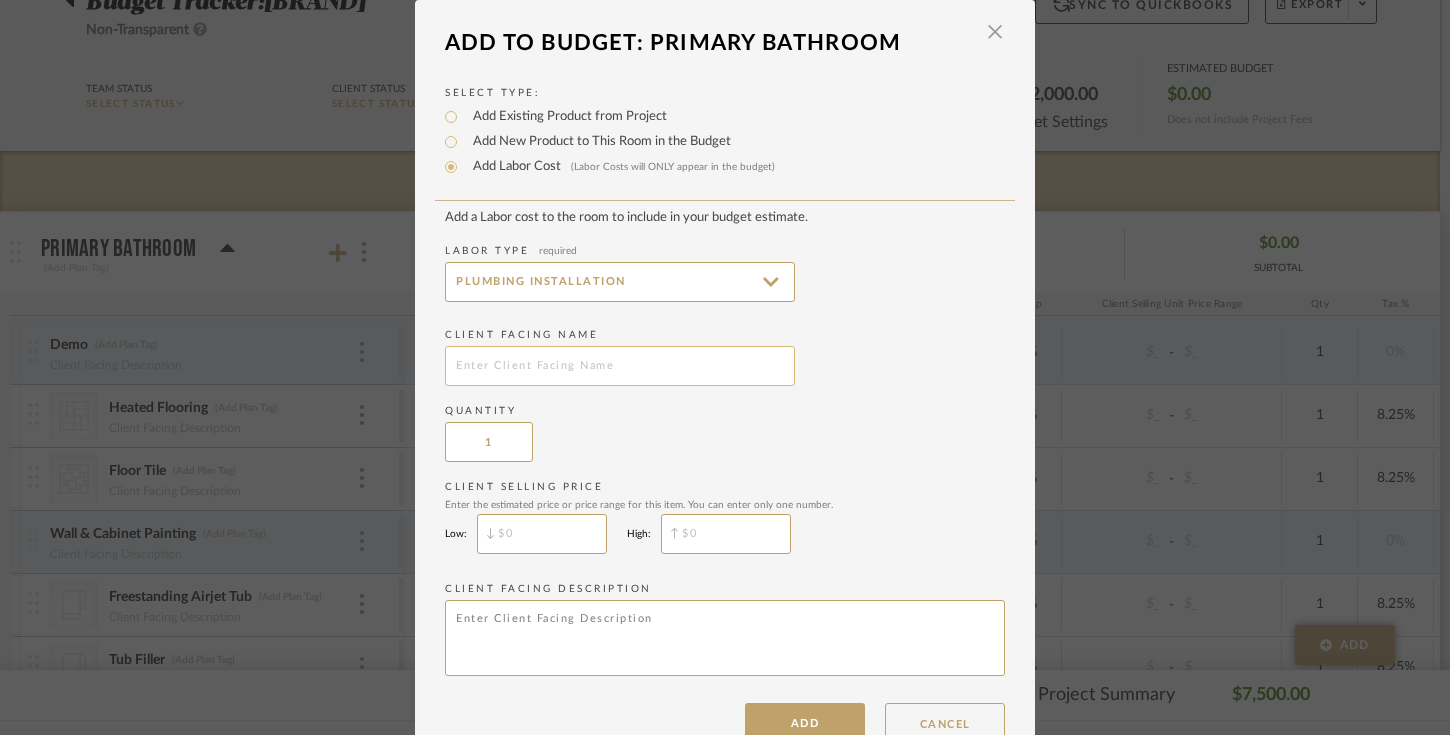 click at bounding box center (620, 366) 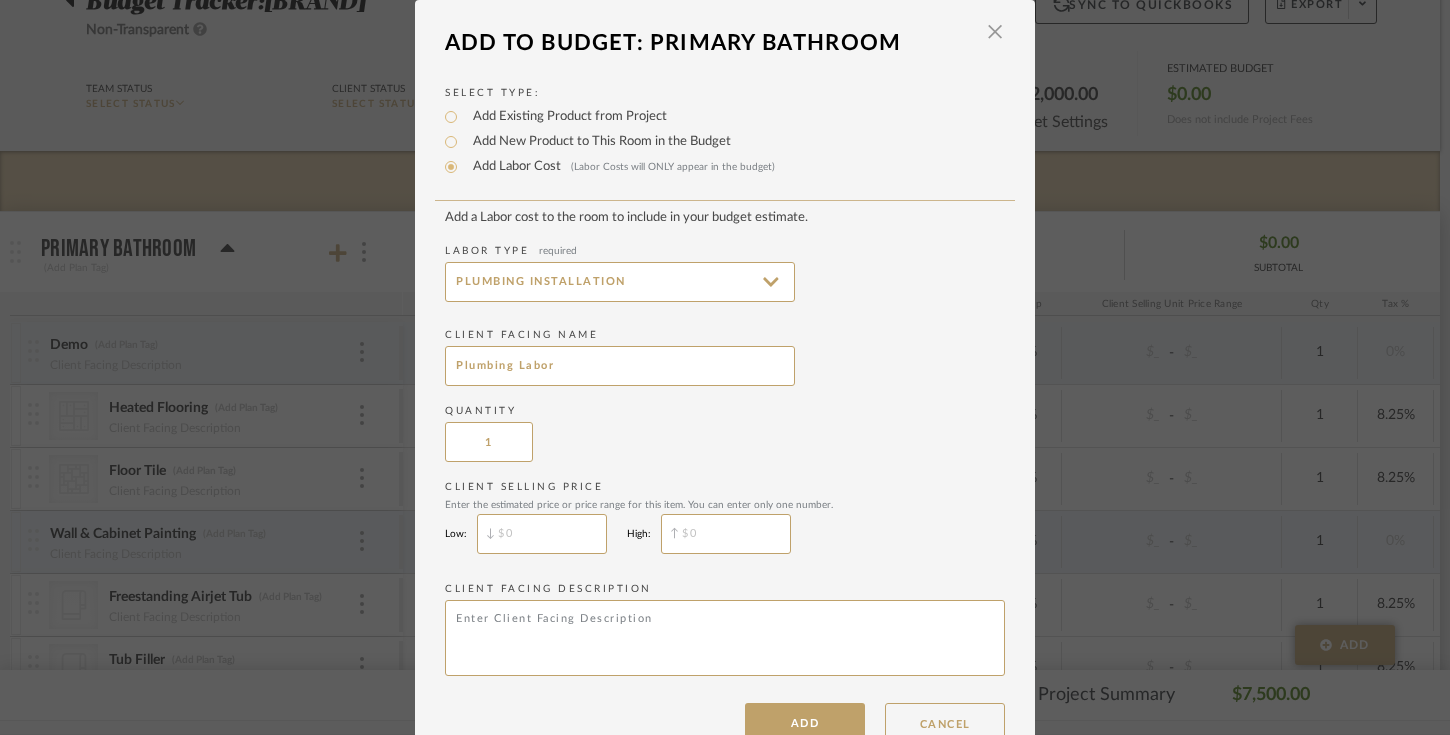 scroll, scrollTop: 50, scrollLeft: 0, axis: vertical 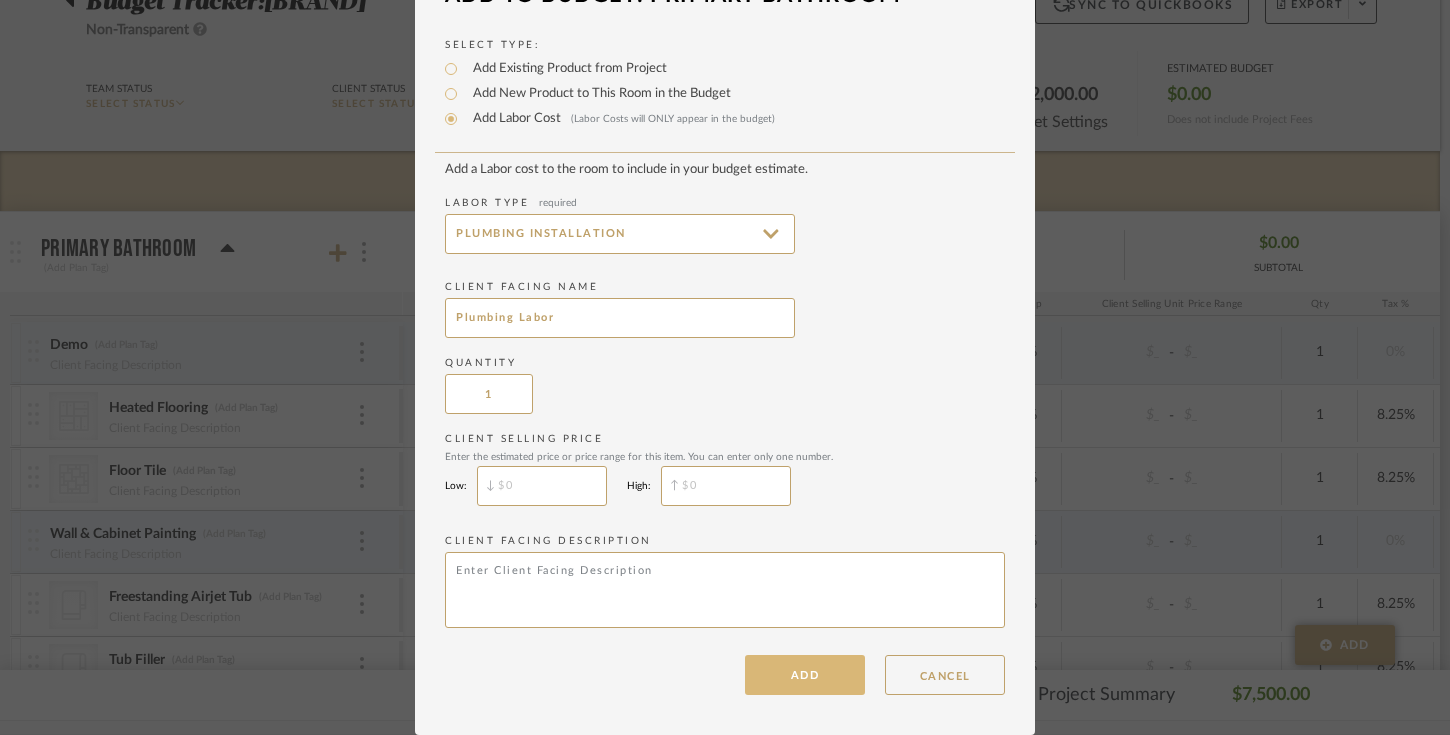 type on "Plumbing Labor" 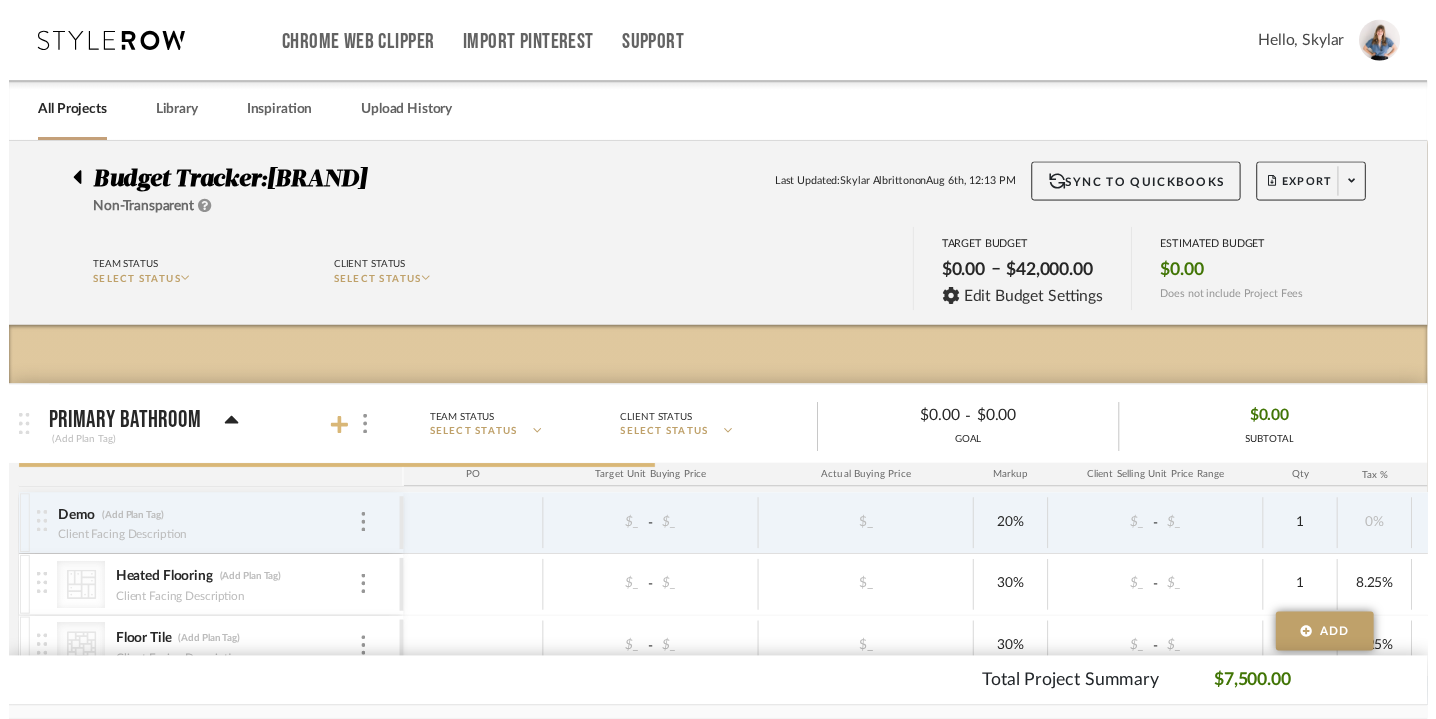 scroll, scrollTop: 181, scrollLeft: 0, axis: vertical 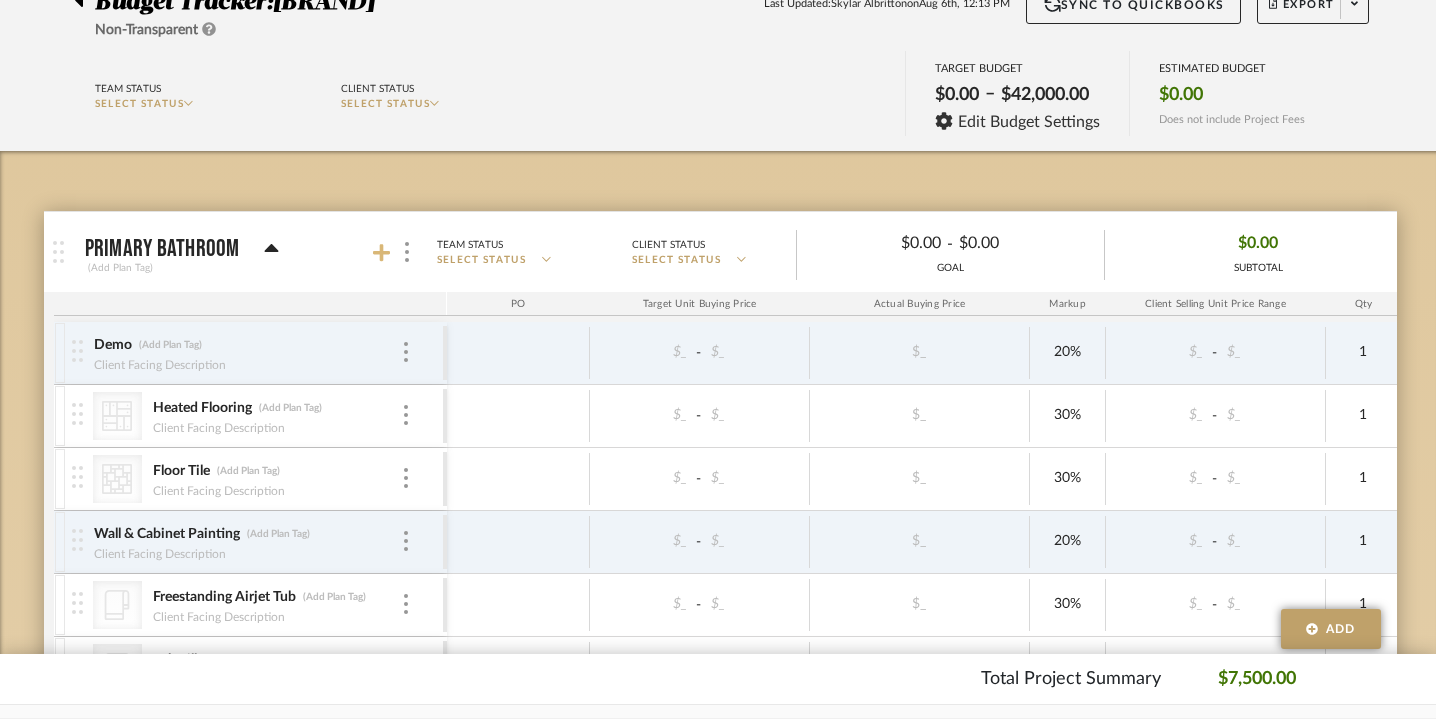 click 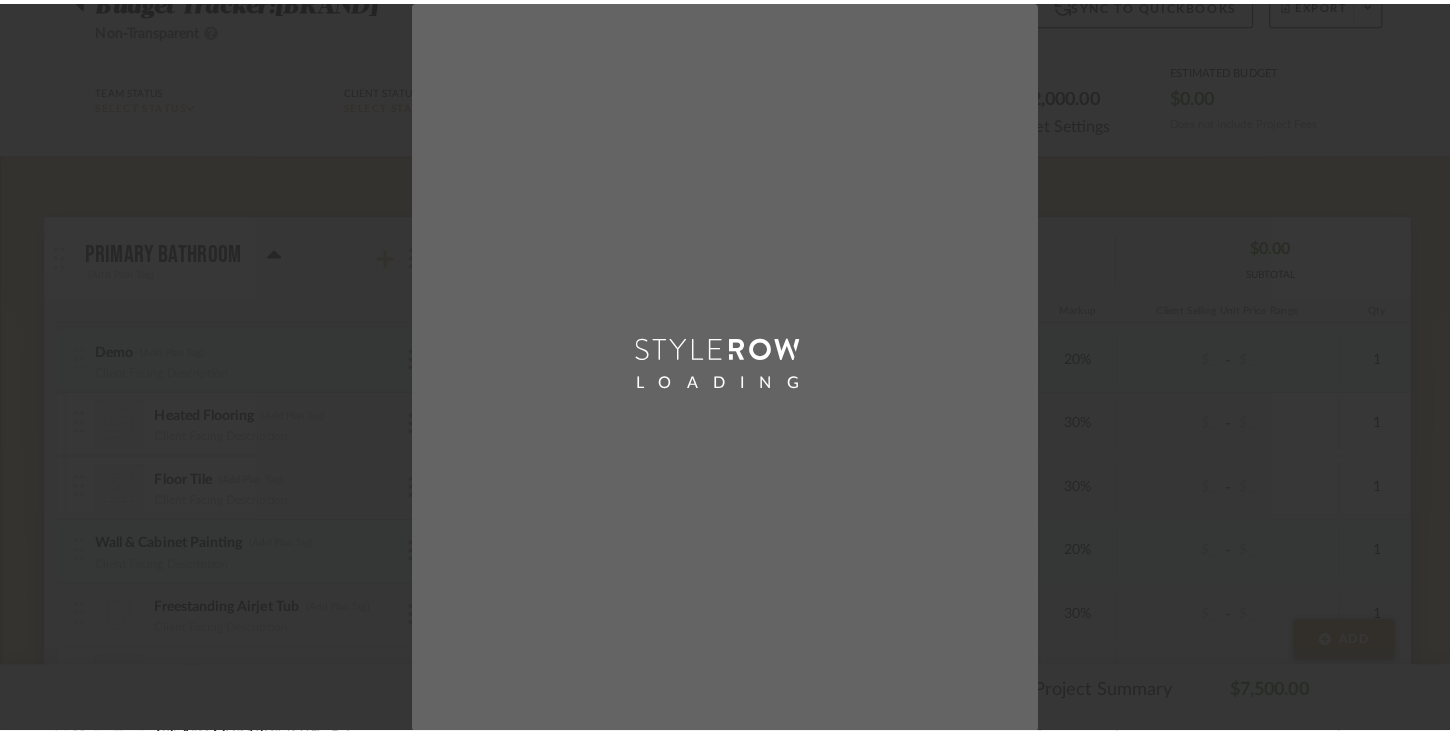 scroll, scrollTop: 0, scrollLeft: 0, axis: both 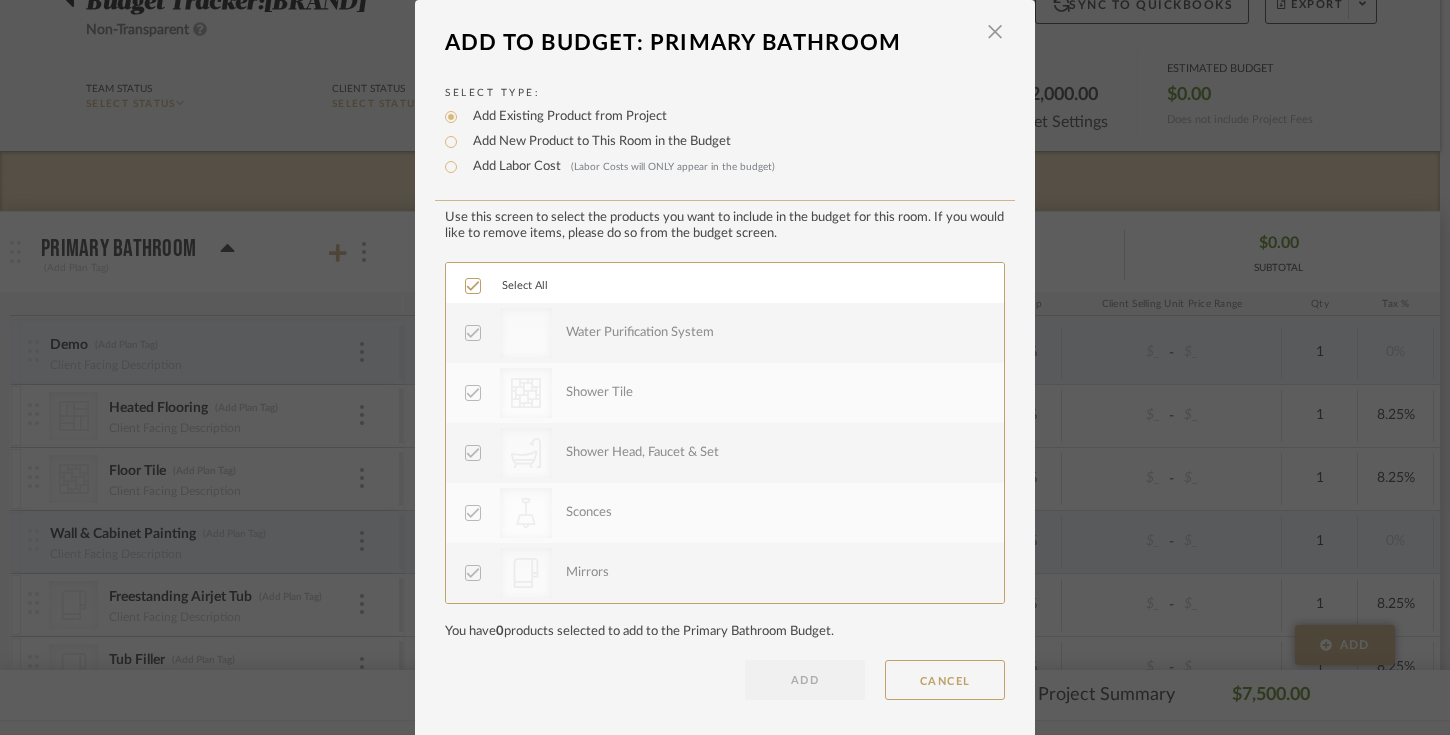 click on "Add New Product to This Room in the Budget" at bounding box center [597, 142] 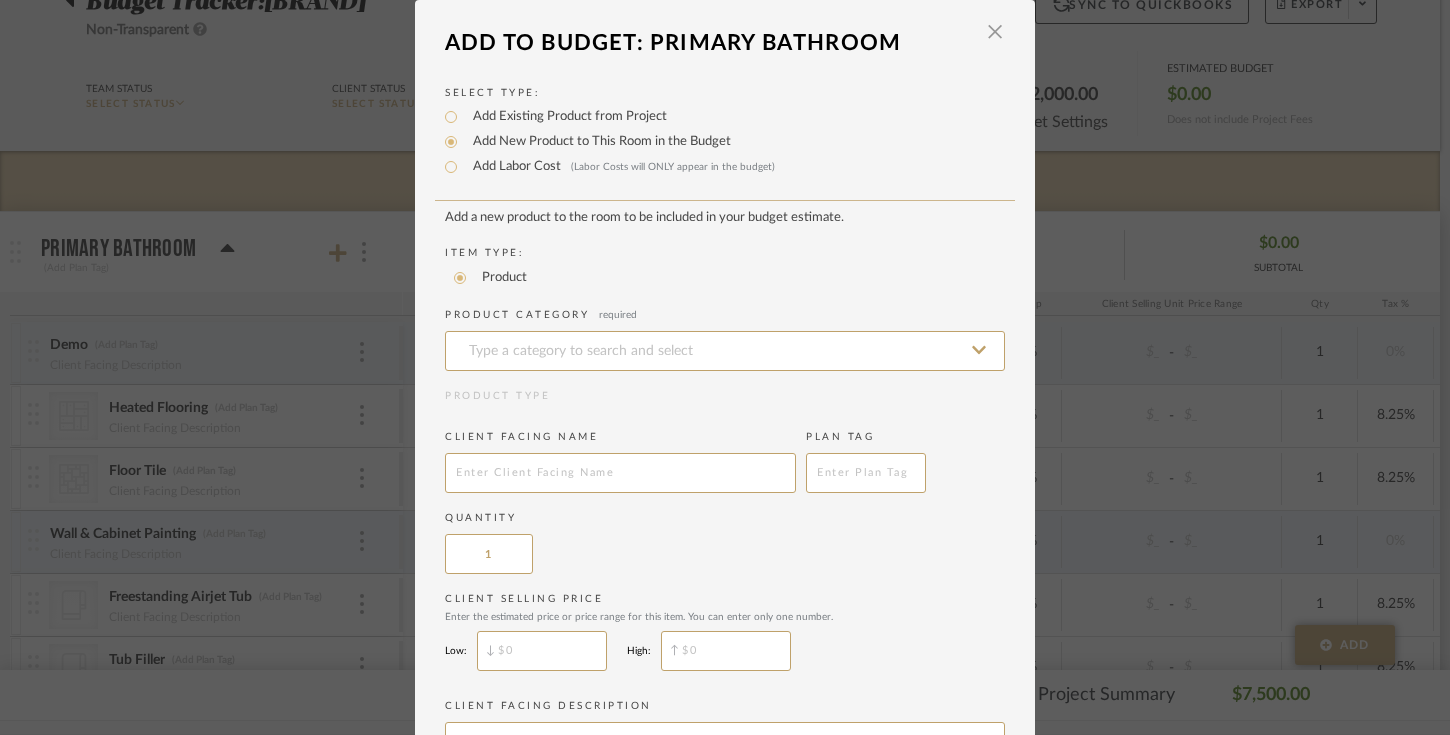 click on "Add Labor Cost  (Labor Costs will ONLY appear in the budget)" at bounding box center (619, 167) 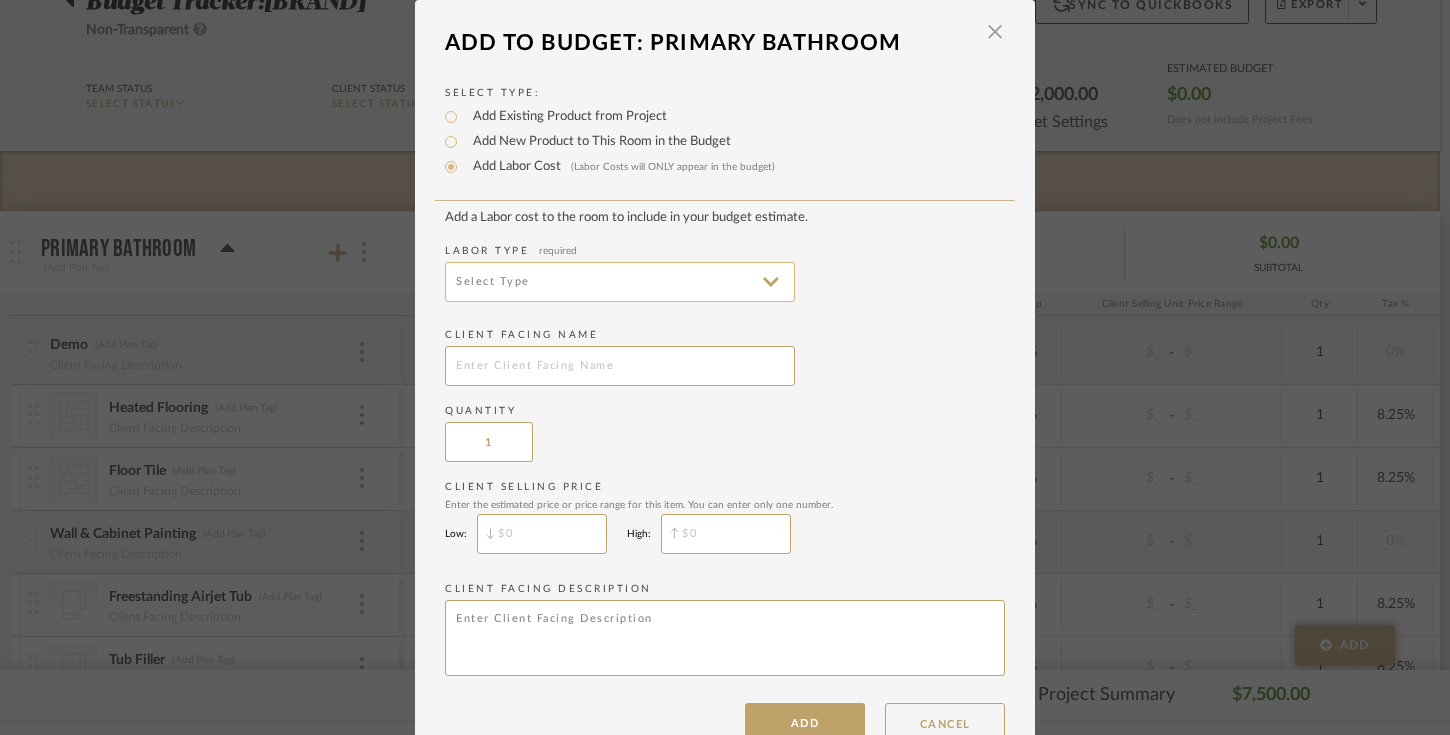 click at bounding box center (620, 282) 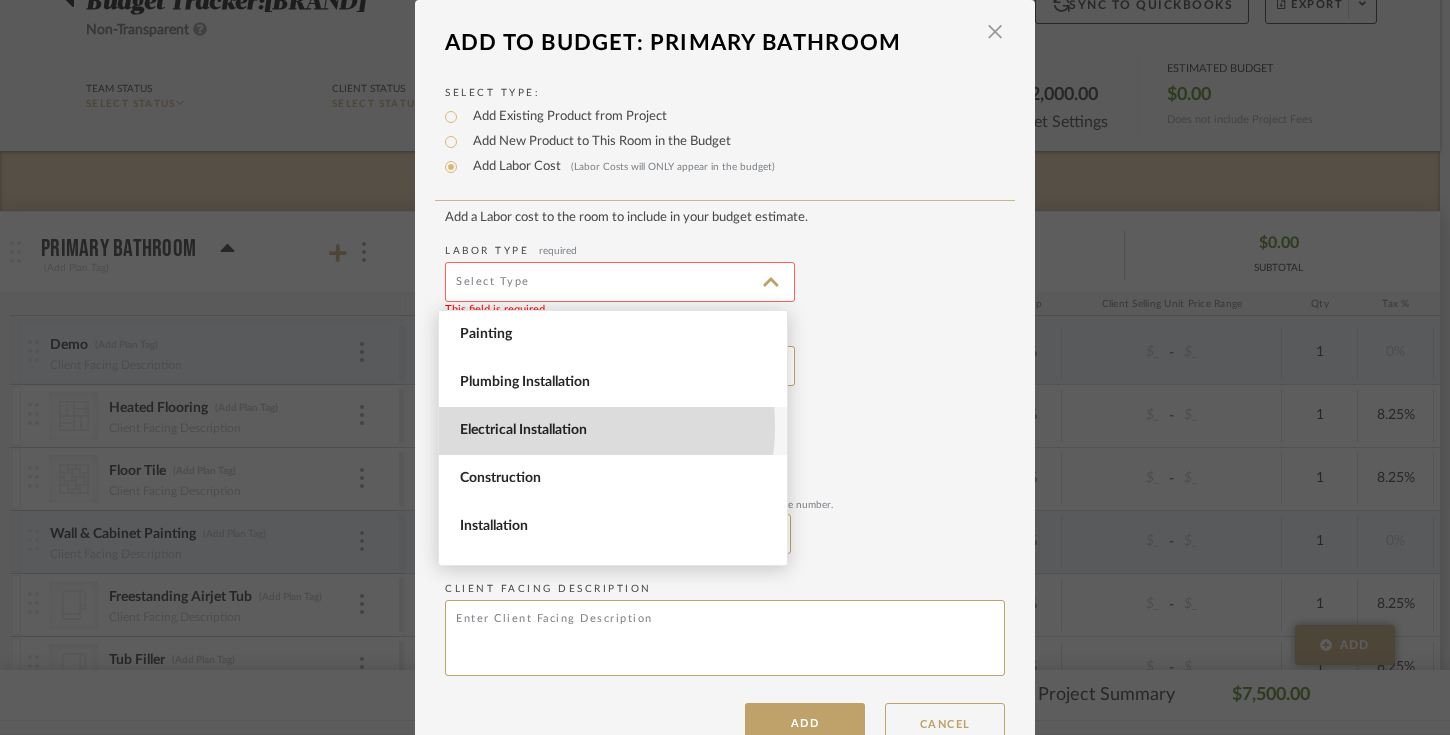 click on "Electrical Installation" at bounding box center (615, 430) 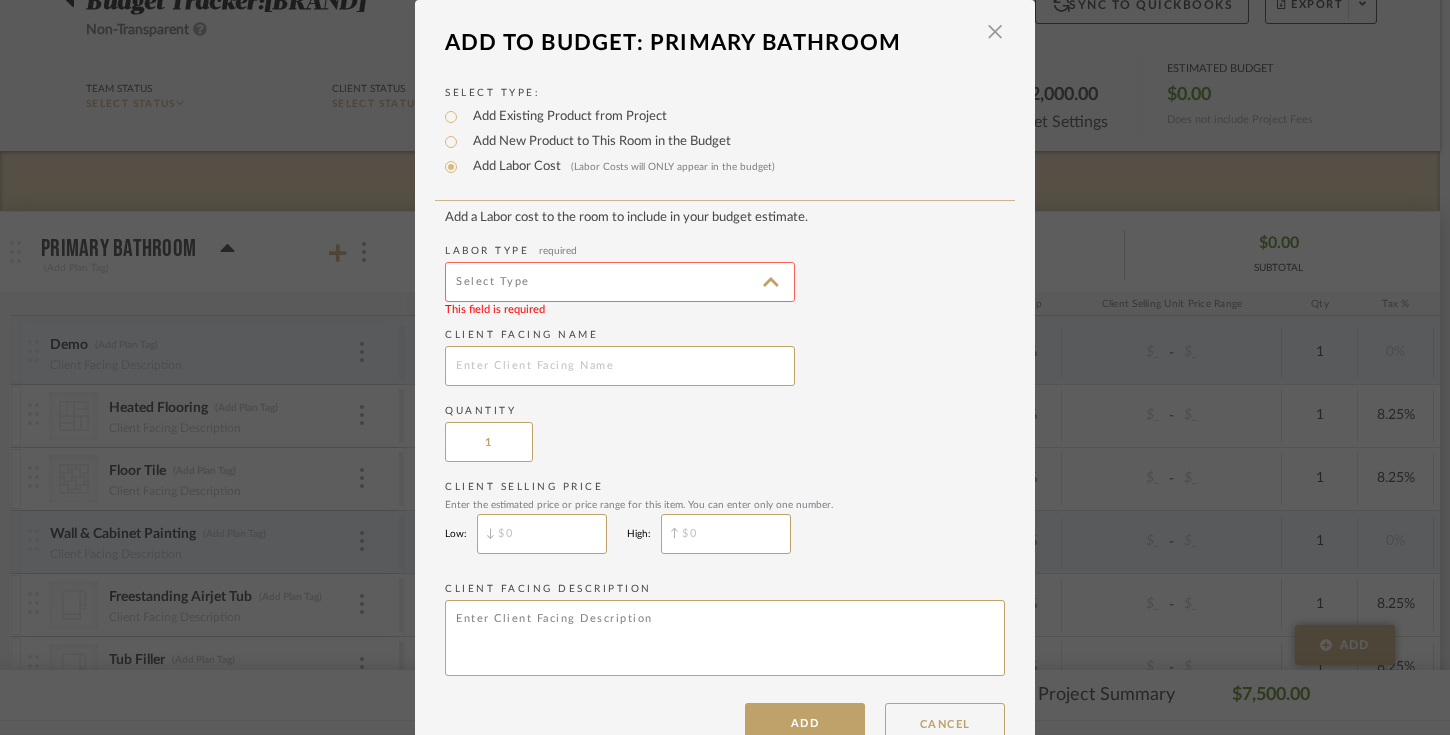 type on "Electrical Installation" 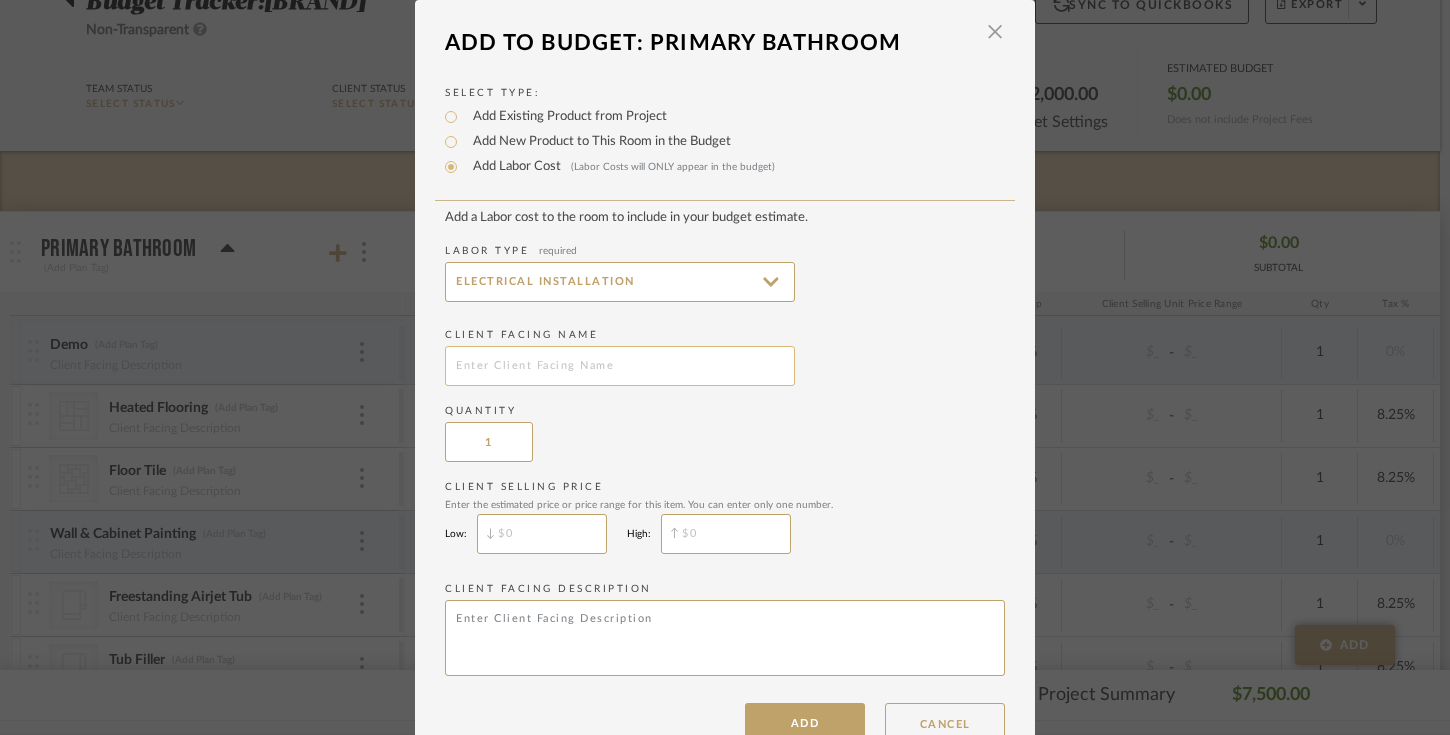 click at bounding box center [620, 366] 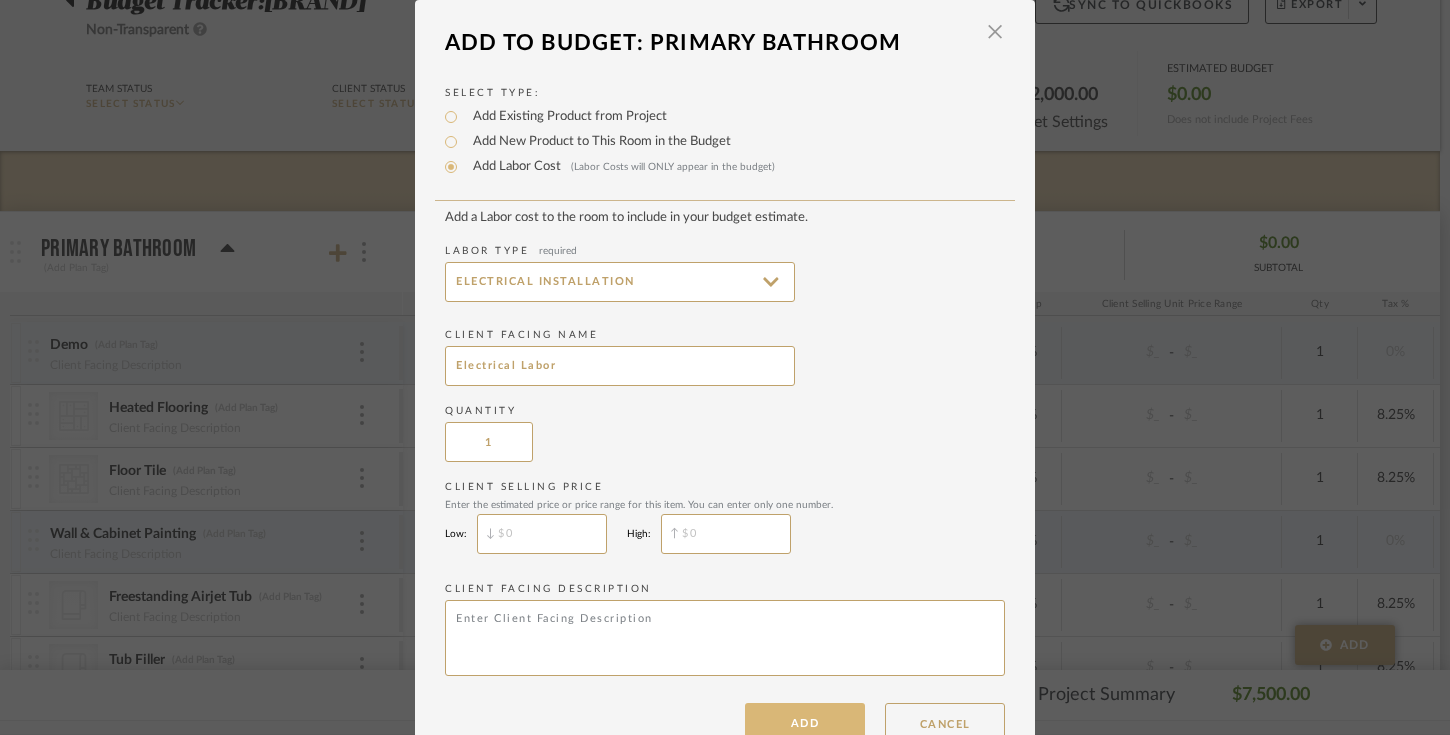 type on "Electrical Labor" 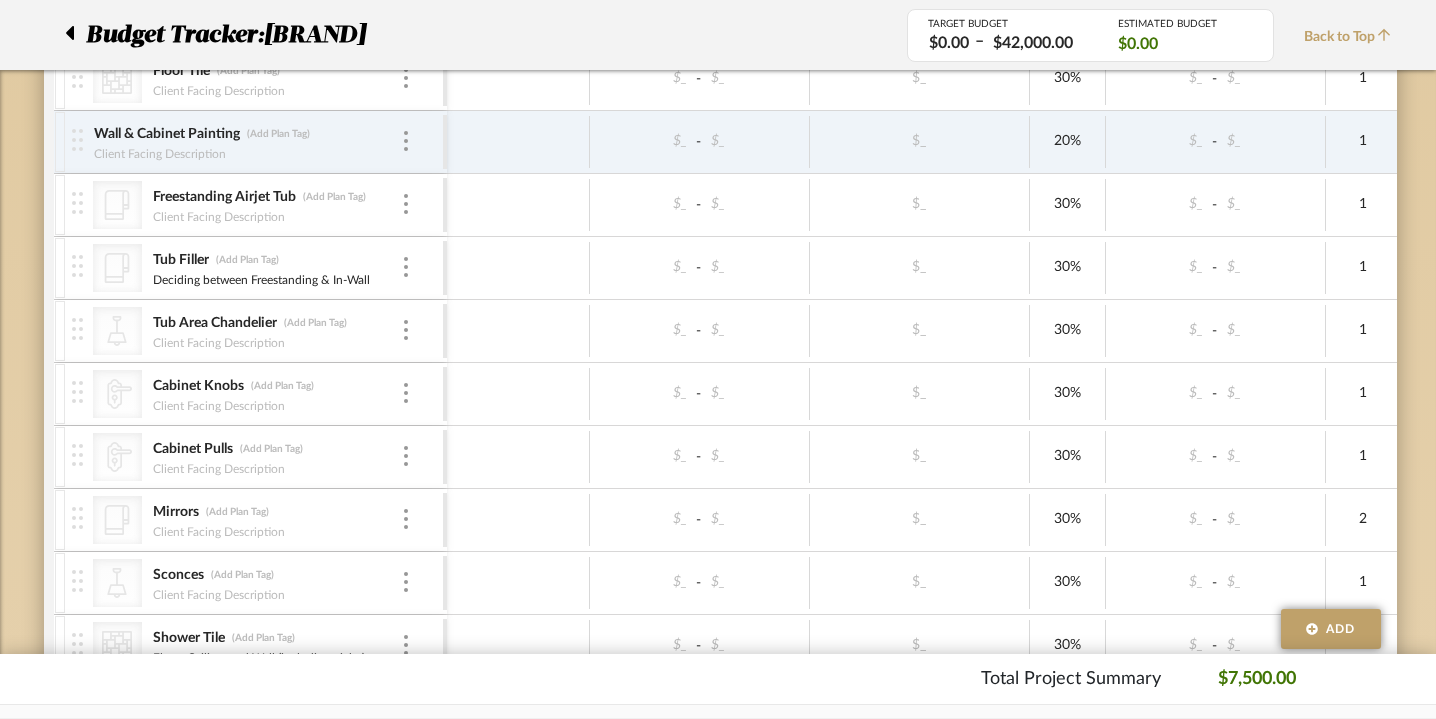 scroll, scrollTop: 577, scrollLeft: 0, axis: vertical 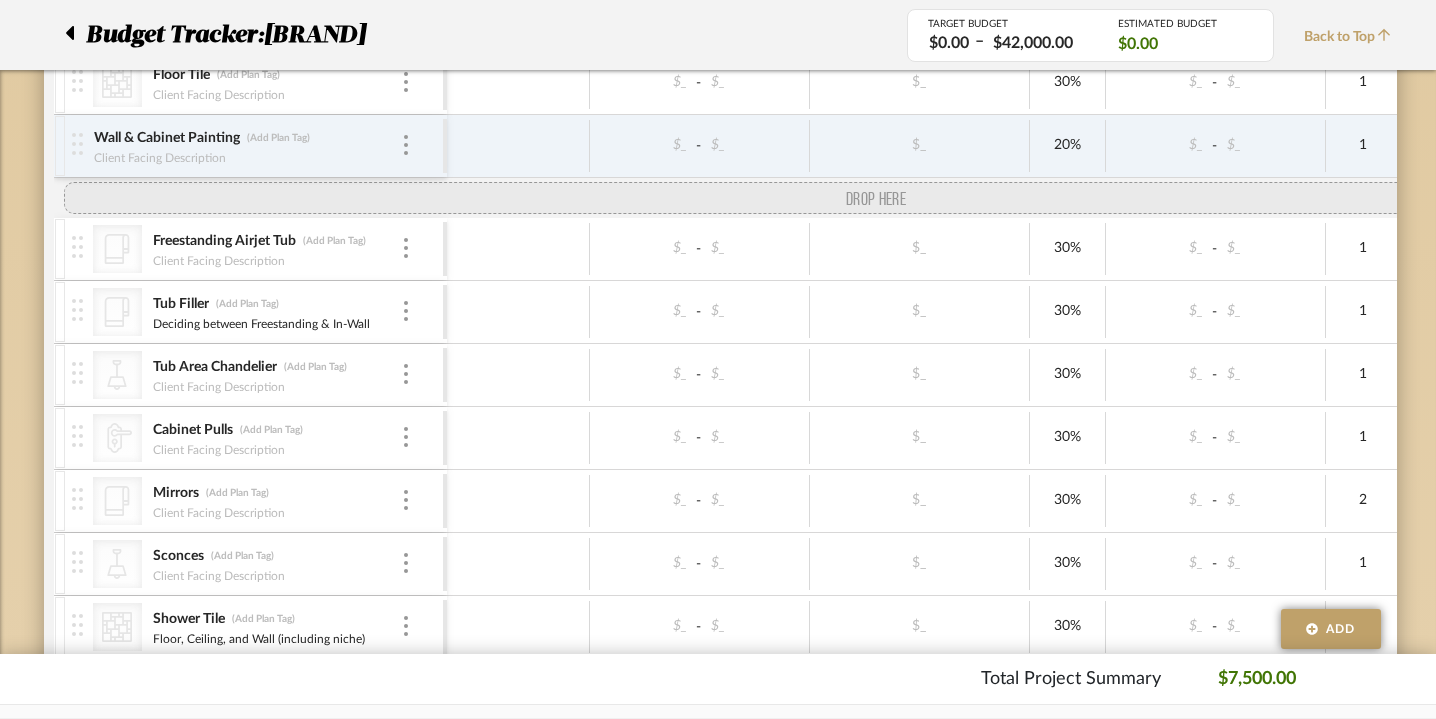 drag, startPoint x: 32, startPoint y: 408, endPoint x: 46, endPoint y: 202, distance: 206.47517 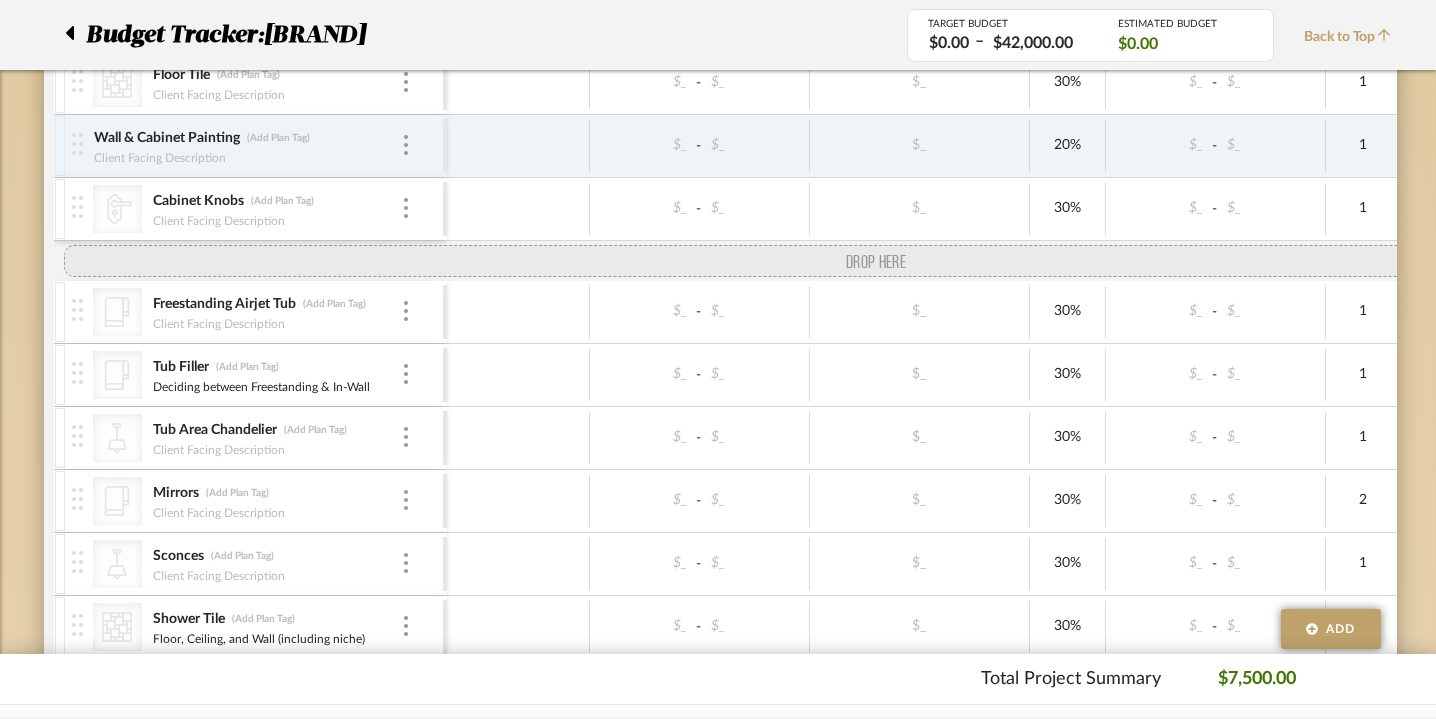 drag, startPoint x: 34, startPoint y: 469, endPoint x: 37, endPoint y: 276, distance: 193.02332 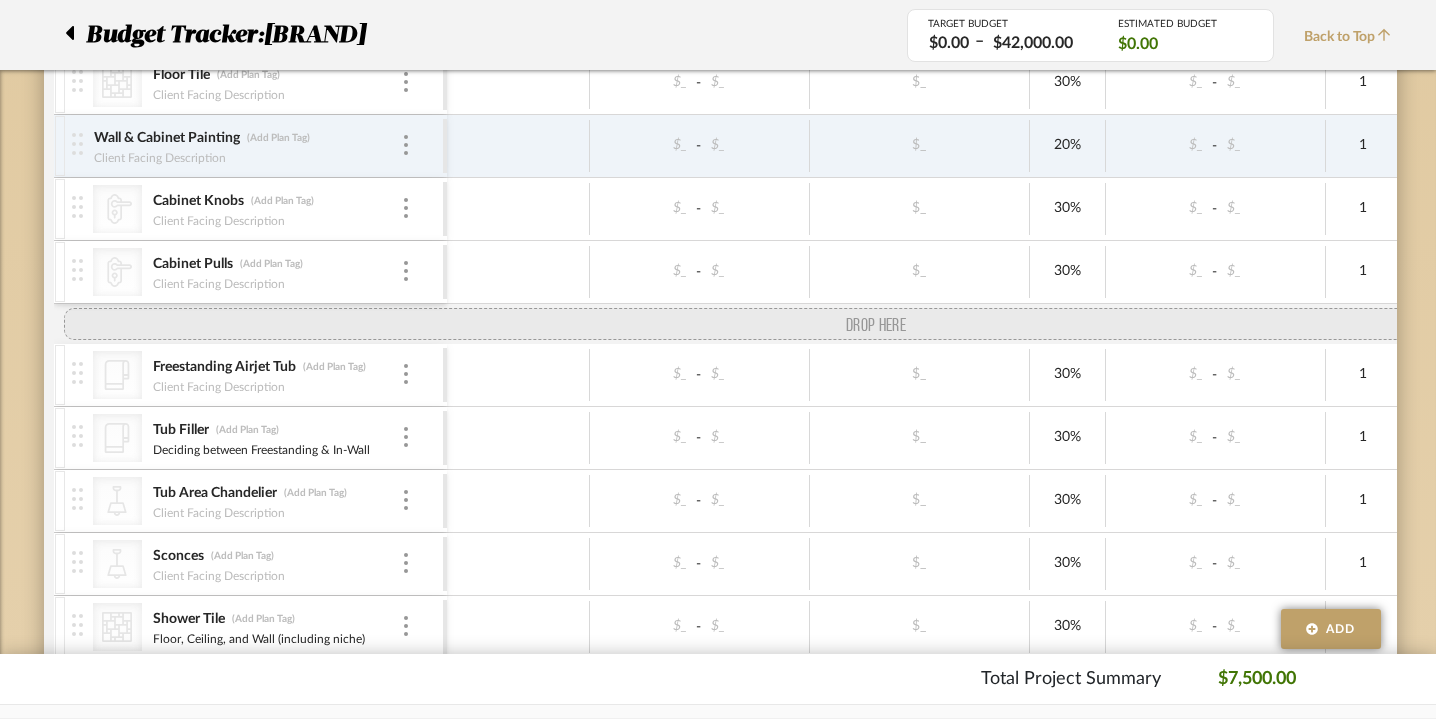 drag, startPoint x: 24, startPoint y: 522, endPoint x: 36, endPoint y: 337, distance: 185.38878 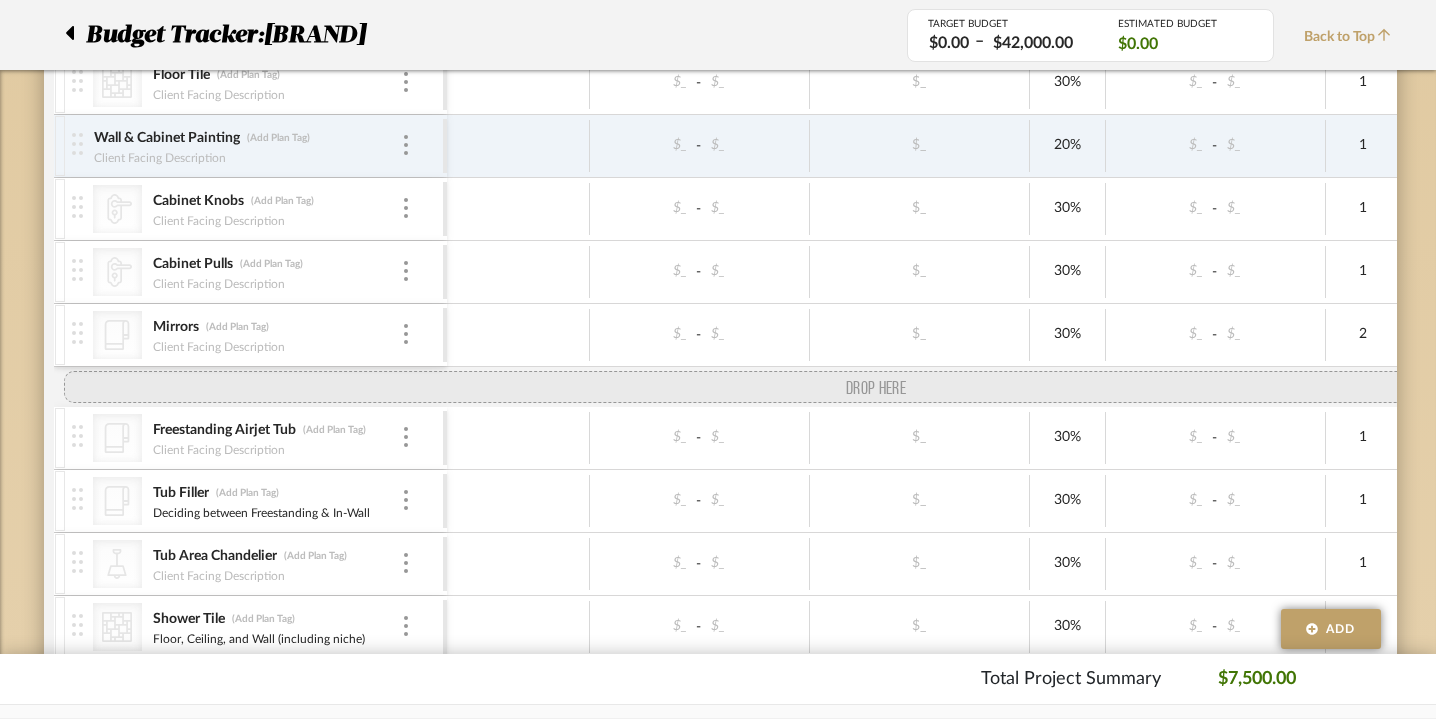 drag, startPoint x: 25, startPoint y: 583, endPoint x: 28, endPoint y: 393, distance: 190.02368 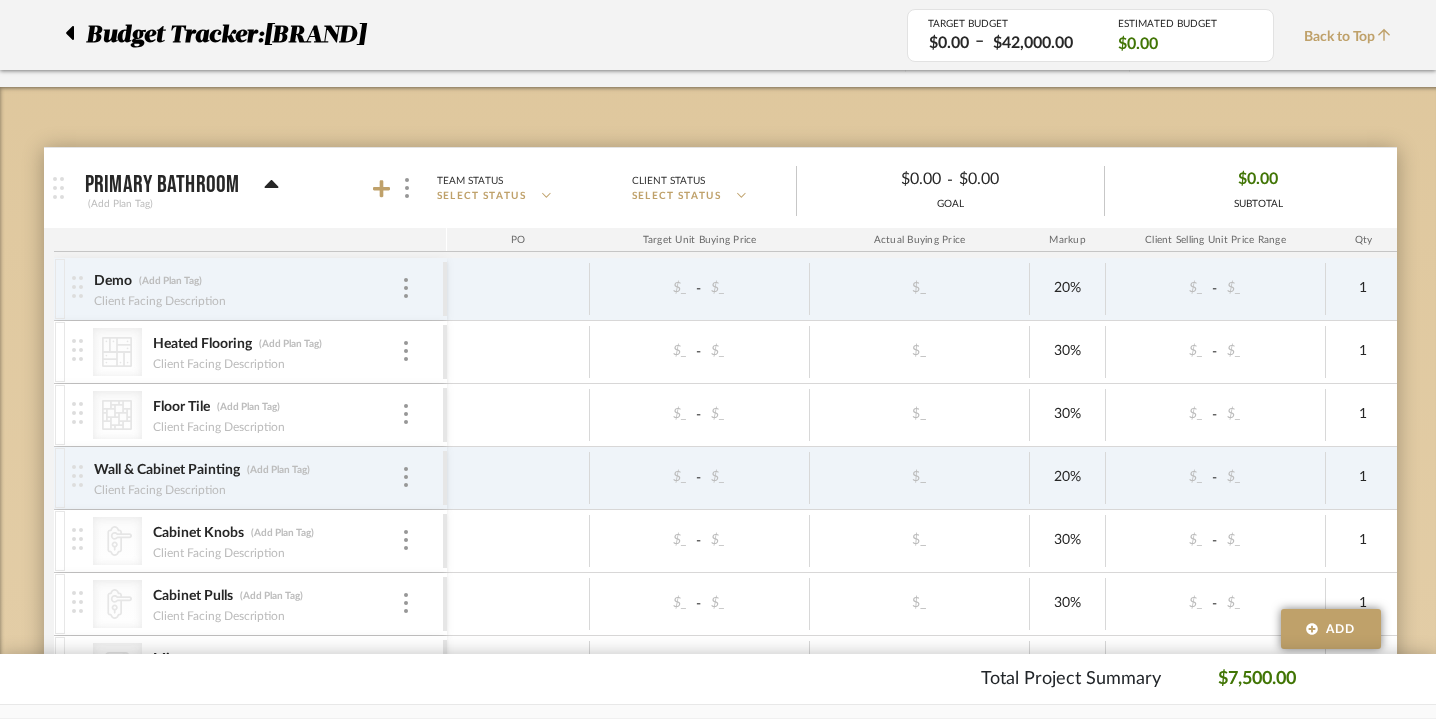 scroll, scrollTop: 241, scrollLeft: 0, axis: vertical 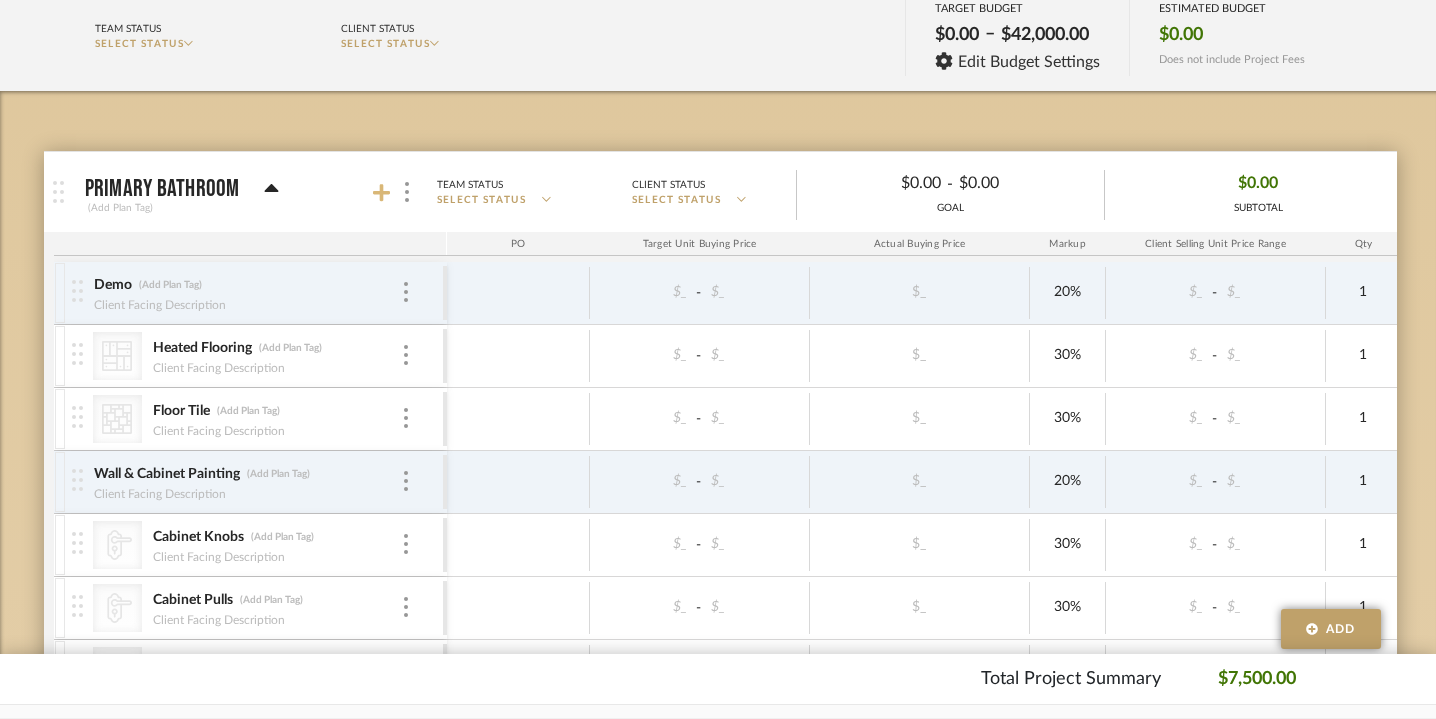 click 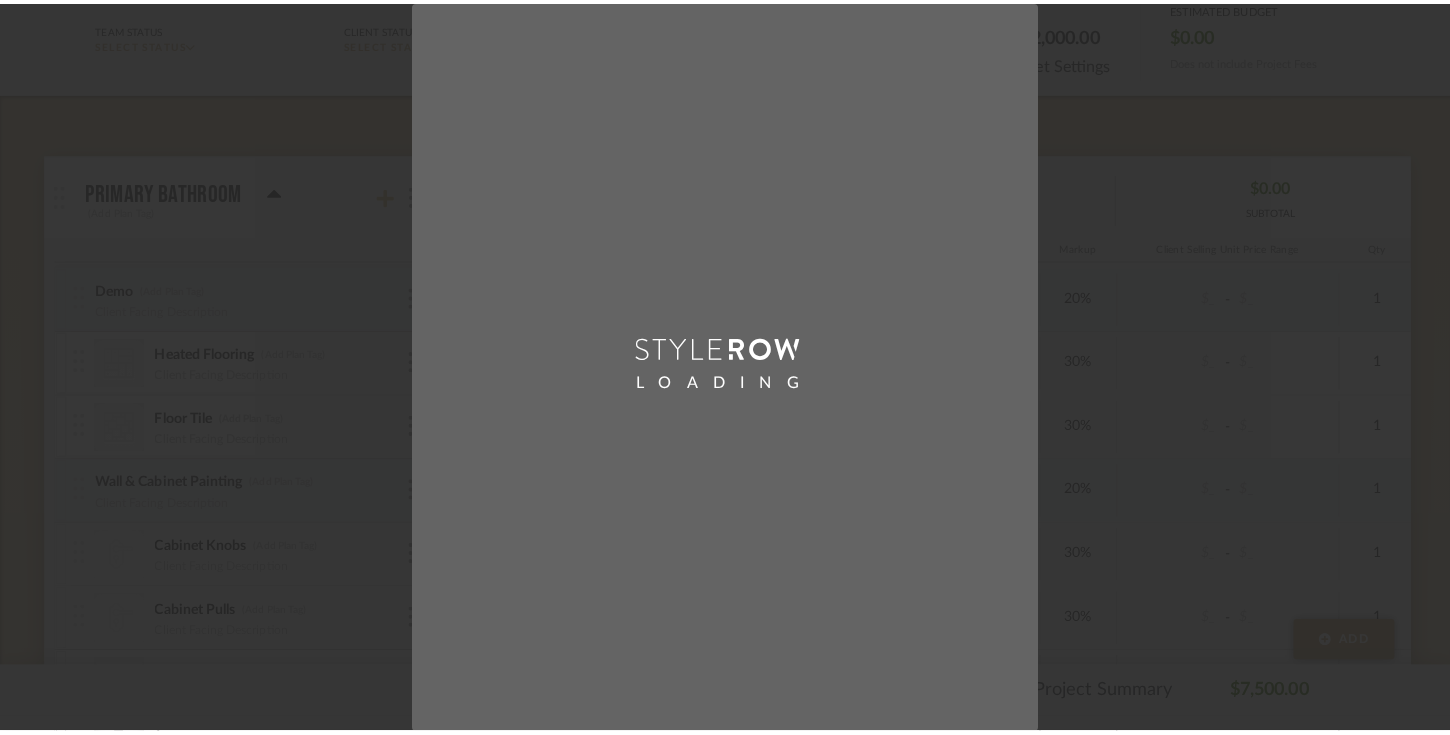 scroll, scrollTop: 0, scrollLeft: 0, axis: both 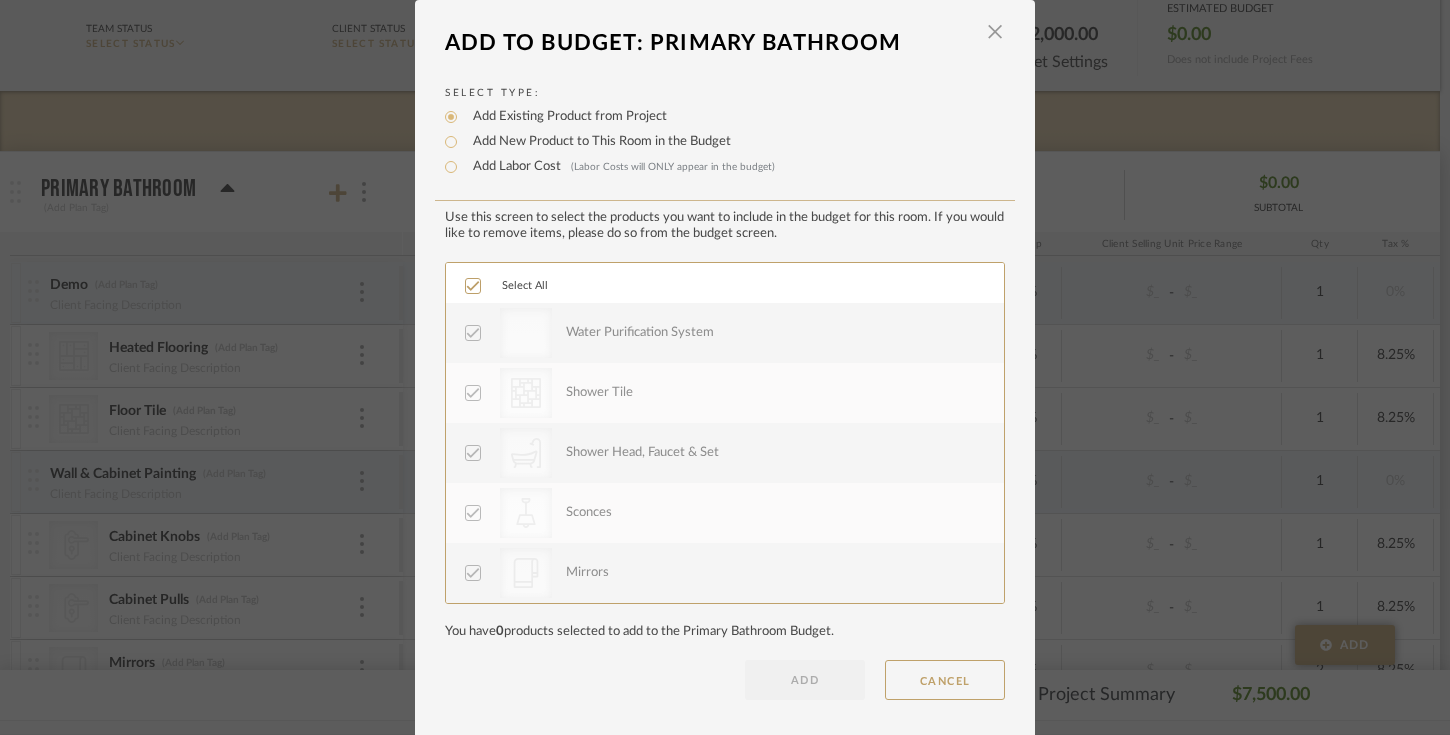 click on "Add New Product to This Room in the Budget" at bounding box center (597, 142) 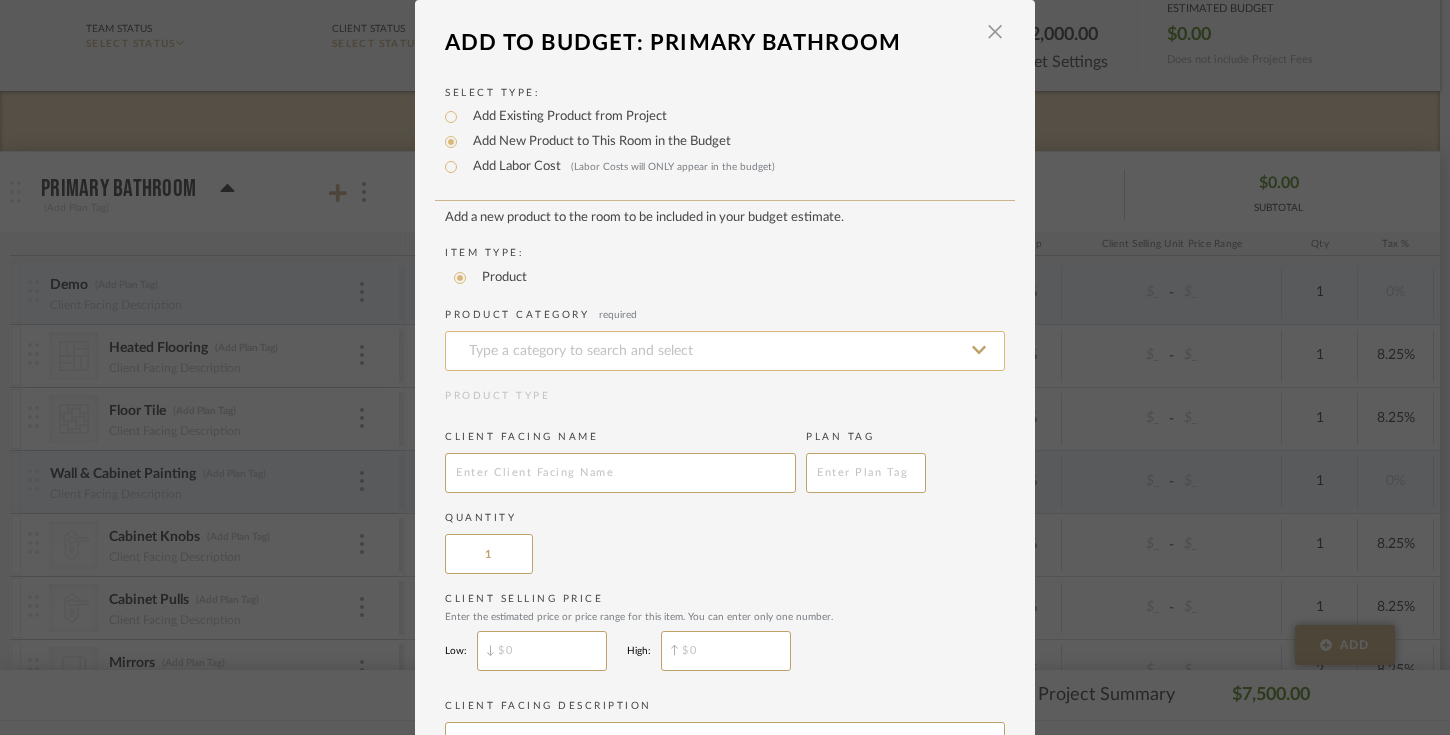 click at bounding box center (725, 351) 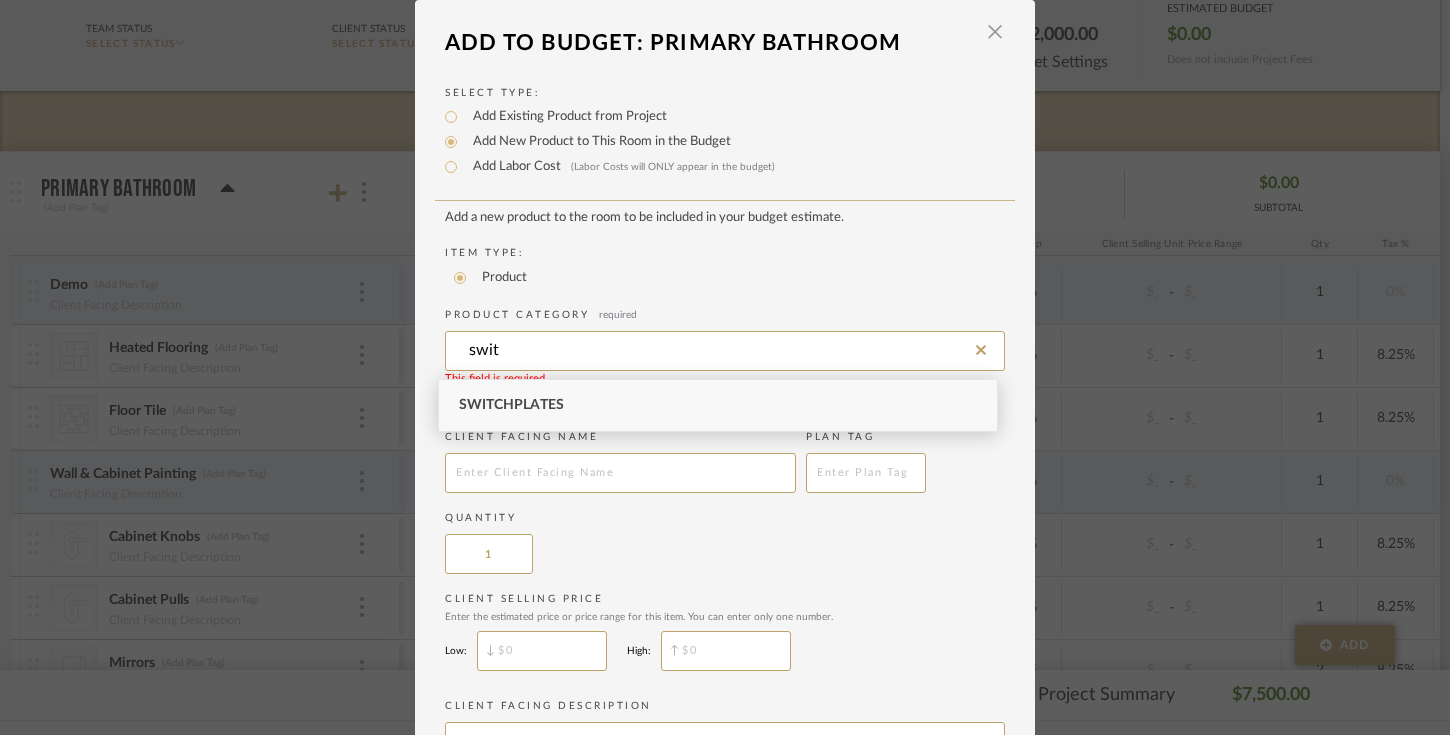 click on "Switchplates" at bounding box center [718, 405] 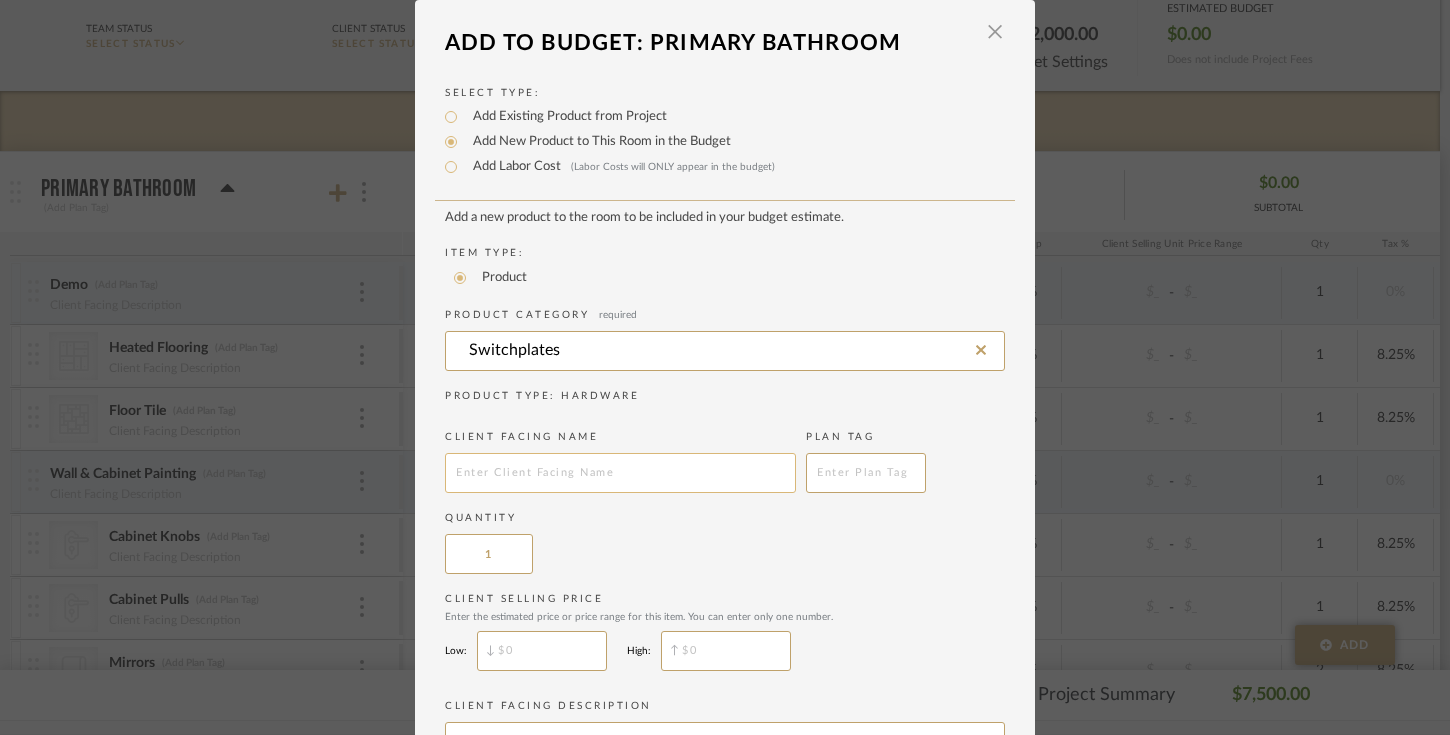 click at bounding box center (620, 473) 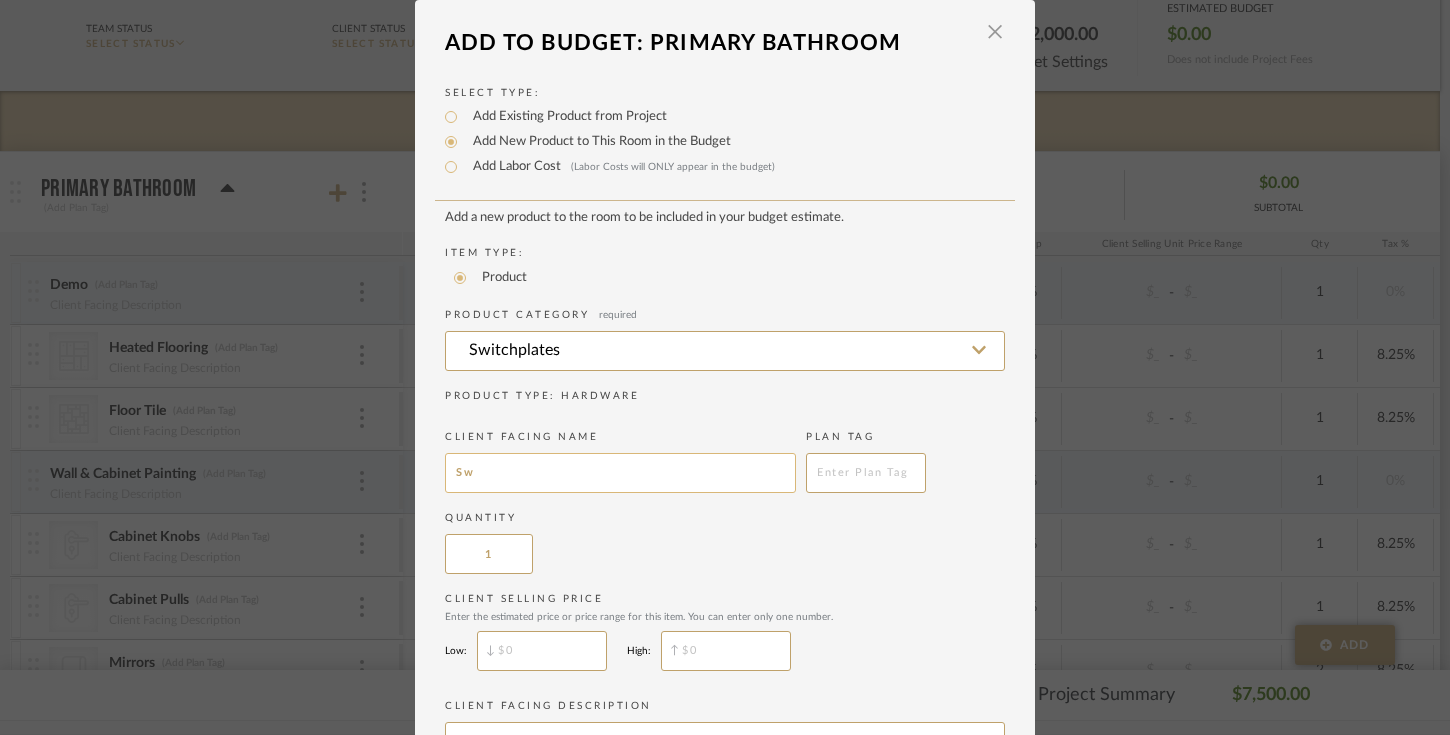 type on "S" 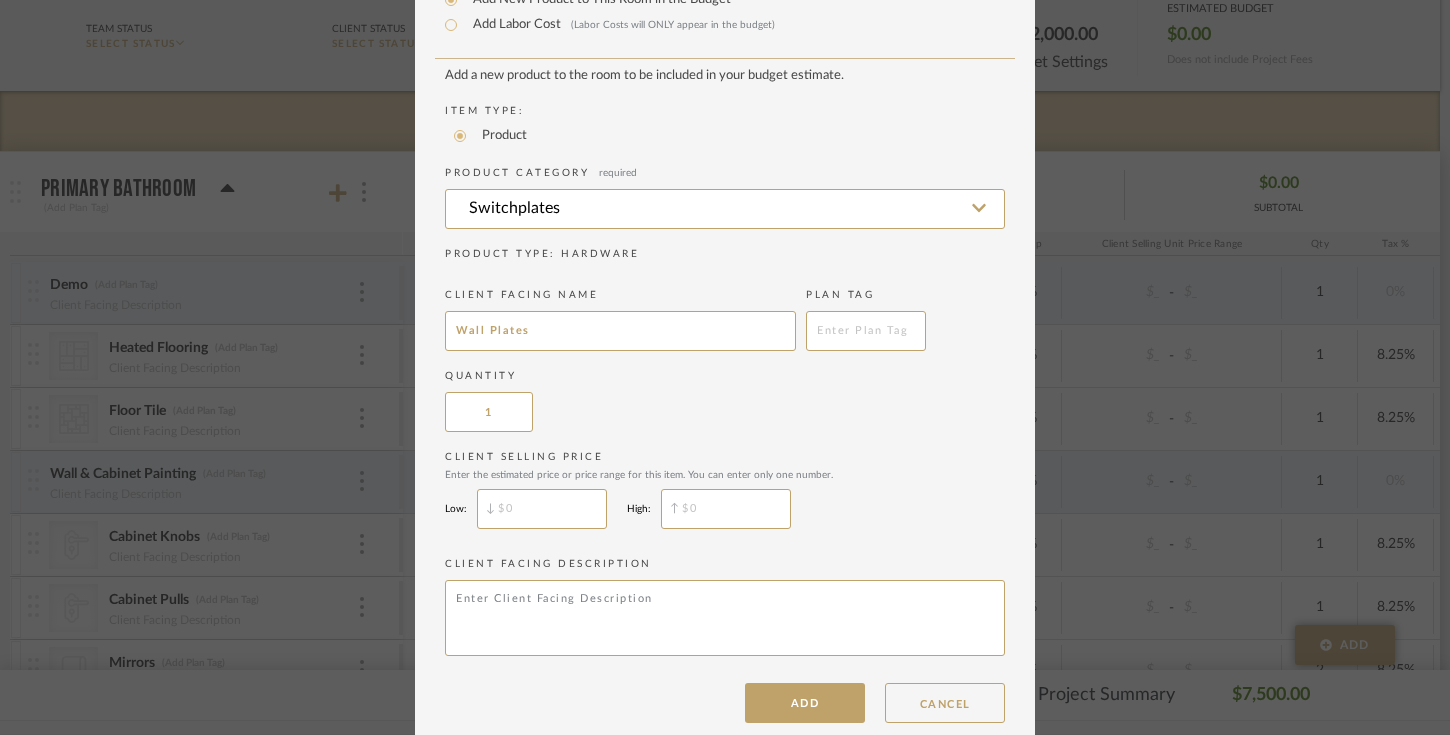 scroll, scrollTop: 173, scrollLeft: 0, axis: vertical 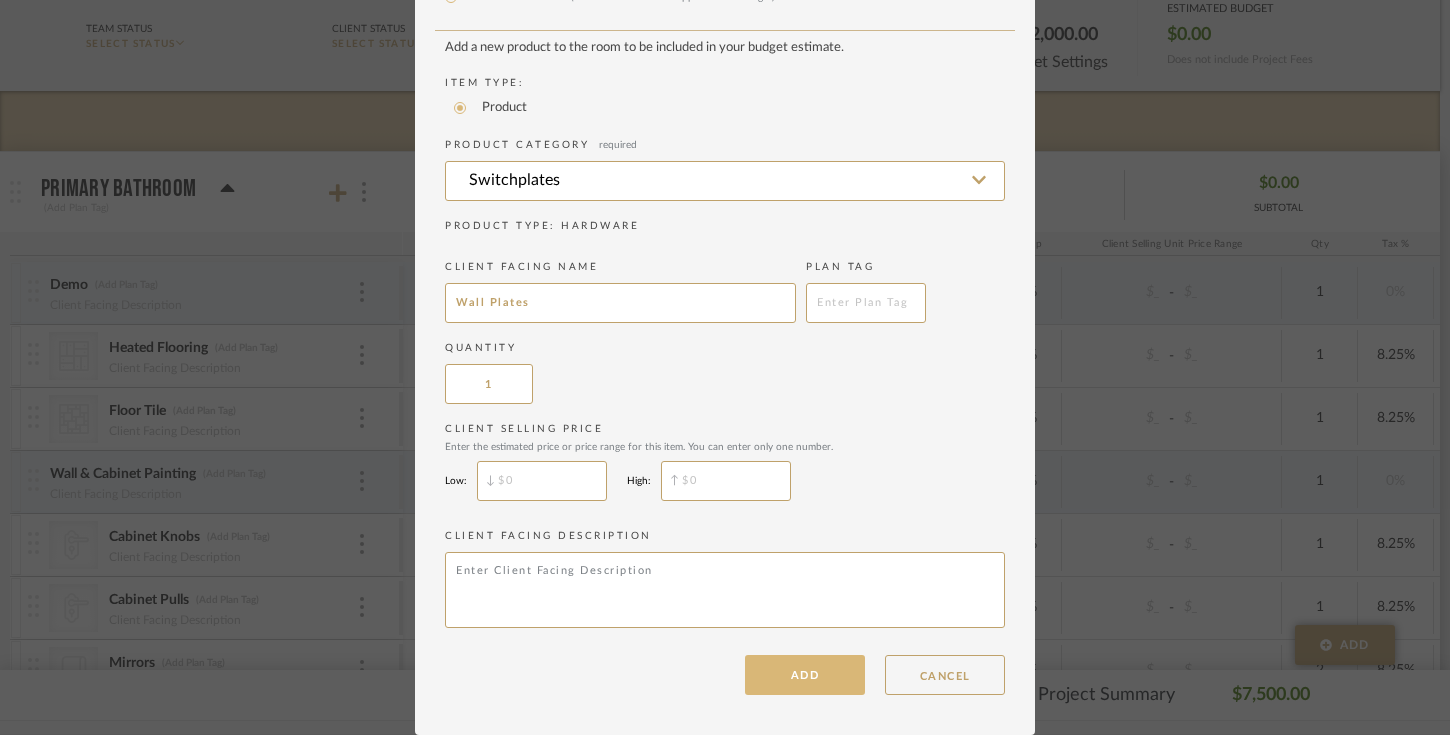 type on "Wall Plates" 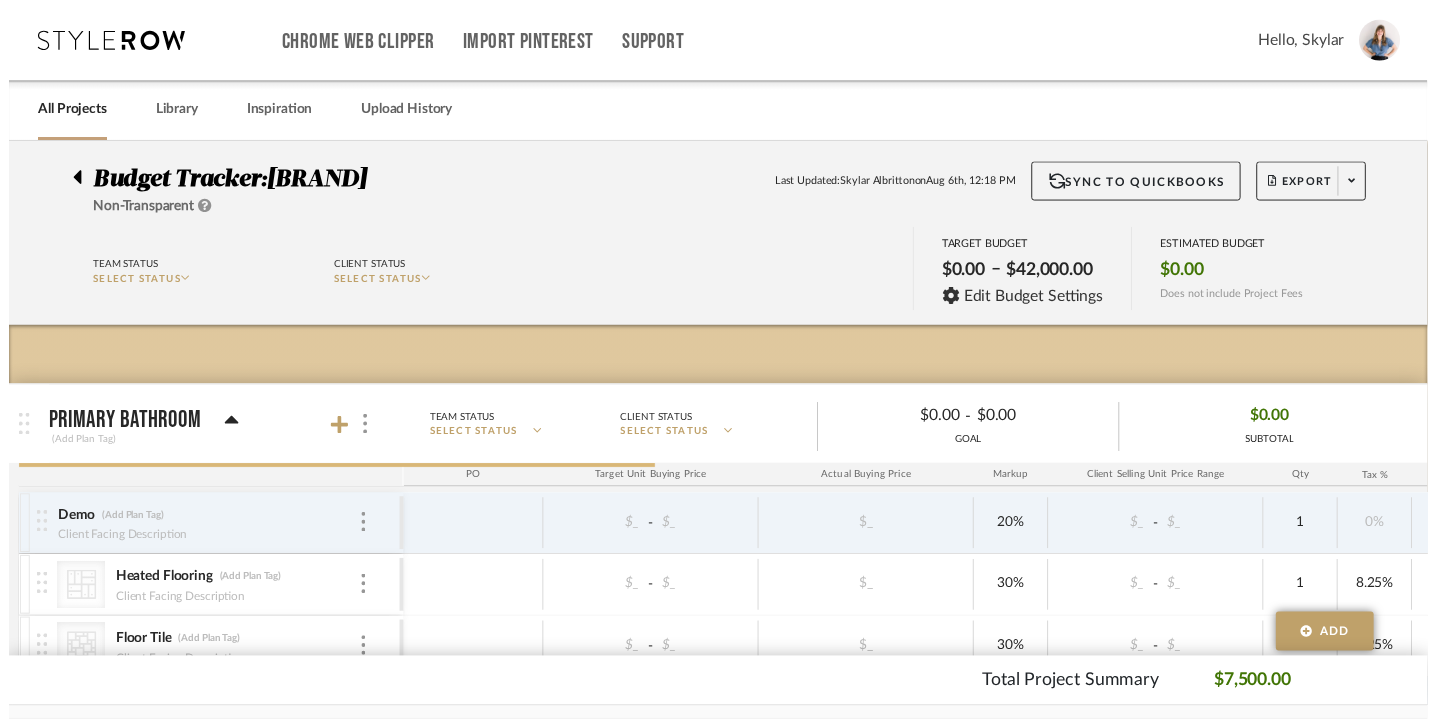 scroll, scrollTop: 241, scrollLeft: 0, axis: vertical 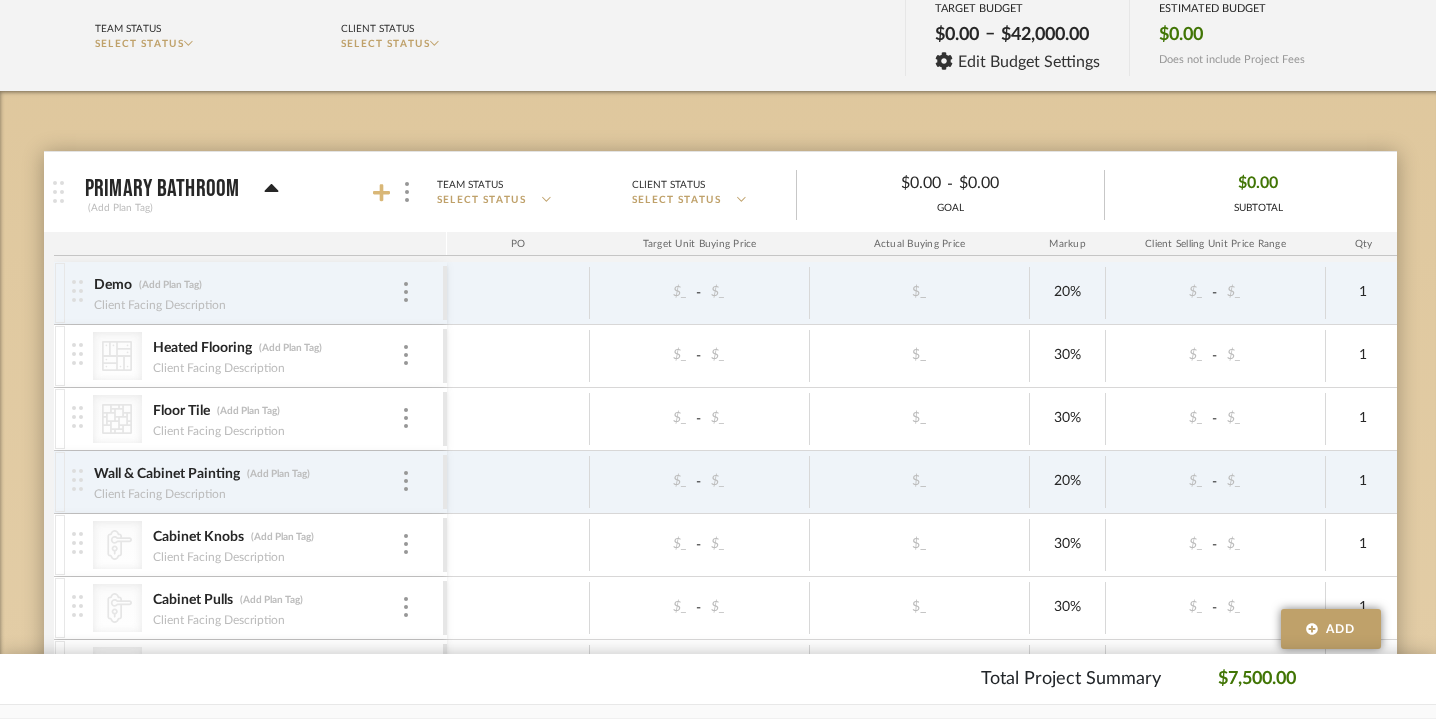 click 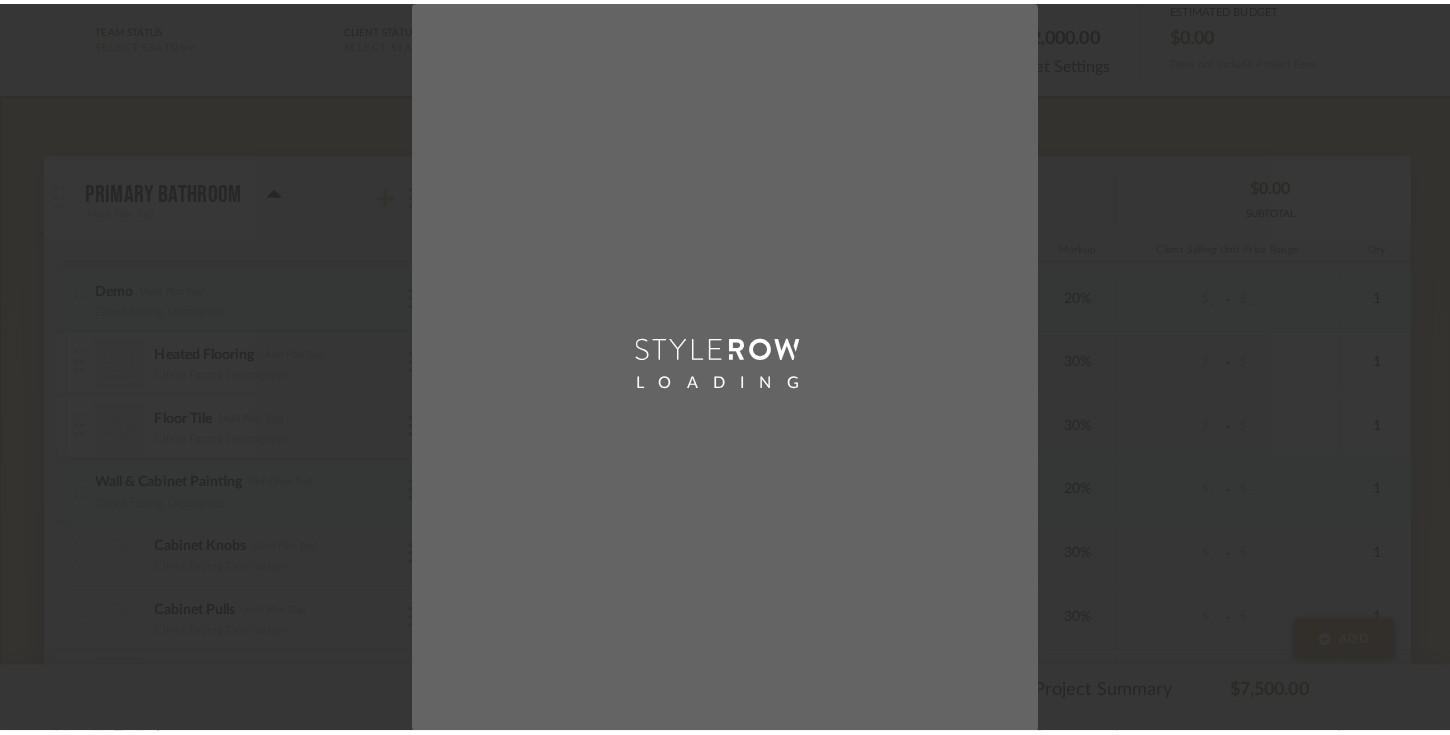 scroll, scrollTop: 0, scrollLeft: 0, axis: both 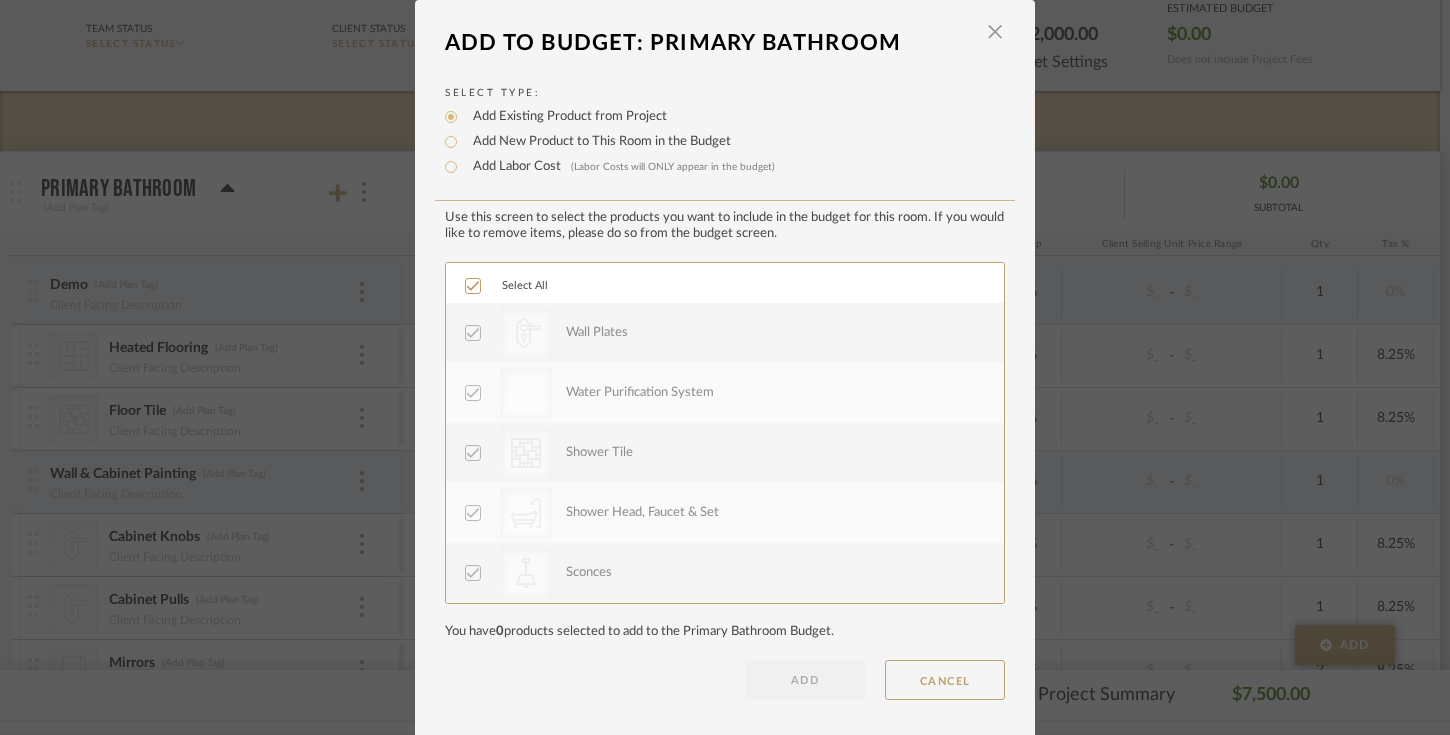 click on "Add New Product to This Room in the Budget" at bounding box center [597, 142] 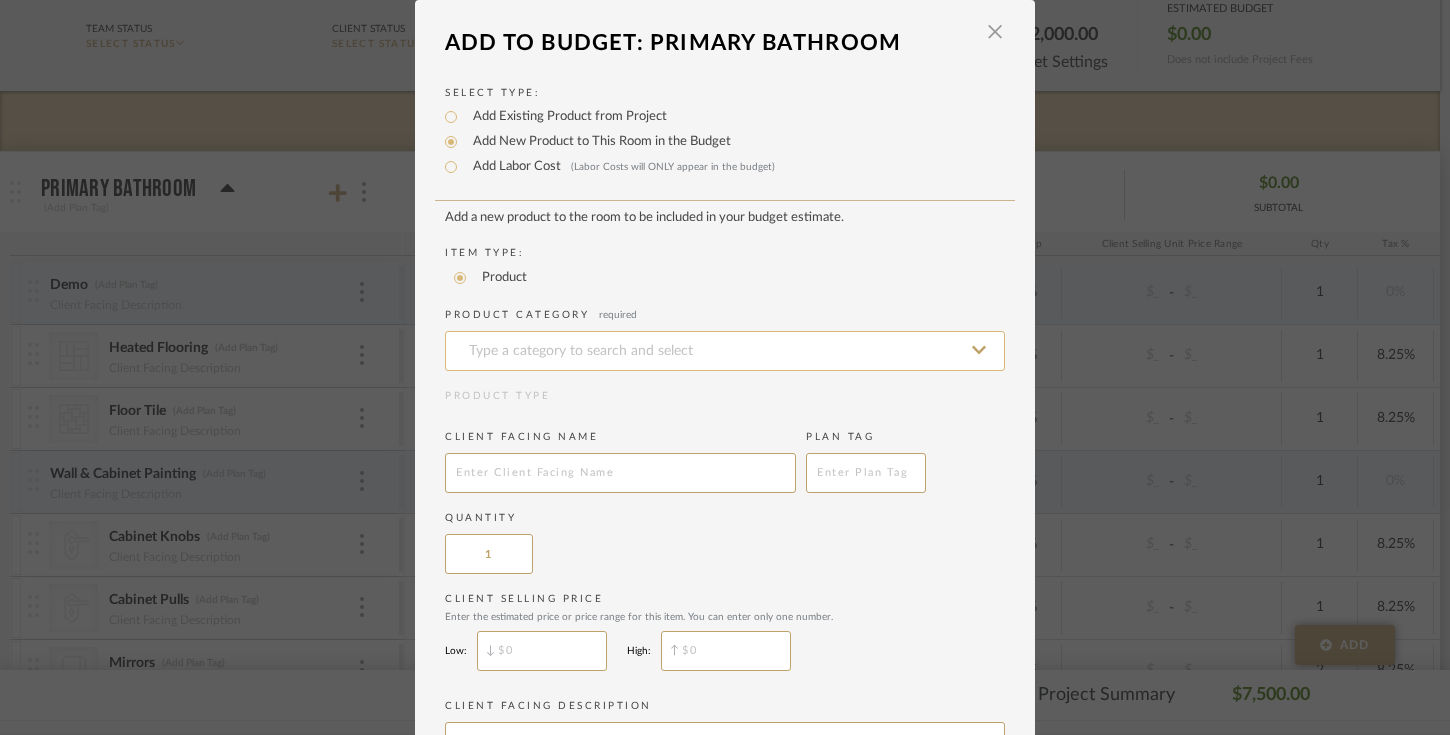 click at bounding box center (725, 351) 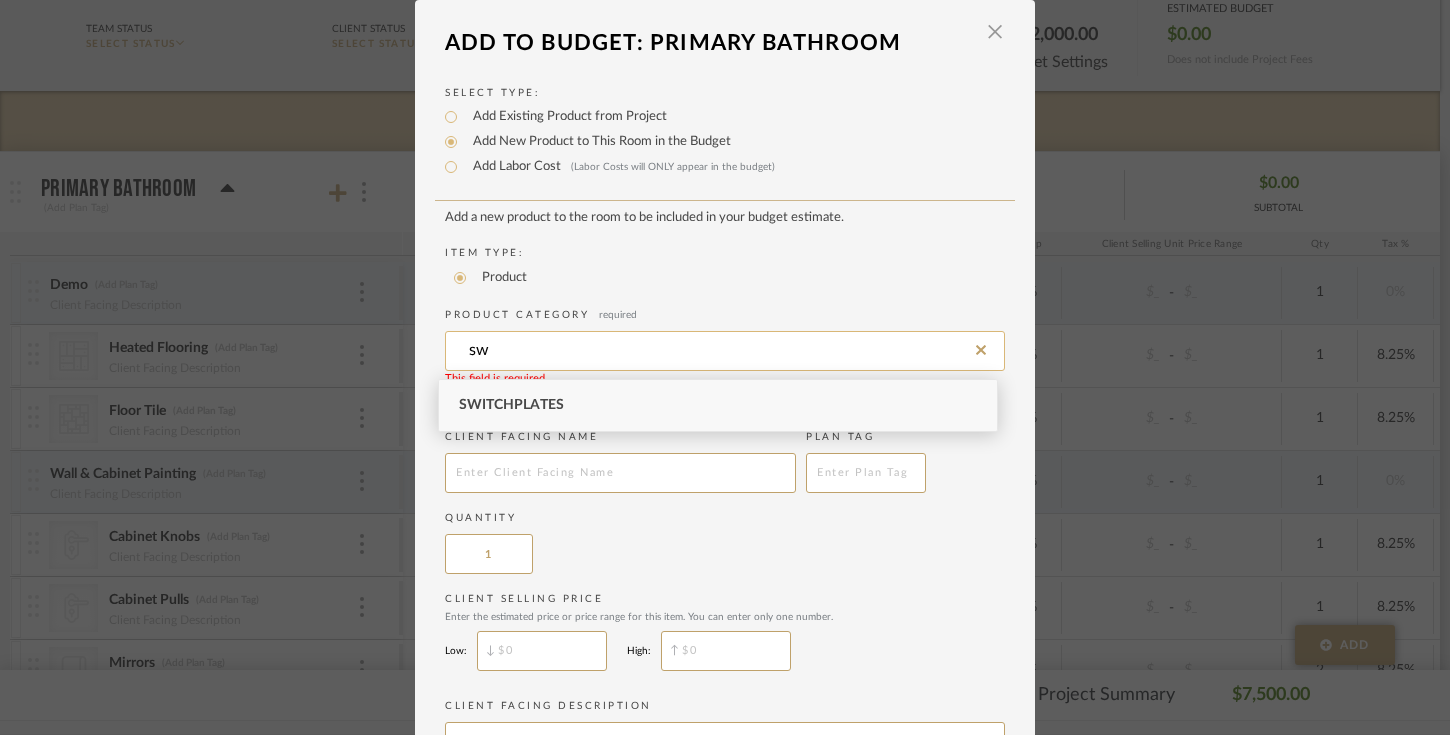 type on "s" 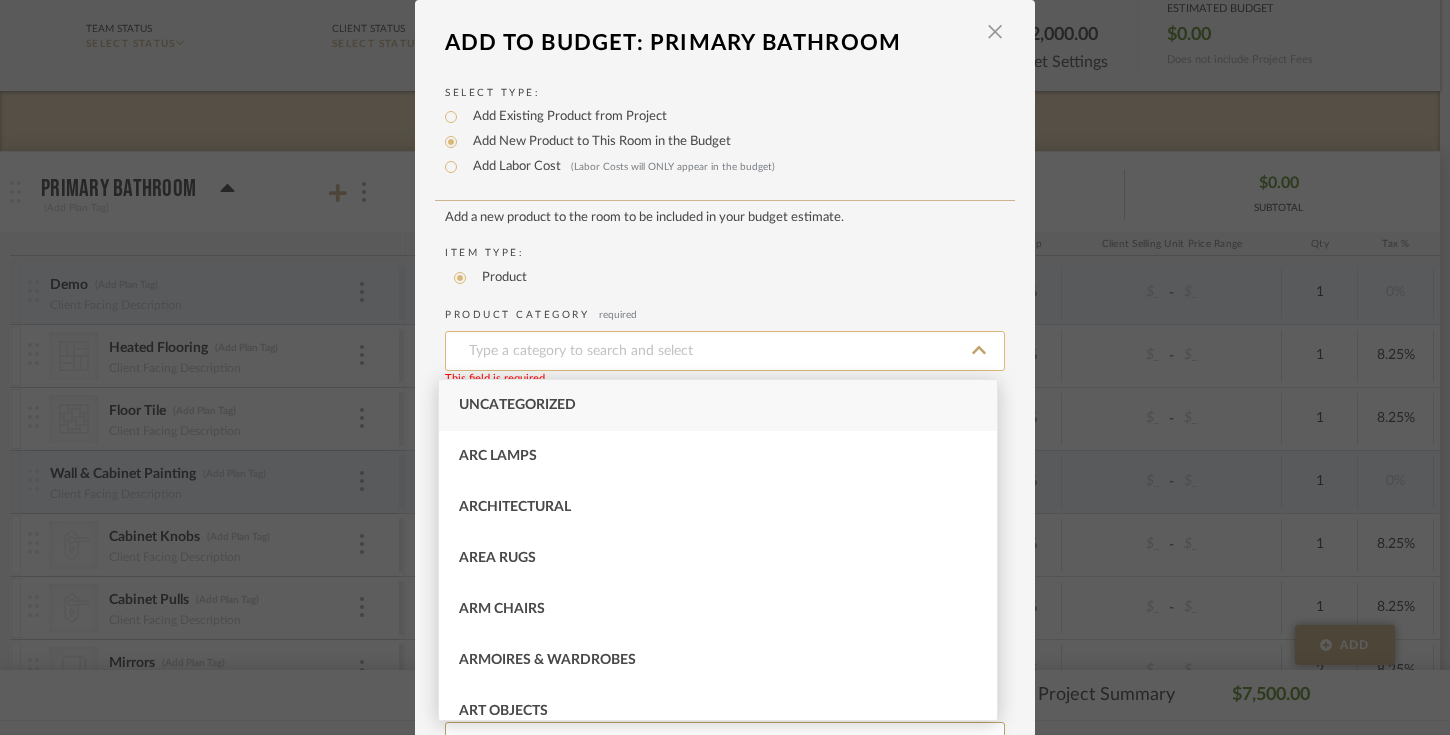 type on "S" 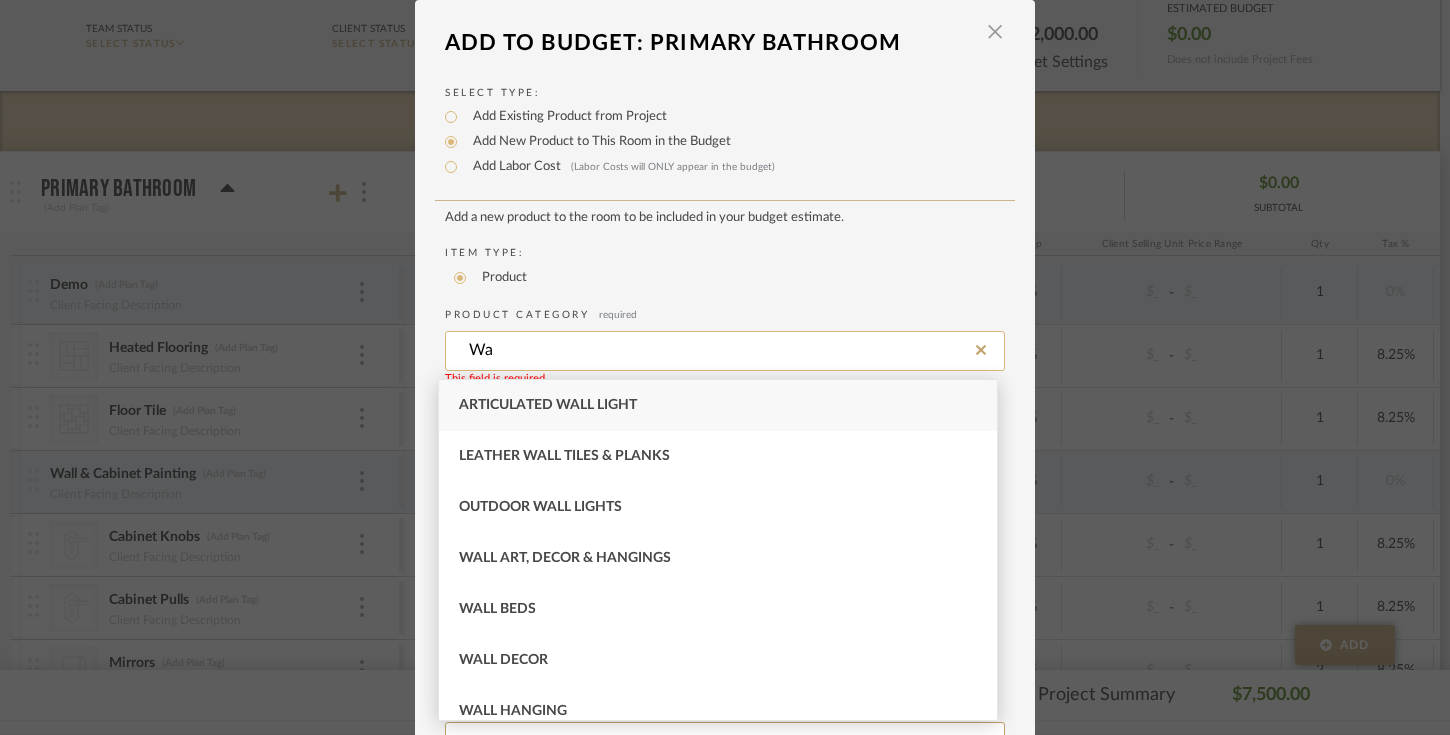 type on "W" 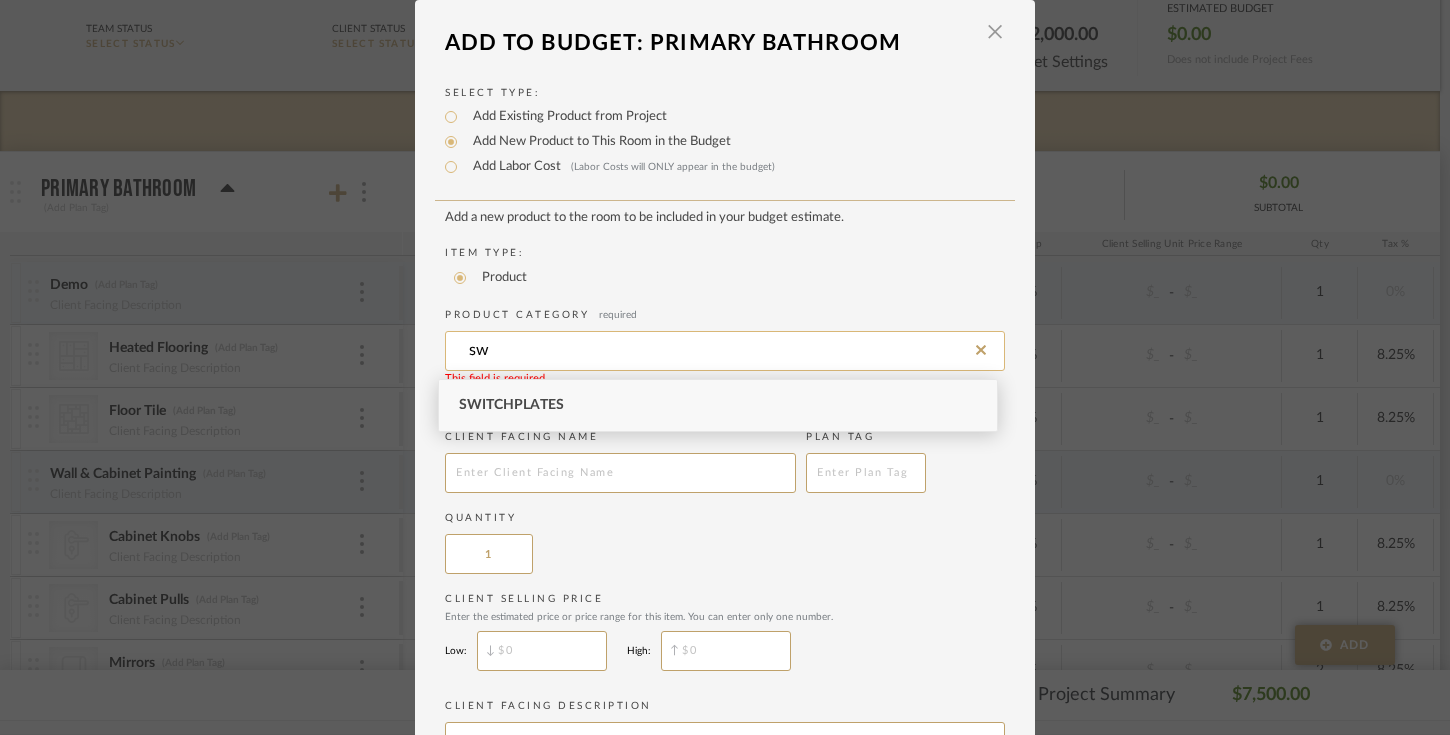 type on "s" 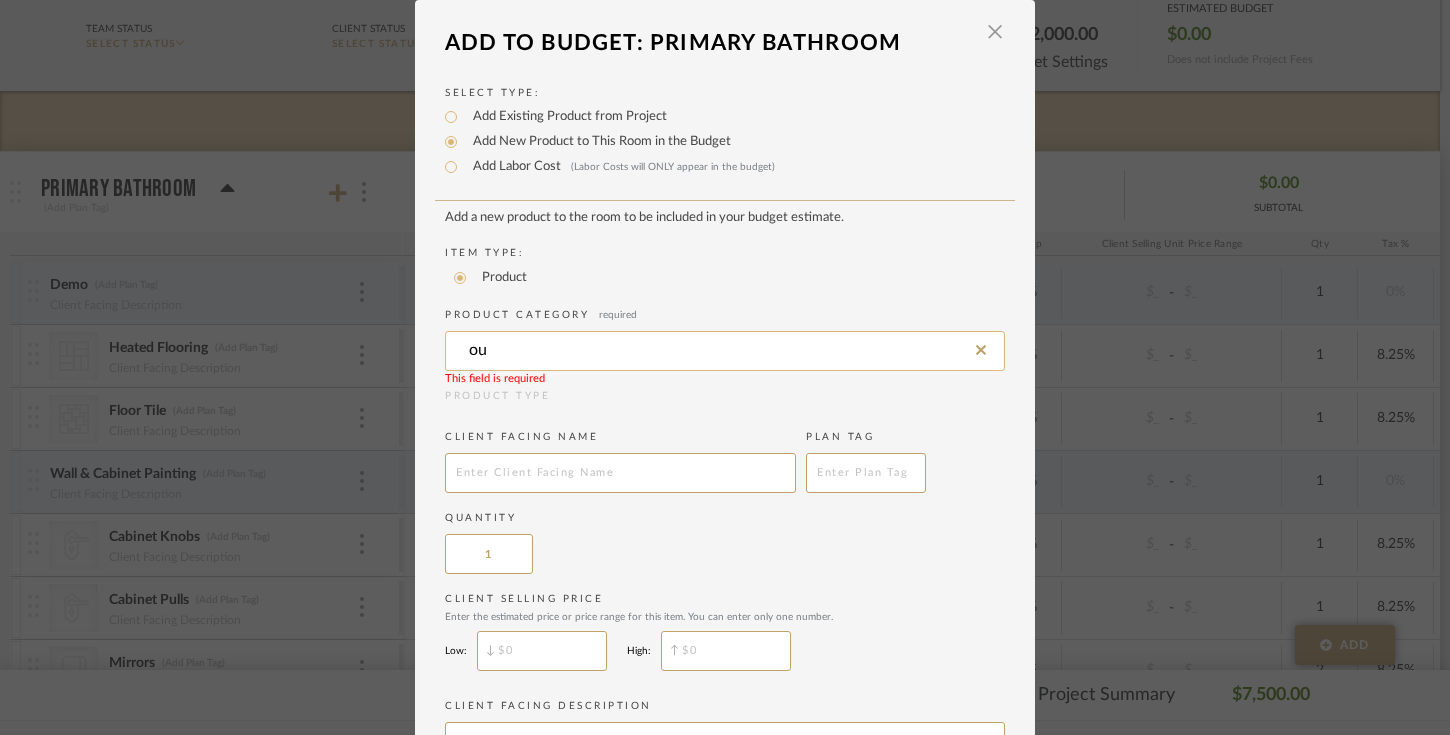 type on "o" 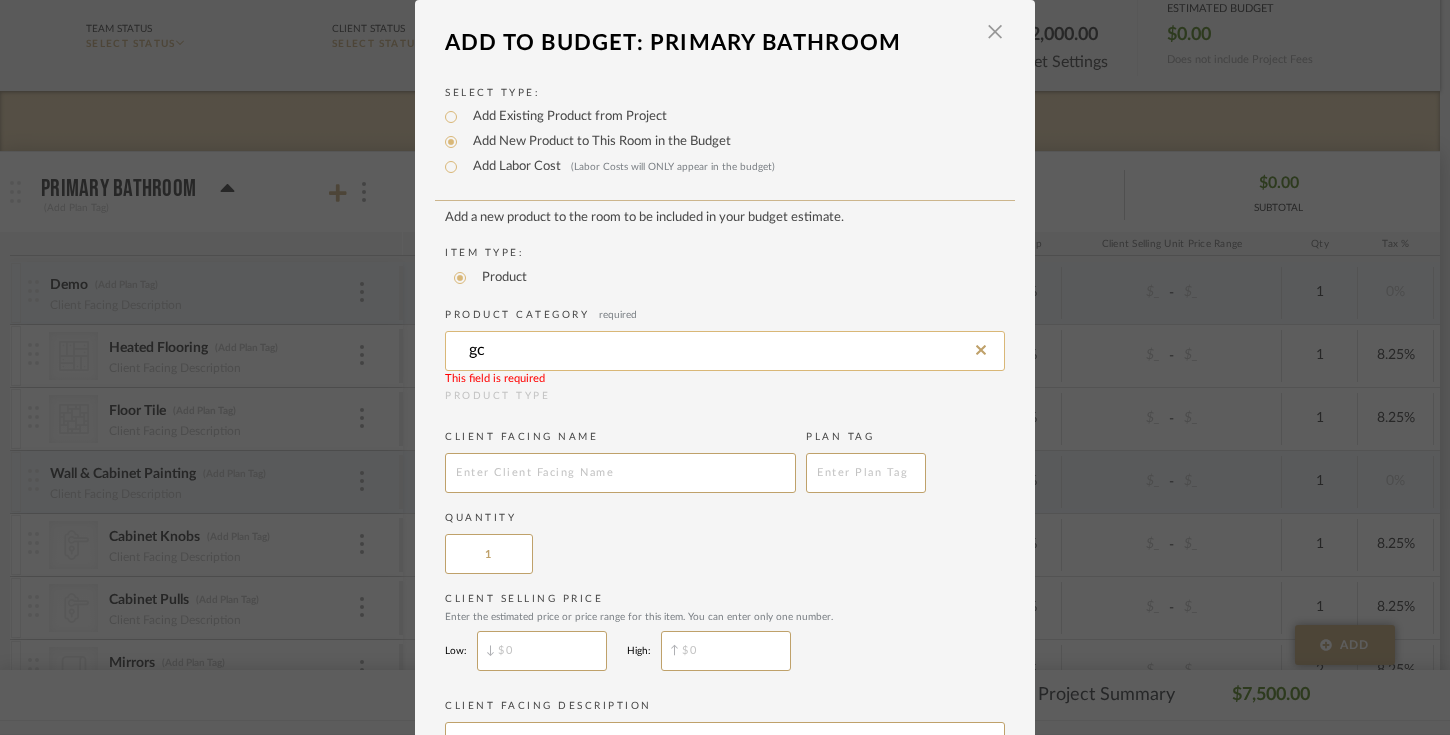 type on "g" 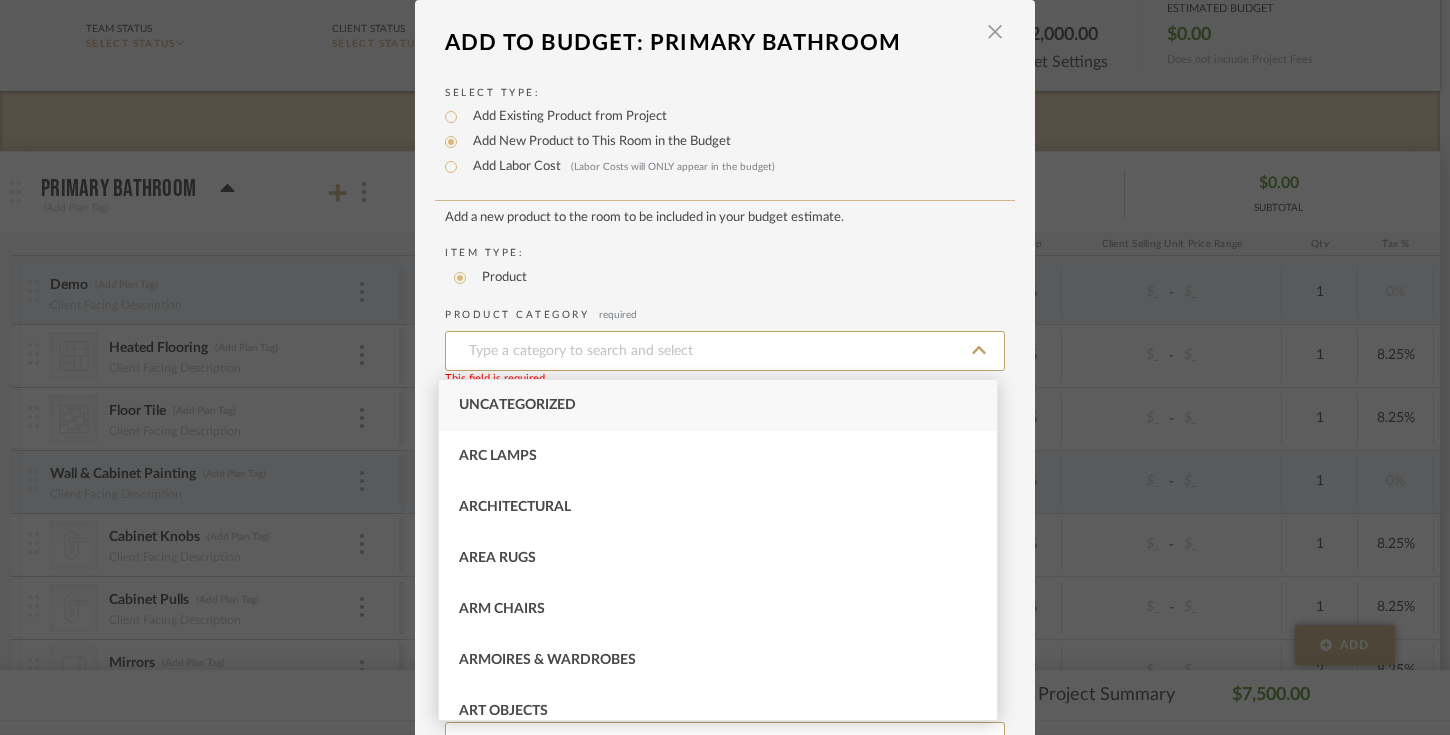 click on "Uncategorized" at bounding box center (718, 405) 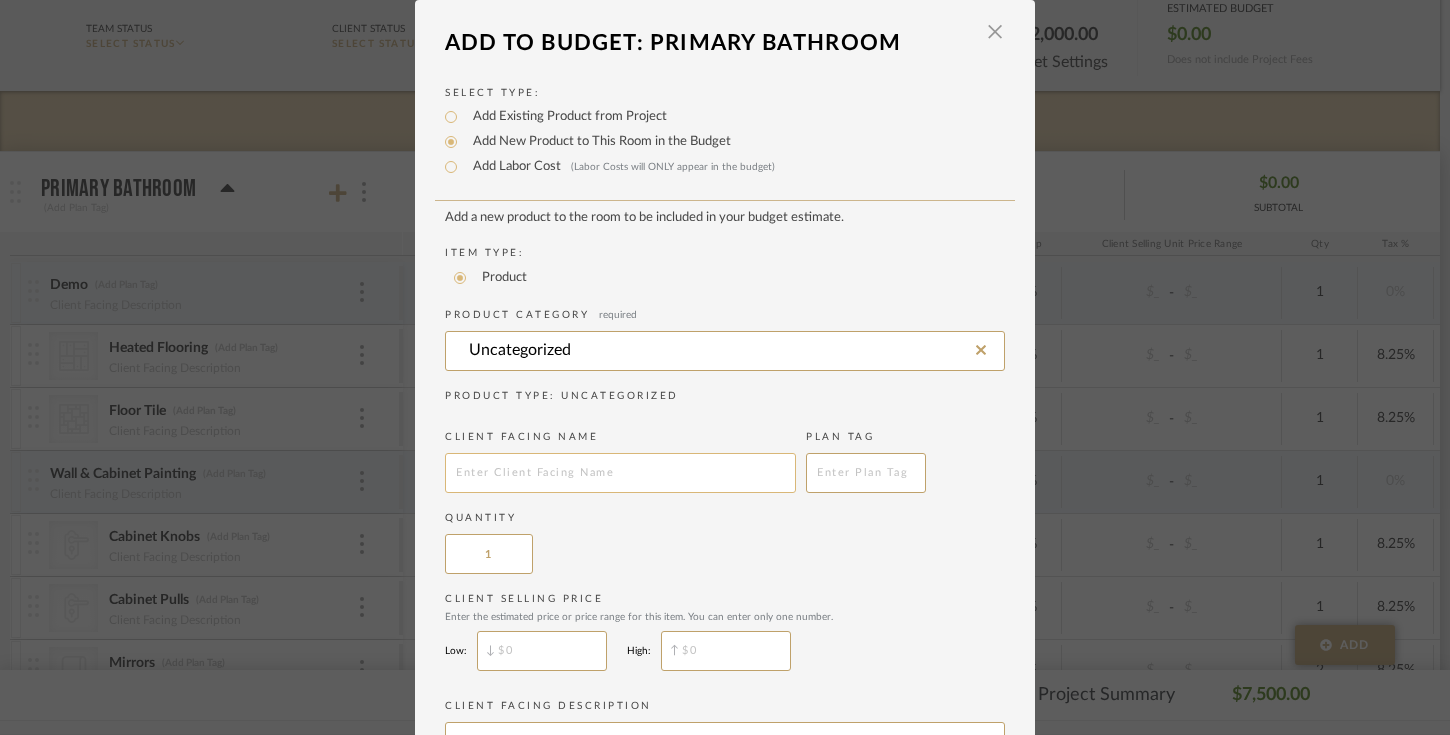 click at bounding box center [620, 473] 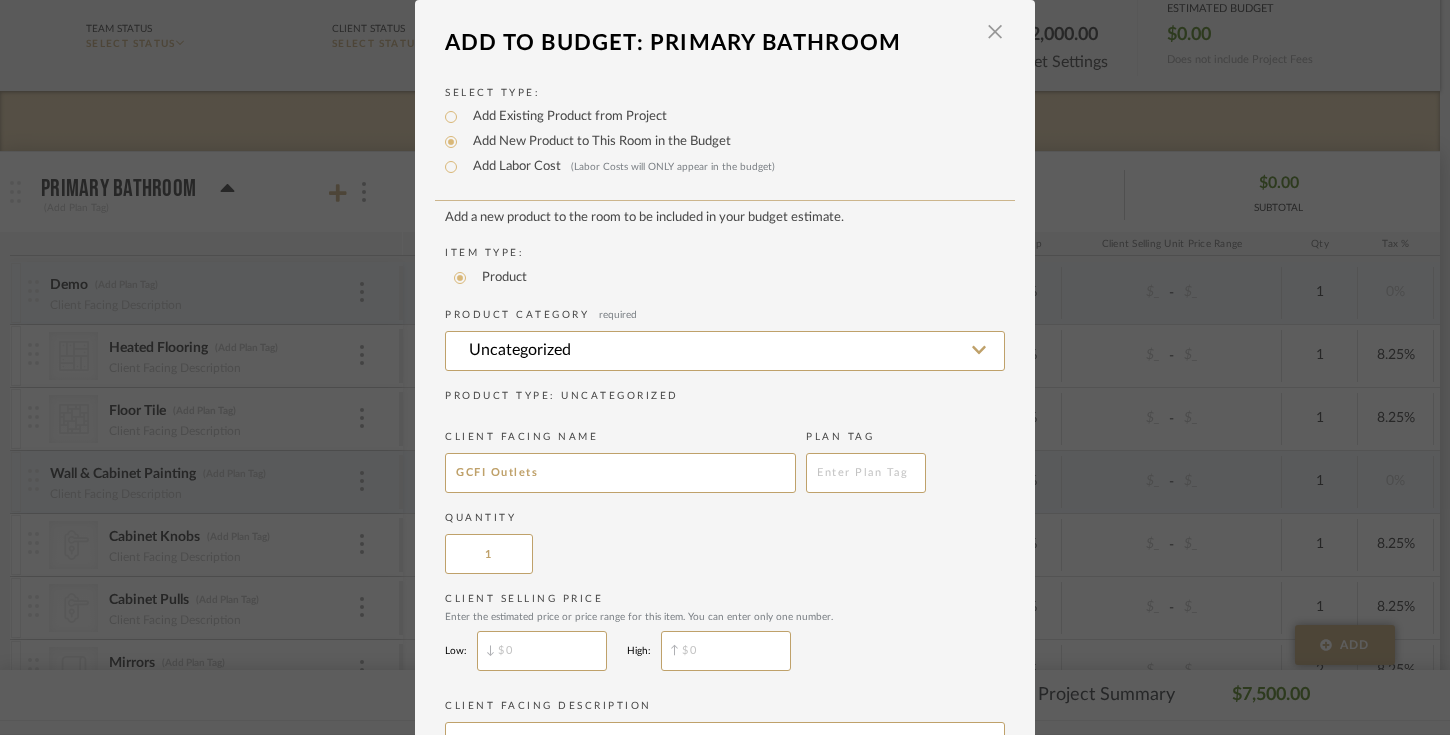 scroll, scrollTop: 173, scrollLeft: 0, axis: vertical 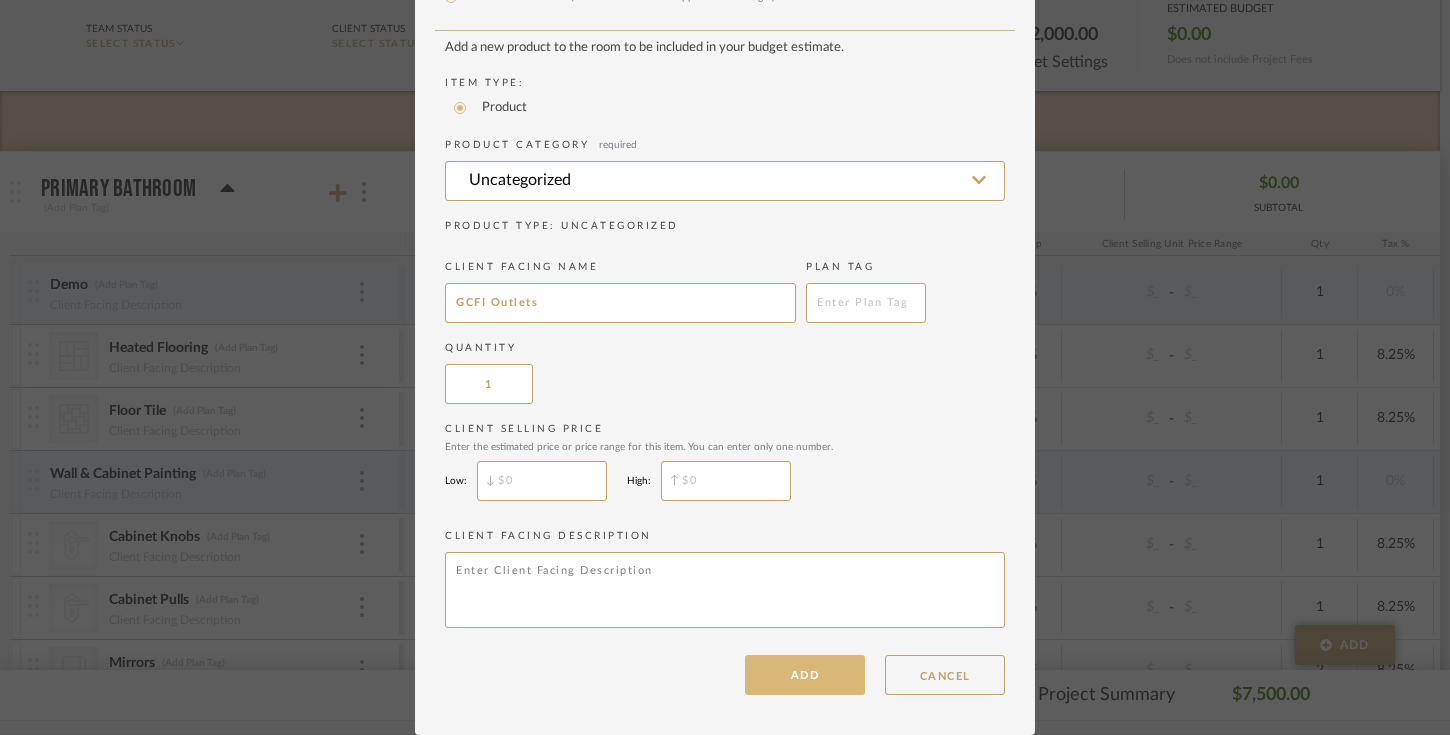 type on "GCFI Outlets" 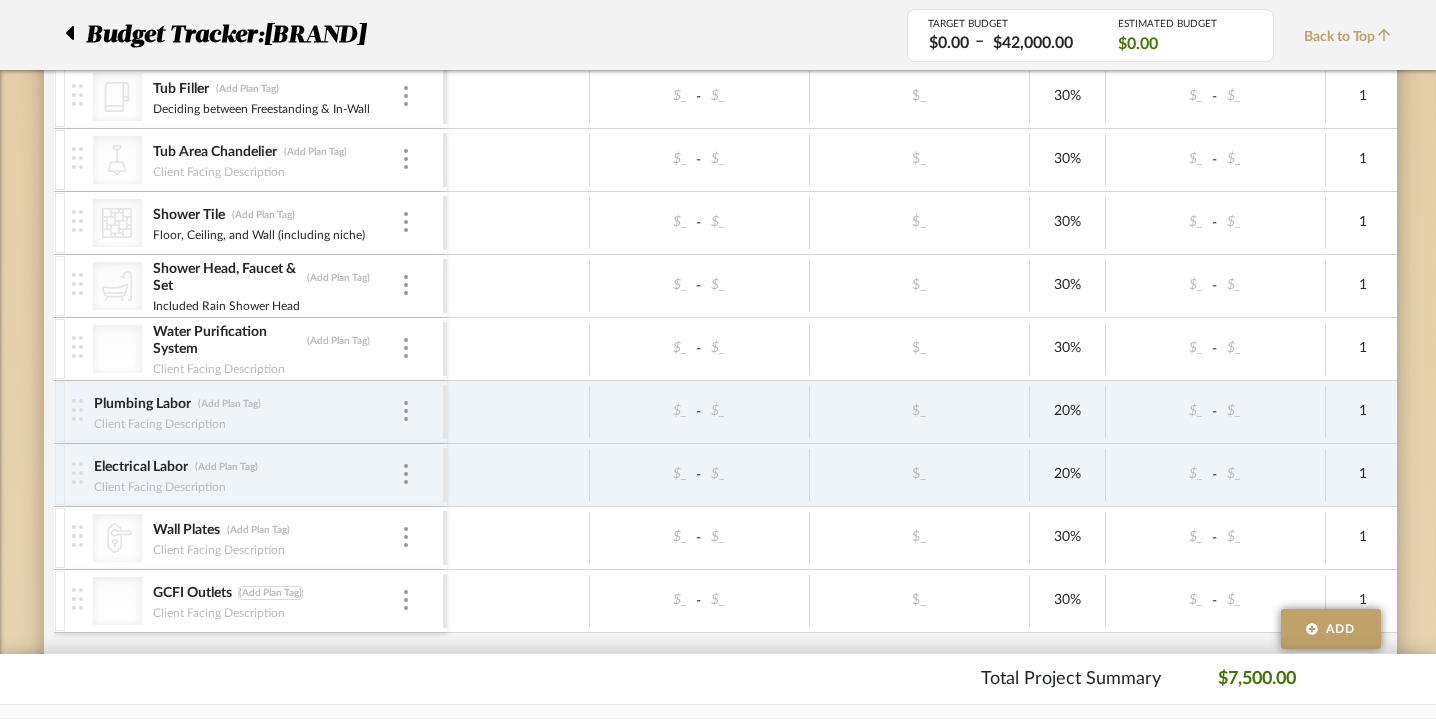 scroll, scrollTop: 999, scrollLeft: 0, axis: vertical 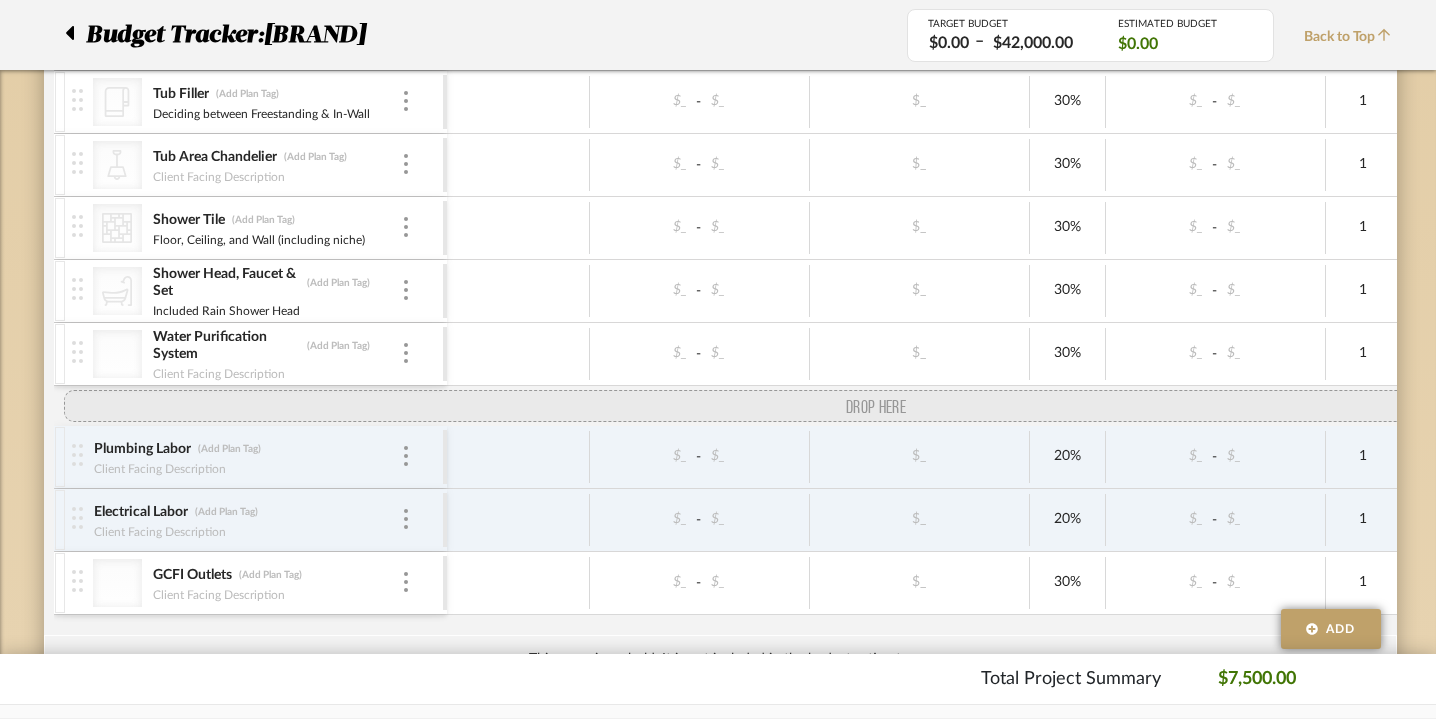 drag, startPoint x: 38, startPoint y: 551, endPoint x: 38, endPoint y: 419, distance: 132 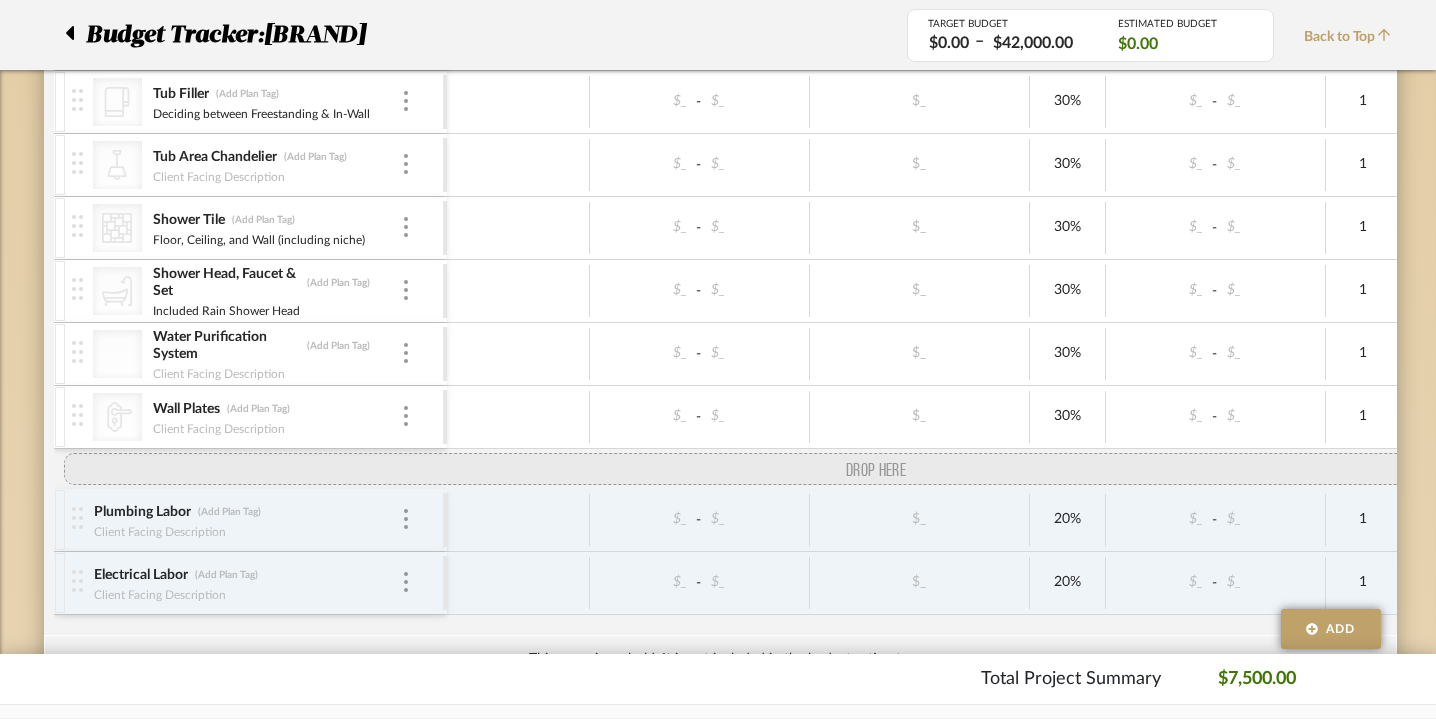 drag, startPoint x: 35, startPoint y: 601, endPoint x: 36, endPoint y: 473, distance: 128.0039 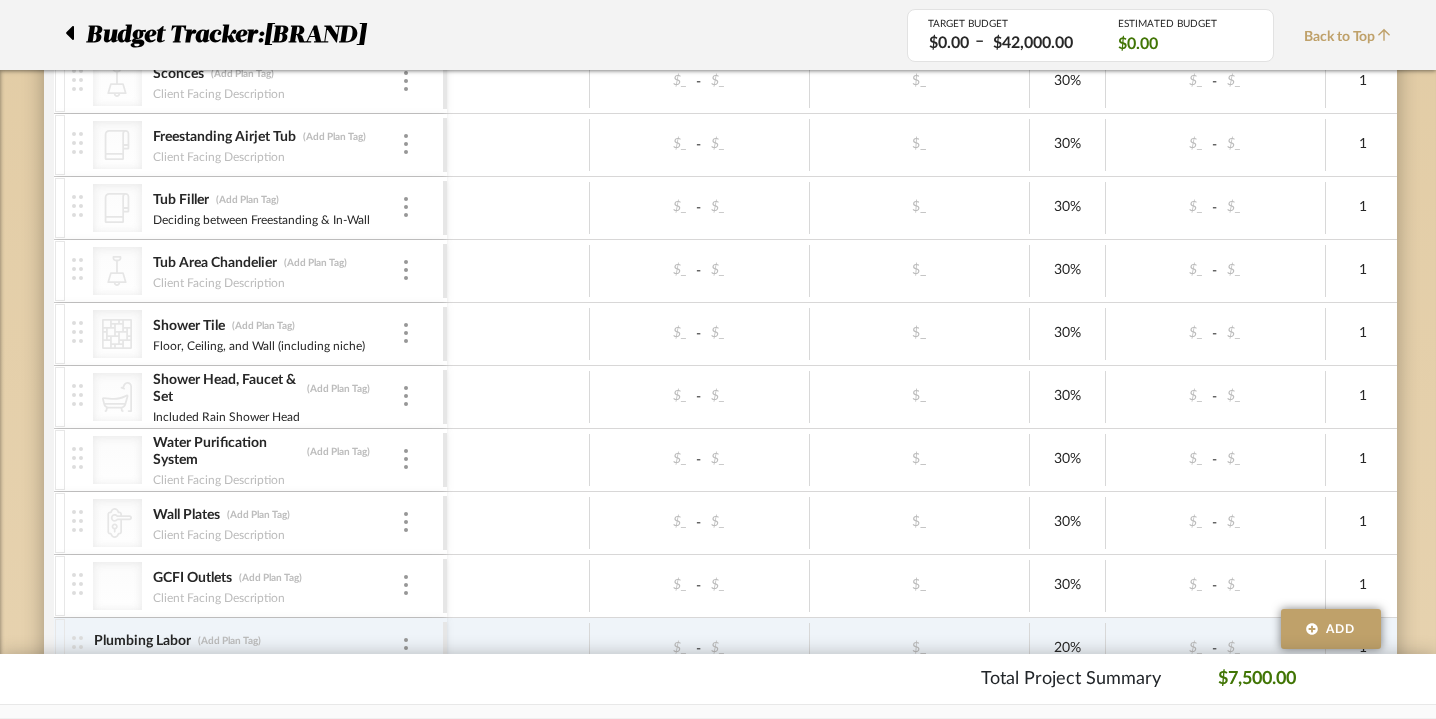 scroll, scrollTop: 880, scrollLeft: 0, axis: vertical 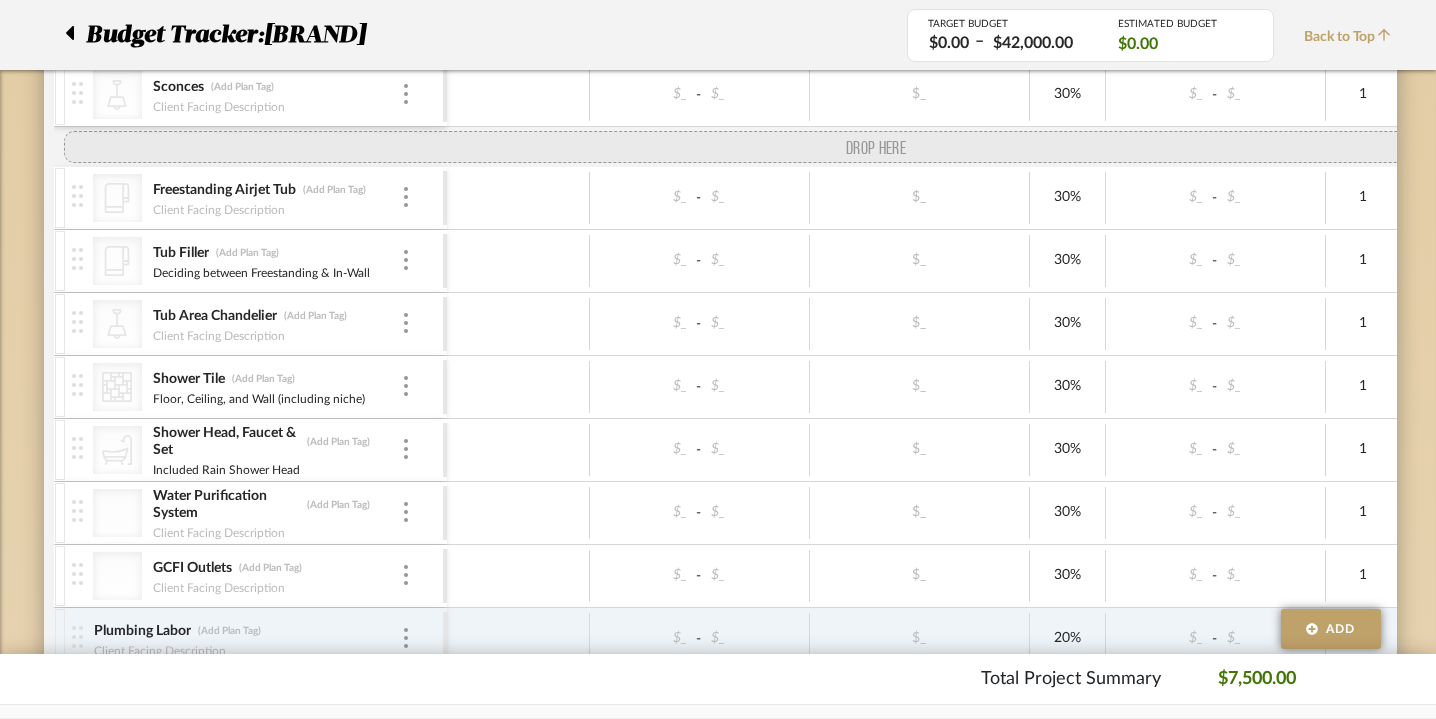 drag, startPoint x: 37, startPoint y: 544, endPoint x: 53, endPoint y: 178, distance: 366.34955 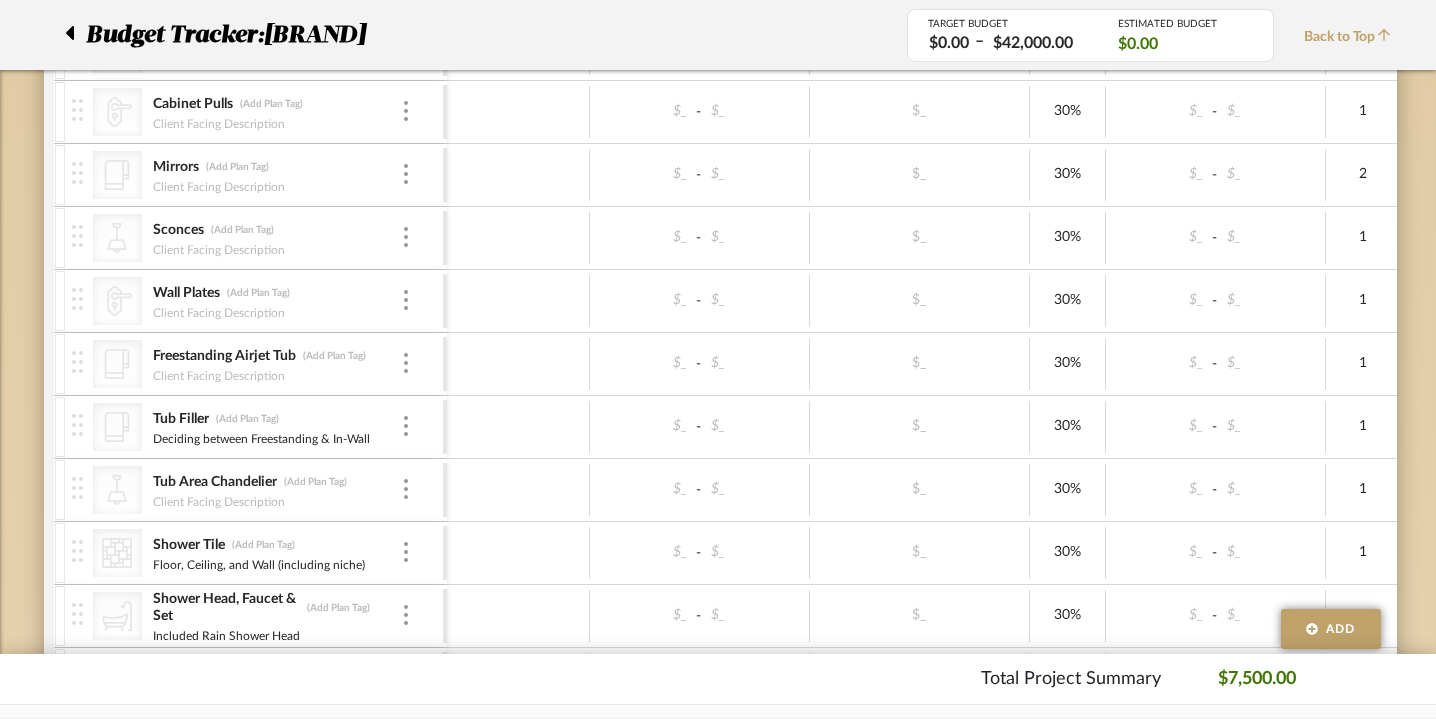 scroll, scrollTop: 648, scrollLeft: 0, axis: vertical 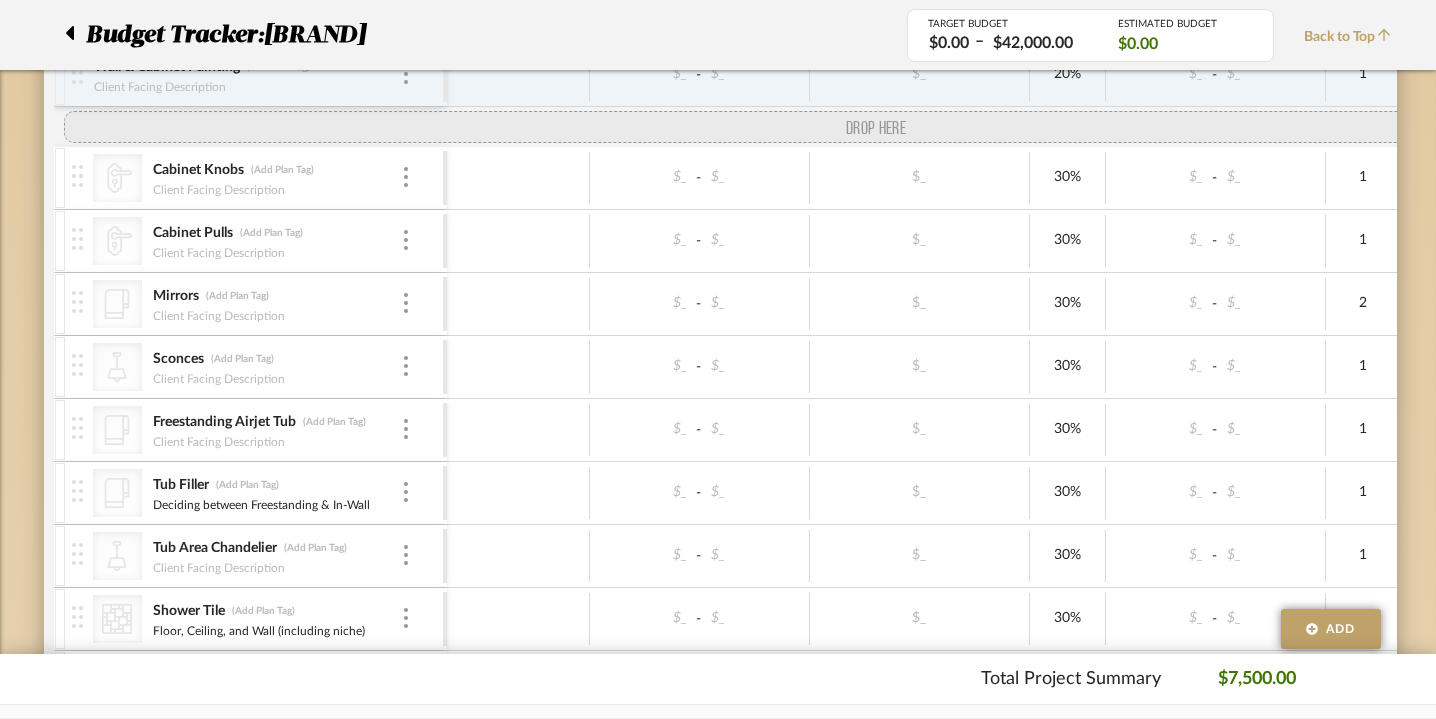 drag, startPoint x: 32, startPoint y: 401, endPoint x: 48, endPoint y: 129, distance: 272.47018 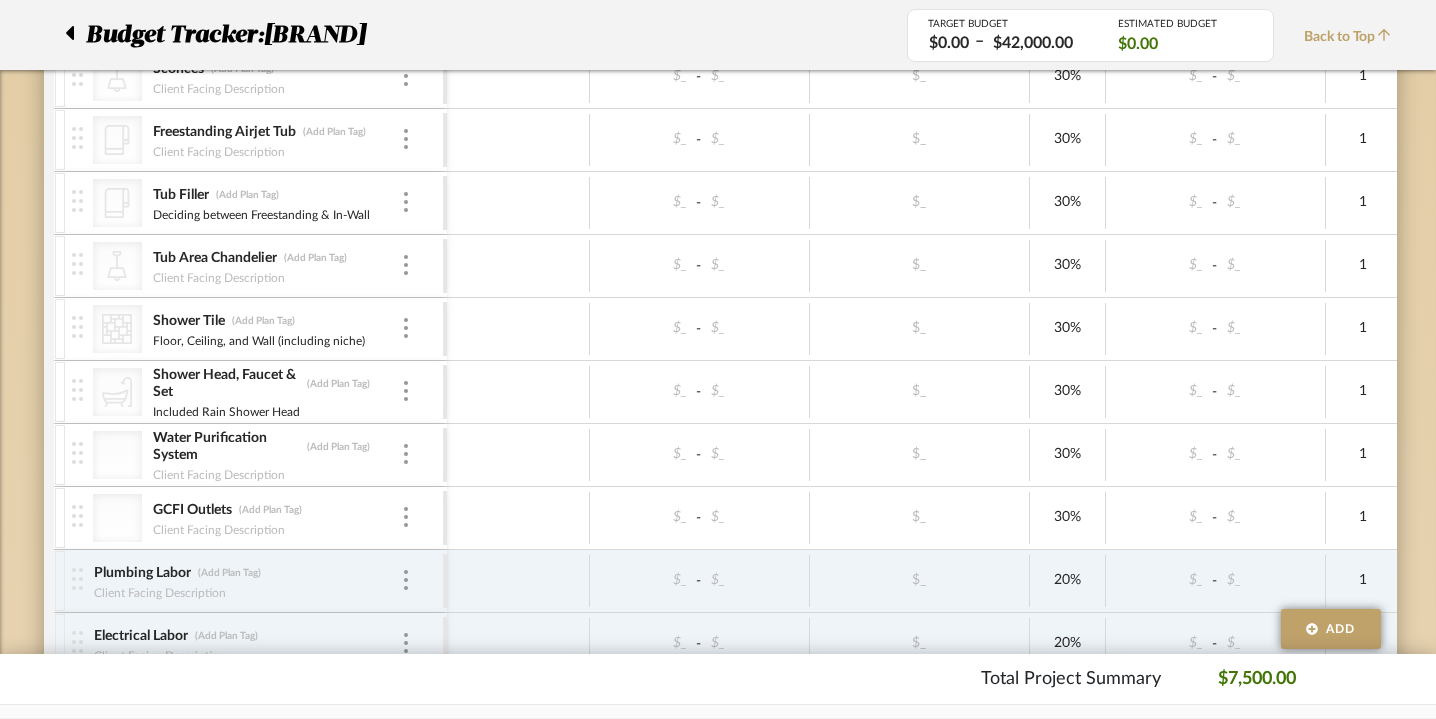 scroll, scrollTop: 950, scrollLeft: 0, axis: vertical 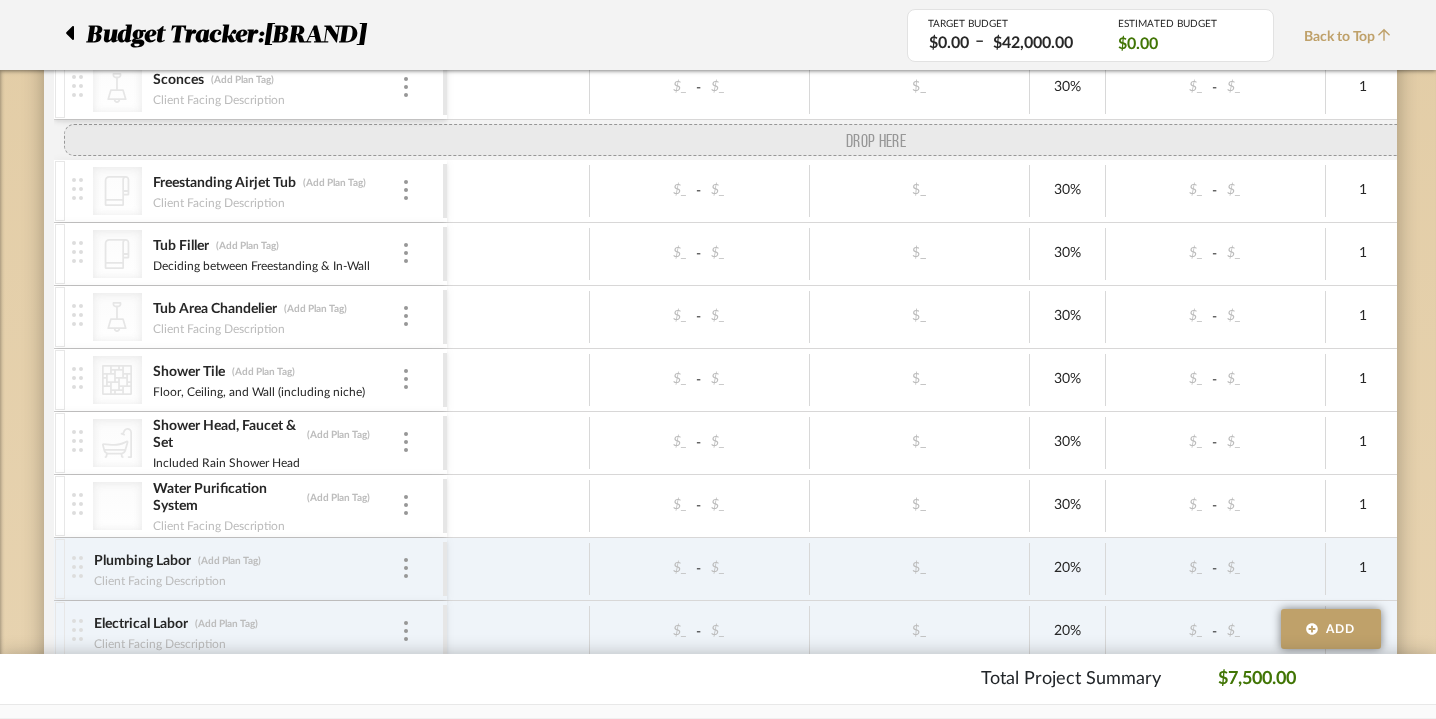 drag, startPoint x: 30, startPoint y: 524, endPoint x: 52, endPoint y: 118, distance: 406.5956 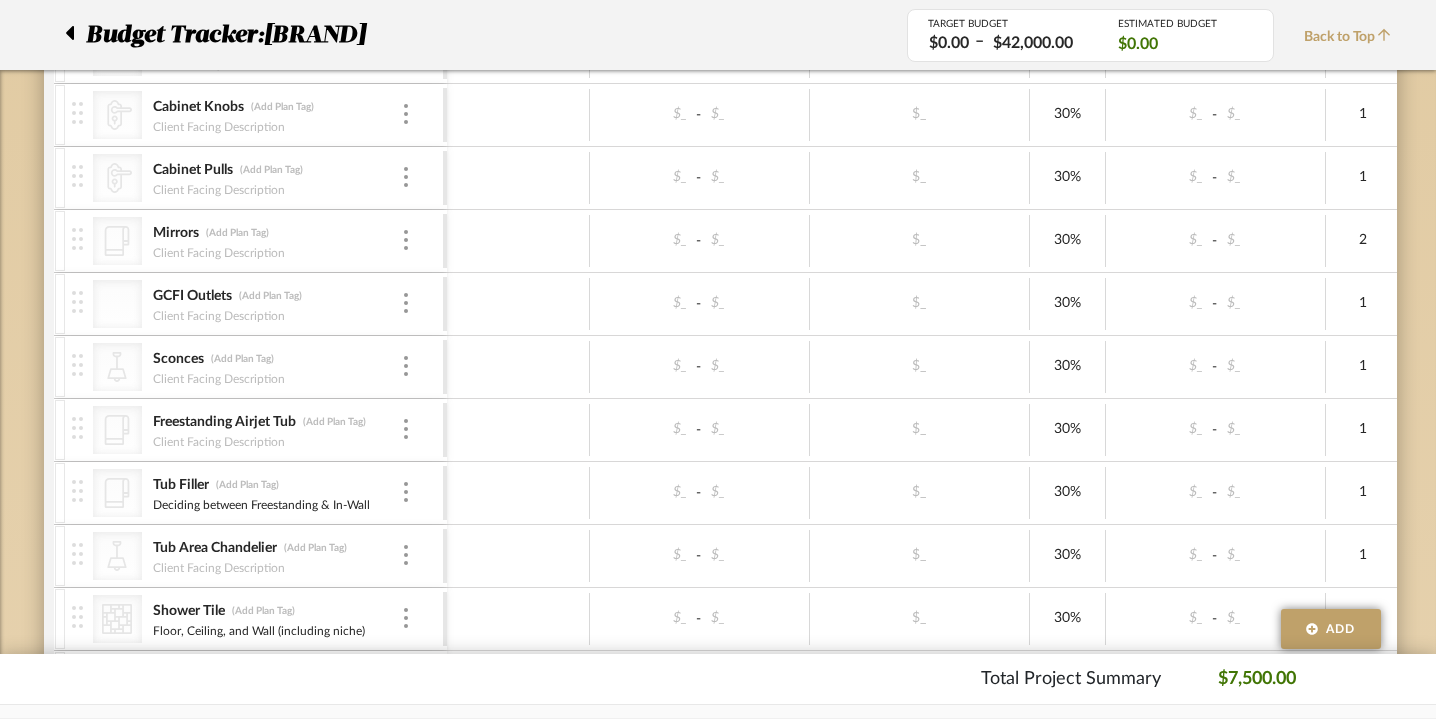scroll, scrollTop: 686, scrollLeft: 0, axis: vertical 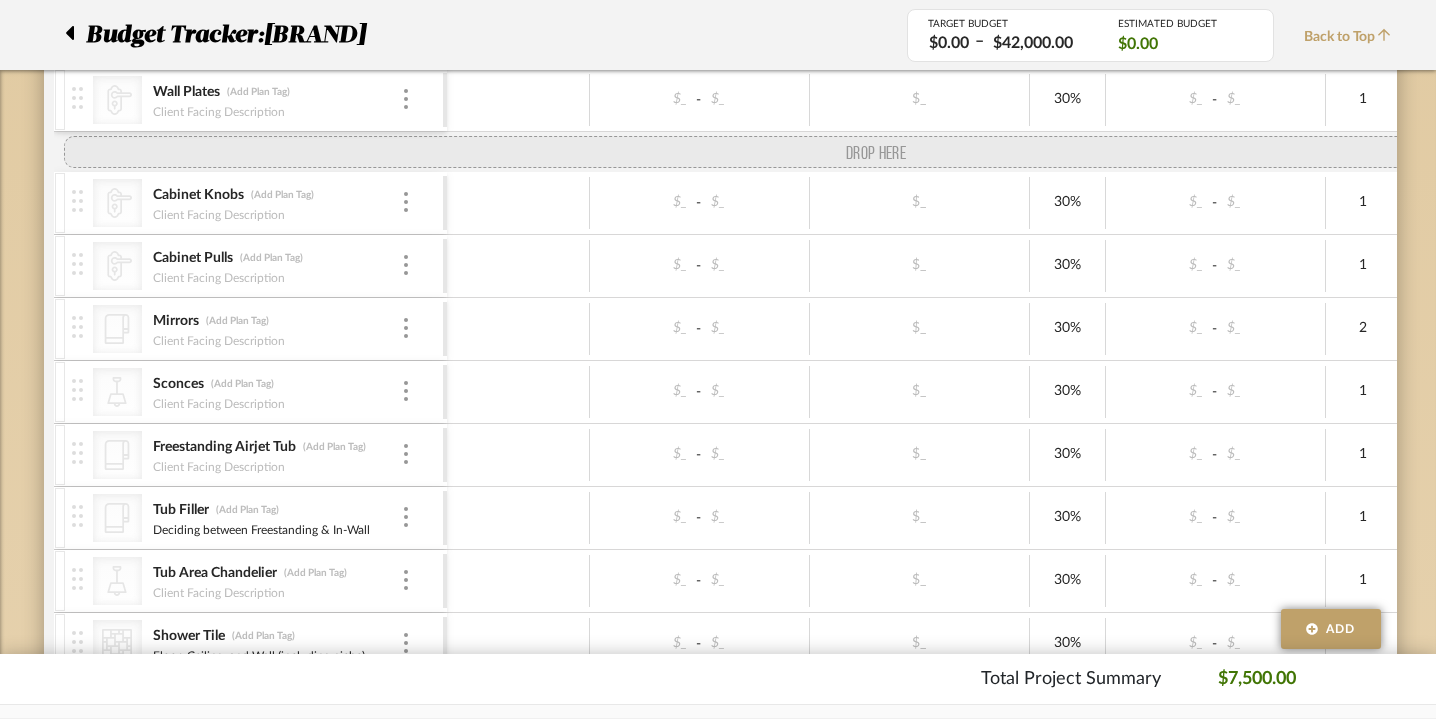 drag, startPoint x: 27, startPoint y: 357, endPoint x: 38, endPoint y: 152, distance: 205.2949 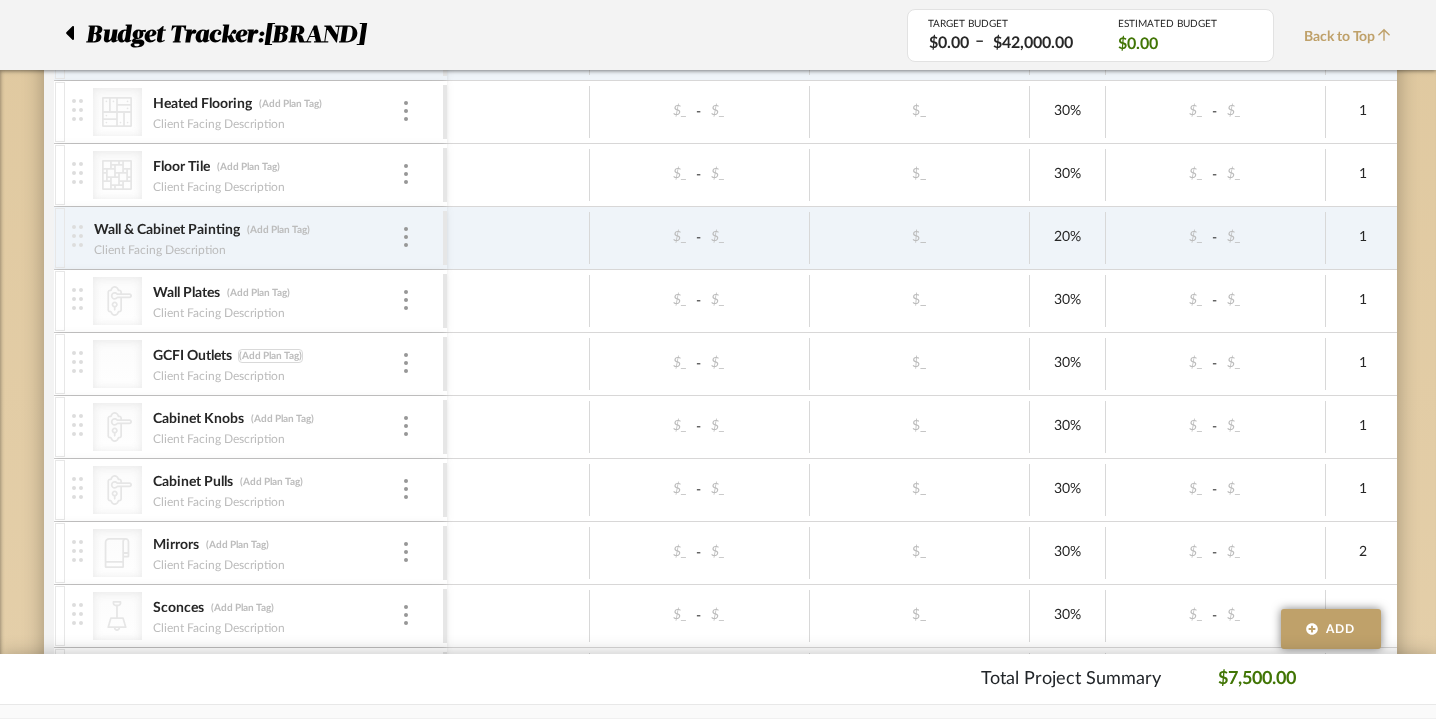 scroll, scrollTop: 261, scrollLeft: 0, axis: vertical 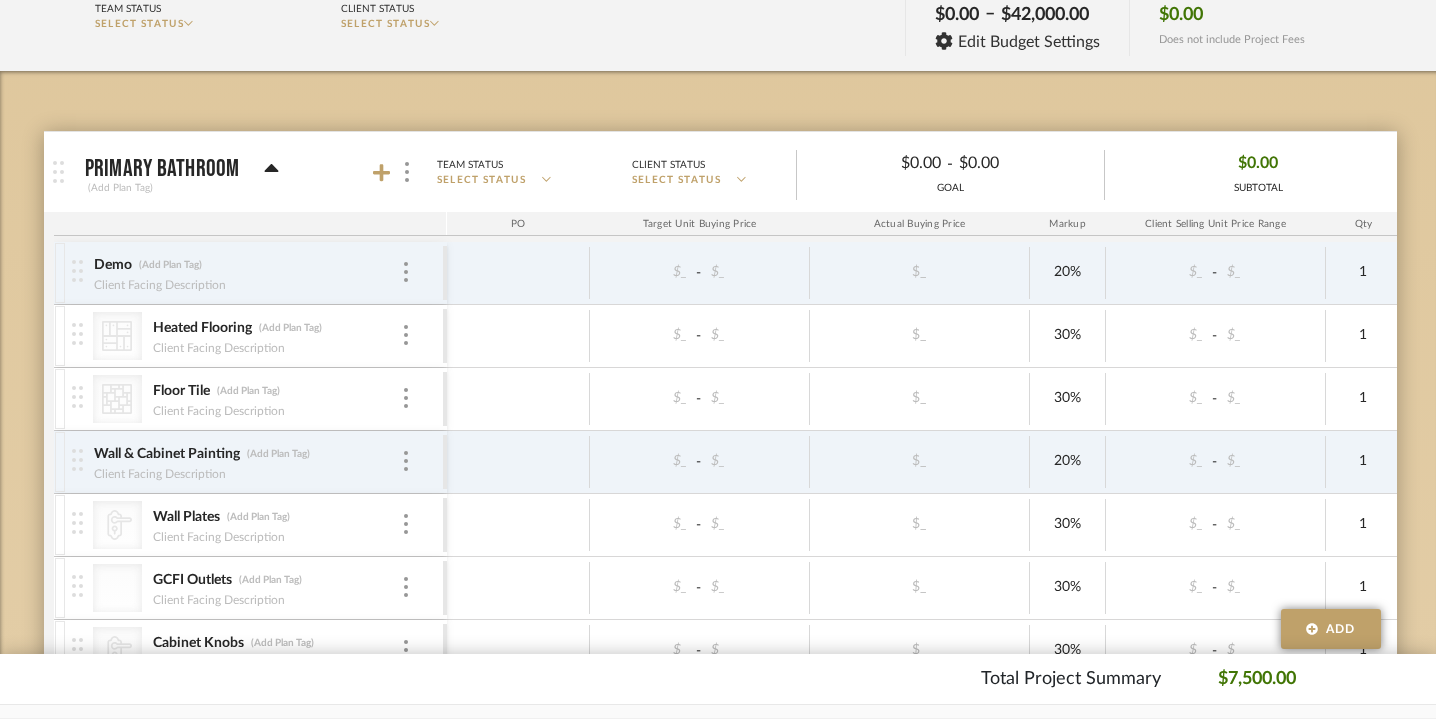 click on "Demo   (Add Plan Tag)   Client Facing Description" at bounding box center [247, 273] 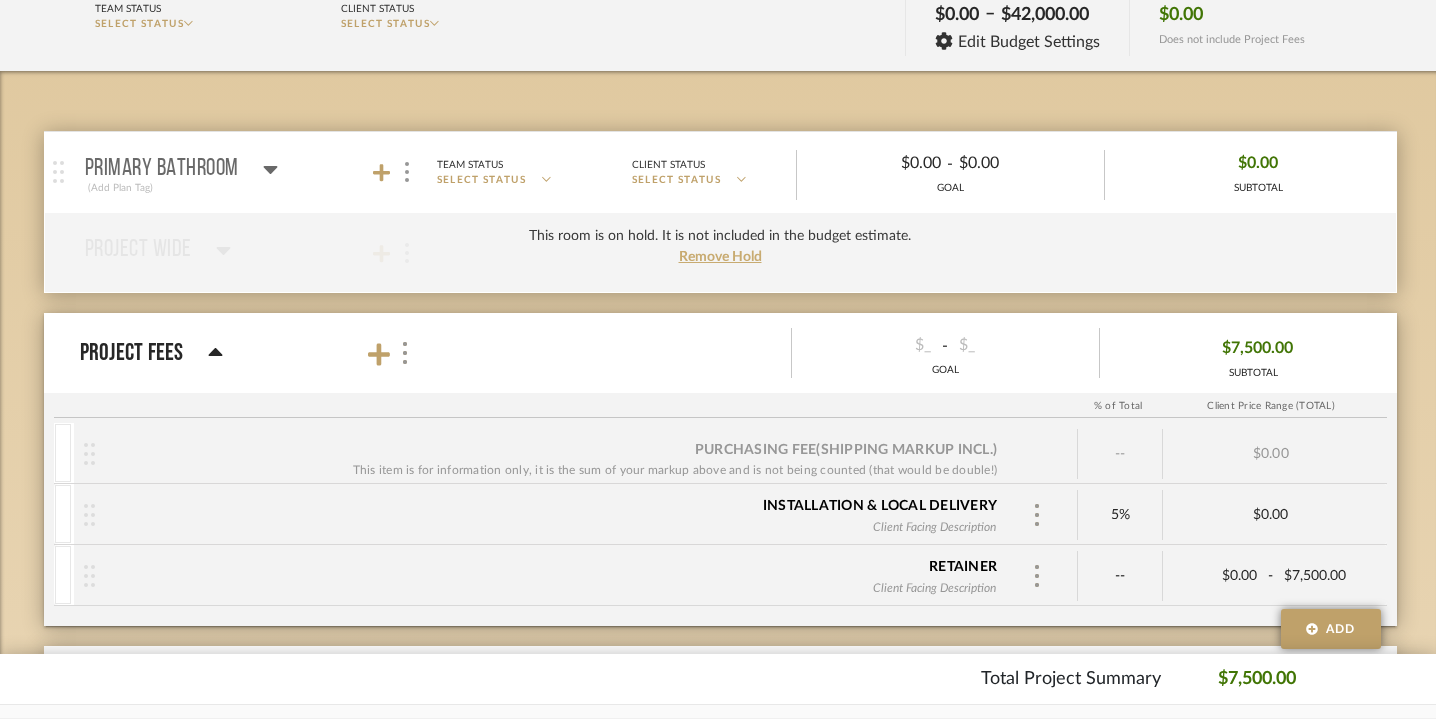 click on "Primary Bathroom   (Add Plan Tag)" at bounding box center [261, 172] 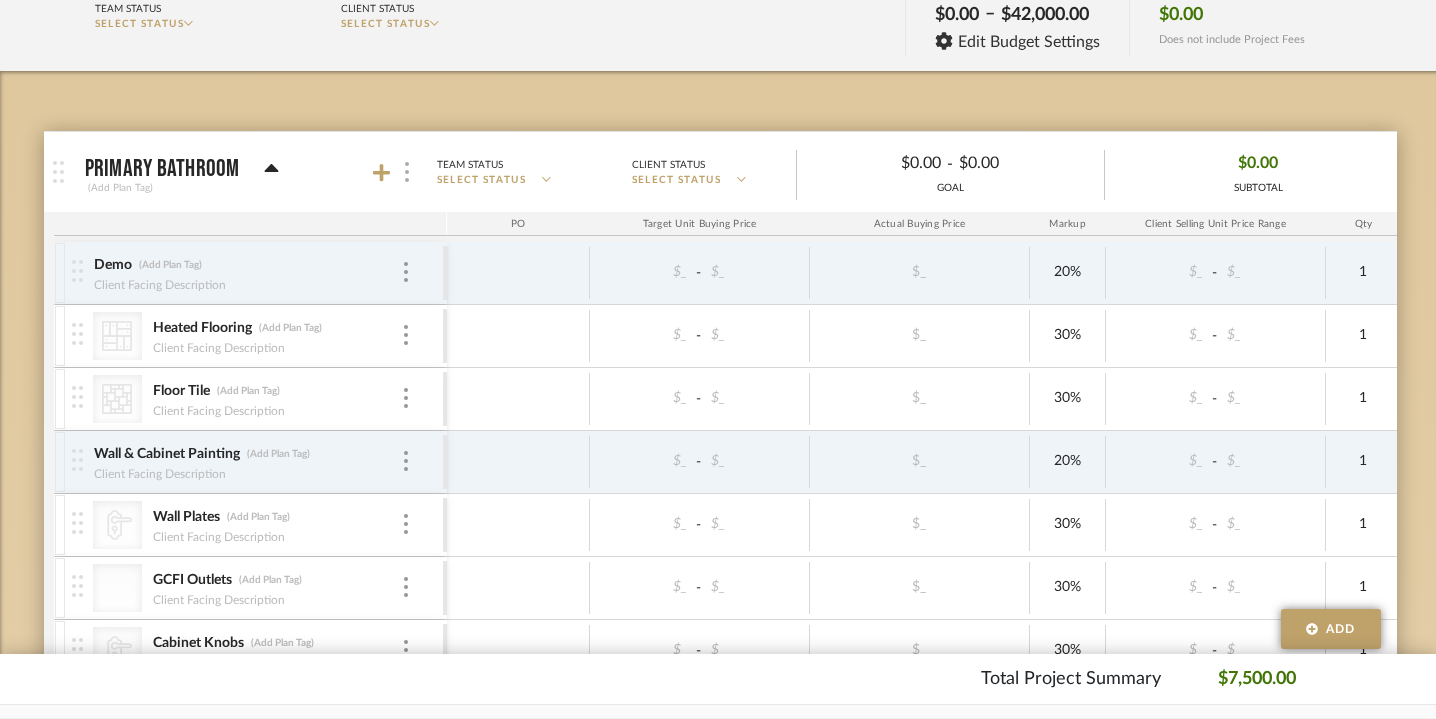 click 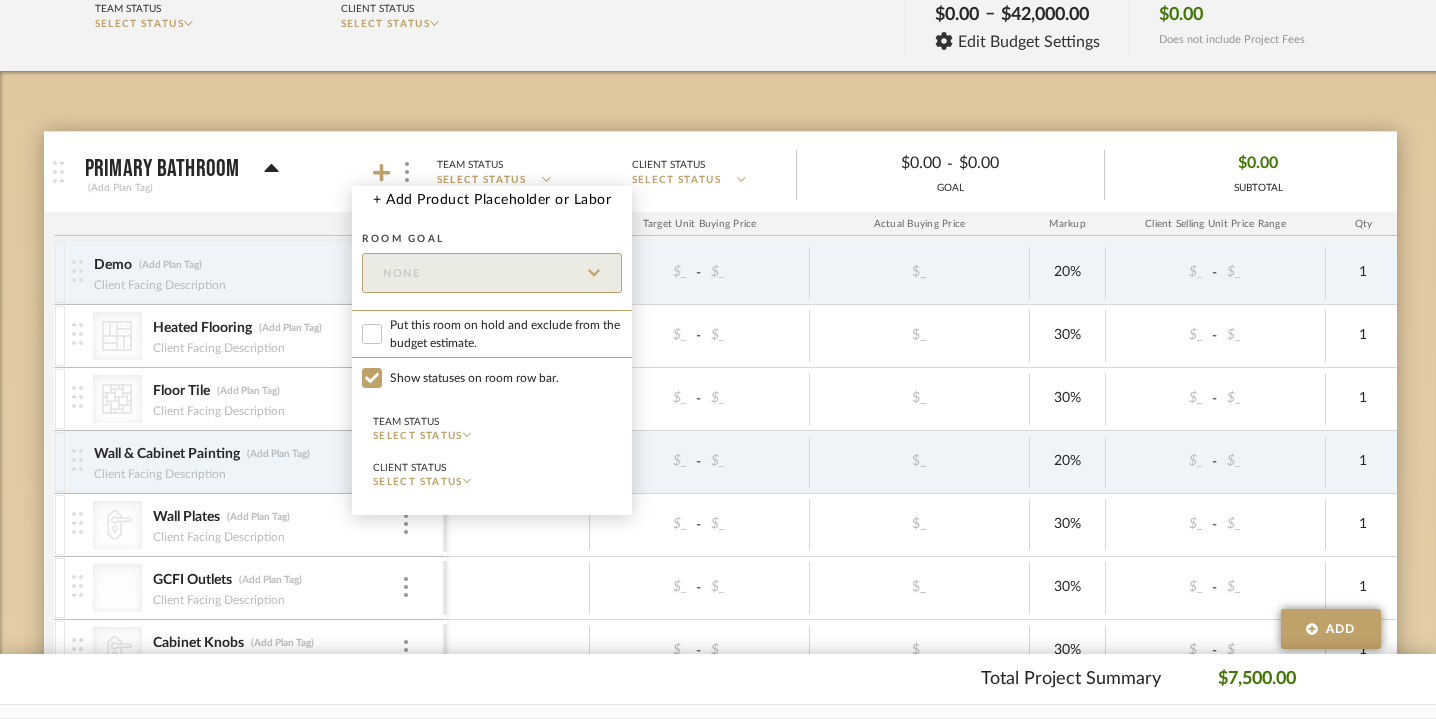 click at bounding box center [718, 359] 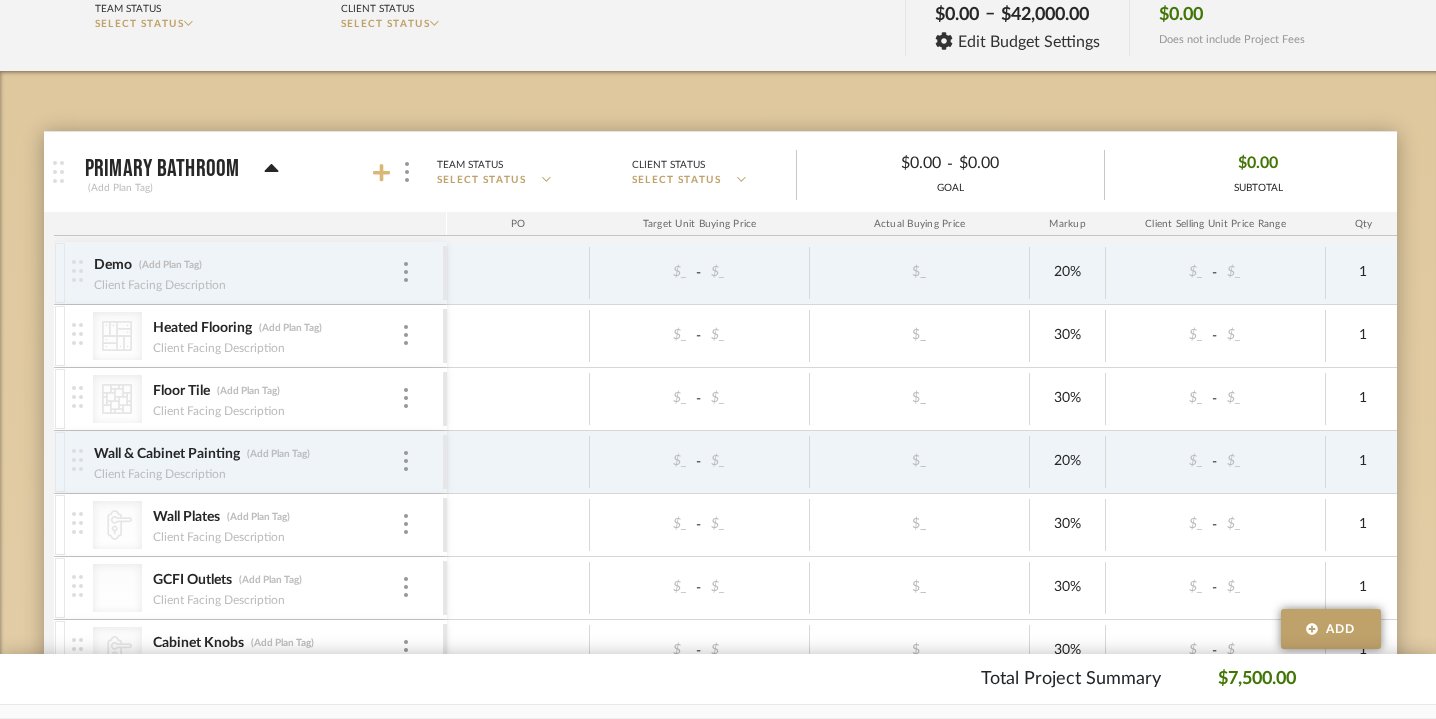 click 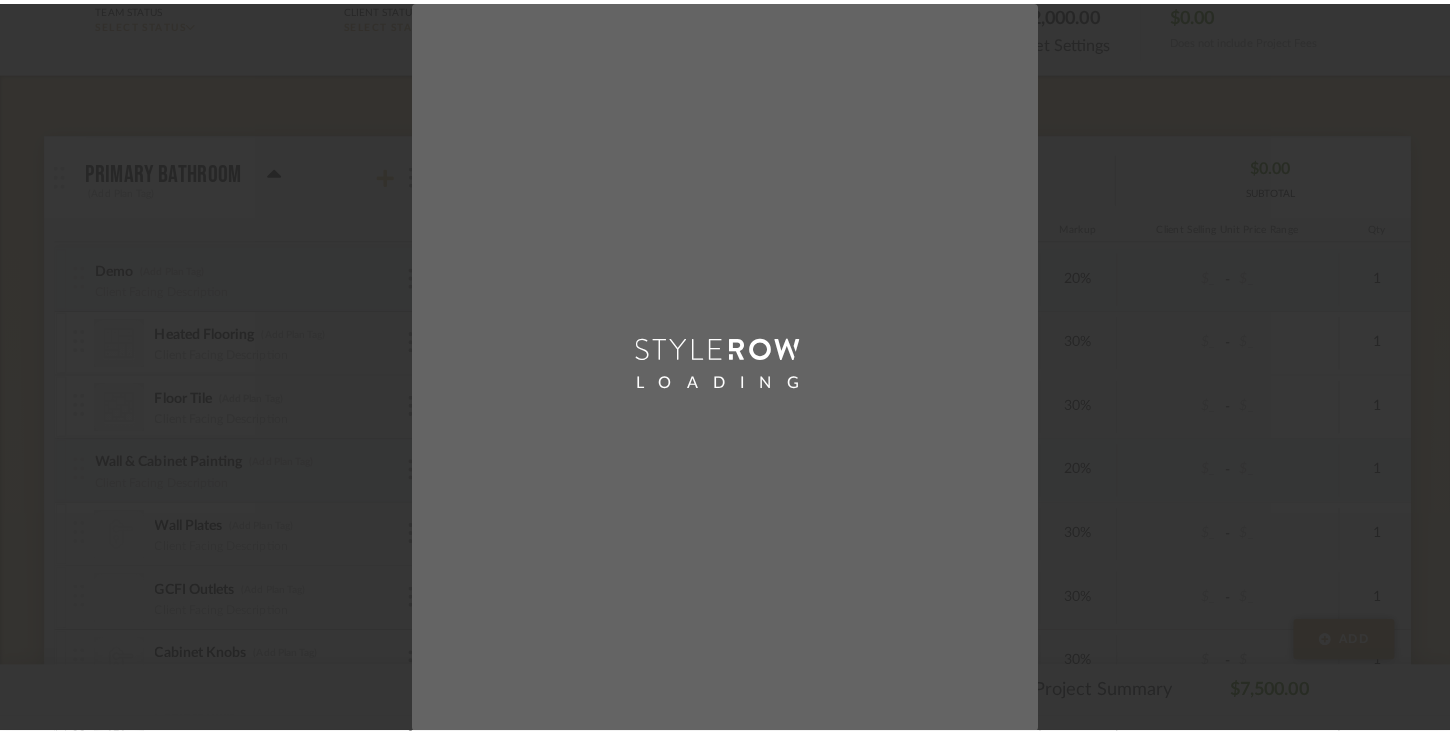 scroll, scrollTop: 0, scrollLeft: 0, axis: both 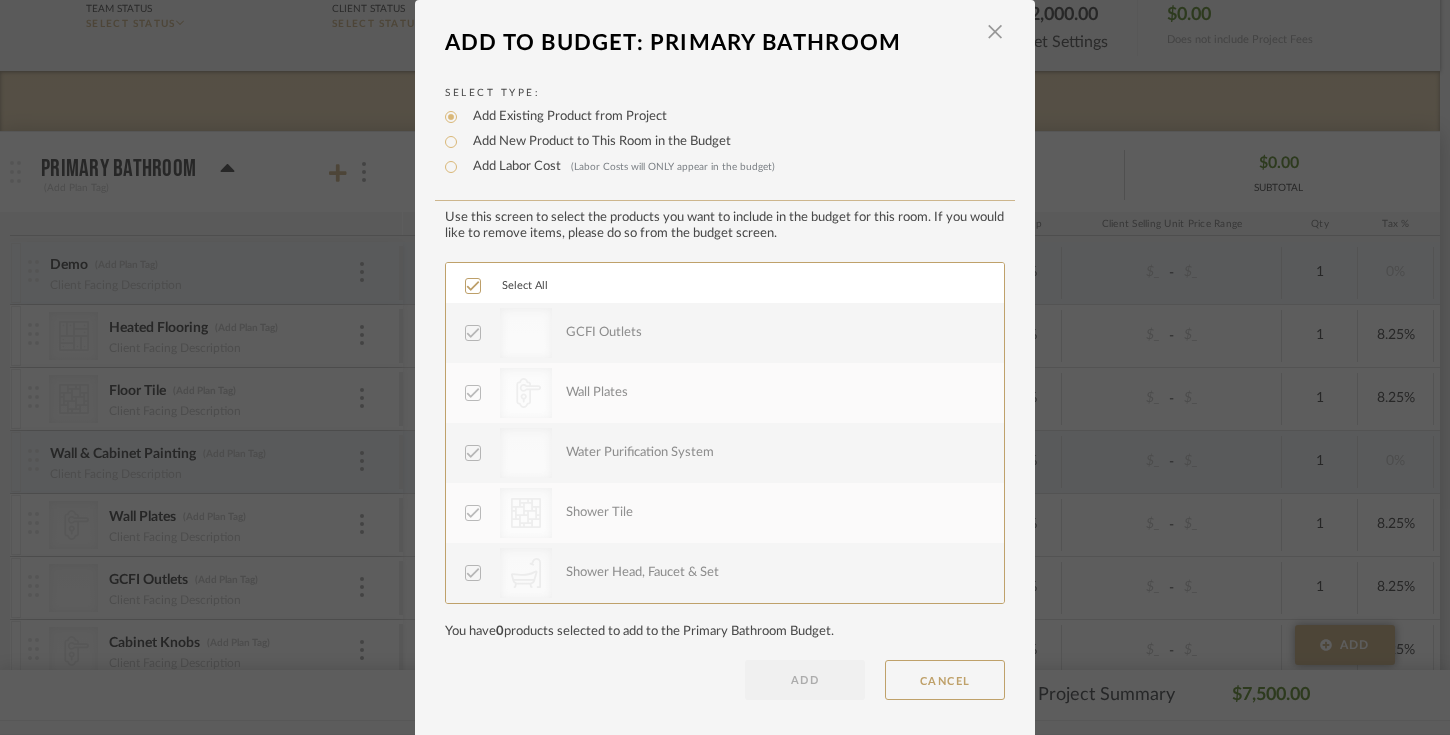 click on "Add New Product to This Room in the Budget" at bounding box center (597, 142) 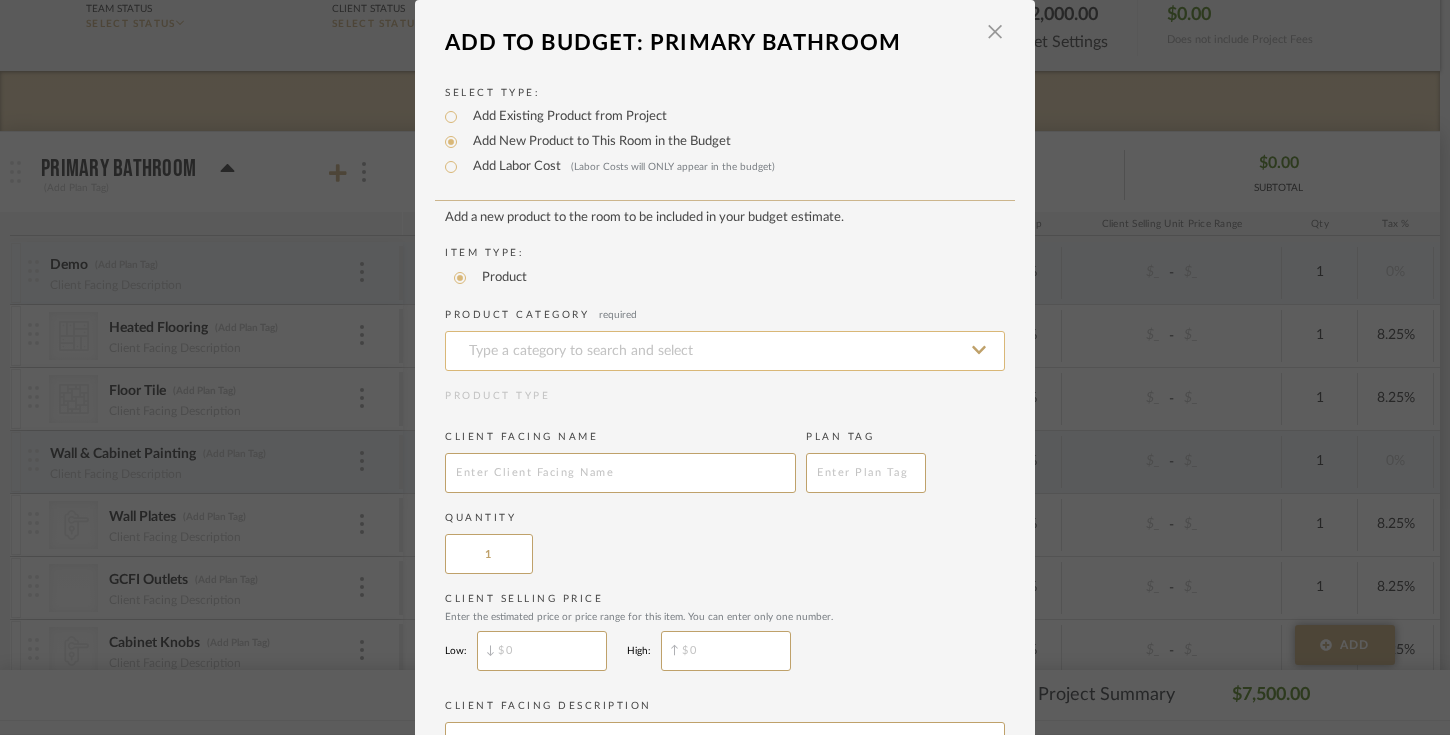 click at bounding box center [725, 351] 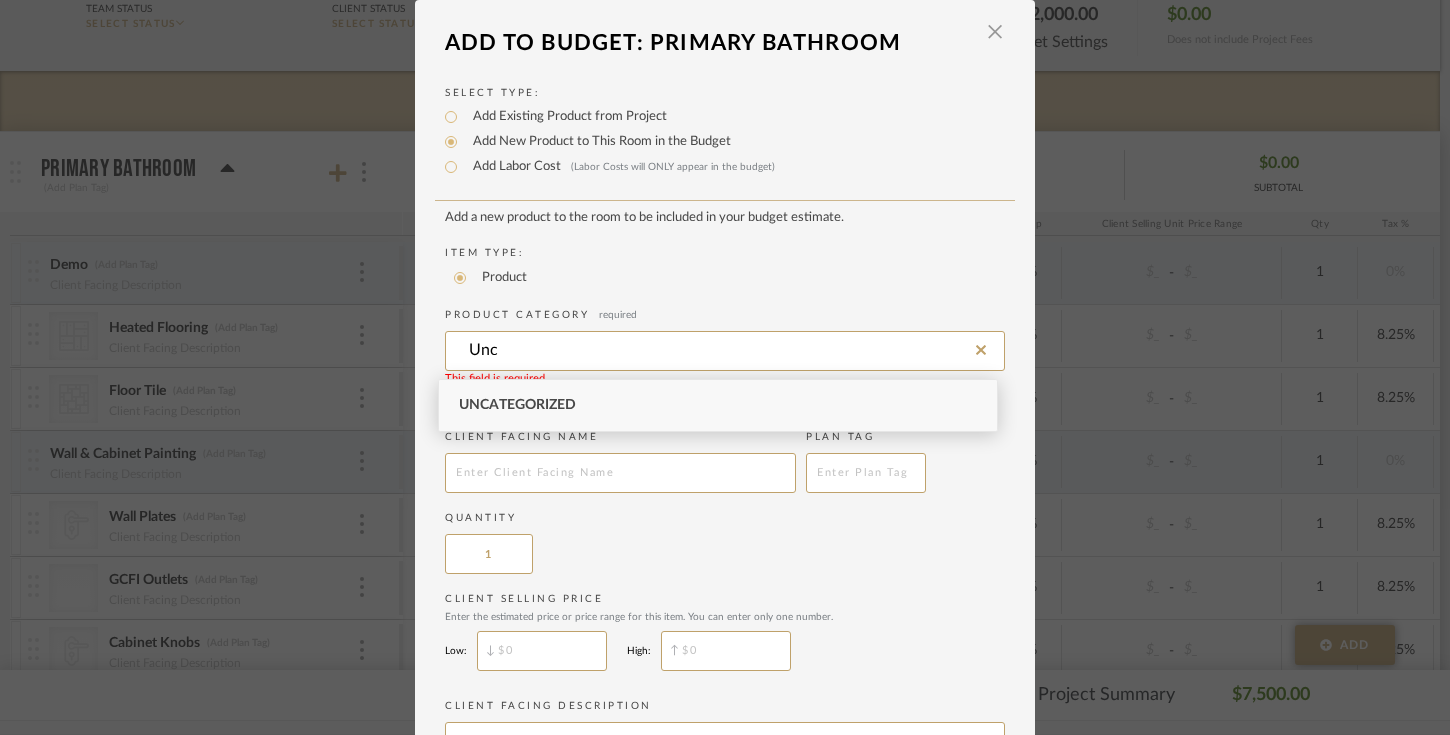 click on "Uncategorized" at bounding box center (718, 405) 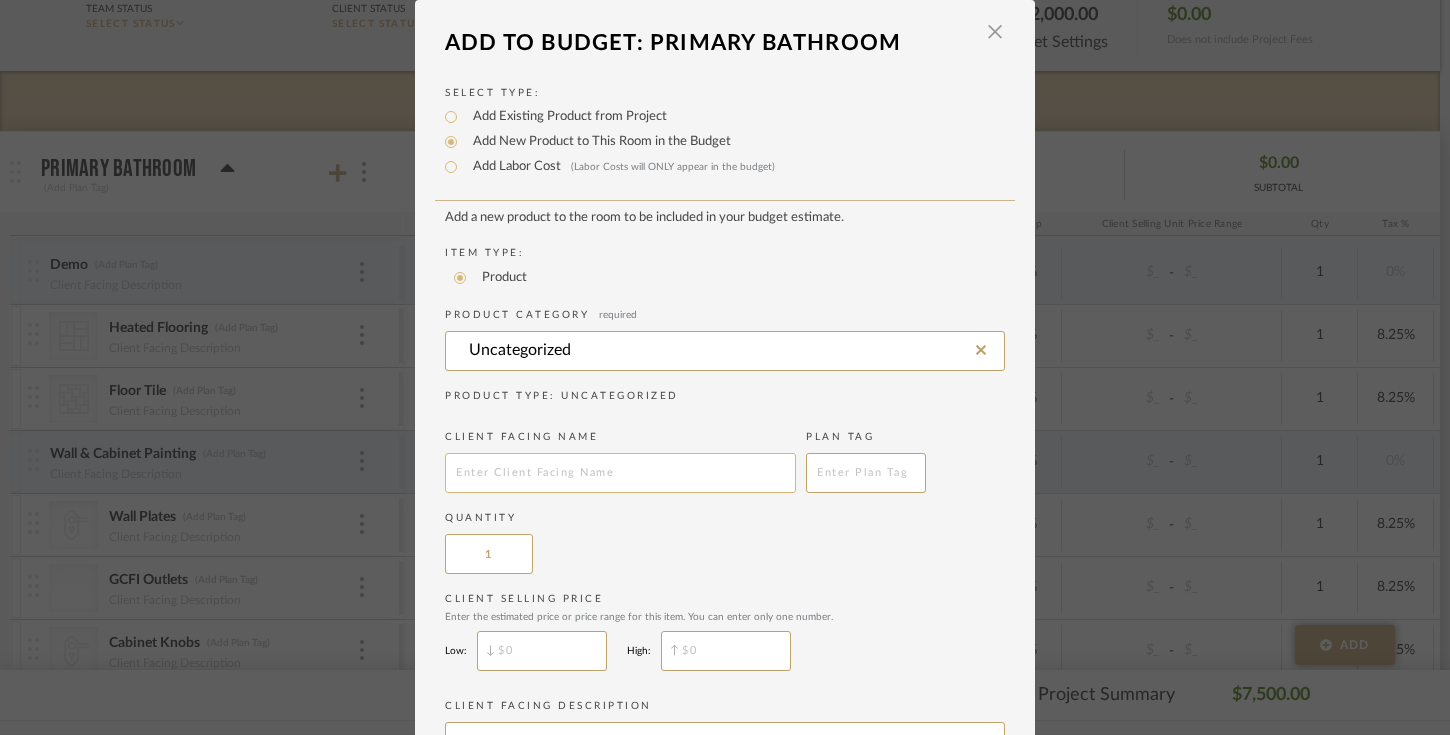click at bounding box center (620, 473) 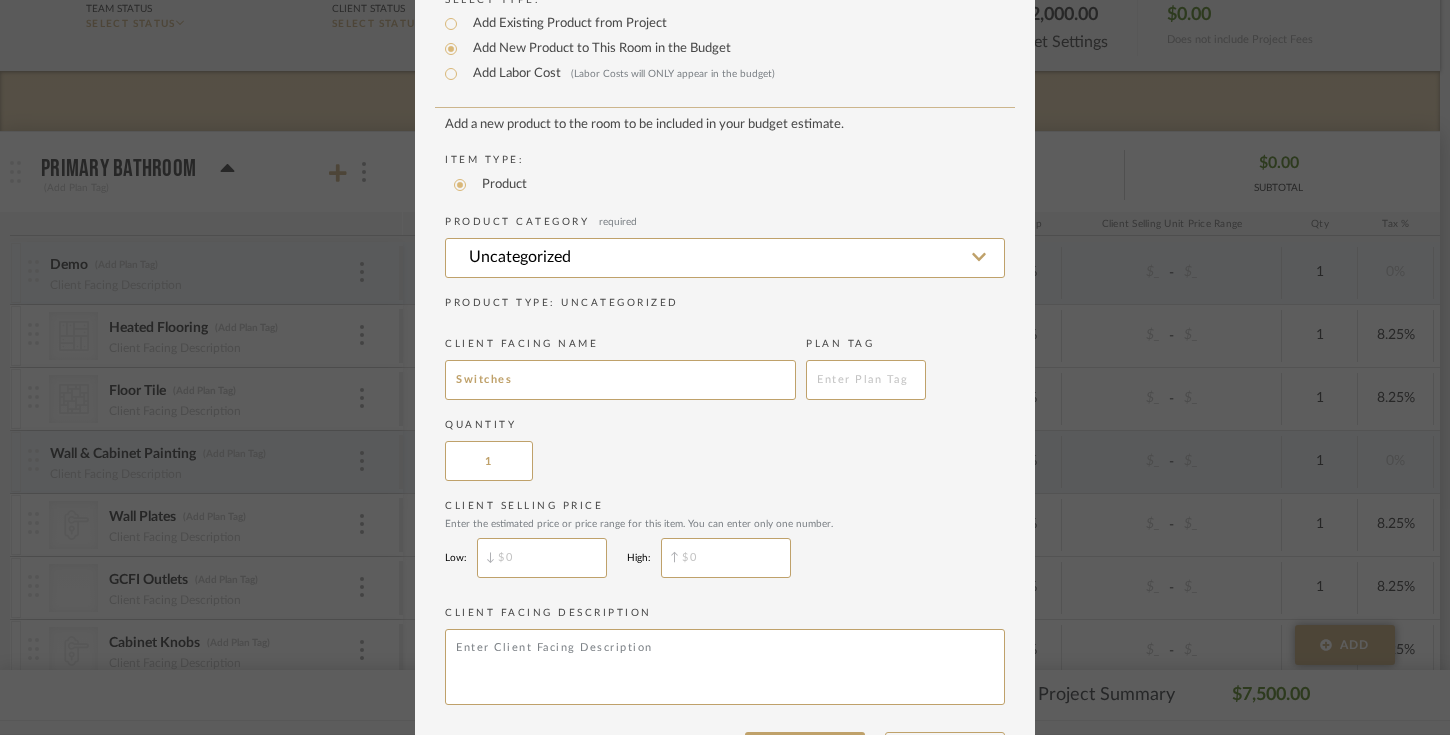 scroll, scrollTop: 173, scrollLeft: 0, axis: vertical 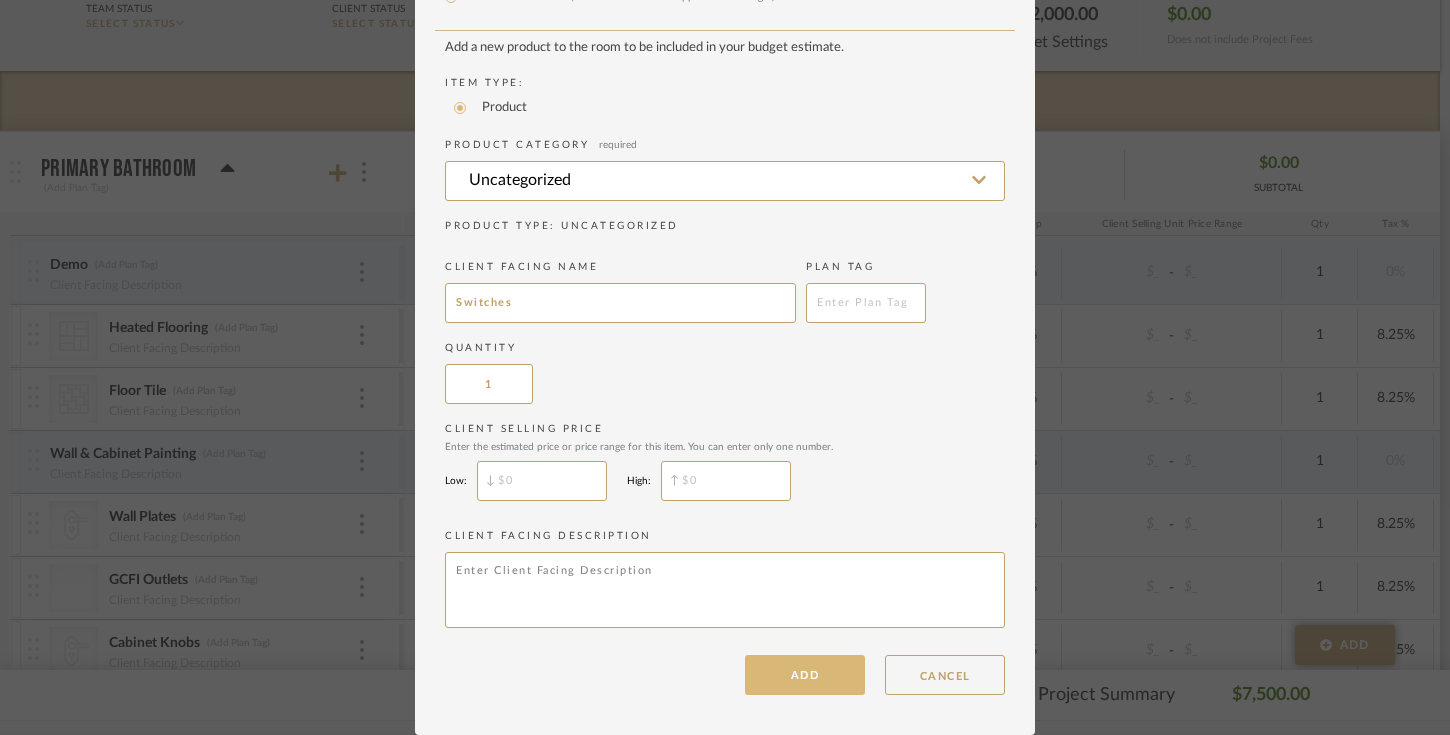 type on "Switches" 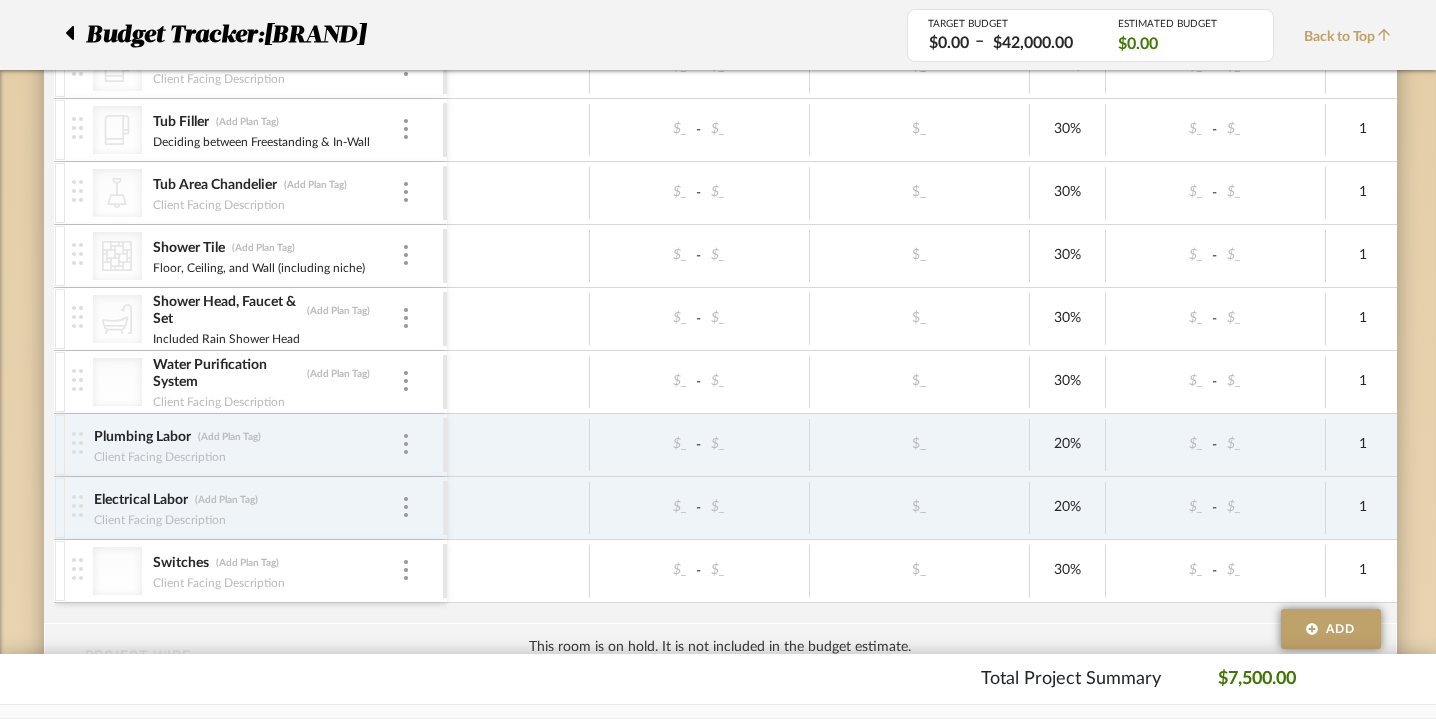 scroll, scrollTop: 1129, scrollLeft: 0, axis: vertical 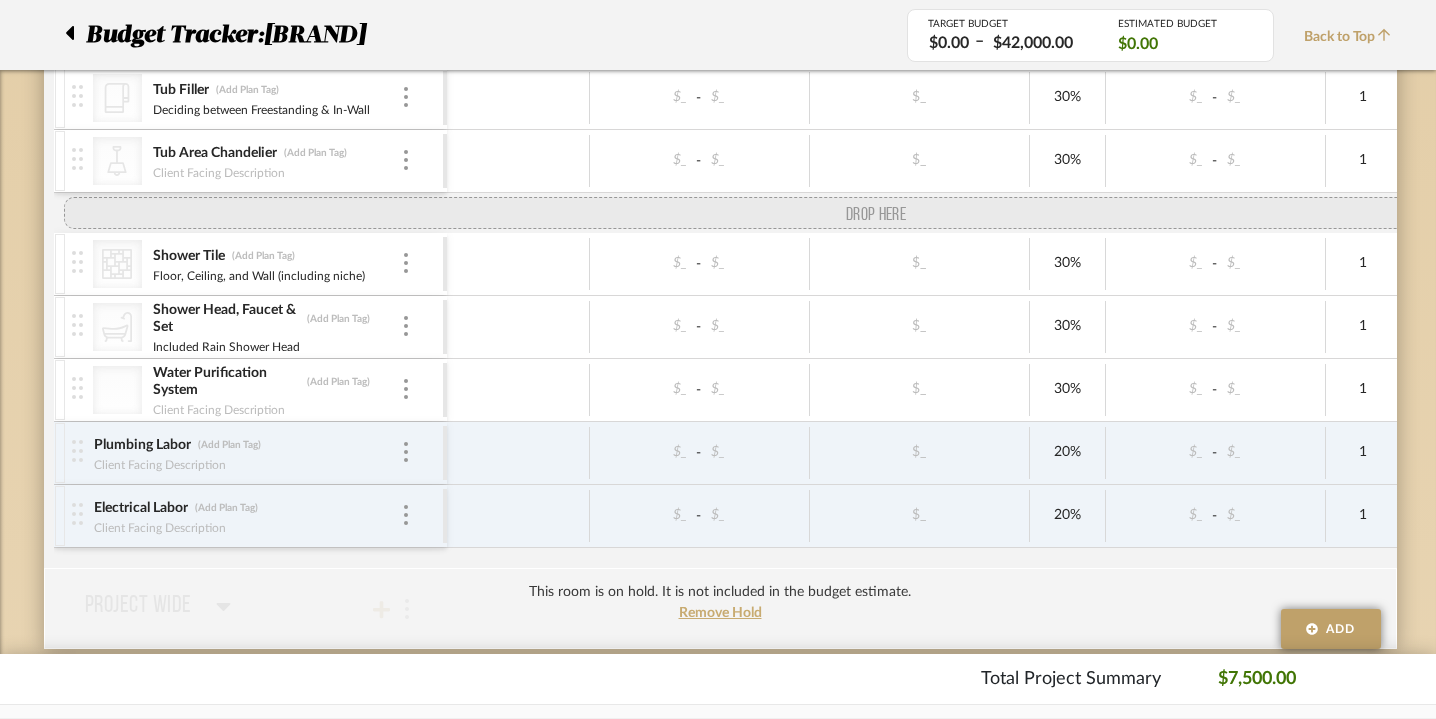 drag, startPoint x: 32, startPoint y: 534, endPoint x: 51, endPoint y: 250, distance: 284.63486 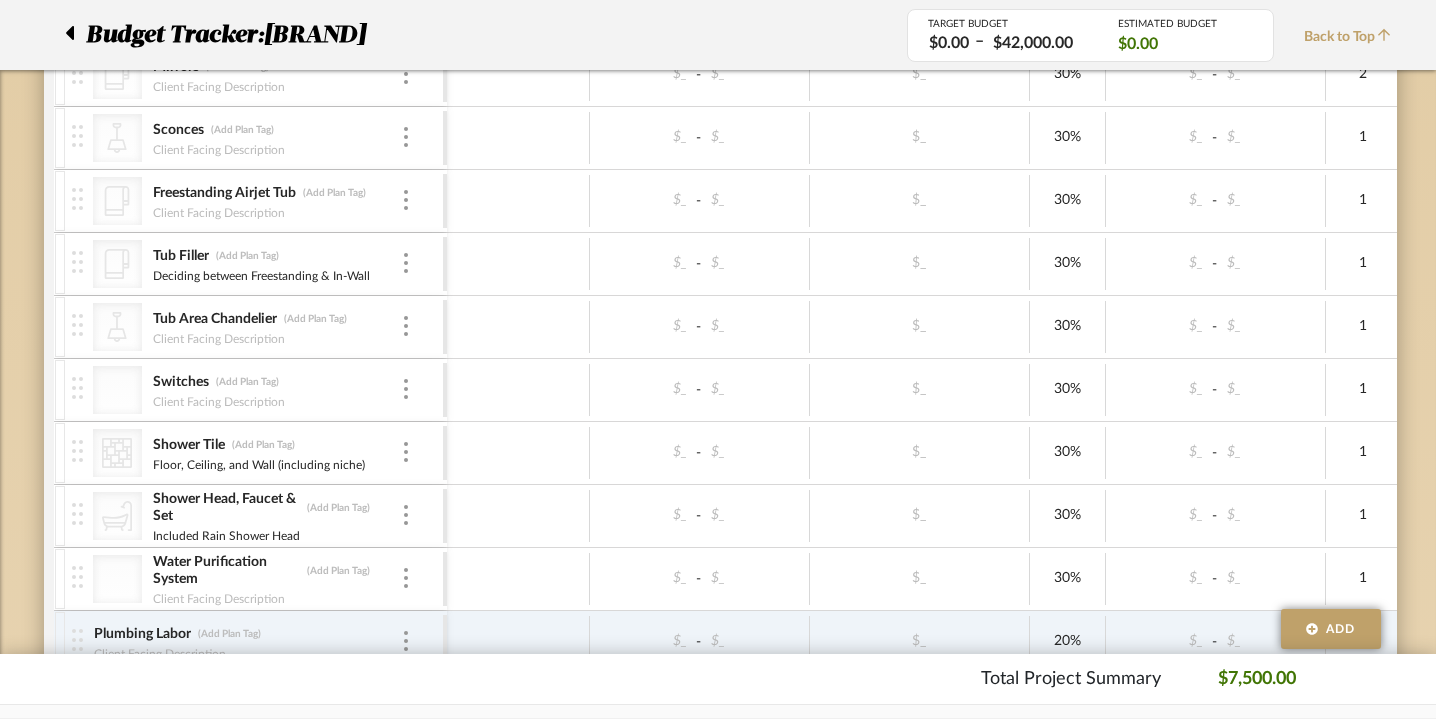 scroll, scrollTop: 854, scrollLeft: 0, axis: vertical 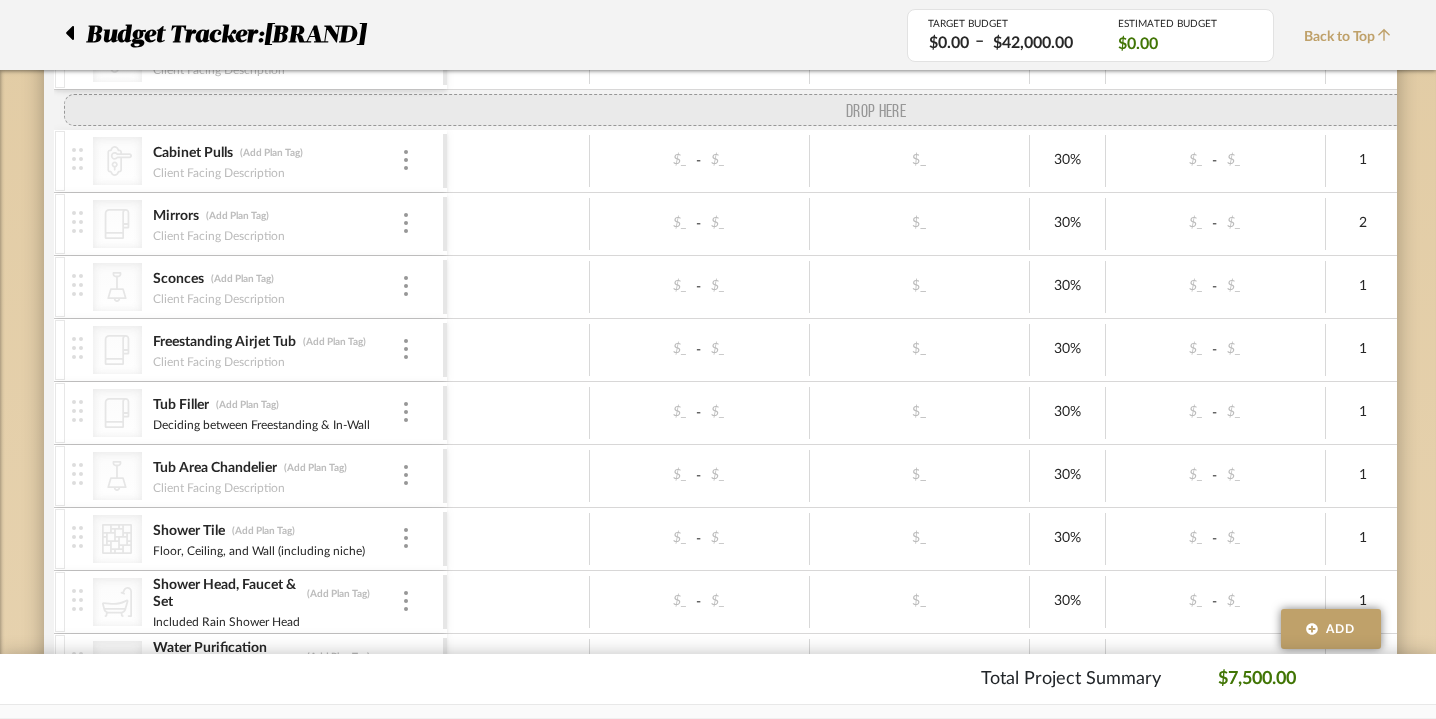 drag, startPoint x: 26, startPoint y: 501, endPoint x: 40, endPoint y: 147, distance: 354.27673 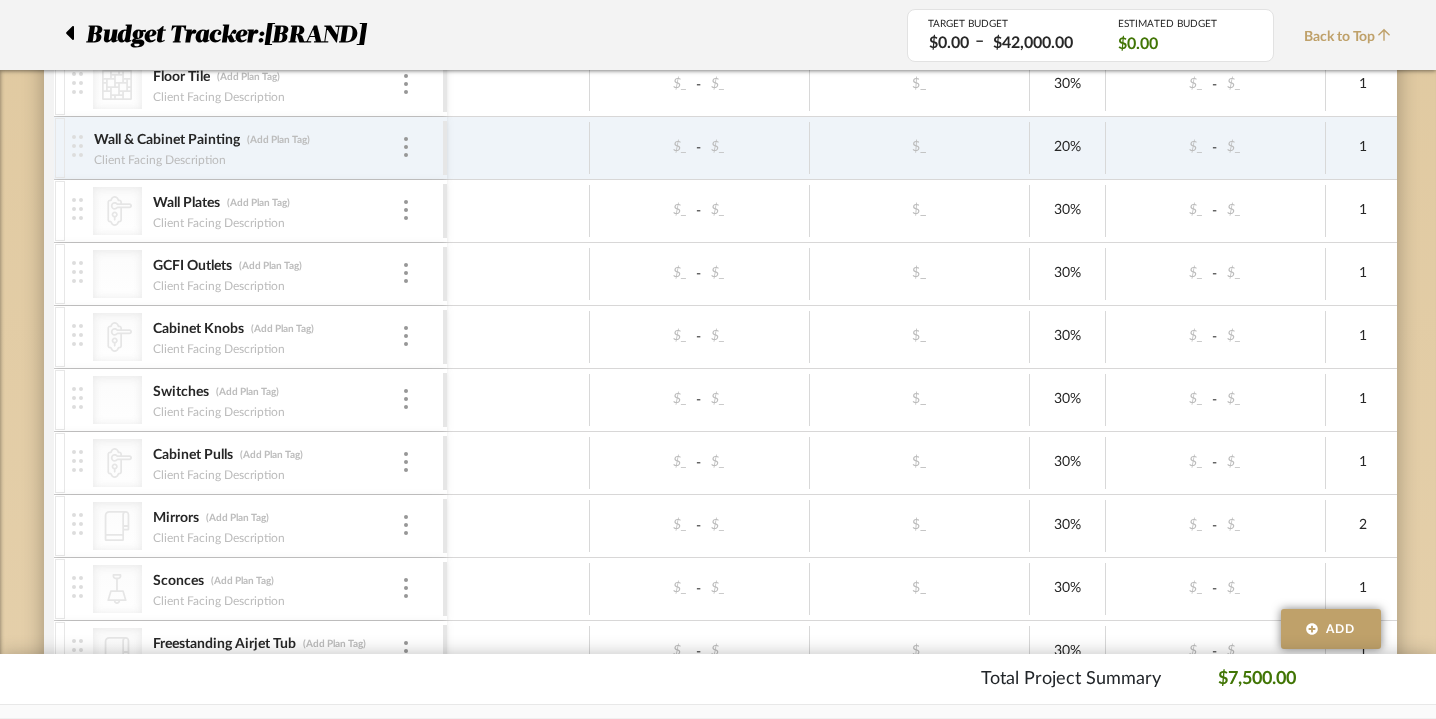 scroll, scrollTop: 570, scrollLeft: 0, axis: vertical 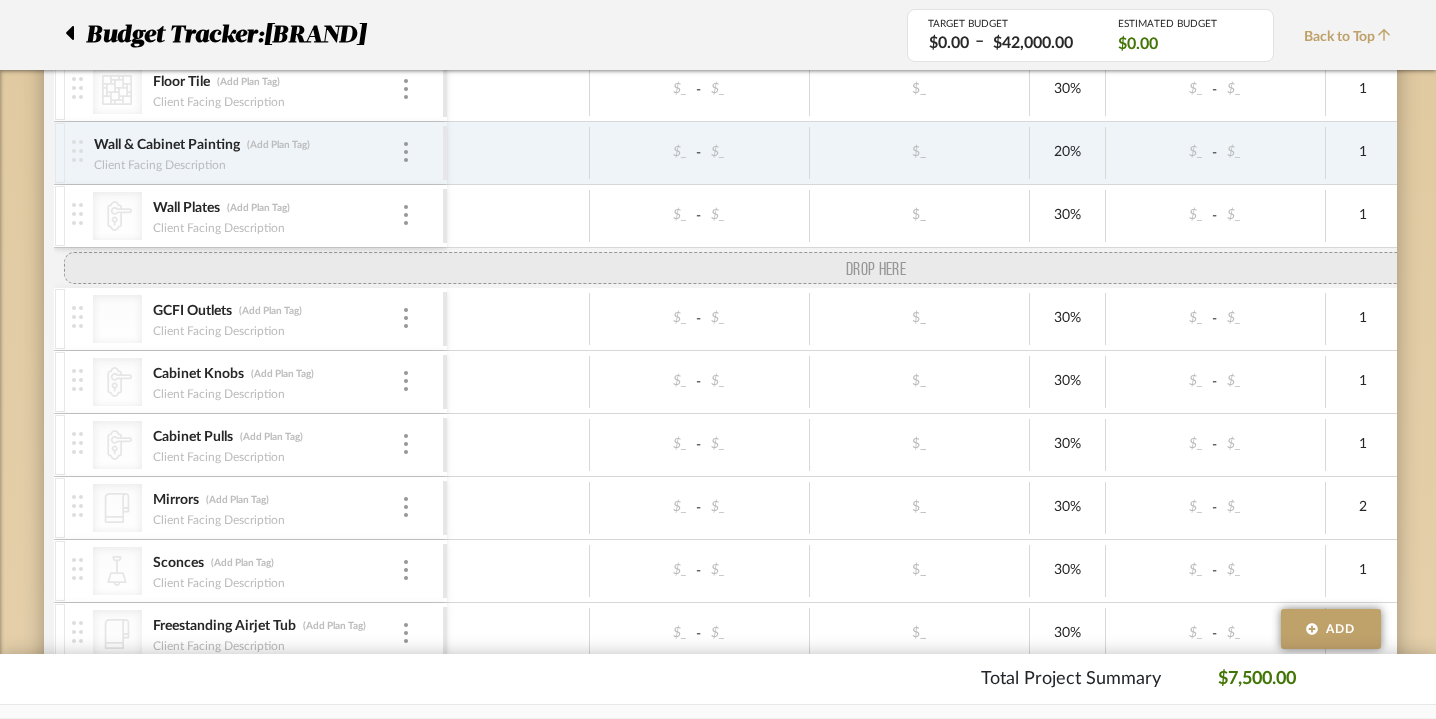 drag, startPoint x: 27, startPoint y: 391, endPoint x: 30, endPoint y: 297, distance: 94.04786 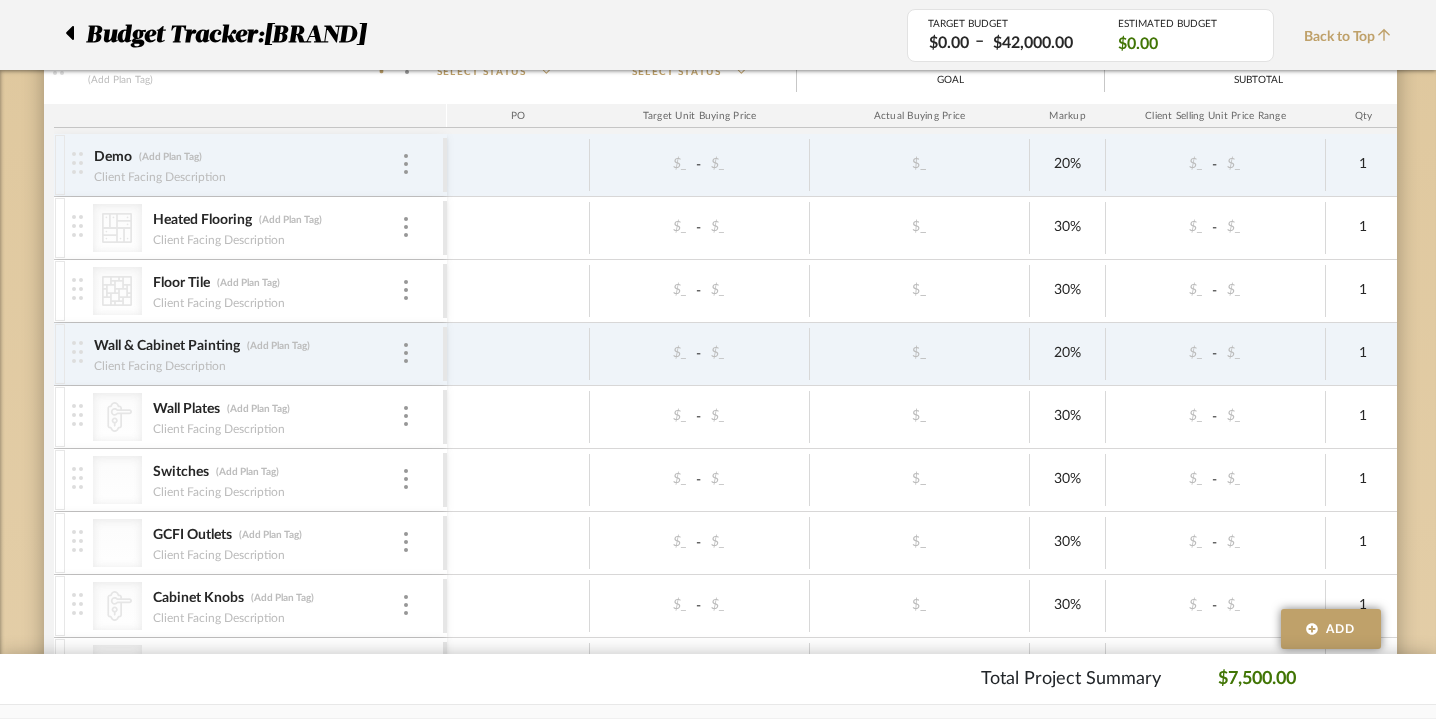 scroll, scrollTop: 359, scrollLeft: 0, axis: vertical 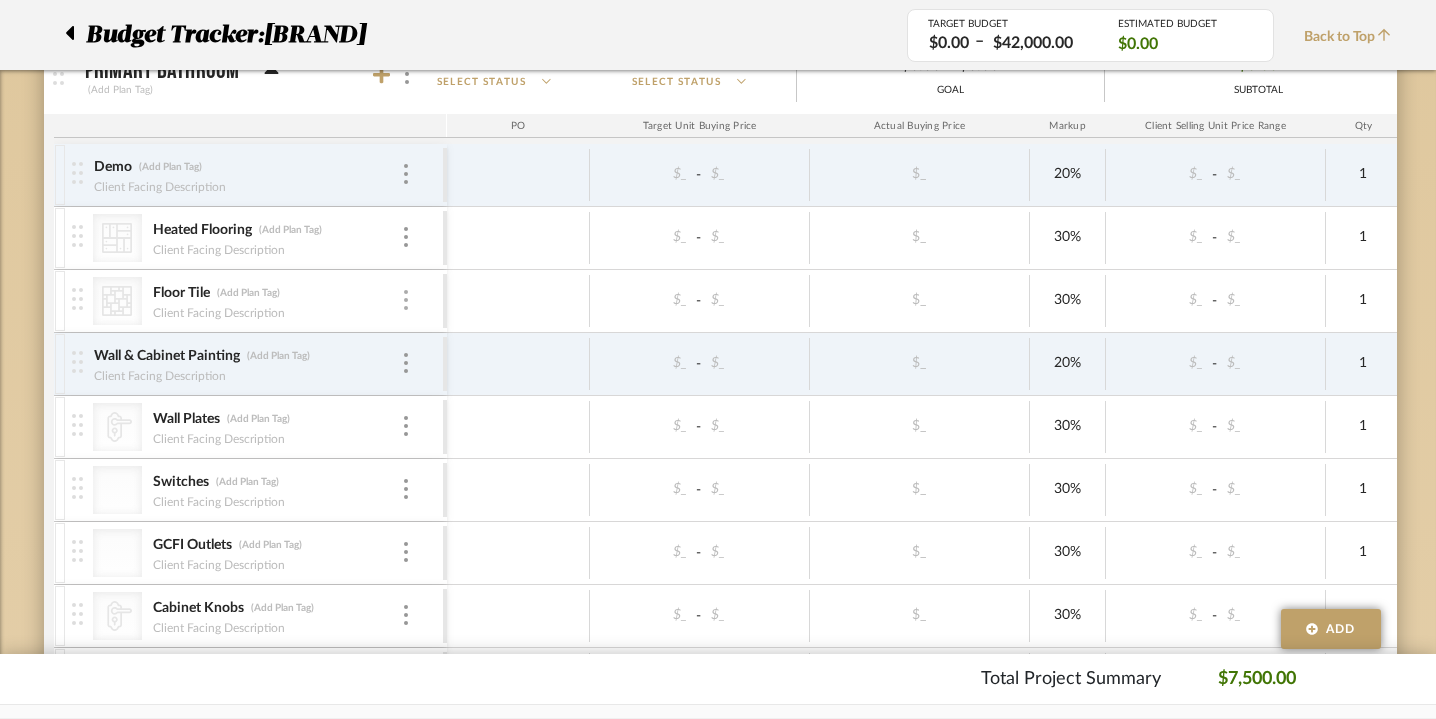 click at bounding box center [406, 300] 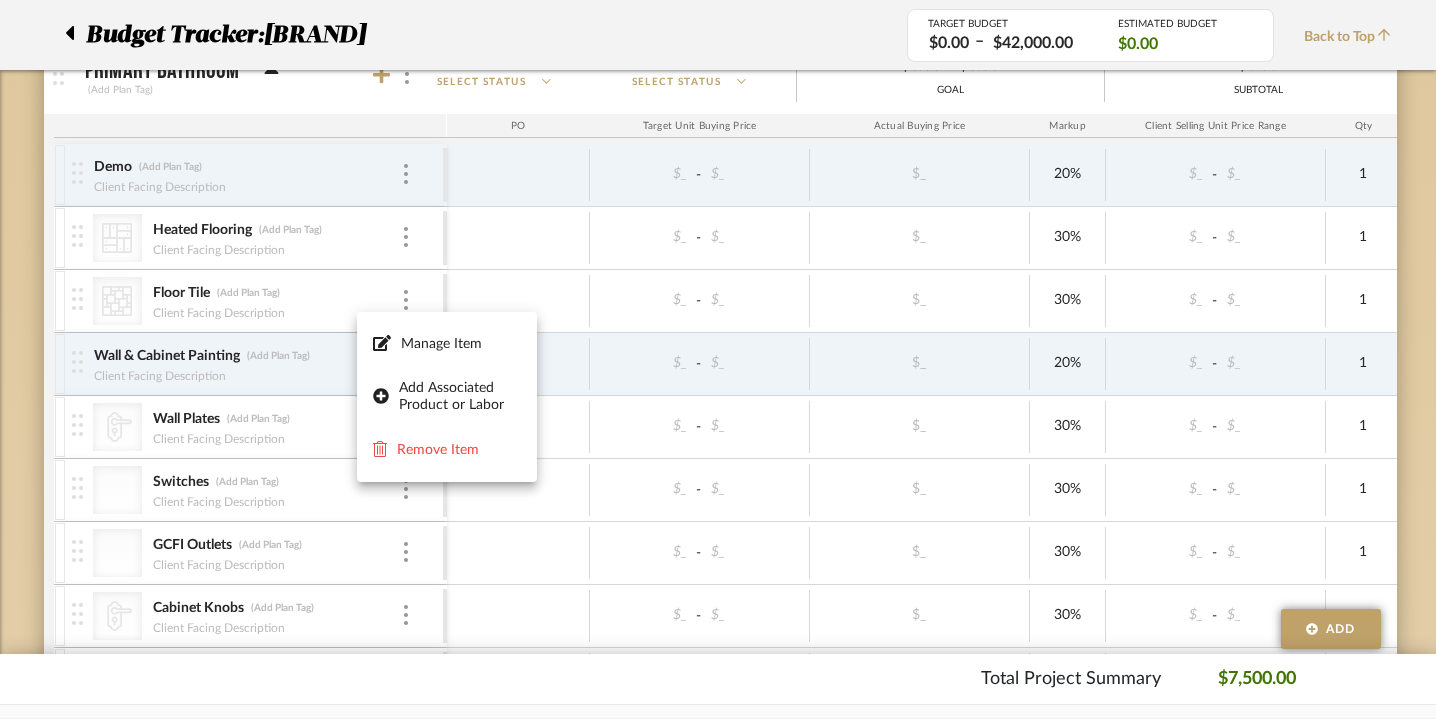 click at bounding box center (718, 359) 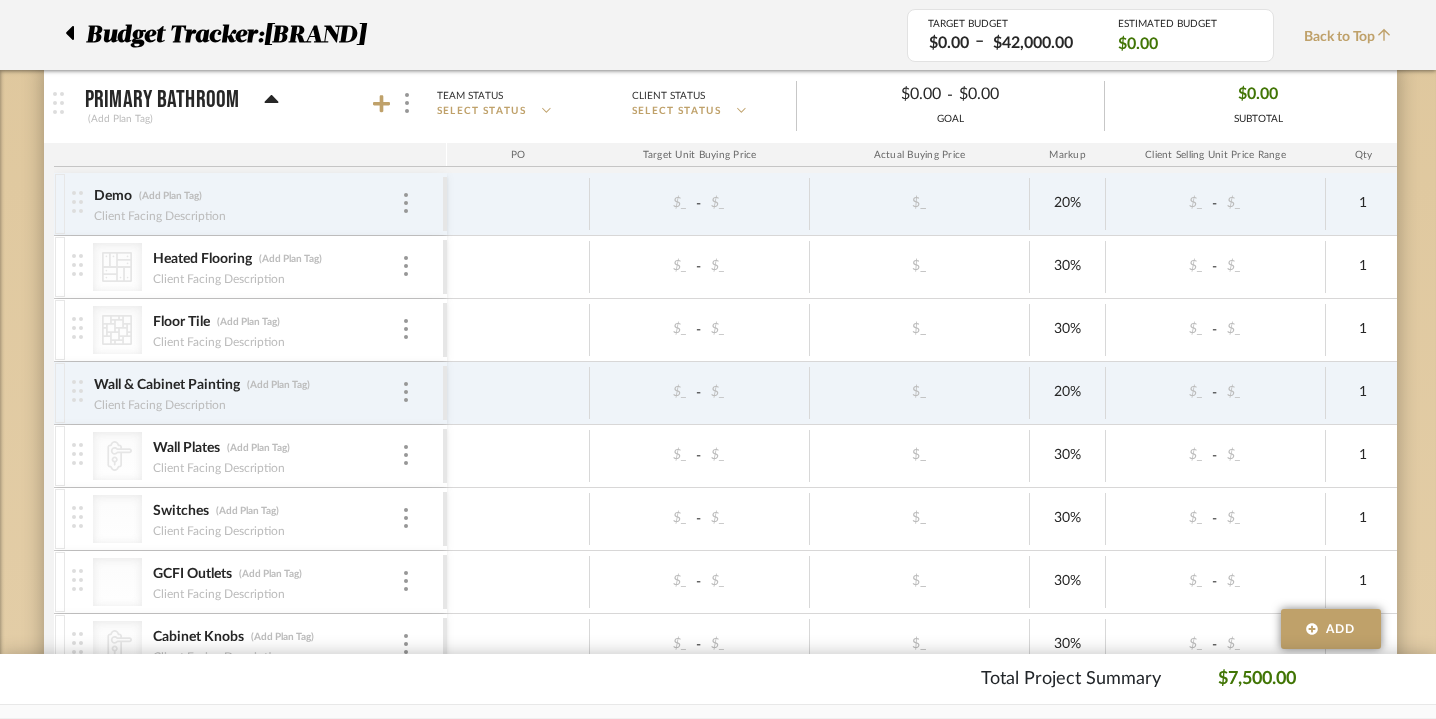 scroll, scrollTop: 300, scrollLeft: 0, axis: vertical 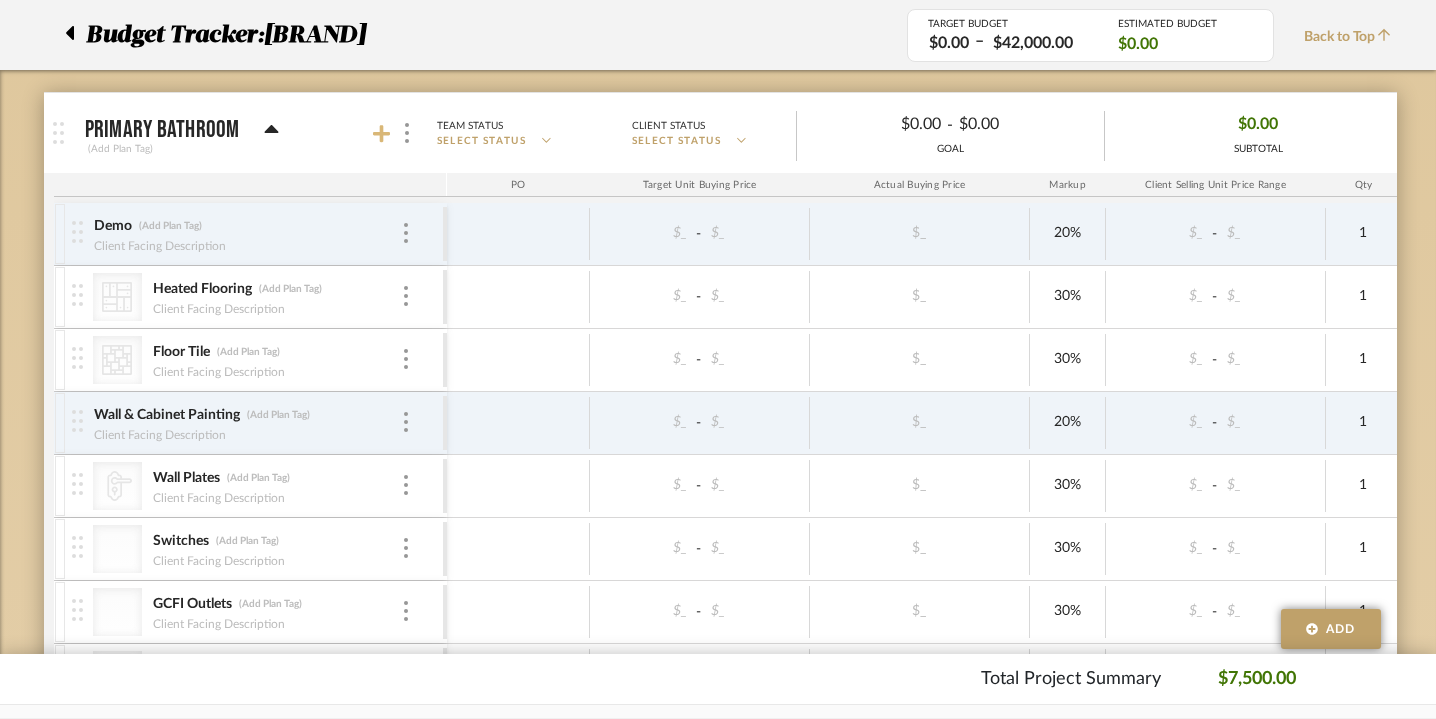 click 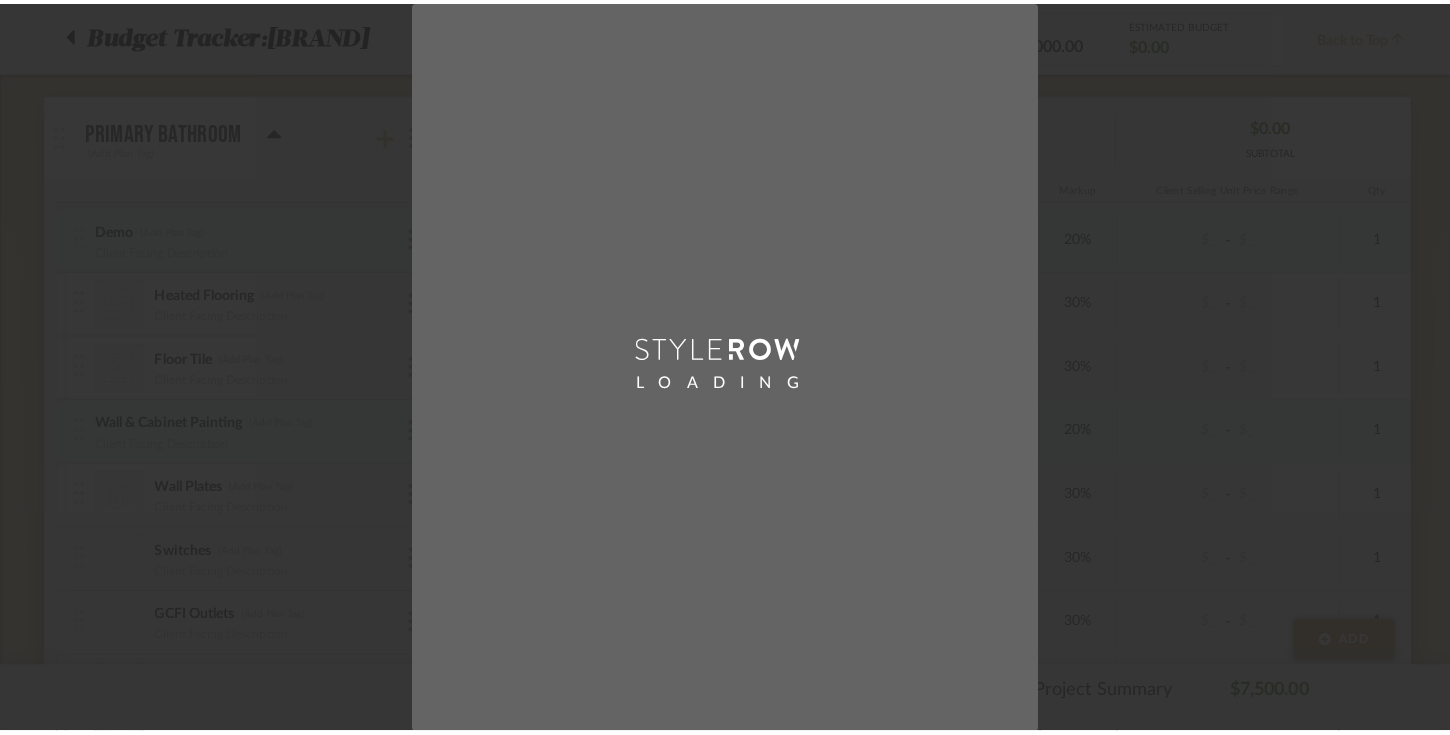 scroll, scrollTop: 0, scrollLeft: 0, axis: both 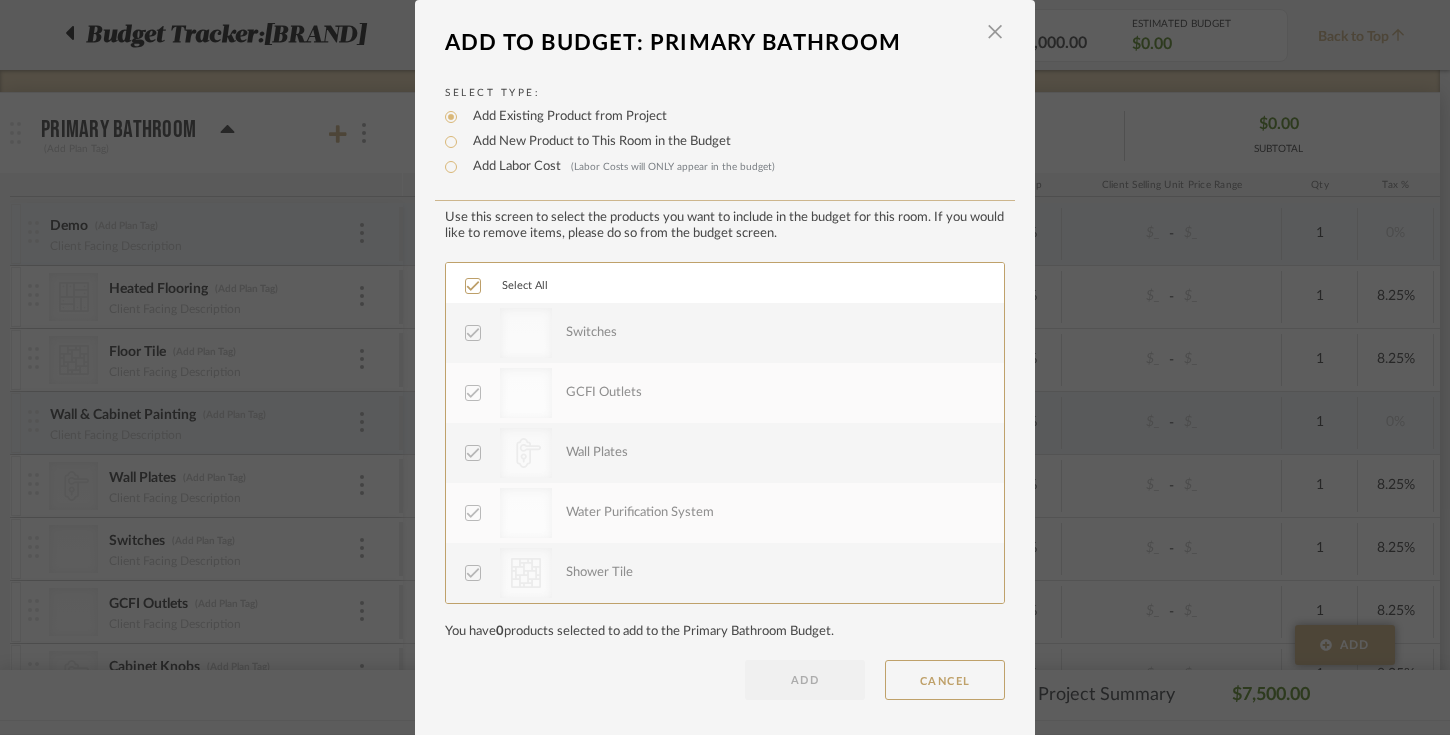 click on "Add Labor Cost  (Labor Costs will ONLY appear in the budget)" at bounding box center (619, 167) 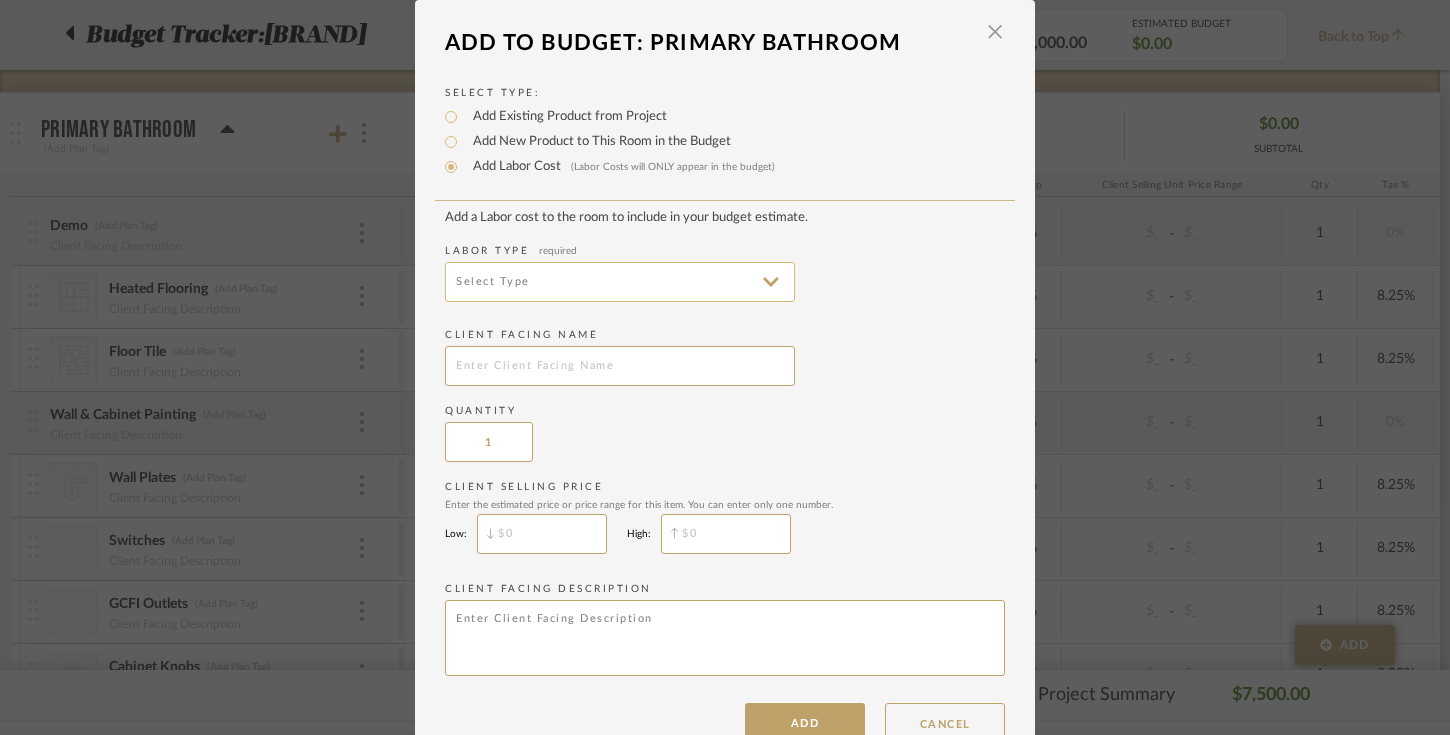click at bounding box center [620, 282] 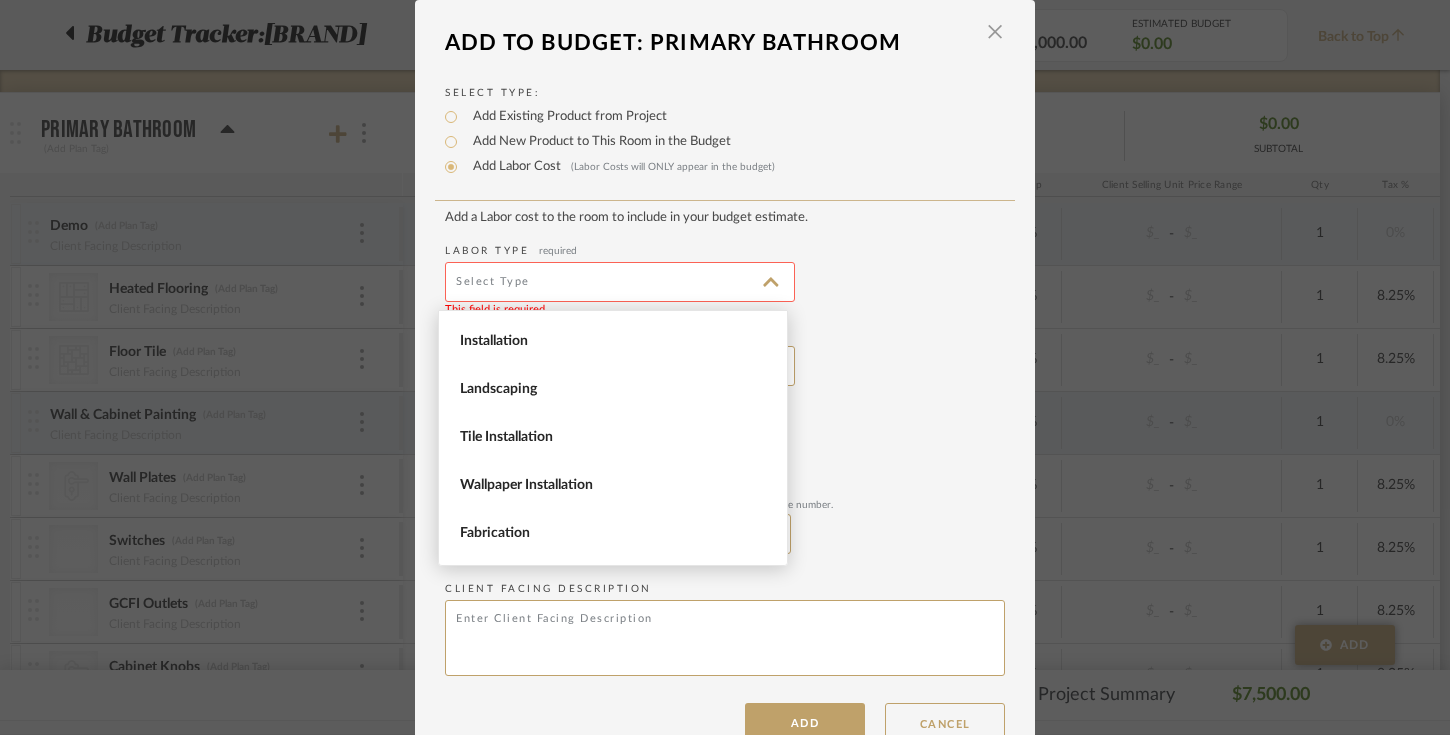 scroll, scrollTop: 187, scrollLeft: 0, axis: vertical 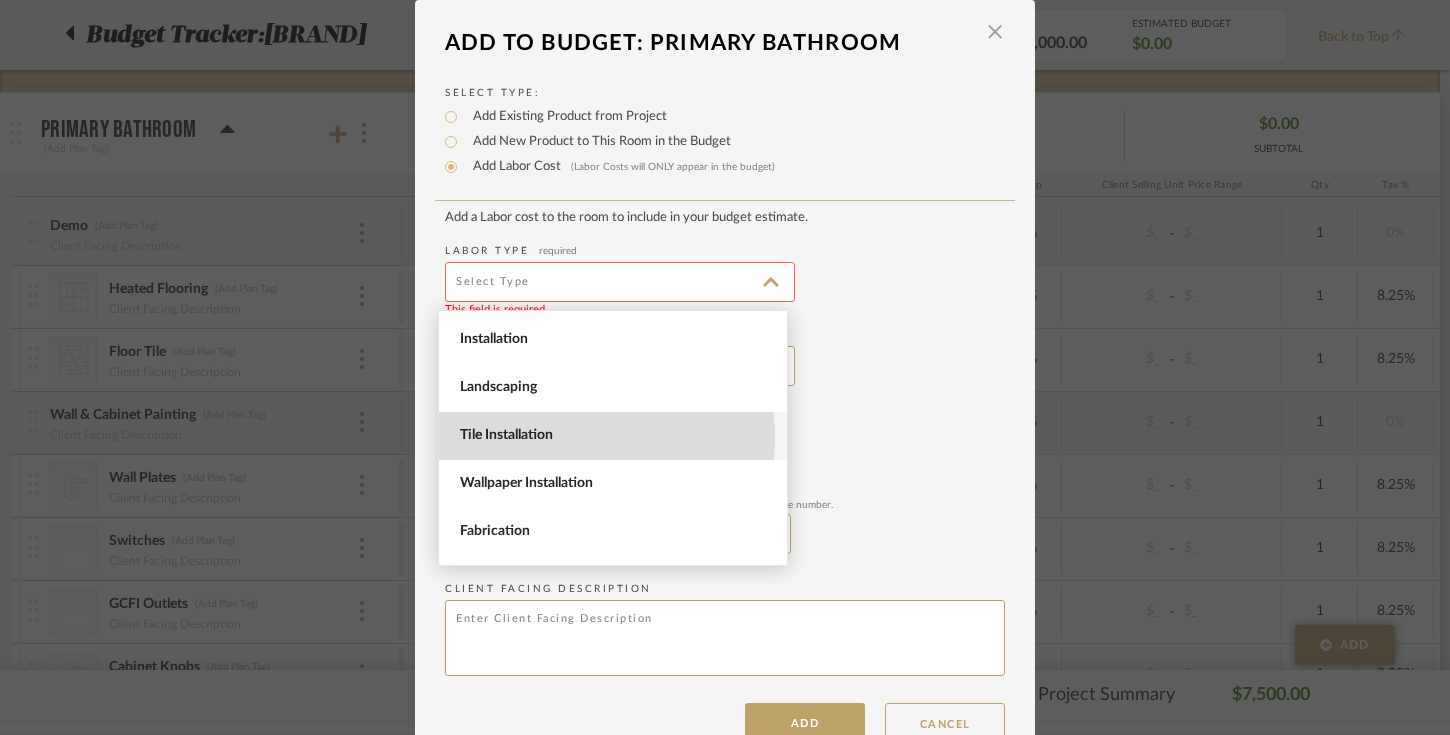 click on "Tile Installation" at bounding box center [615, 435] 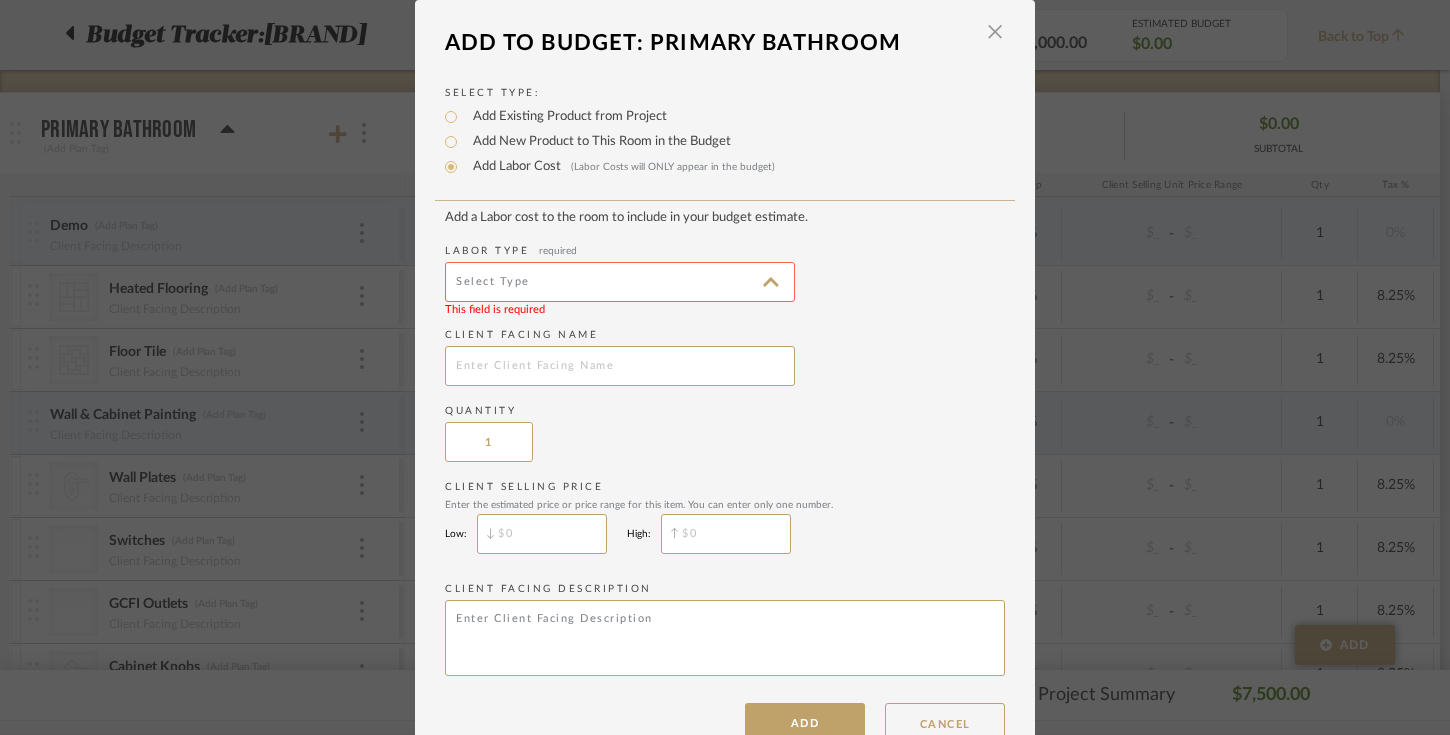 type on "Tile Installation" 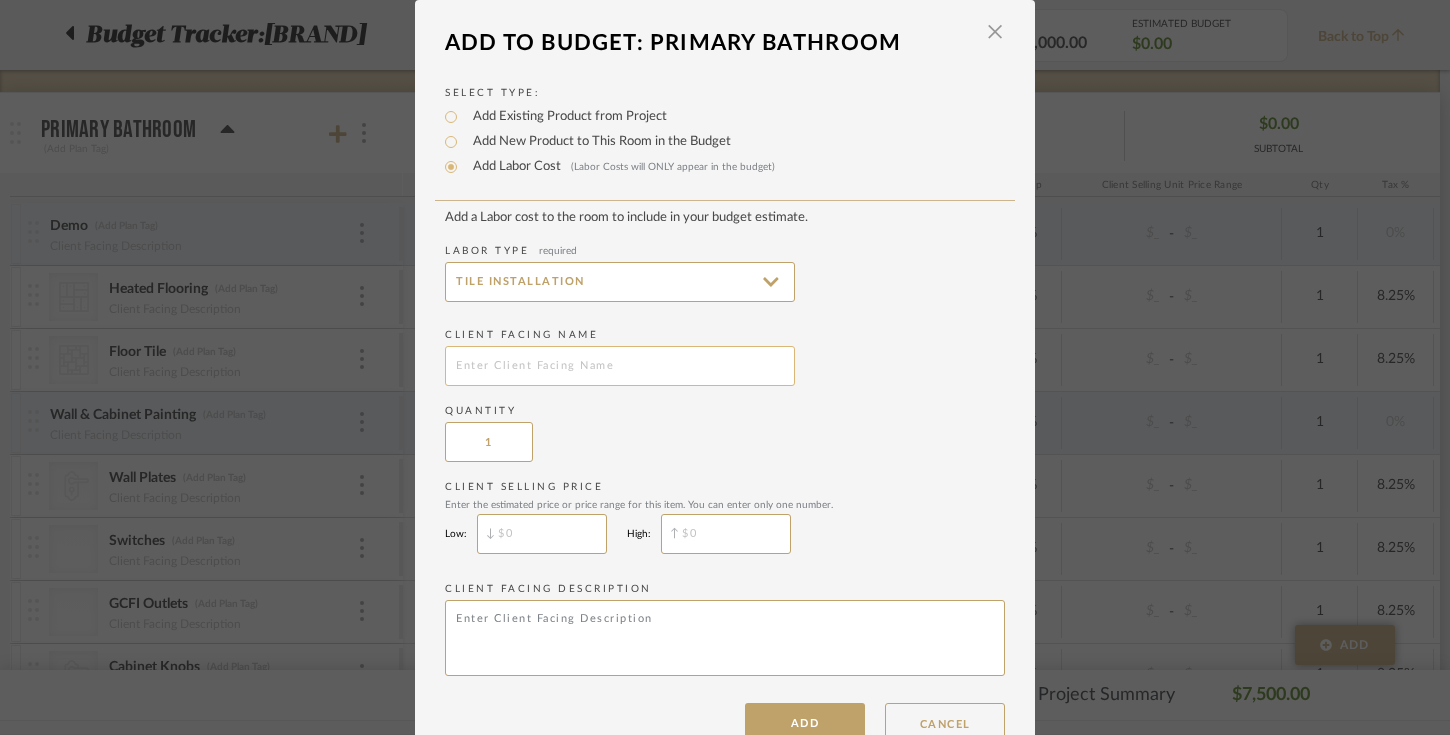 click at bounding box center (620, 366) 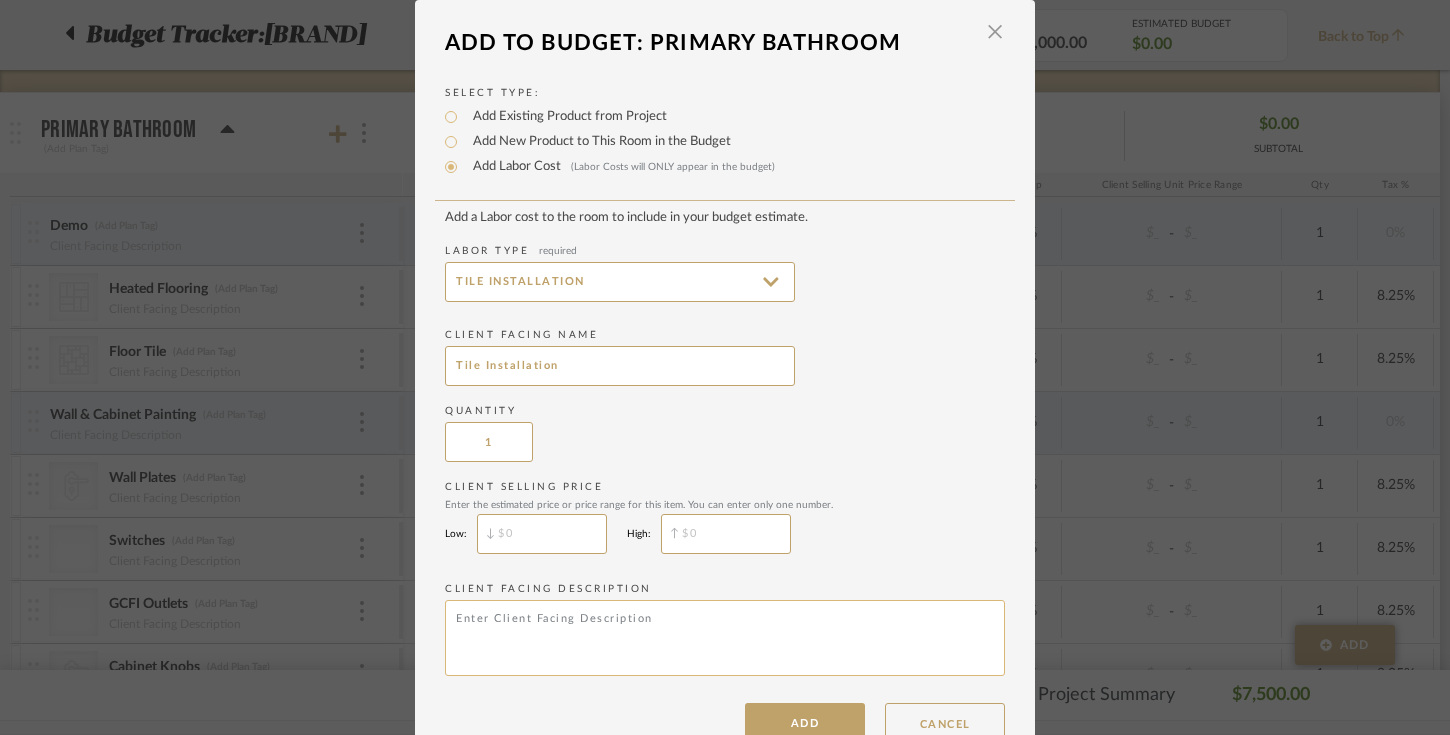 type on "Tile Installation" 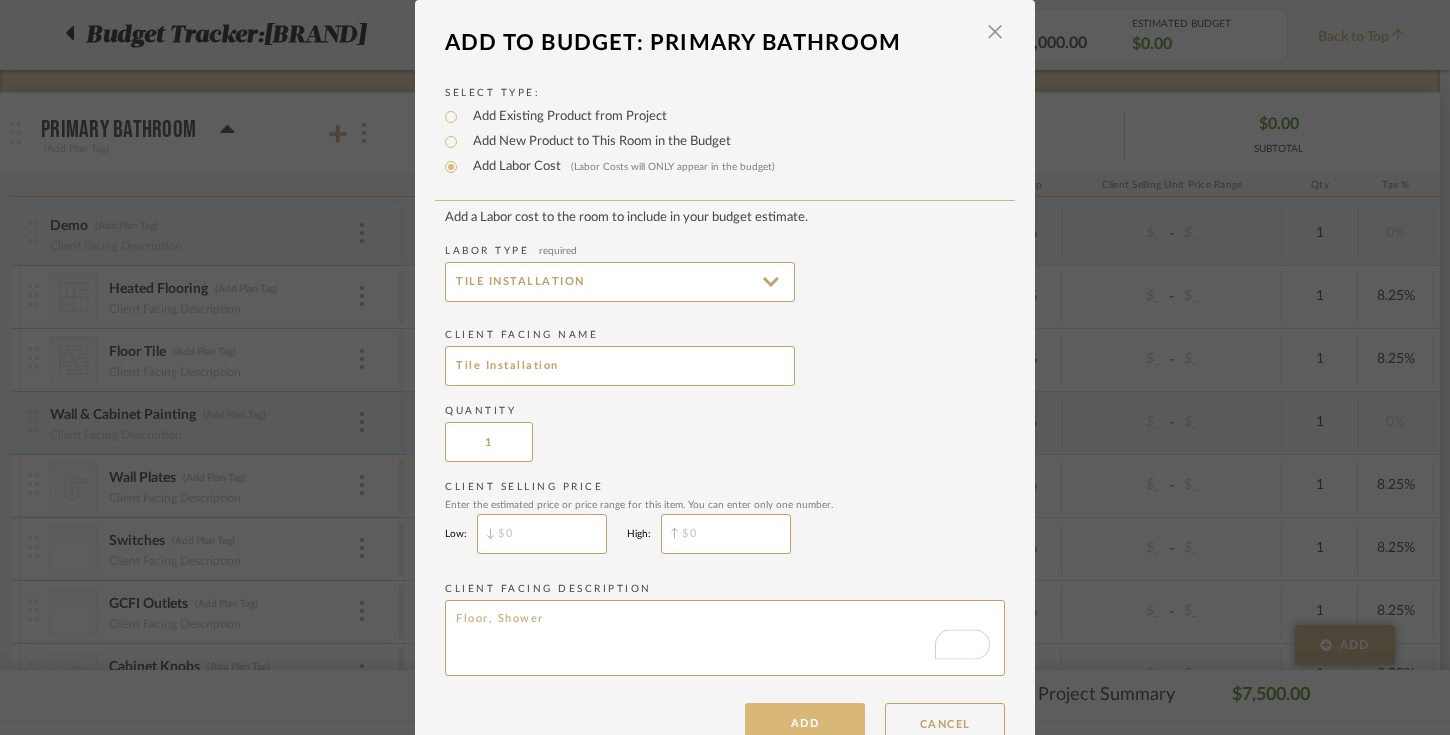 type on "Floor, Shower" 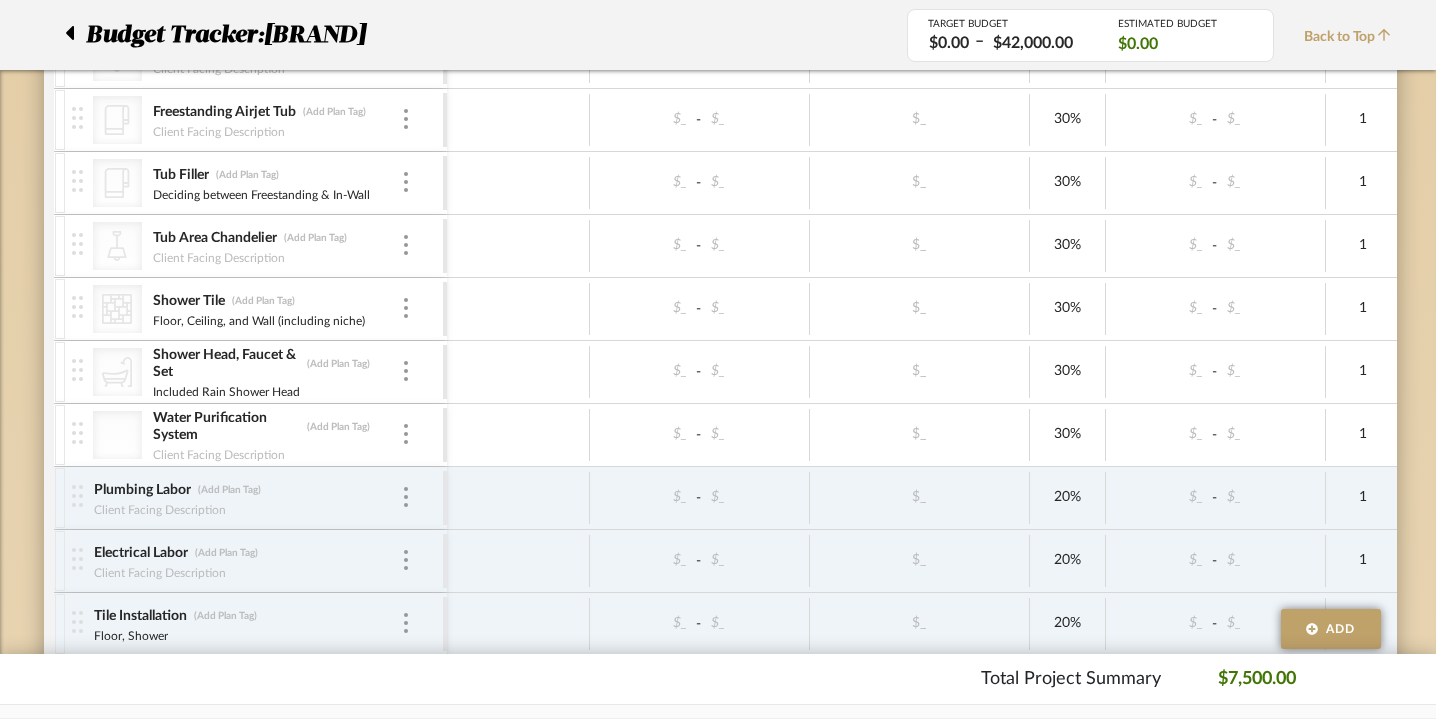 scroll, scrollTop: 1126, scrollLeft: 0, axis: vertical 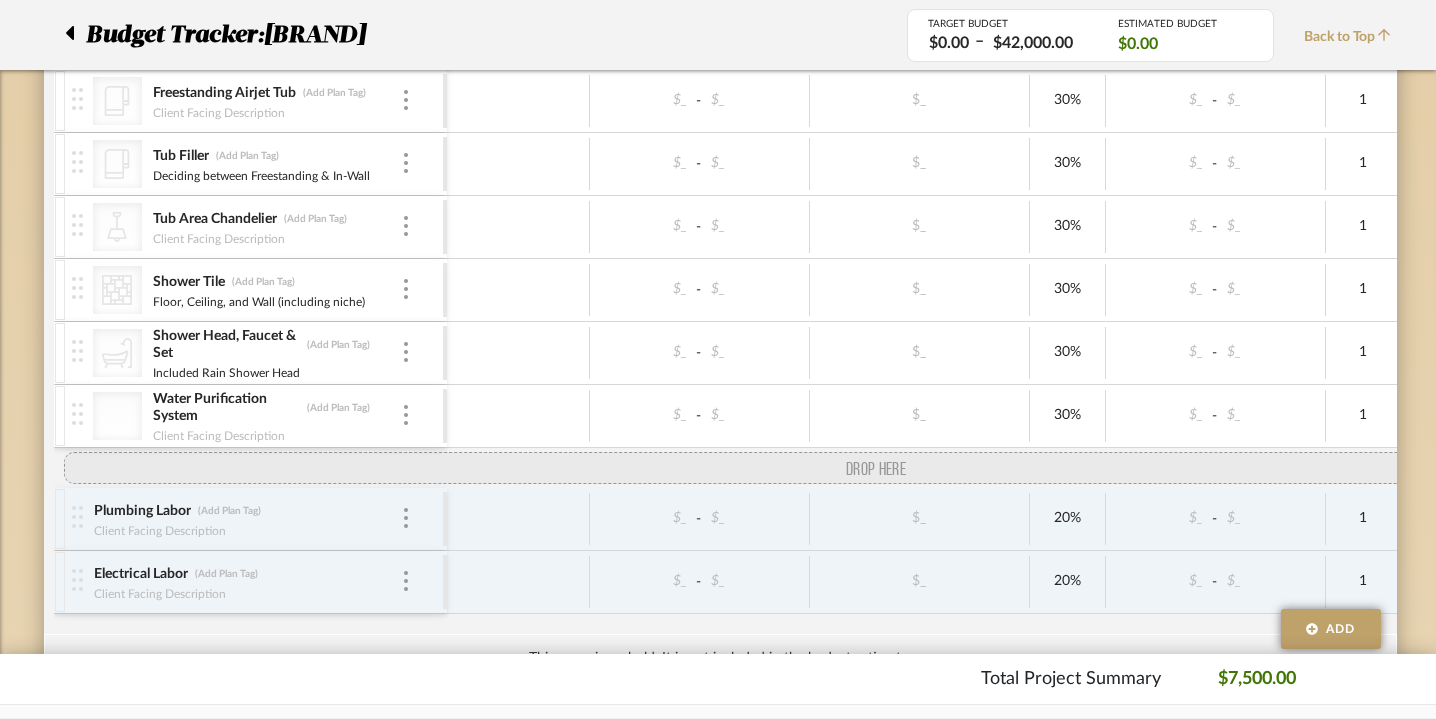drag, startPoint x: 36, startPoint y: 605, endPoint x: 49, endPoint y: 485, distance: 120.70211 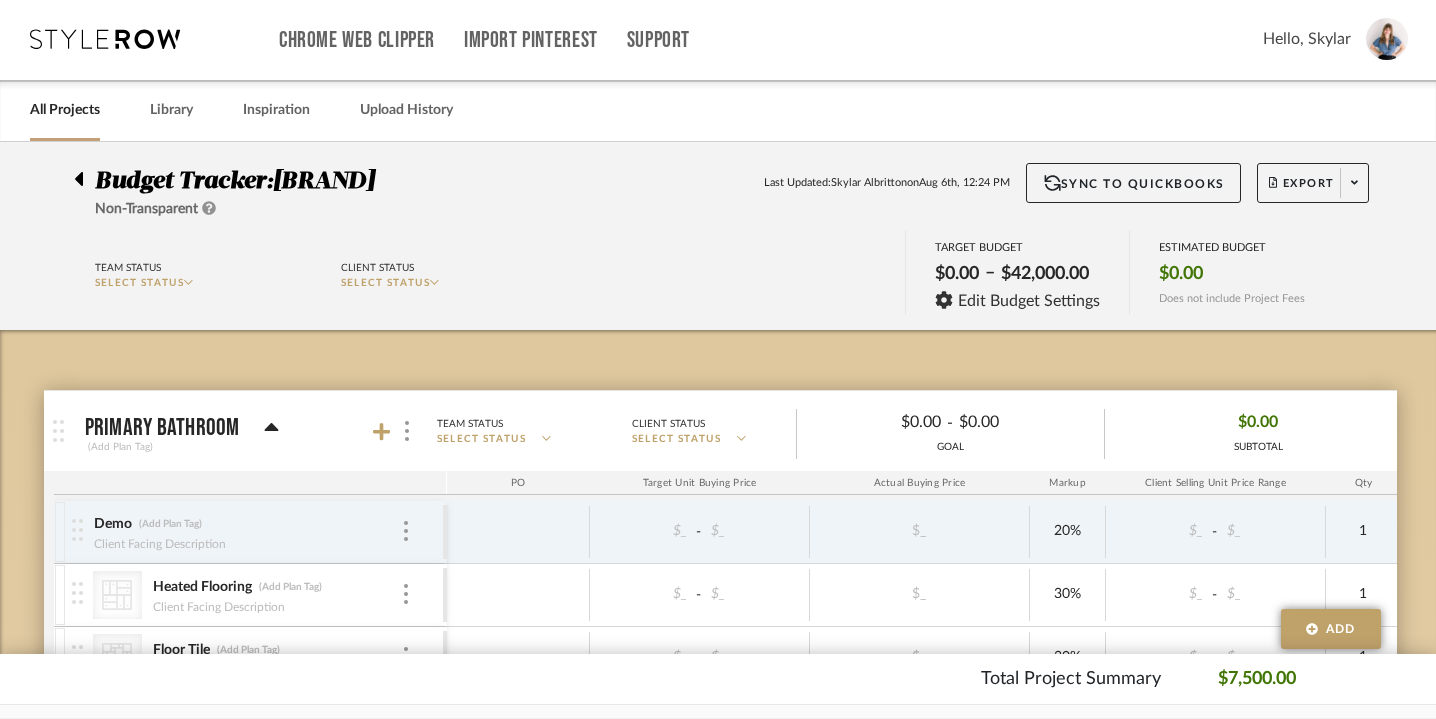 scroll, scrollTop: 0, scrollLeft: 0, axis: both 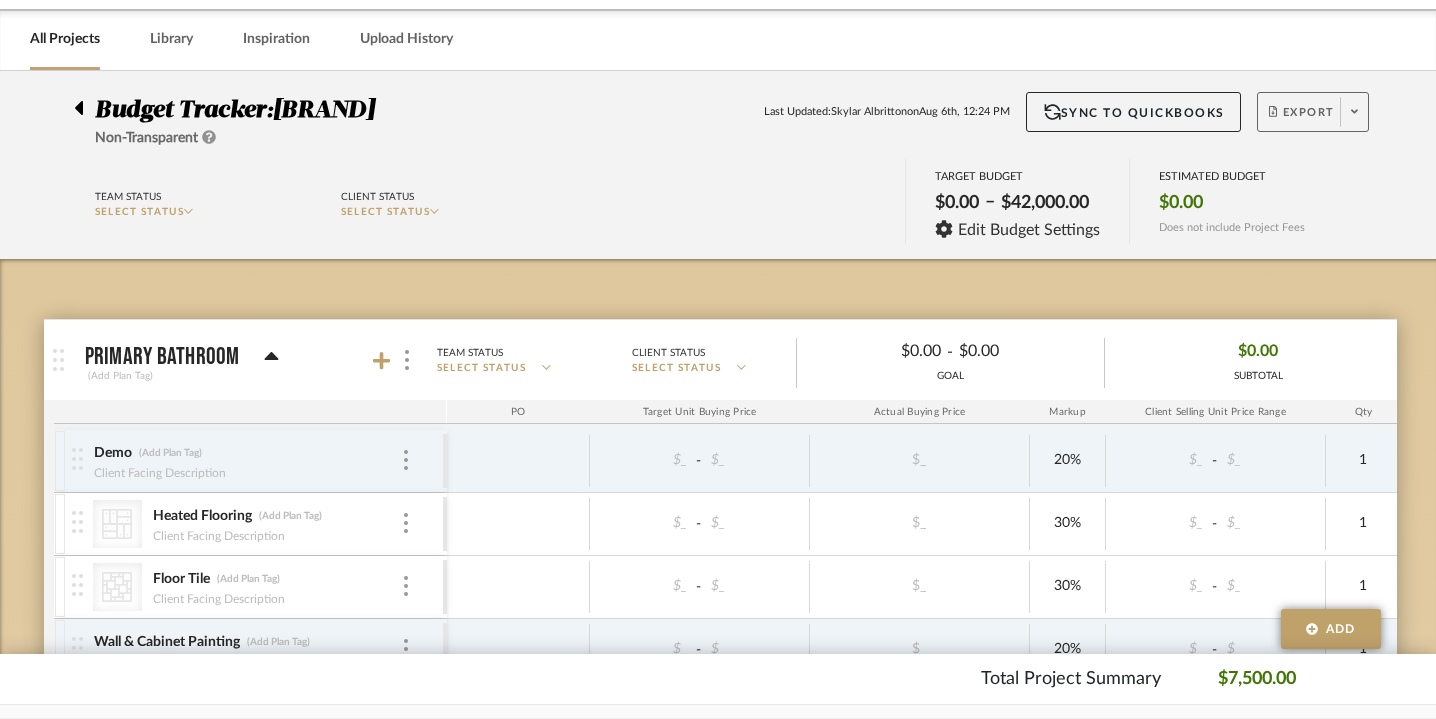 click 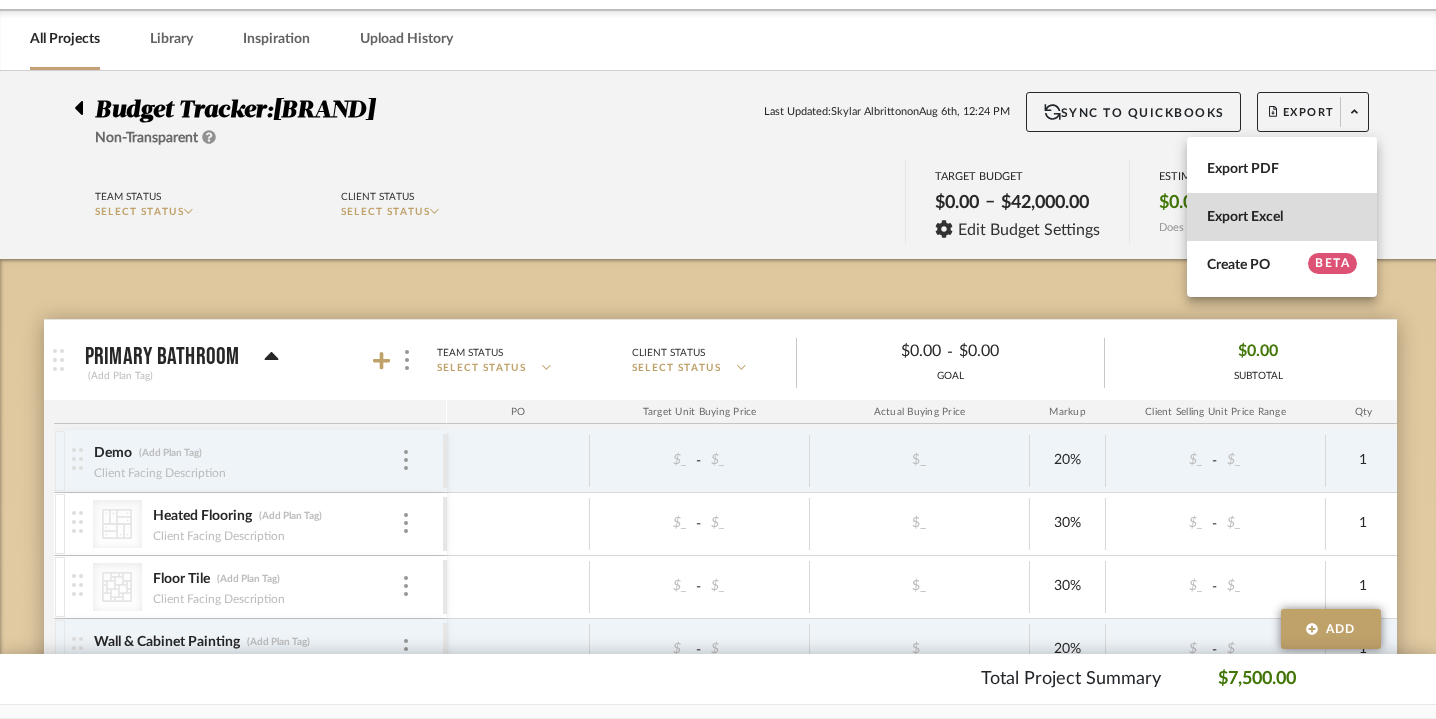 click on "Export Excel" at bounding box center (1282, 217) 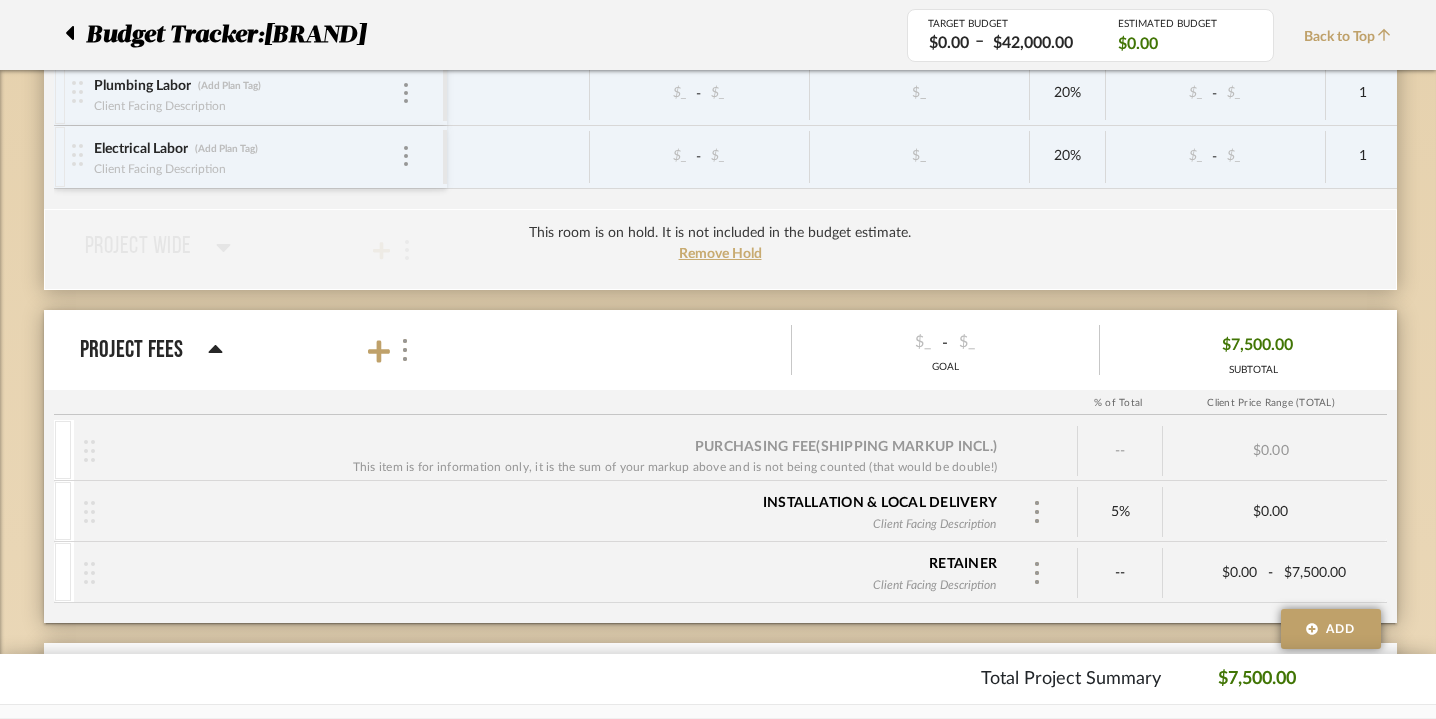 scroll, scrollTop: 1533, scrollLeft: 0, axis: vertical 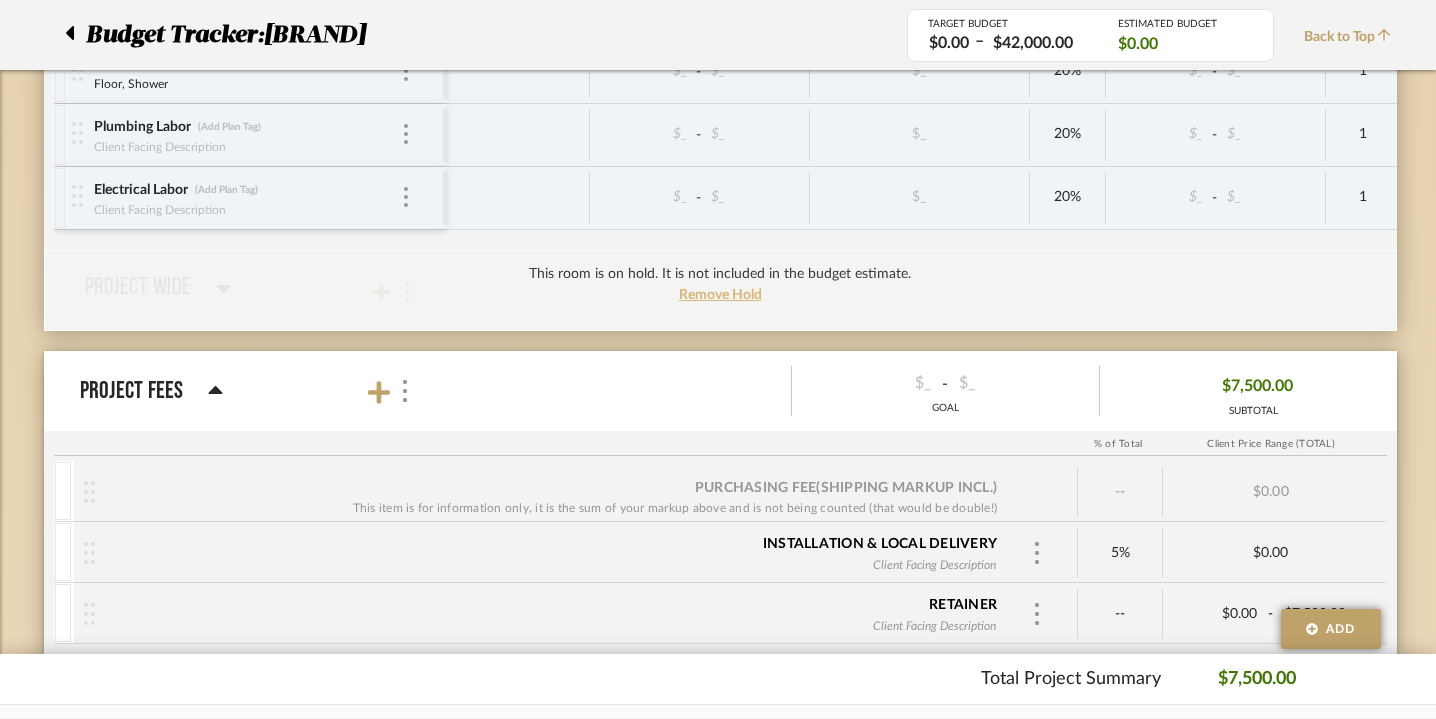 click on "Remove Hold" 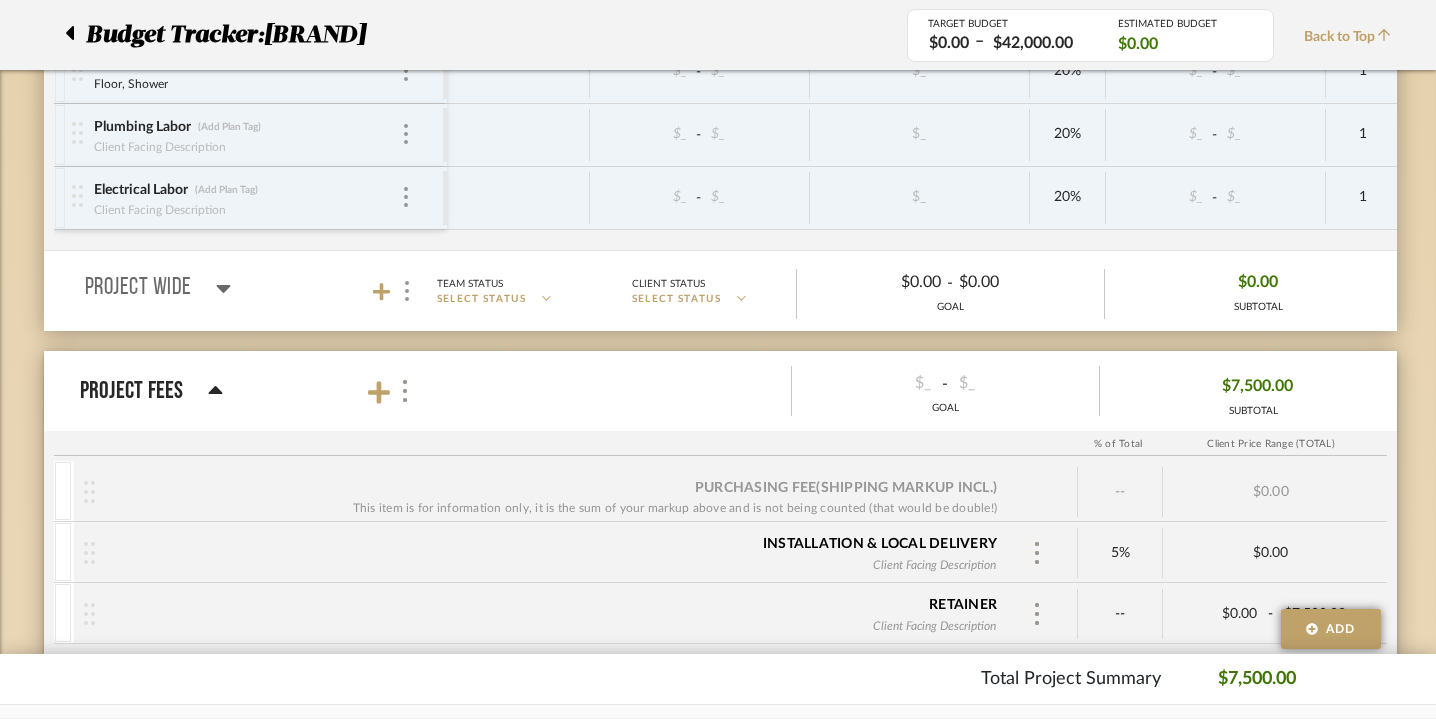 click 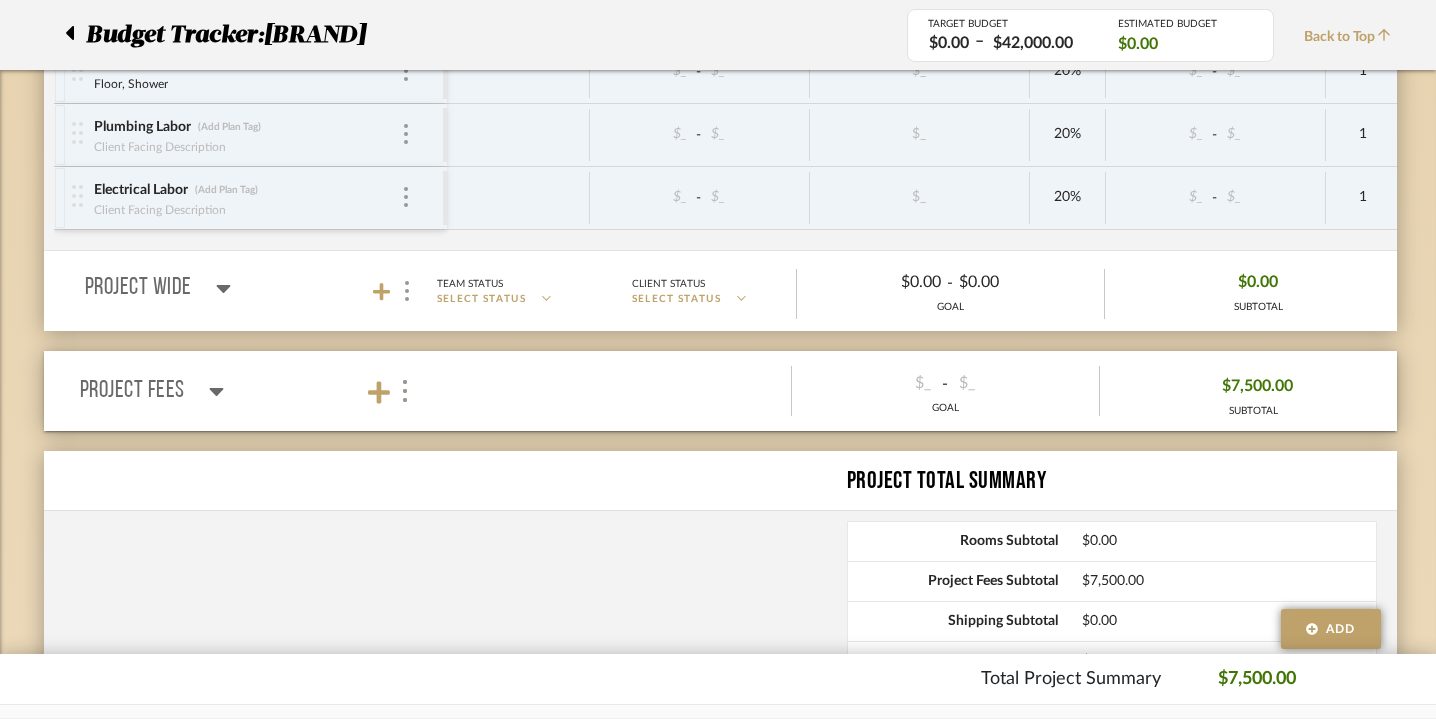 click 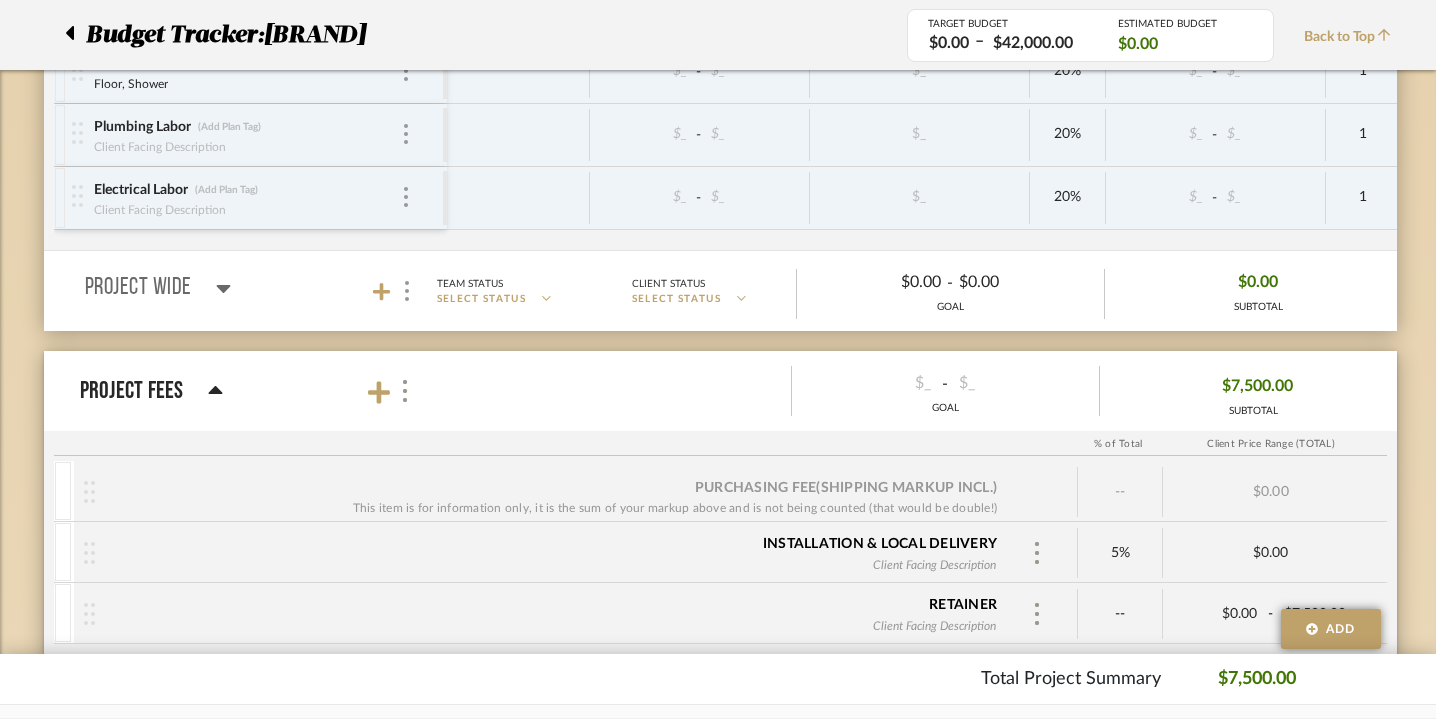 click 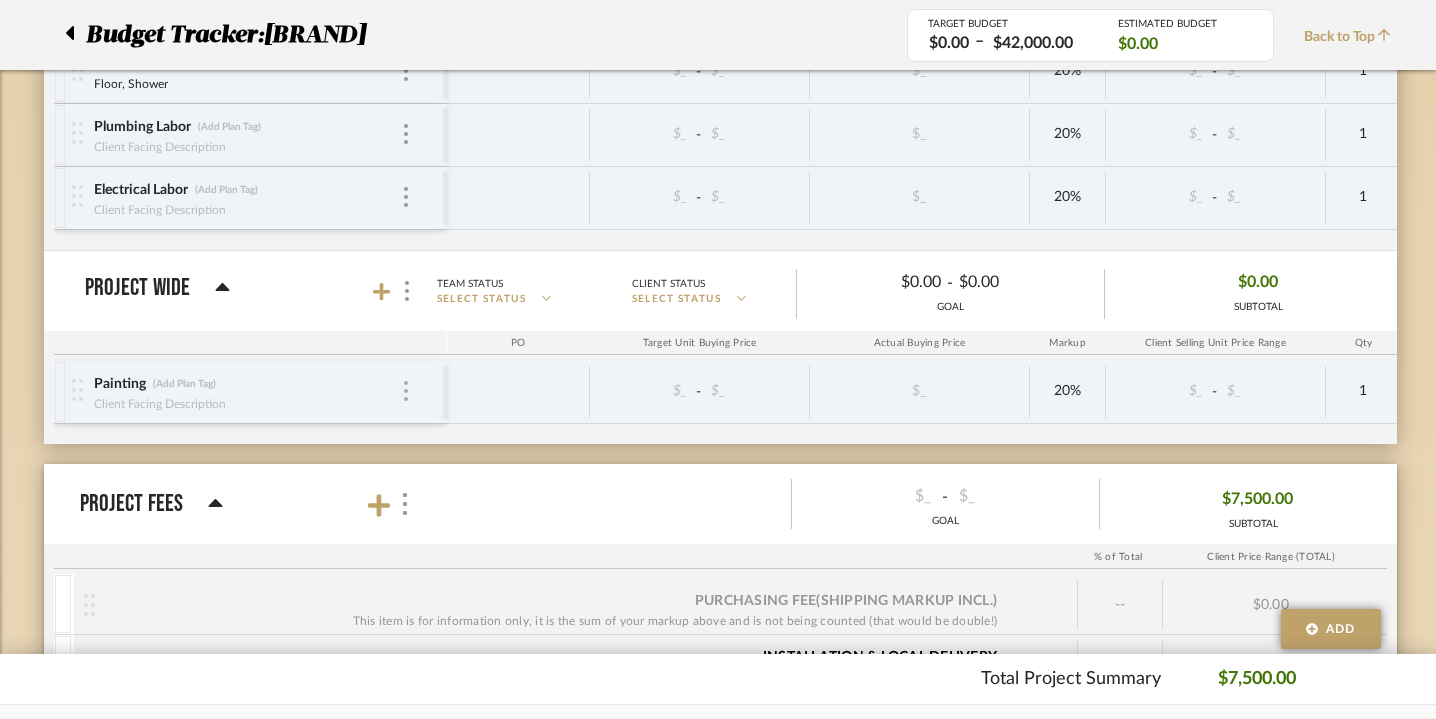 click at bounding box center (406, 391) 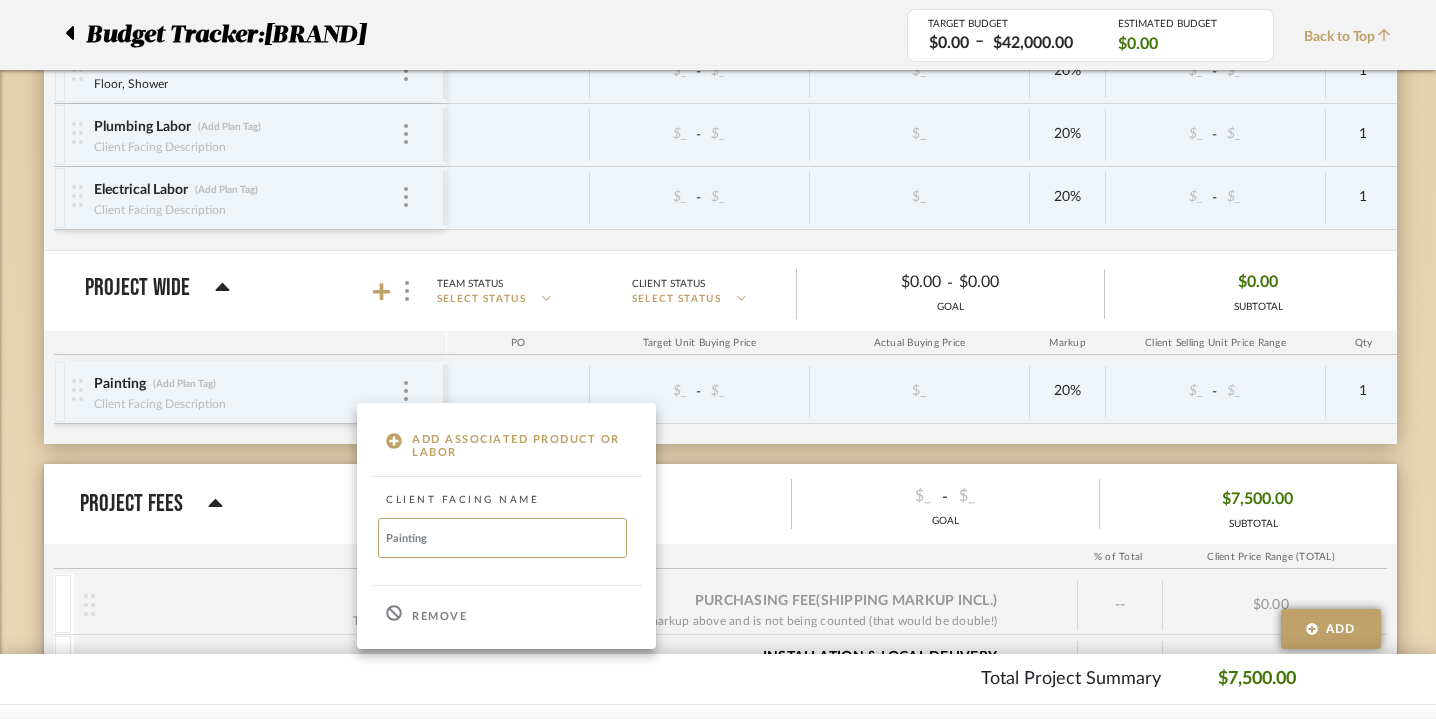 click on "Remove" at bounding box center [439, 617] 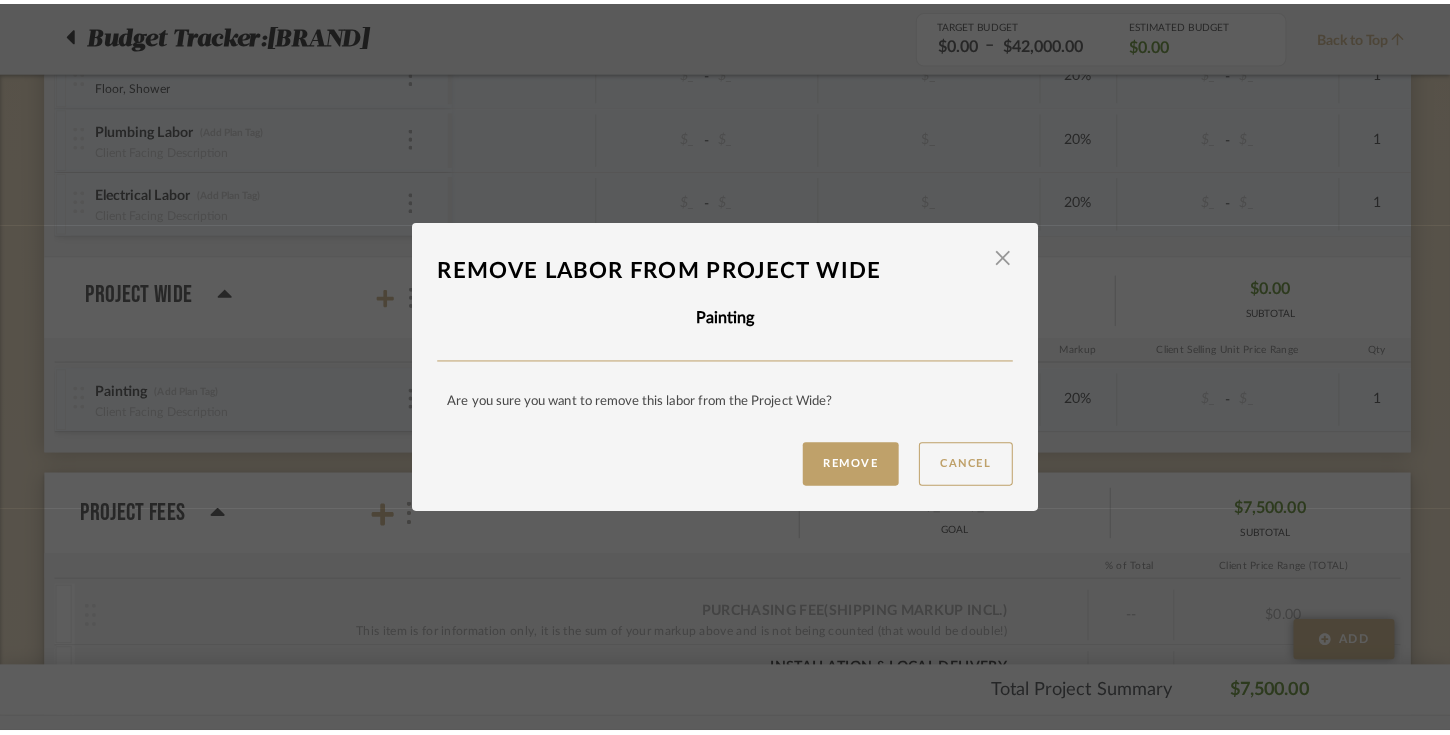 scroll, scrollTop: 0, scrollLeft: 0, axis: both 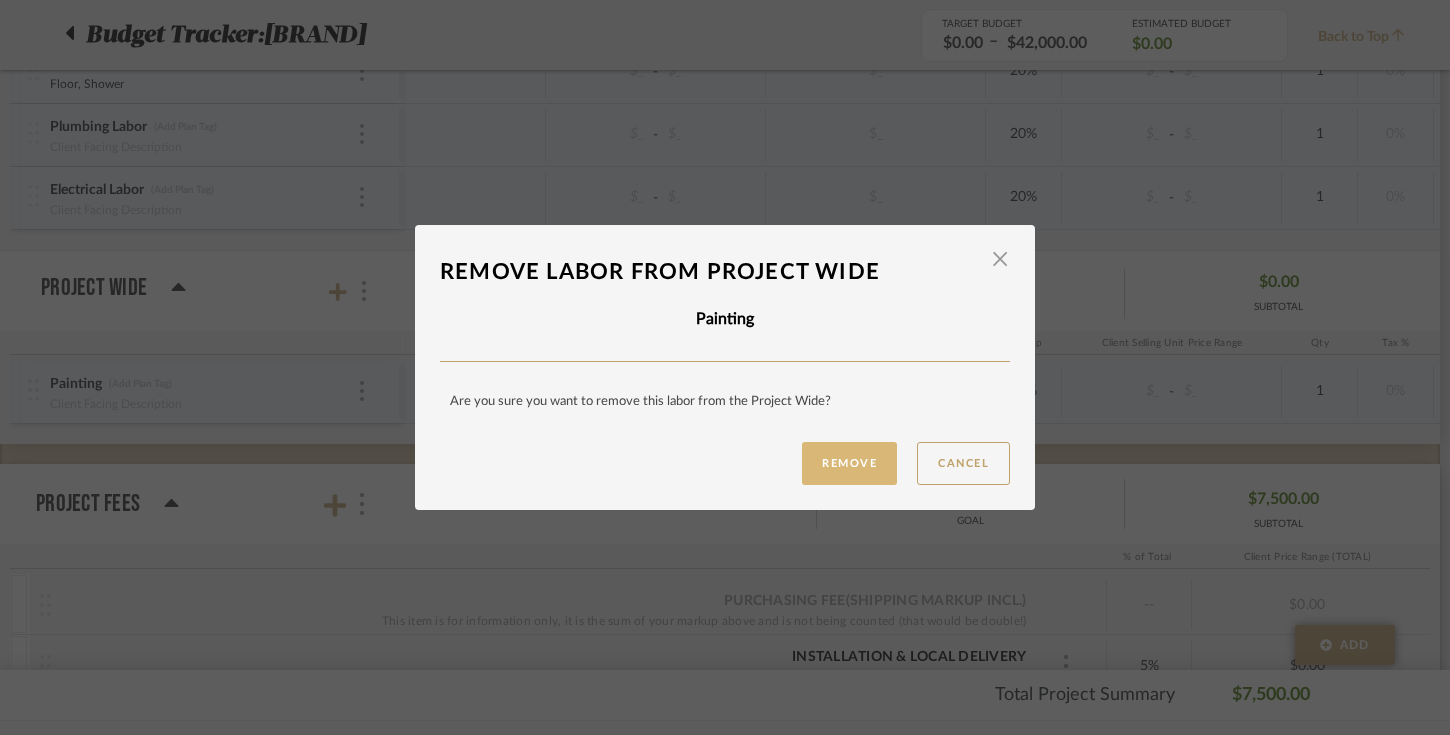 click on "Remove" at bounding box center (849, 463) 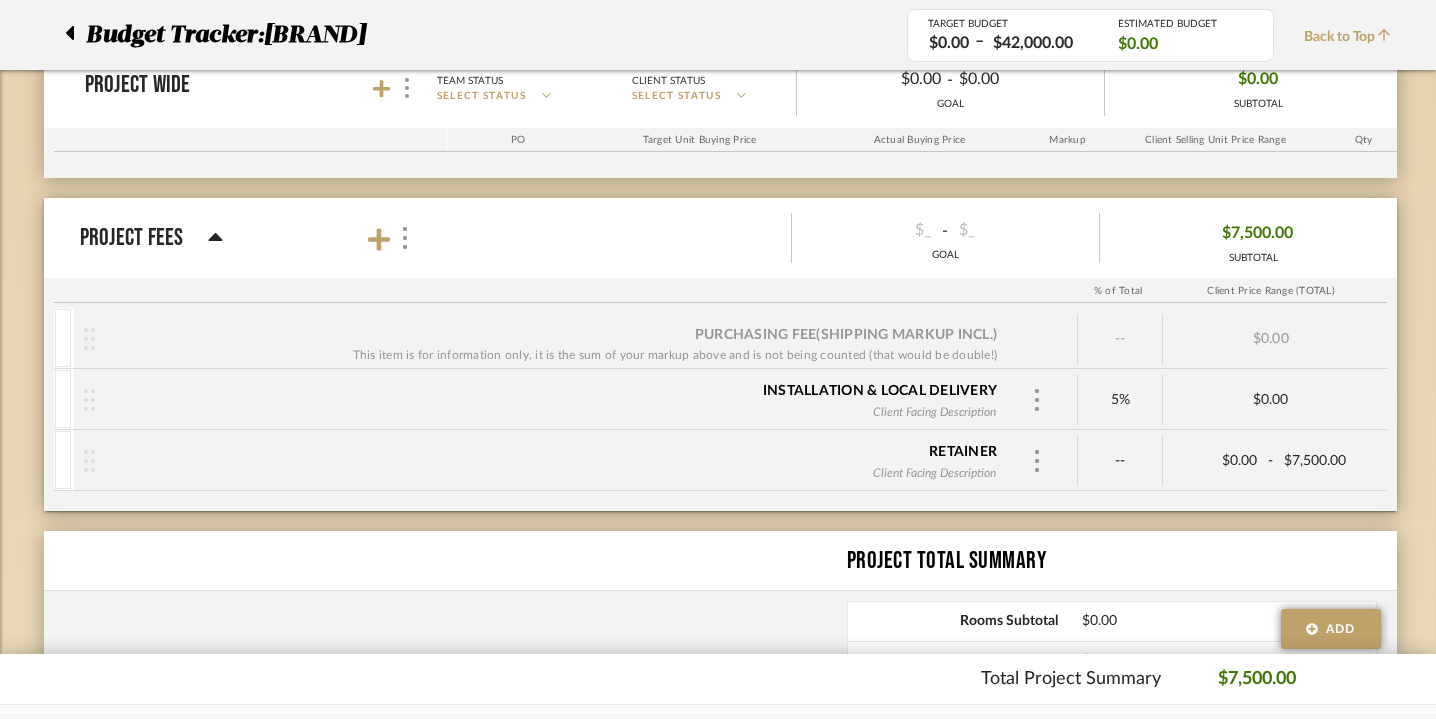 scroll, scrollTop: 1741, scrollLeft: 0, axis: vertical 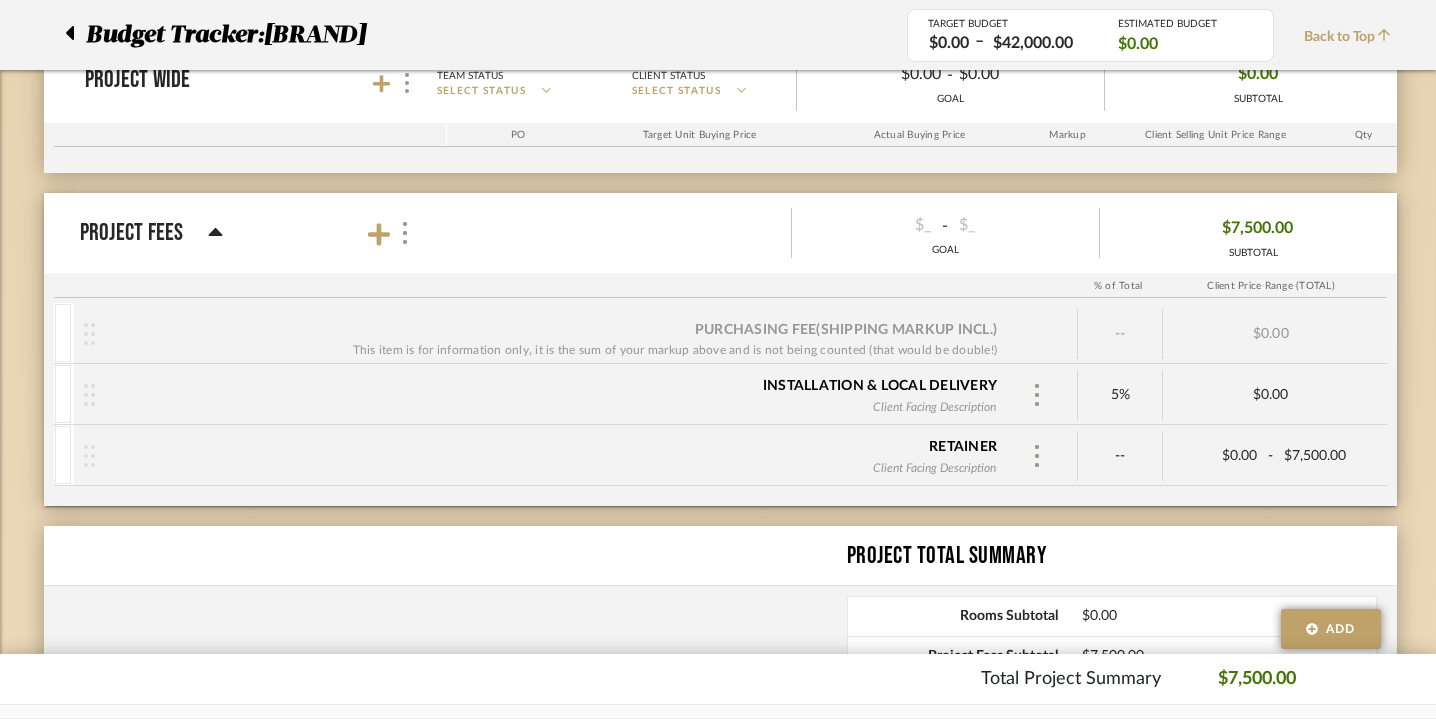 click on "Project Fees" at bounding box center (256, 233) 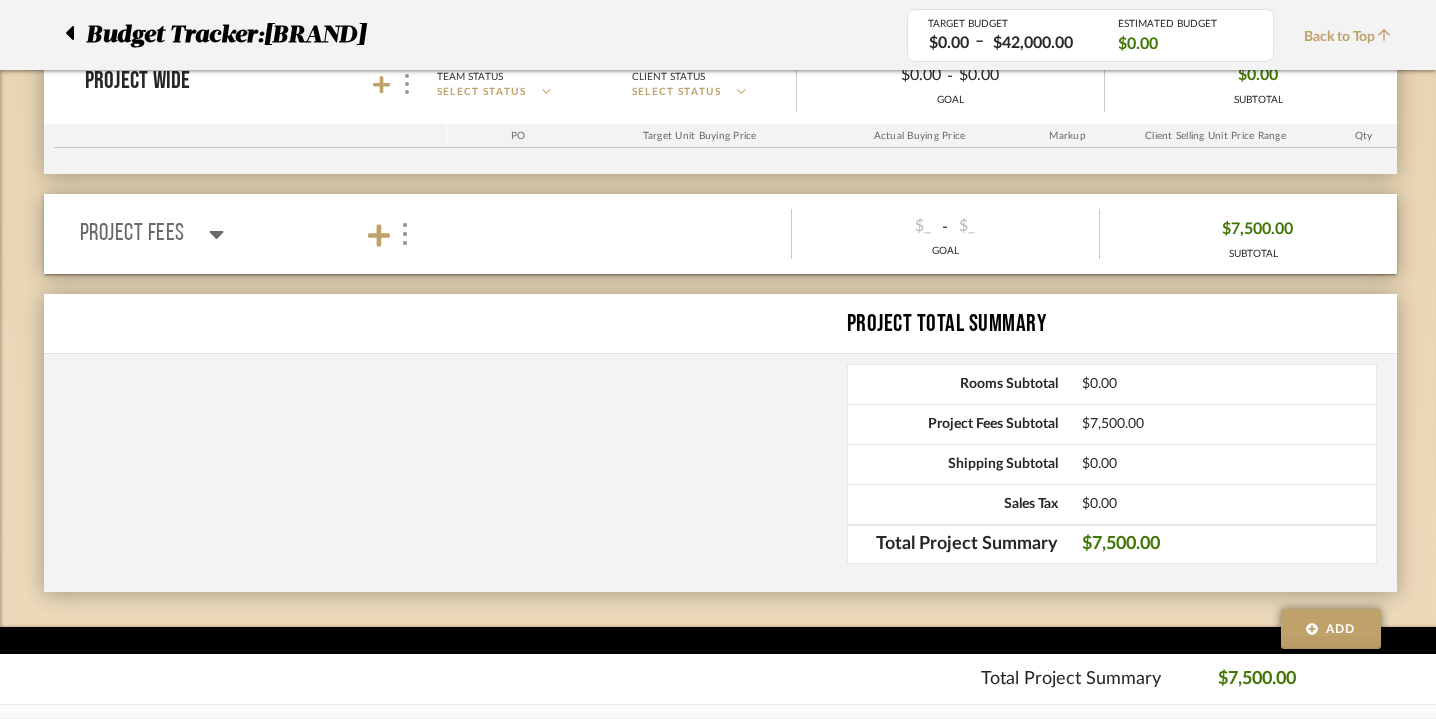 click on "Project Fees" at bounding box center (256, 234) 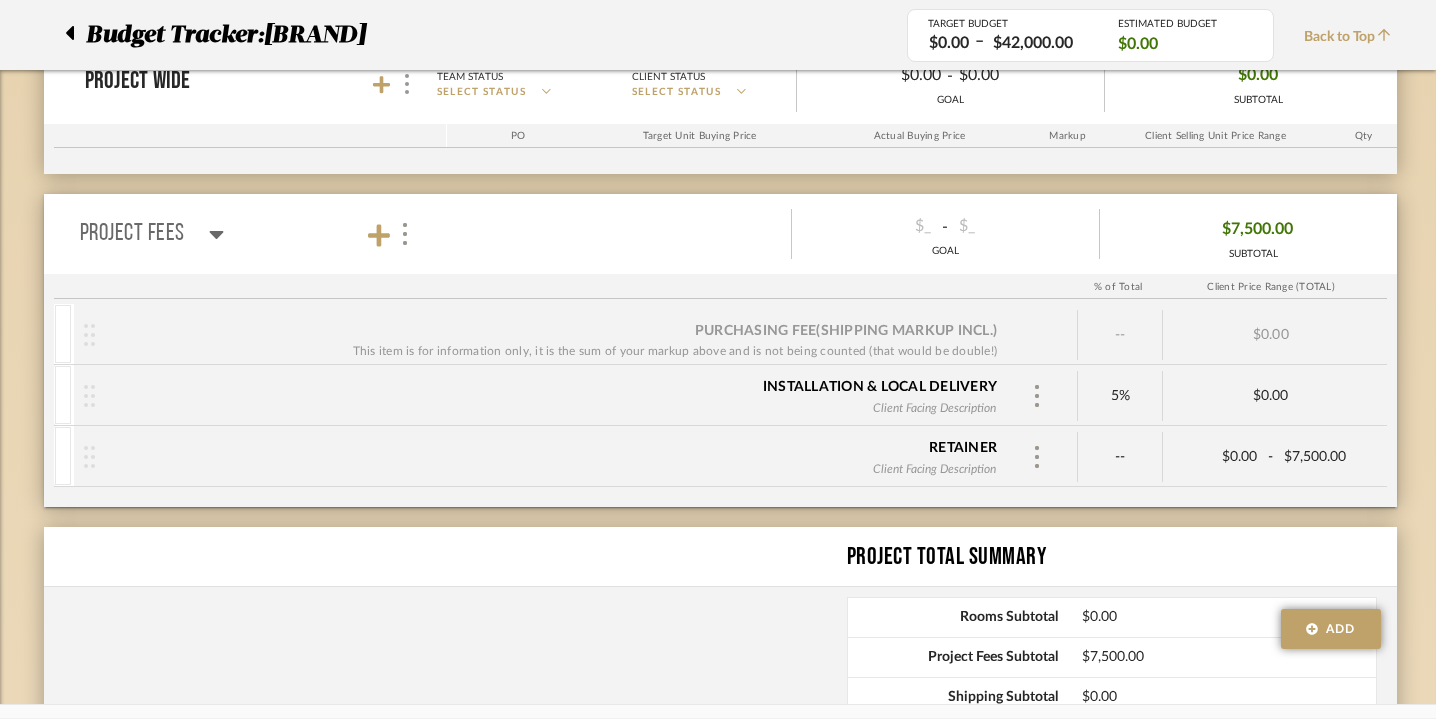 scroll, scrollTop: 1741, scrollLeft: 0, axis: vertical 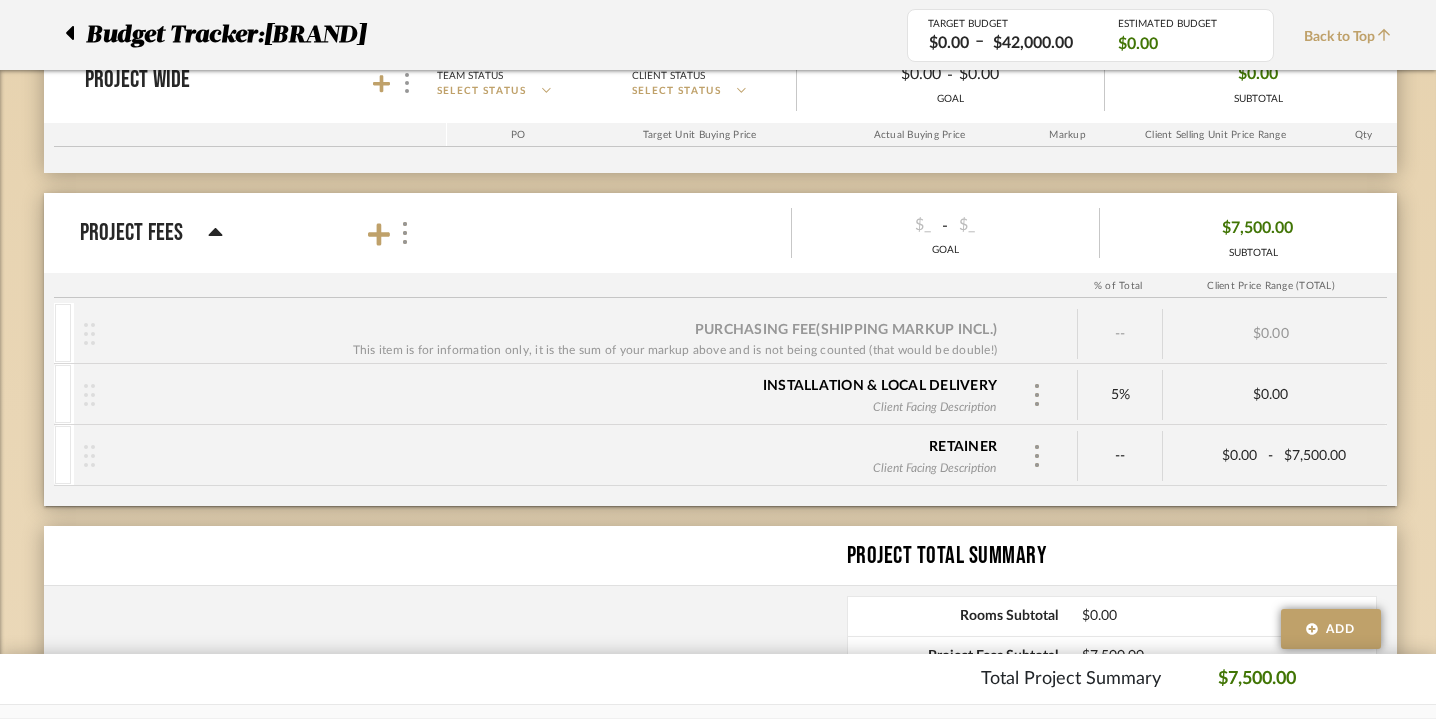 click on "$7,500.00" 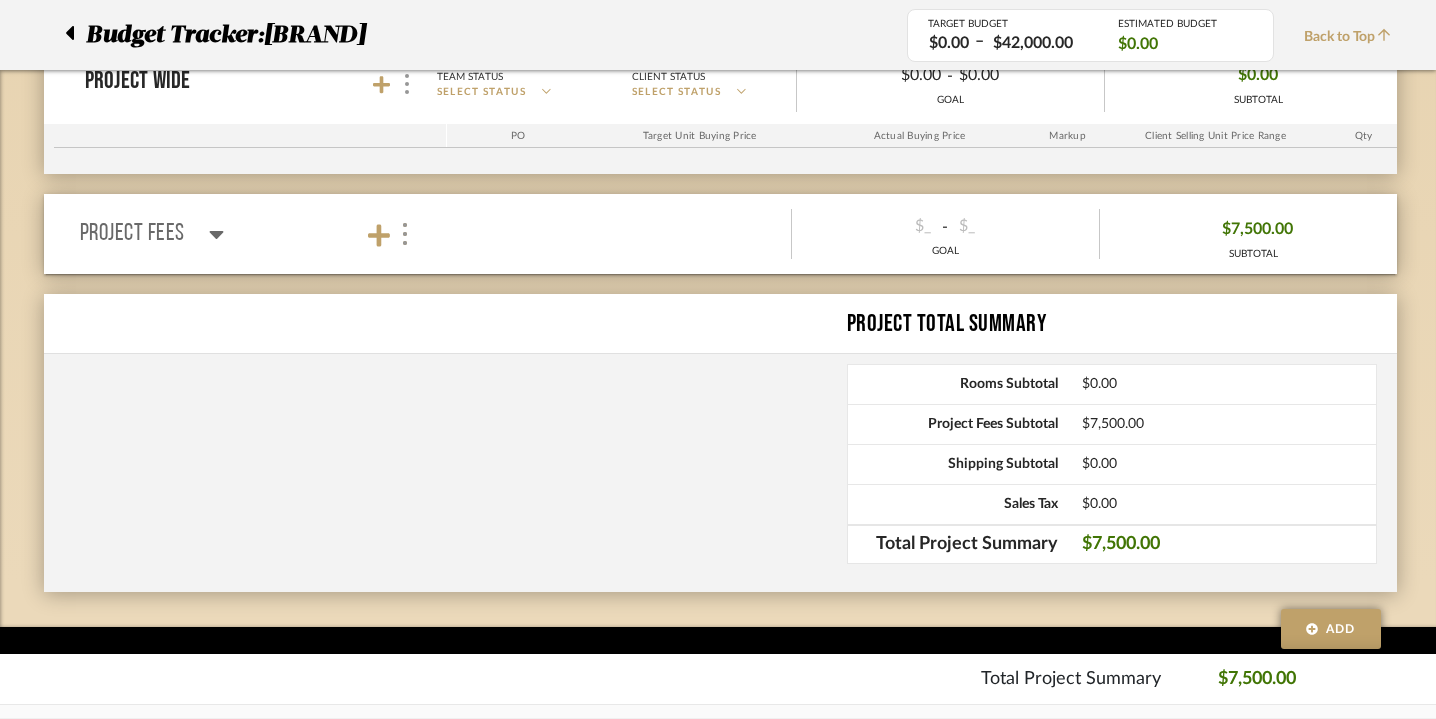 click on "$7,500.00" 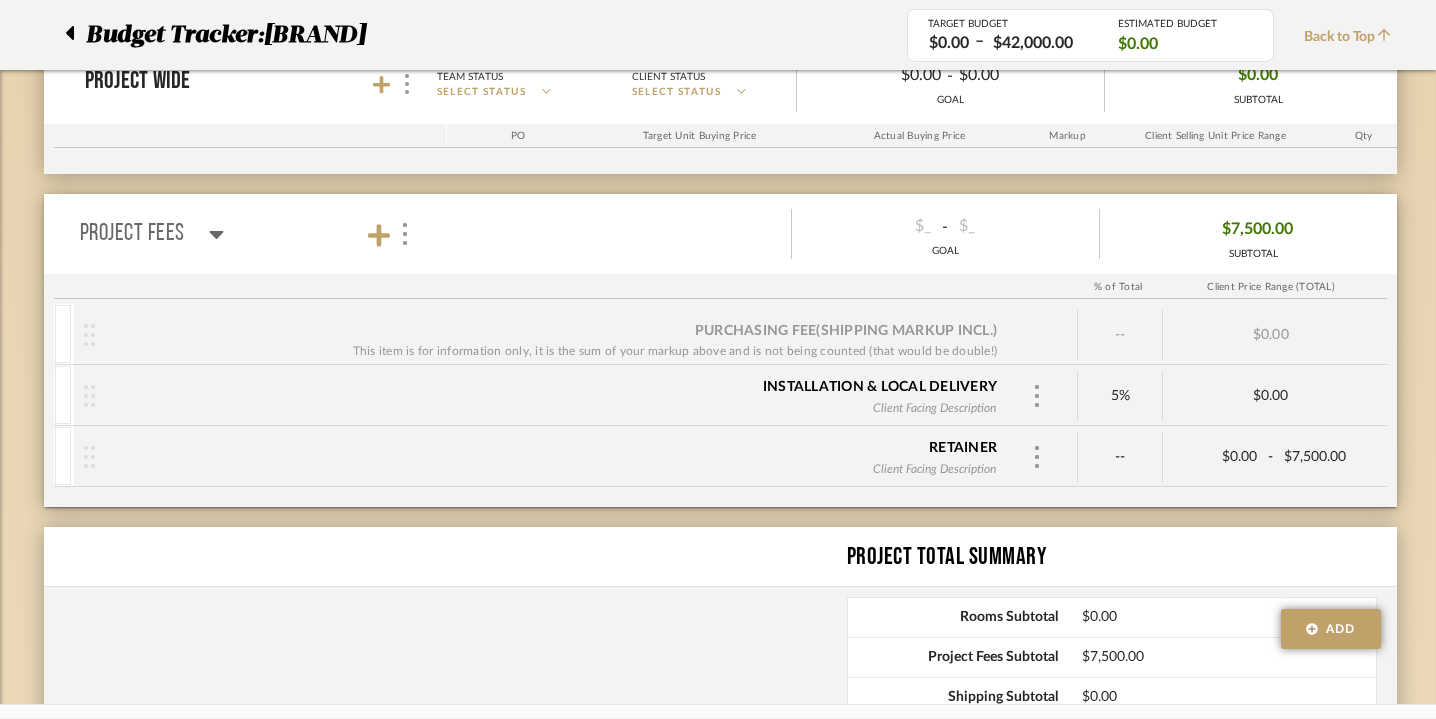 scroll, scrollTop: 1741, scrollLeft: 0, axis: vertical 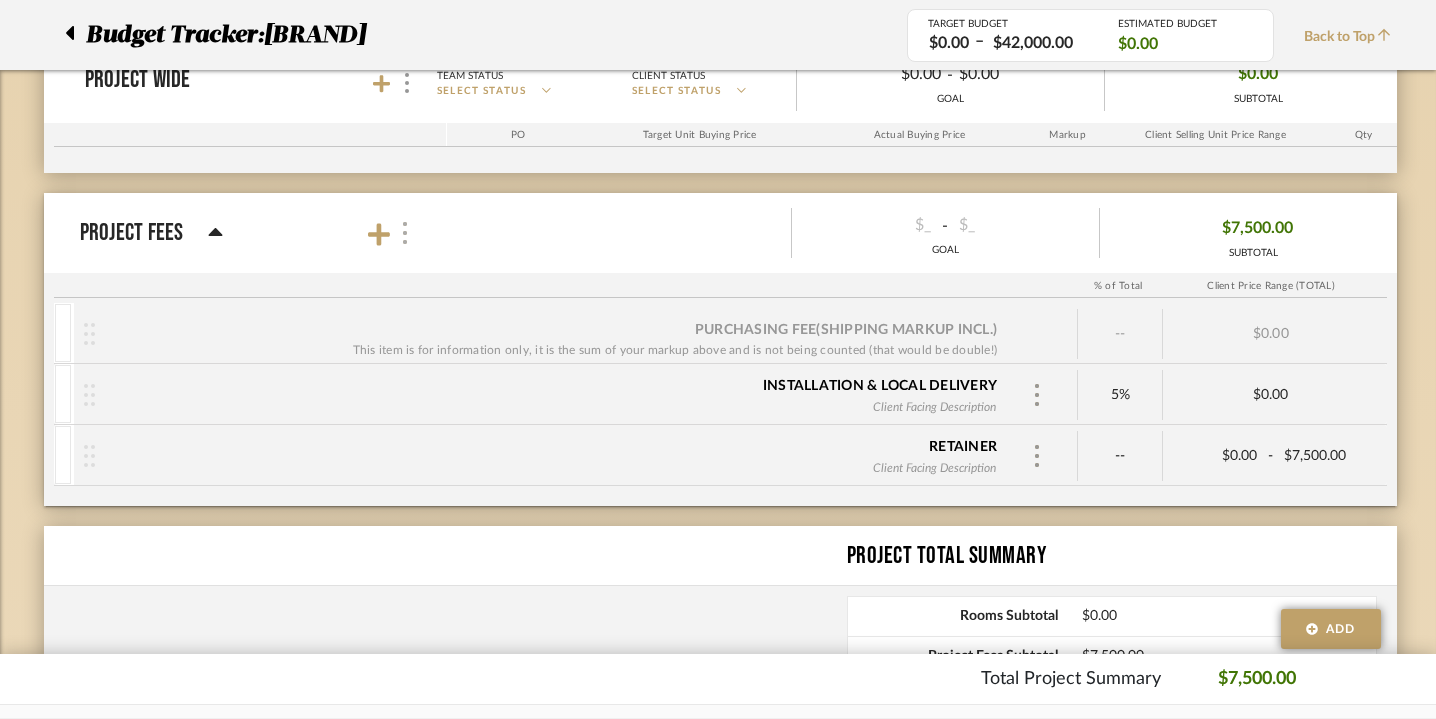 click 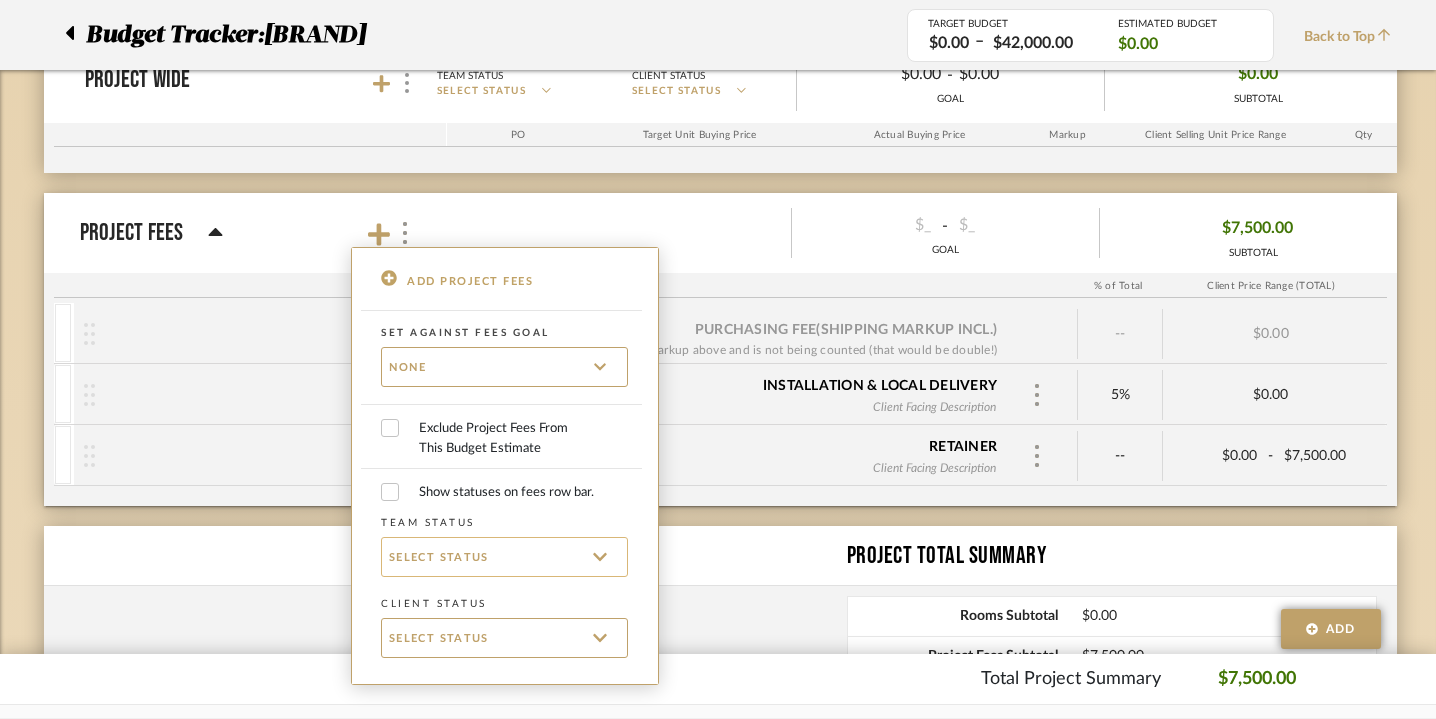 click on "SELECT STATUS" 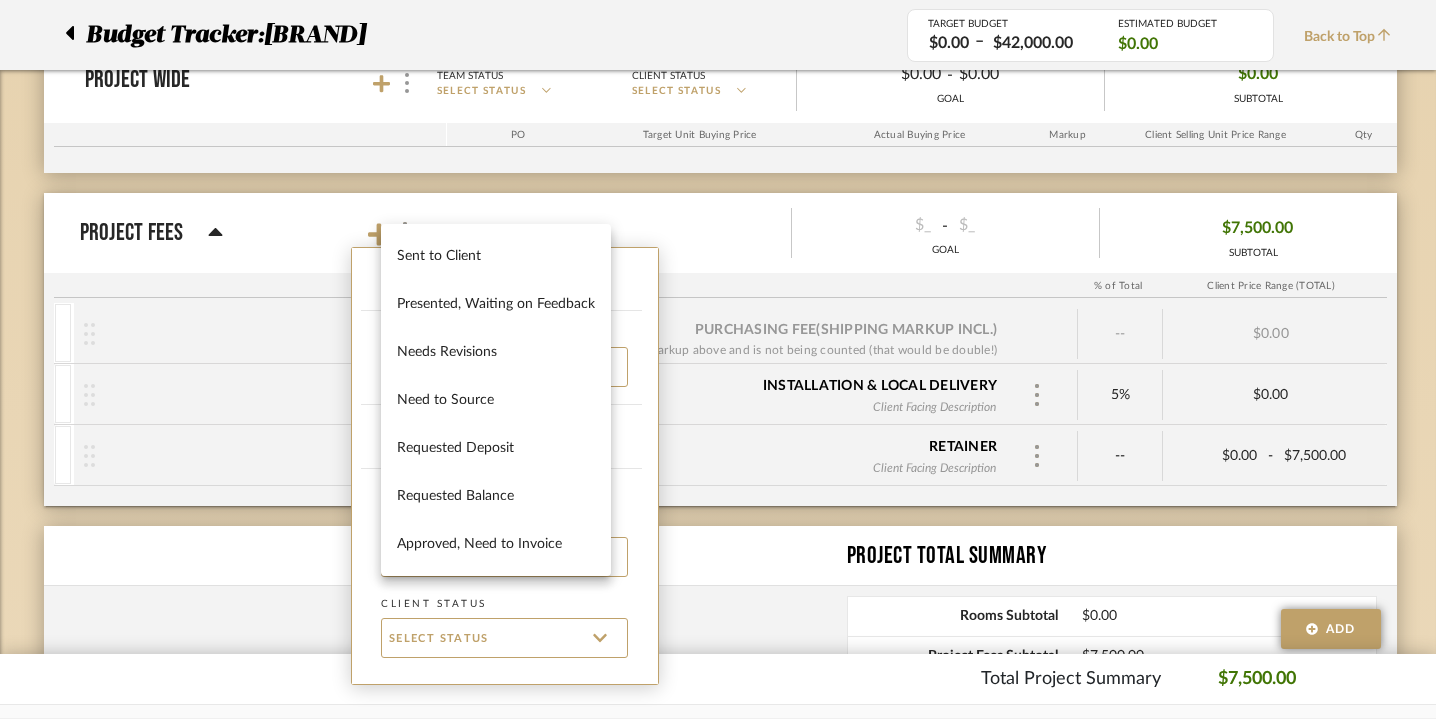 click at bounding box center (718, 359) 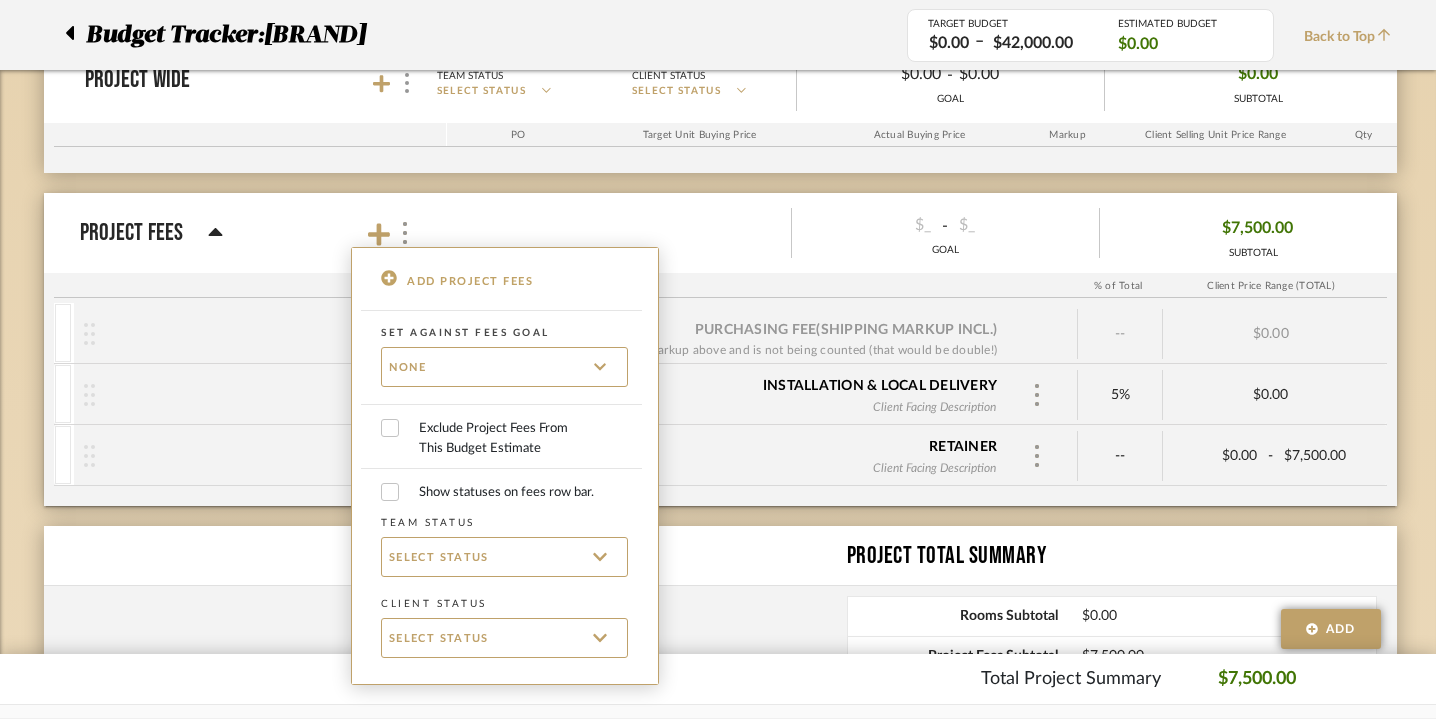 click at bounding box center [718, 359] 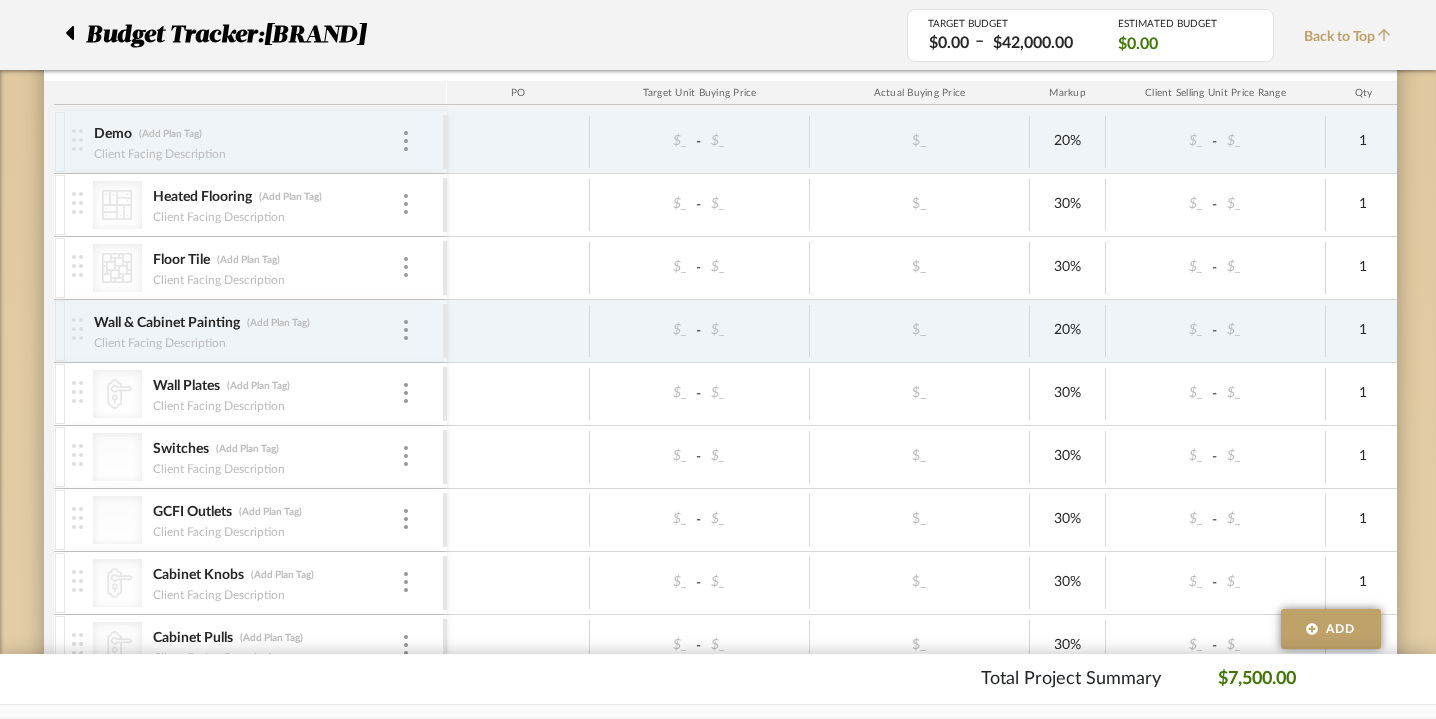 scroll, scrollTop: 377, scrollLeft: 0, axis: vertical 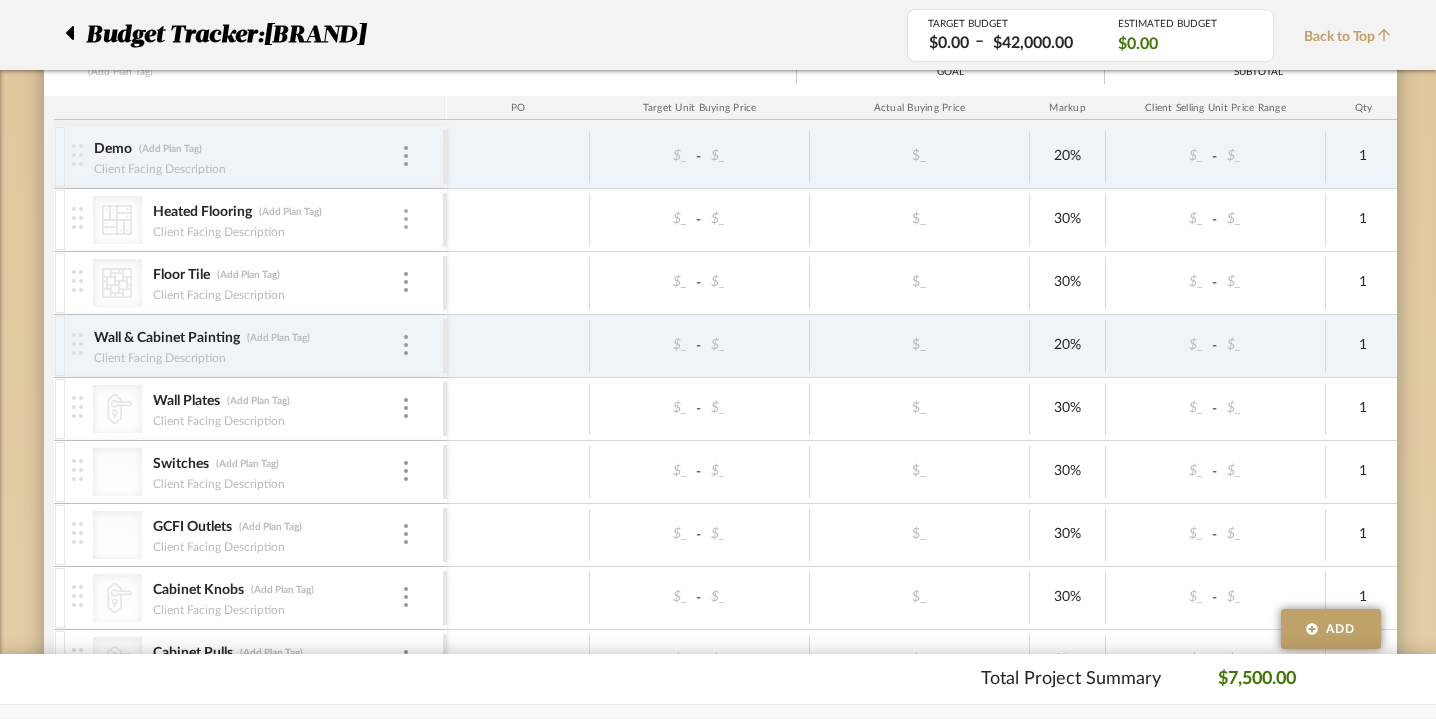 click at bounding box center [406, 220] 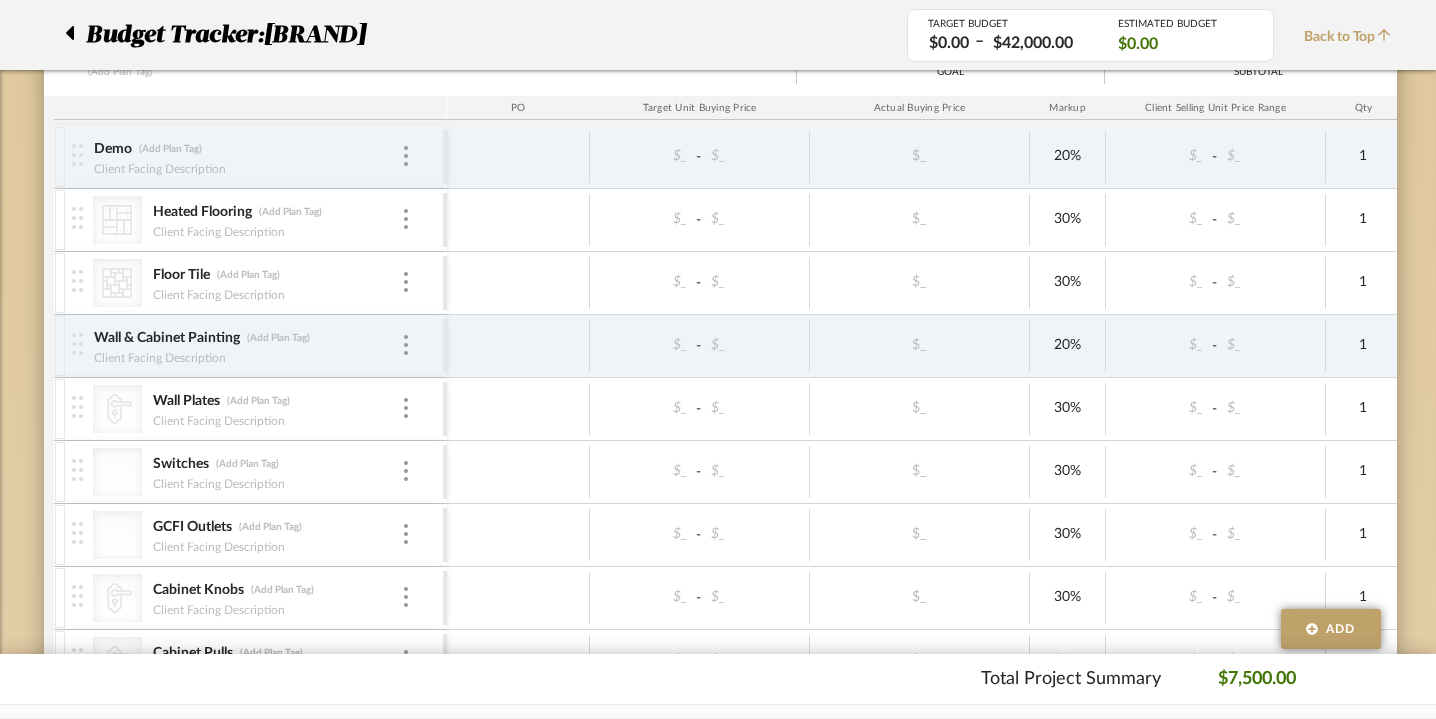 scroll, scrollTop: 272, scrollLeft: 0, axis: vertical 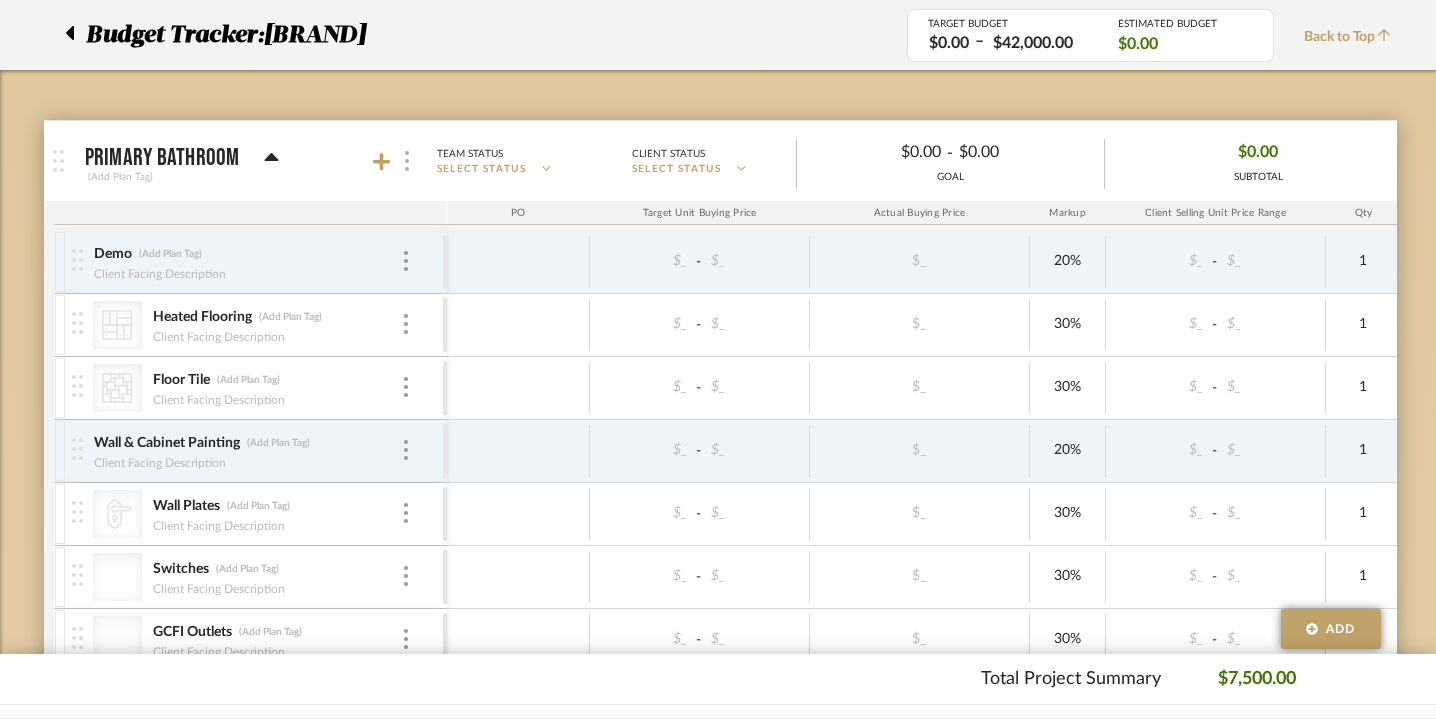 click 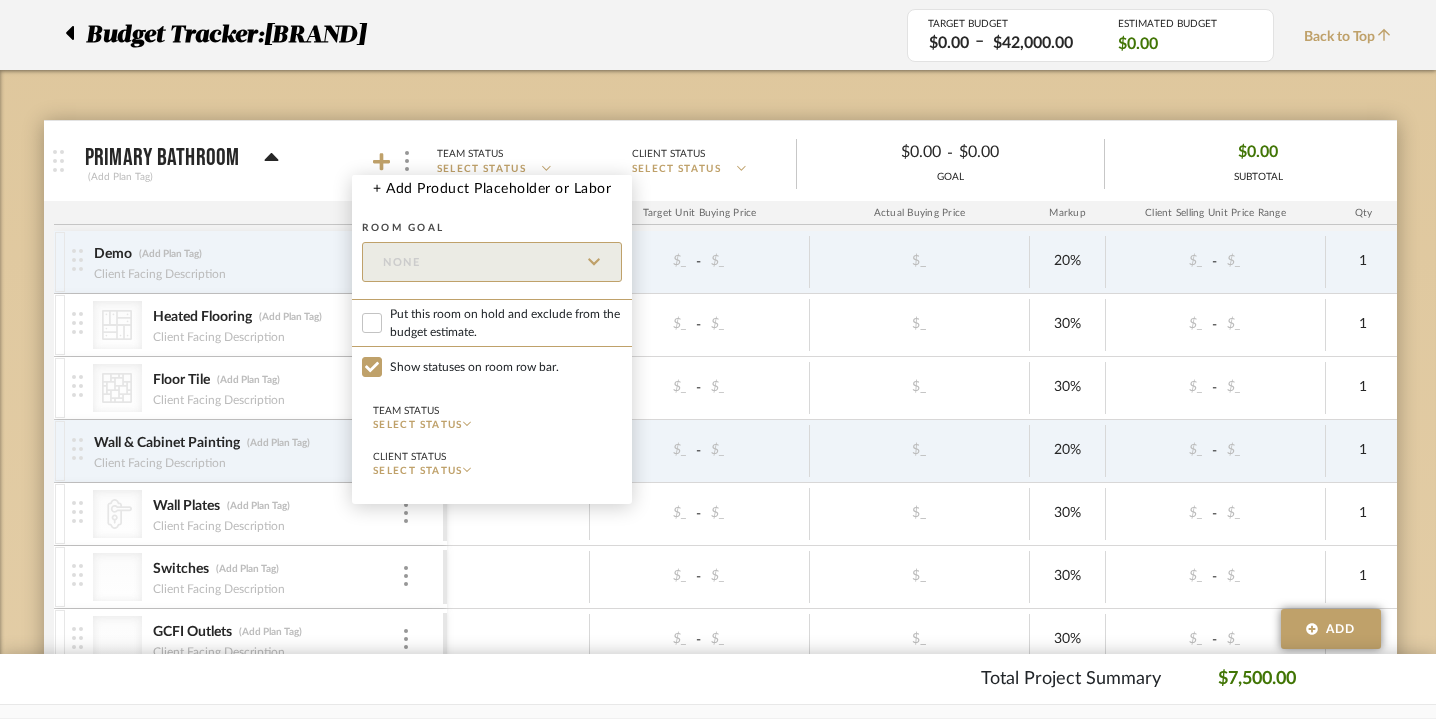 click 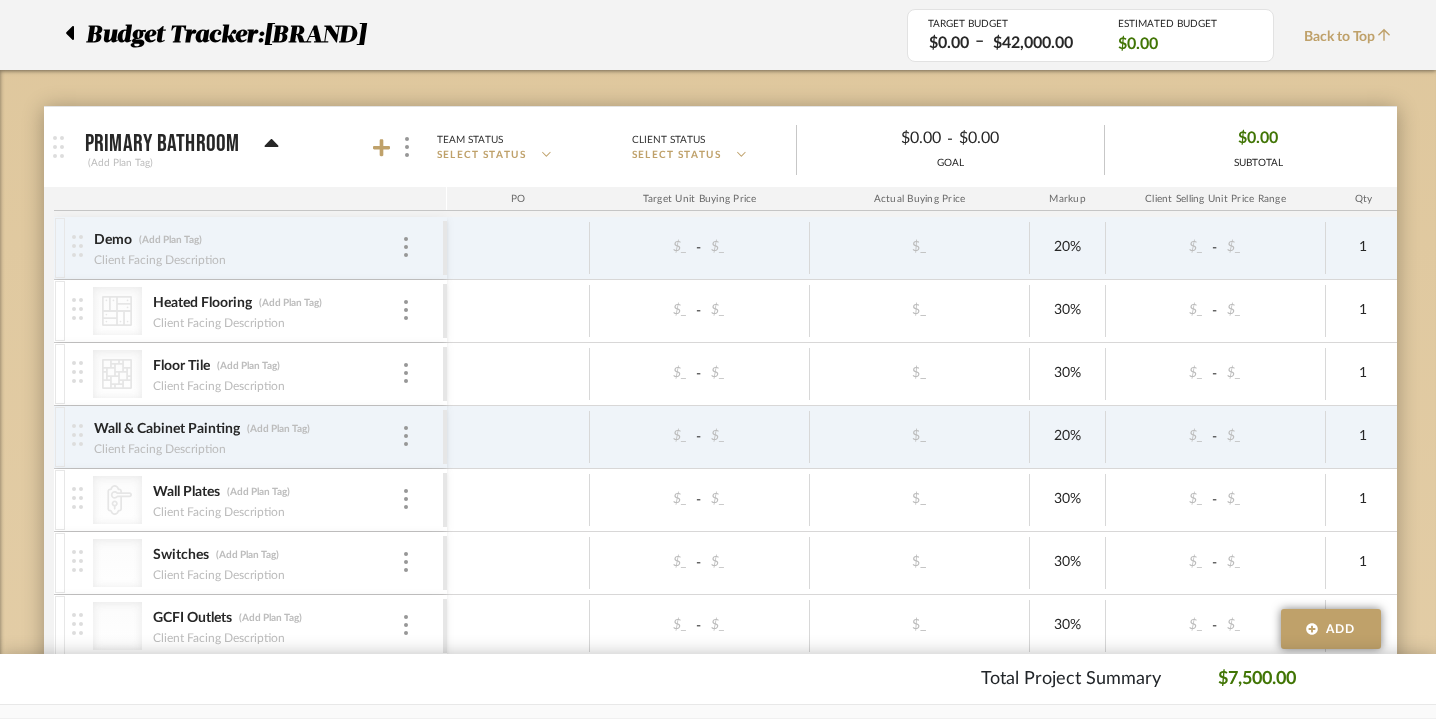 scroll, scrollTop: 281, scrollLeft: 0, axis: vertical 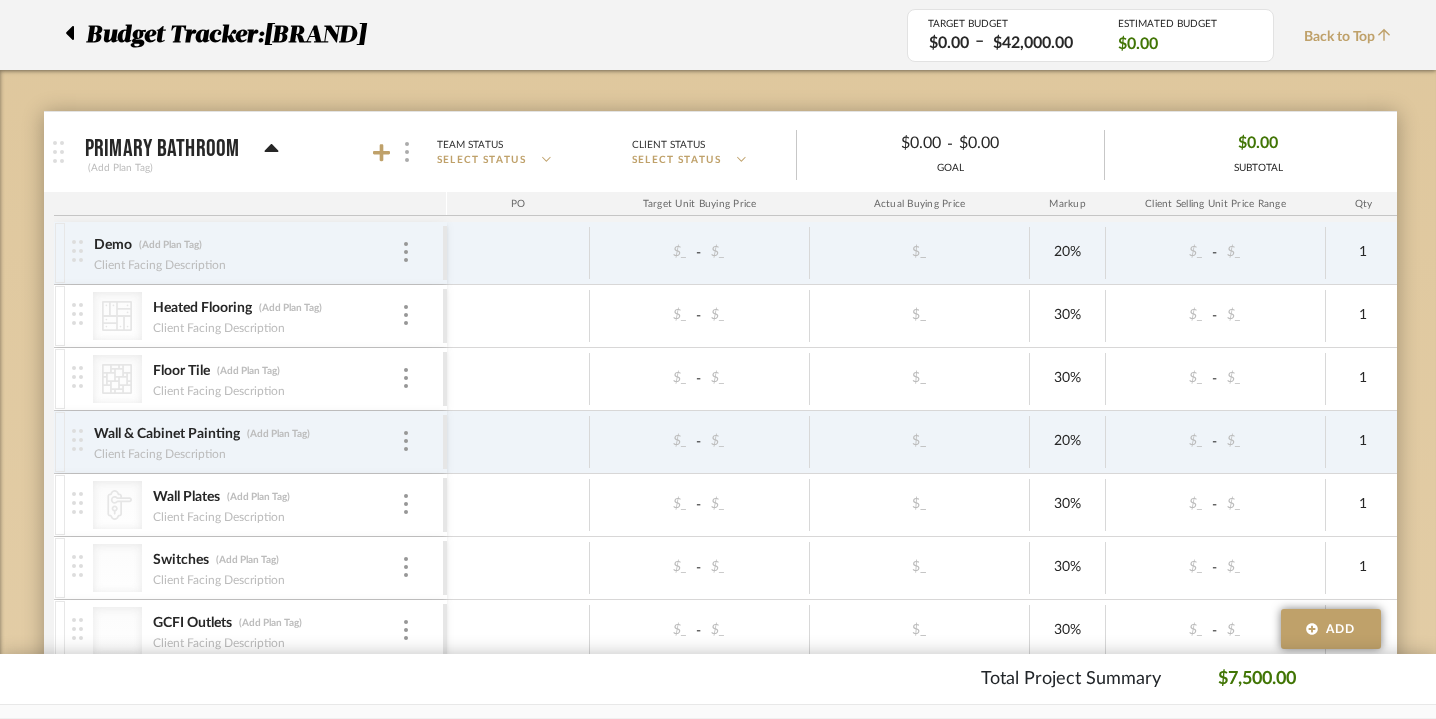 click 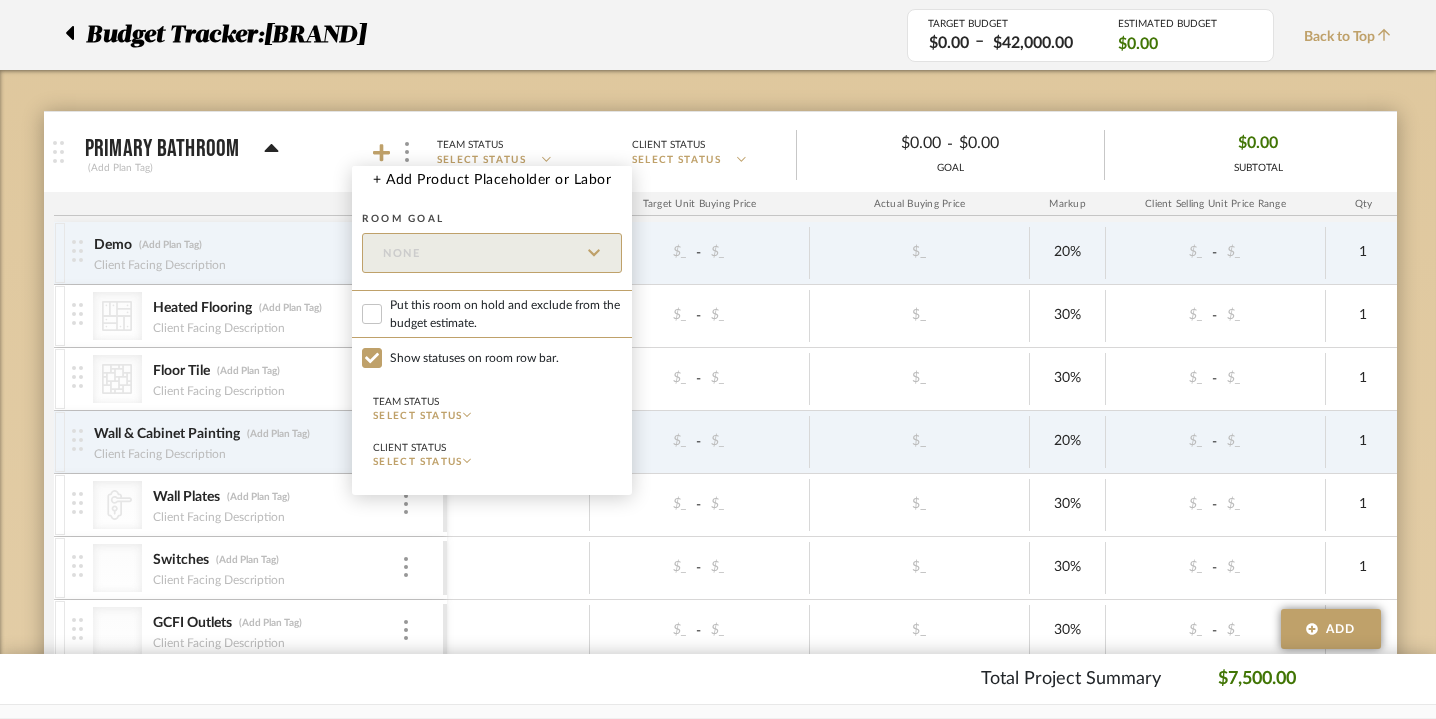 click on "Team Status" 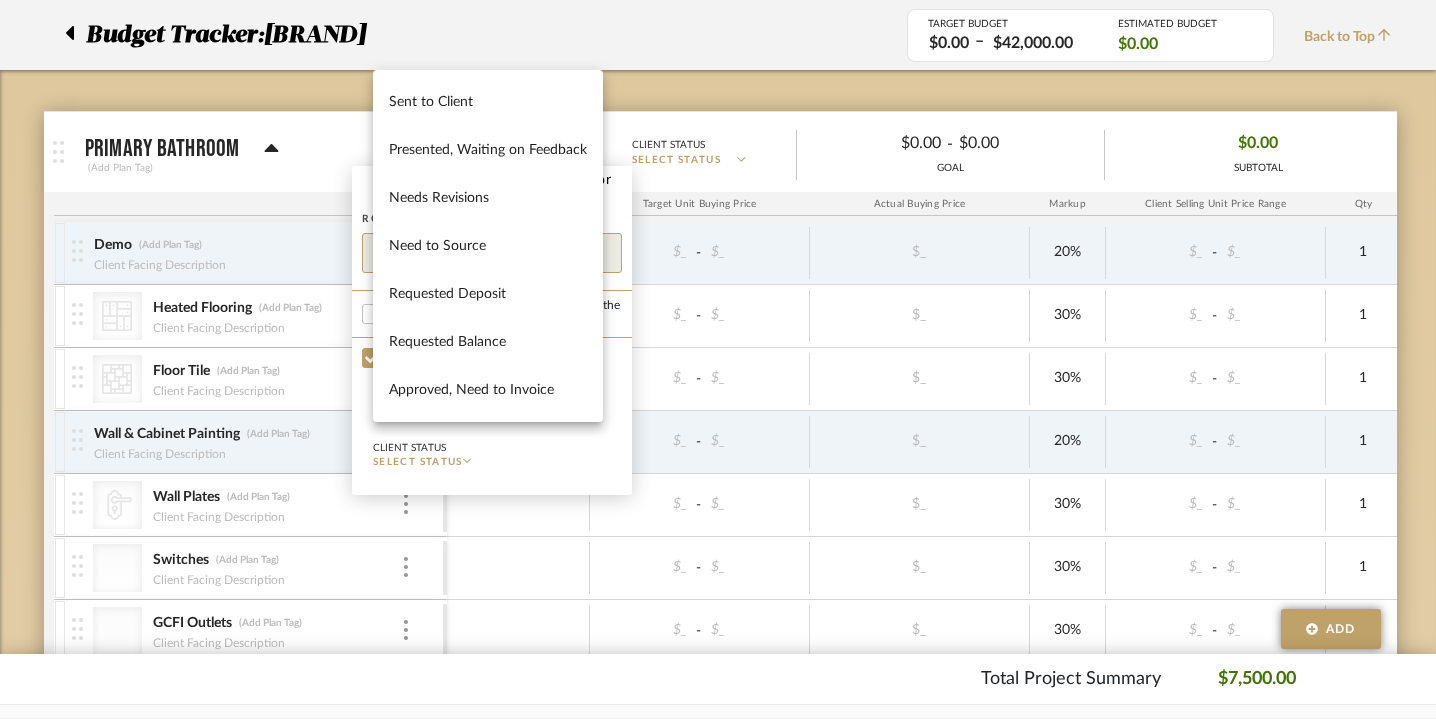 click at bounding box center [718, 359] 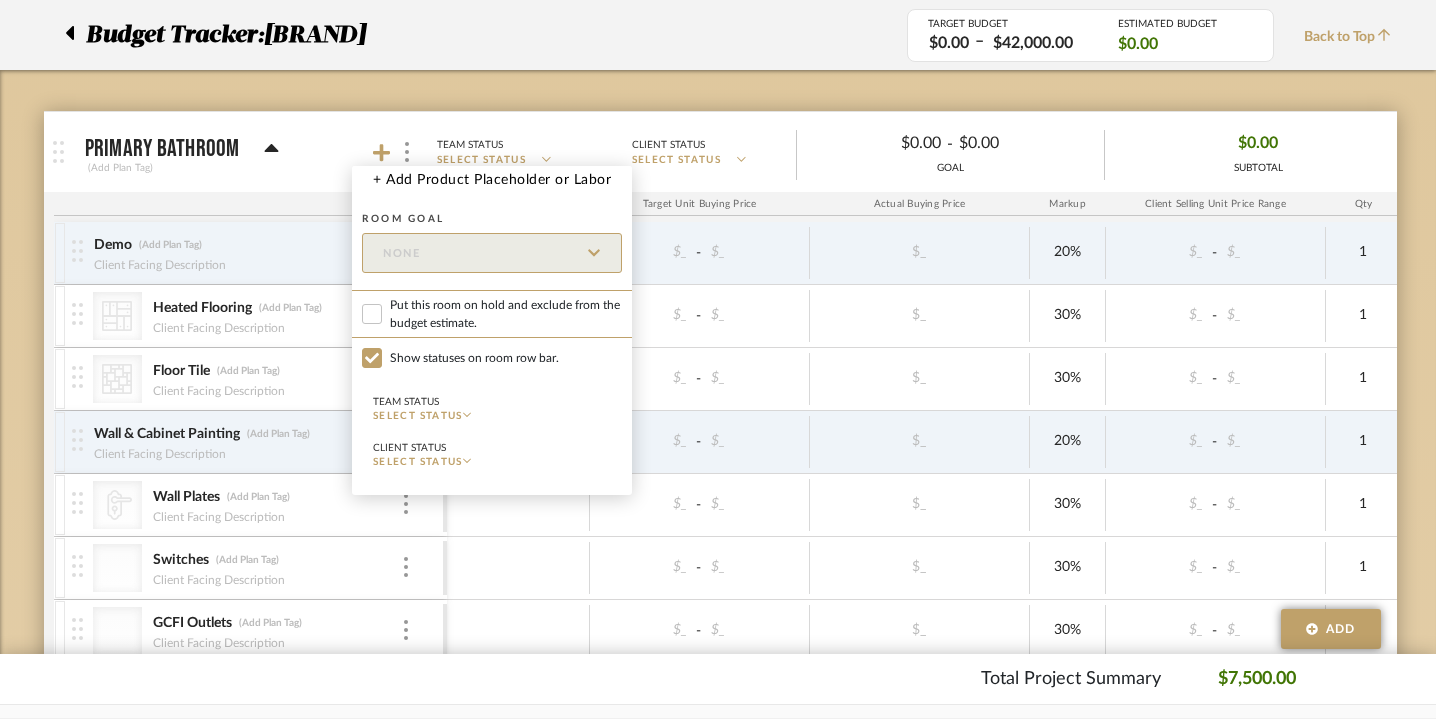 click at bounding box center (718, 359) 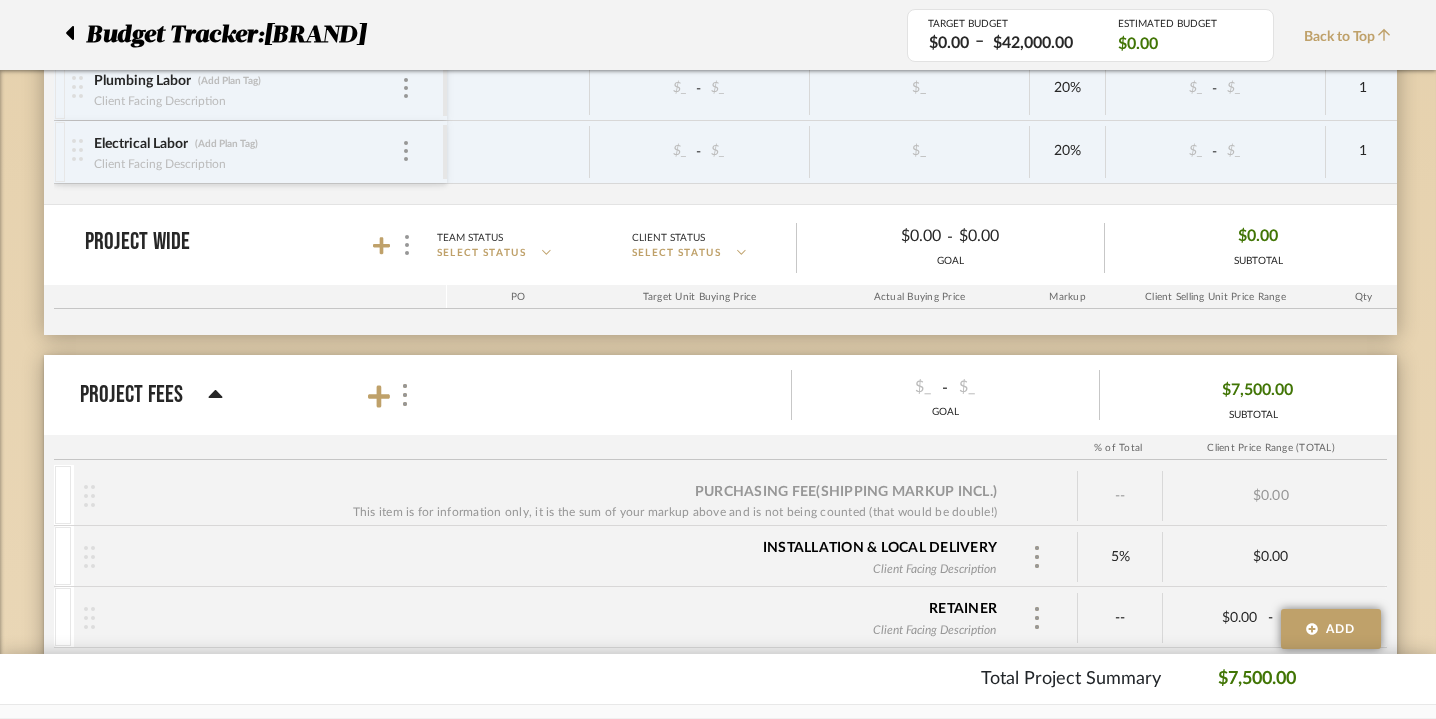 scroll, scrollTop: 1586, scrollLeft: 0, axis: vertical 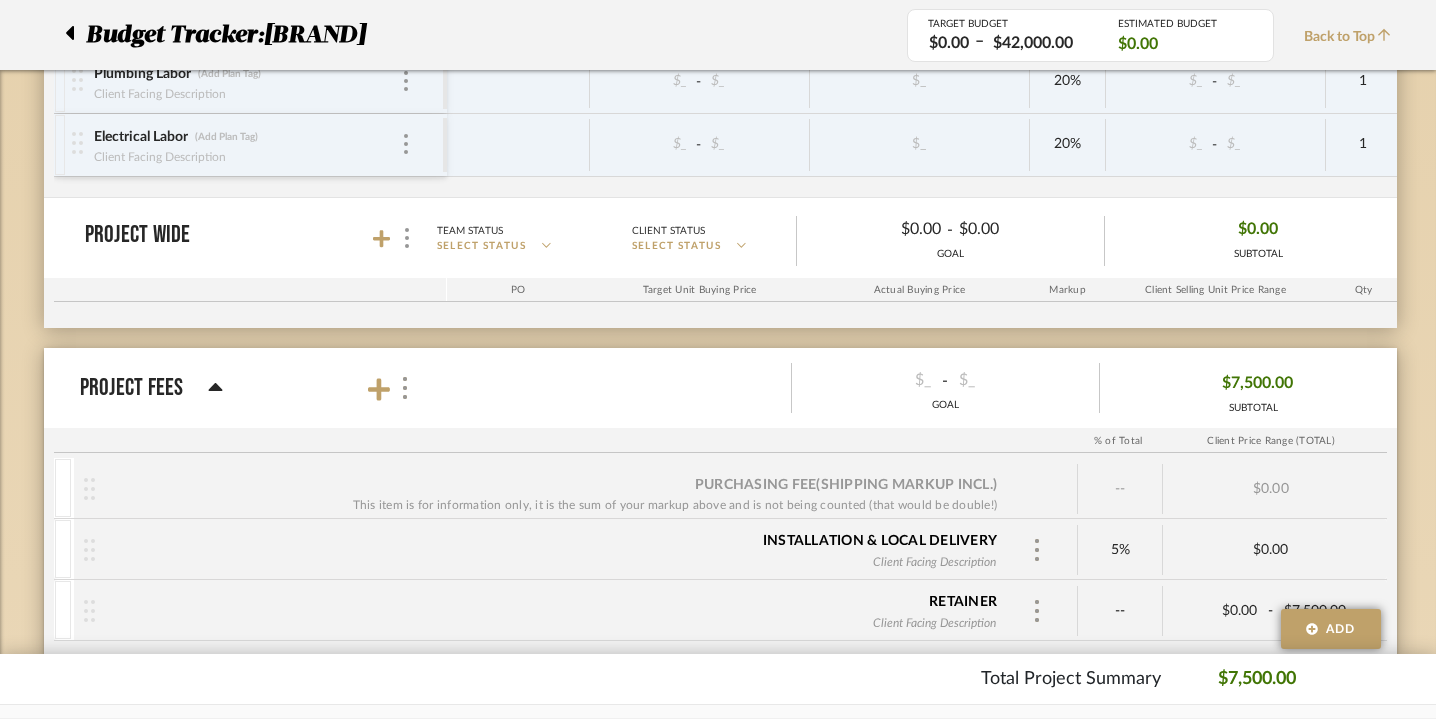 click on "Project Wide" at bounding box center [261, 238] 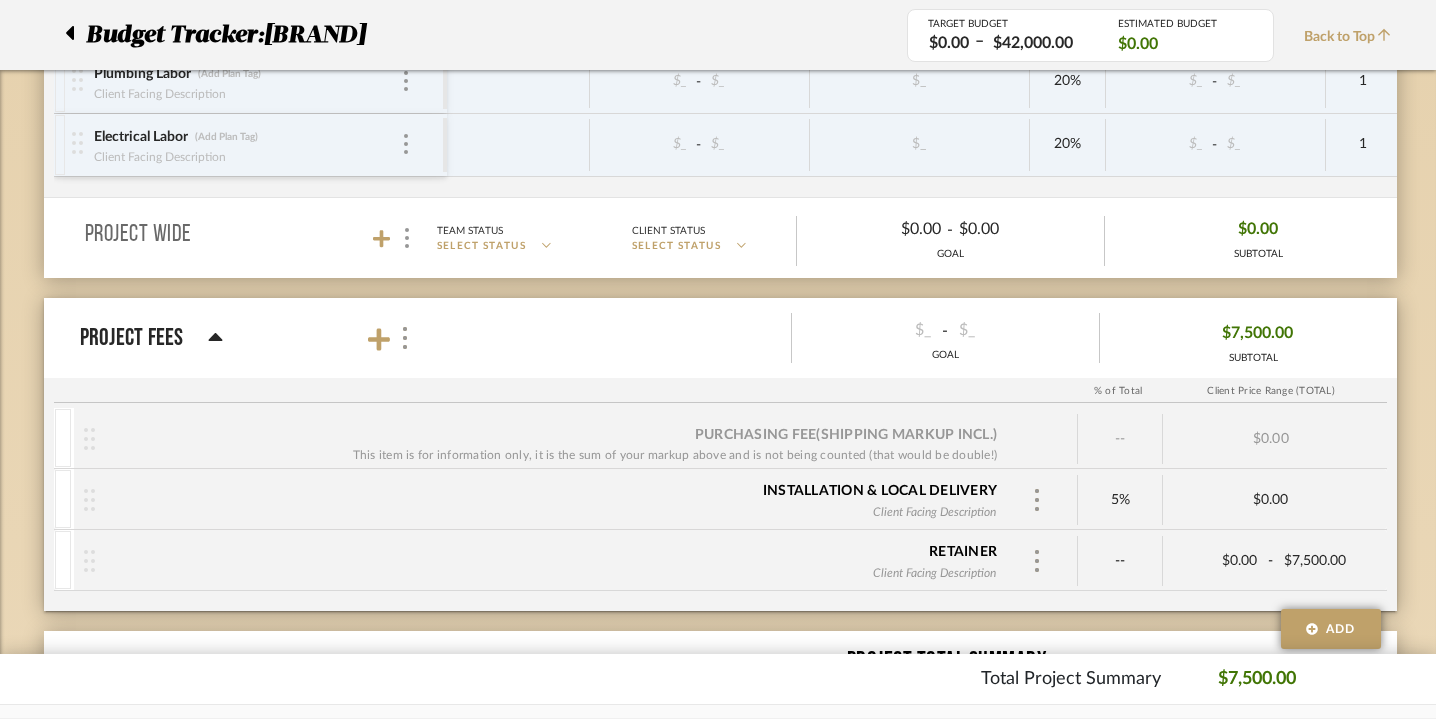 click on "Project Wide" at bounding box center [261, 238] 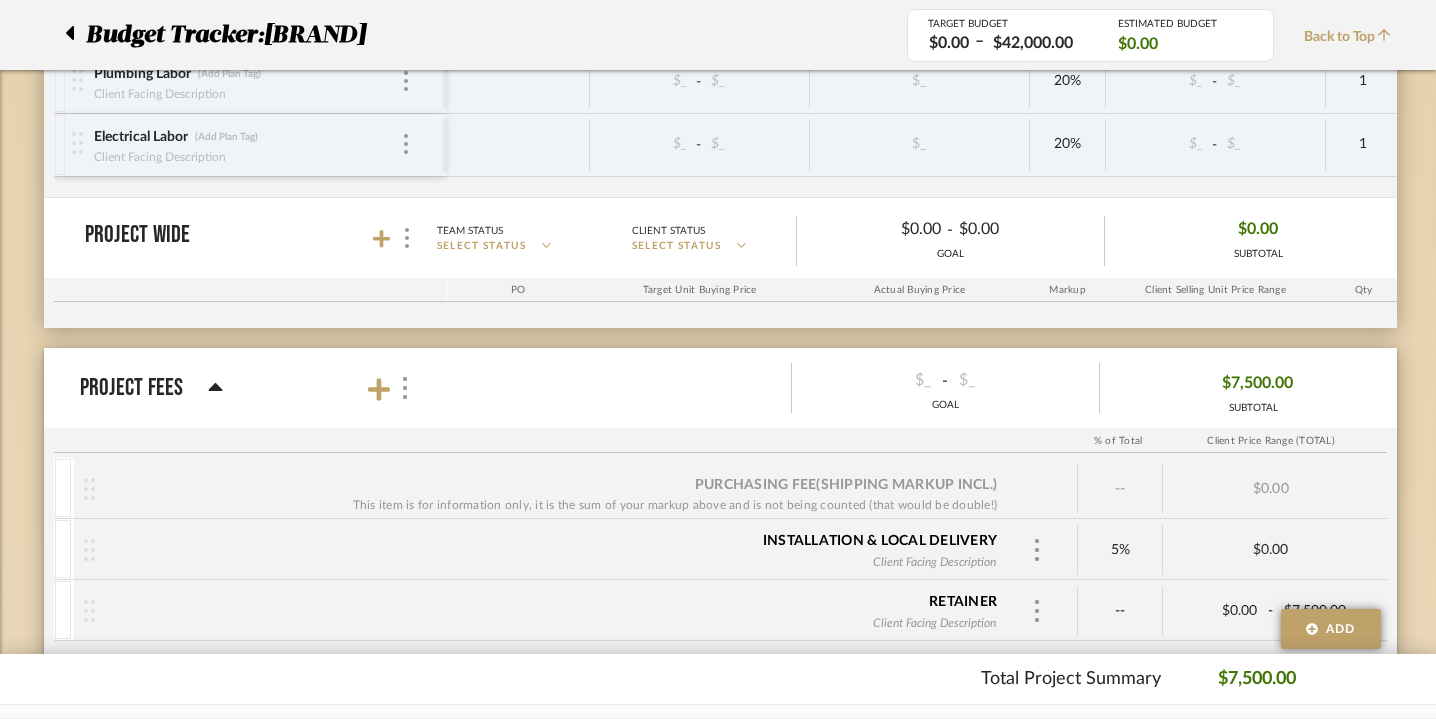 click on "Project Fees" at bounding box center (151, 388) 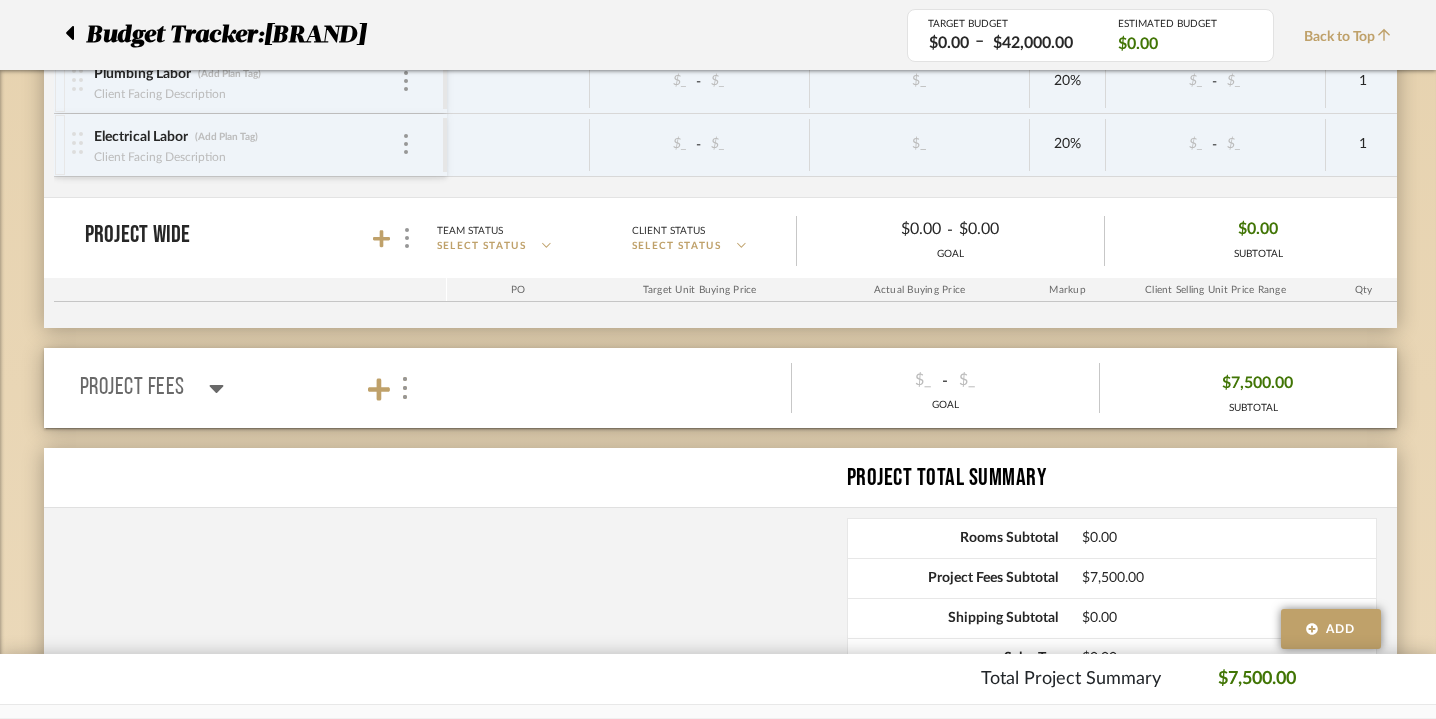 click on "Project Fees" at bounding box center (152, 388) 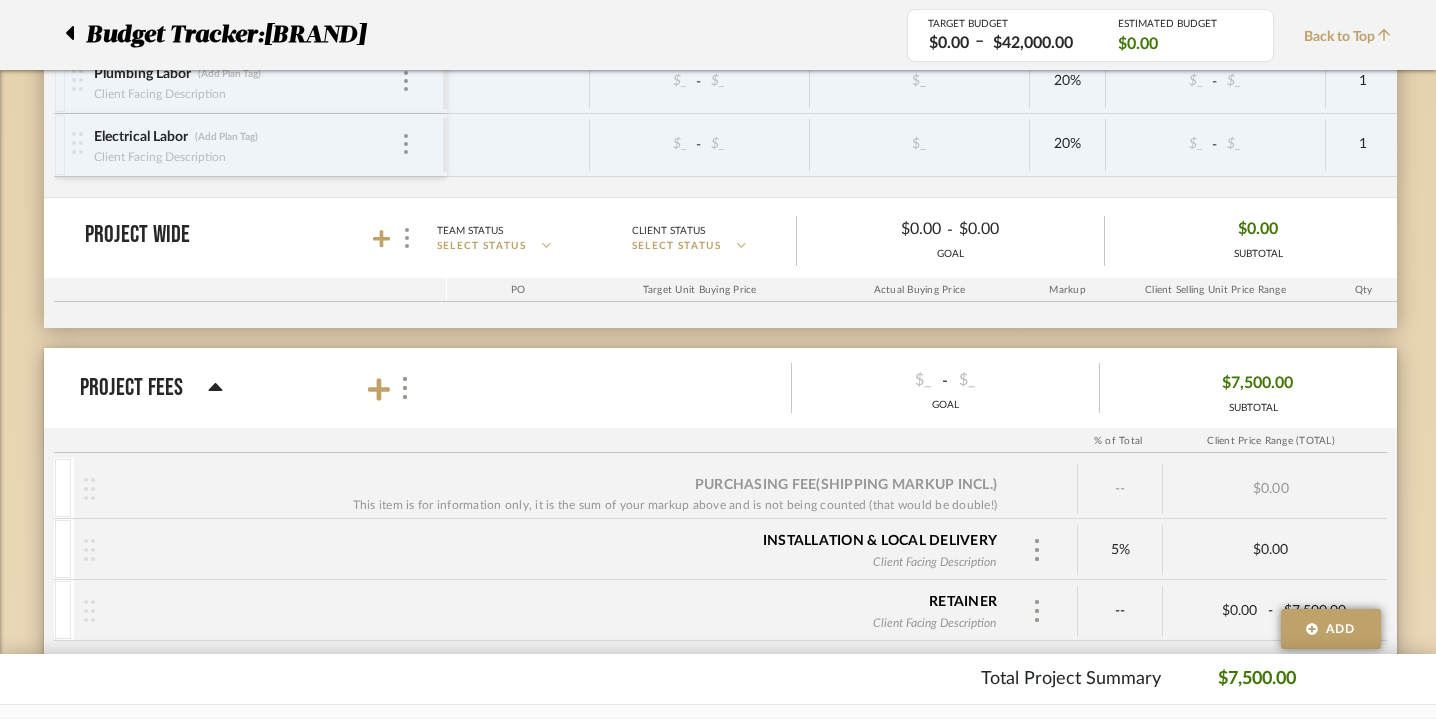 click on "$7,500.00" 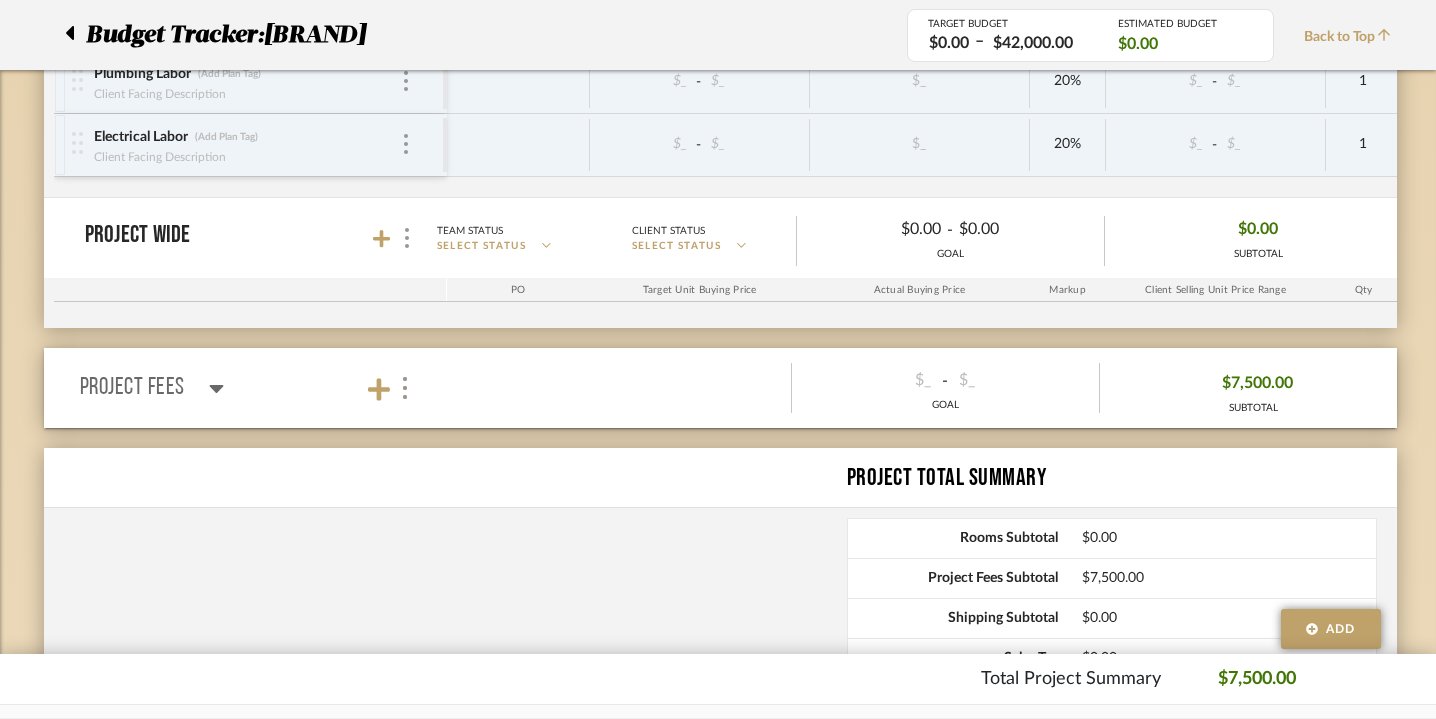 click on "$7,500.00" 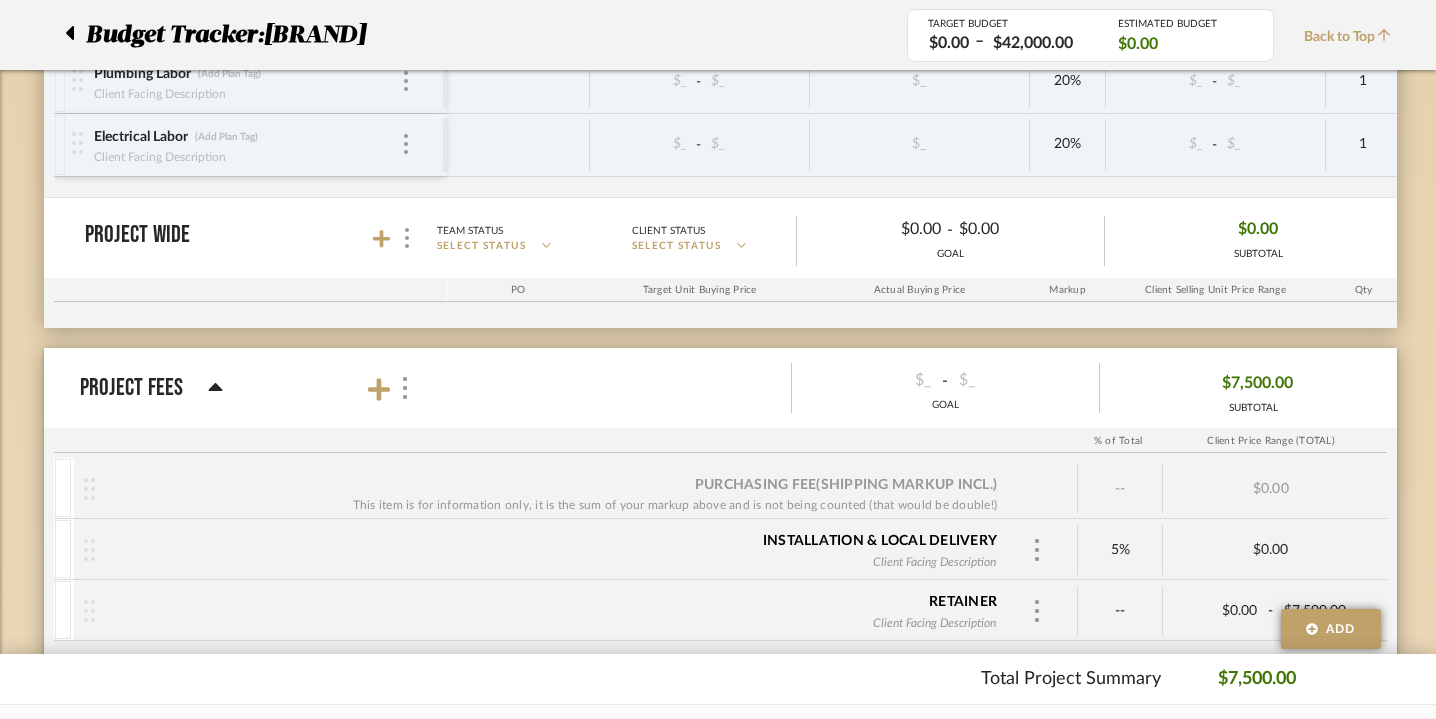click on "$7,500.00" 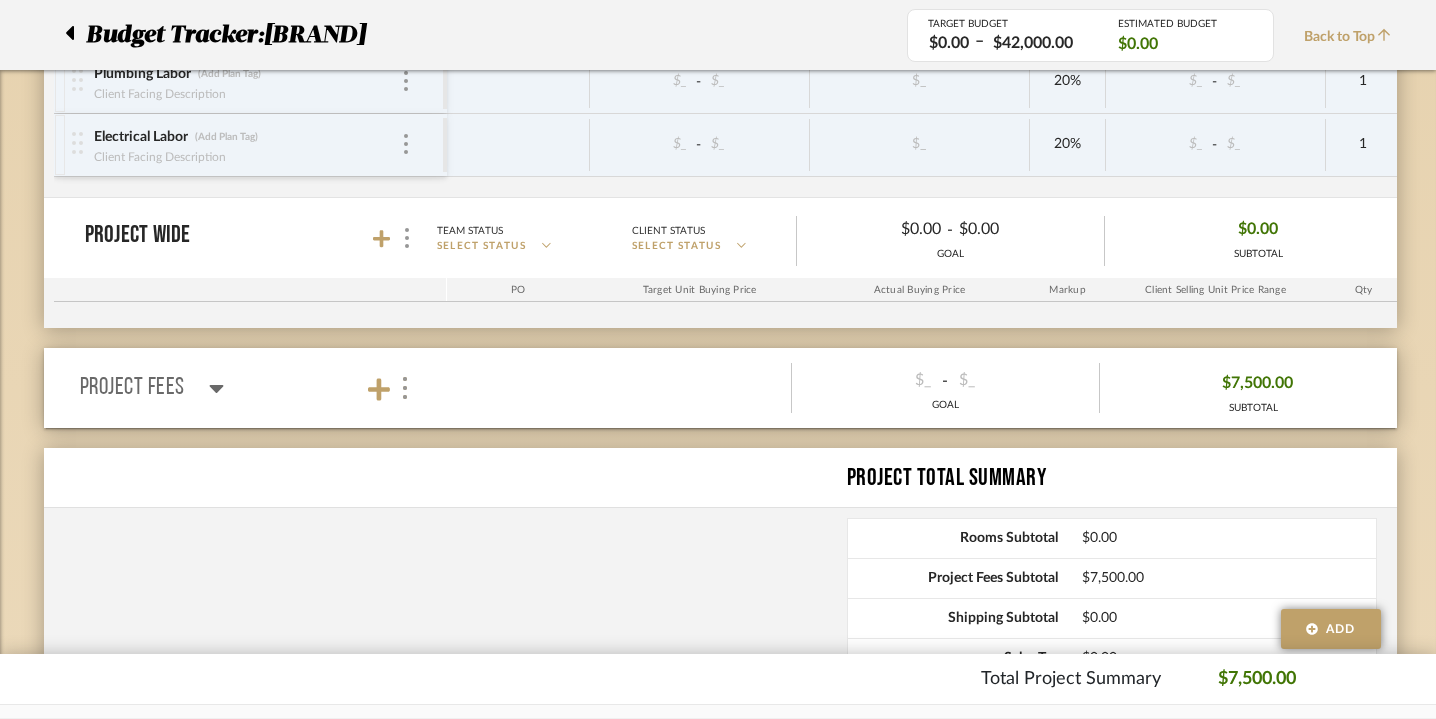 click on "$7,500.00" 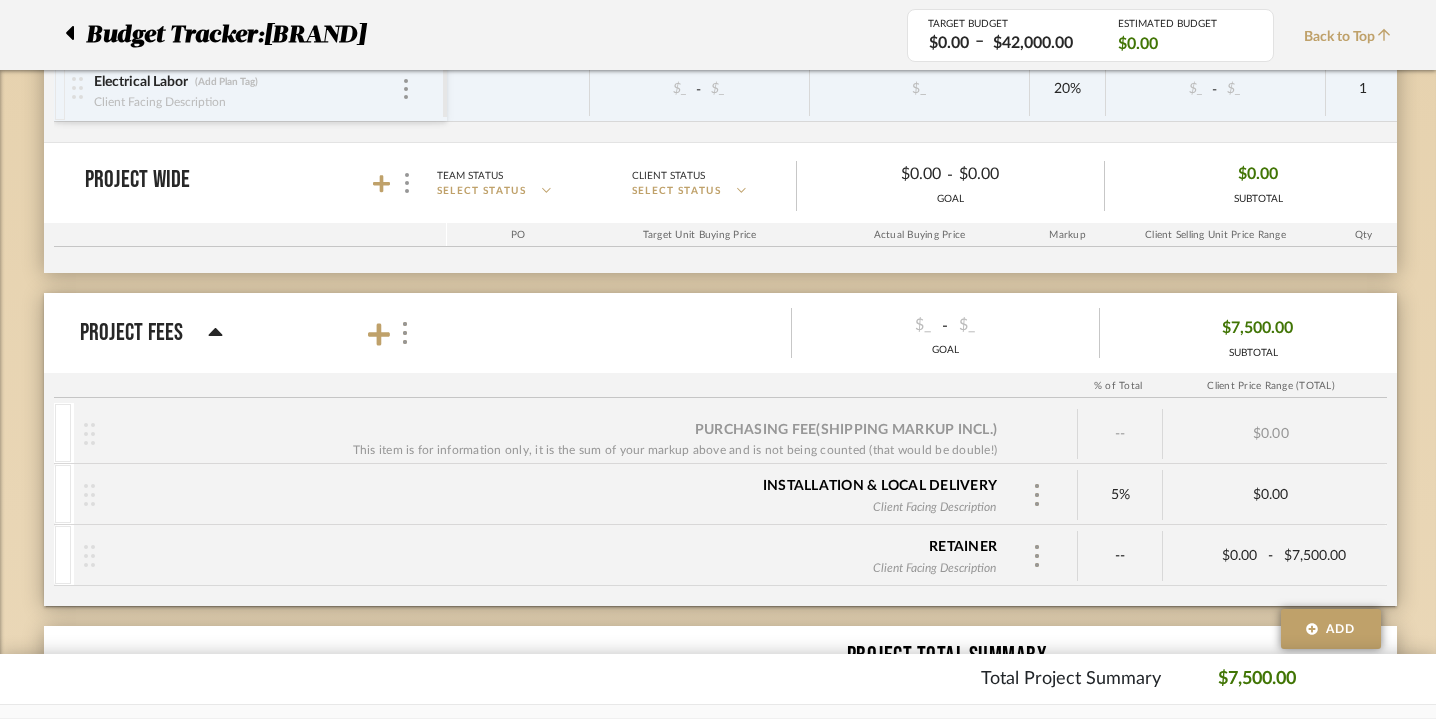 scroll, scrollTop: 1669, scrollLeft: 0, axis: vertical 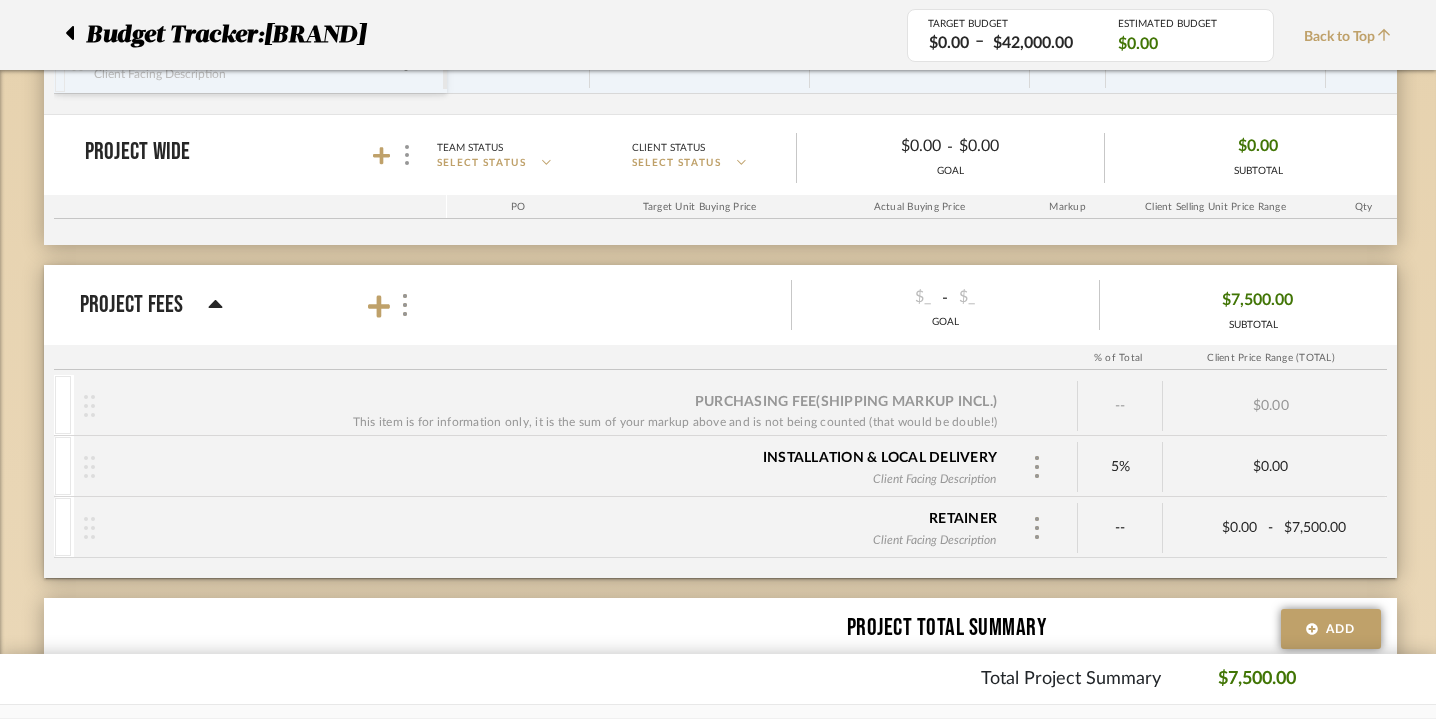 click on "Client Facing Description" at bounding box center (934, 480) 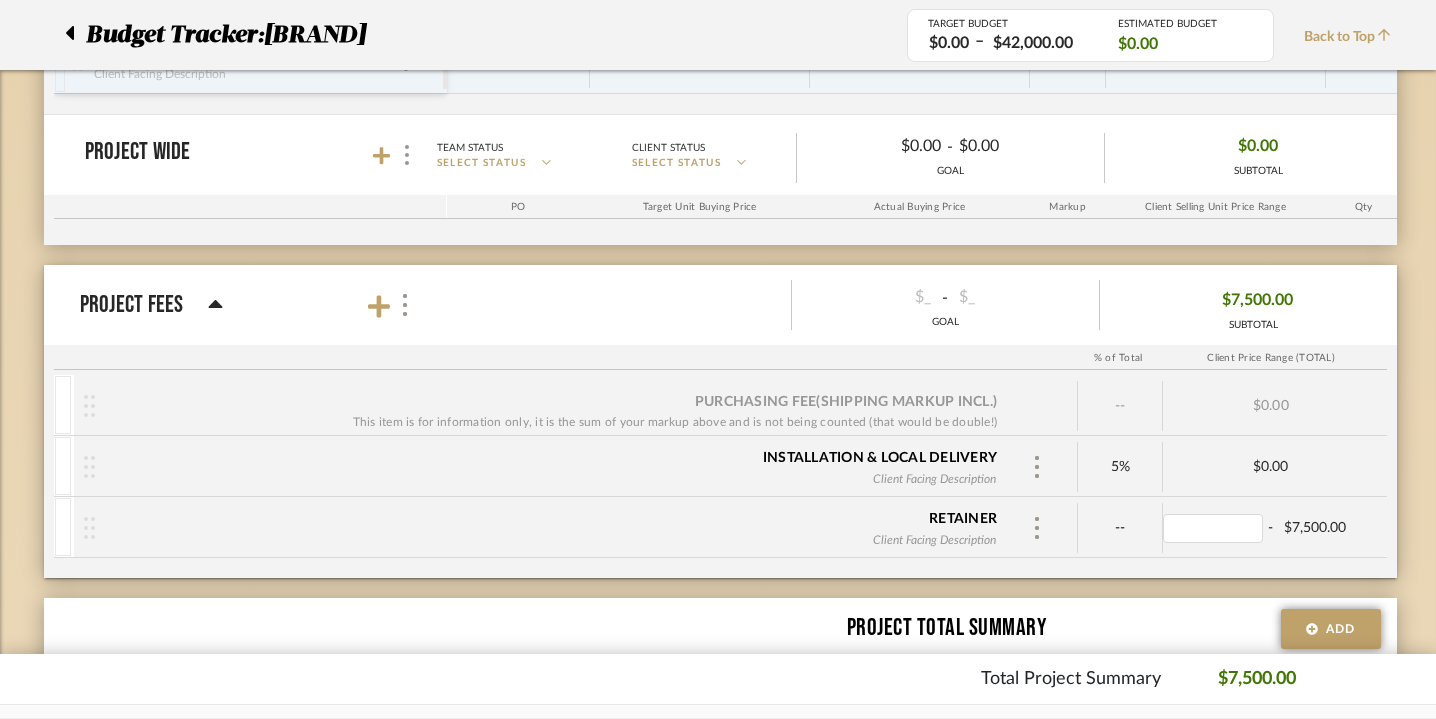 type 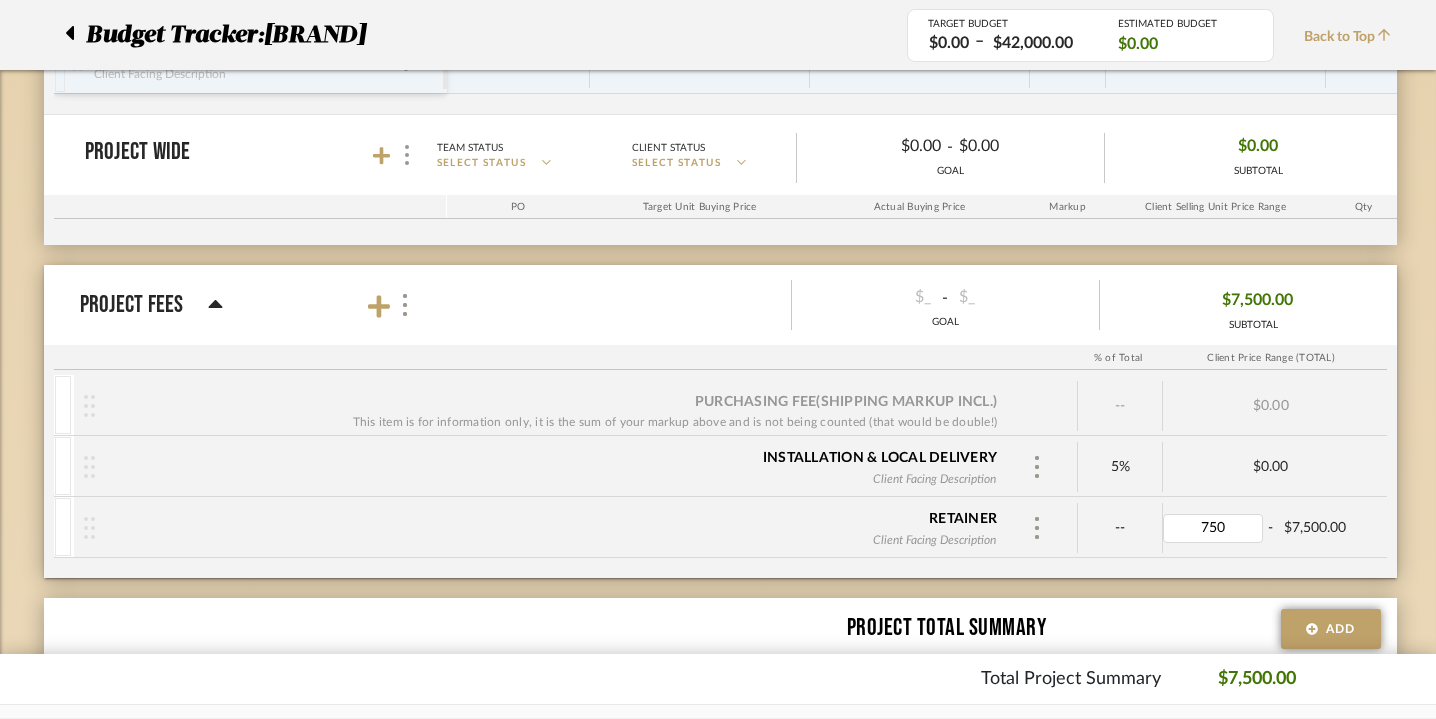 type on "7500" 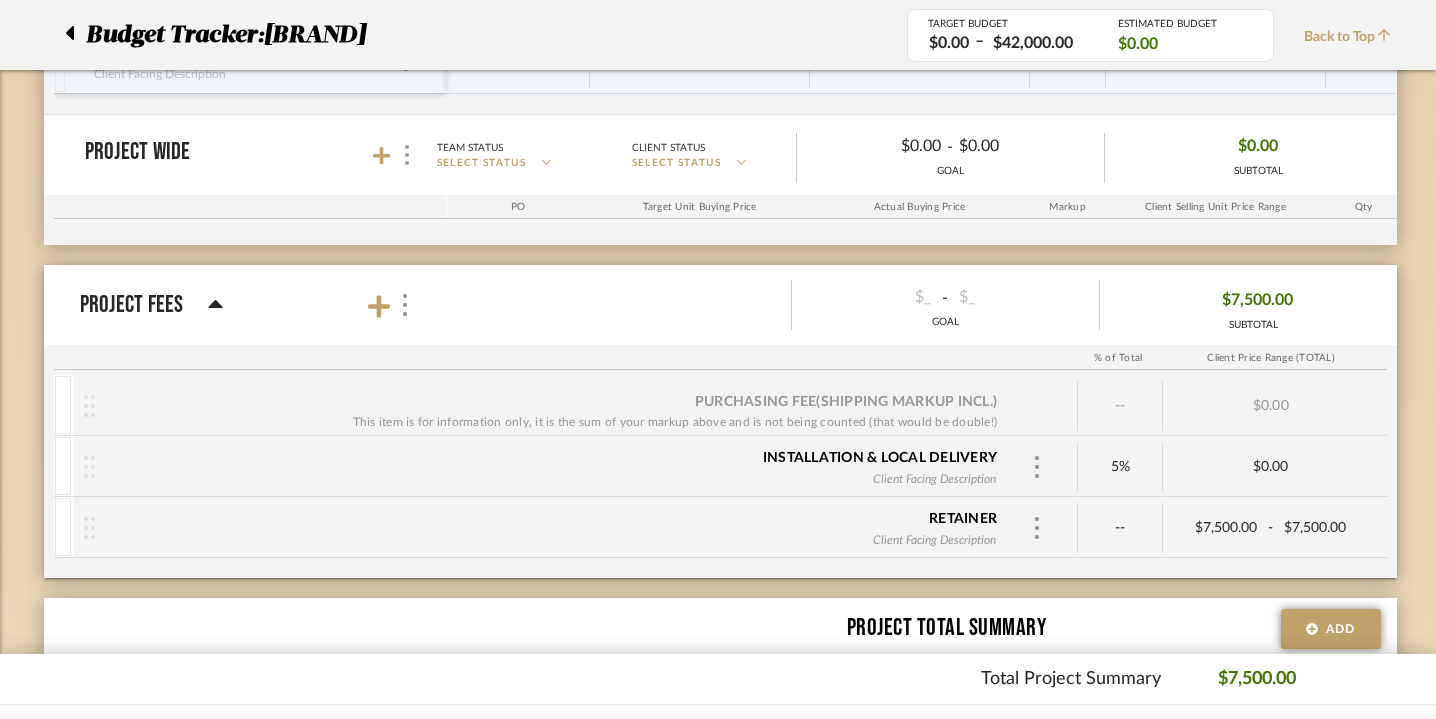 click on "Retainer   Client Facing Description" at bounding box center (551, 528) 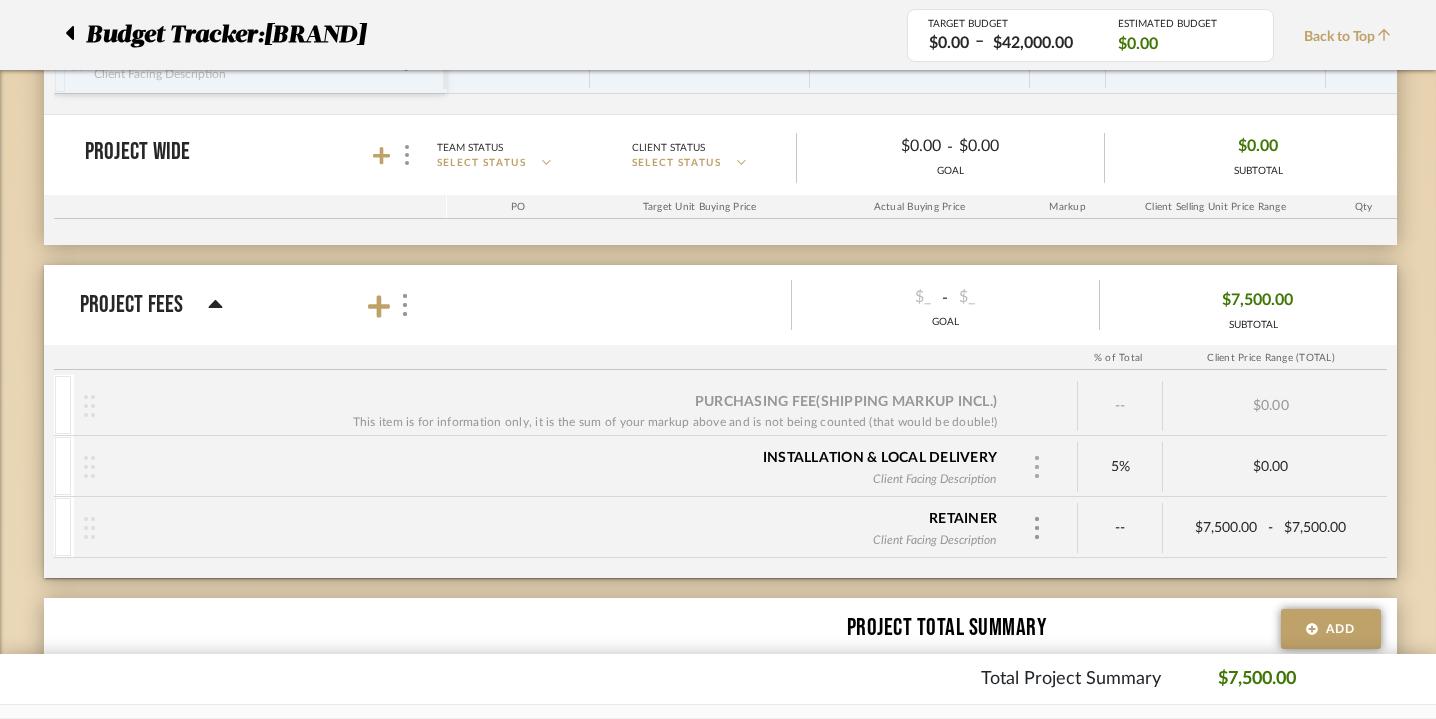 click at bounding box center [1037, 467] 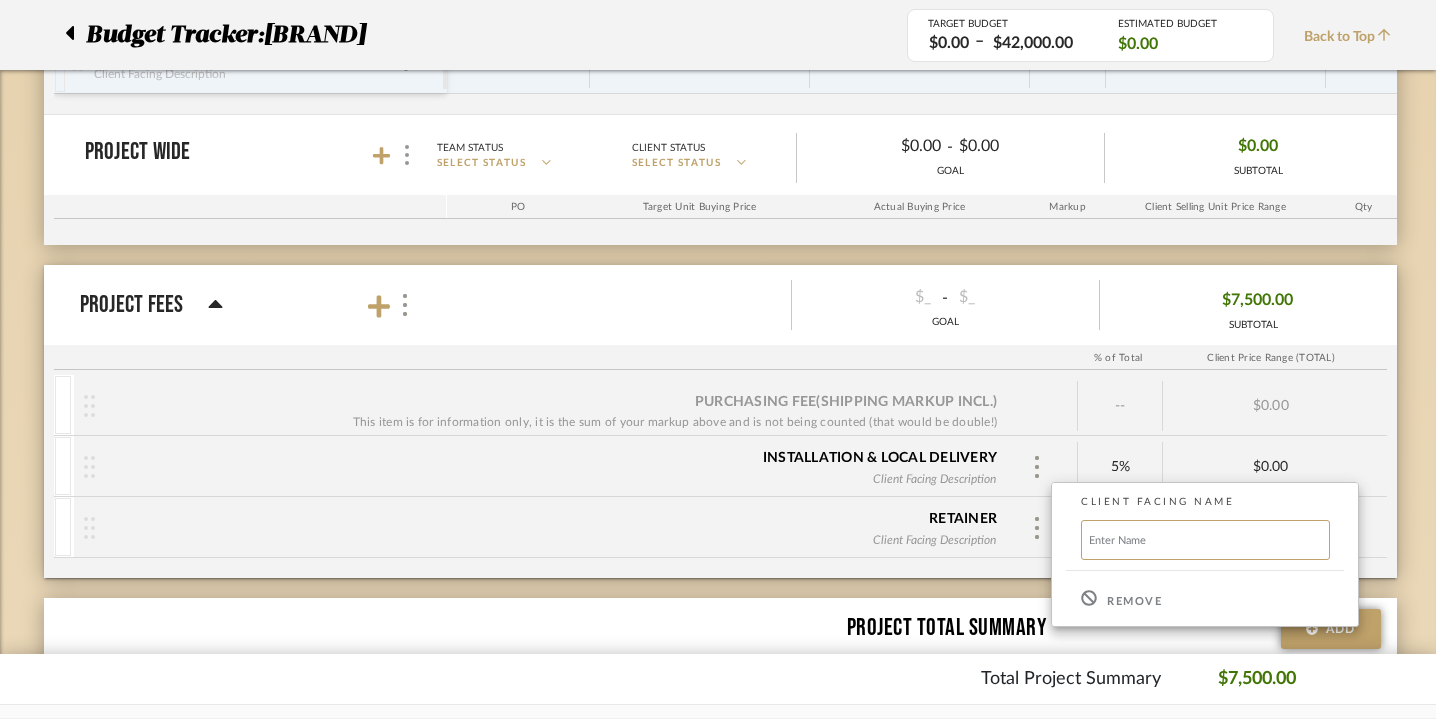 click on "Remove" at bounding box center [1134, 602] 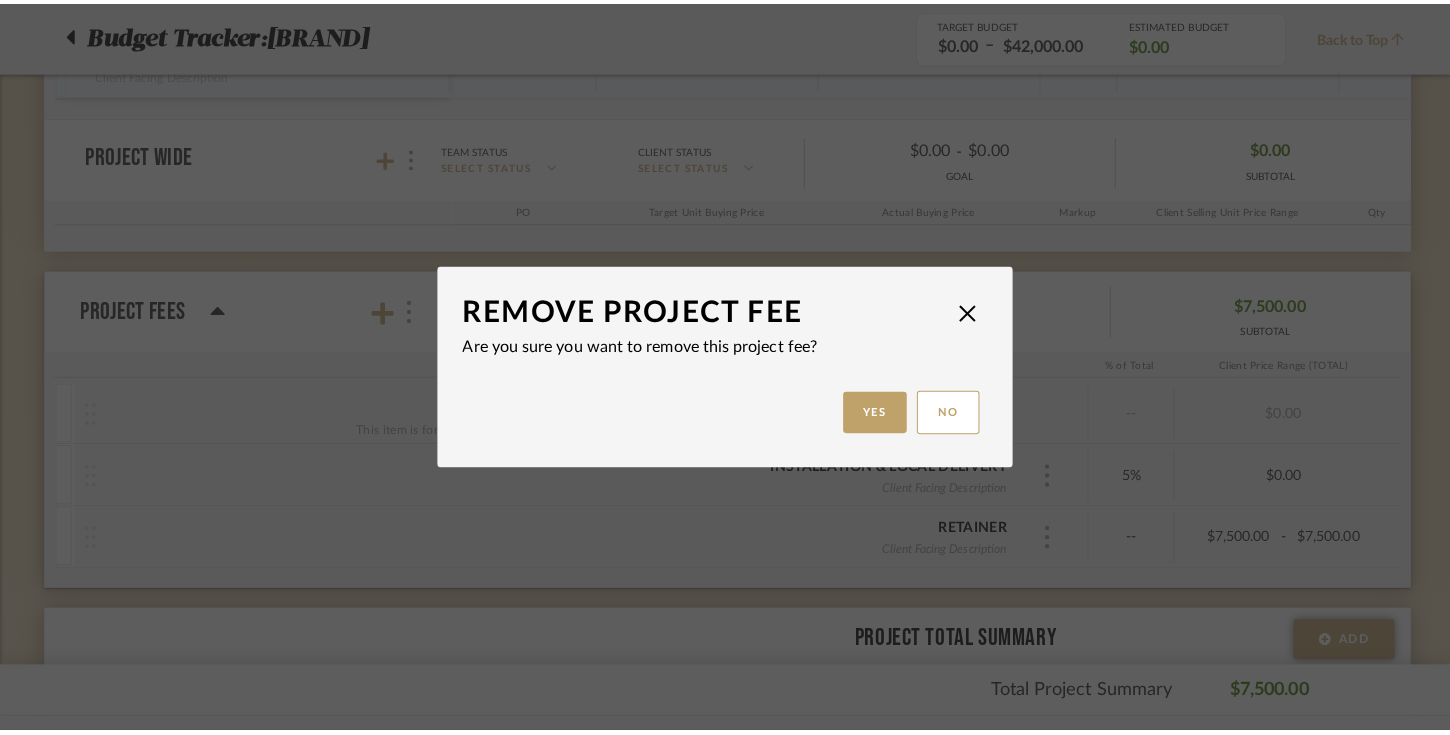 scroll, scrollTop: 0, scrollLeft: 0, axis: both 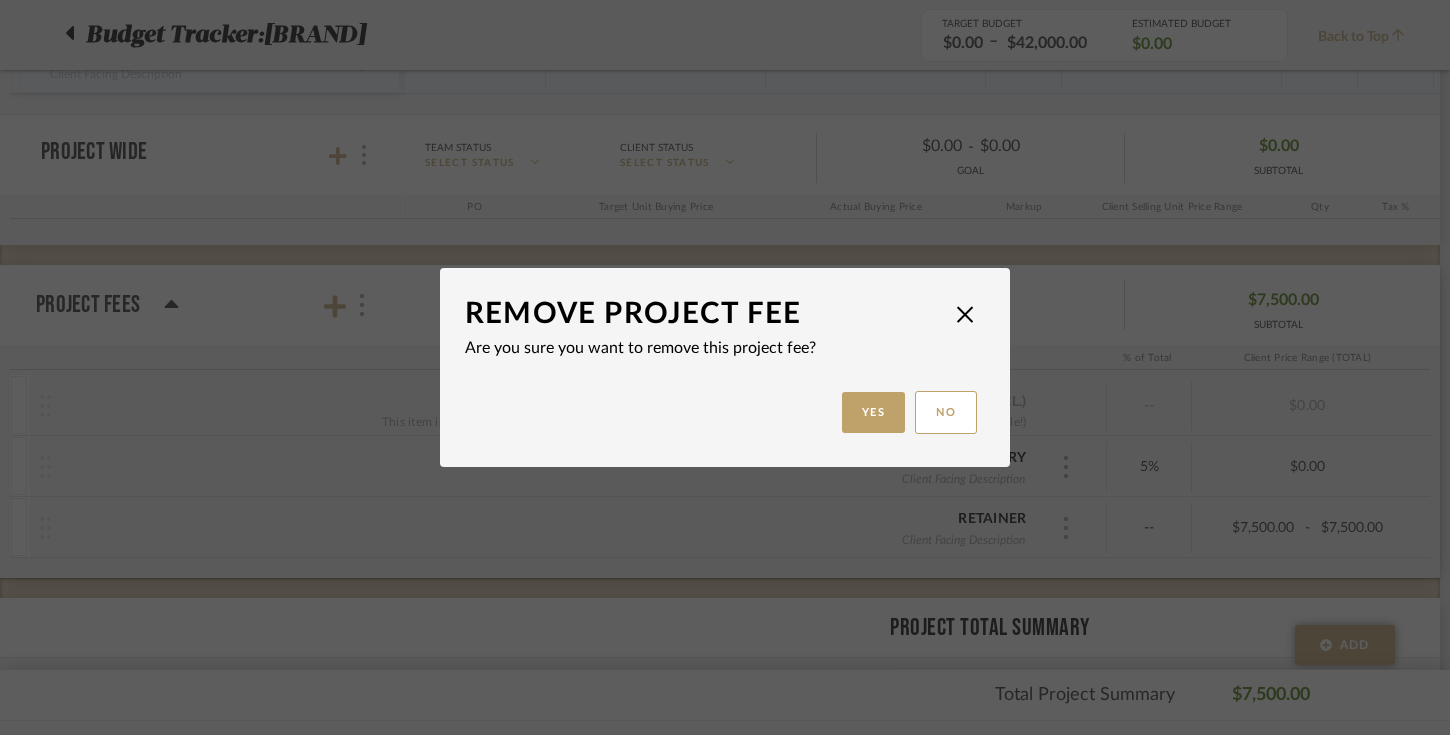 click on "Yes No" 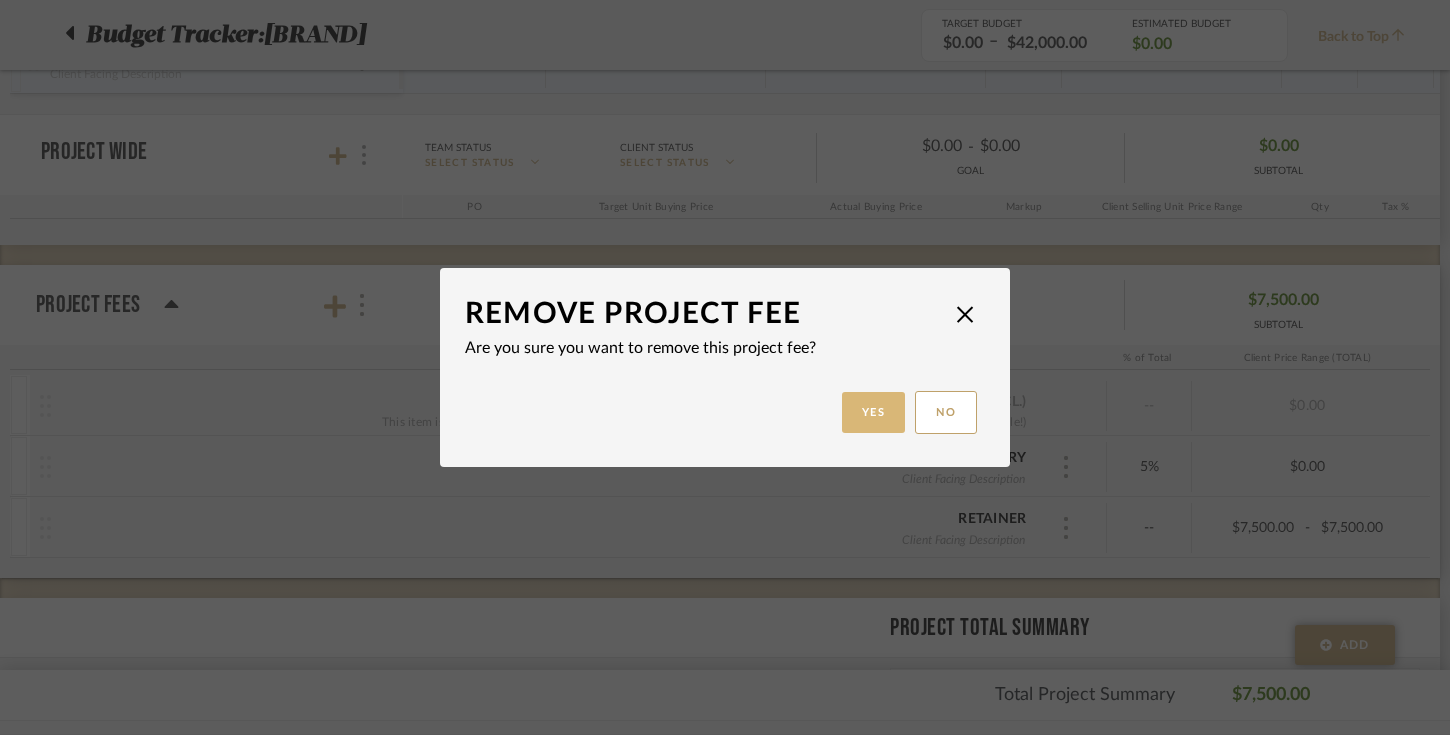 click on "Yes" 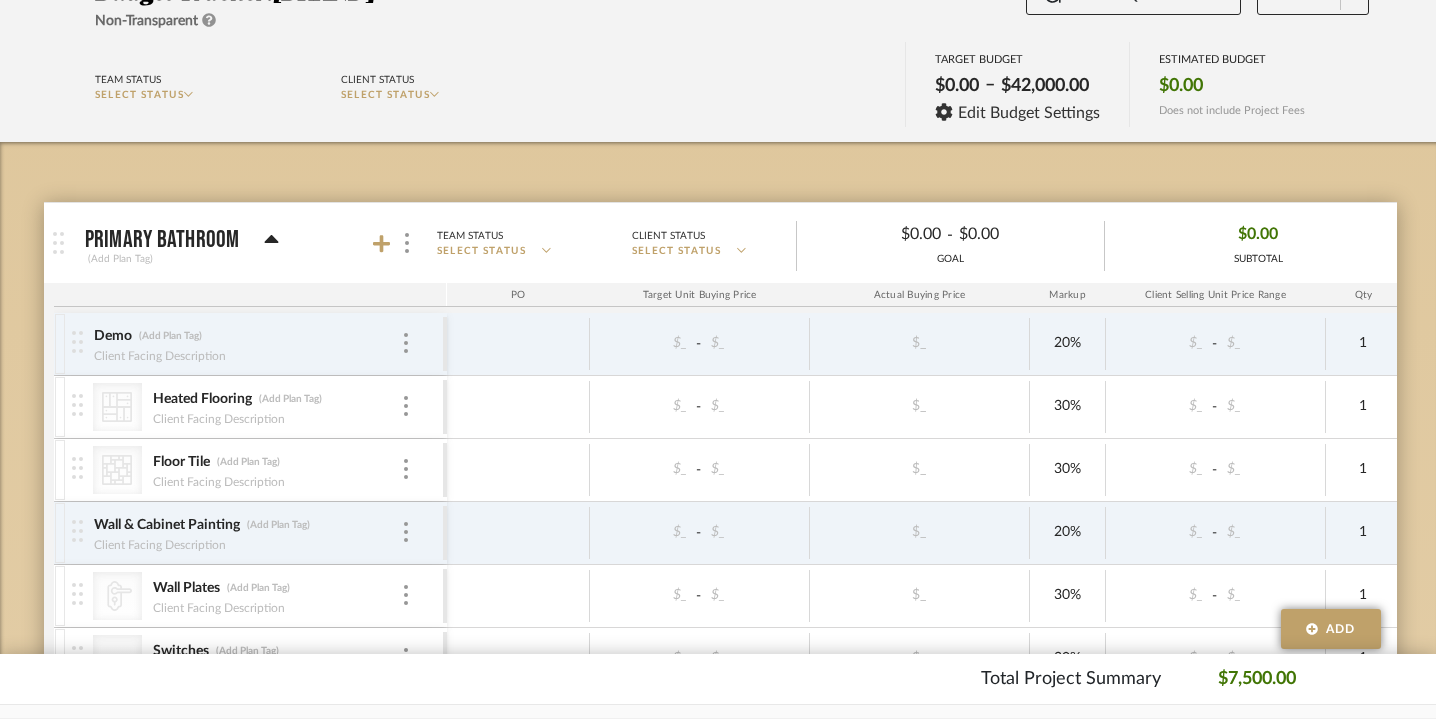 scroll, scrollTop: 199, scrollLeft: 0, axis: vertical 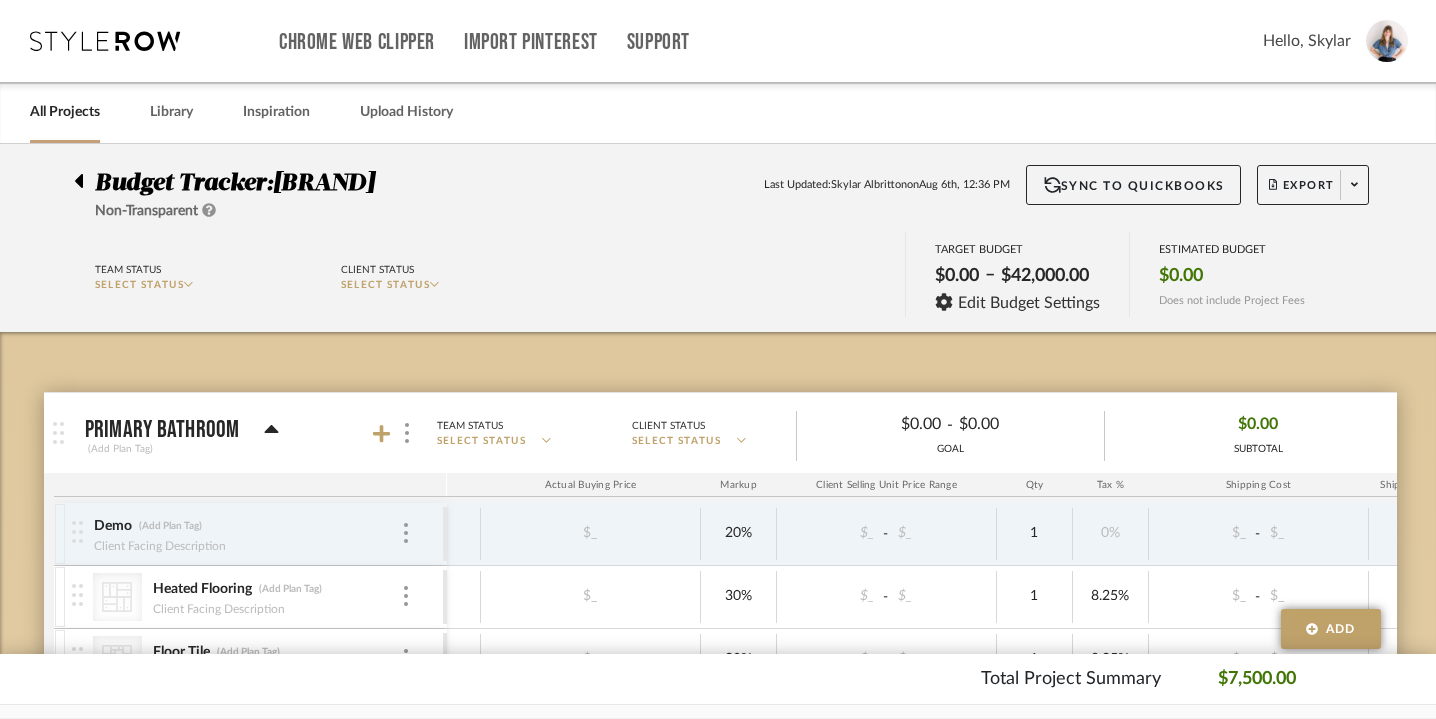 click 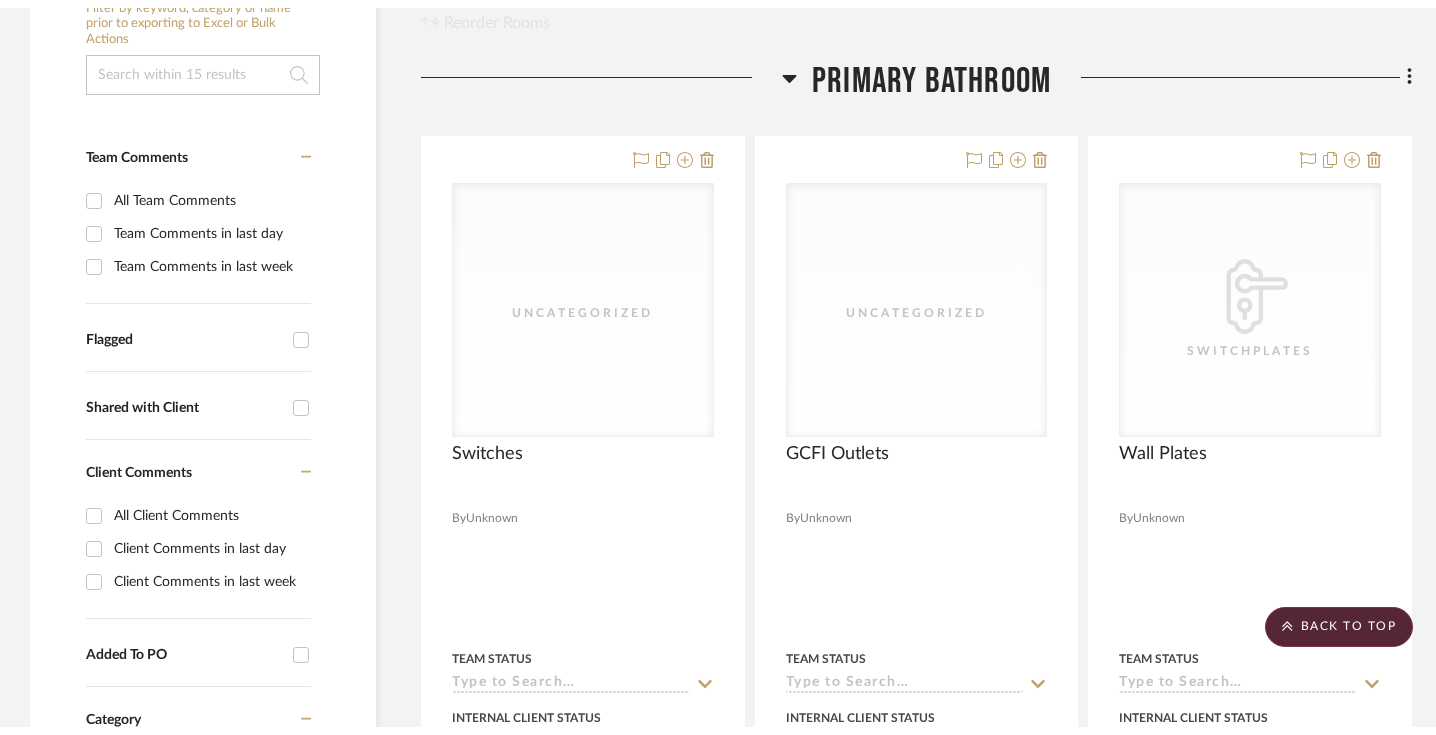 scroll, scrollTop: 10, scrollLeft: 0, axis: vertical 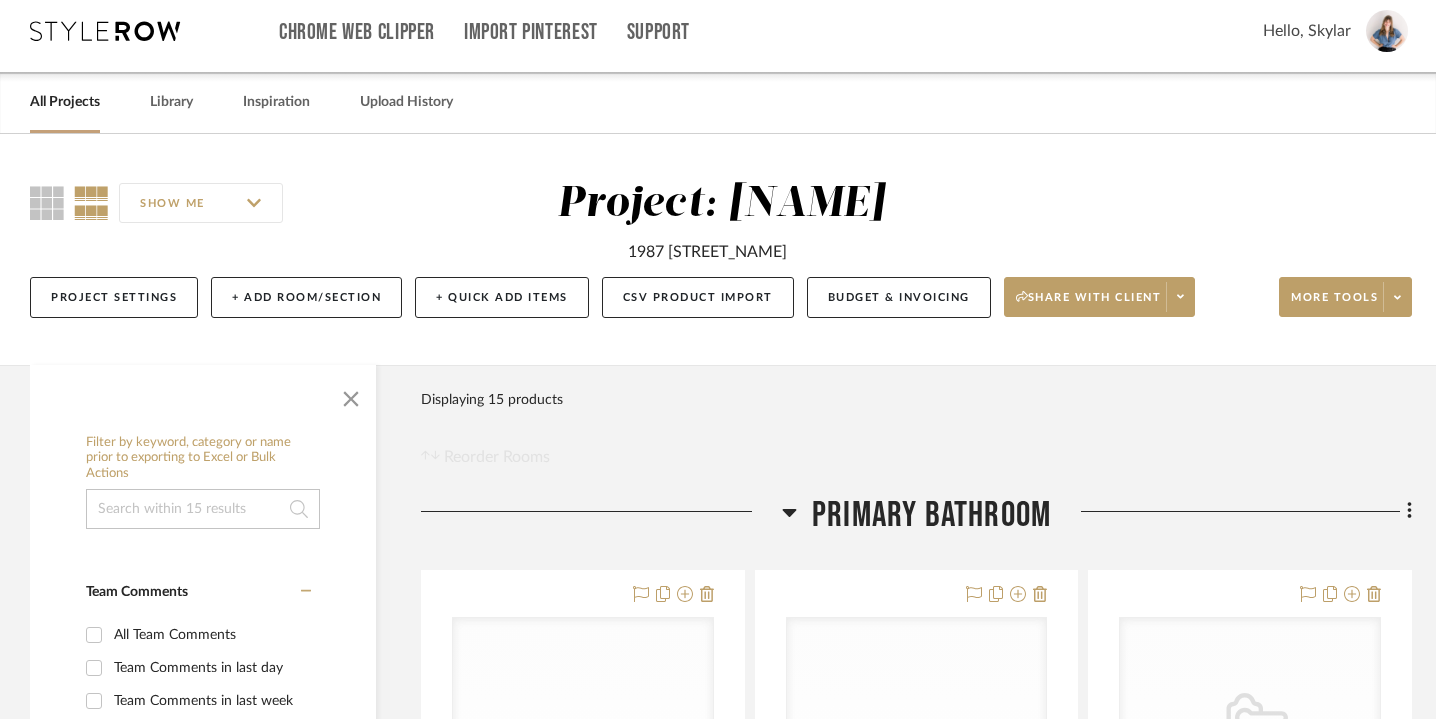 click on "All Projects" at bounding box center (65, 102) 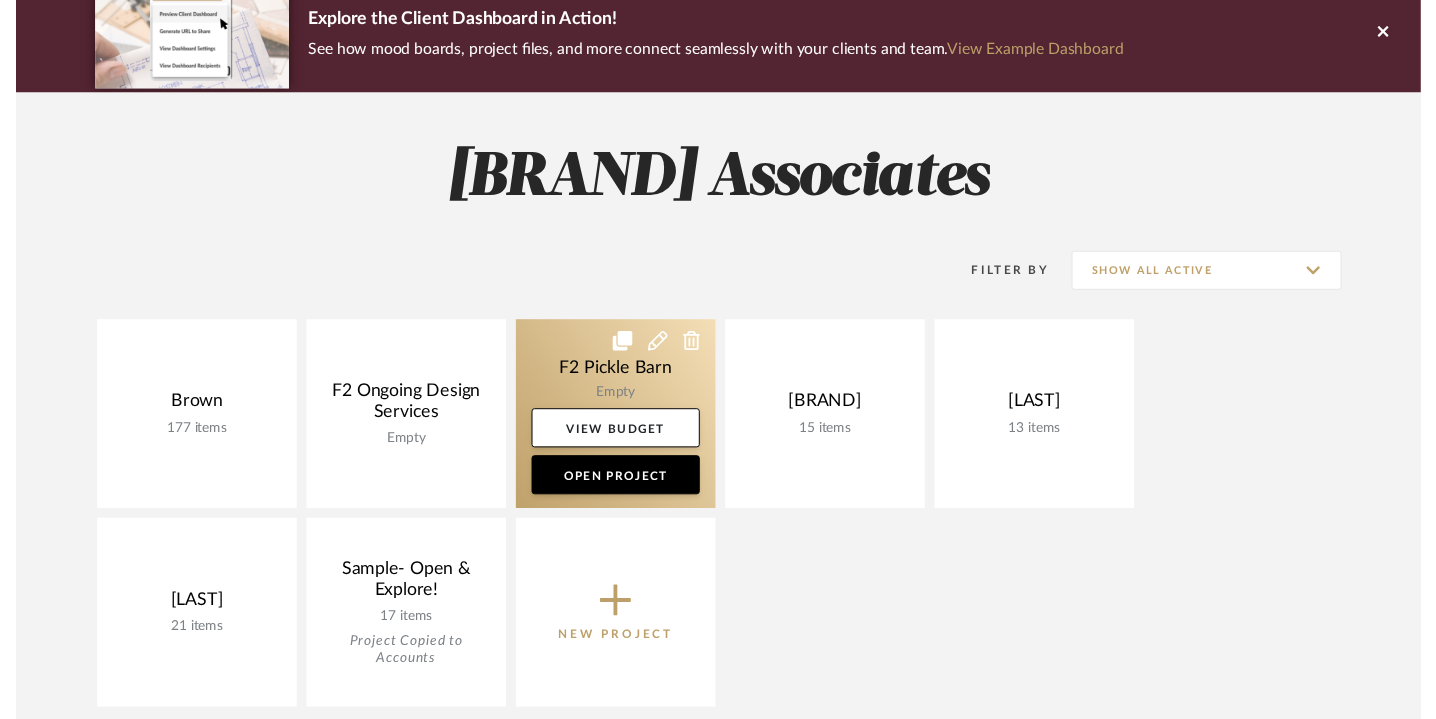 scroll, scrollTop: 207, scrollLeft: 0, axis: vertical 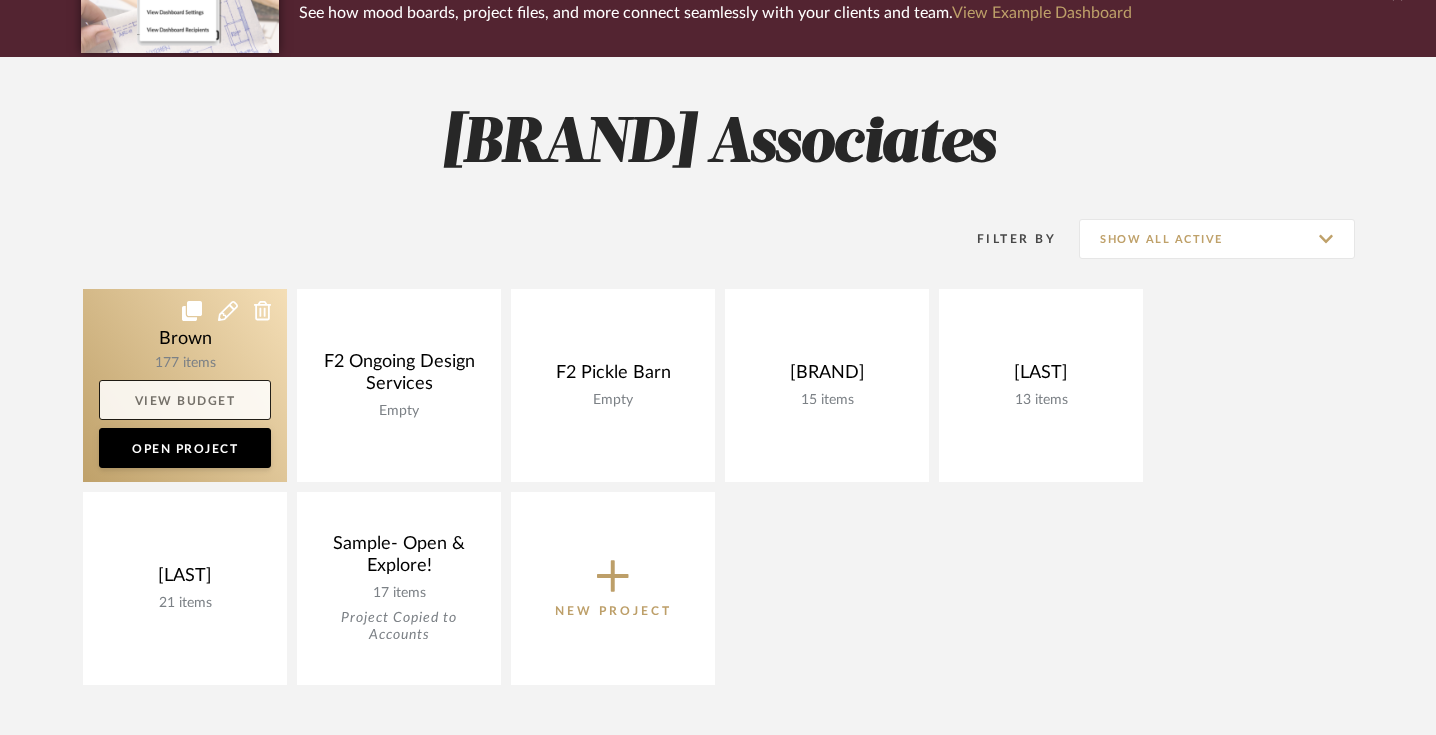 click on "View Budget" 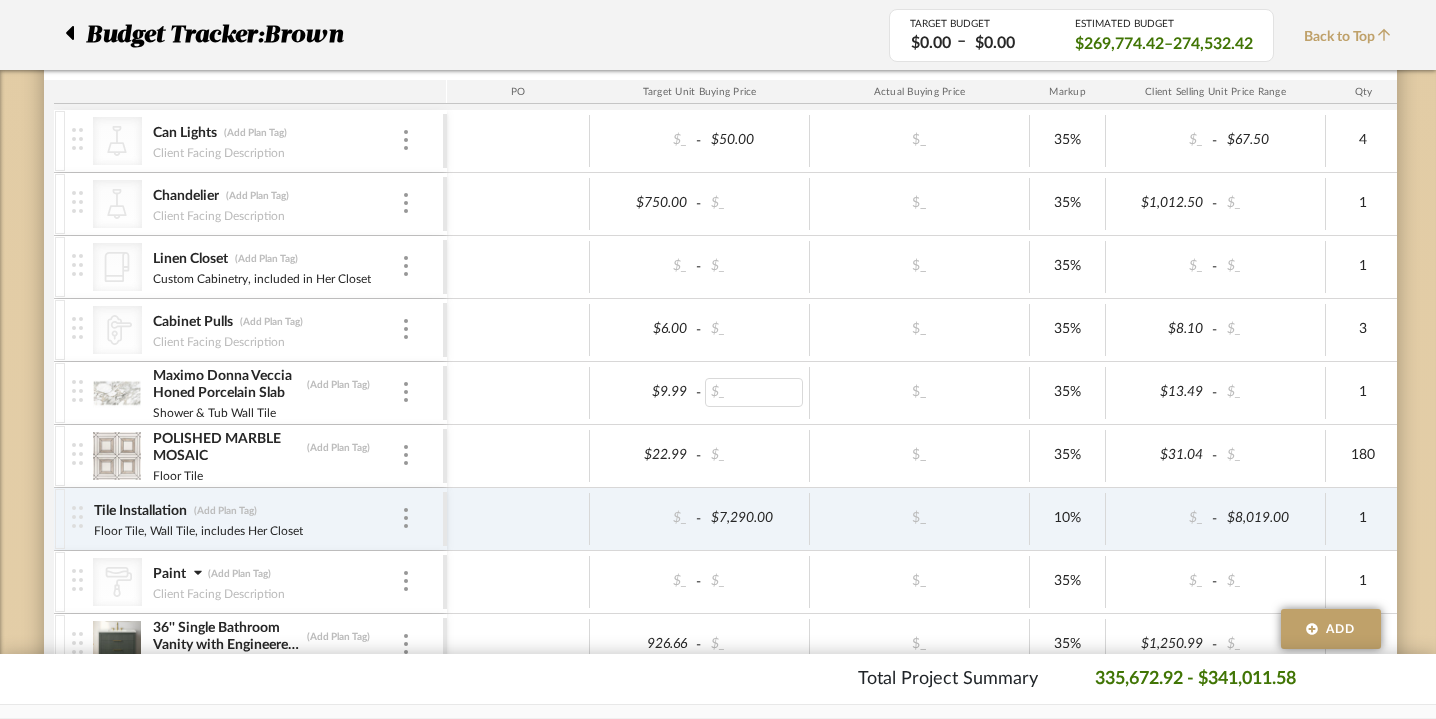 scroll, scrollTop: 2975, scrollLeft: 0, axis: vertical 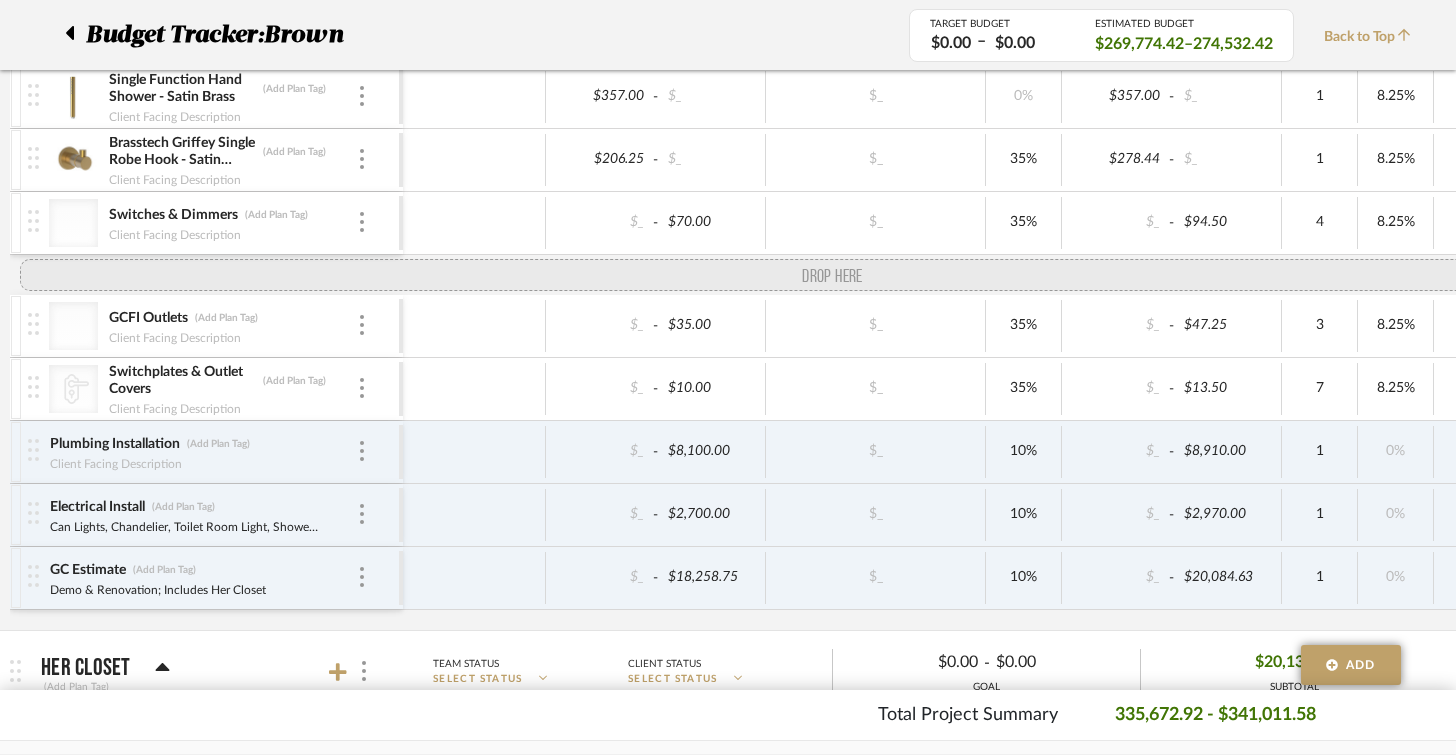 drag, startPoint x: 29, startPoint y: 606, endPoint x: 67, endPoint y: 272, distance: 336.15472 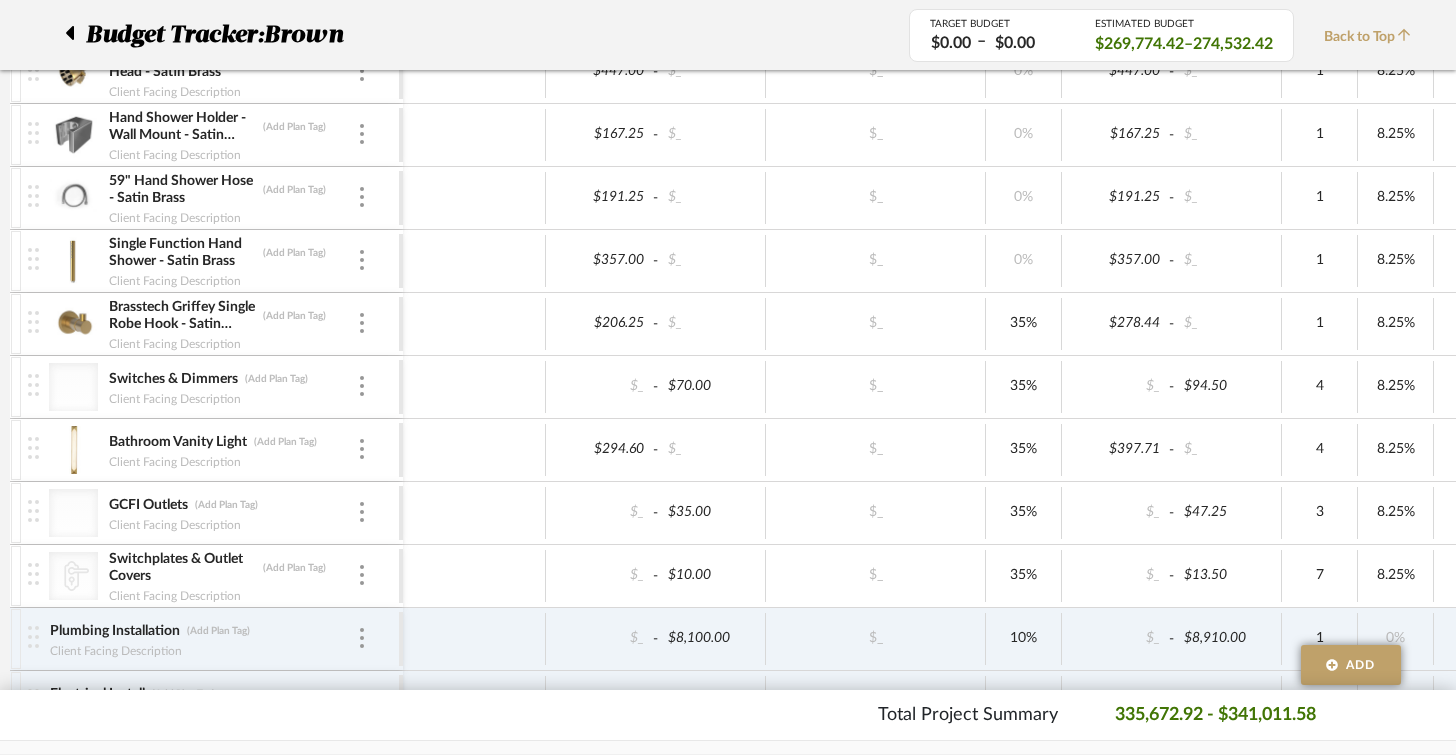 scroll, scrollTop: 5331, scrollLeft: 0, axis: vertical 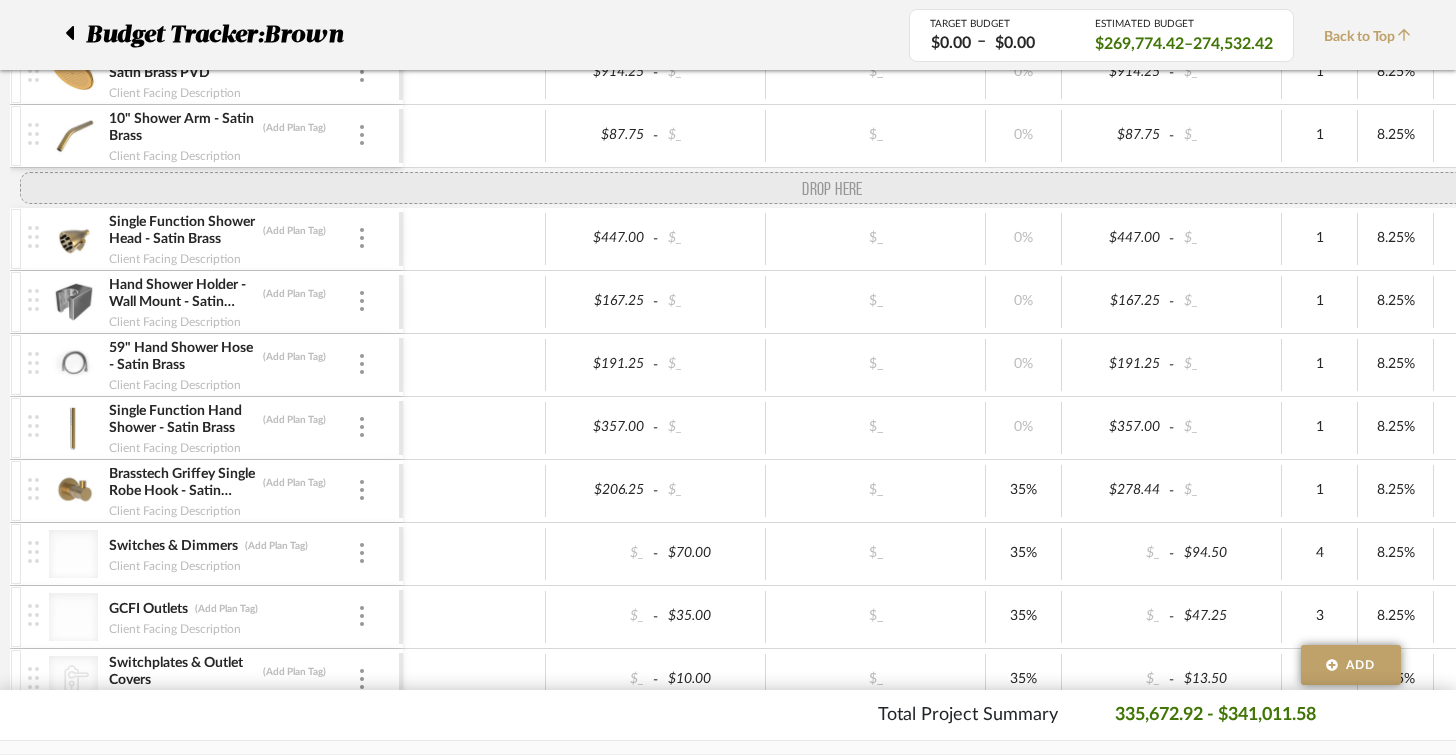 drag, startPoint x: 28, startPoint y: 579, endPoint x: 73, endPoint y: 171, distance: 410.47412 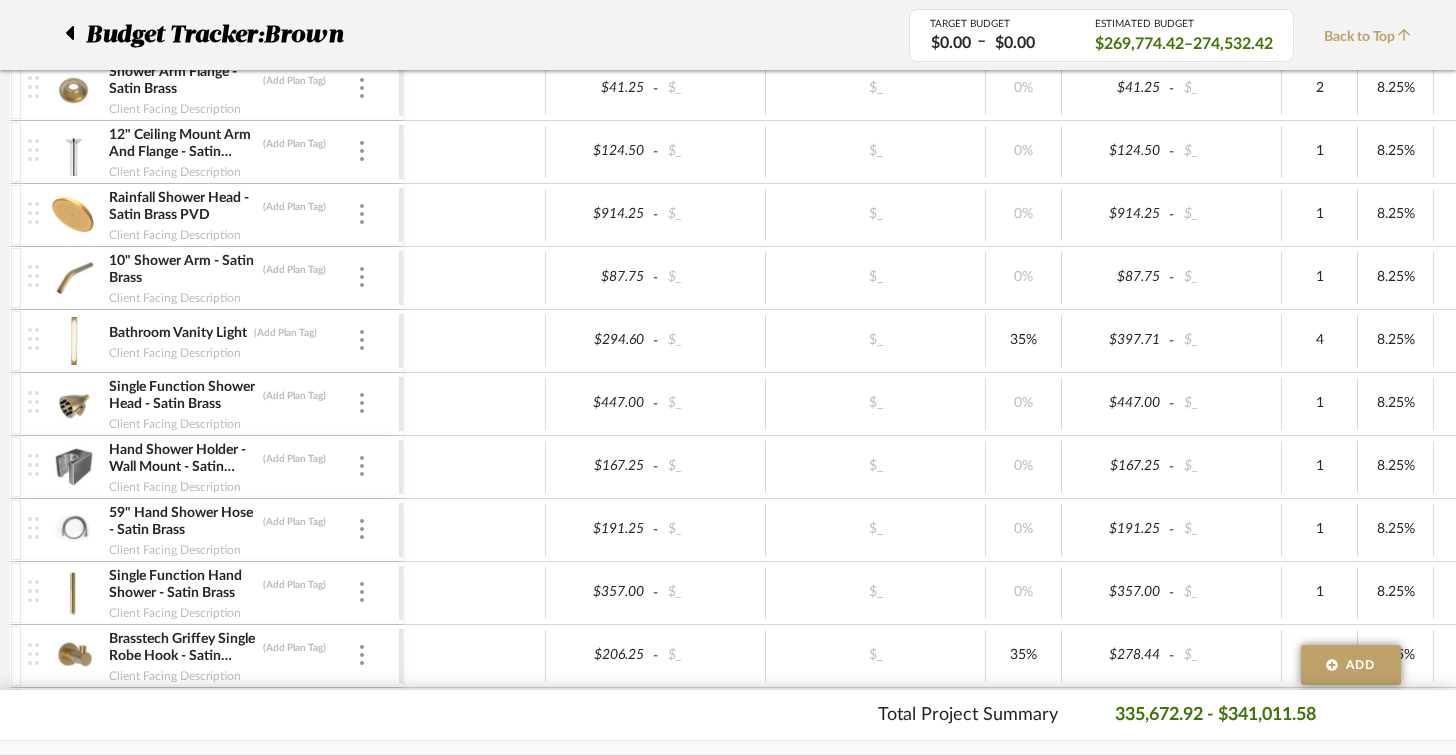 scroll, scrollTop: 5140, scrollLeft: 0, axis: vertical 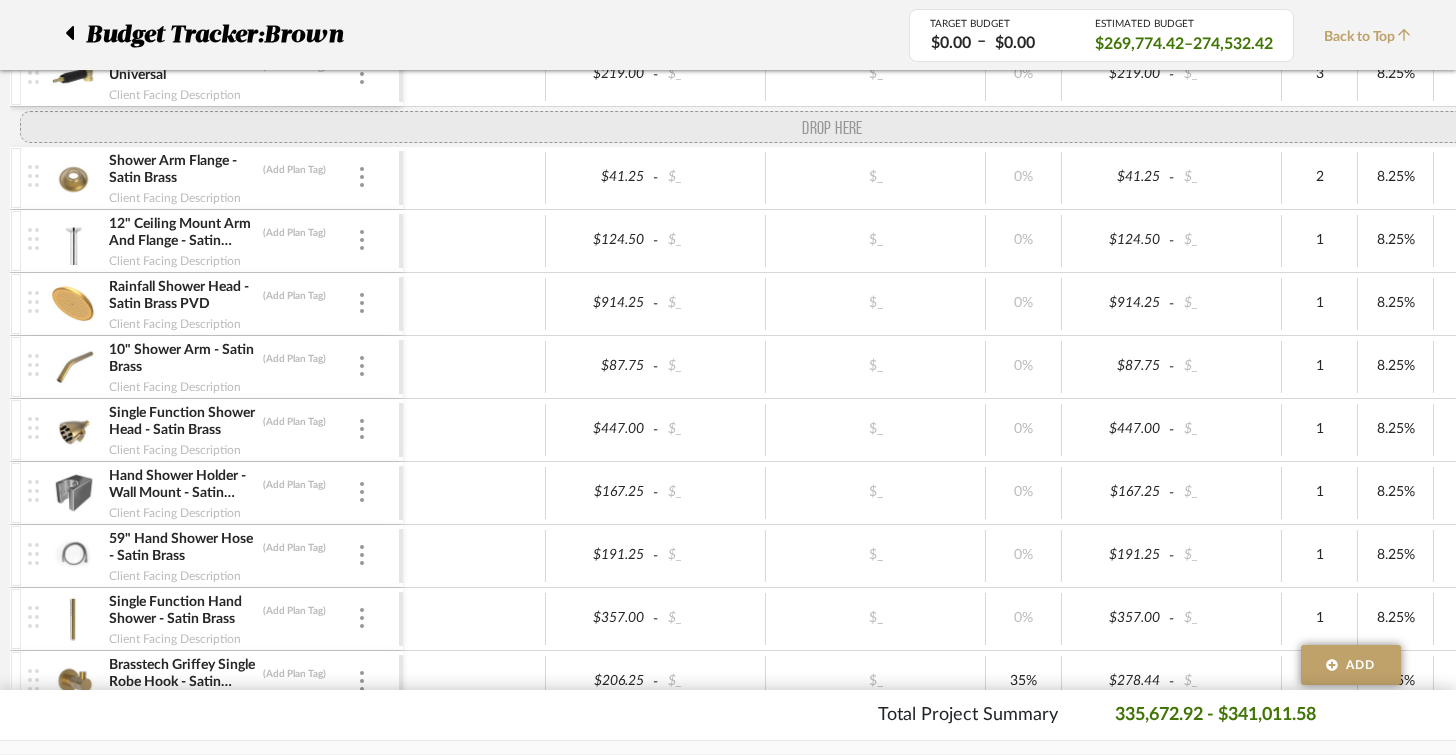 drag, startPoint x: 33, startPoint y: 393, endPoint x: 64, endPoint y: 129, distance: 265.81384 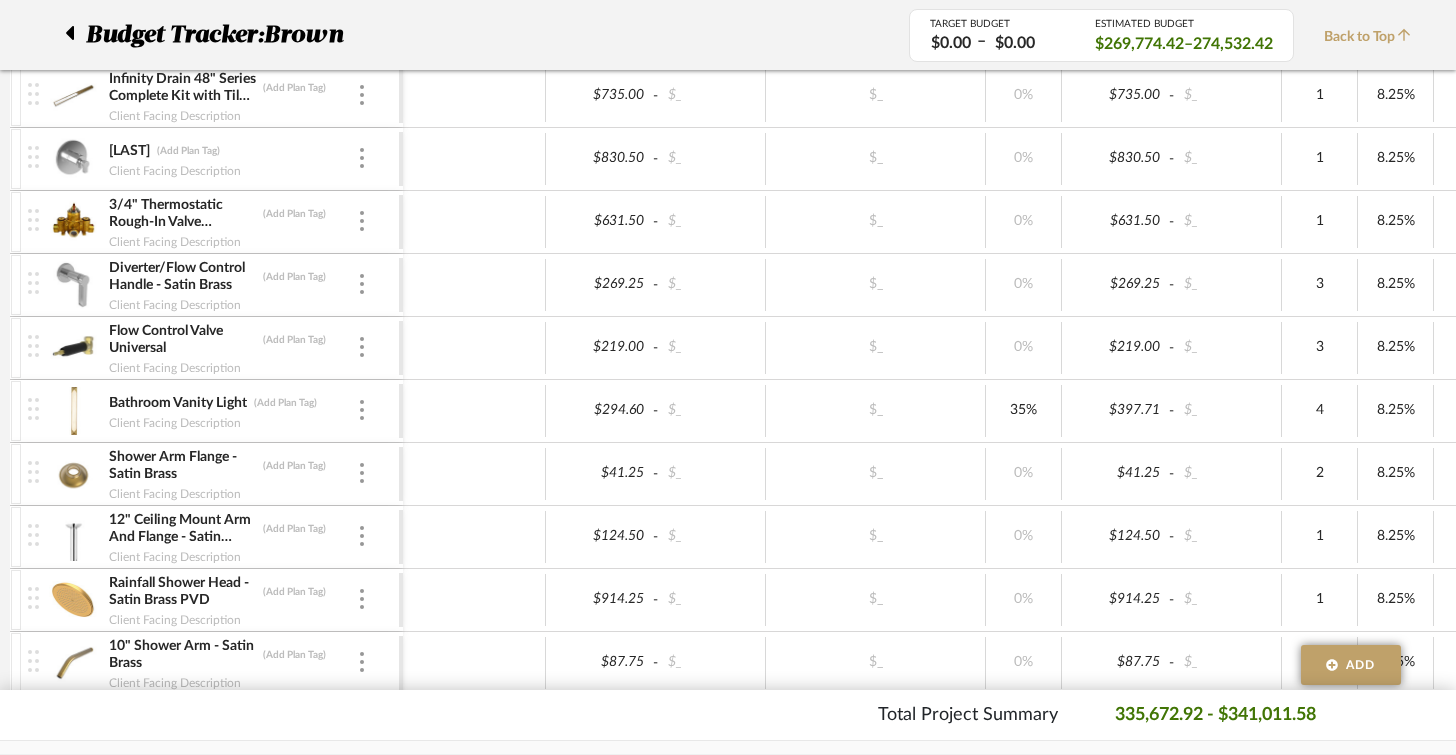 scroll, scrollTop: 4837, scrollLeft: 0, axis: vertical 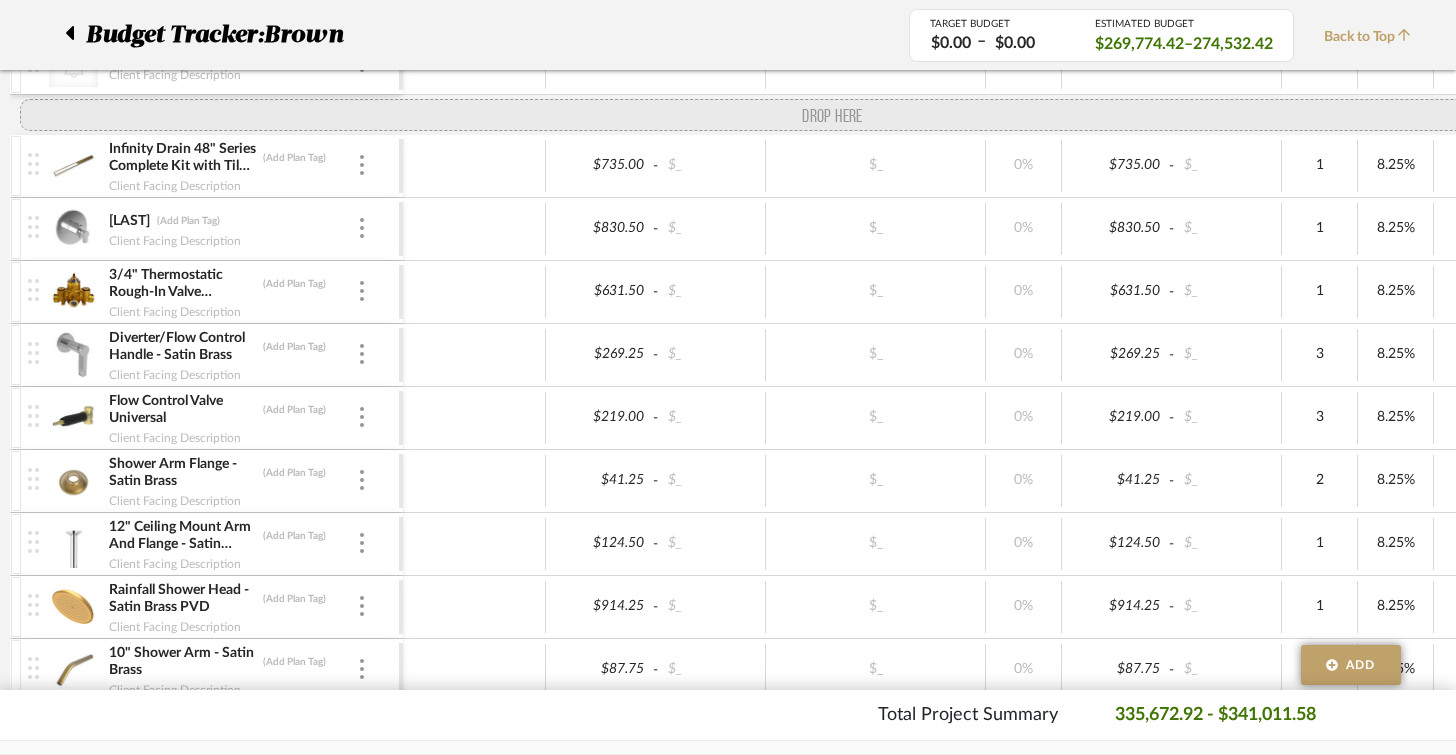 drag, startPoint x: 25, startPoint y: 435, endPoint x: 63, endPoint y: 102, distance: 335.16116 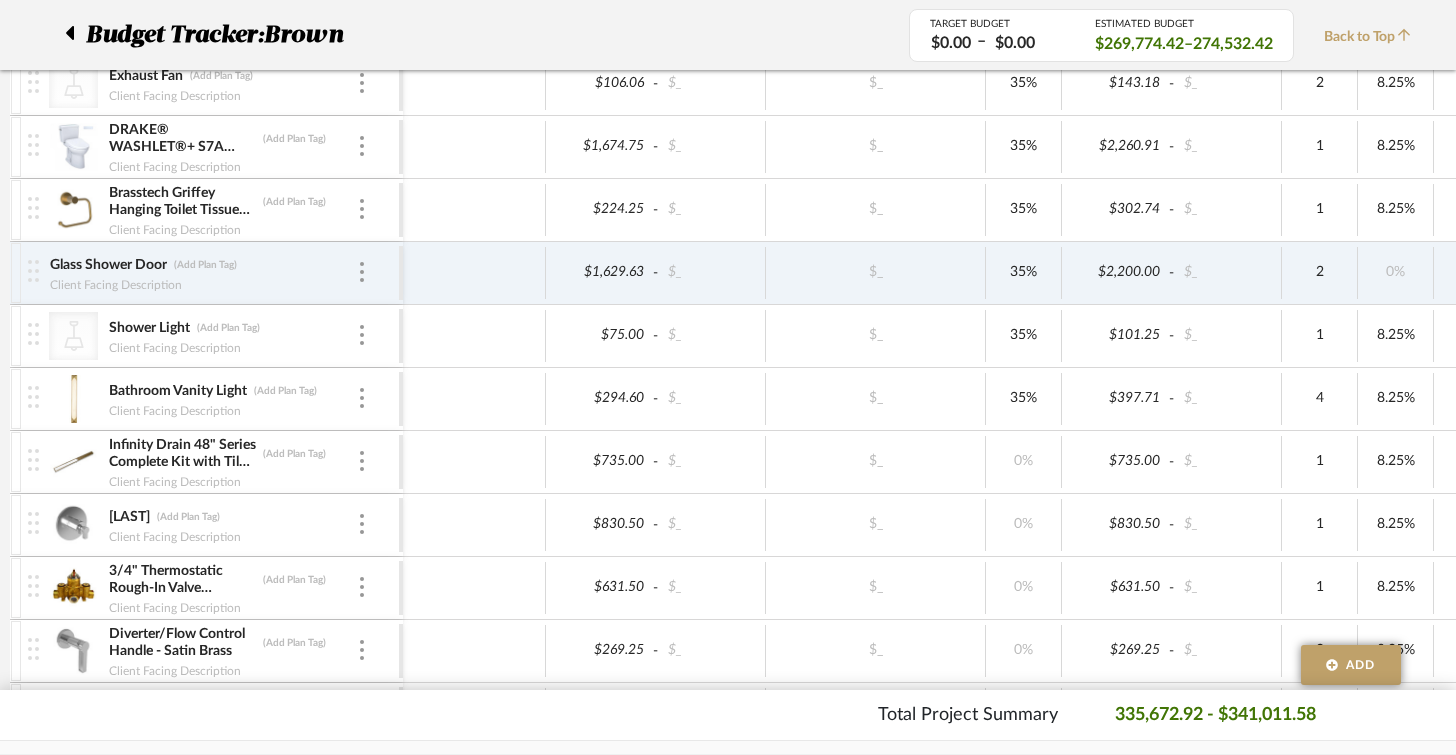 scroll, scrollTop: 4528, scrollLeft: 0, axis: vertical 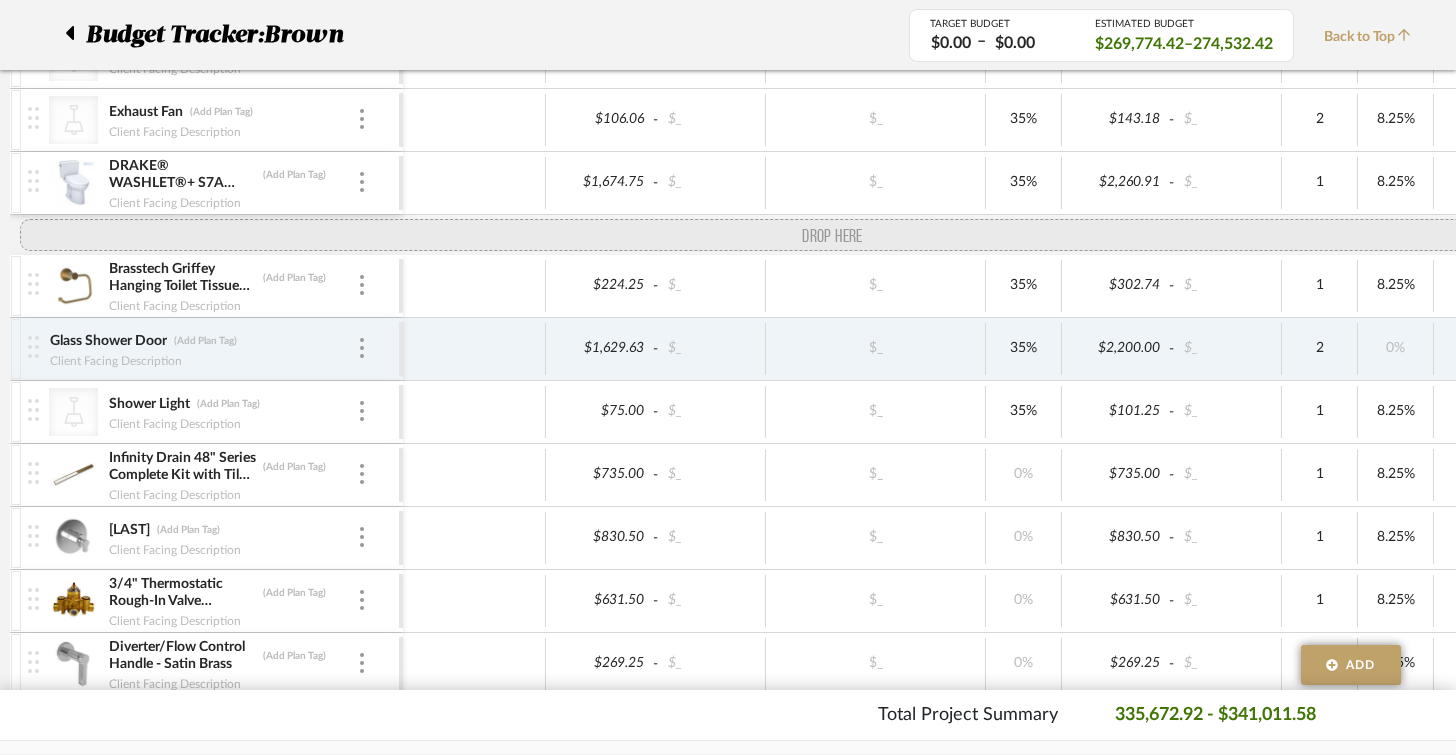 drag, startPoint x: 30, startPoint y: 433, endPoint x: 70, endPoint y: 224, distance: 212.79332 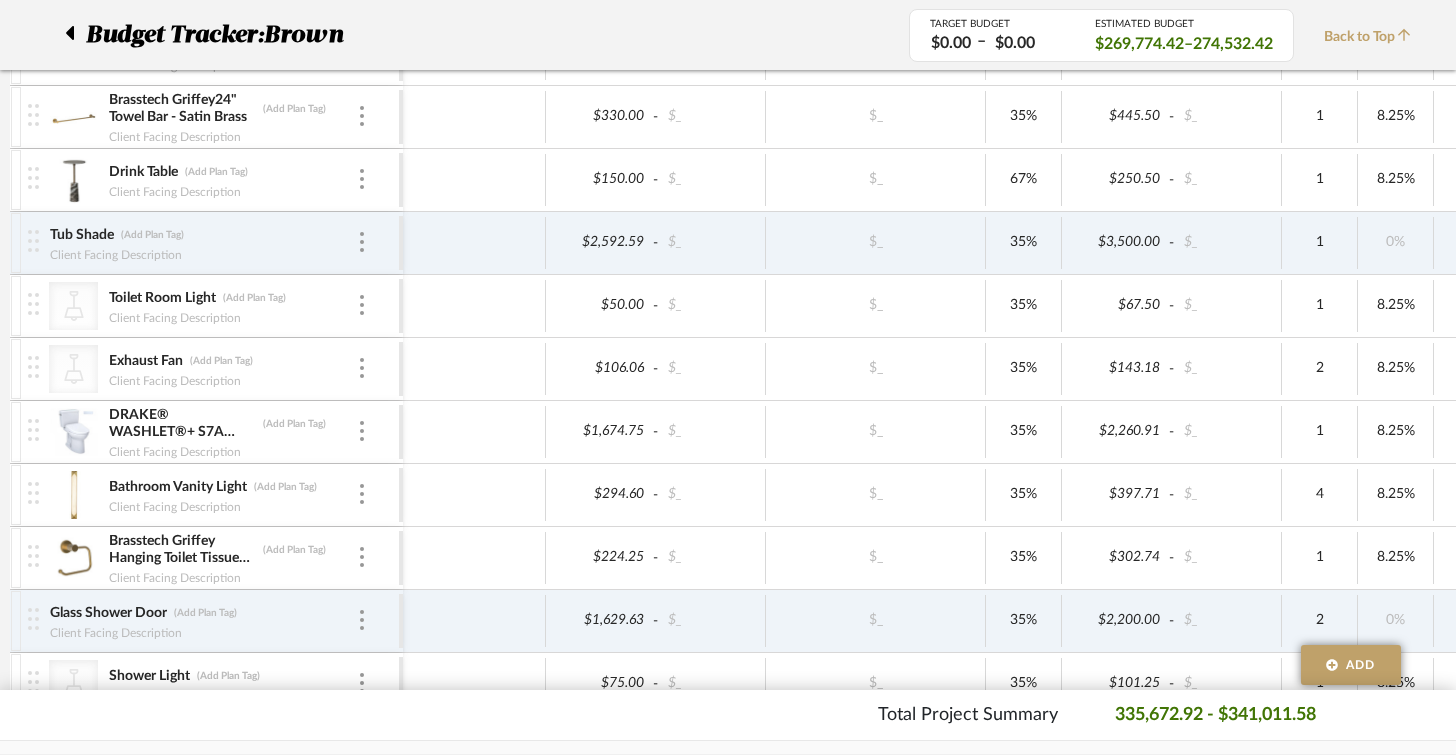scroll, scrollTop: 4269, scrollLeft: 0, axis: vertical 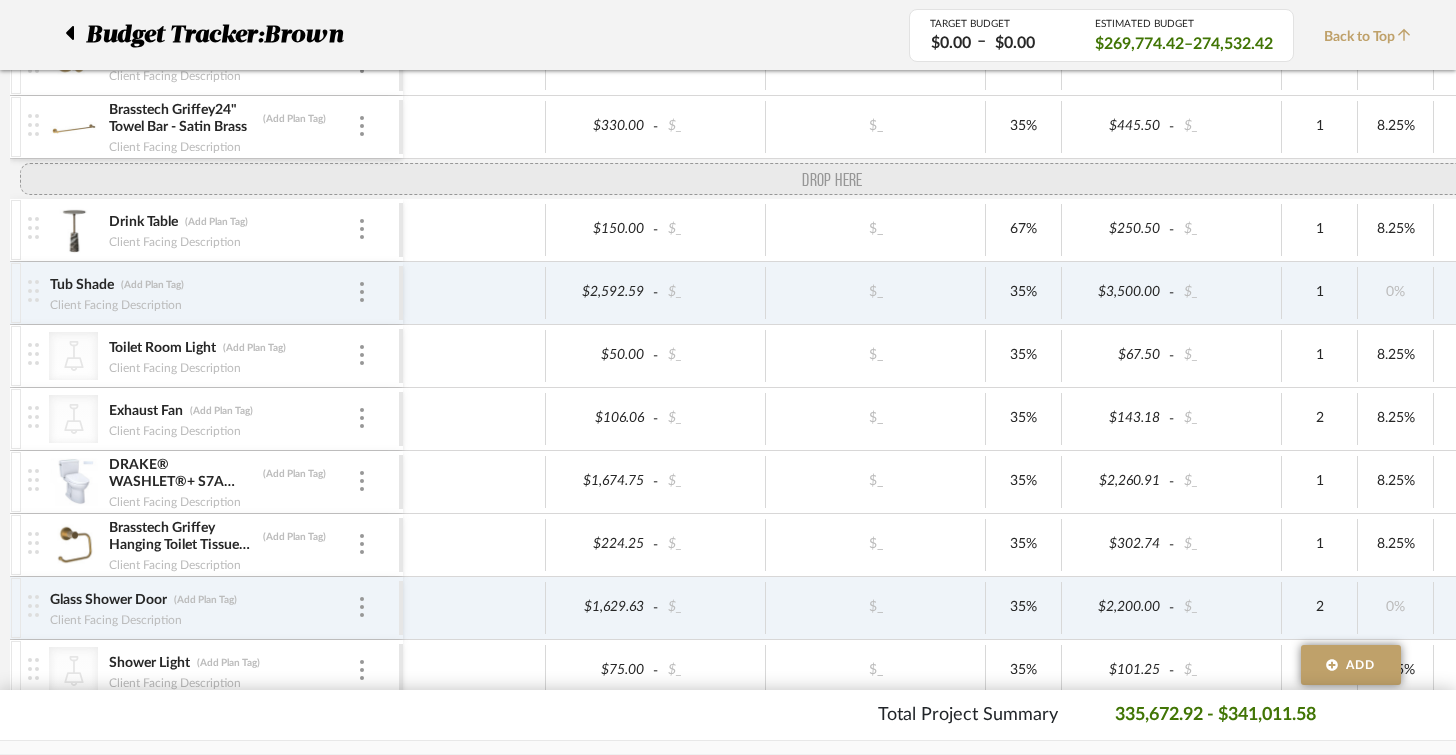 drag, startPoint x: 28, startPoint y: 510, endPoint x: 88, endPoint y: 192, distance: 323.61087 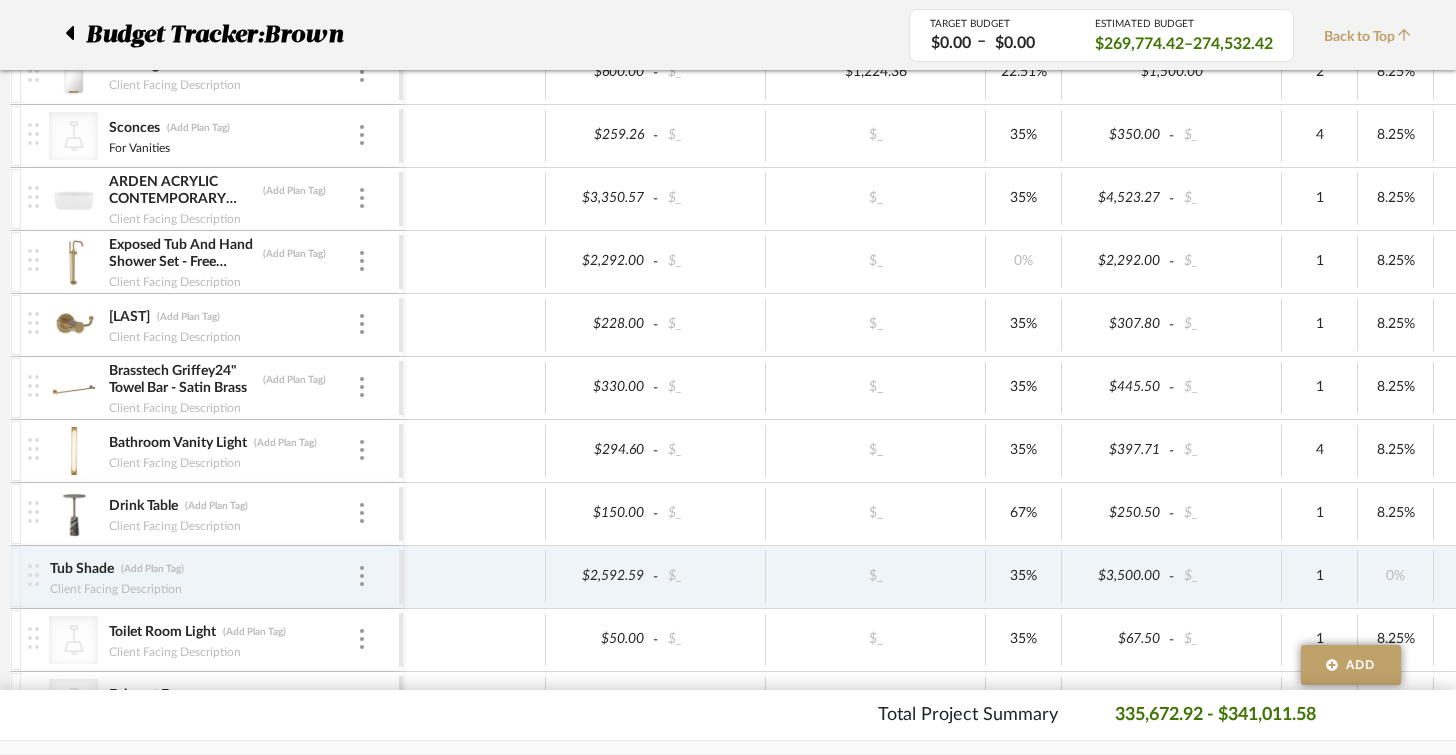 scroll, scrollTop: 3997, scrollLeft: 0, axis: vertical 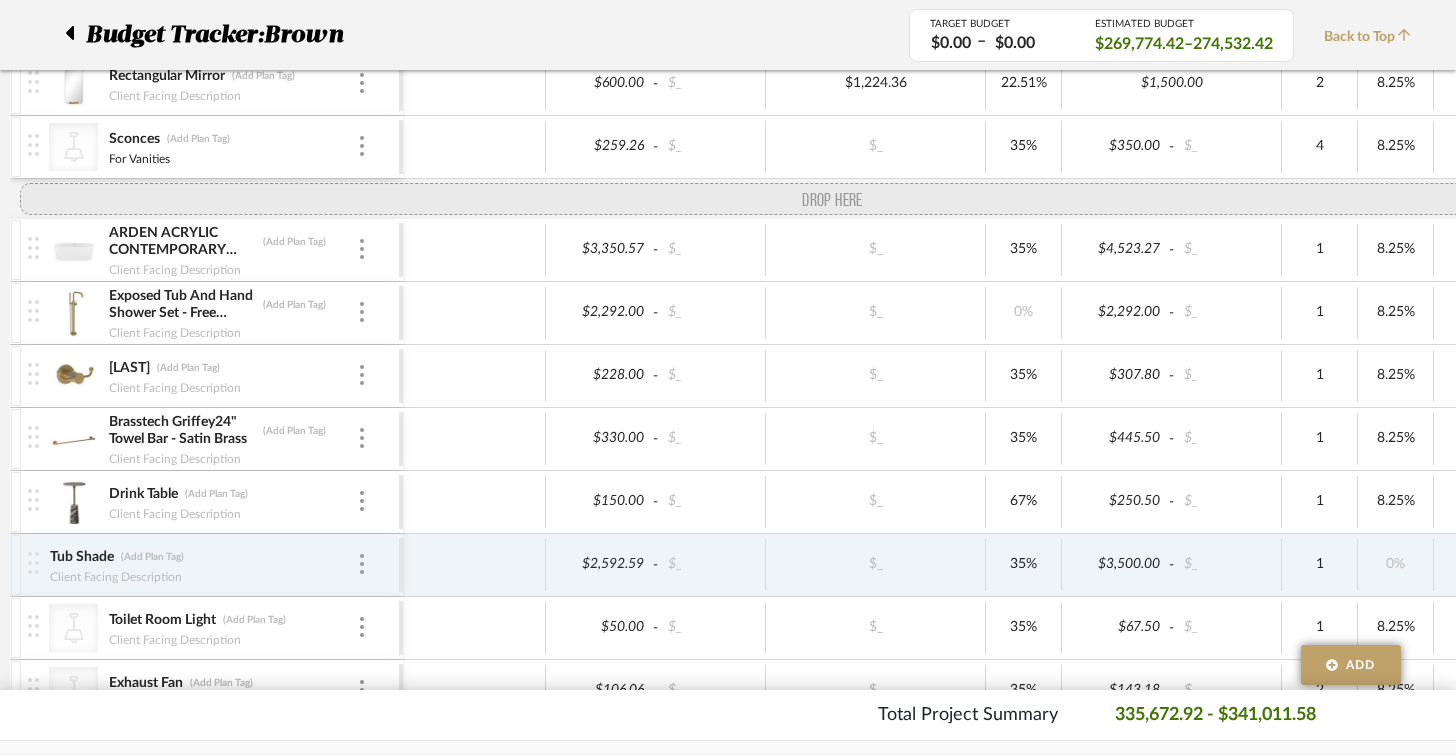 drag, startPoint x: 32, startPoint y: 460, endPoint x: 68, endPoint y: 219, distance: 243.67397 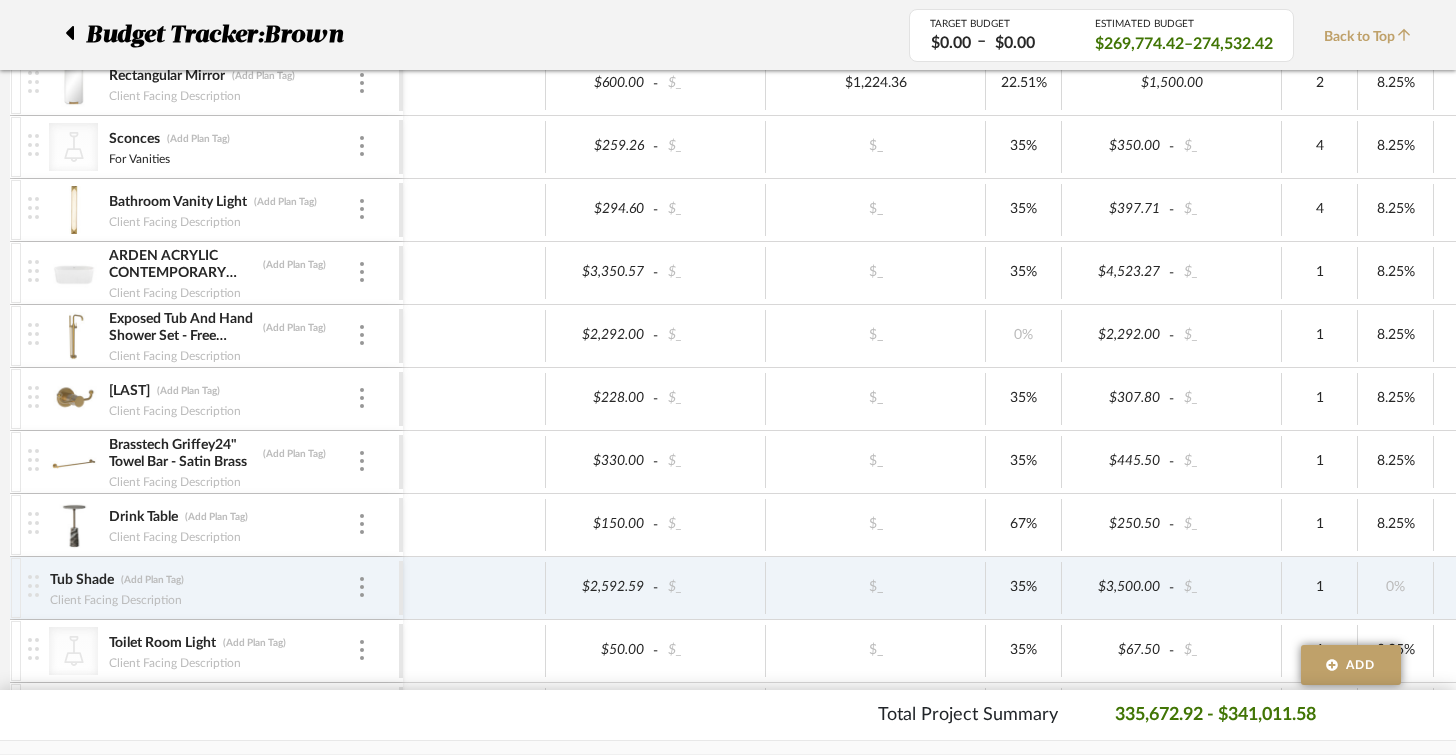 click at bounding box center (33, 145) 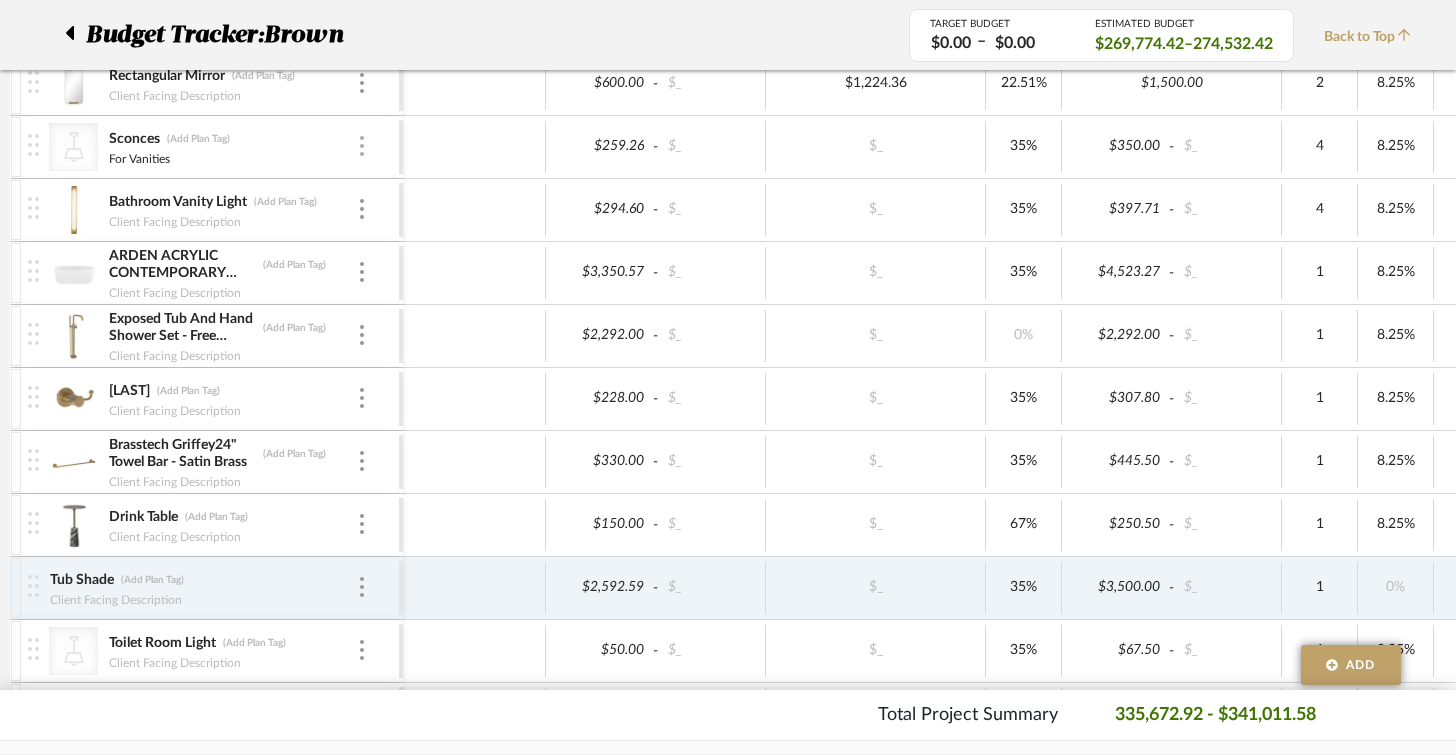 click at bounding box center (362, 147) 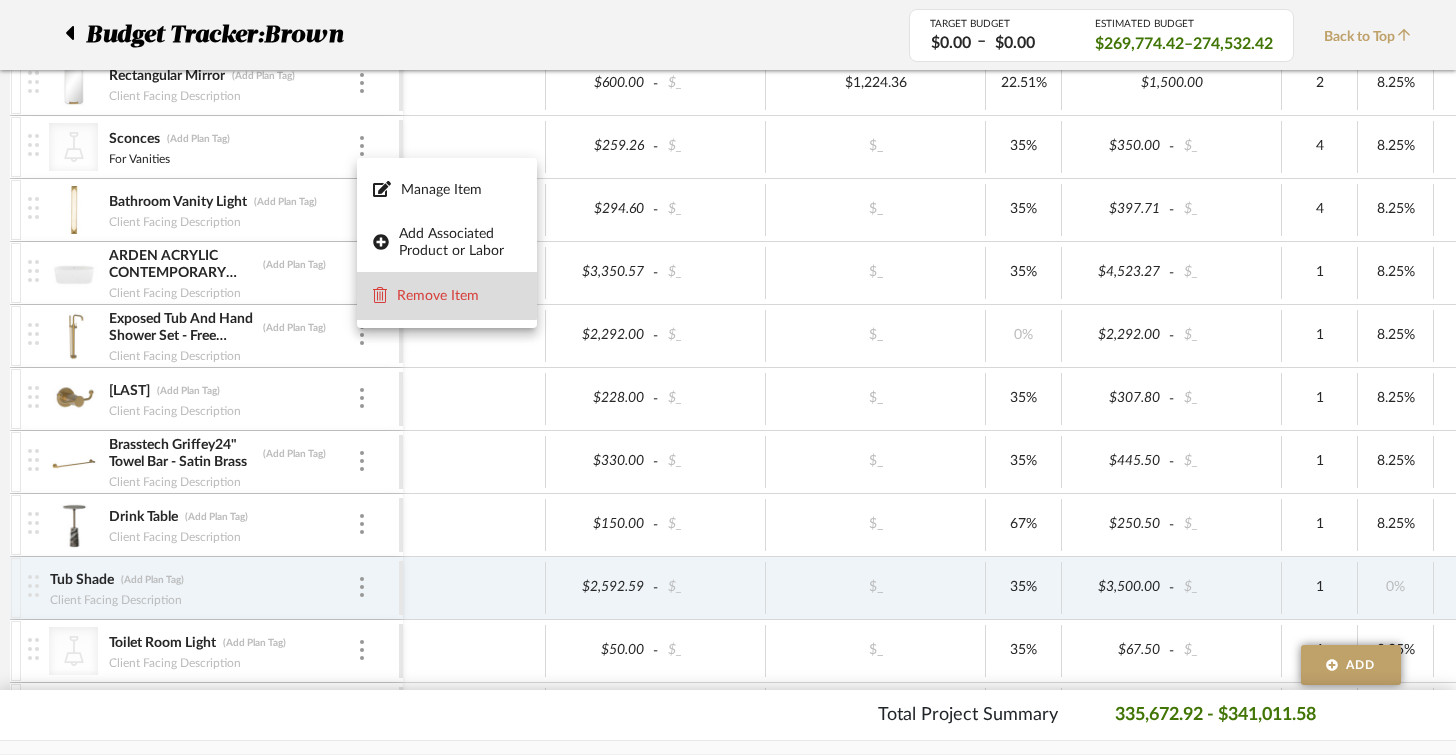 click on "Remove Item" at bounding box center (459, 296) 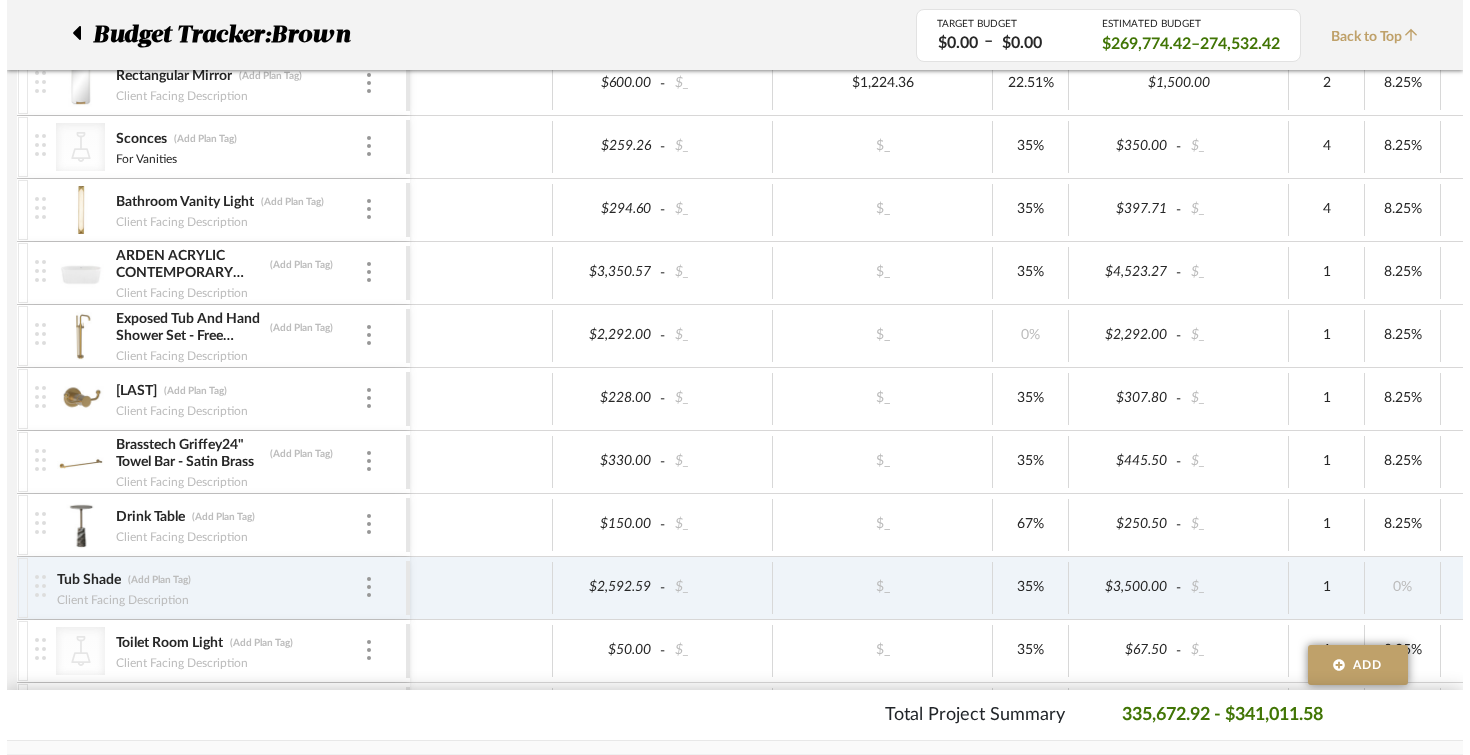 scroll, scrollTop: 0, scrollLeft: 0, axis: both 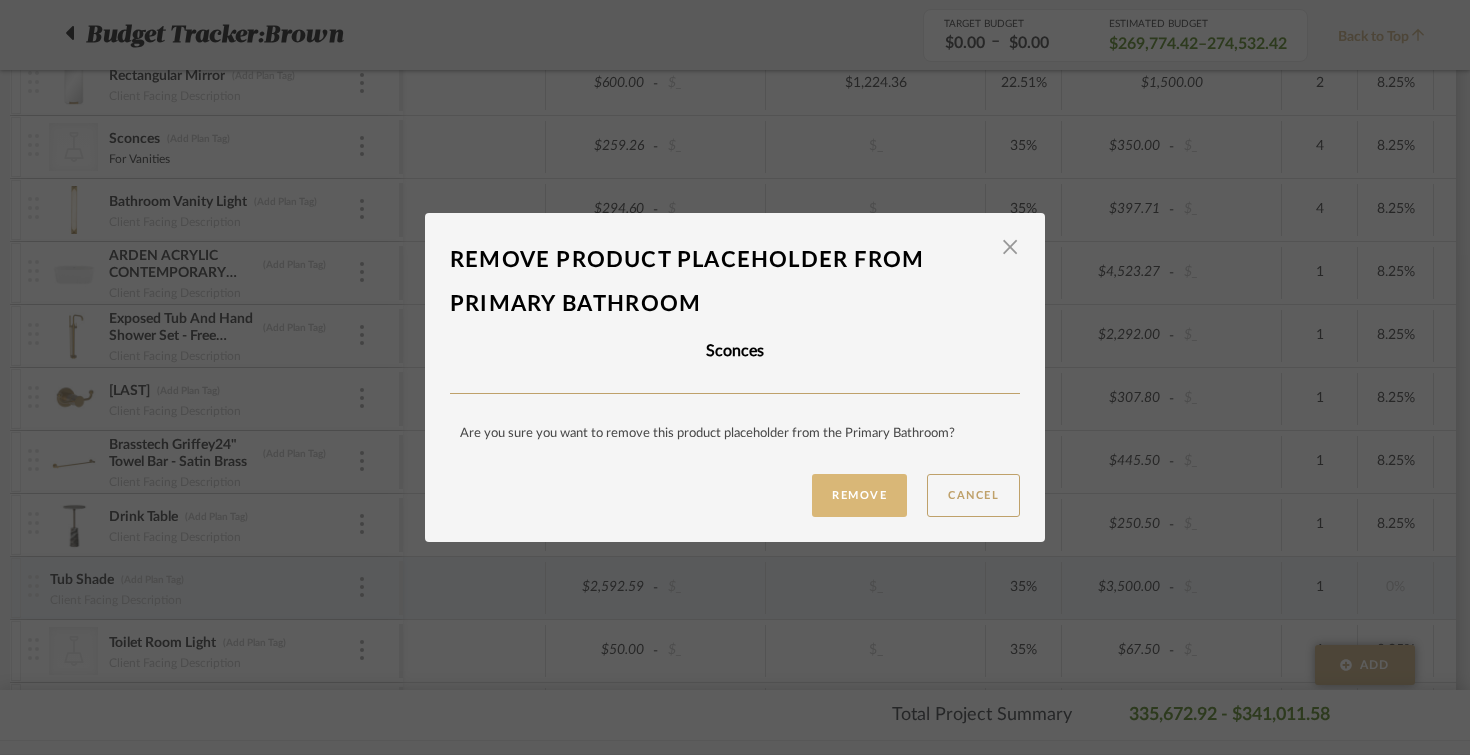 click on "Remove" at bounding box center (859, 495) 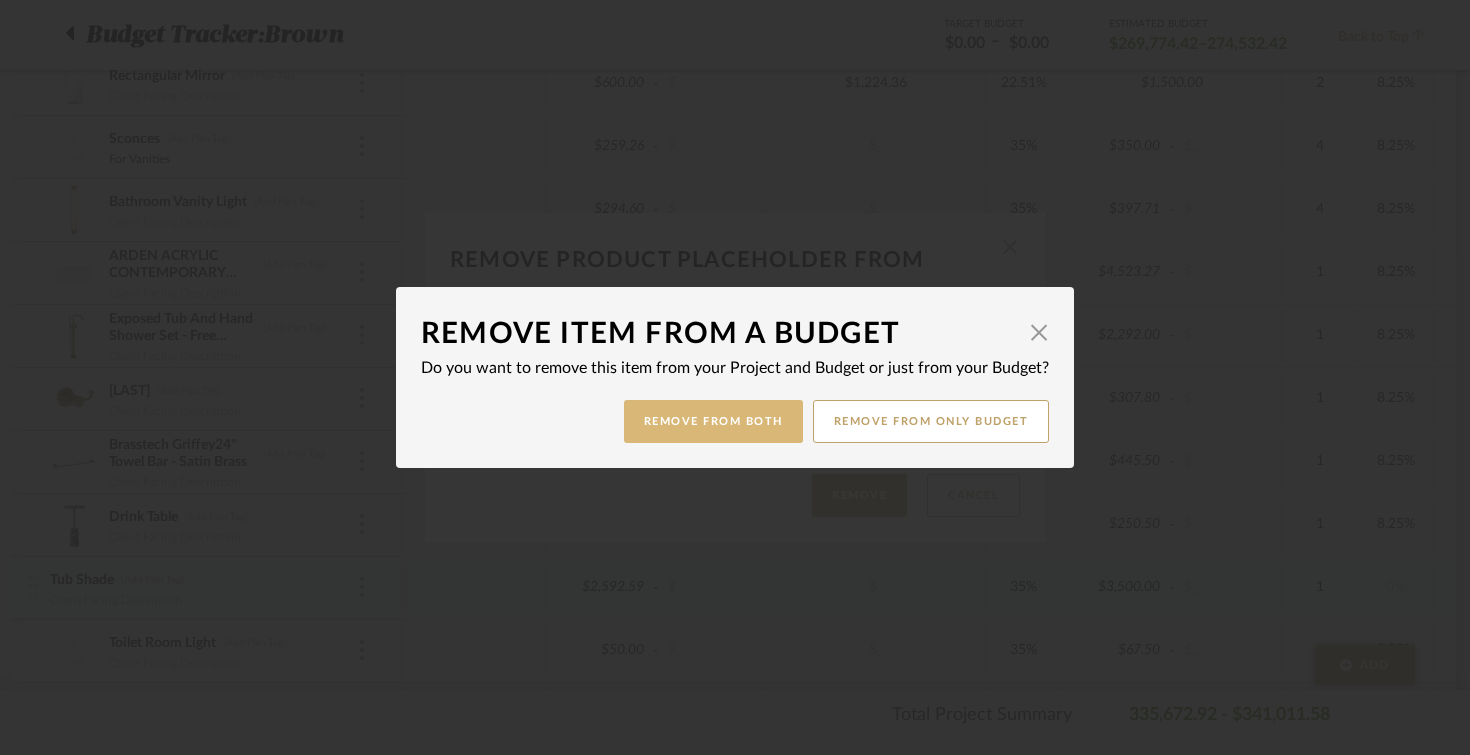 click on "Remove from Both" at bounding box center [713, 421] 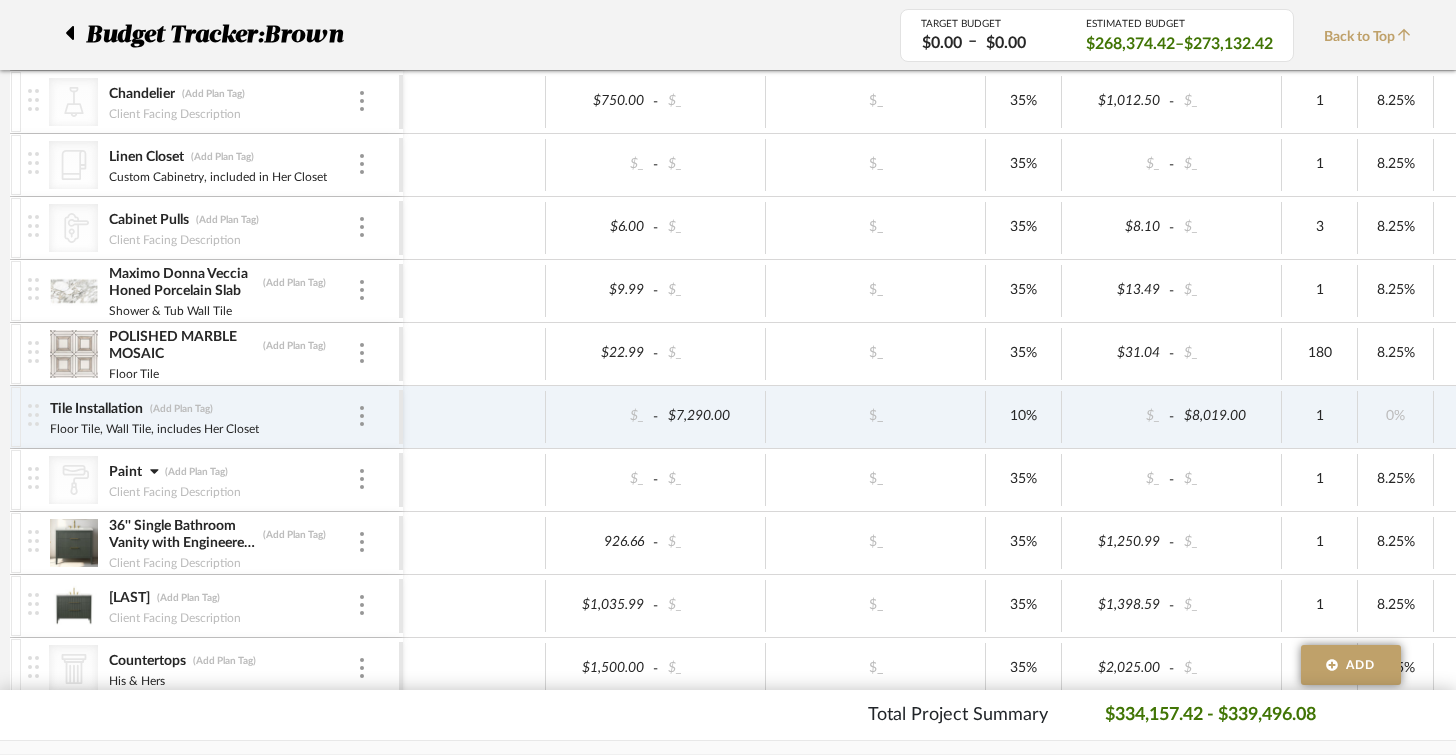 scroll, scrollTop: 3090, scrollLeft: 0, axis: vertical 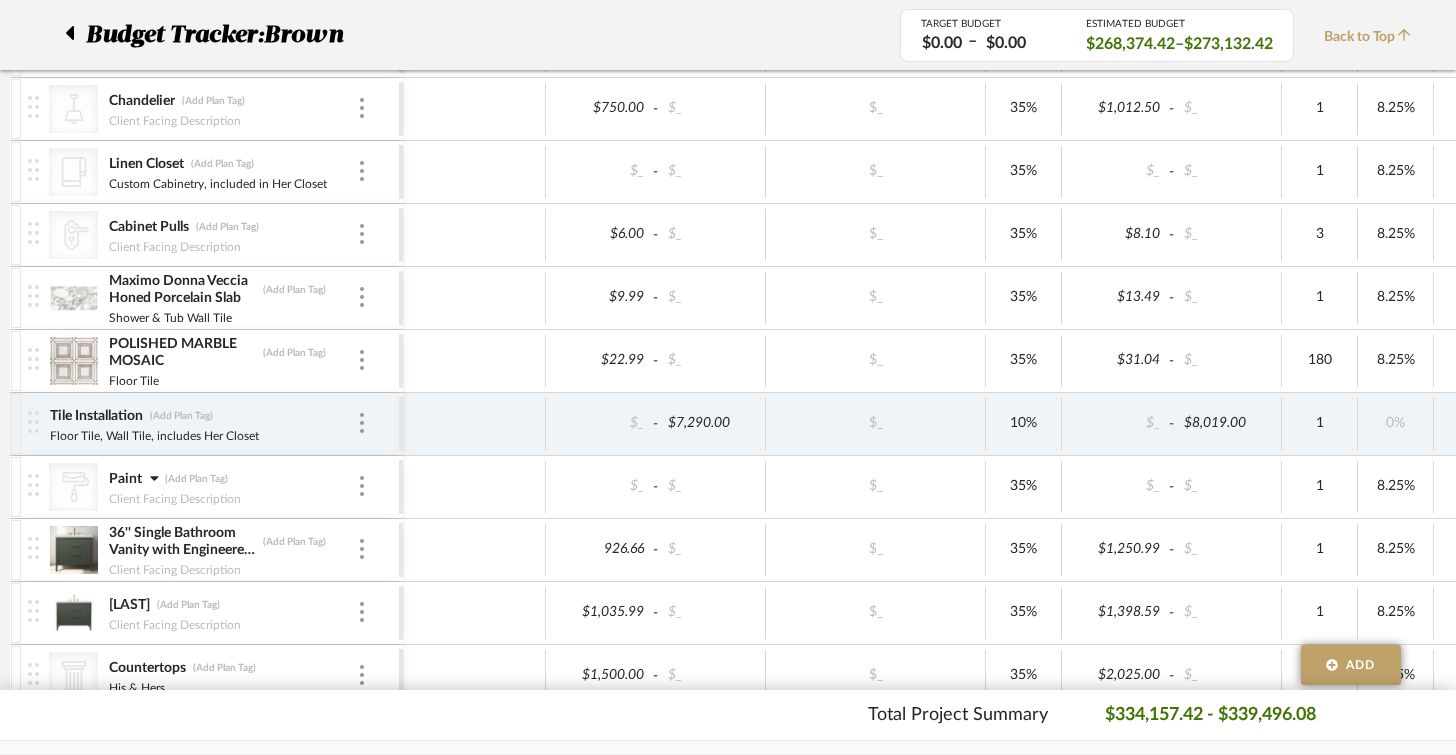 click 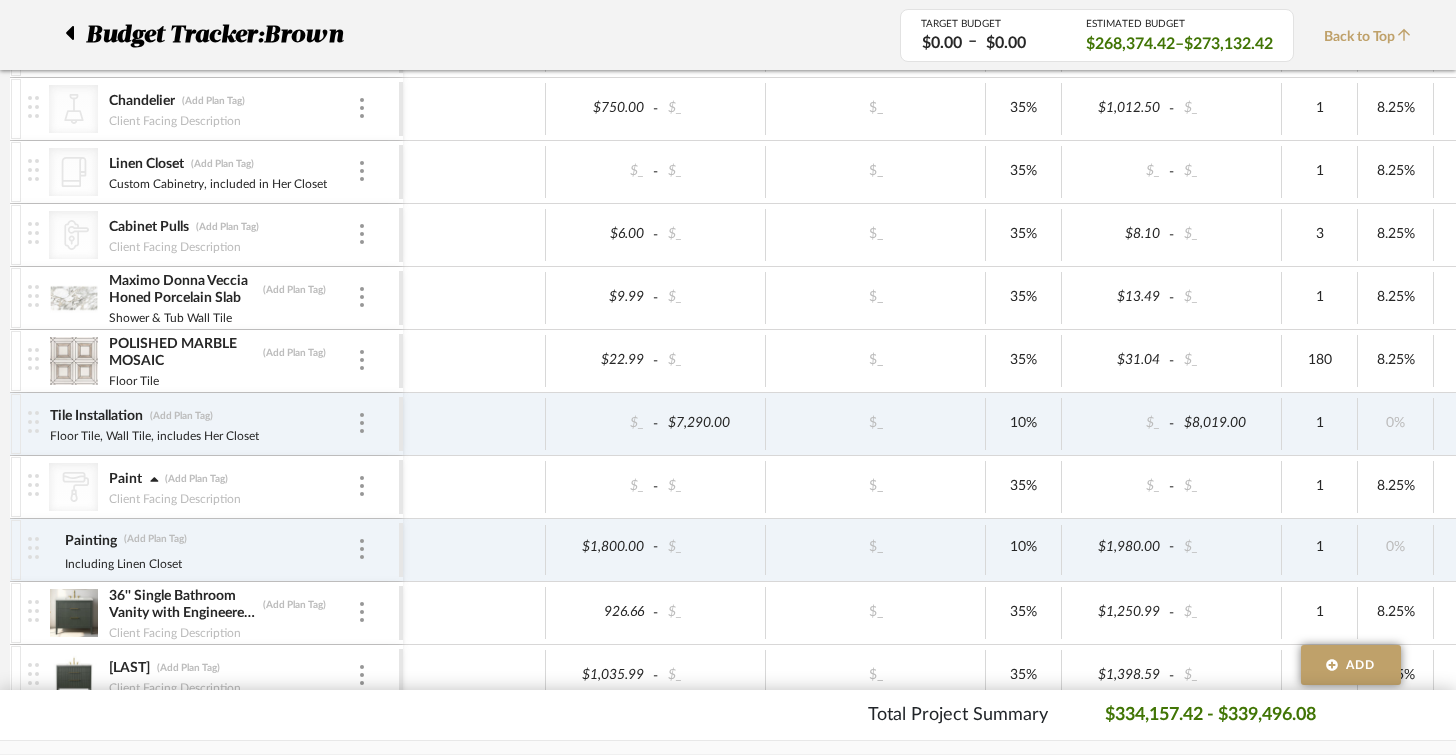click 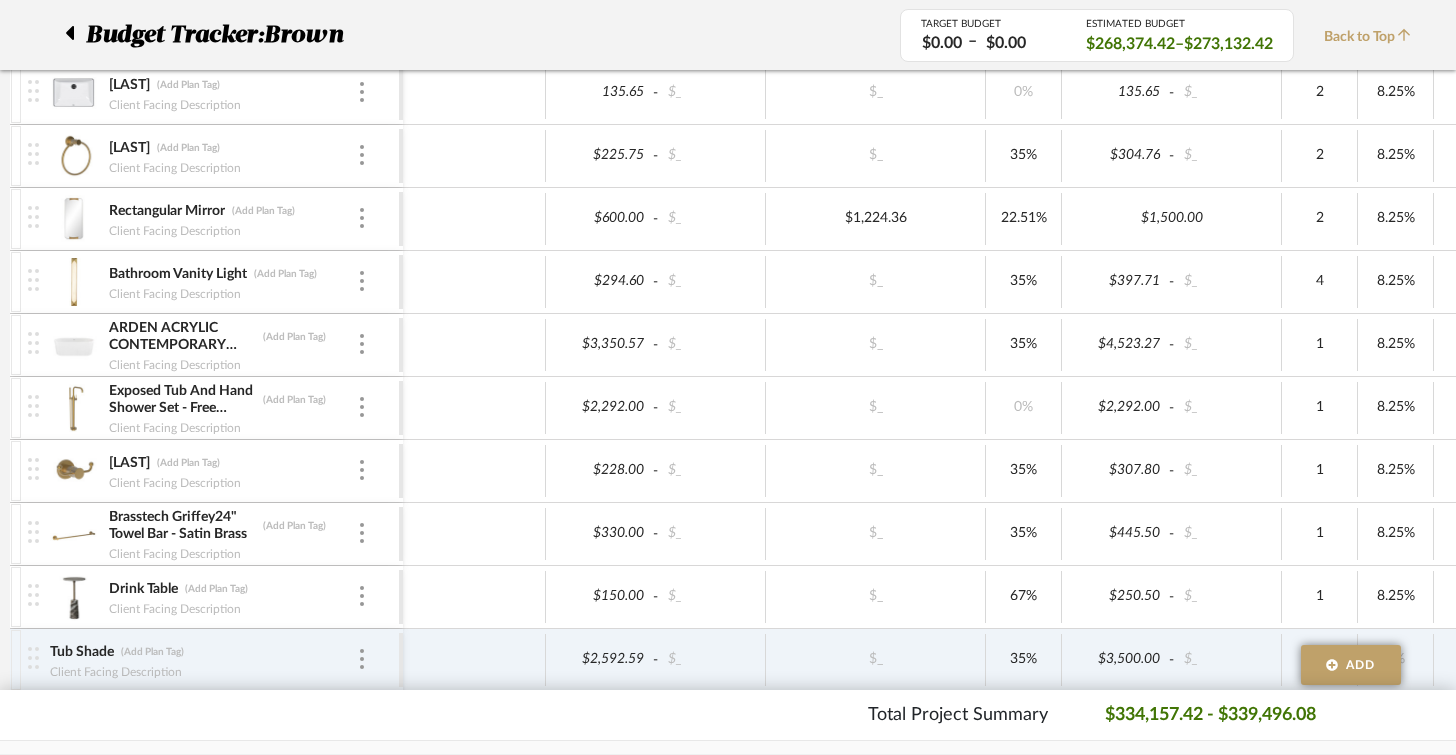 scroll, scrollTop: 3779, scrollLeft: 0, axis: vertical 